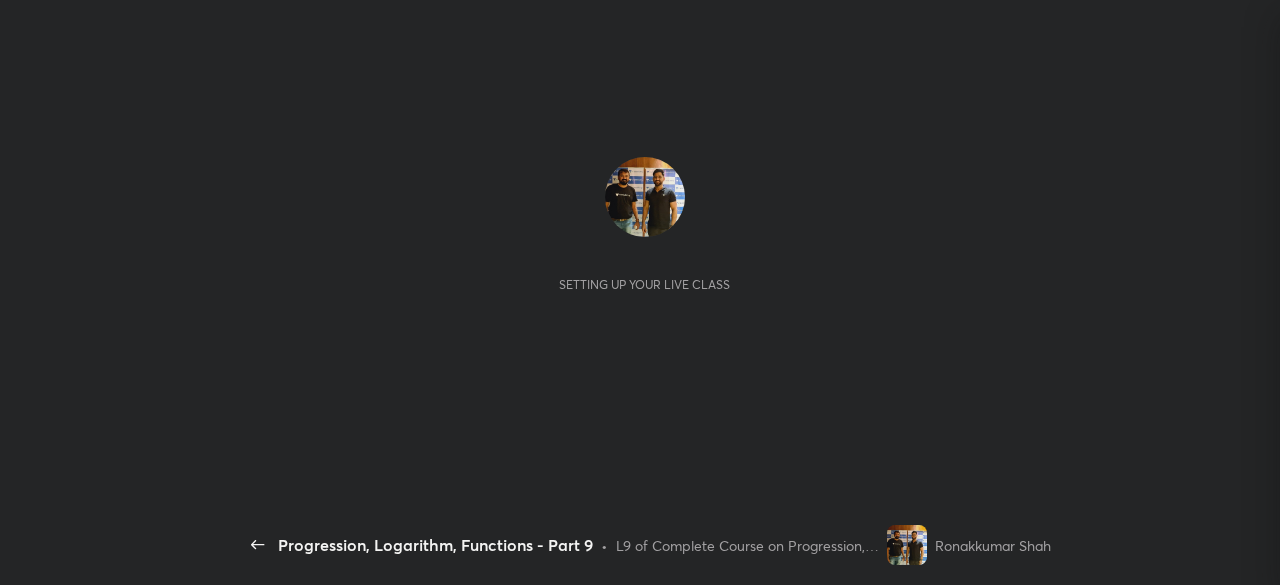 scroll, scrollTop: 0, scrollLeft: 0, axis: both 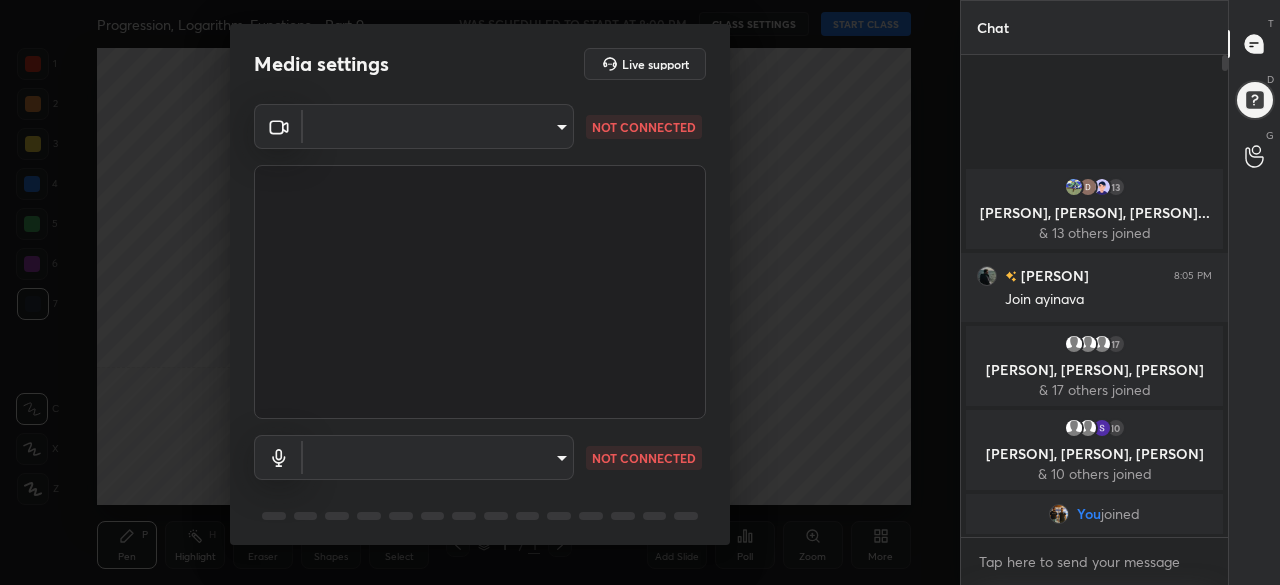 click on "1 2 3 4 5 6 7 C X Z C X Z E E Erase all   H H Progression, Logarithm, Functions - Part 9 WAS SCHEDULED TO START AT  8:00 PM CLASS SETTINGS START CLASS Setting up your live class Back Progression, Logarithm, Functions - Part 9 • L9 of Complete Course on Progression, Logarithm & Functions Ronakkumar Shah Pen P Highlight H Eraser Shapes L Select S 1 / 1 Add Slide Poll Zoom More Chat 13 prashant, Dhananjay, PriyanshiG... &  13 others  joined Sathyasai 8:05 PM Join ayinava 17 fazal, Konisi, Ankit &  17 others  joined 10 Srika, Prachi, Siddhi &  10 others  joined You  joined 1 NEW MESSAGE Enable hand raising Enable raise hand to speak to learners. Once enabled, chat will be turned off temporarily. Enable x   introducing Raise a hand with a doubt Now learners can raise their hand along with a doubt  How it works? Doubts asked by learners will show up here Raise hand disabled You have disabled Raise hand currently. Enable it to invite learners to speak Enable Can't raise hand Got it T Messages (T) D Doubts (D) G 1" at bounding box center (640, 292) 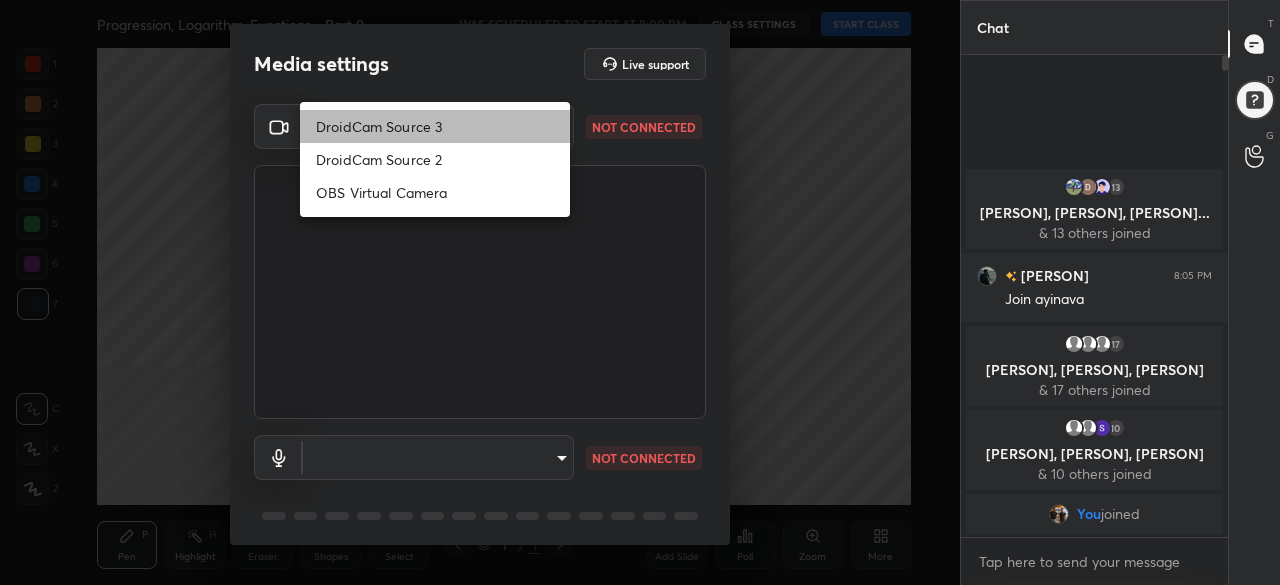 click on "DroidCam Source 3" at bounding box center (435, 126) 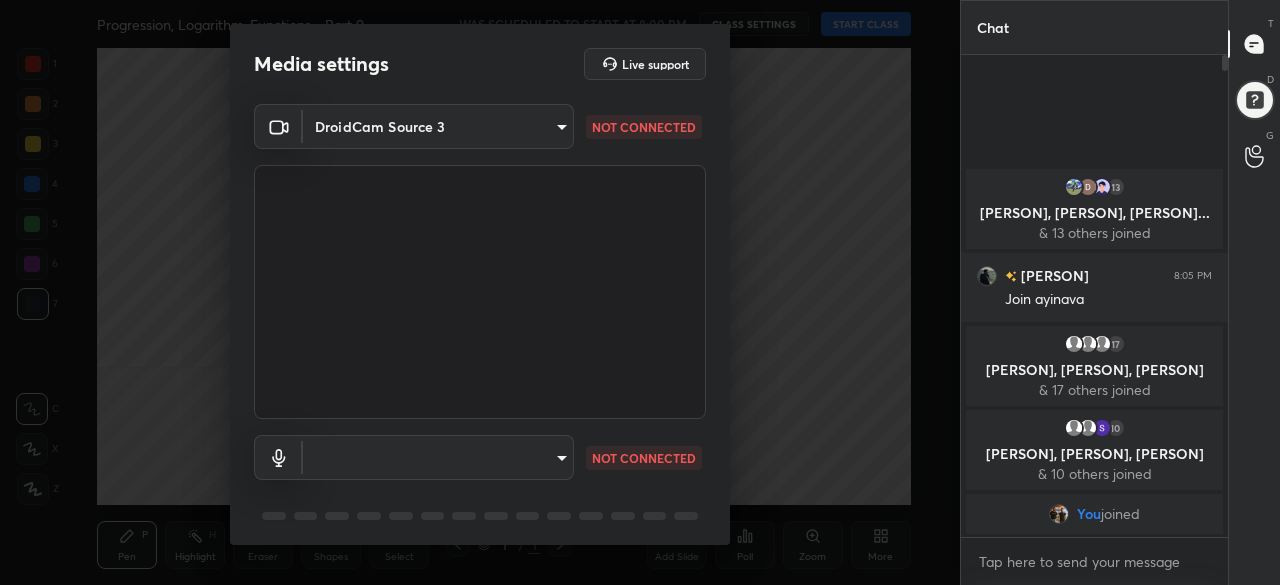 scroll, scrollTop: 70, scrollLeft: 0, axis: vertical 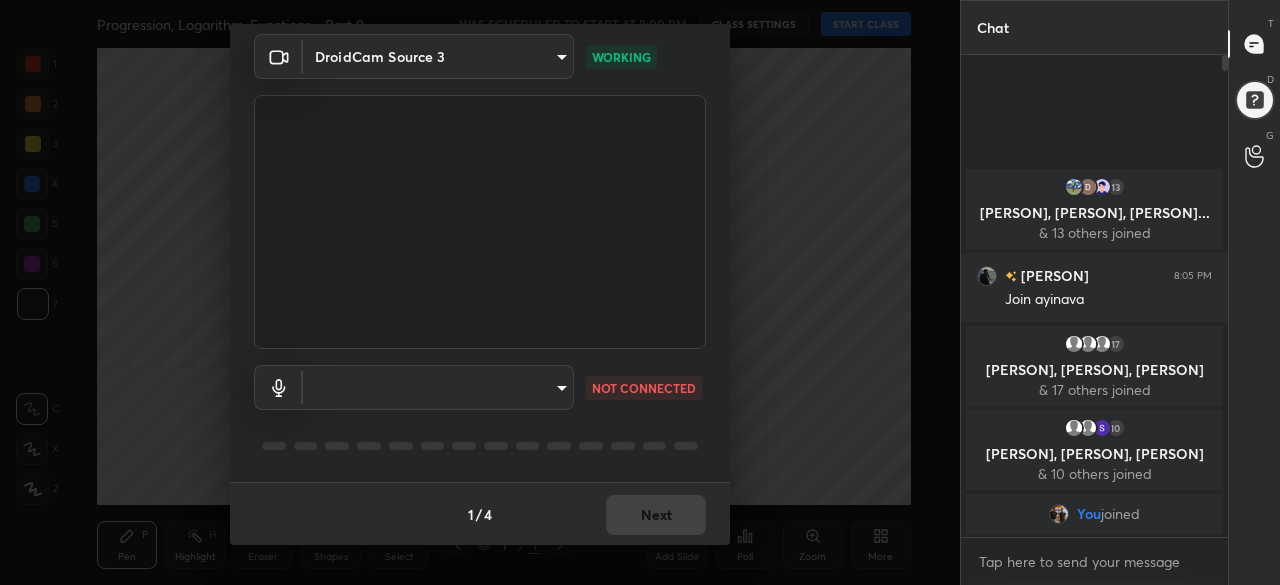 click on "1 2 3 4 5 6 7 C X Z C X Z E E Erase all   H H Progression, Logarithm, Functions - Part 9 WAS SCHEDULED TO START AT  8:00 PM CLASS SETTINGS START CLASS Setting up your live class Back Progression, Logarithm, Functions - Part 9 • L9 of Complete Course on Progression, Logarithm & Functions Ronakkumar Shah Pen P Highlight H Eraser Shapes L Select S 1 / 1 Add Slide Poll Zoom More Chat 13 prashant, Dhananjay, PriyanshiG... &  13 others  joined Sathyasai 8:05 PM Join ayinava 17 fazal, Konisi, Ankit &  17 others  joined 10 Srika, Prachi, Siddhi &  10 others  joined You  joined 1 NEW MESSAGE Enable hand raising Enable raise hand to speak to learners. Once enabled, chat will be turned off temporarily. Enable x   introducing Raise a hand with a doubt Now learners can raise their hand along with a doubt  How it works? Doubts asked by learners will show up here Raise hand disabled You have disabled Raise hand currently. Enable it to invite learners to speak Enable Can't raise hand Got it T Messages (T) D Doubts (D) G 1" at bounding box center [640, 292] 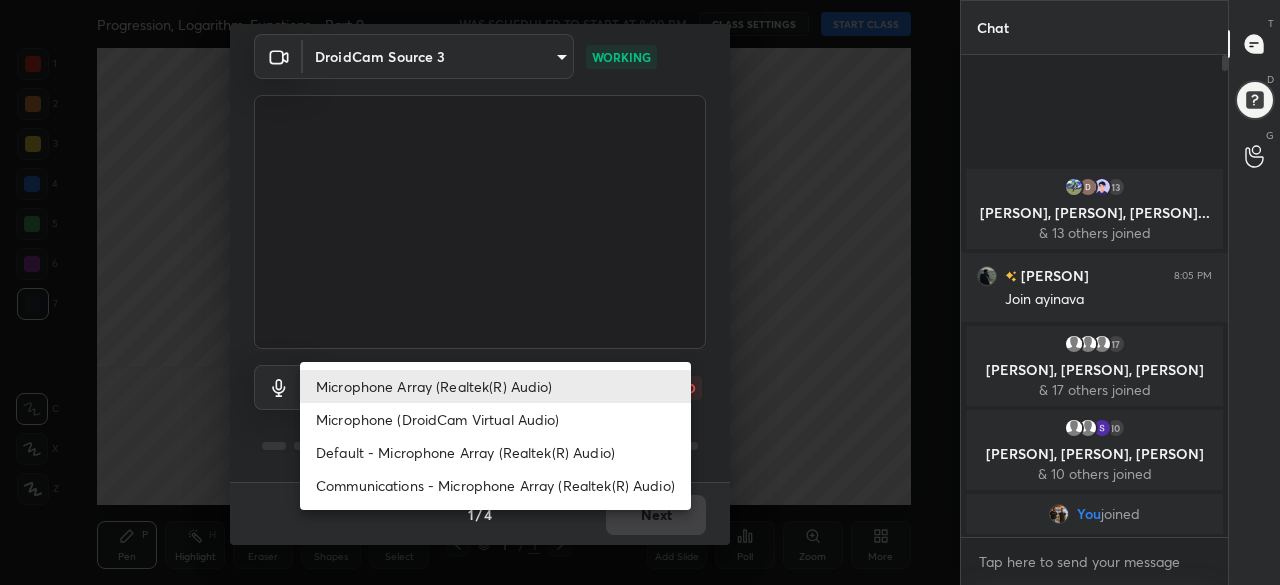 click on "Default - Microphone Array (Realtek(R) Audio)" at bounding box center (495, 452) 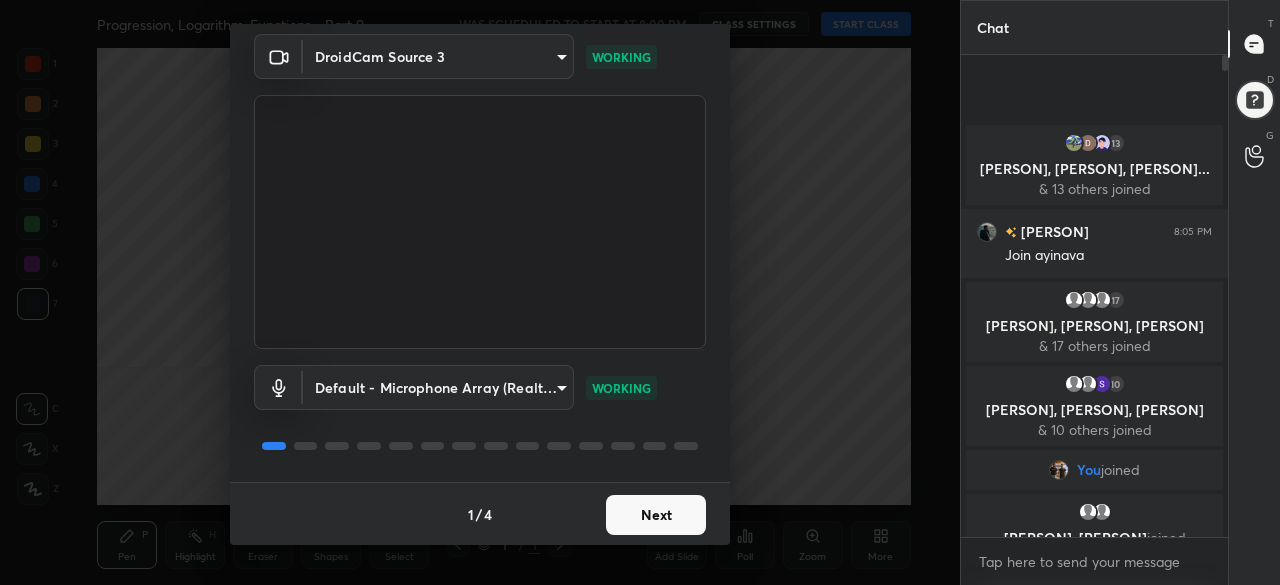 click on "Next" at bounding box center [656, 515] 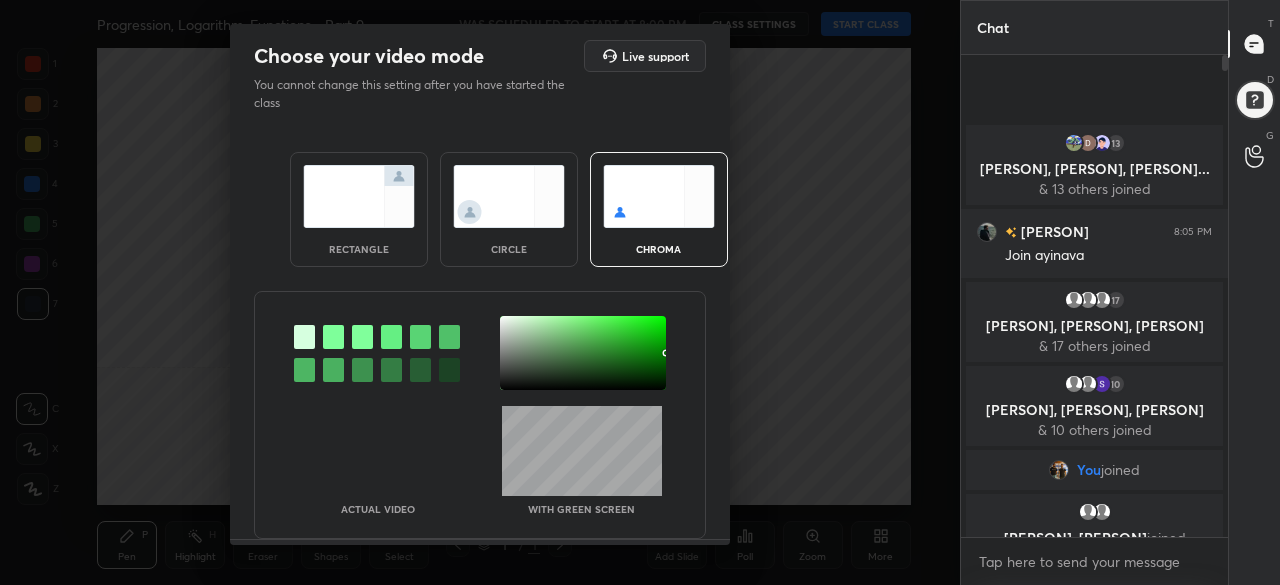 click at bounding box center [359, 196] 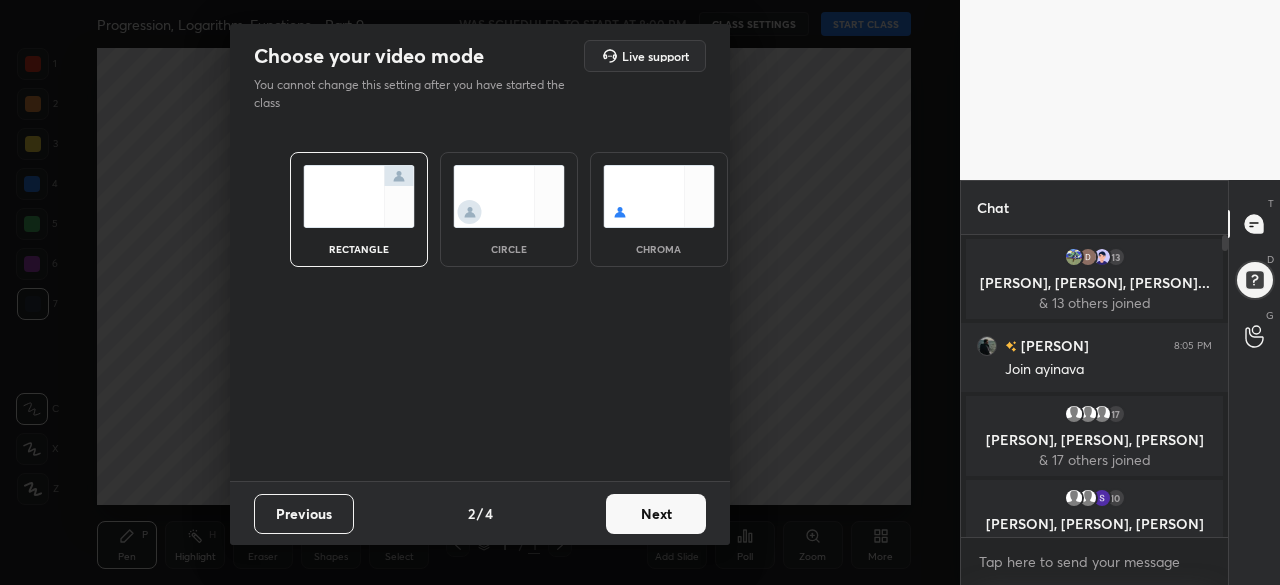 click on "Next" at bounding box center (656, 514) 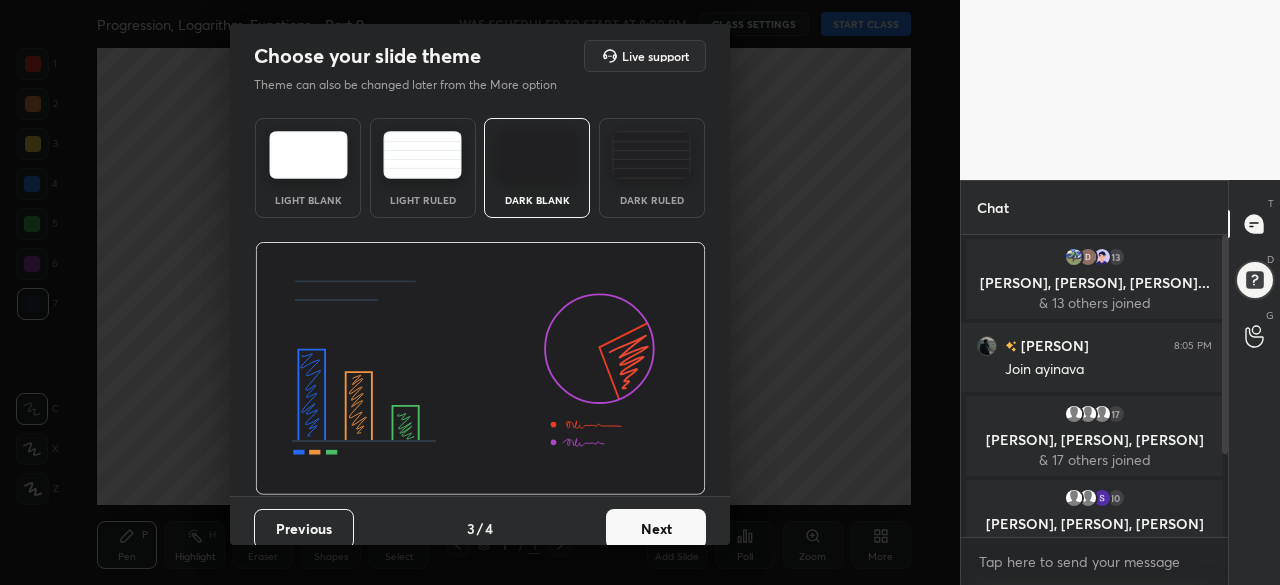 click on "Next" at bounding box center (656, 529) 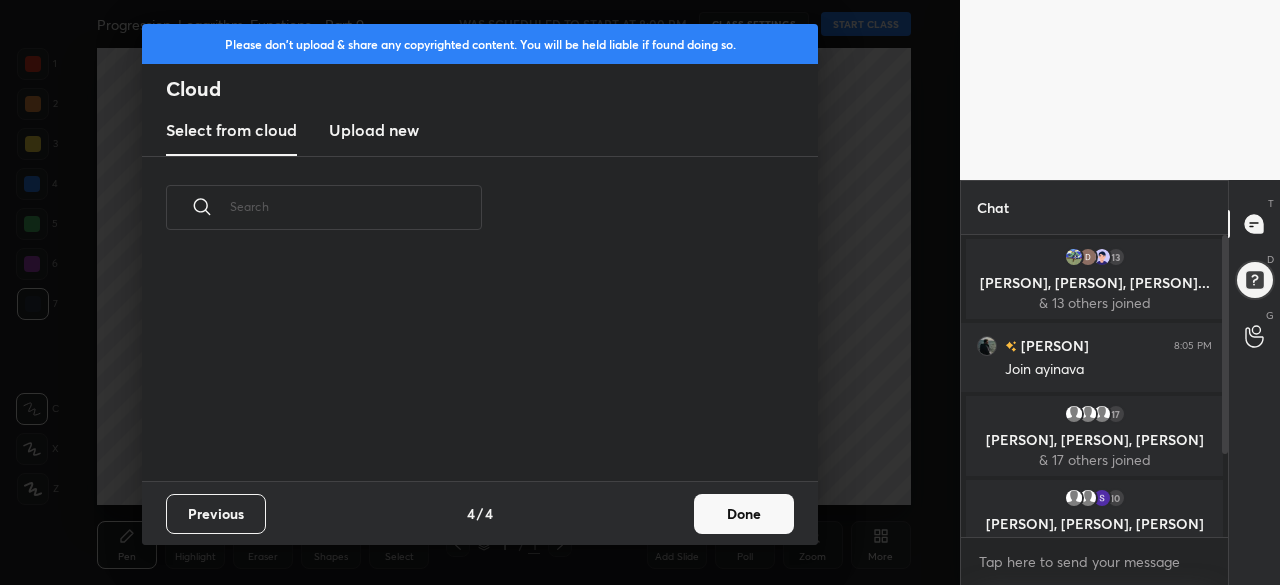 scroll, scrollTop: 6, scrollLeft: 11, axis: both 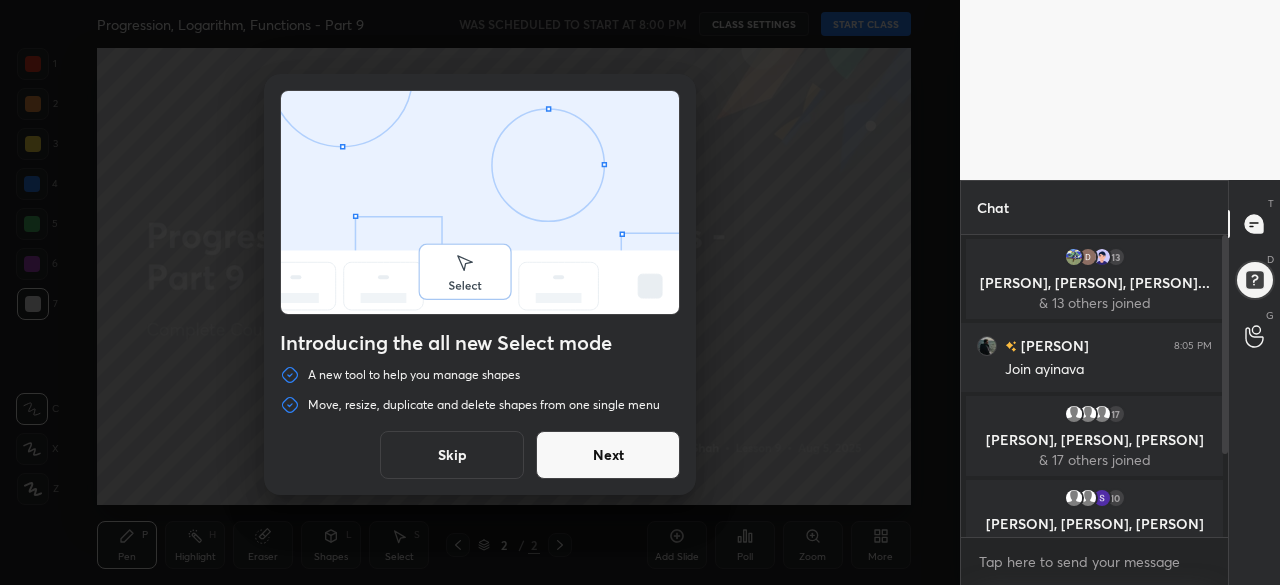 click on "Skip" at bounding box center [452, 455] 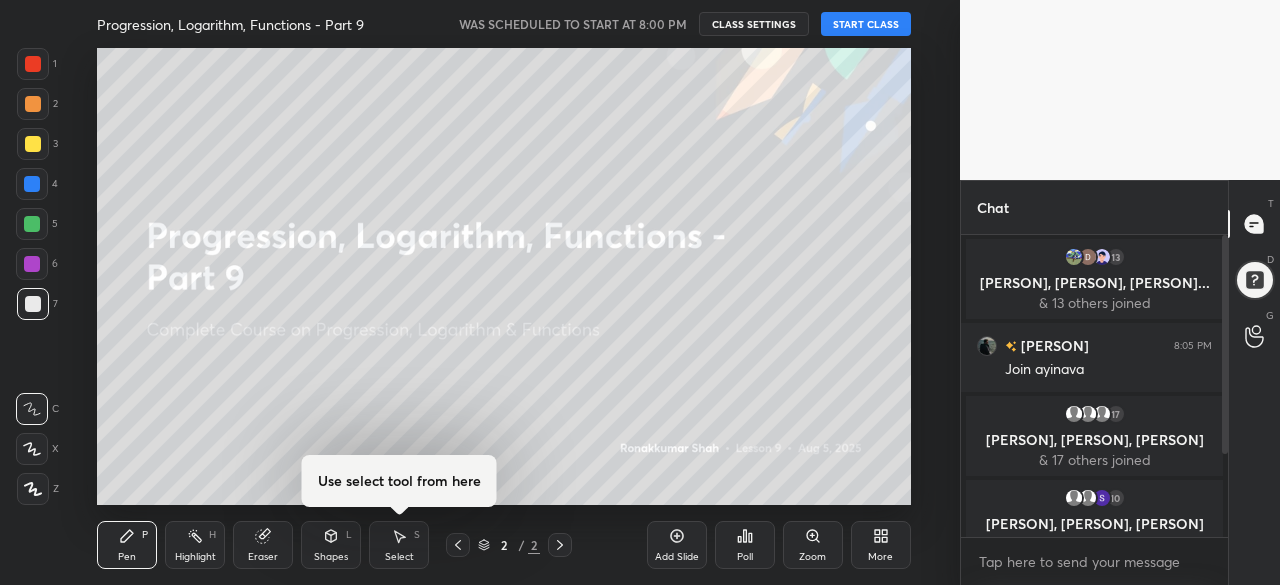 click on "START CLASS" at bounding box center [866, 24] 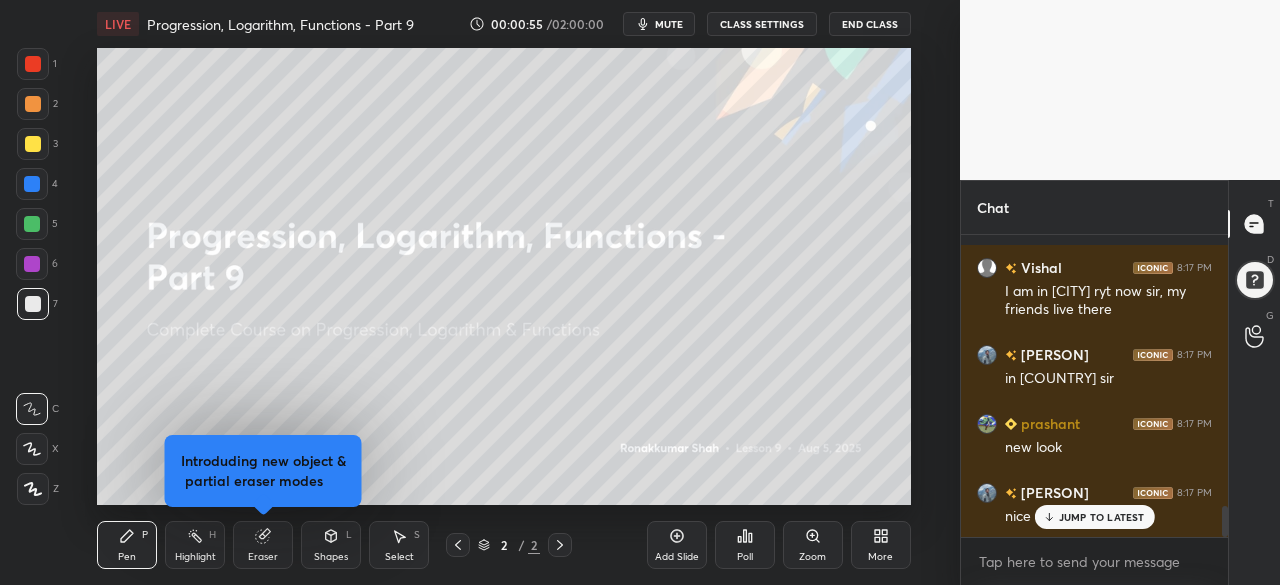 scroll, scrollTop: 2754, scrollLeft: 0, axis: vertical 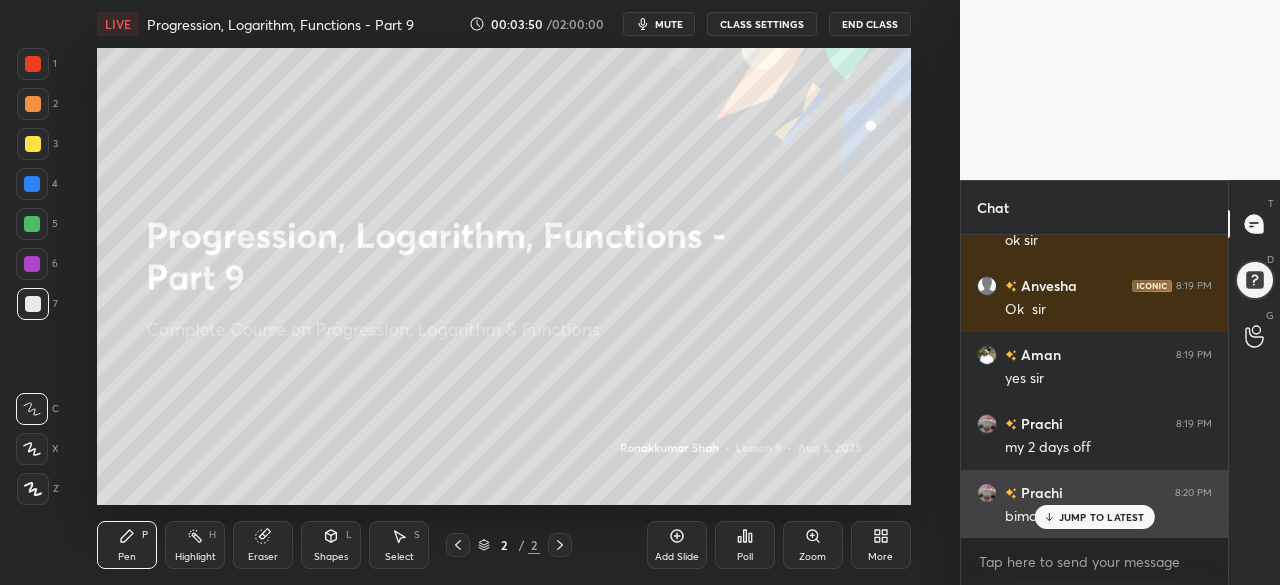 click on "JUMP TO LATEST" at bounding box center [1102, 517] 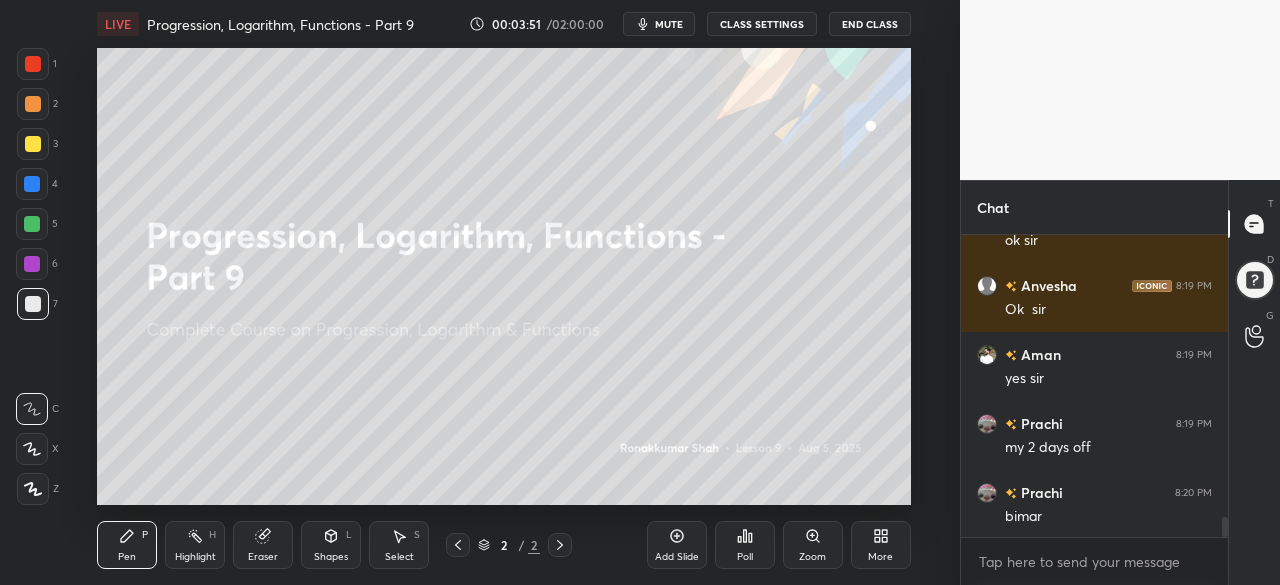 click at bounding box center (33, 64) 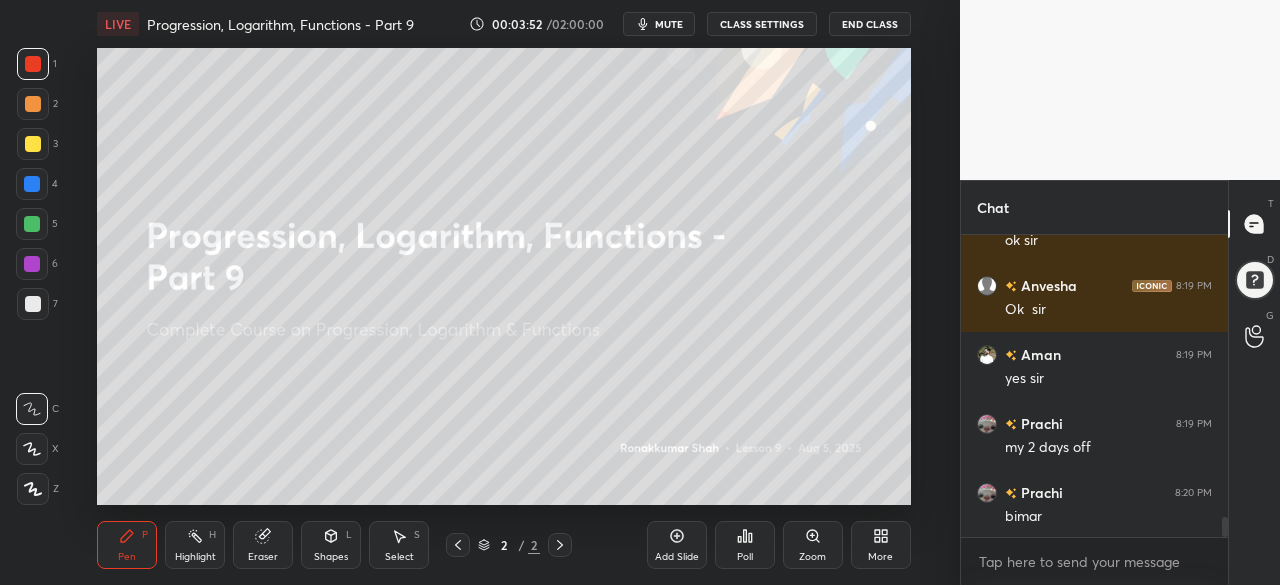 click at bounding box center (33, 489) 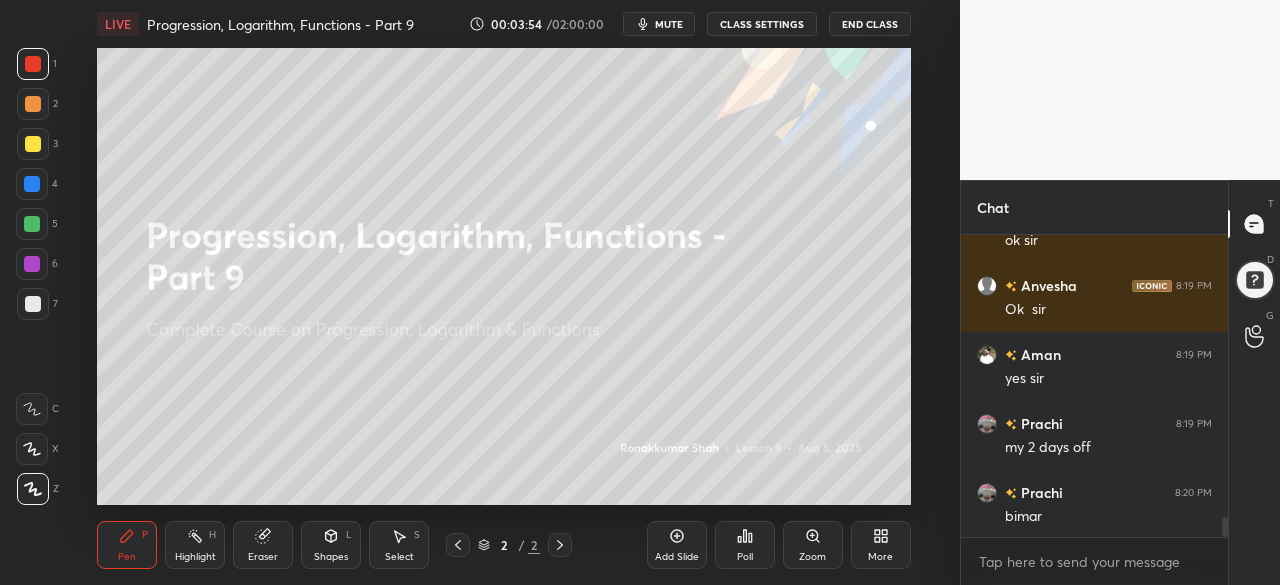 click on "Highlight H" at bounding box center [195, 545] 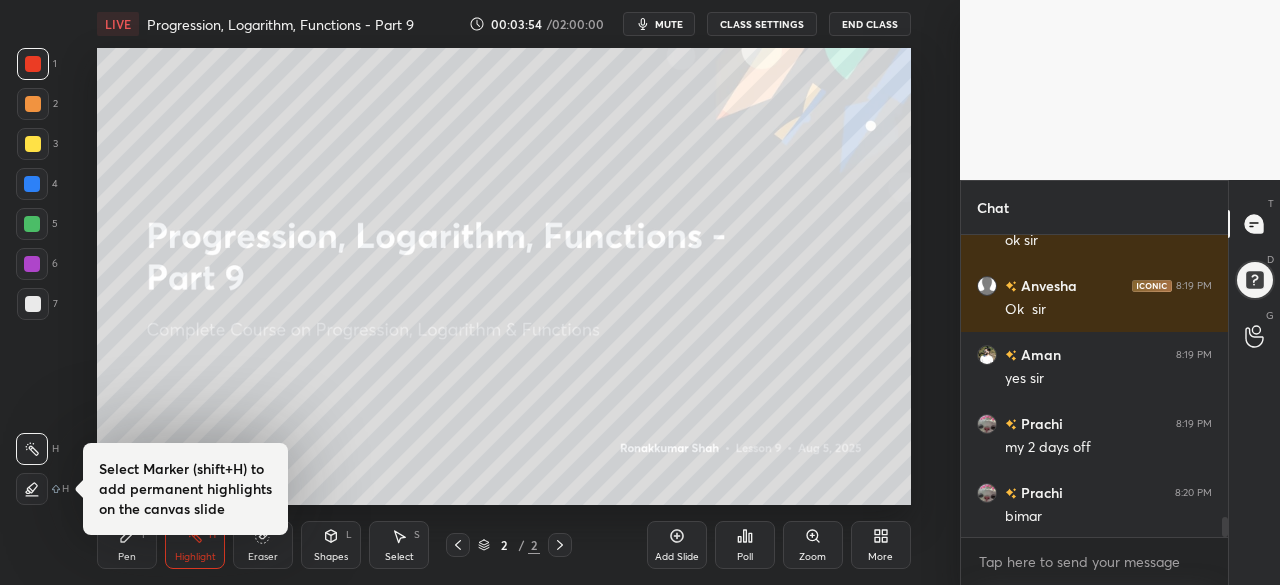 click on "Pen" at bounding box center (127, 557) 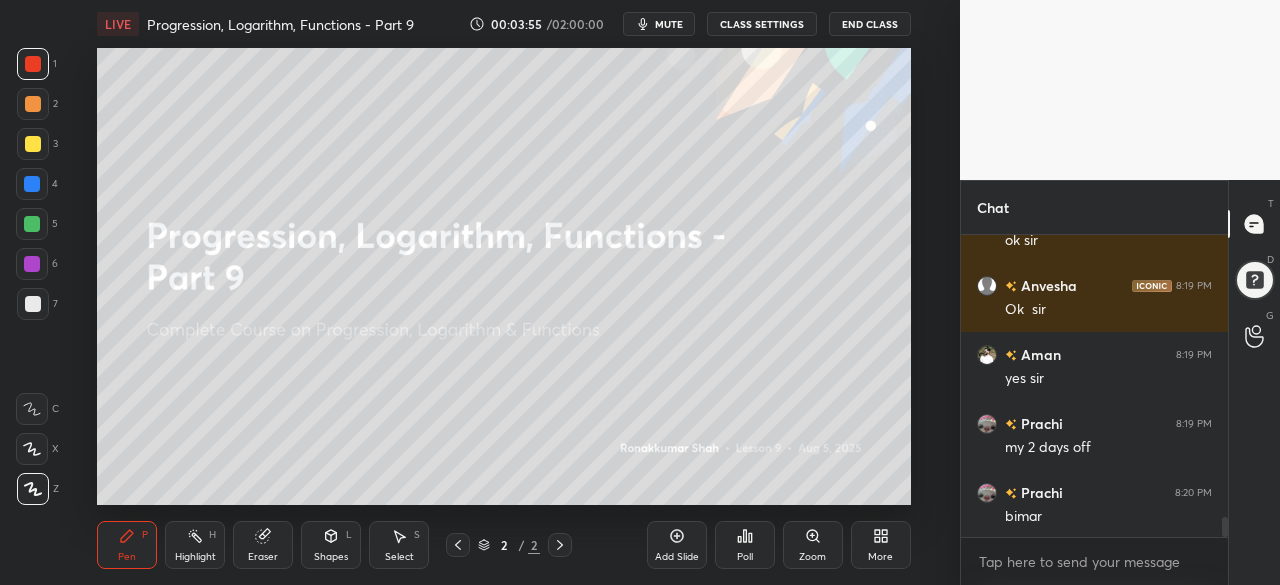 click at bounding box center [32, 184] 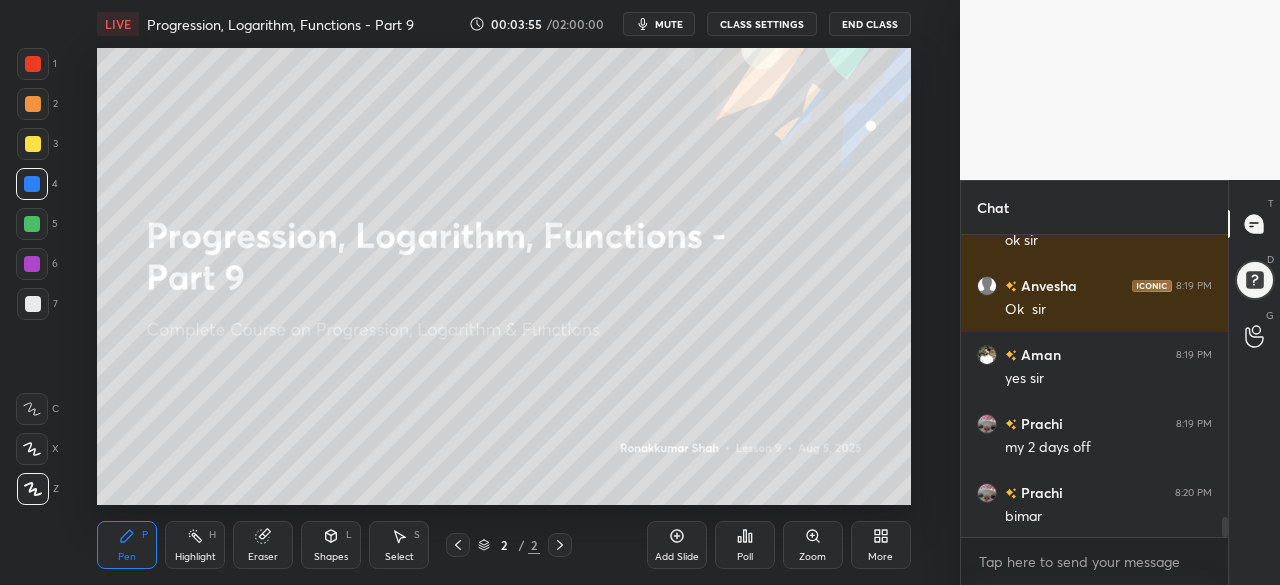 click at bounding box center [32, 224] 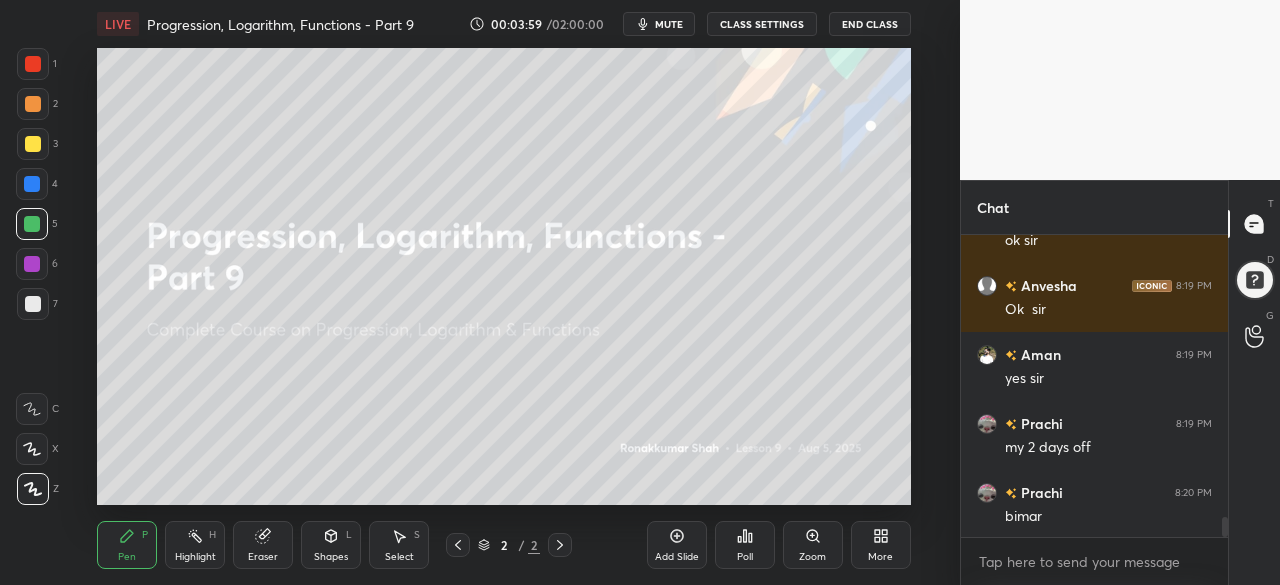 click at bounding box center (33, 104) 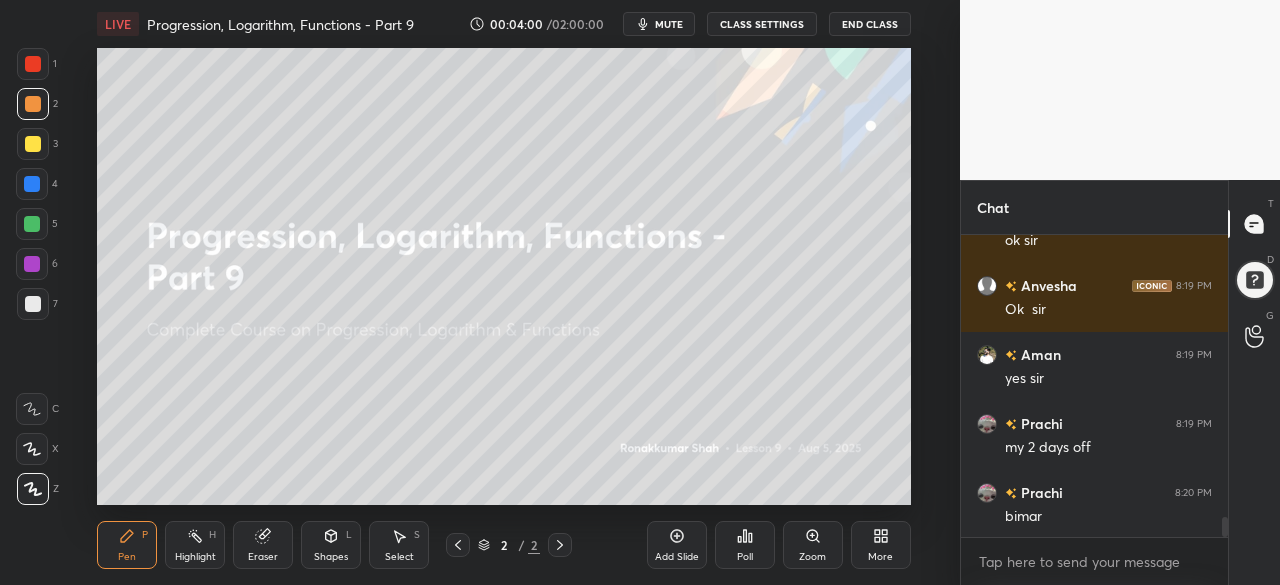 click at bounding box center [33, 144] 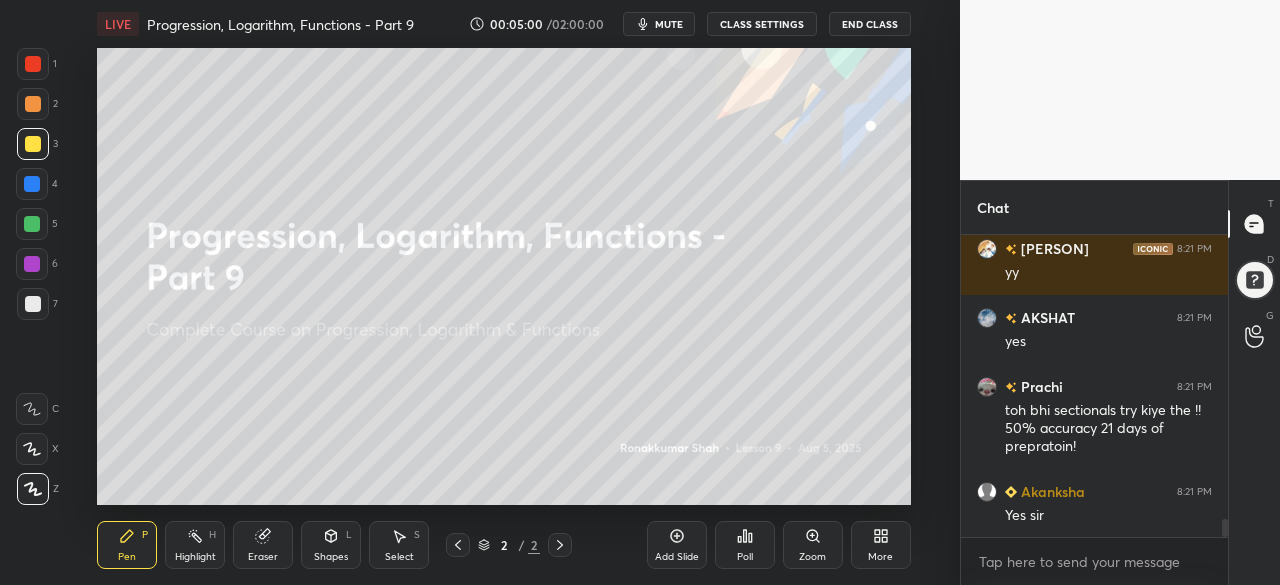scroll, scrollTop: 4772, scrollLeft: 0, axis: vertical 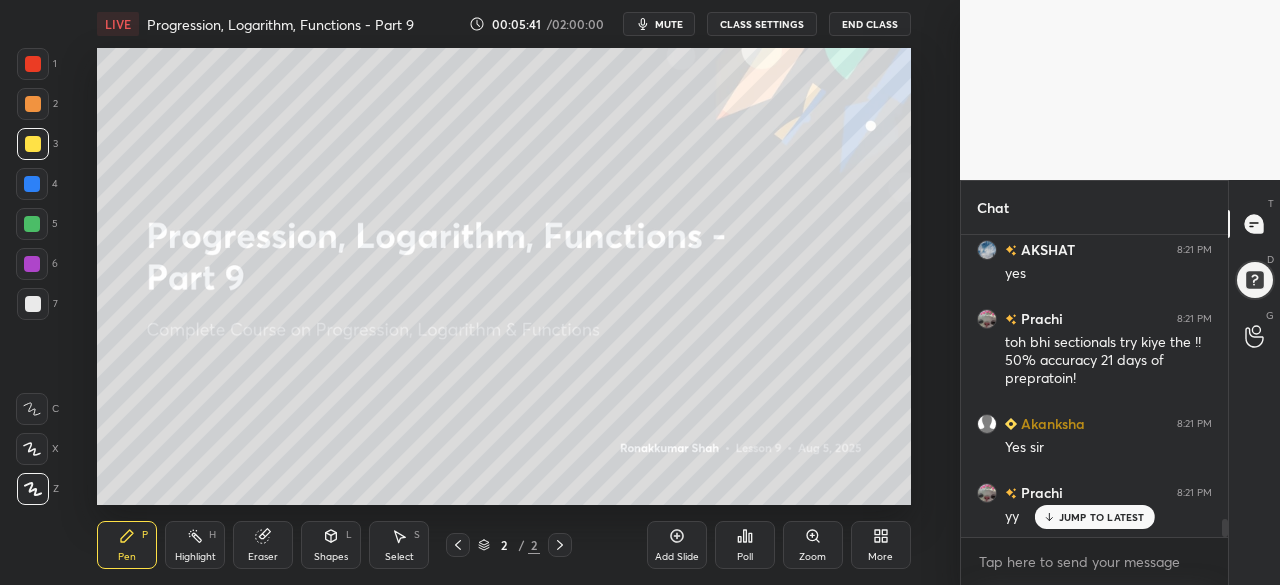 click on "JUMP TO LATEST" at bounding box center [1102, 517] 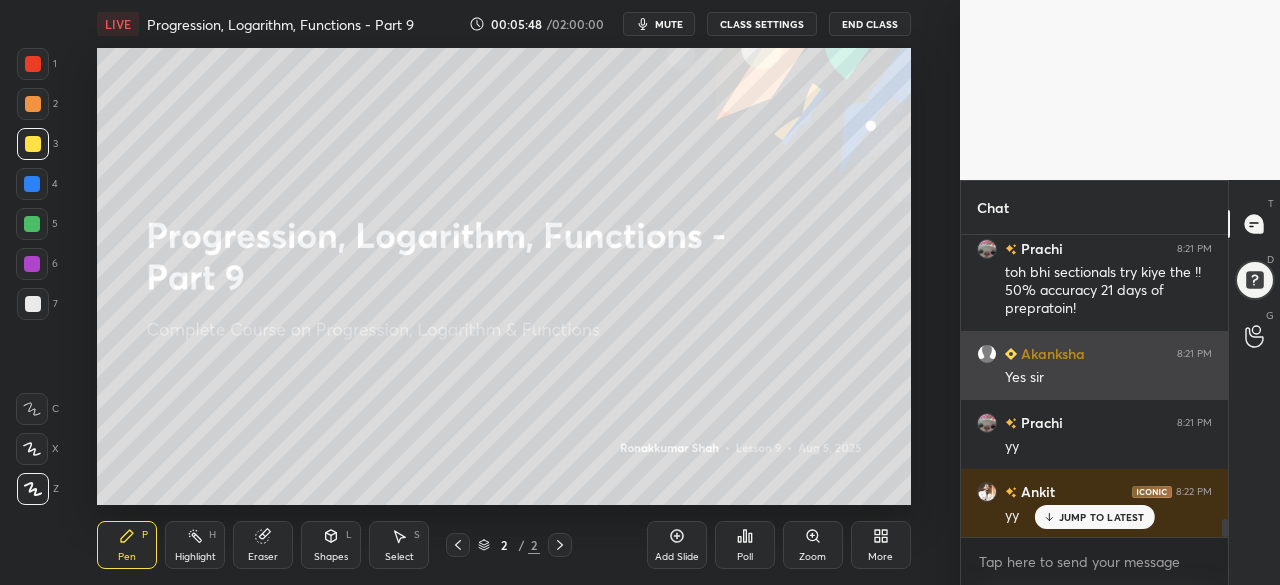 scroll, scrollTop: 4910, scrollLeft: 0, axis: vertical 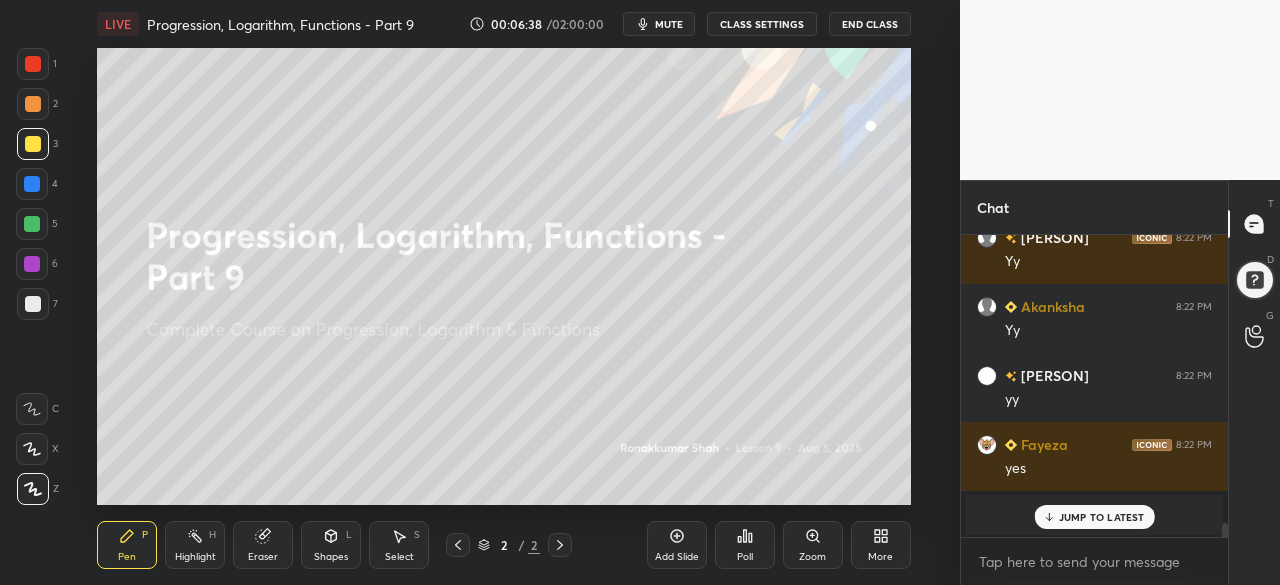 click on "JUMP TO LATEST" at bounding box center (1102, 517) 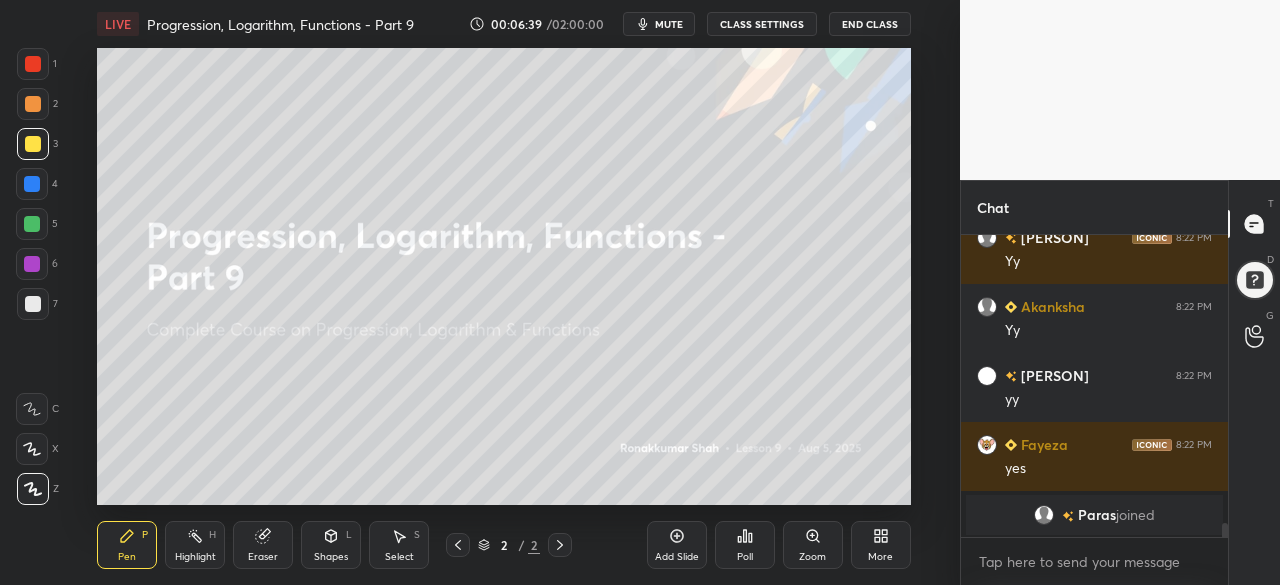click on "More" at bounding box center [881, 545] 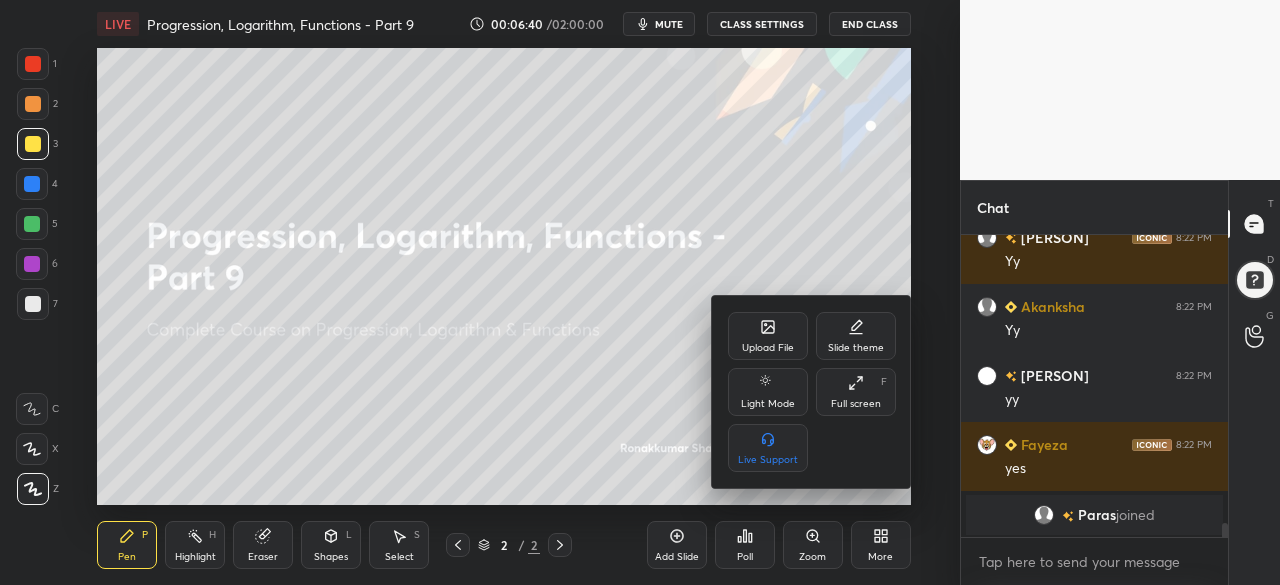 scroll, scrollTop: 5380, scrollLeft: 0, axis: vertical 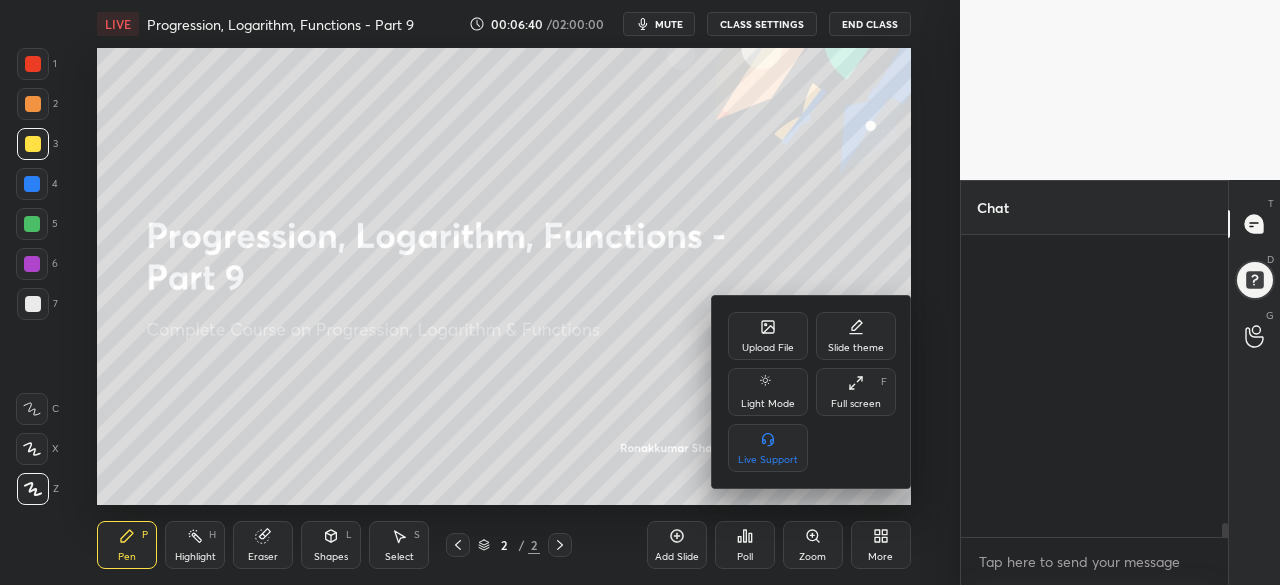 click on "Upload File" at bounding box center (768, 336) 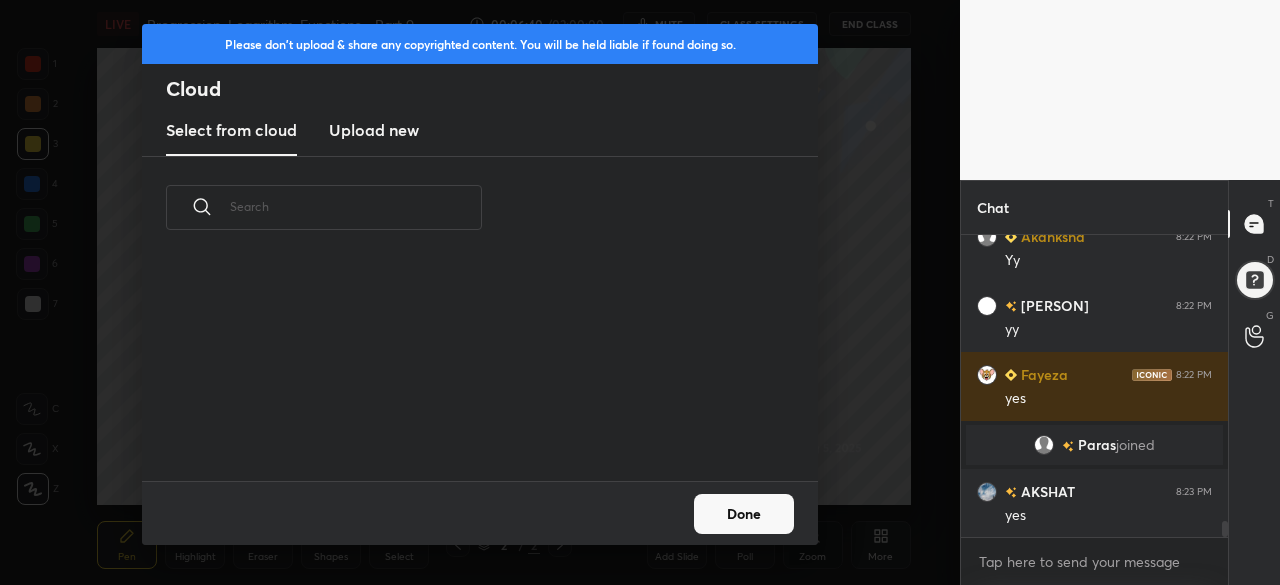 scroll, scrollTop: 6, scrollLeft: 11, axis: both 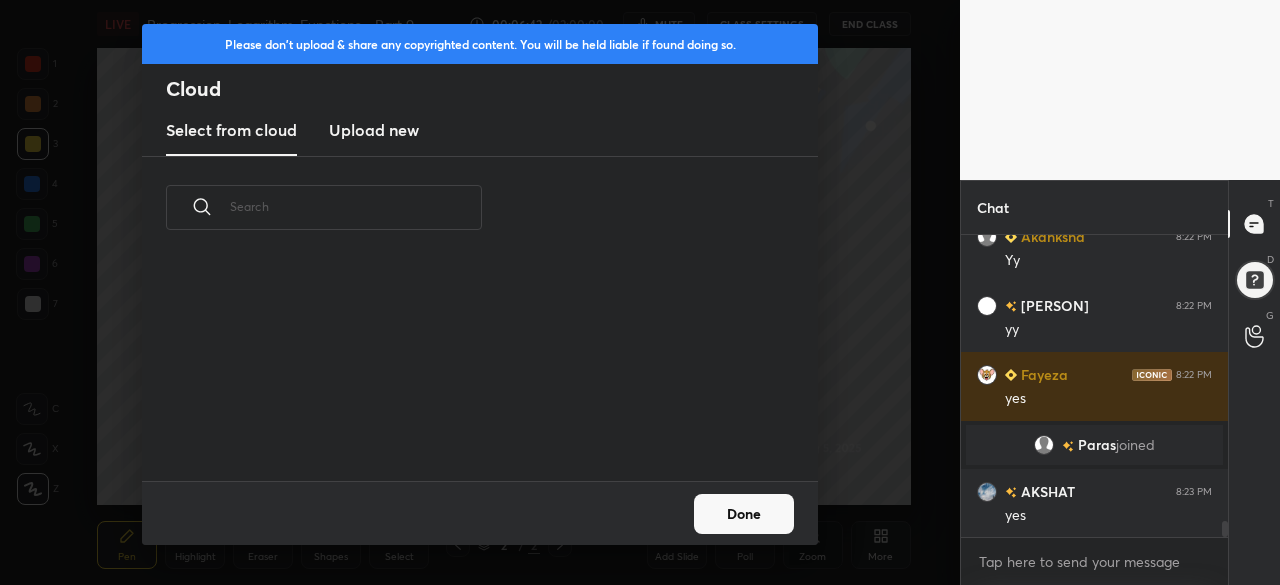 click on "Upload new" at bounding box center (374, 130) 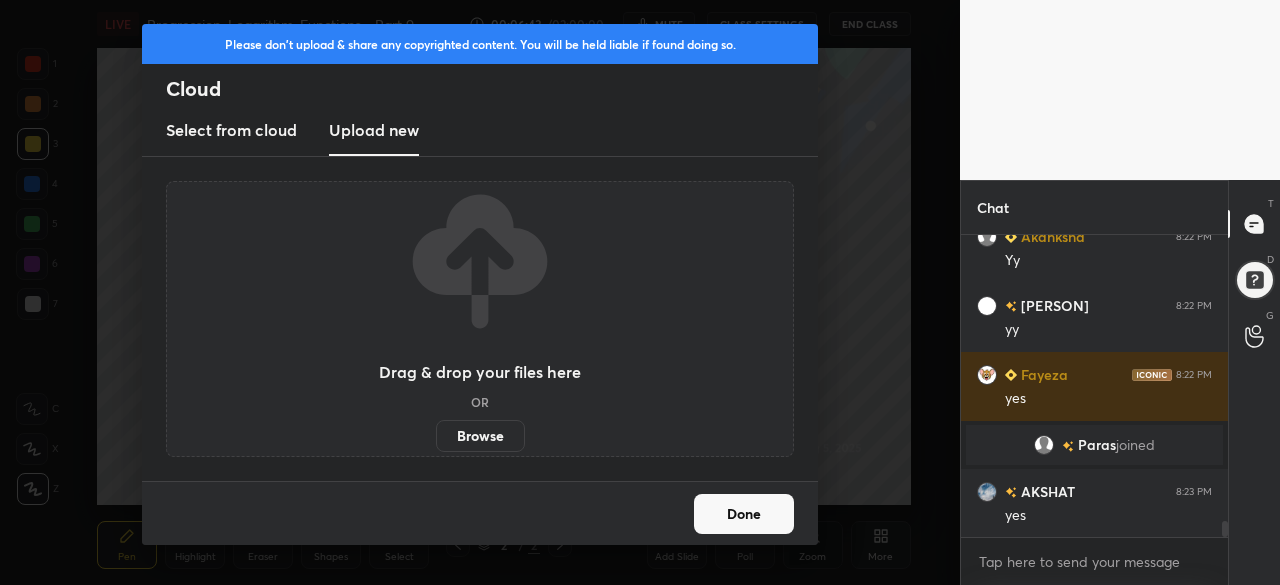 click on "Browse" at bounding box center [480, 436] 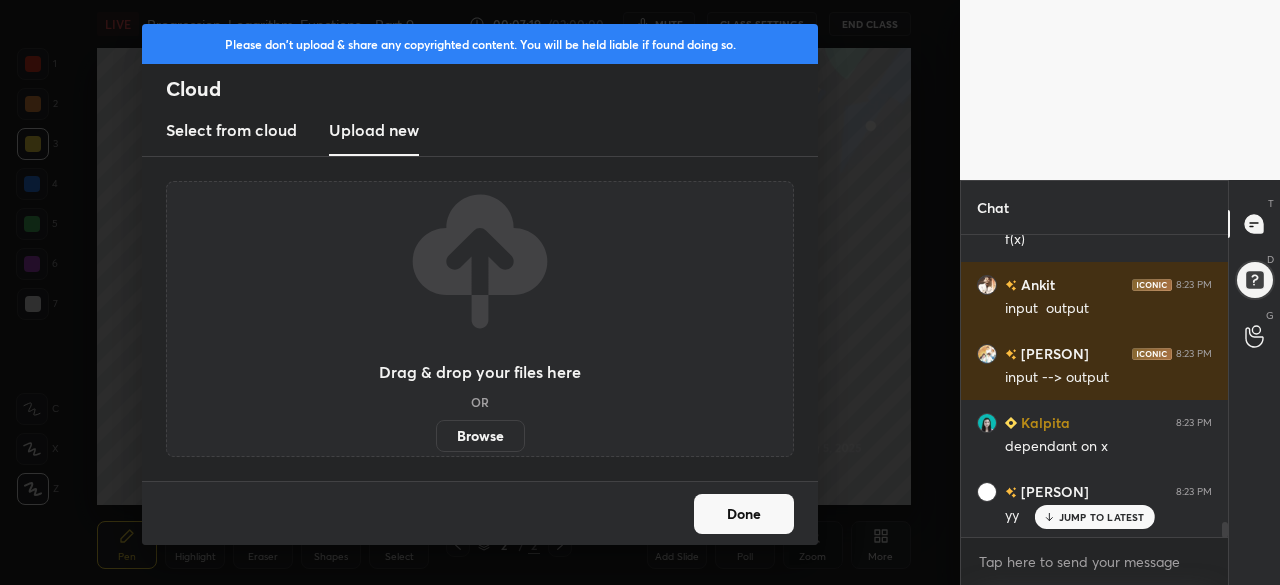 scroll, scrollTop: 6000, scrollLeft: 0, axis: vertical 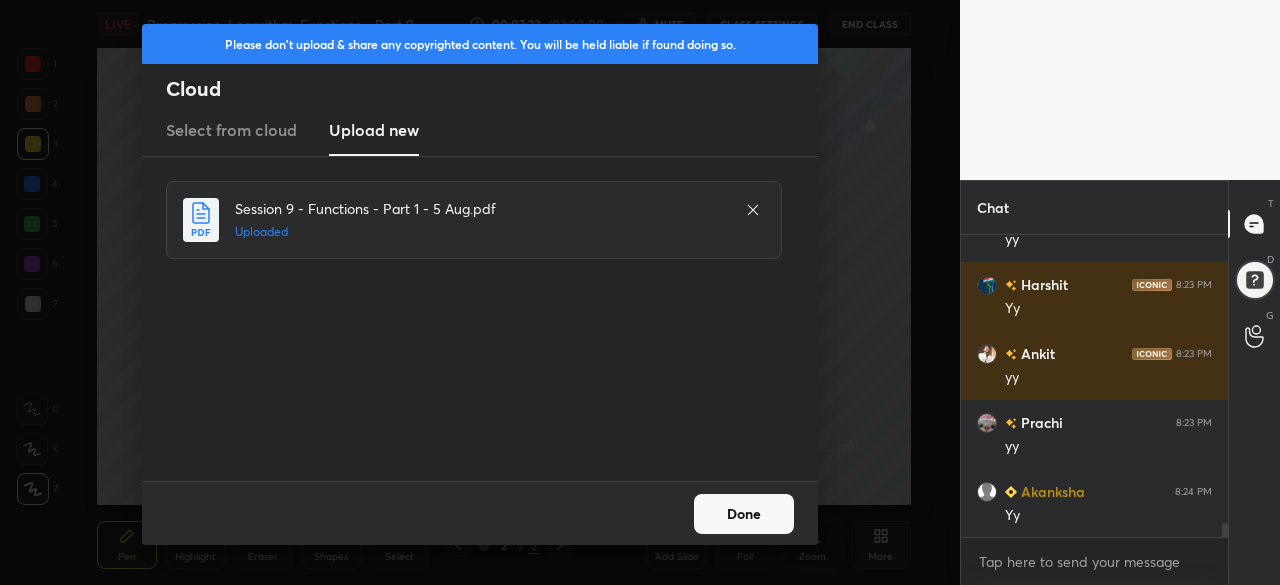 click on "Done" at bounding box center (744, 514) 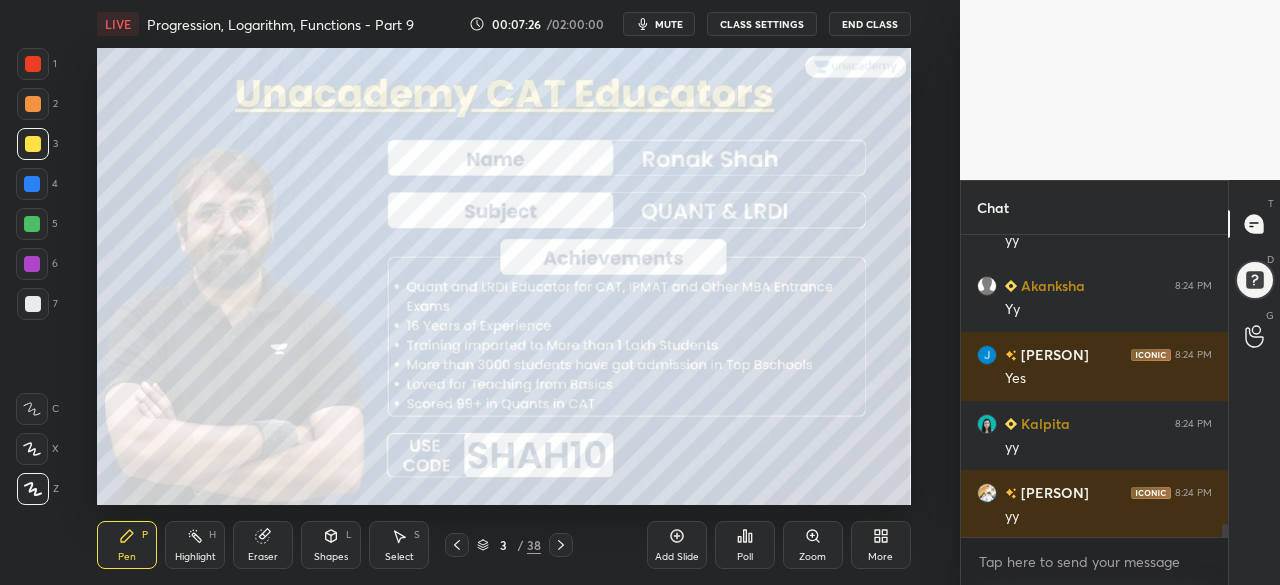 scroll, scrollTop: 6484, scrollLeft: 0, axis: vertical 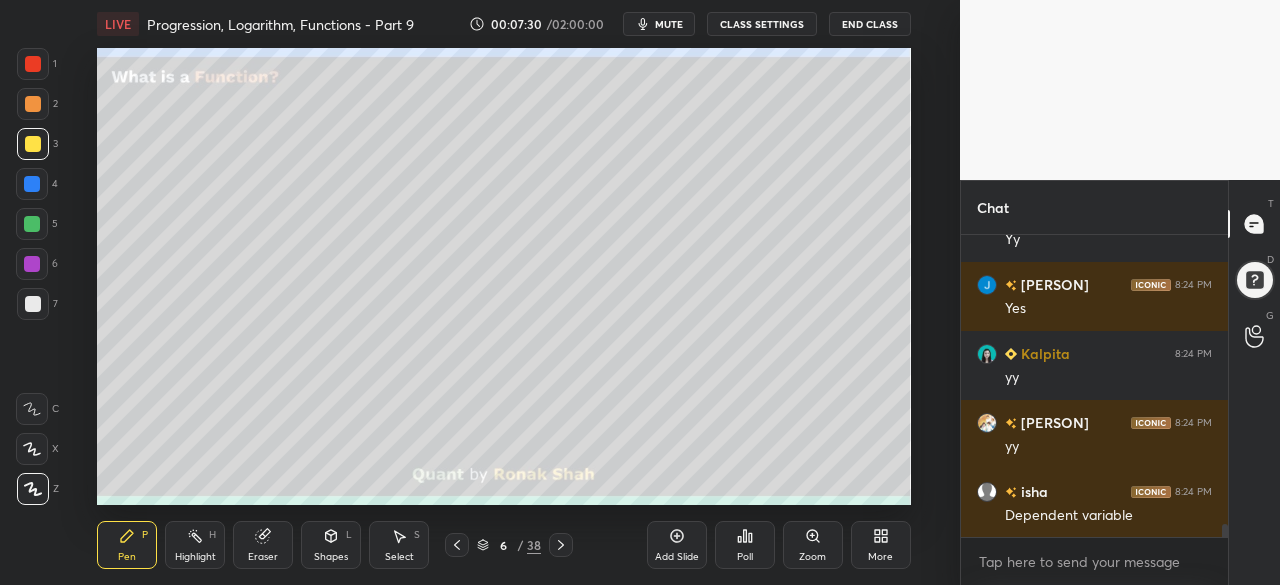 click at bounding box center (32, 184) 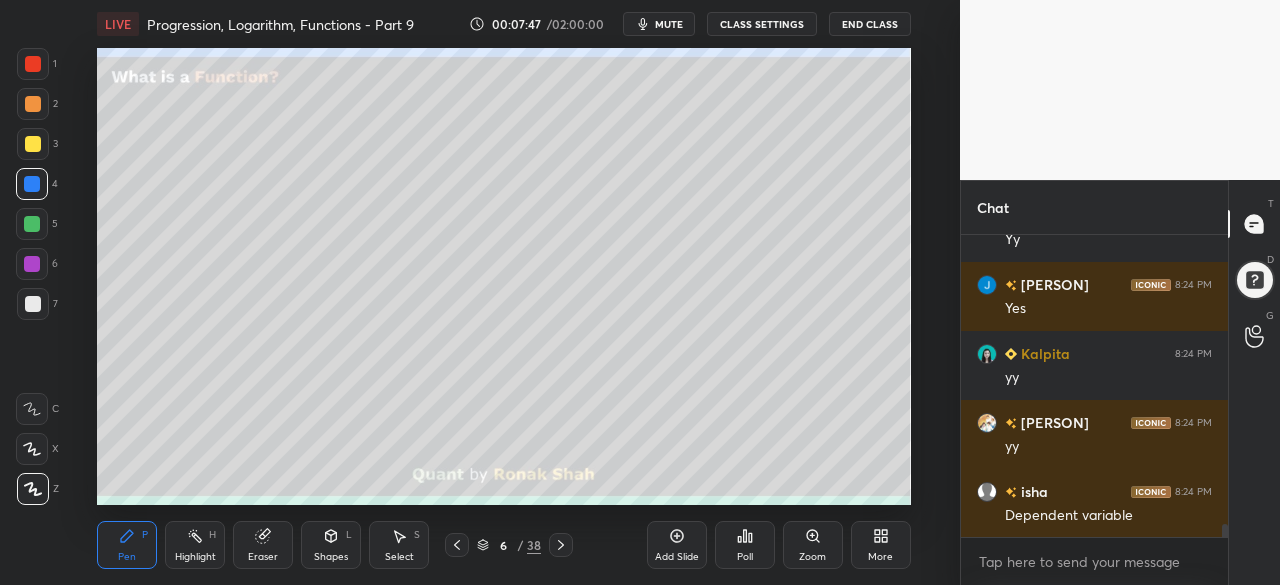 click at bounding box center [32, 224] 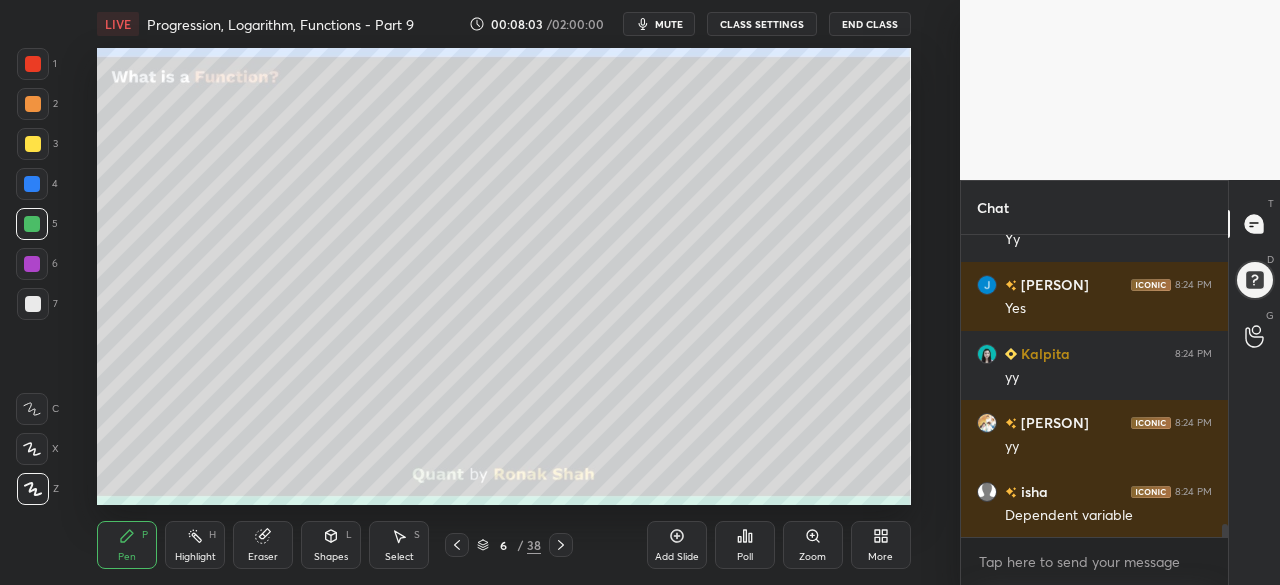 click at bounding box center (32, 264) 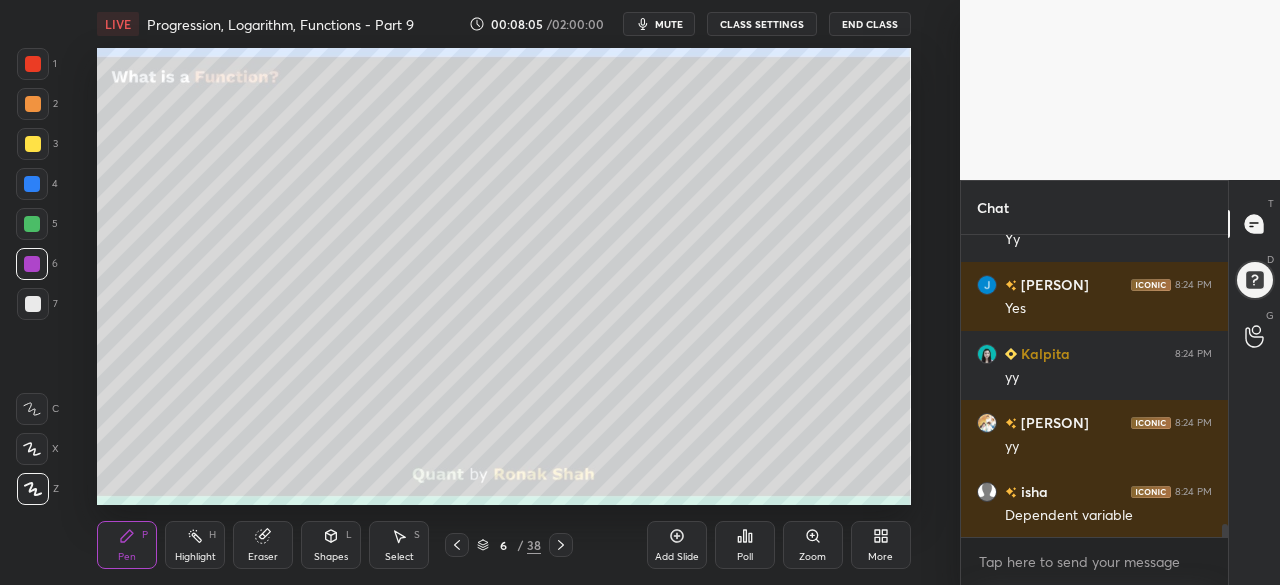 click at bounding box center [32, 224] 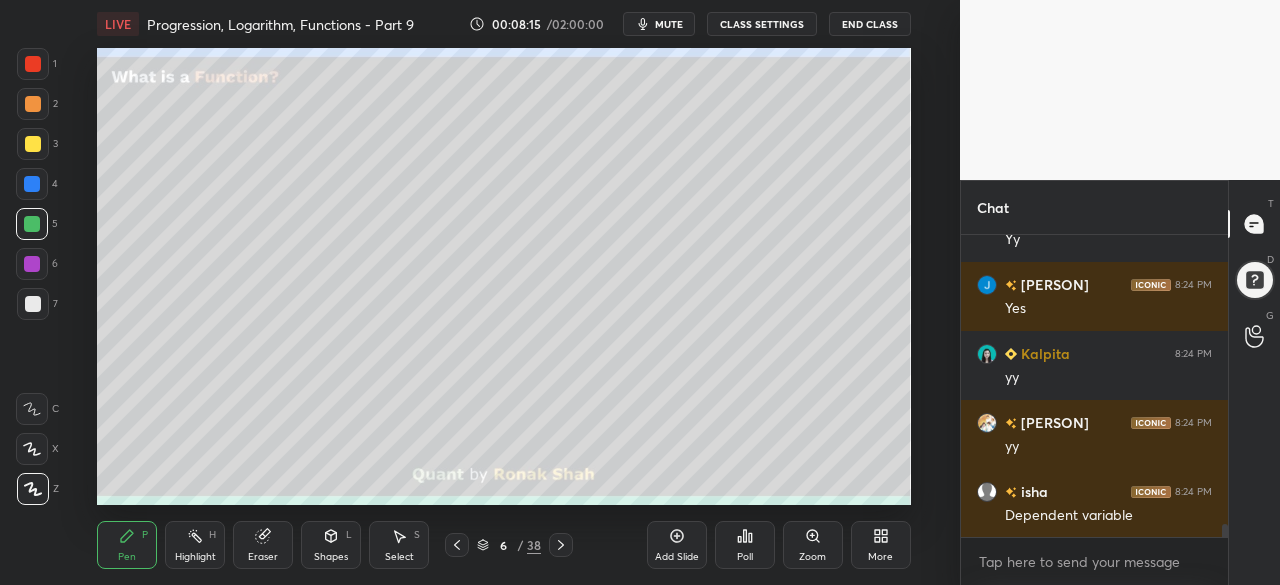 click at bounding box center (32, 264) 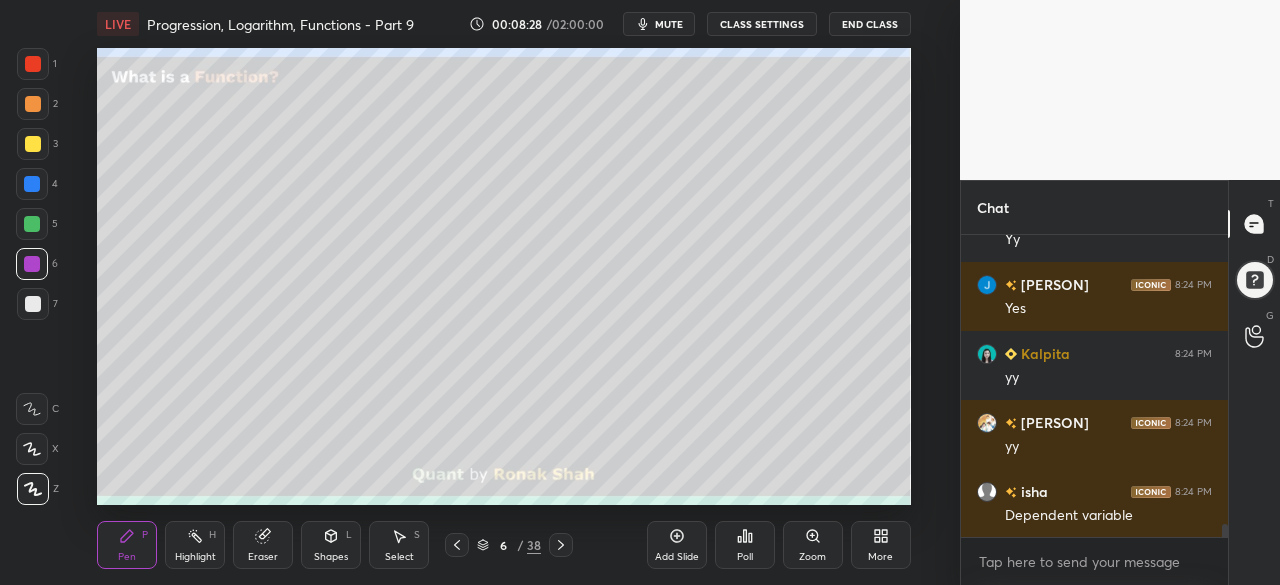 click at bounding box center (33, 144) 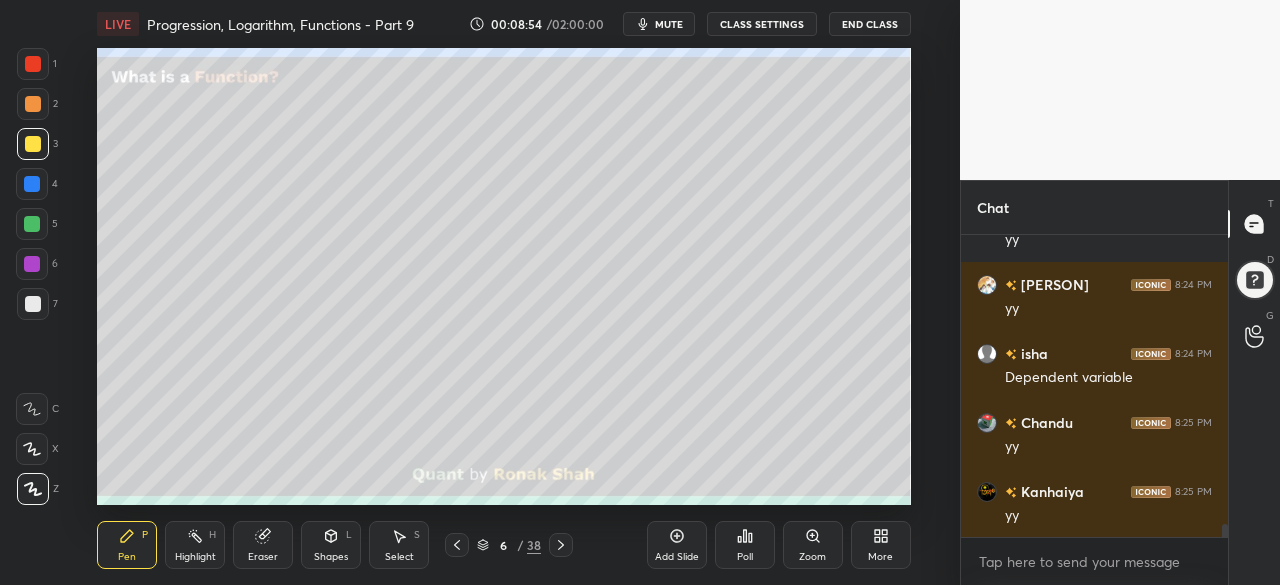 scroll, scrollTop: 6828, scrollLeft: 0, axis: vertical 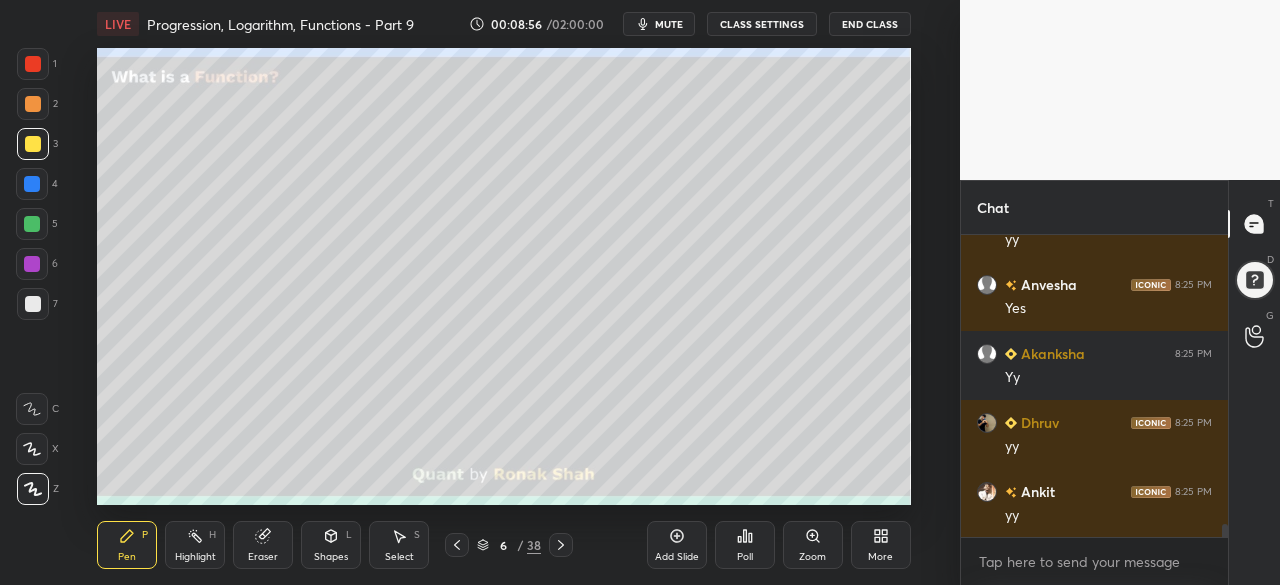 click at bounding box center (32, 264) 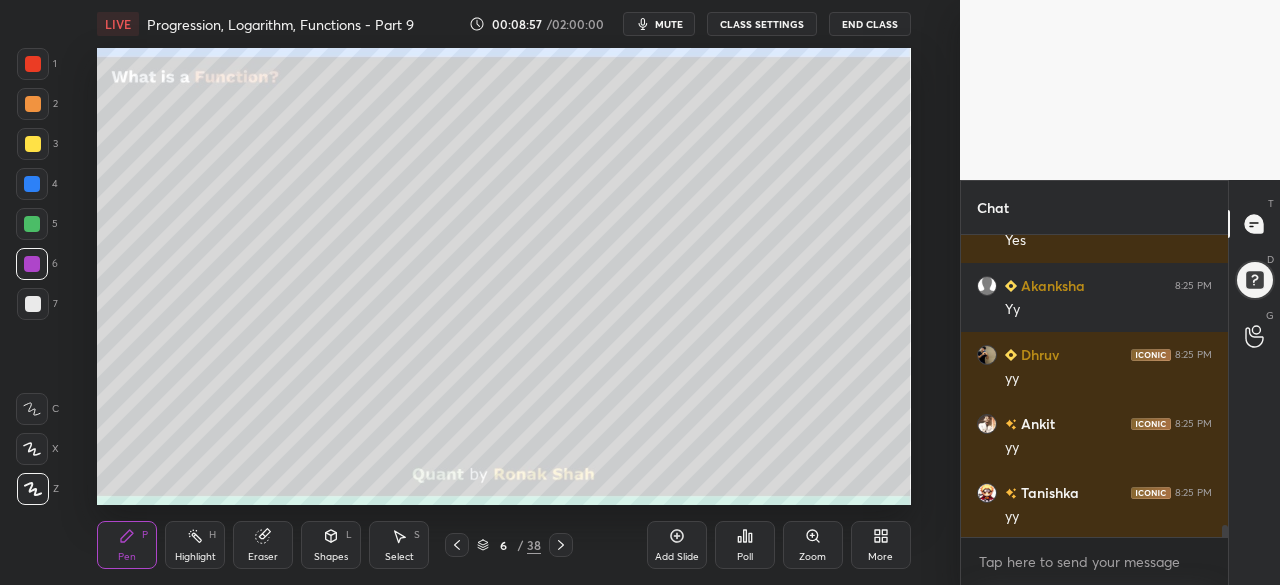 scroll, scrollTop: 7036, scrollLeft: 0, axis: vertical 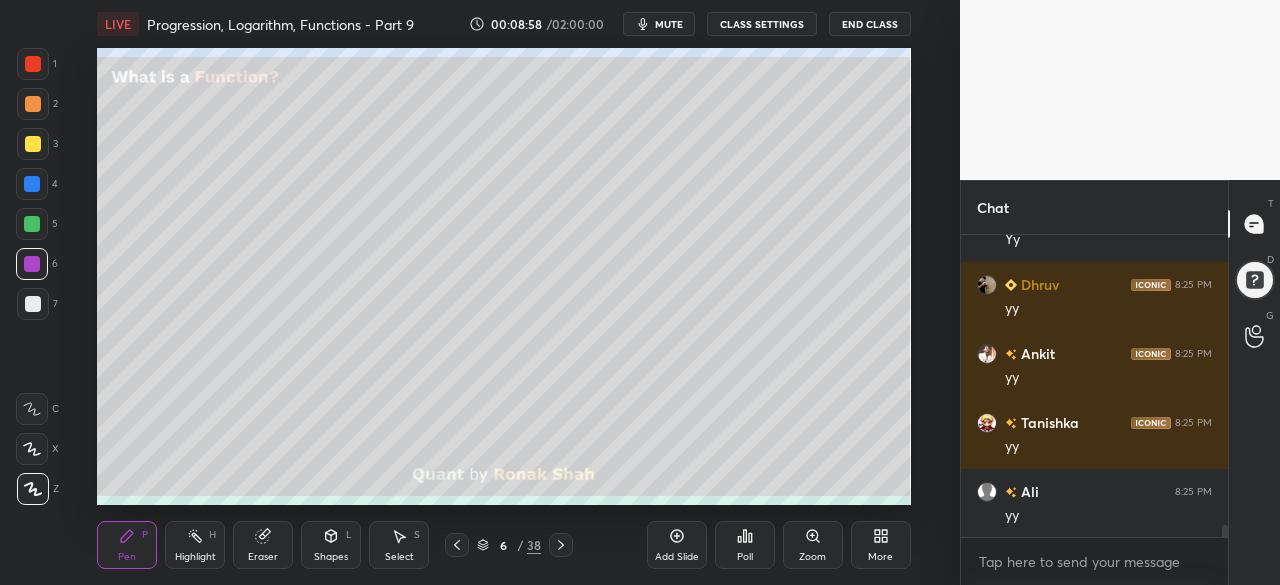 click at bounding box center [33, 144] 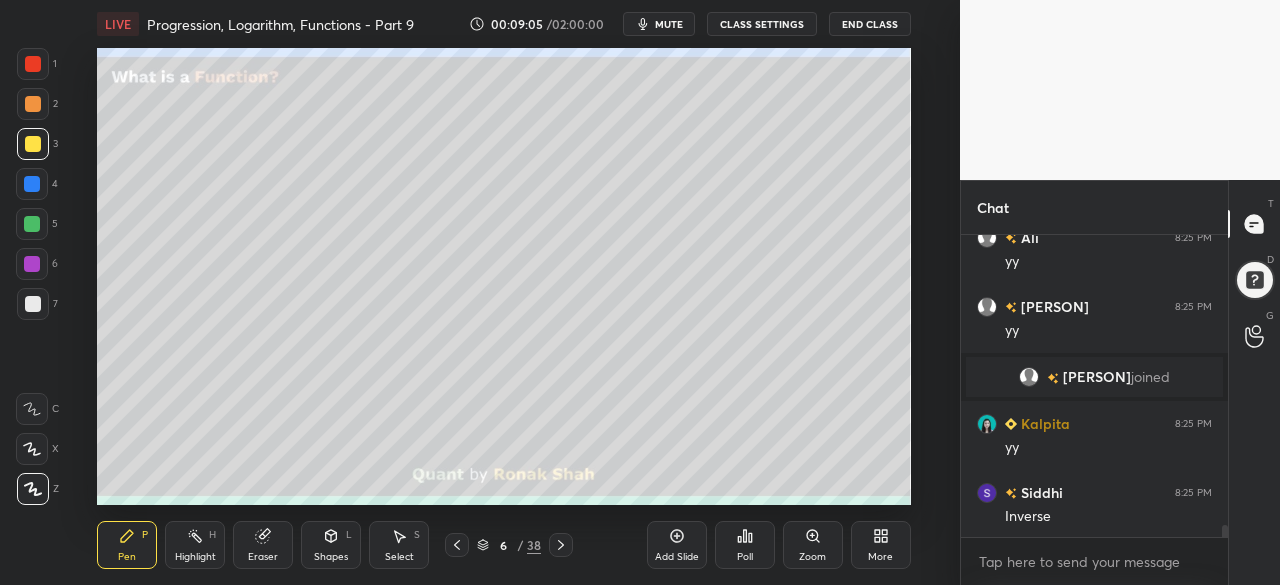 scroll, scrollTop: 7338, scrollLeft: 0, axis: vertical 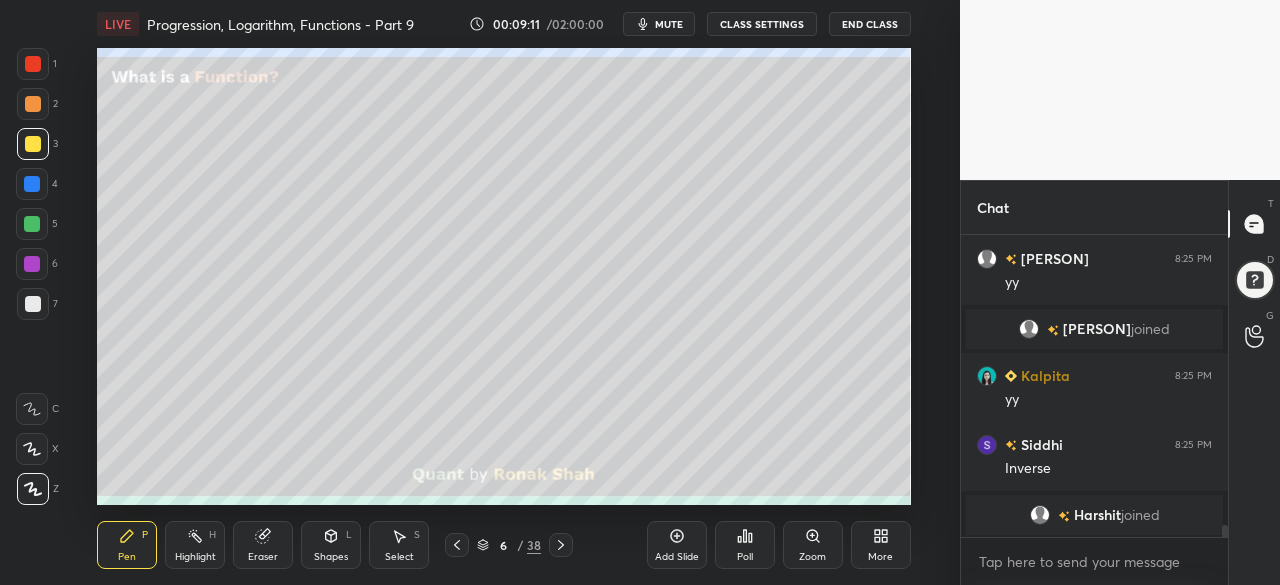 click 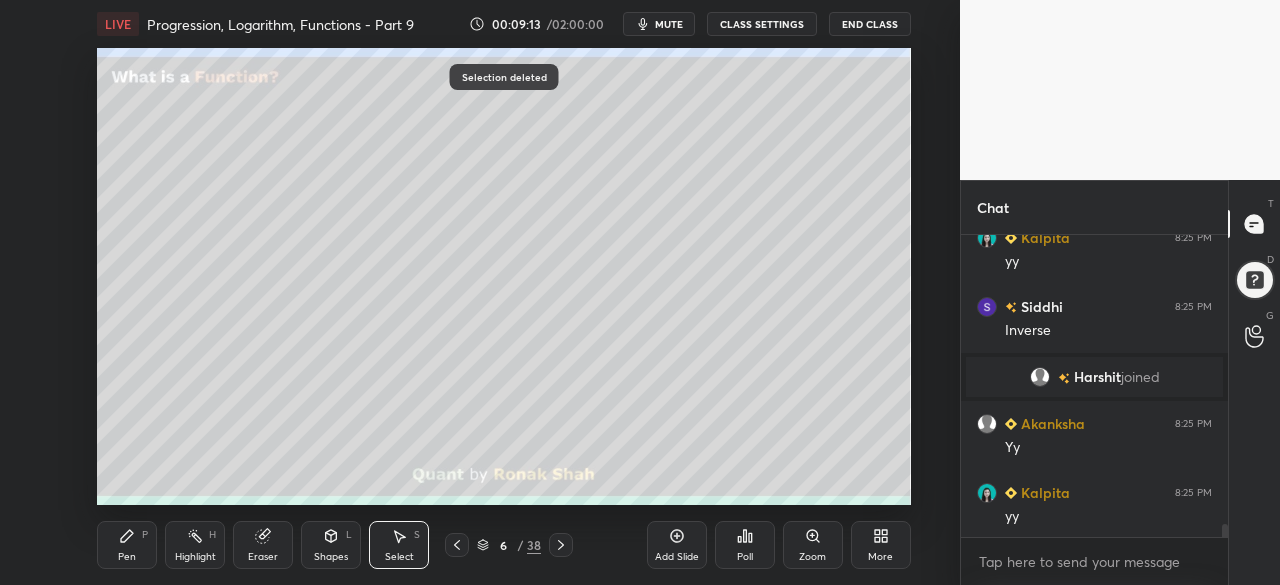 click on "Pen P" at bounding box center (127, 545) 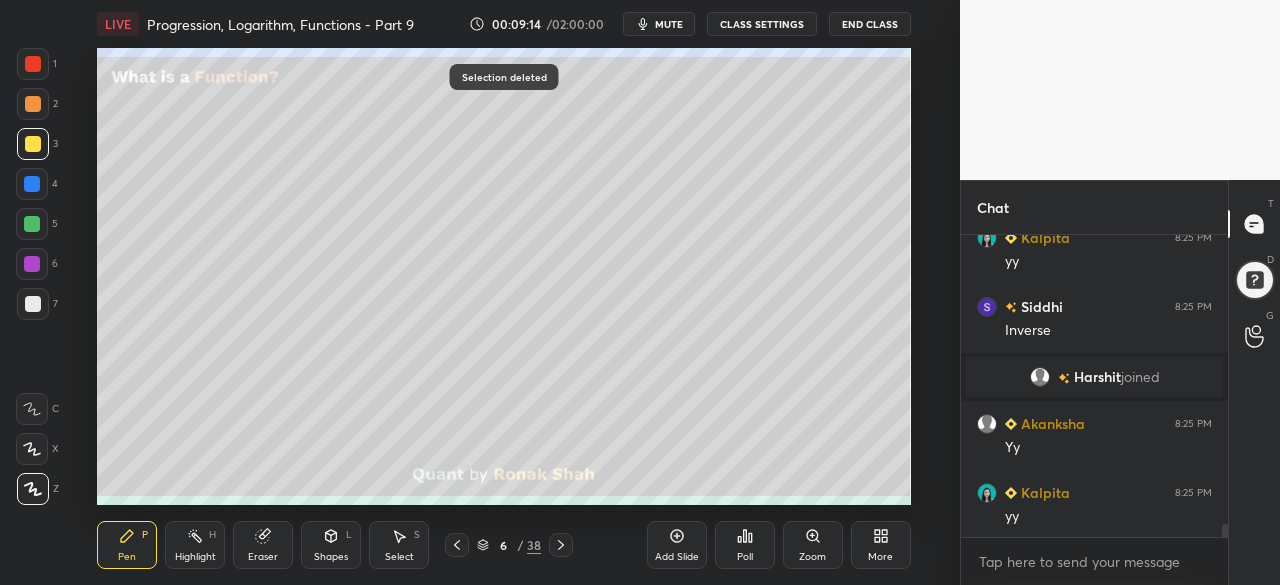 scroll, scrollTop: 7016, scrollLeft: 0, axis: vertical 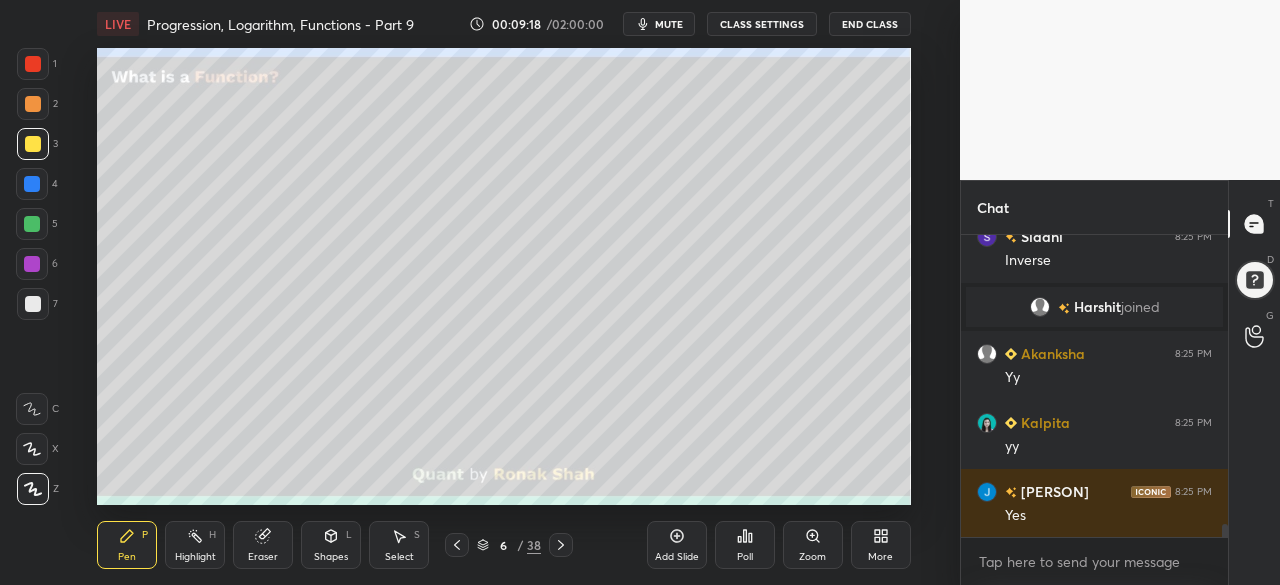 click at bounding box center (32, 264) 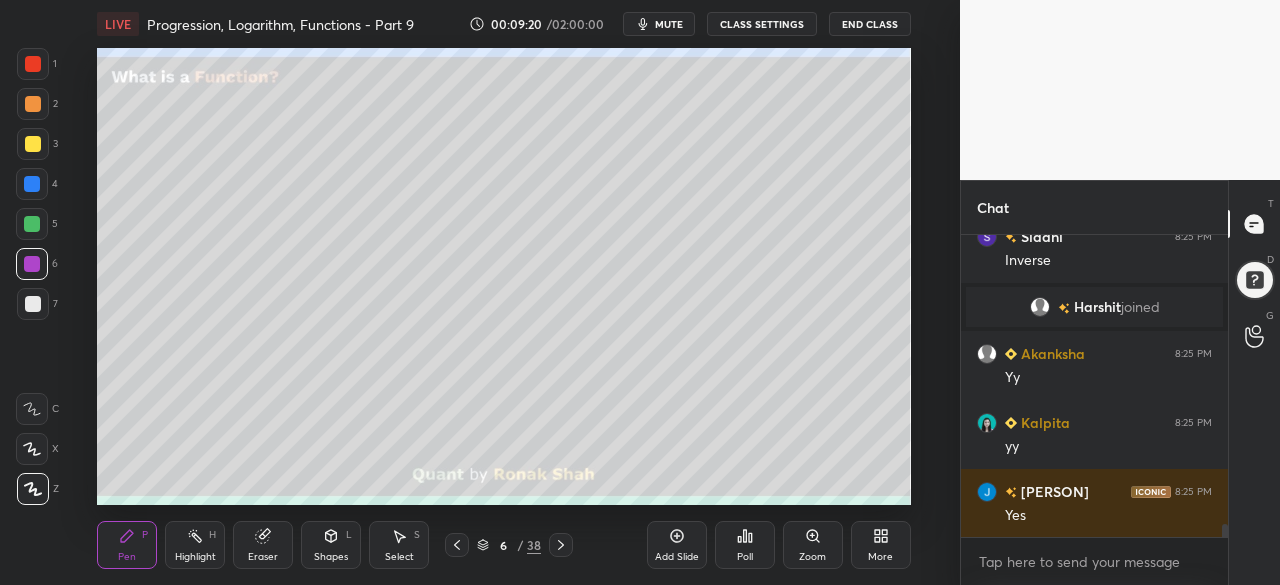 click at bounding box center (33, 144) 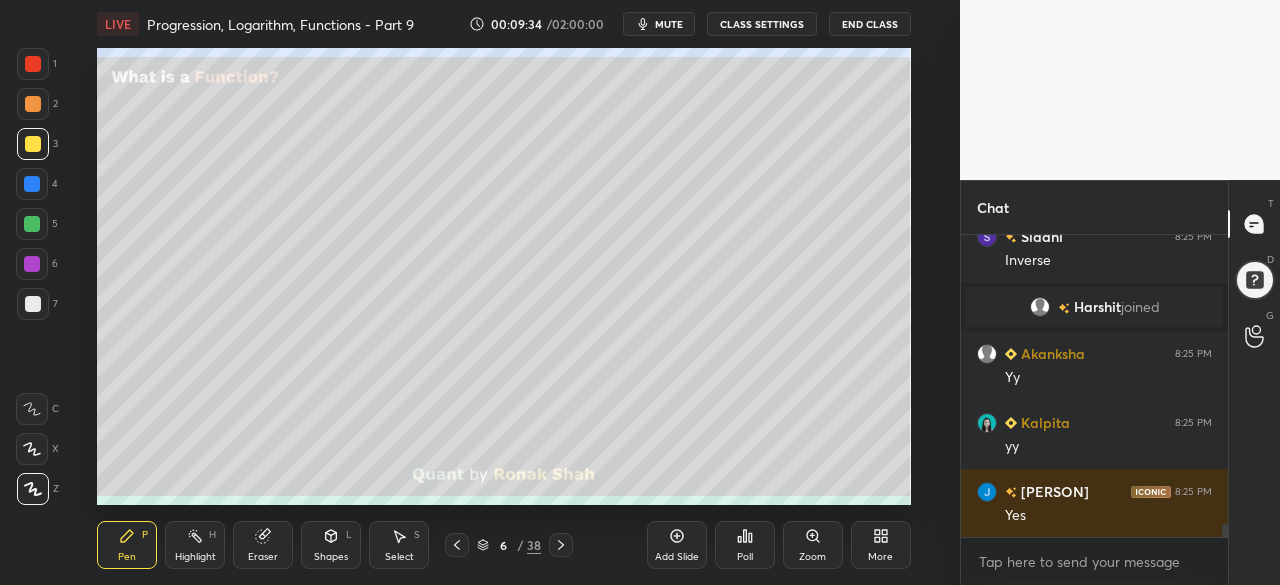 scroll, scrollTop: 7084, scrollLeft: 0, axis: vertical 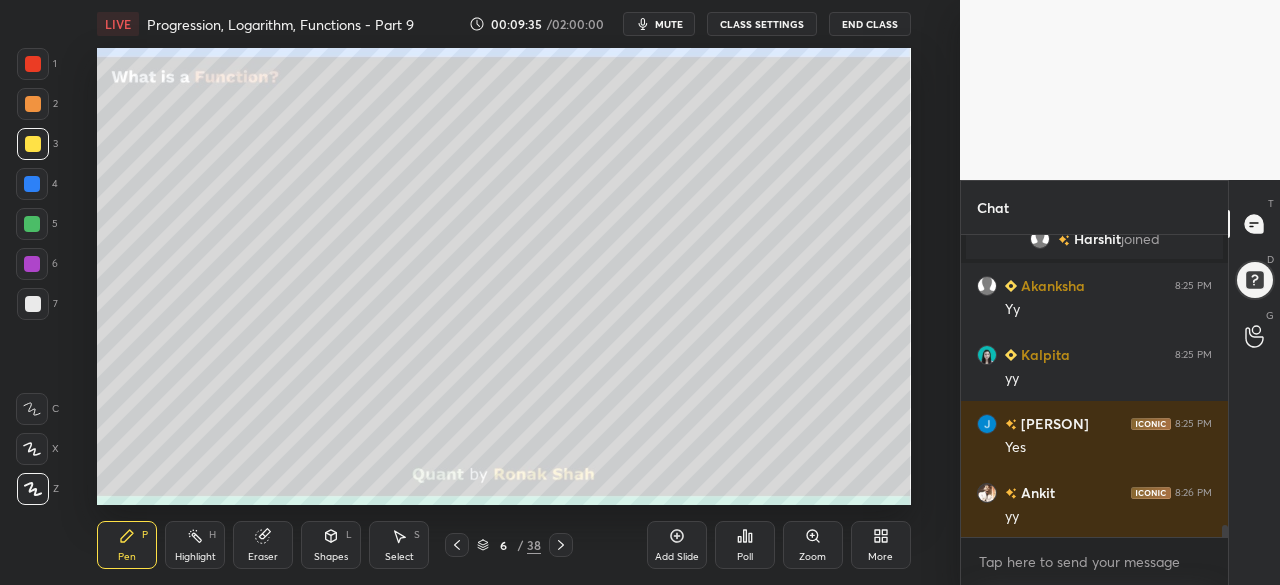 click at bounding box center (32, 264) 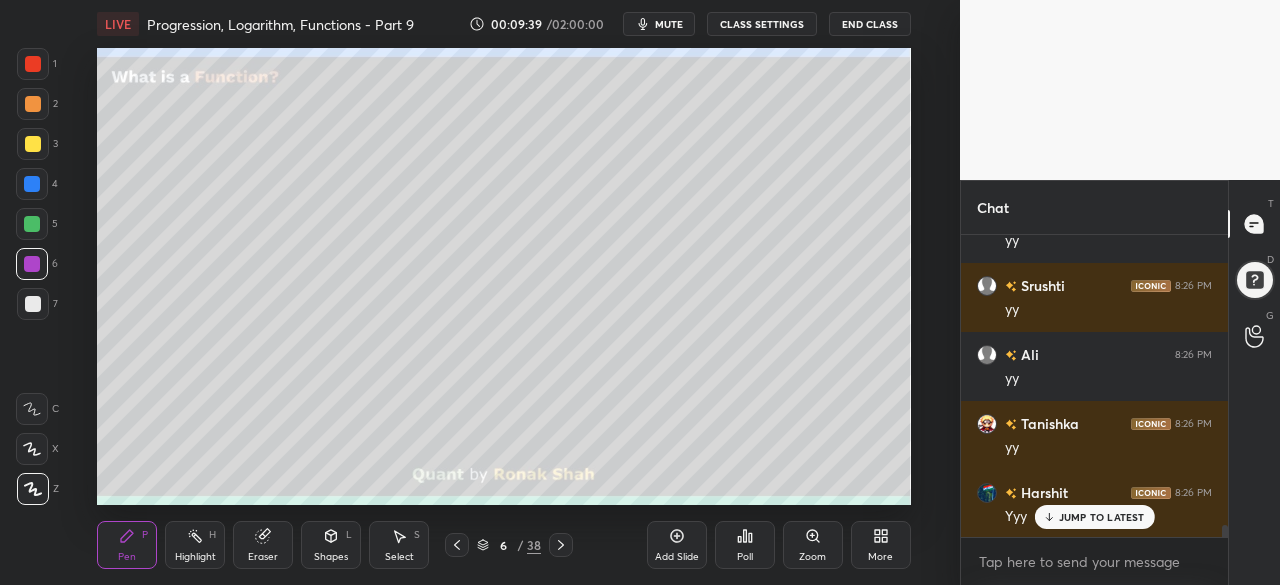 scroll, scrollTop: 7568, scrollLeft: 0, axis: vertical 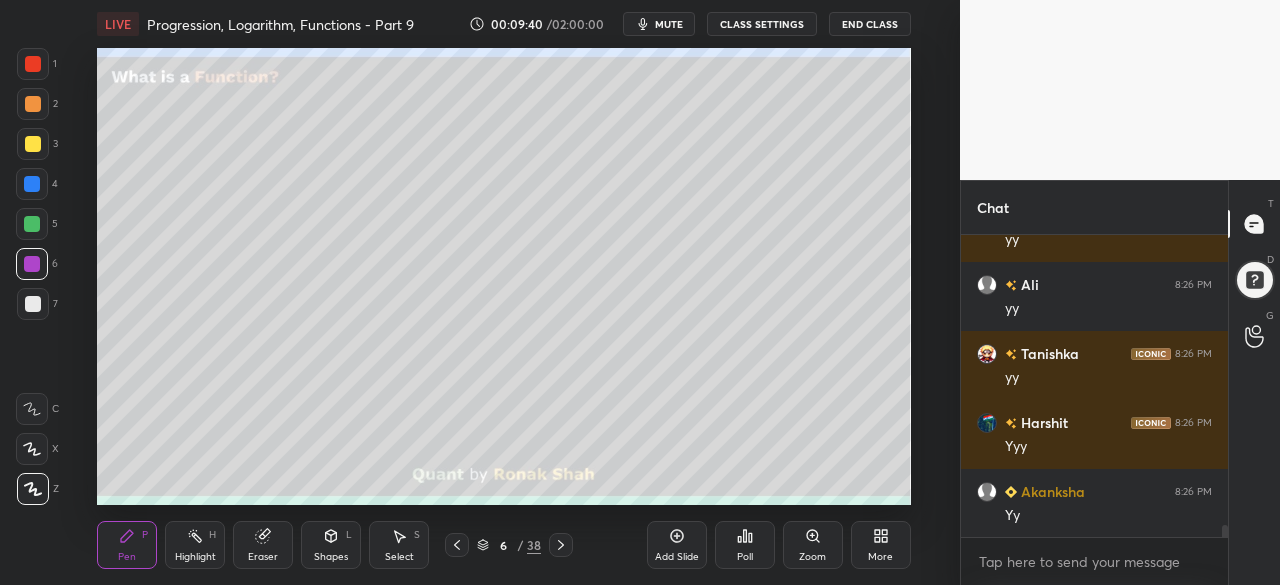 click at bounding box center [32, 224] 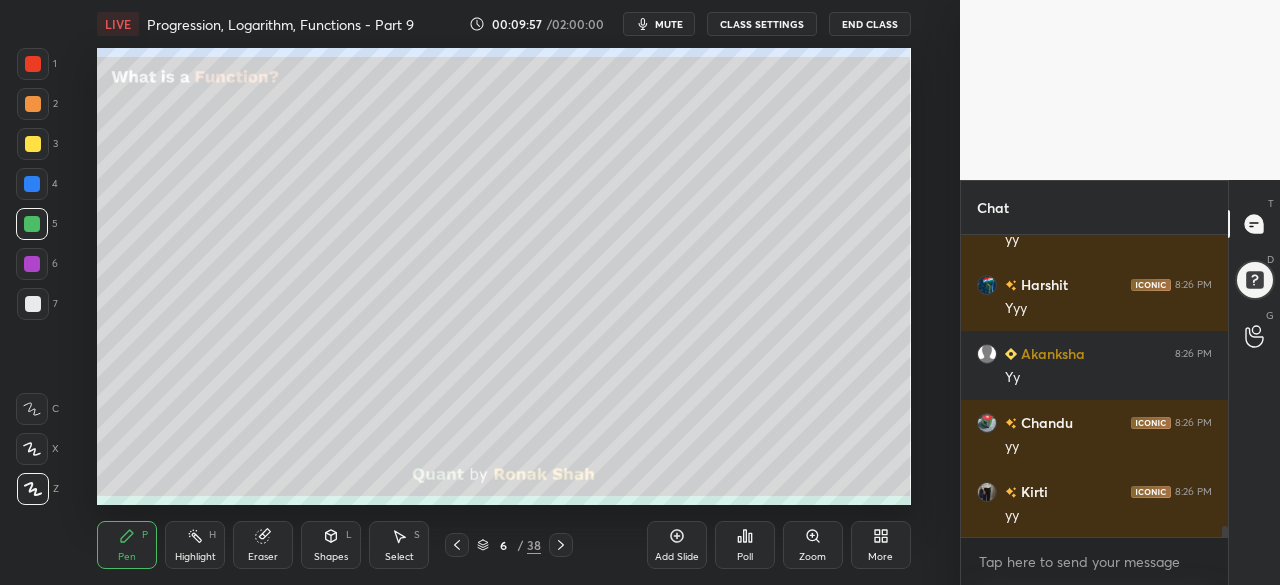 scroll, scrollTop: 7774, scrollLeft: 0, axis: vertical 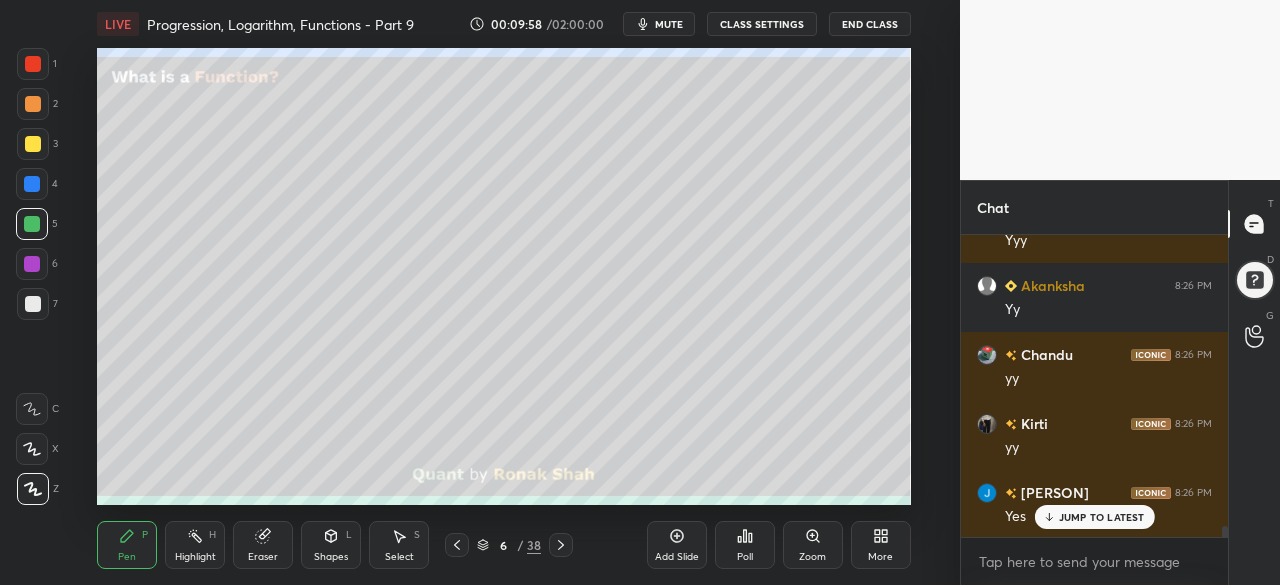 click on "Add Slide" at bounding box center (677, 545) 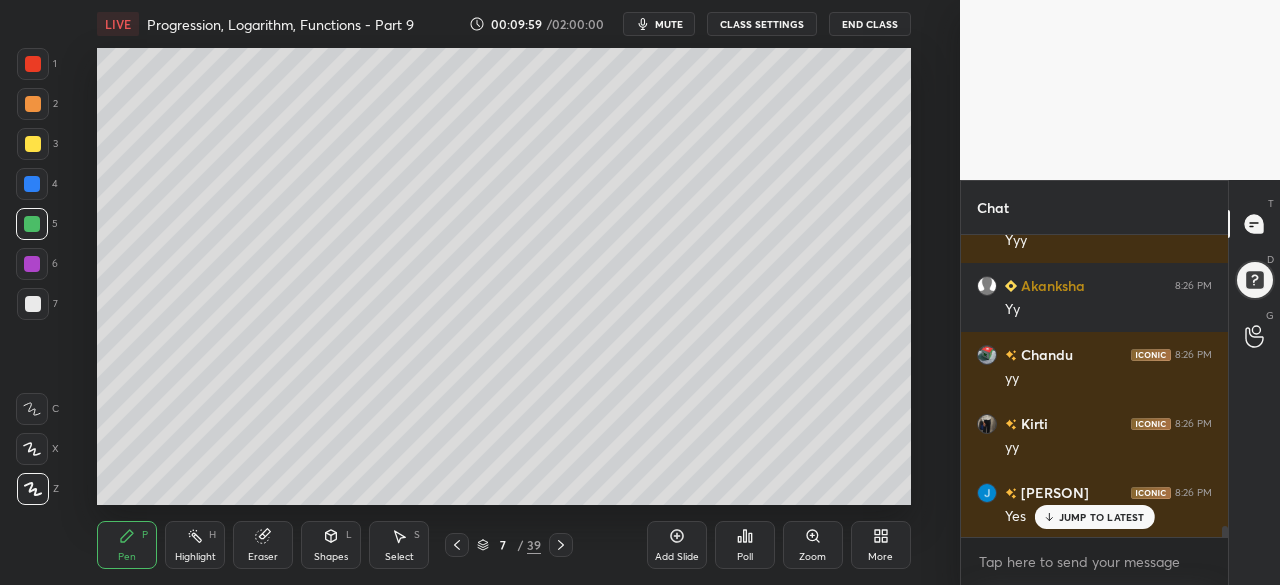 click on "3" at bounding box center (37, 144) 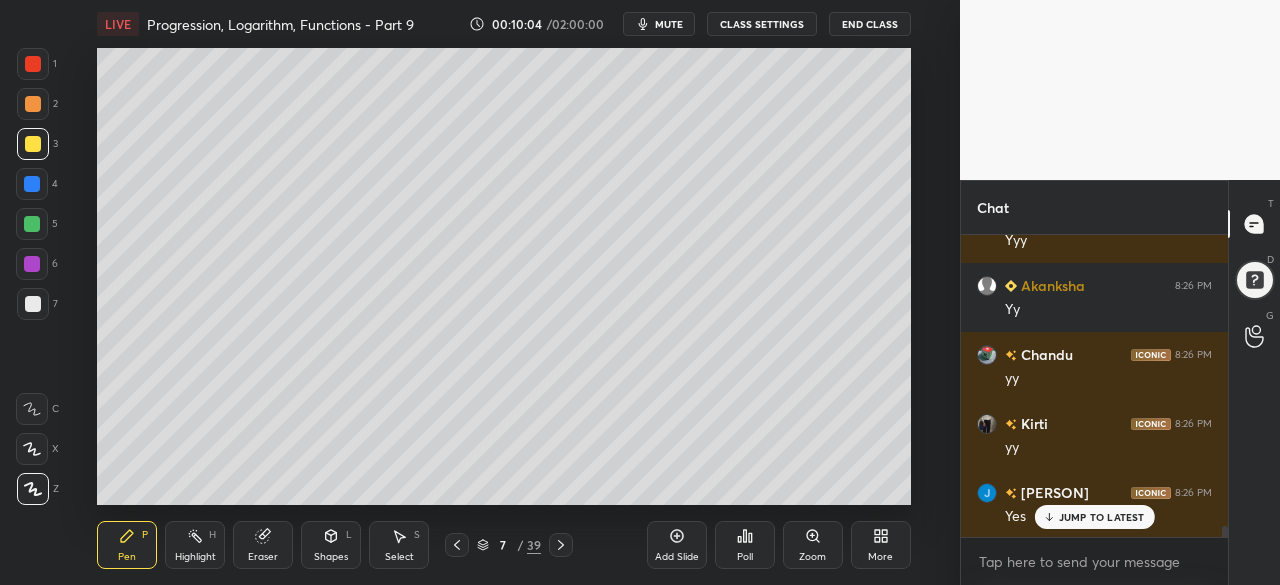 click at bounding box center [32, 184] 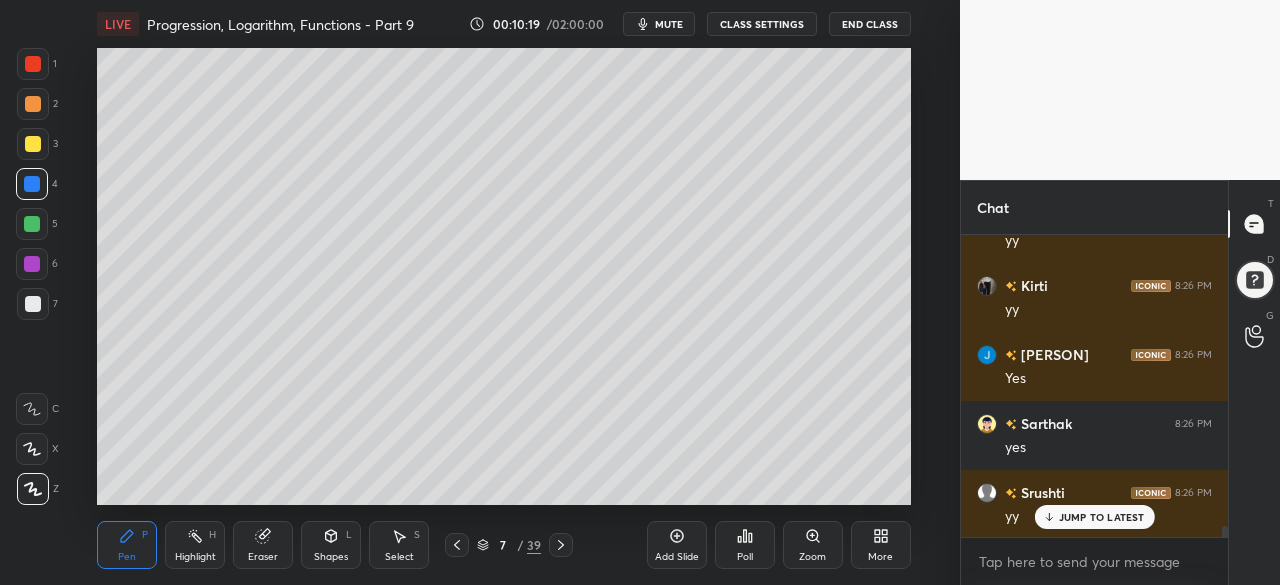 scroll, scrollTop: 8050, scrollLeft: 0, axis: vertical 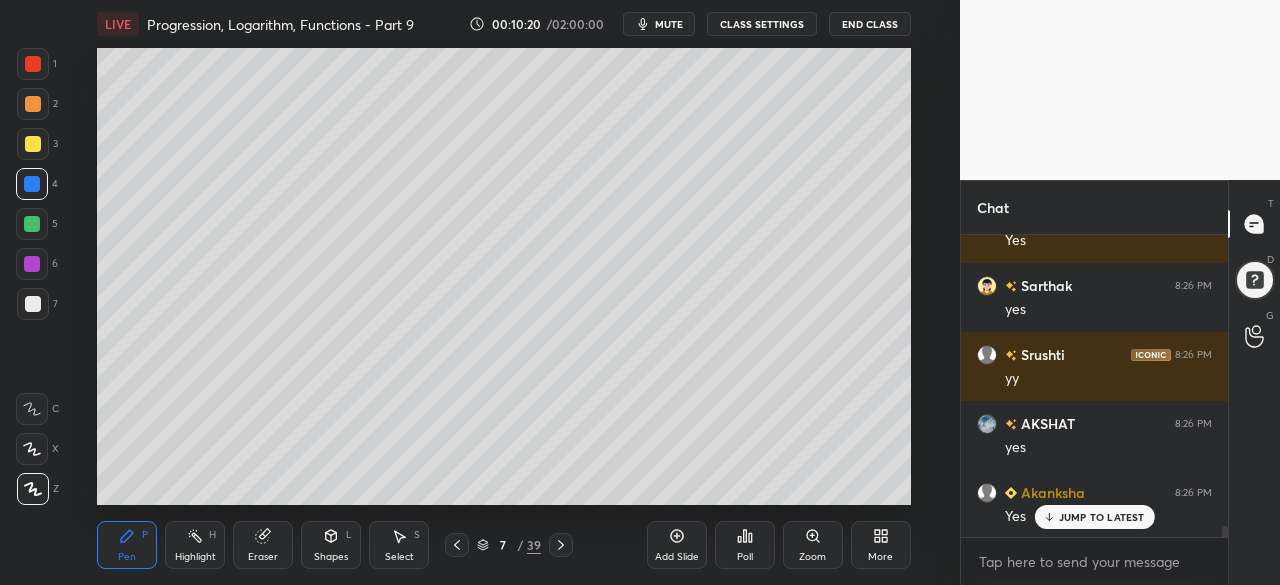 click at bounding box center [32, 224] 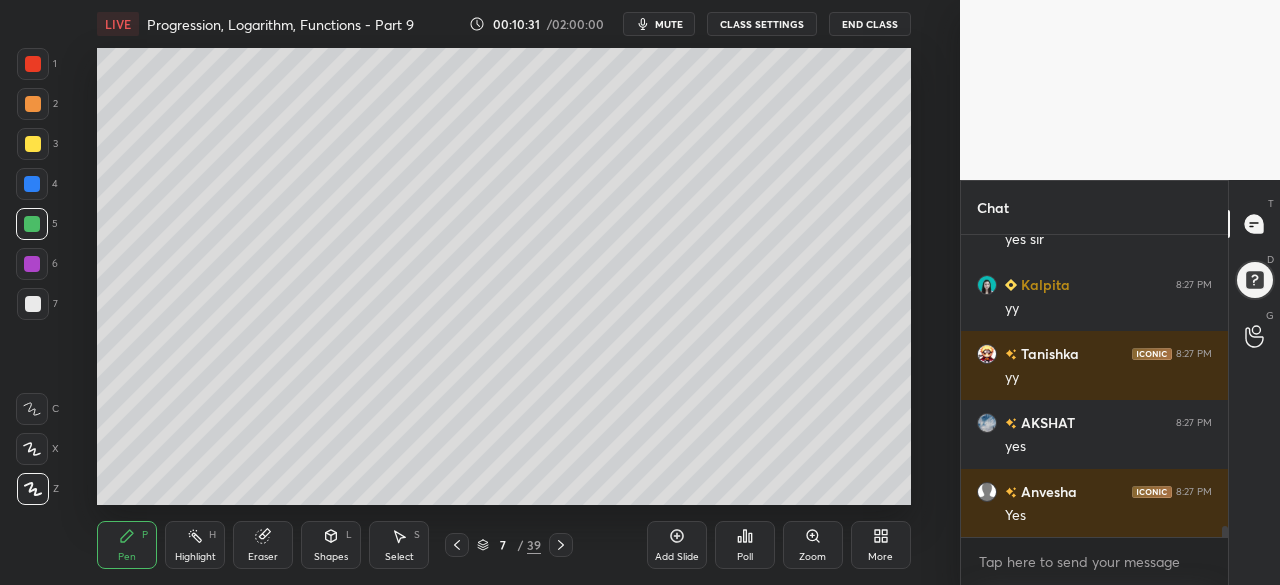 scroll, scrollTop: 8464, scrollLeft: 0, axis: vertical 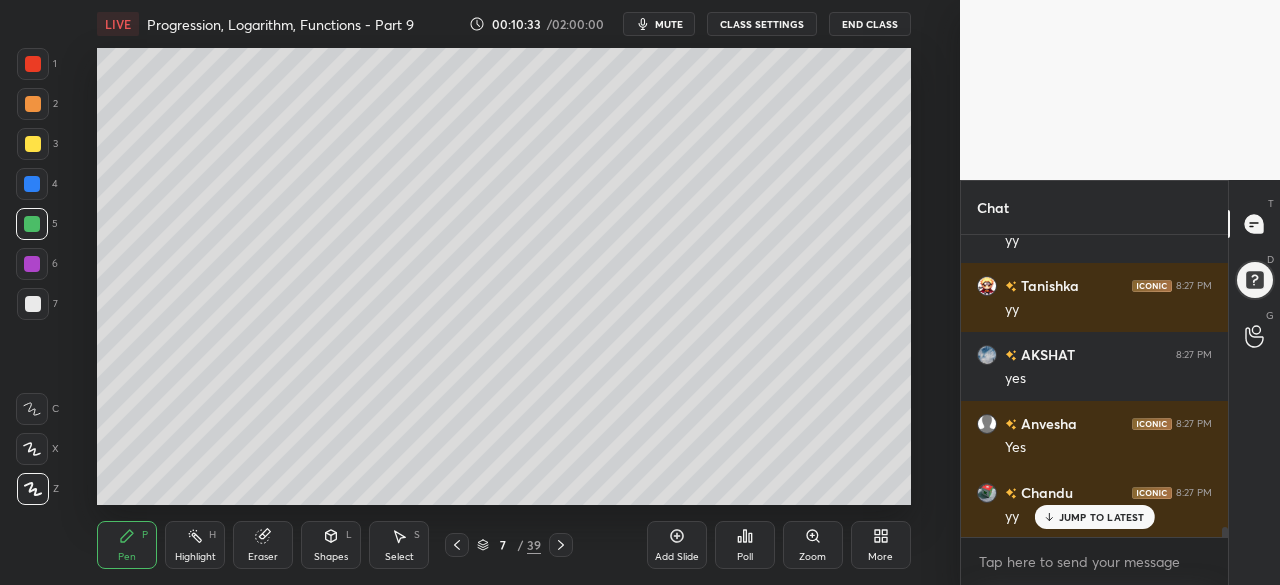 click 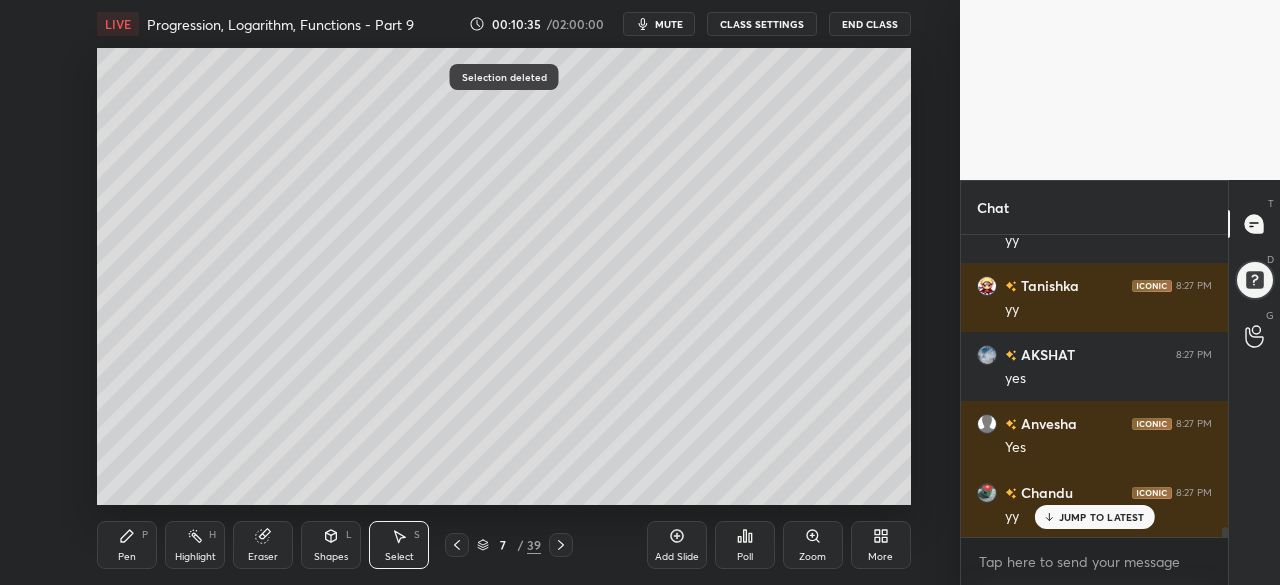 click on "Pen P" at bounding box center (127, 545) 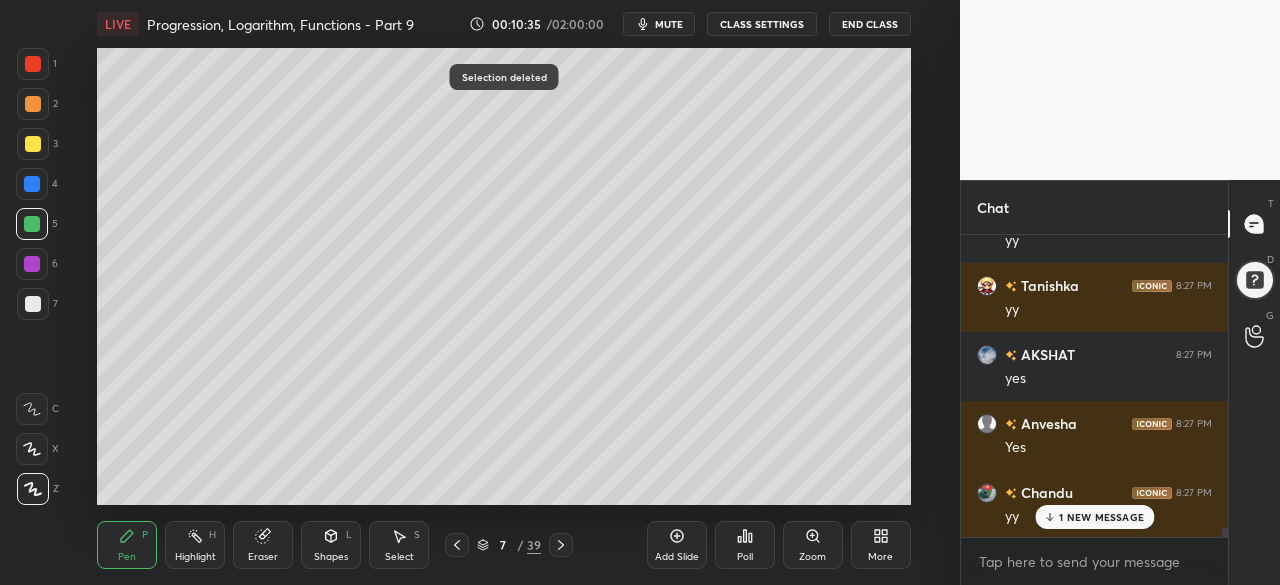 scroll, scrollTop: 8534, scrollLeft: 0, axis: vertical 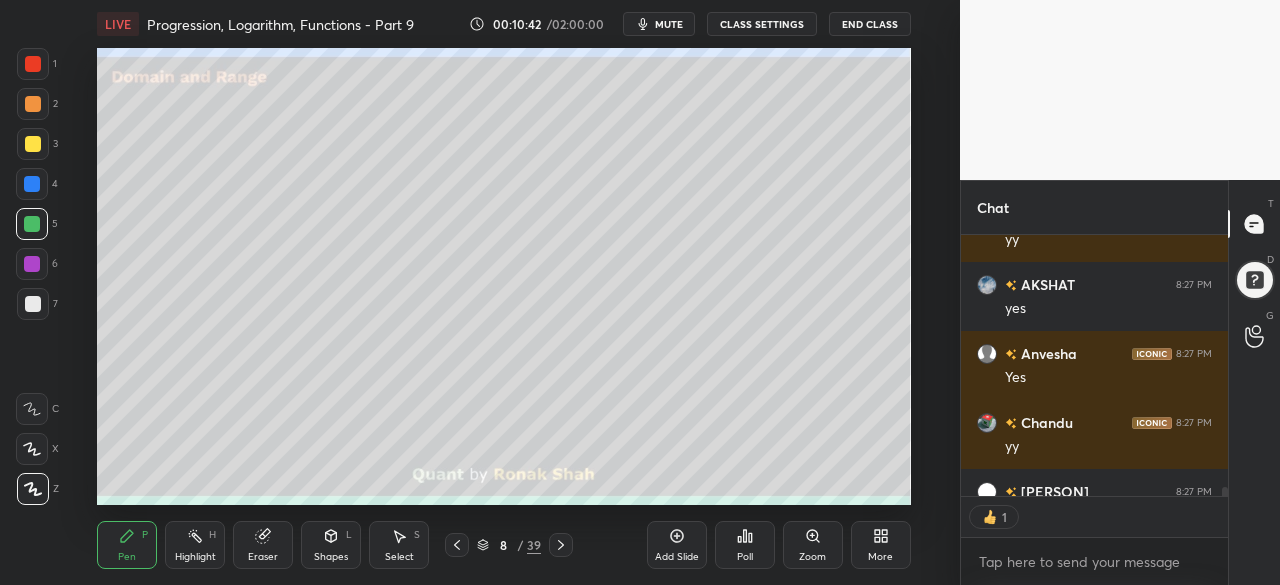 click at bounding box center [33, 104] 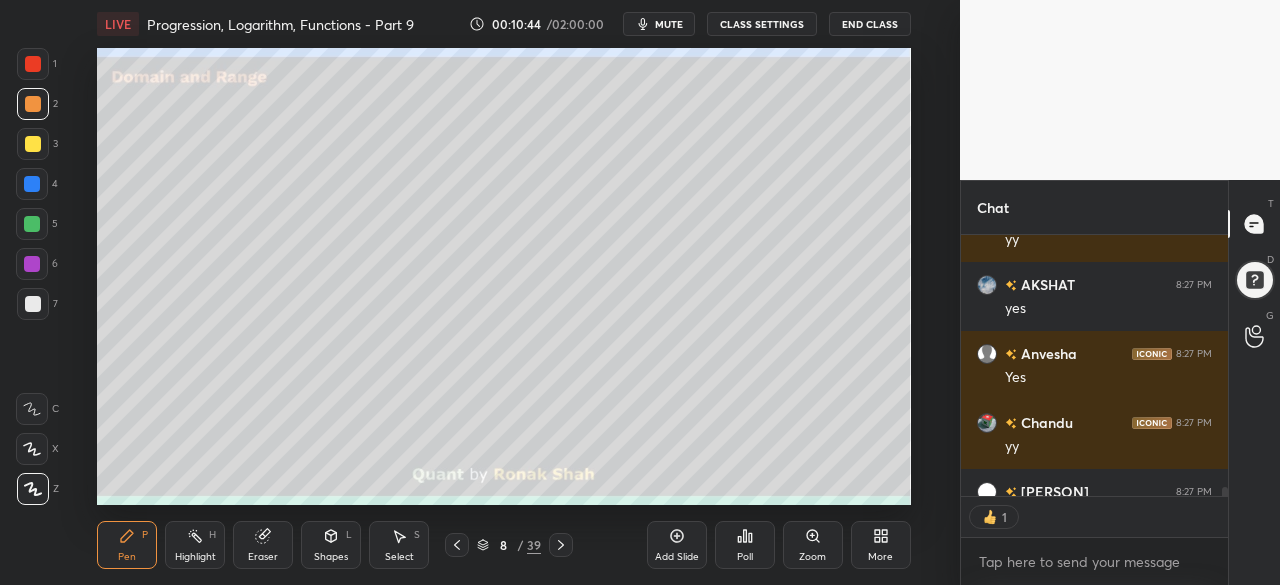 click at bounding box center [32, 184] 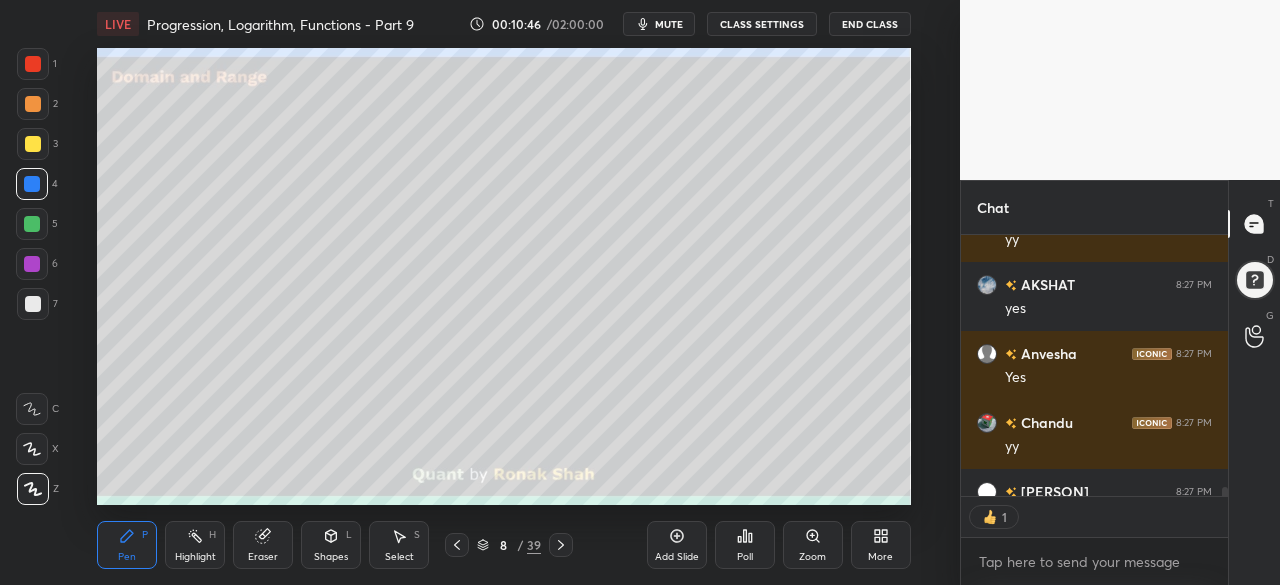 scroll, scrollTop: 7, scrollLeft: 6, axis: both 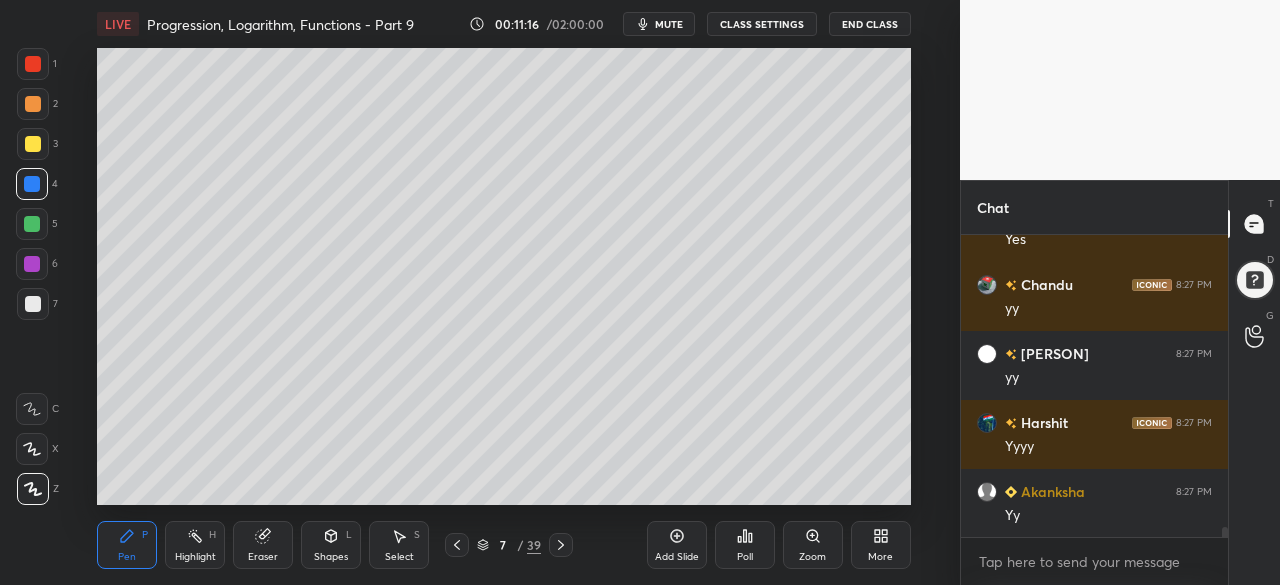 click at bounding box center (32, 264) 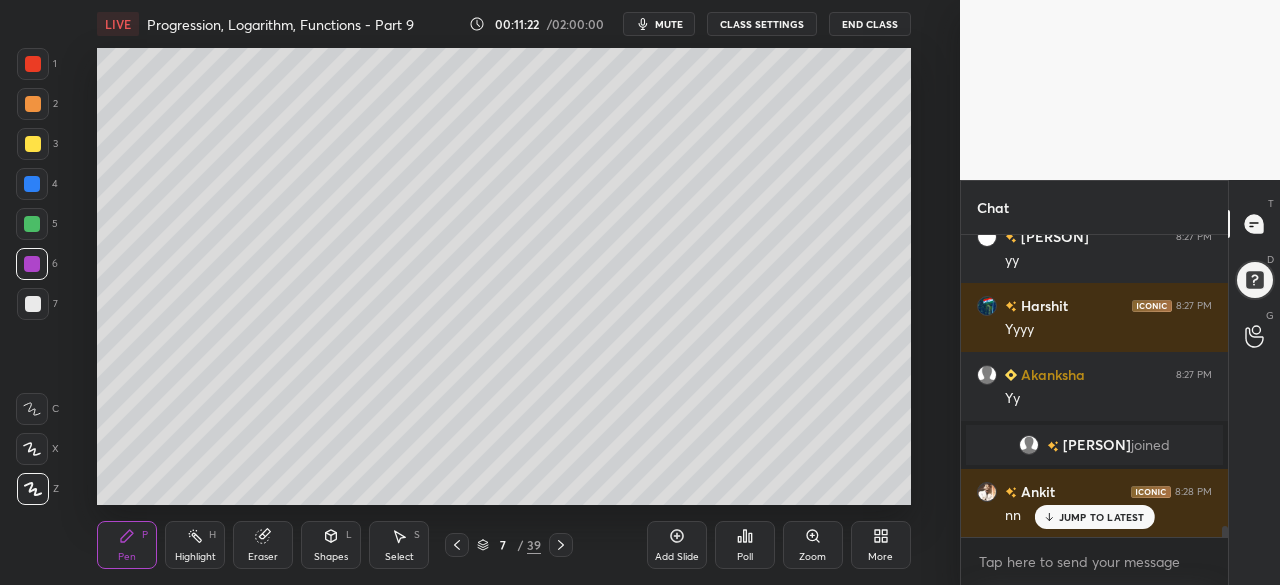 scroll, scrollTop: 8386, scrollLeft: 0, axis: vertical 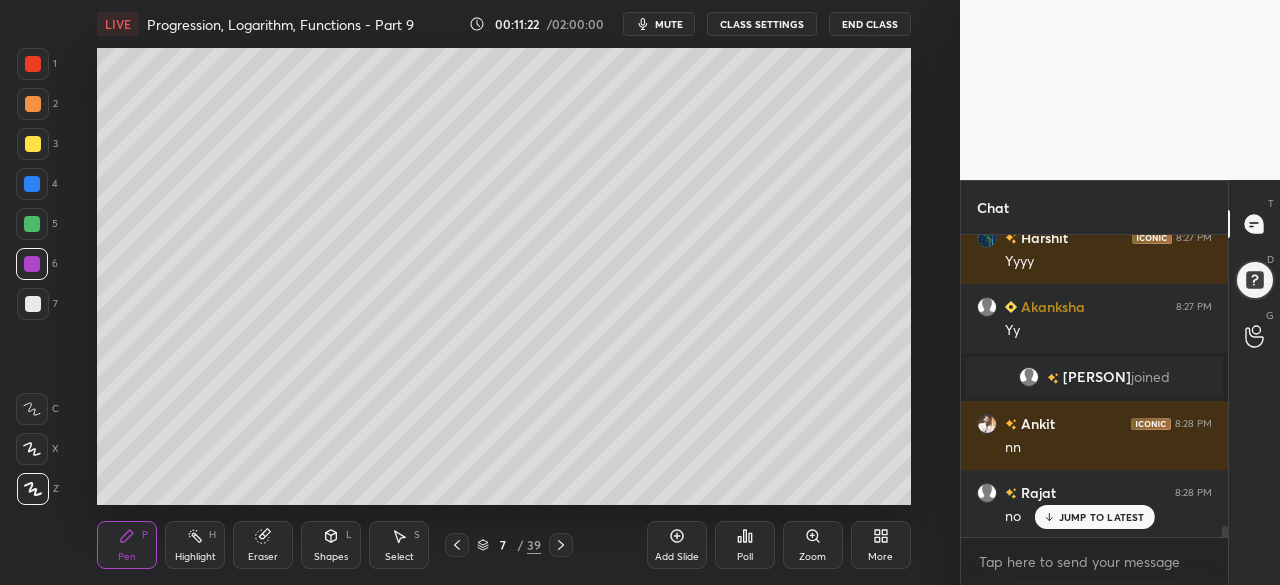 click at bounding box center (33, 144) 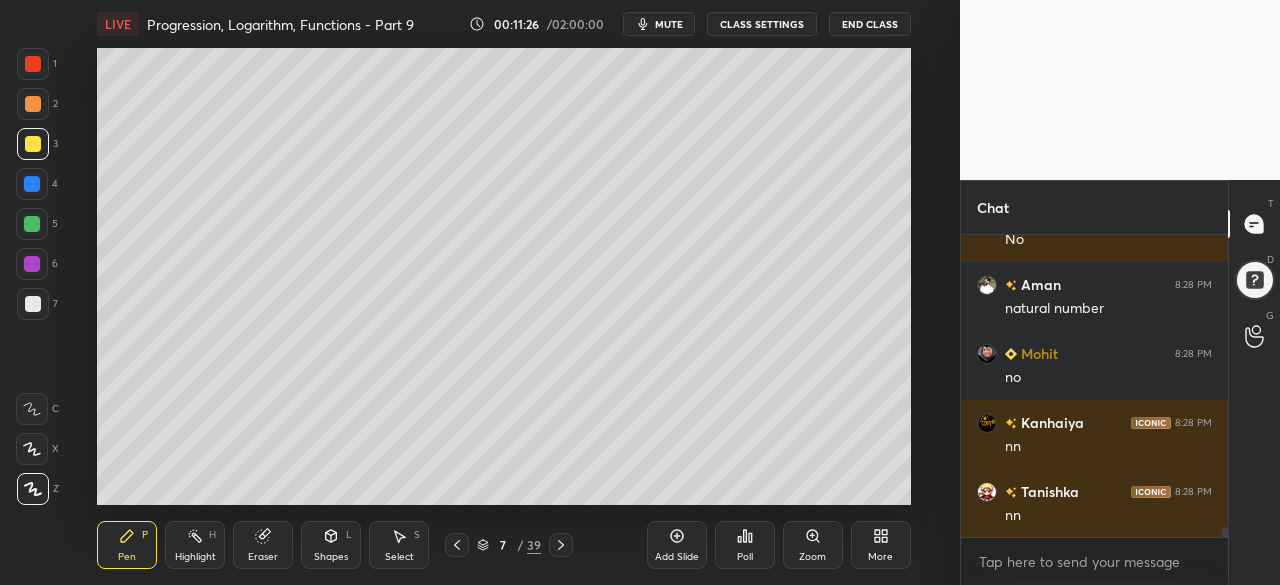 scroll, scrollTop: 8938, scrollLeft: 0, axis: vertical 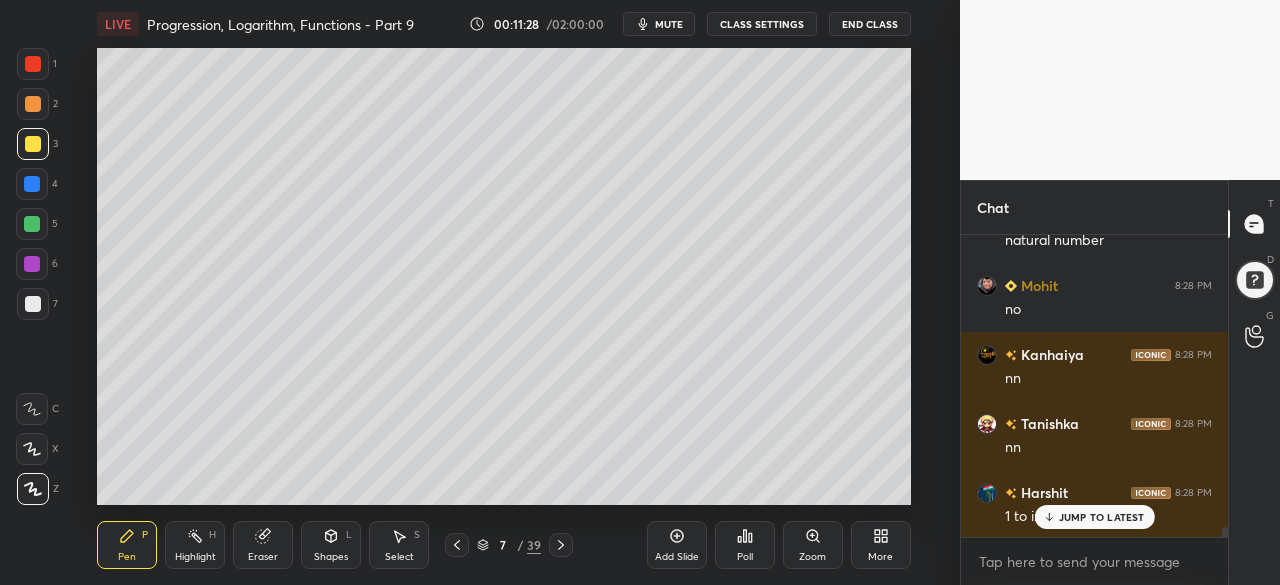 click on "Setting up your live class Poll for   secs No correct answer Start poll" at bounding box center [504, 276] 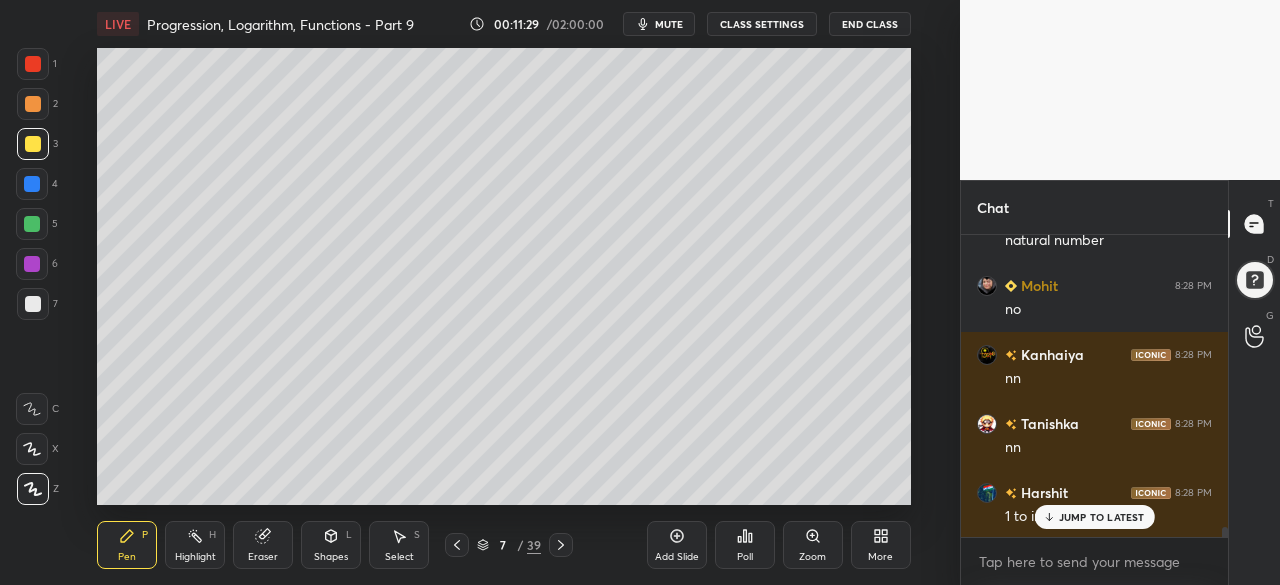 click at bounding box center [32, 184] 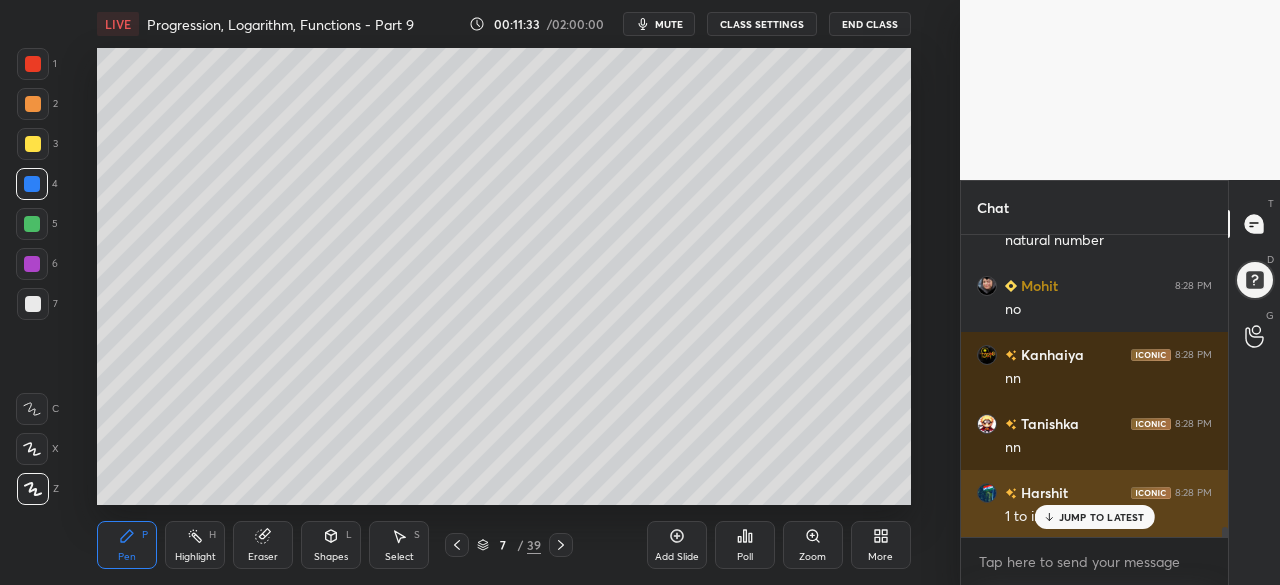 scroll, scrollTop: 9008, scrollLeft: 0, axis: vertical 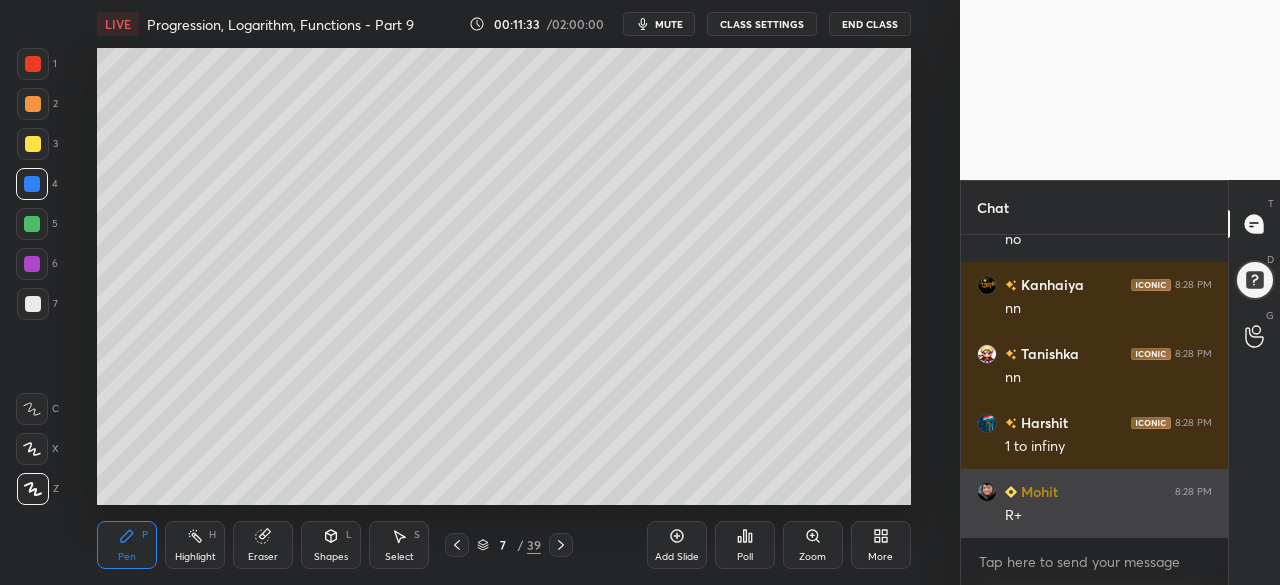 click on "R+" at bounding box center [1108, 516] 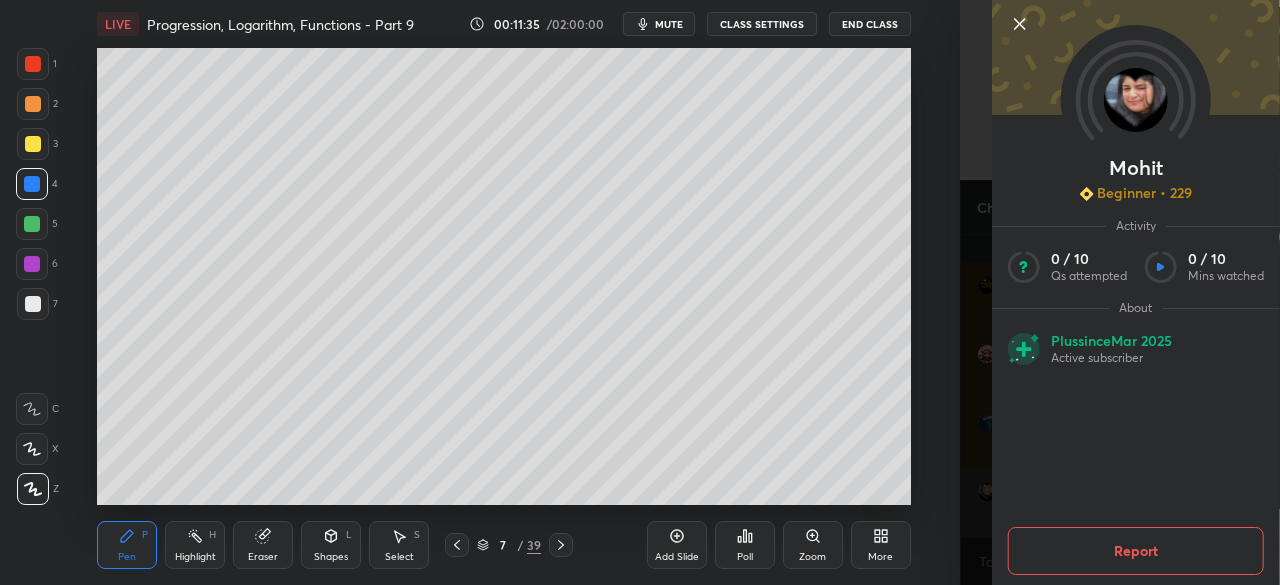 scroll, scrollTop: 9076, scrollLeft: 0, axis: vertical 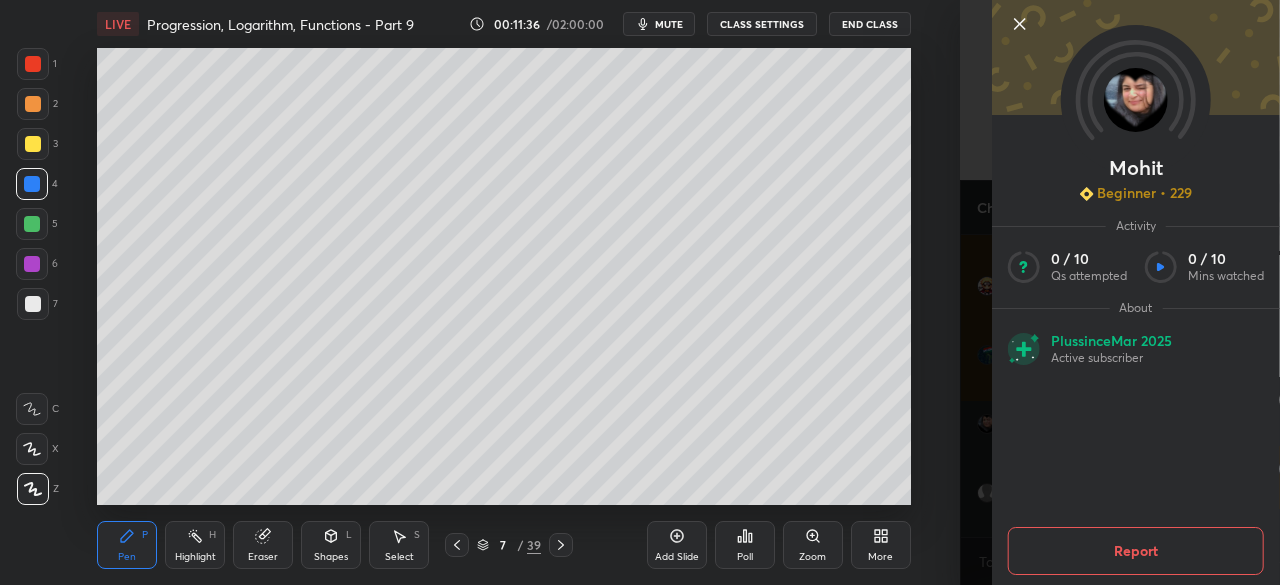 click 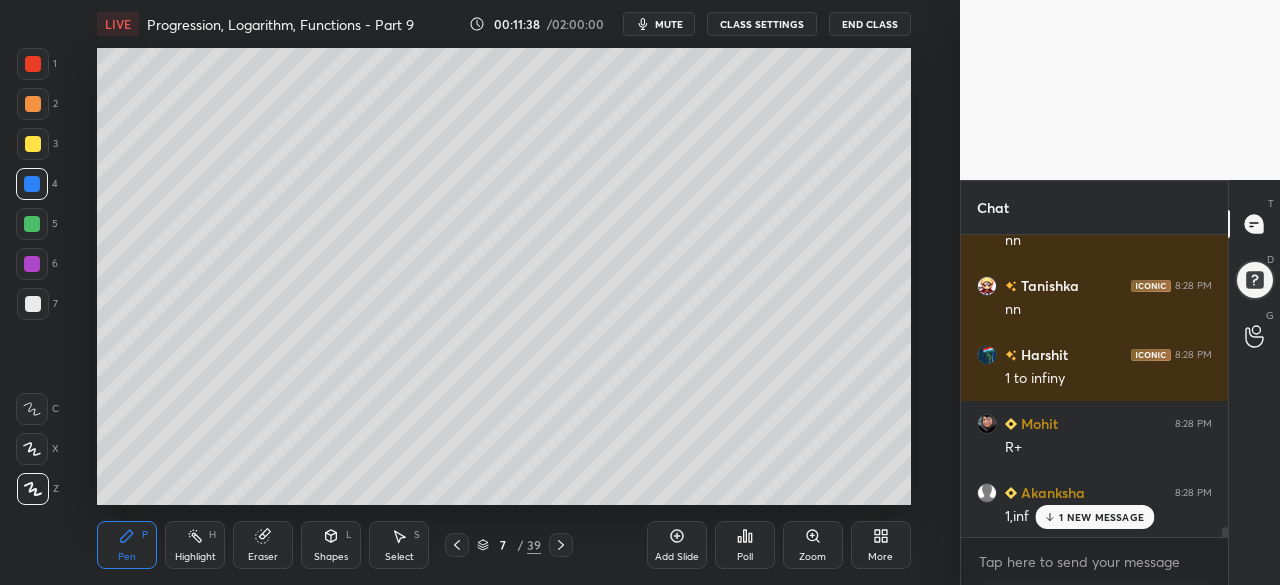 scroll, scrollTop: 9146, scrollLeft: 0, axis: vertical 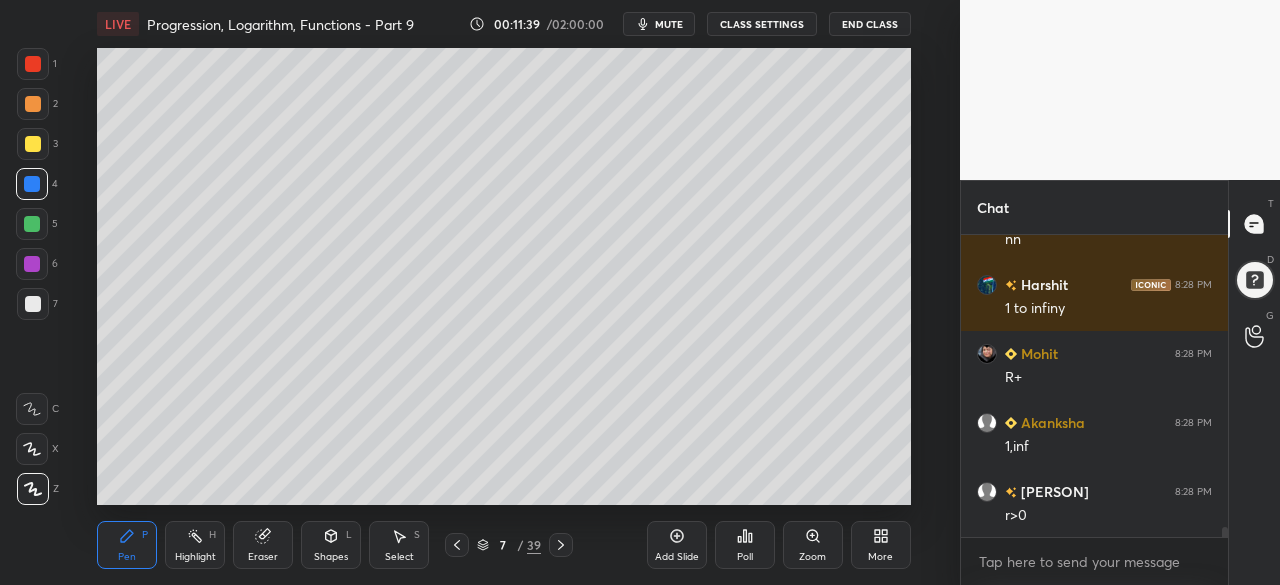 click at bounding box center (32, 224) 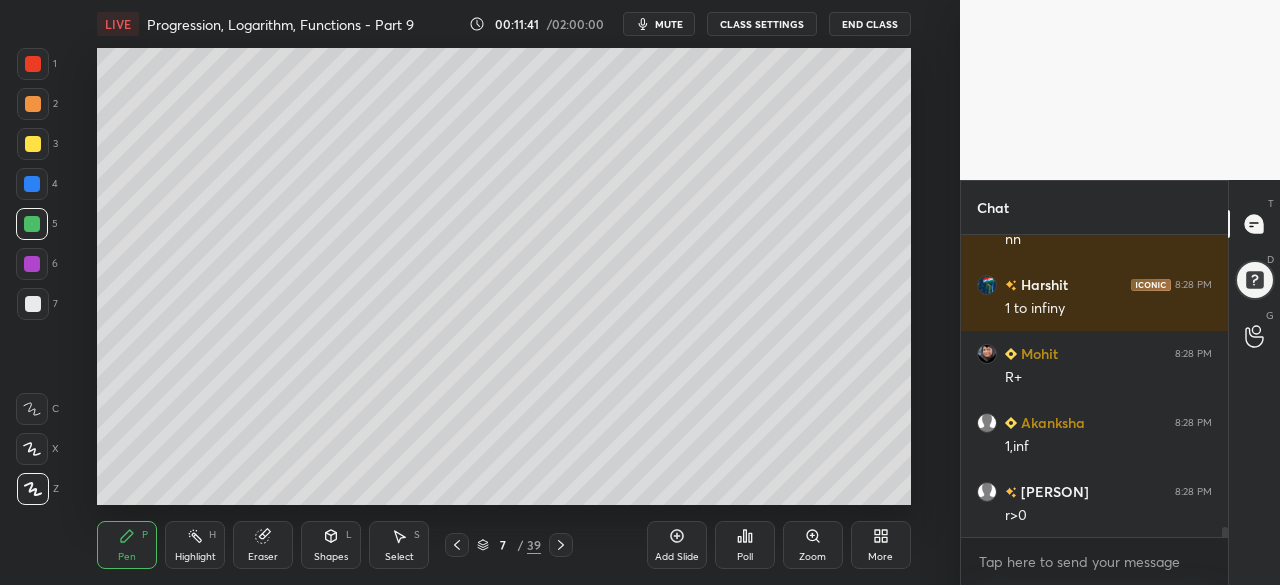 click at bounding box center (33, 104) 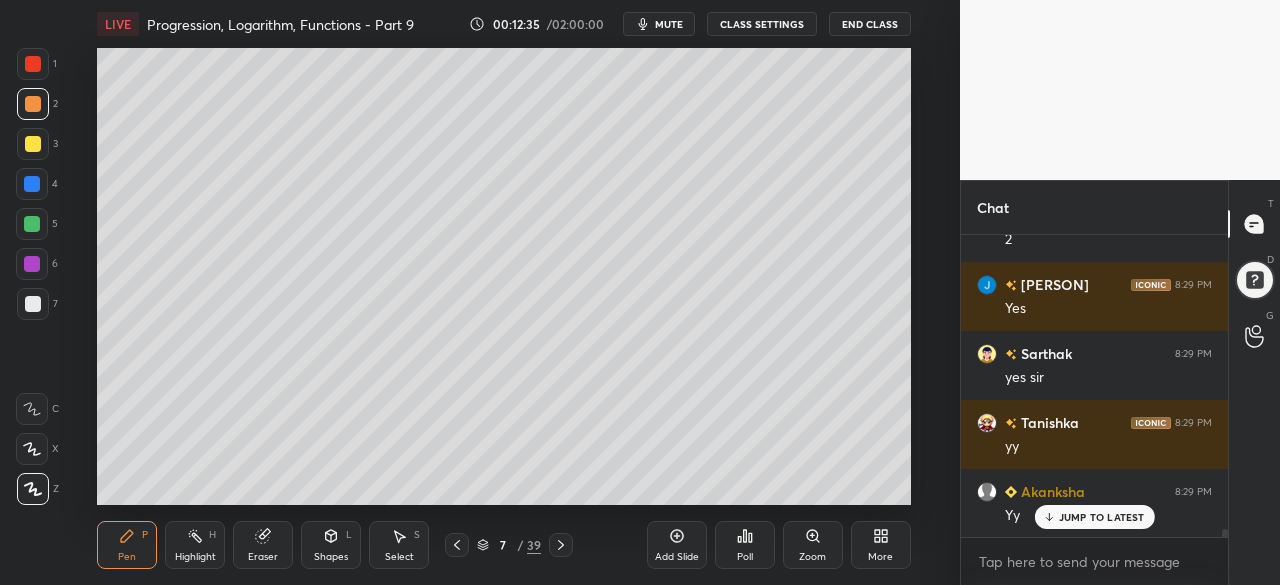 scroll, scrollTop: 10732, scrollLeft: 0, axis: vertical 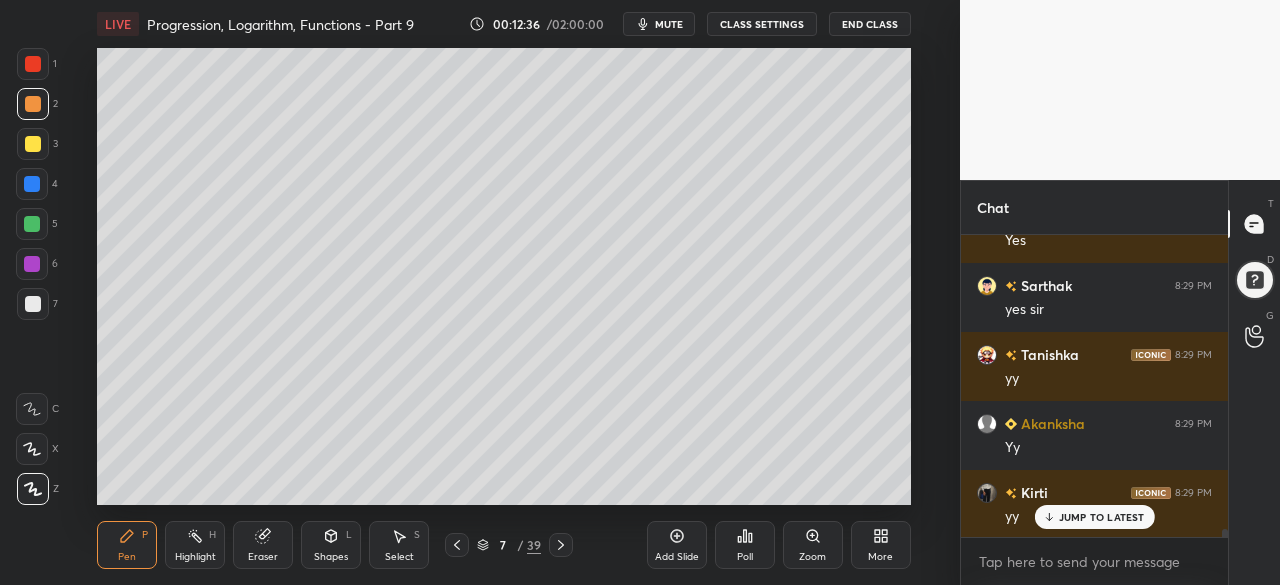 click at bounding box center (32, 224) 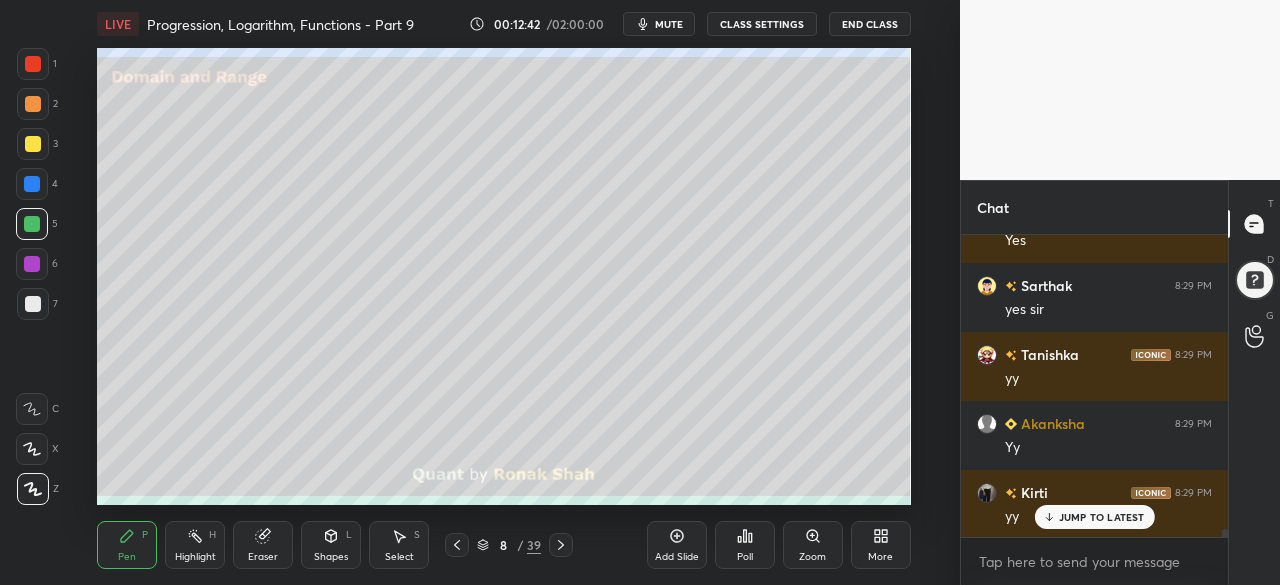 scroll, scrollTop: 10802, scrollLeft: 0, axis: vertical 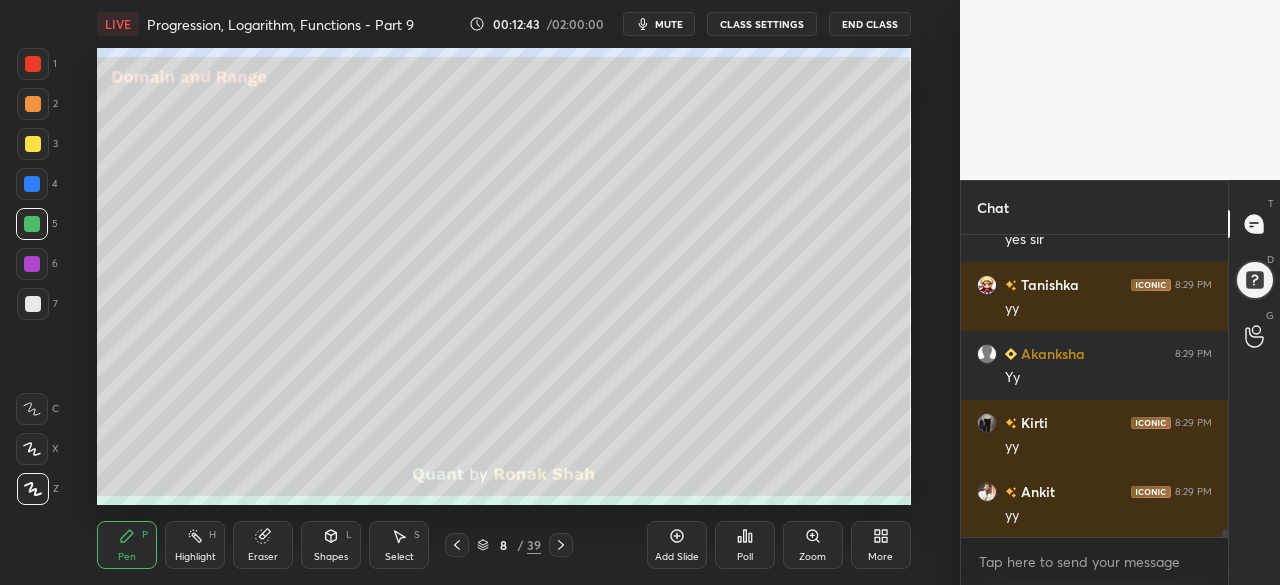 click at bounding box center [32, 264] 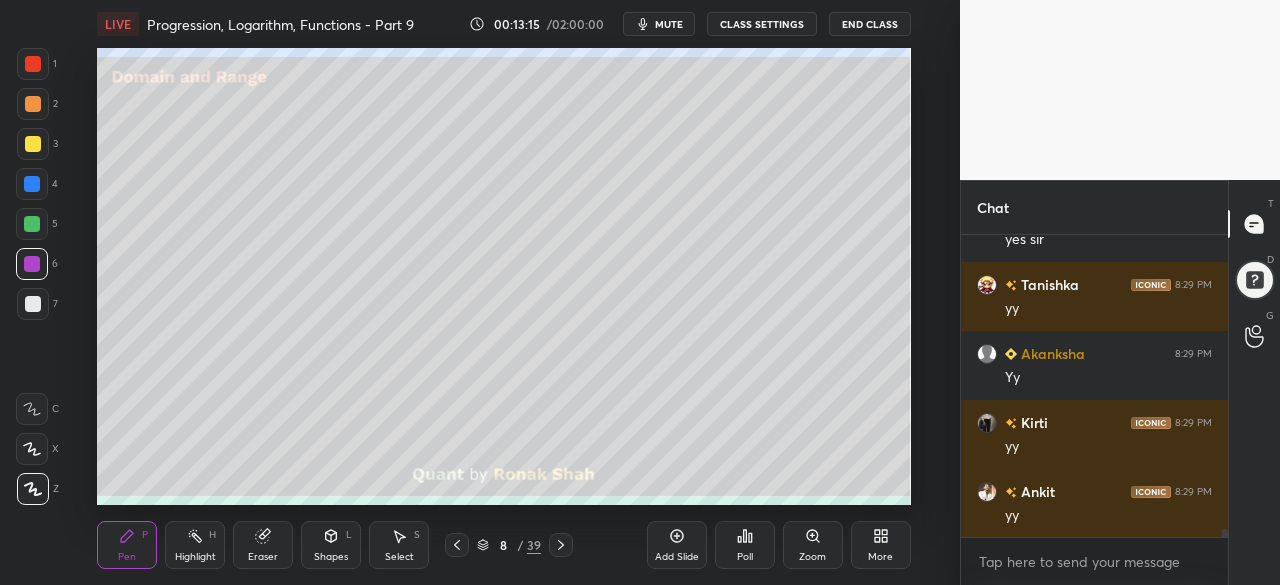 click at bounding box center [33, 304] 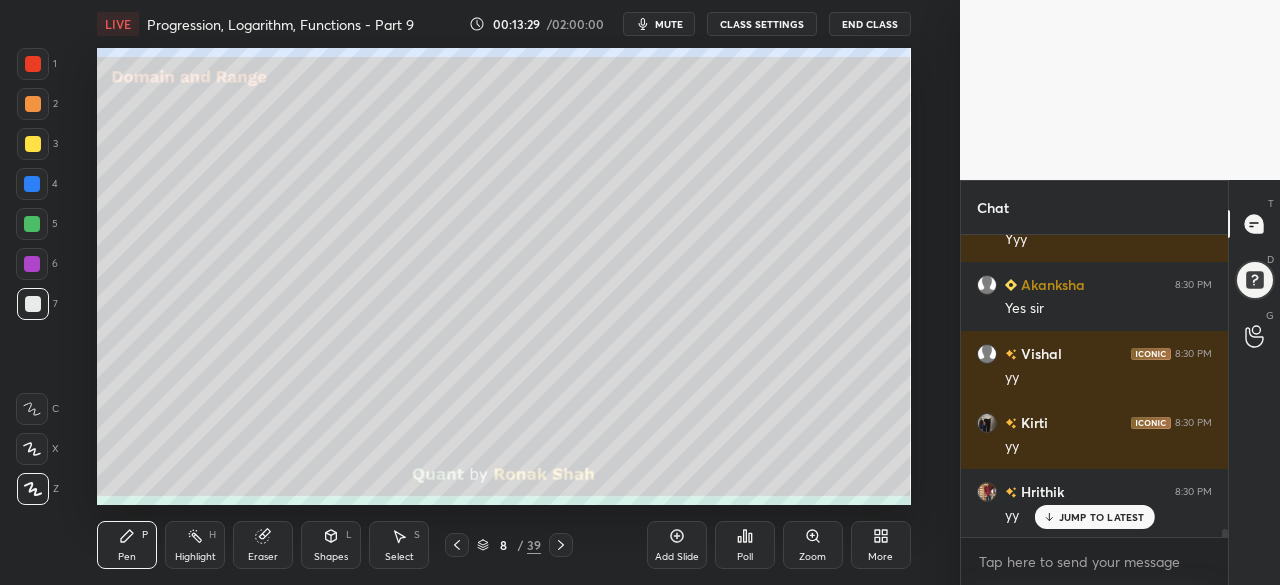 scroll, scrollTop: 11302, scrollLeft: 0, axis: vertical 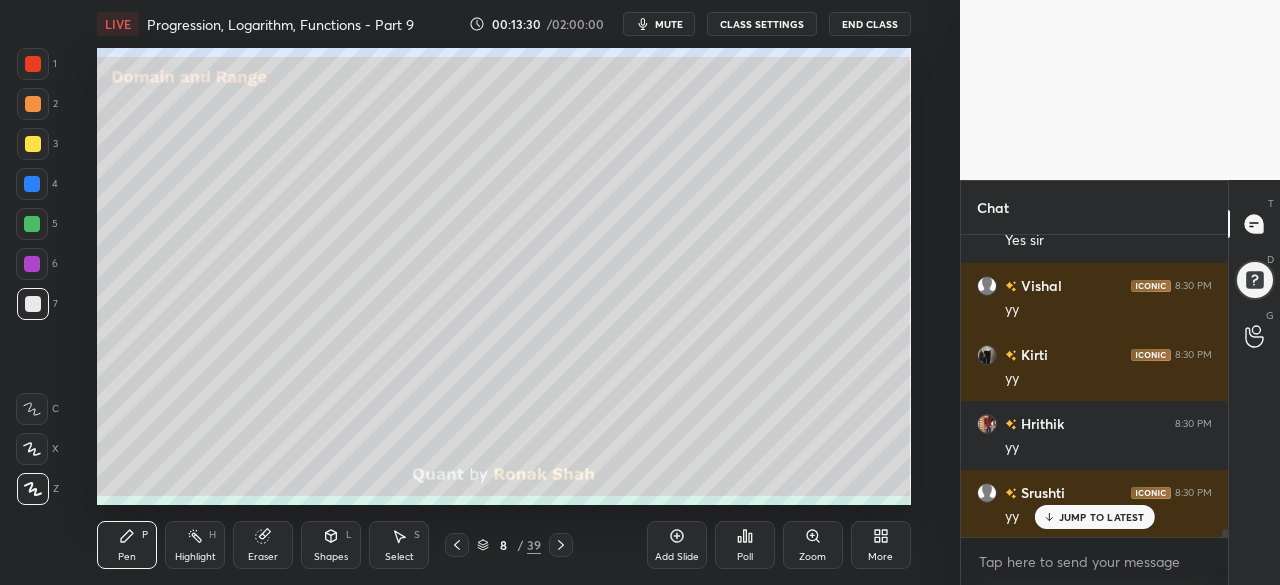 click 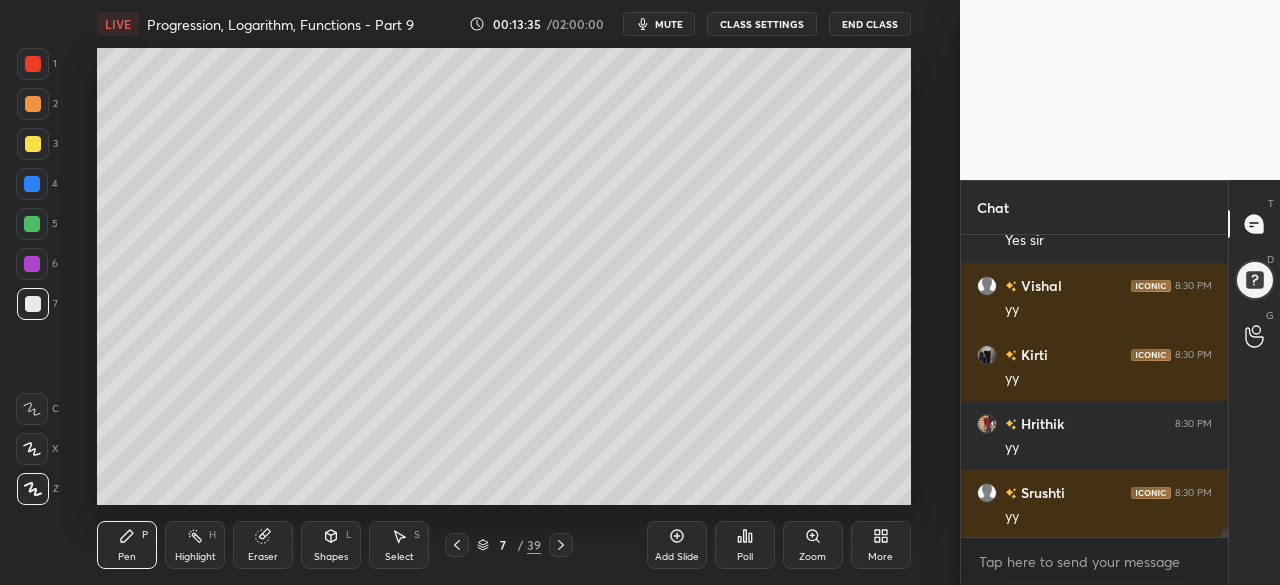 scroll, scrollTop: 11372, scrollLeft: 0, axis: vertical 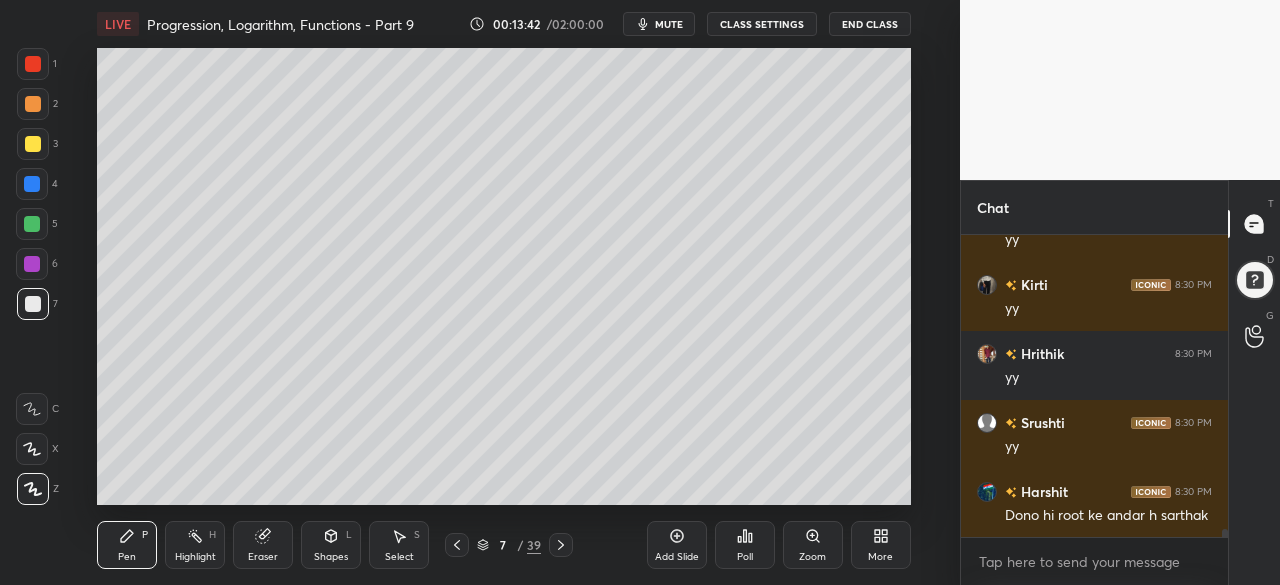 click on "Add Slide Poll Zoom More" at bounding box center [779, 545] 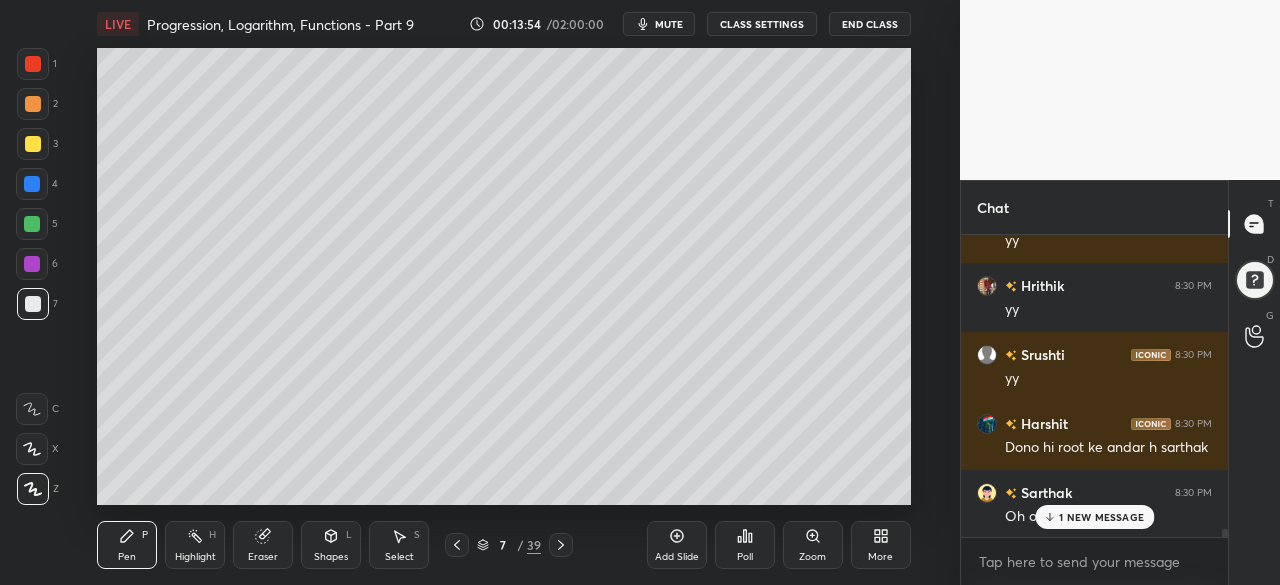 scroll, scrollTop: 11488, scrollLeft: 0, axis: vertical 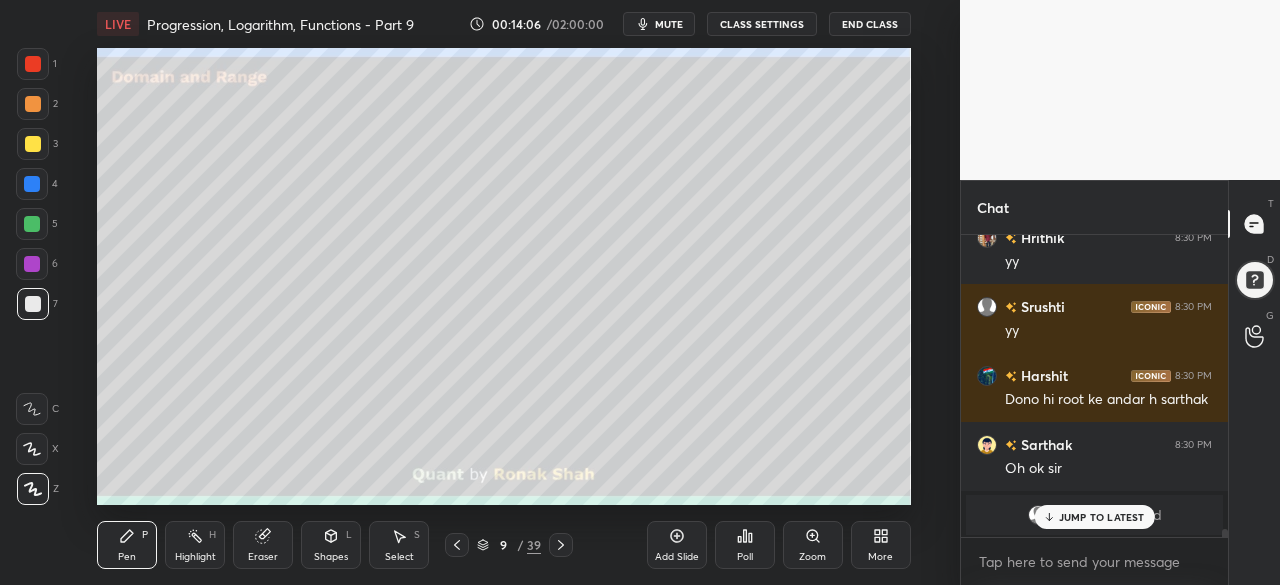 click 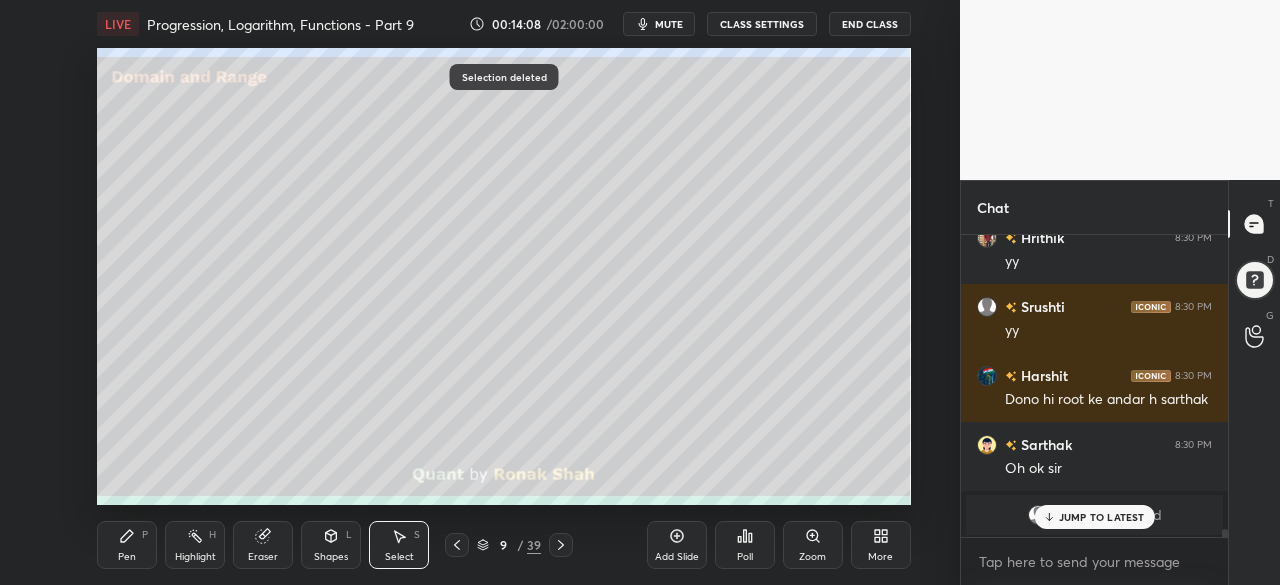 click on "Pen P" at bounding box center [127, 545] 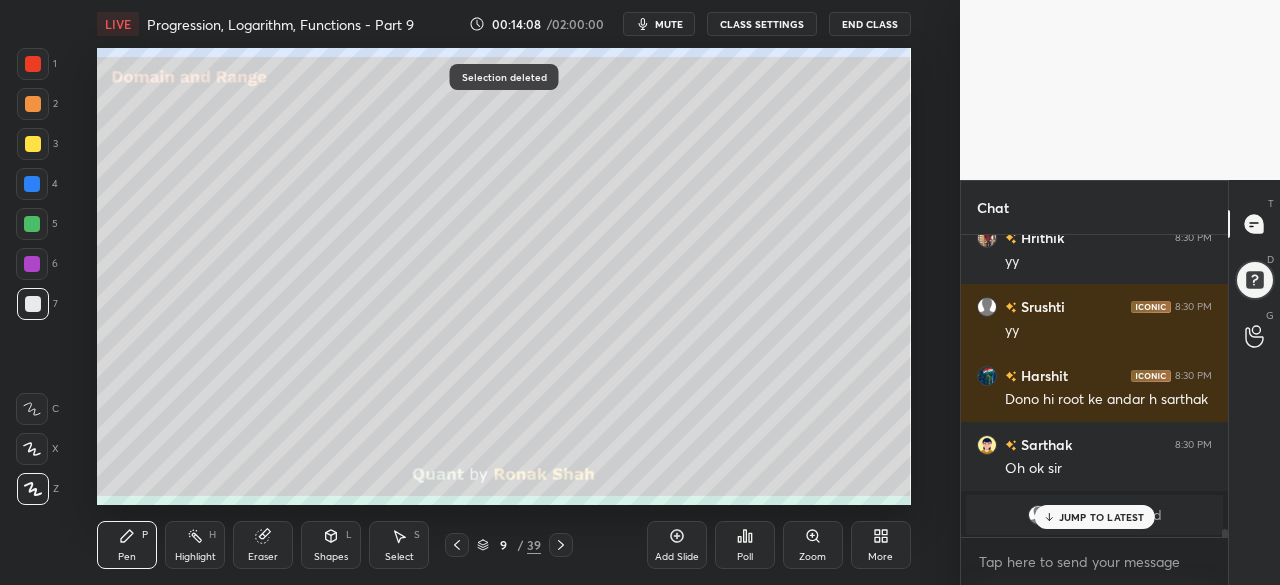 click at bounding box center (32, 184) 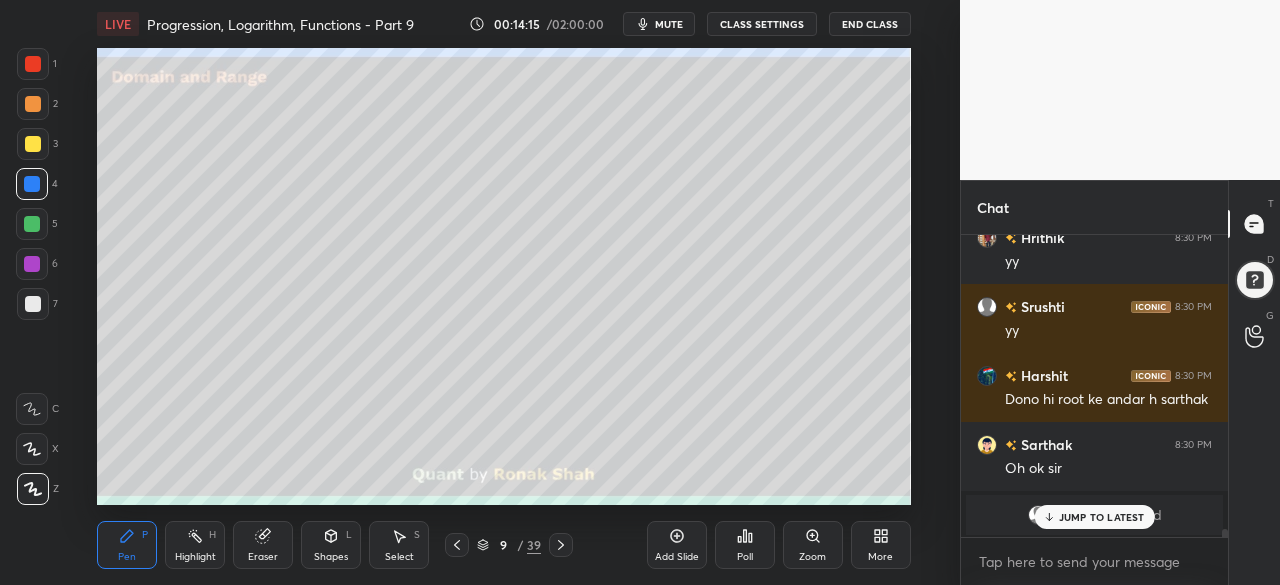click at bounding box center [33, 144] 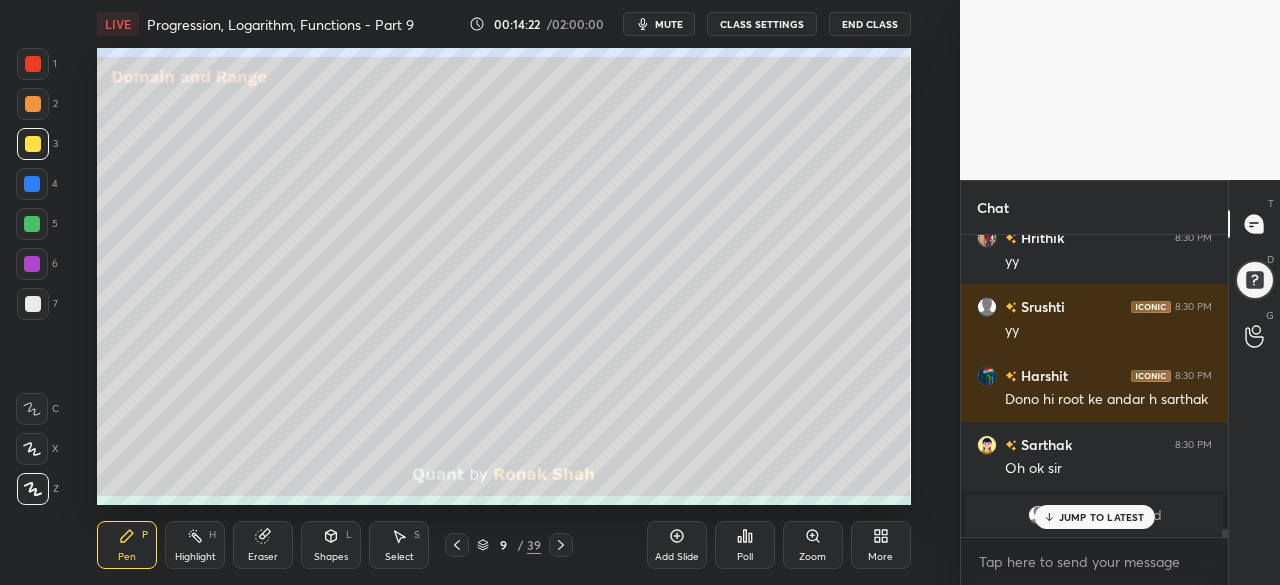 click 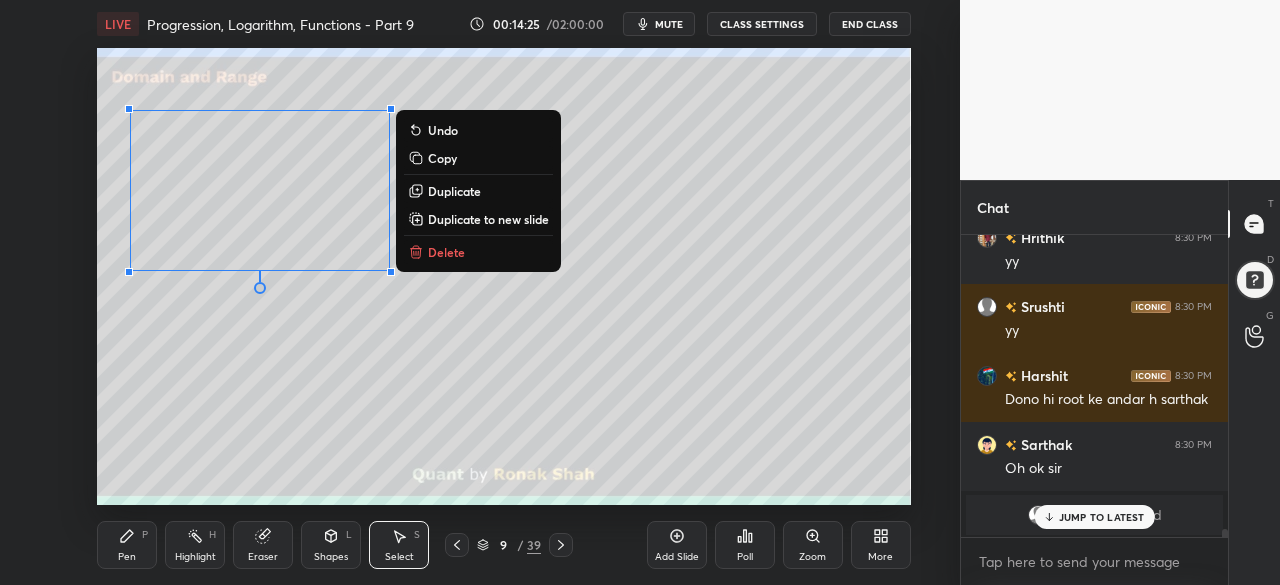 click on "Pen P" at bounding box center [127, 545] 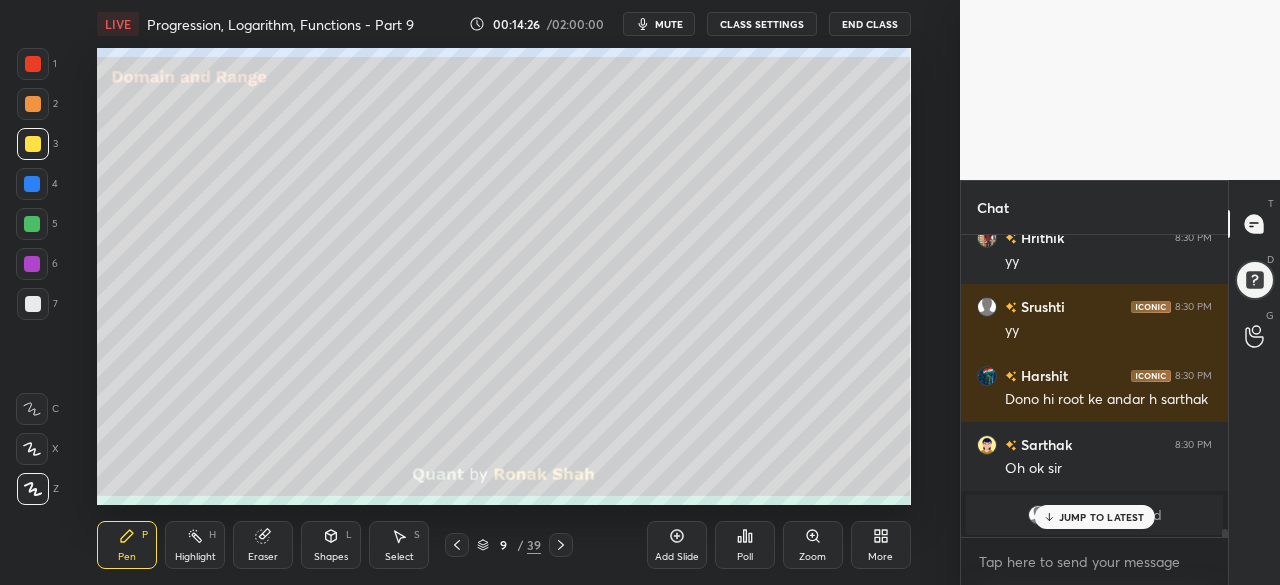 click at bounding box center [32, 184] 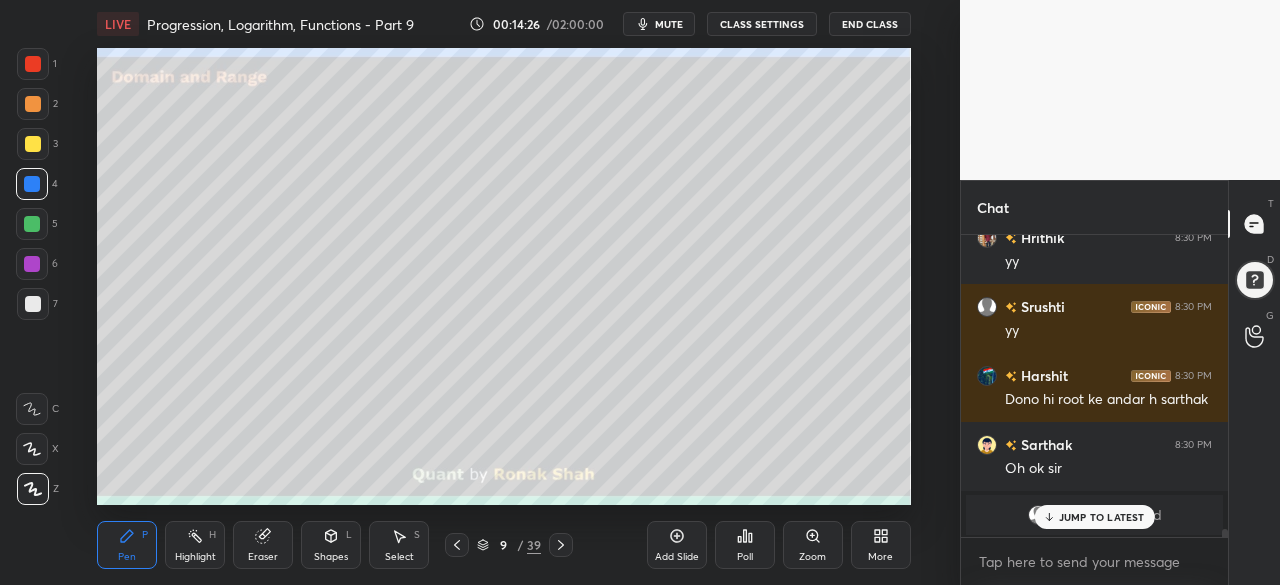 click at bounding box center (32, 224) 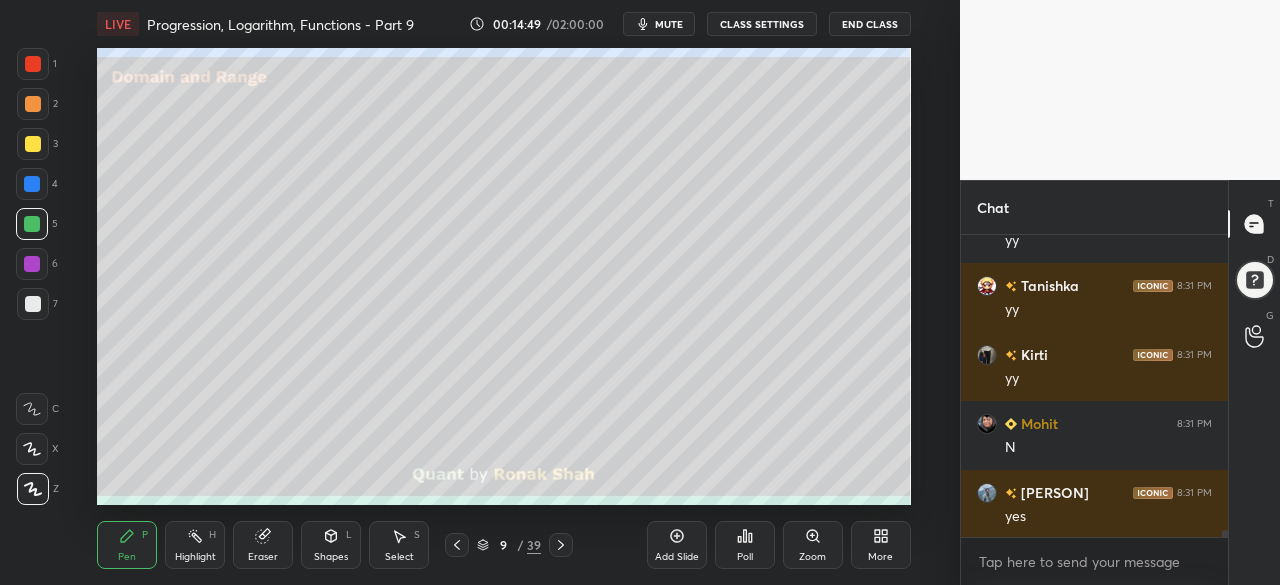 scroll, scrollTop: 12248, scrollLeft: 0, axis: vertical 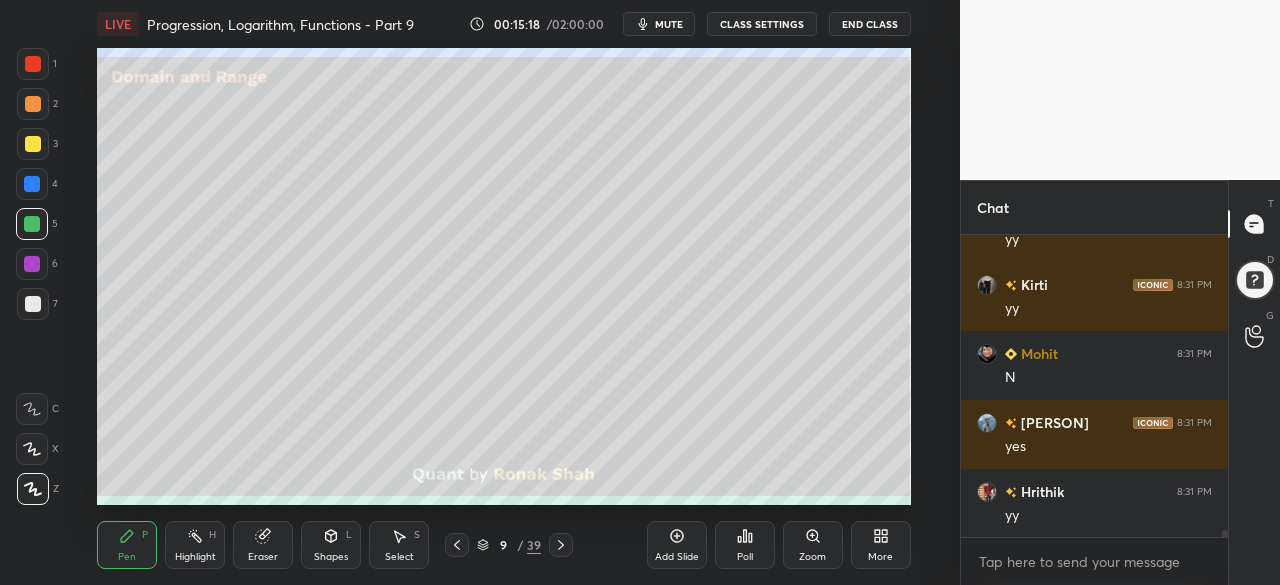 click 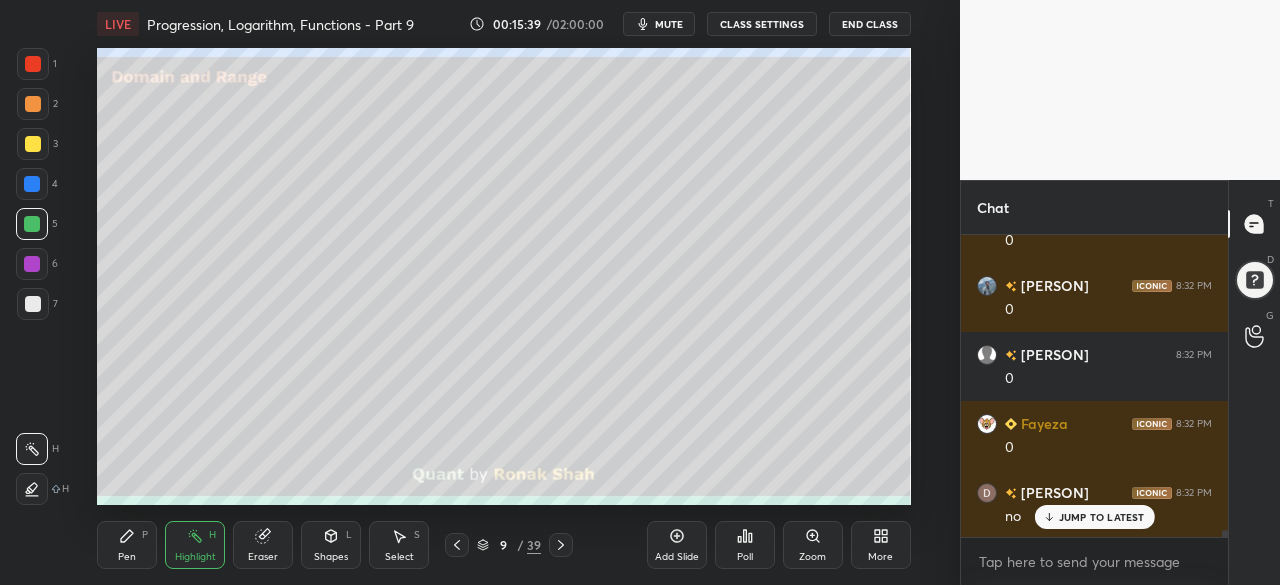 scroll, scrollTop: 13214, scrollLeft: 0, axis: vertical 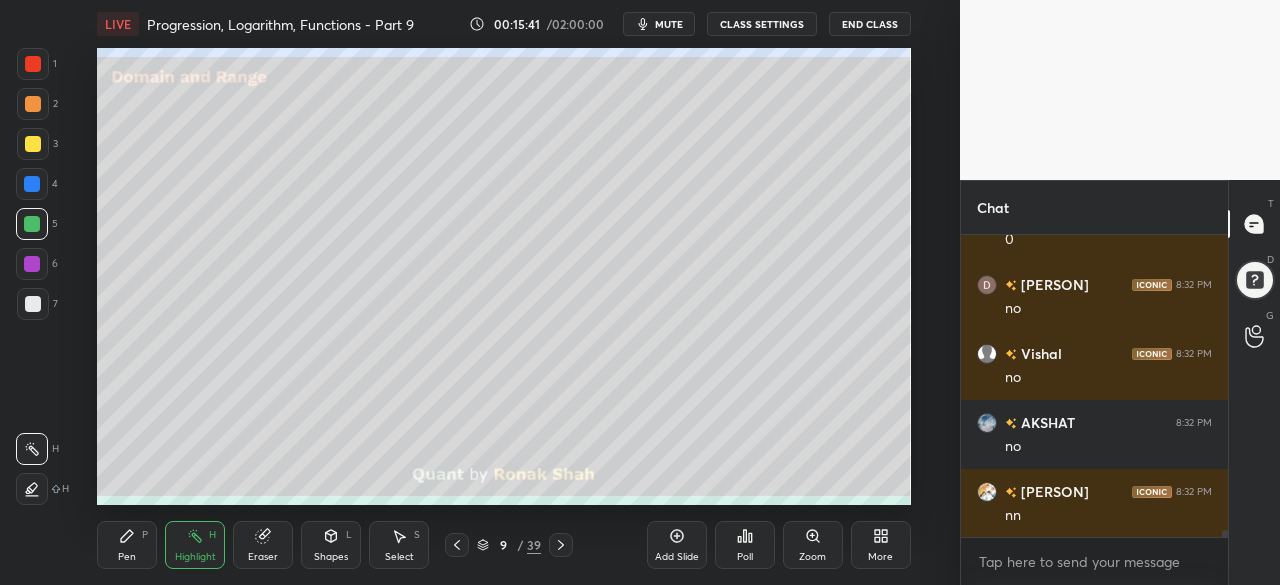 click on "Pen" at bounding box center (127, 557) 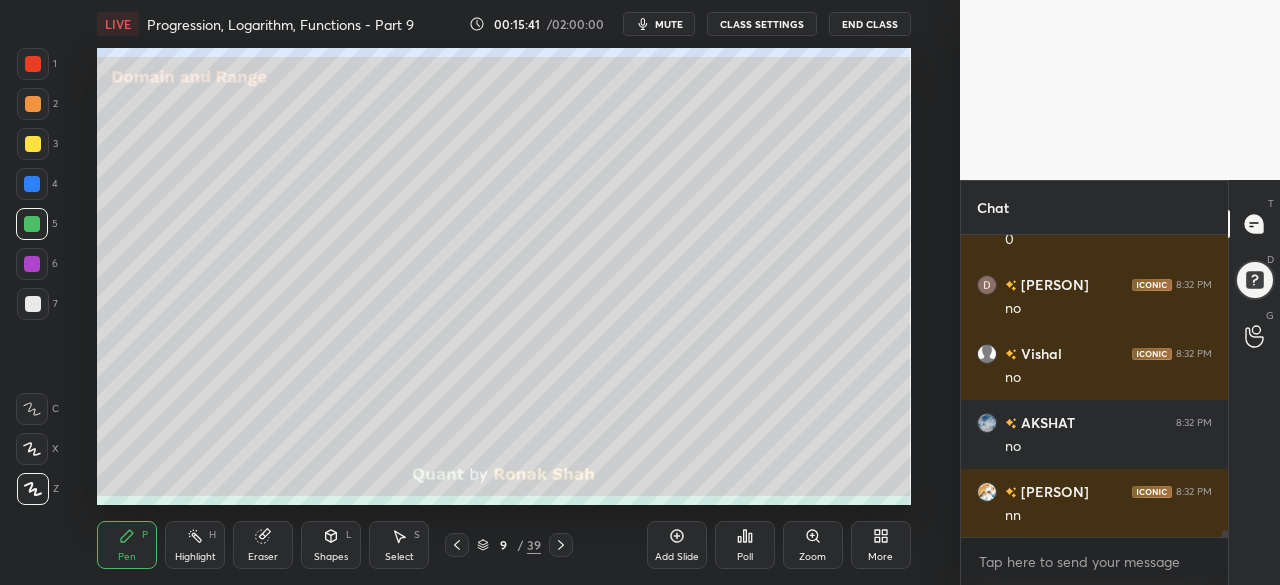 scroll, scrollTop: 13420, scrollLeft: 0, axis: vertical 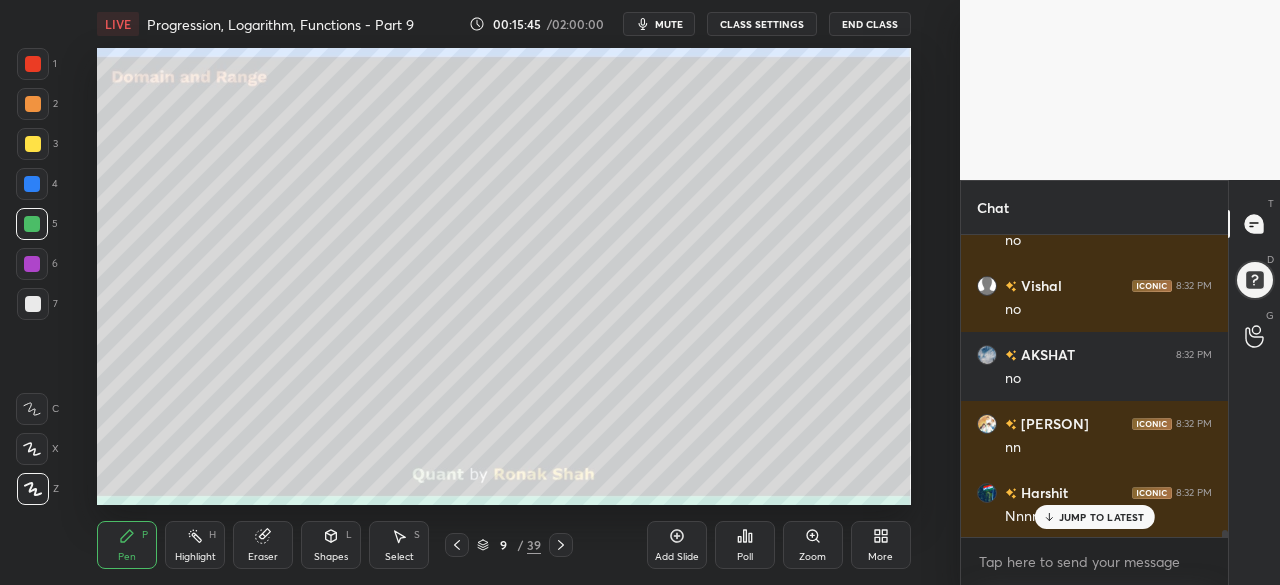 click at bounding box center [32, 264] 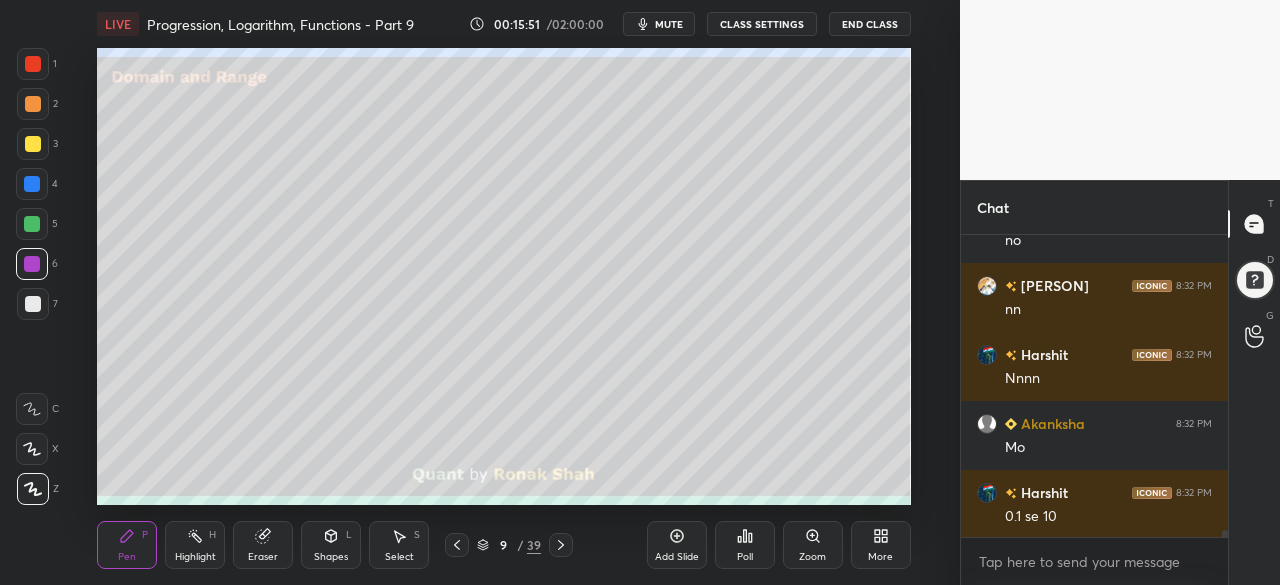 scroll, scrollTop: 13628, scrollLeft: 0, axis: vertical 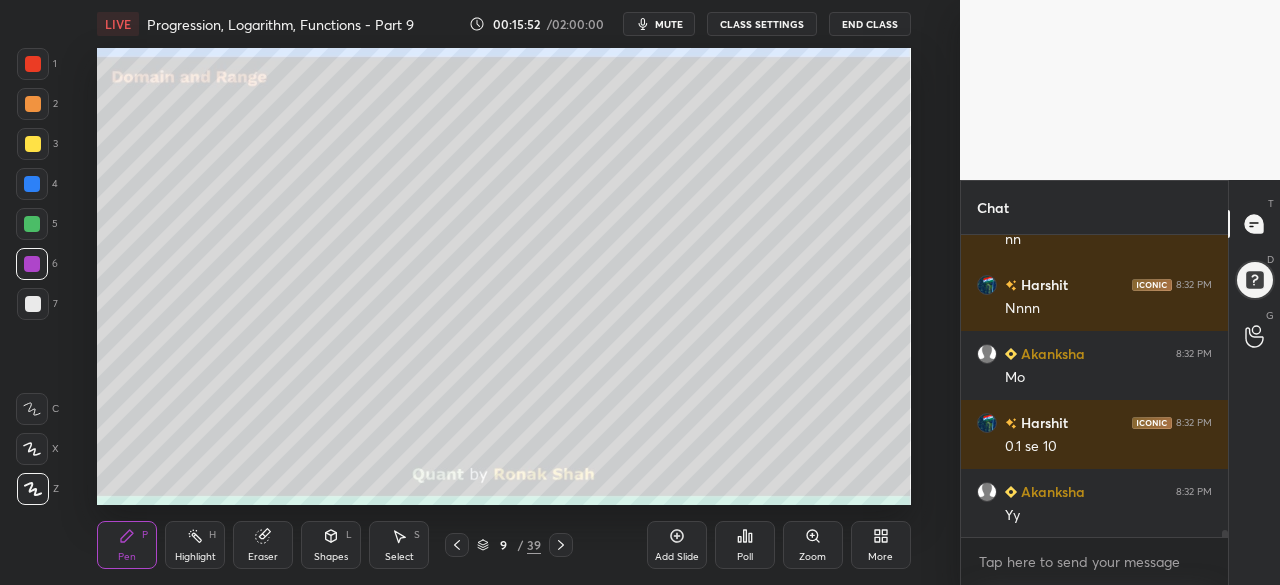 click at bounding box center [32, 184] 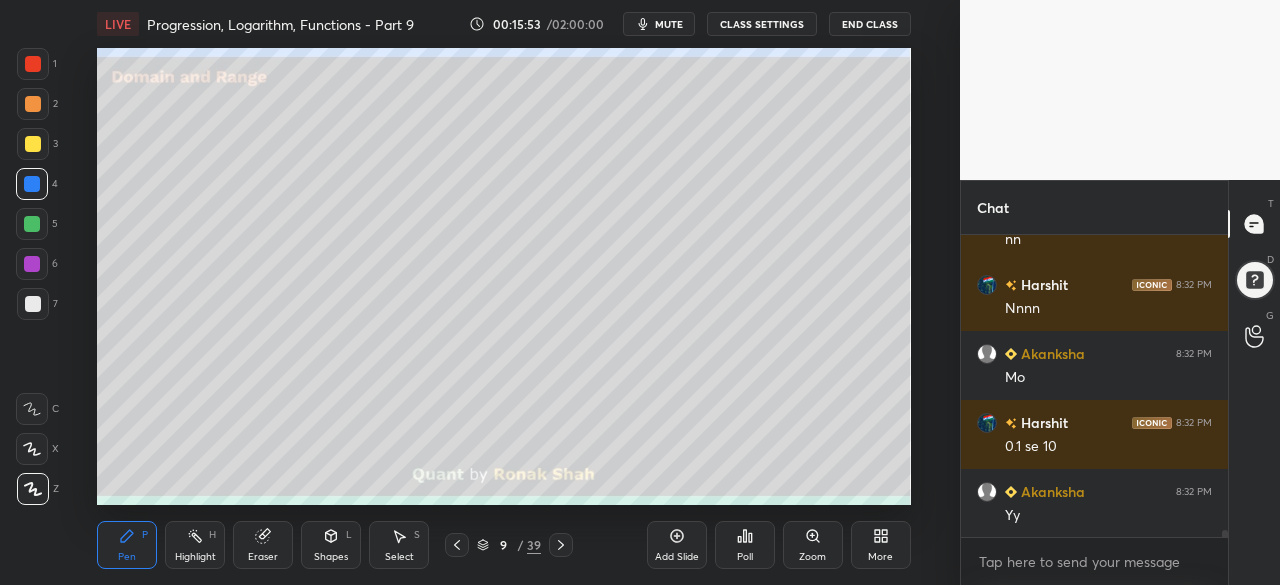 click at bounding box center [33, 144] 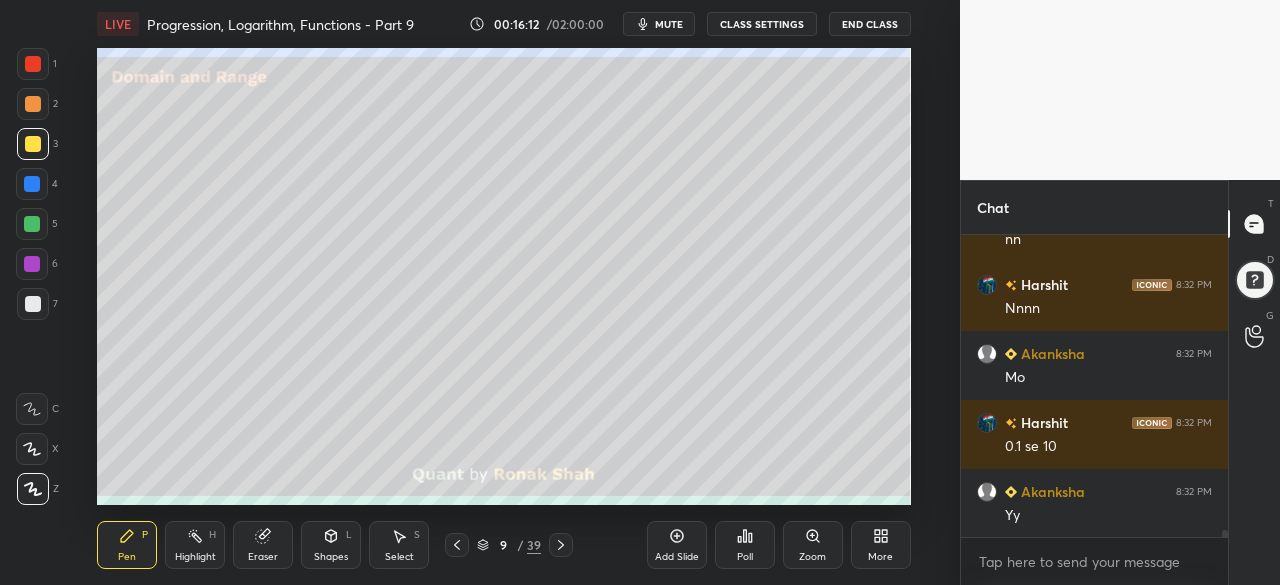 click at bounding box center [32, 264] 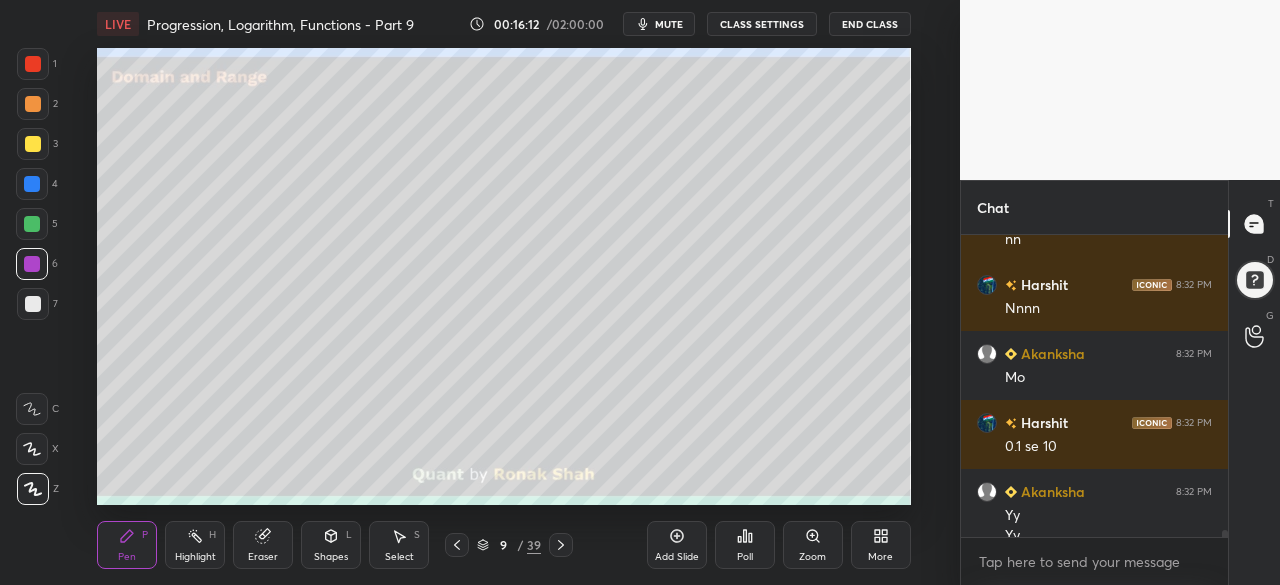 scroll, scrollTop: 13648, scrollLeft: 0, axis: vertical 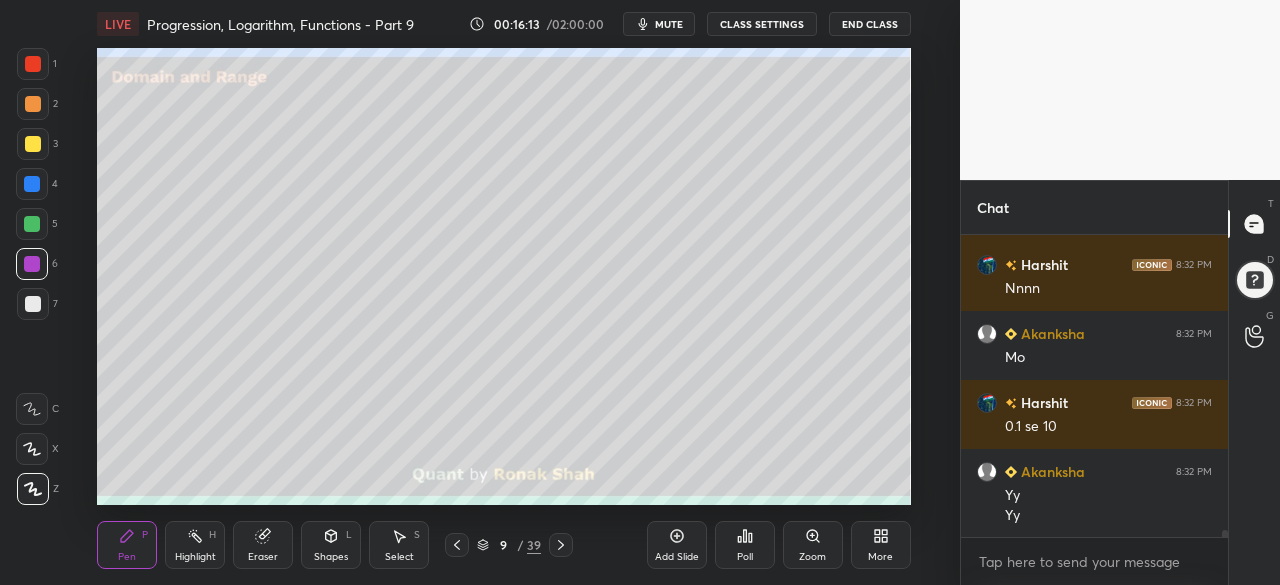 click at bounding box center (33, 64) 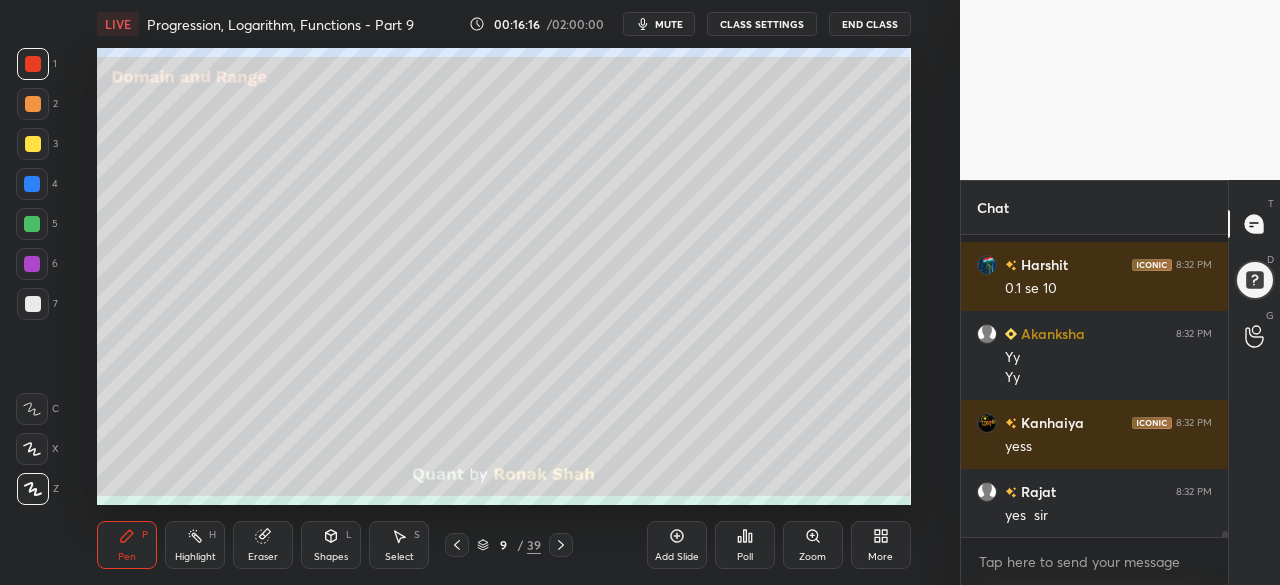 scroll, scrollTop: 13924, scrollLeft: 0, axis: vertical 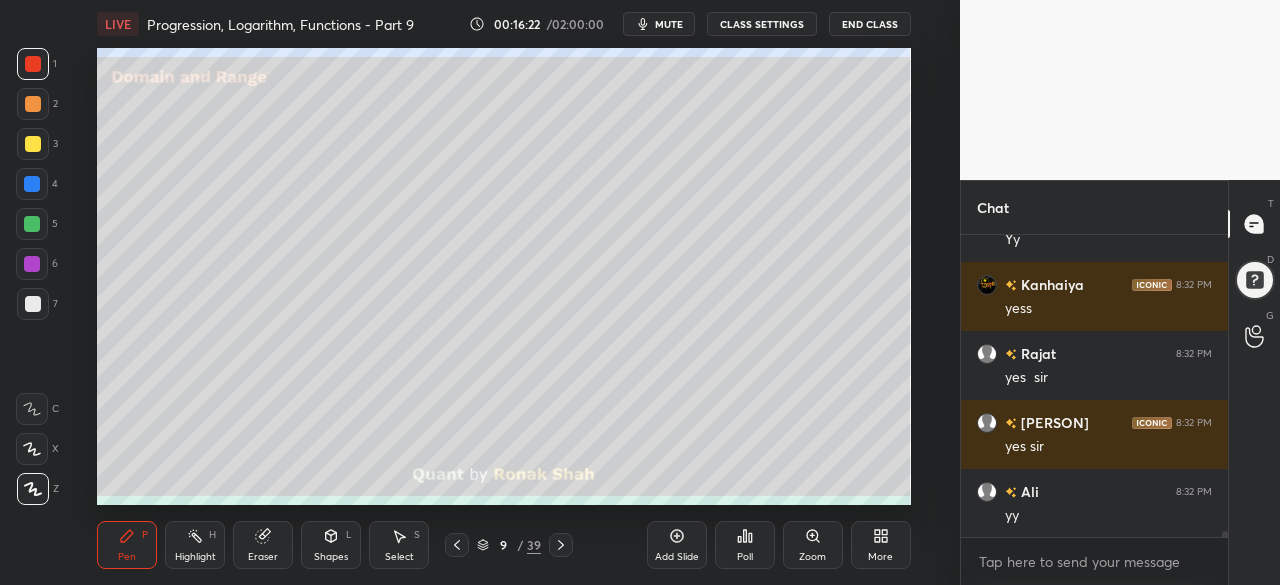 click at bounding box center [33, 144] 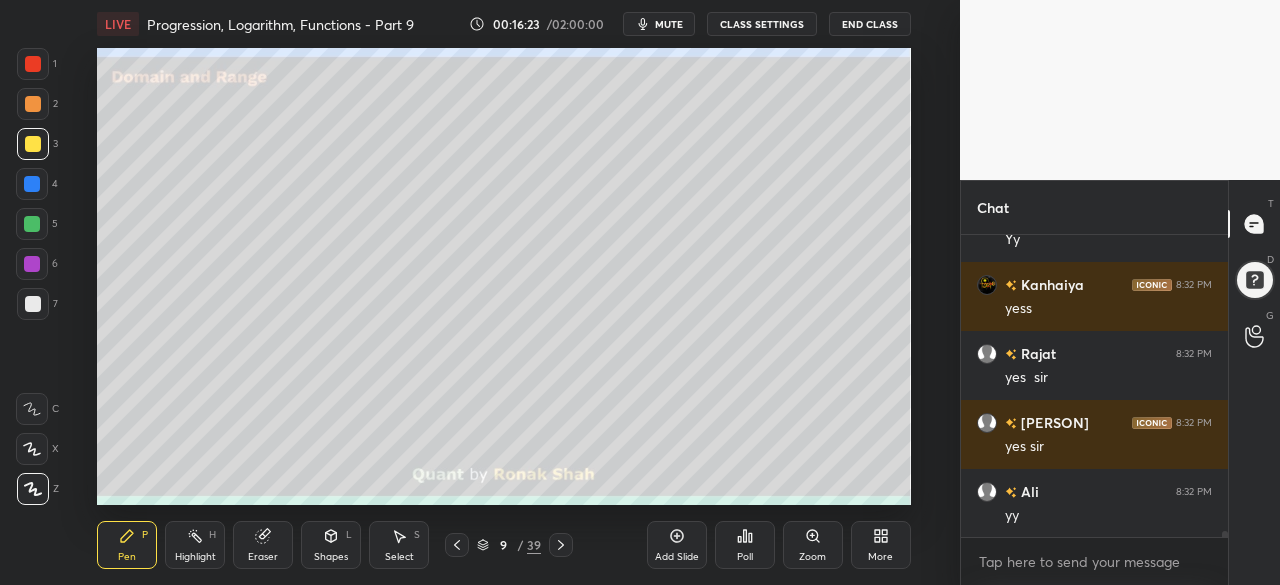 click 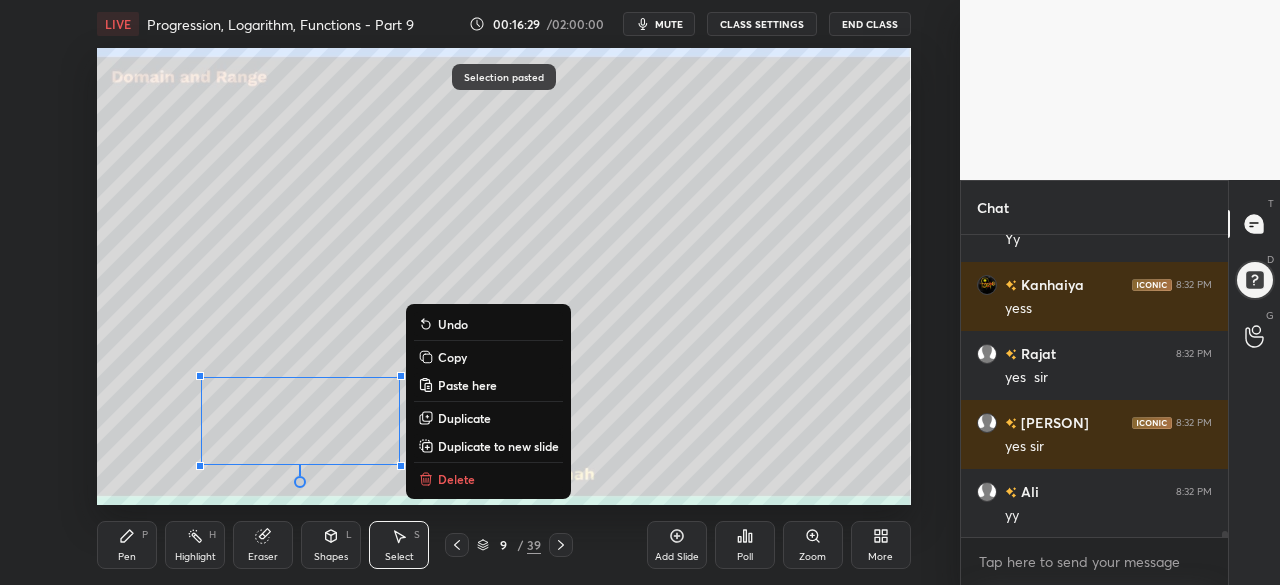 click on "Pen" at bounding box center [127, 557] 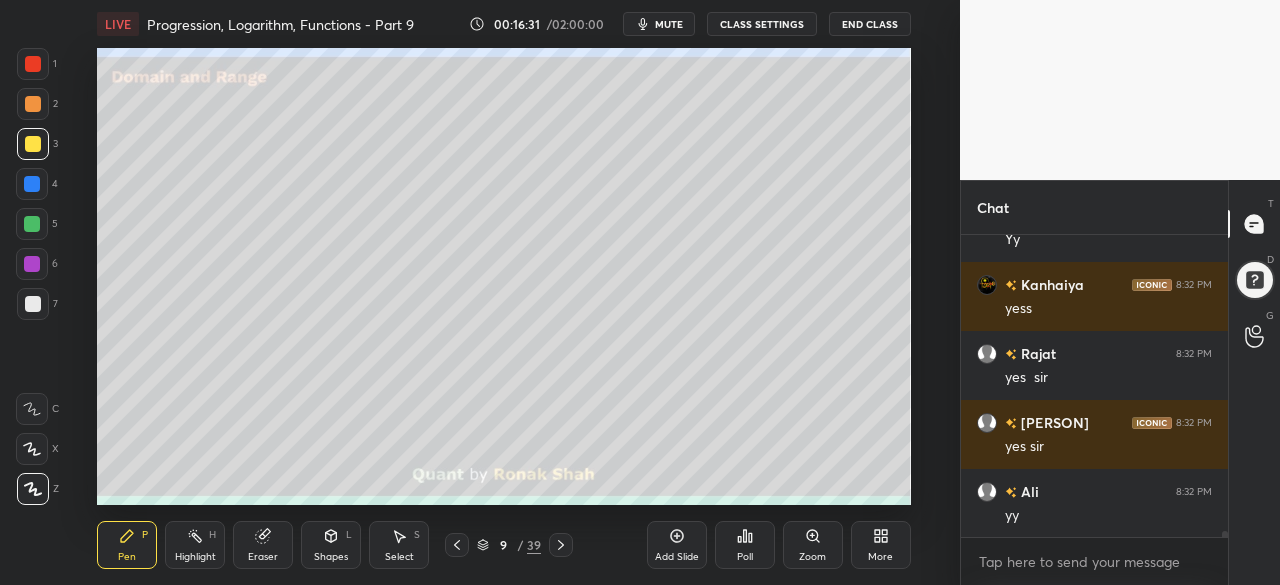 click at bounding box center (32, 224) 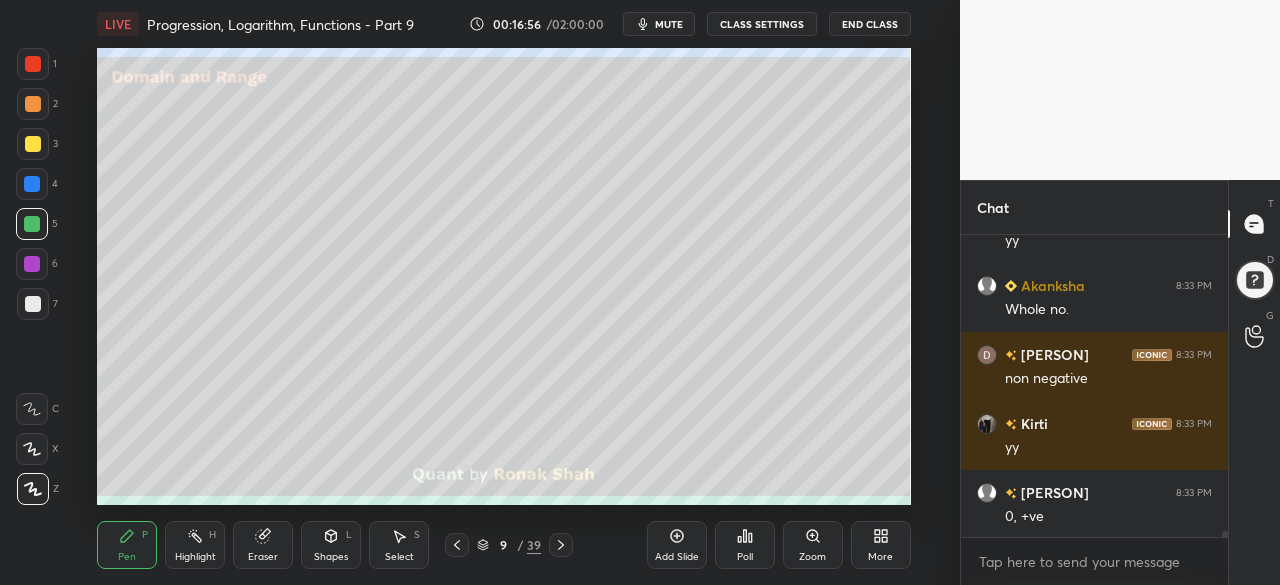 scroll, scrollTop: 15598, scrollLeft: 0, axis: vertical 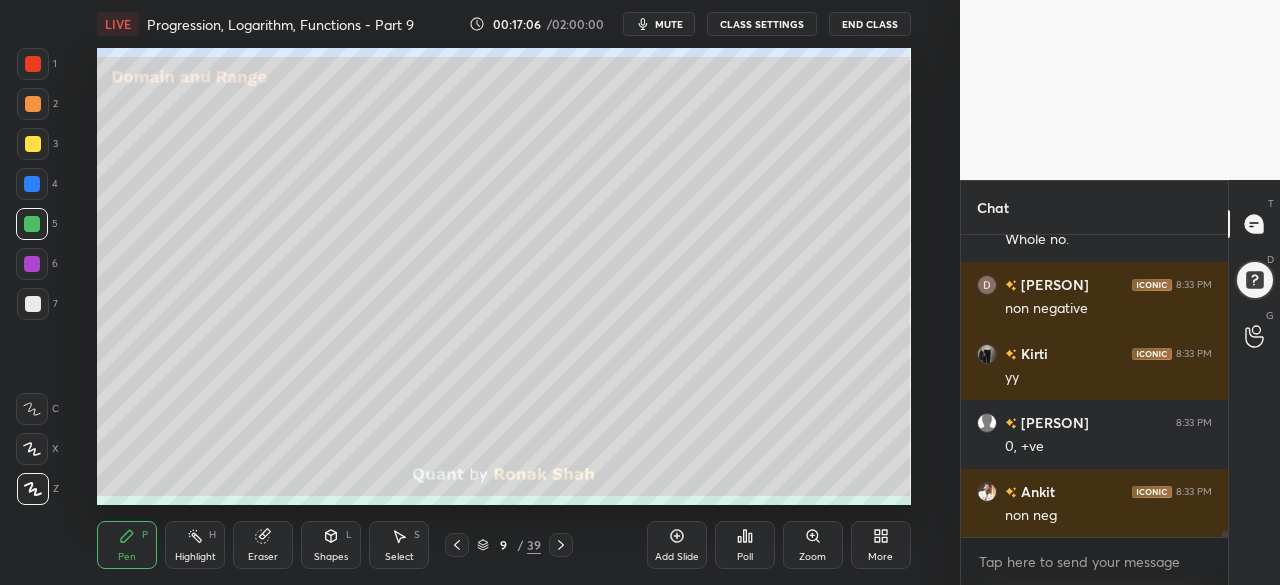 click on "Highlight H" at bounding box center [195, 545] 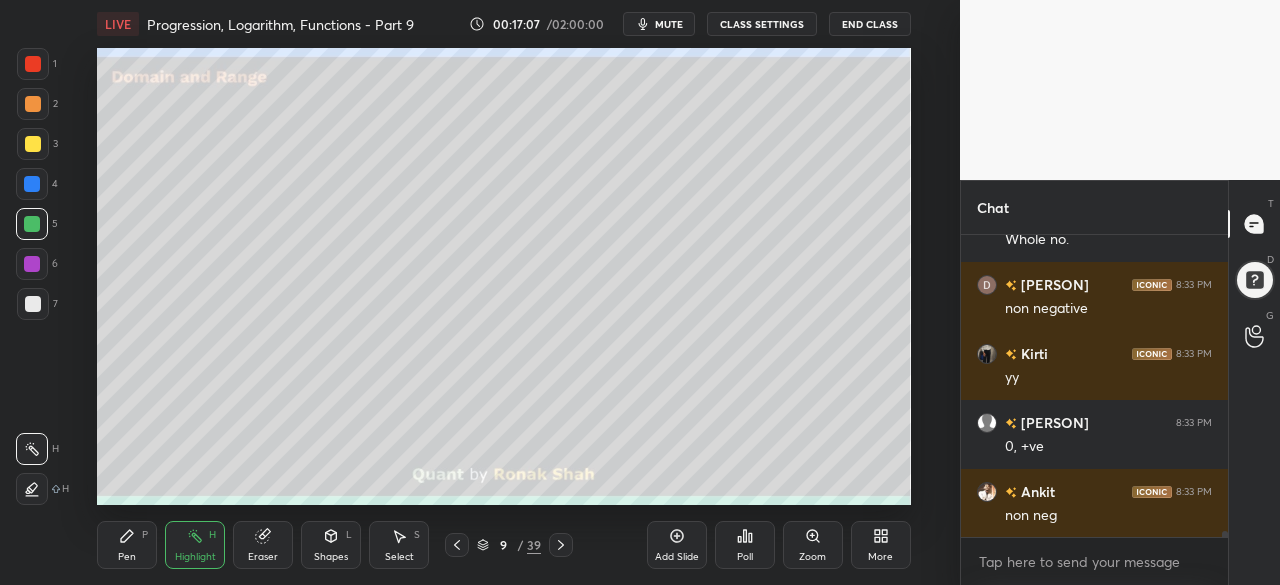 click at bounding box center (32, 184) 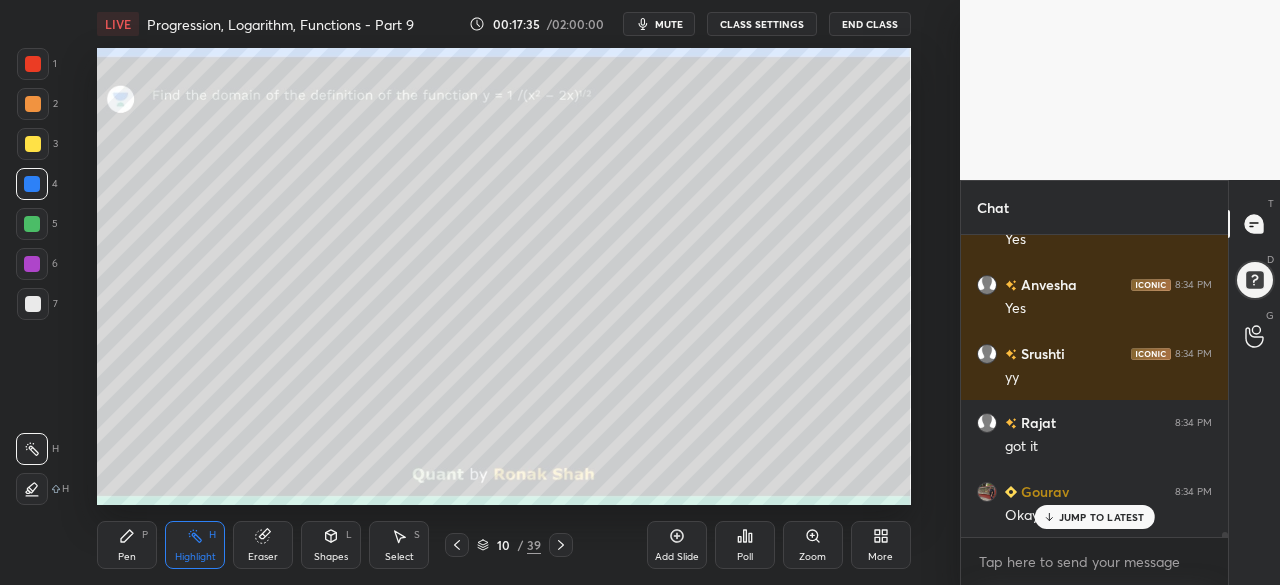 scroll, scrollTop: 16494, scrollLeft: 0, axis: vertical 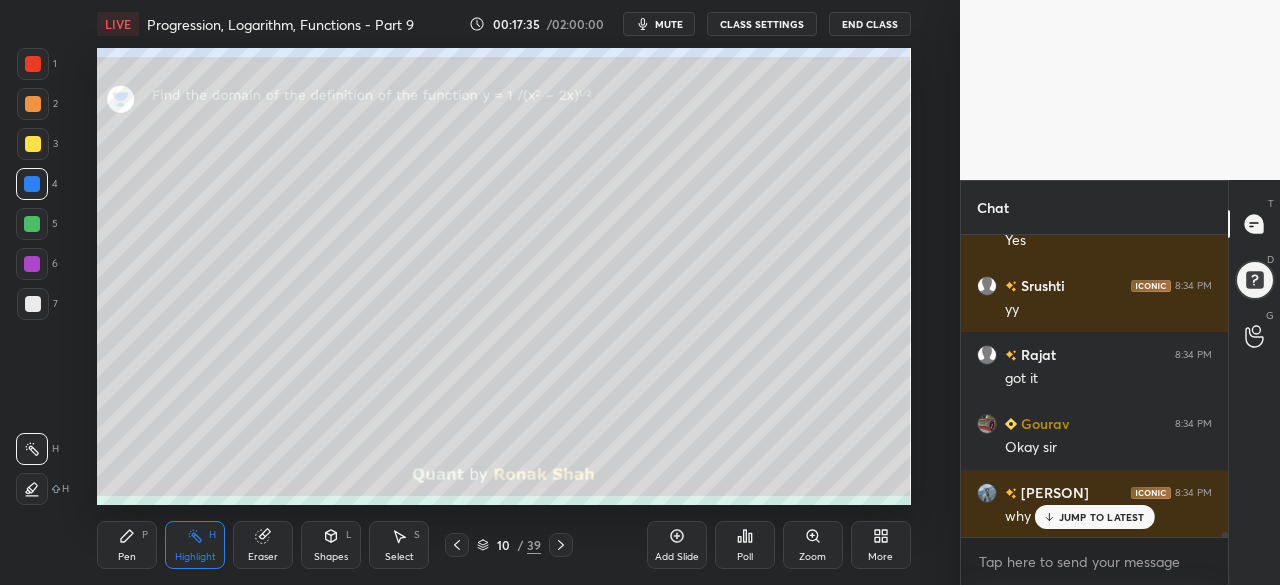 click at bounding box center (33, 104) 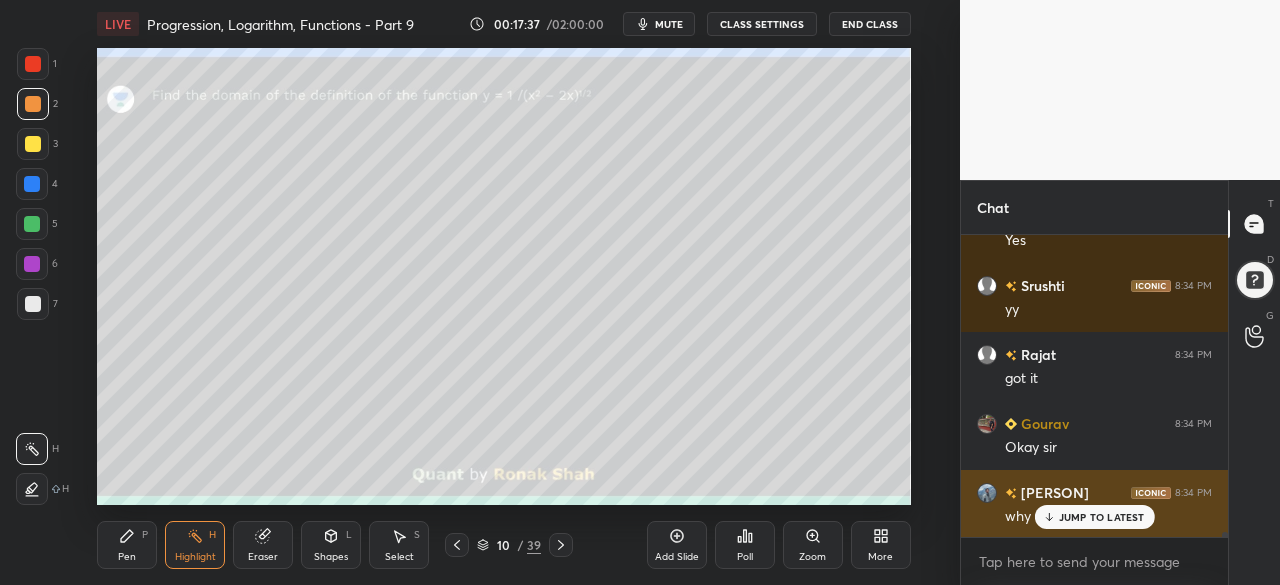 click on "JUMP TO LATEST" at bounding box center [1094, 517] 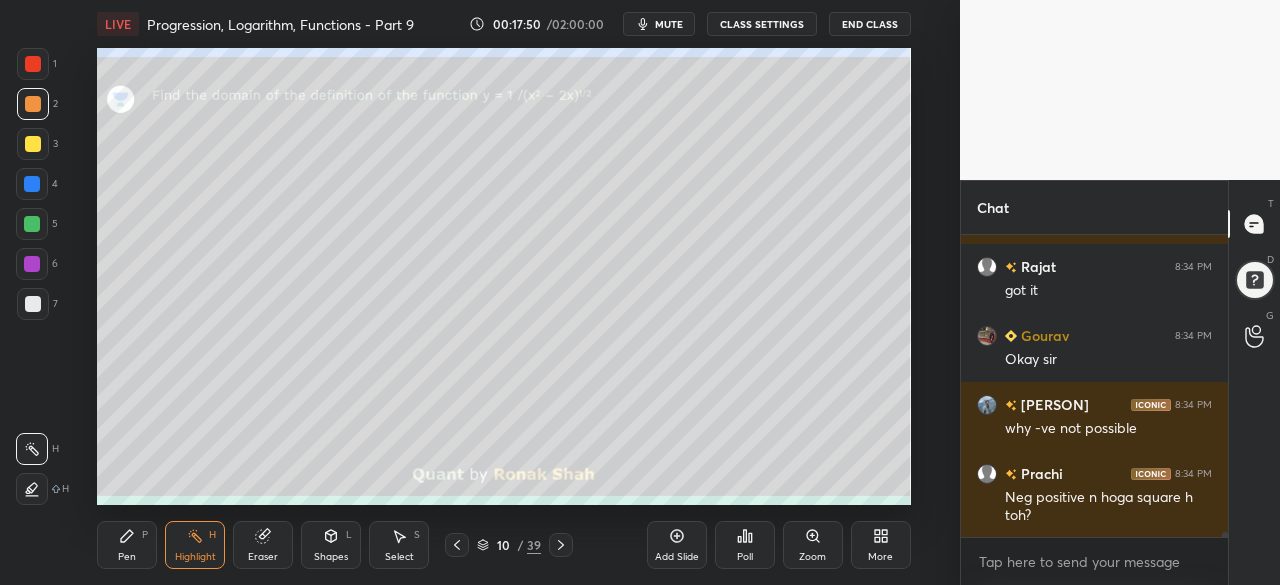 scroll, scrollTop: 16650, scrollLeft: 0, axis: vertical 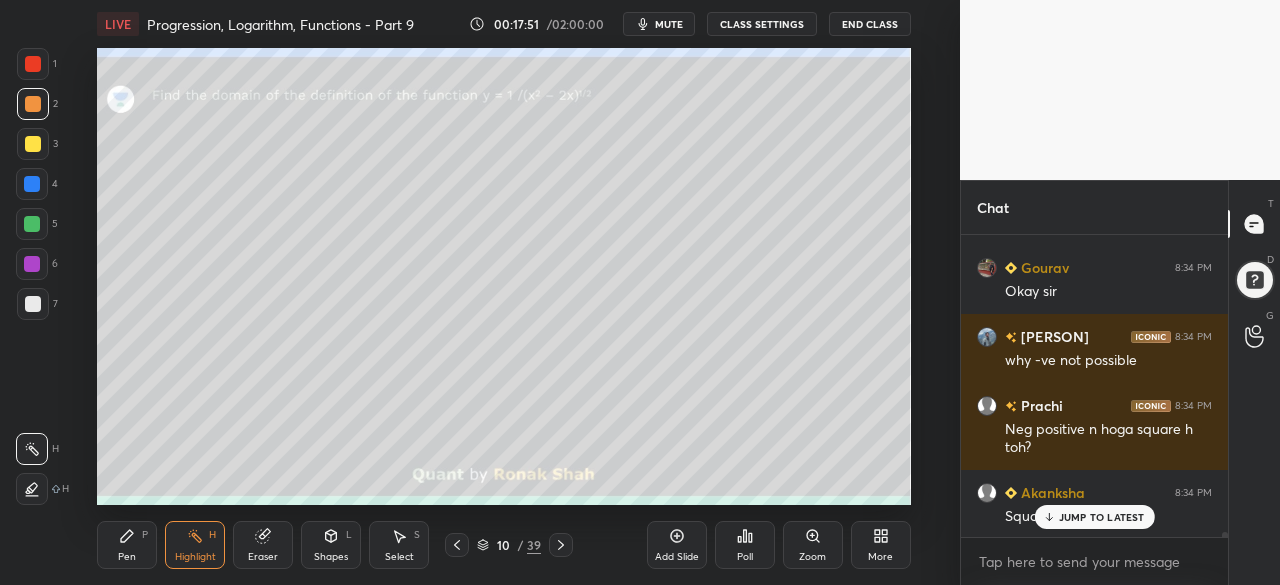 click on "JUMP TO LATEST" at bounding box center [1102, 517] 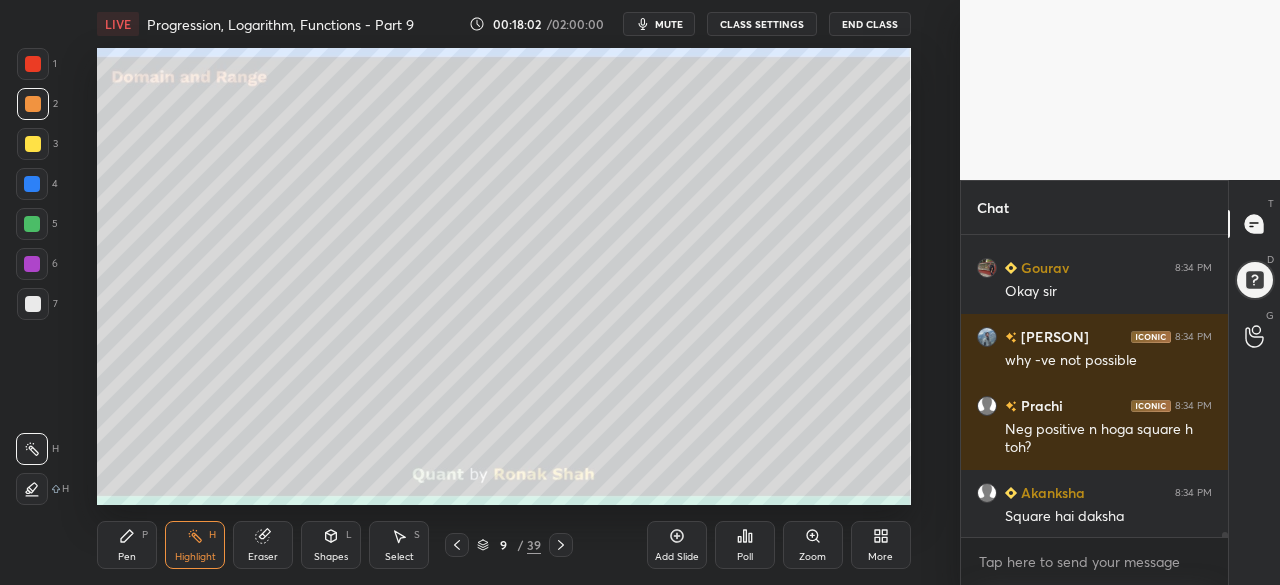 click 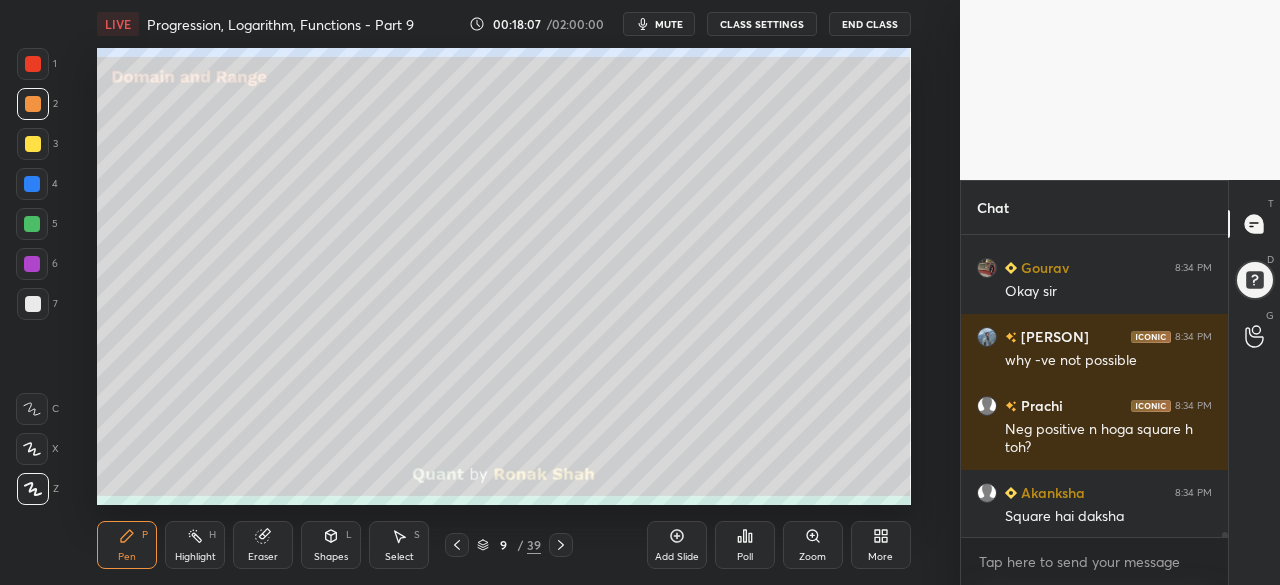 click 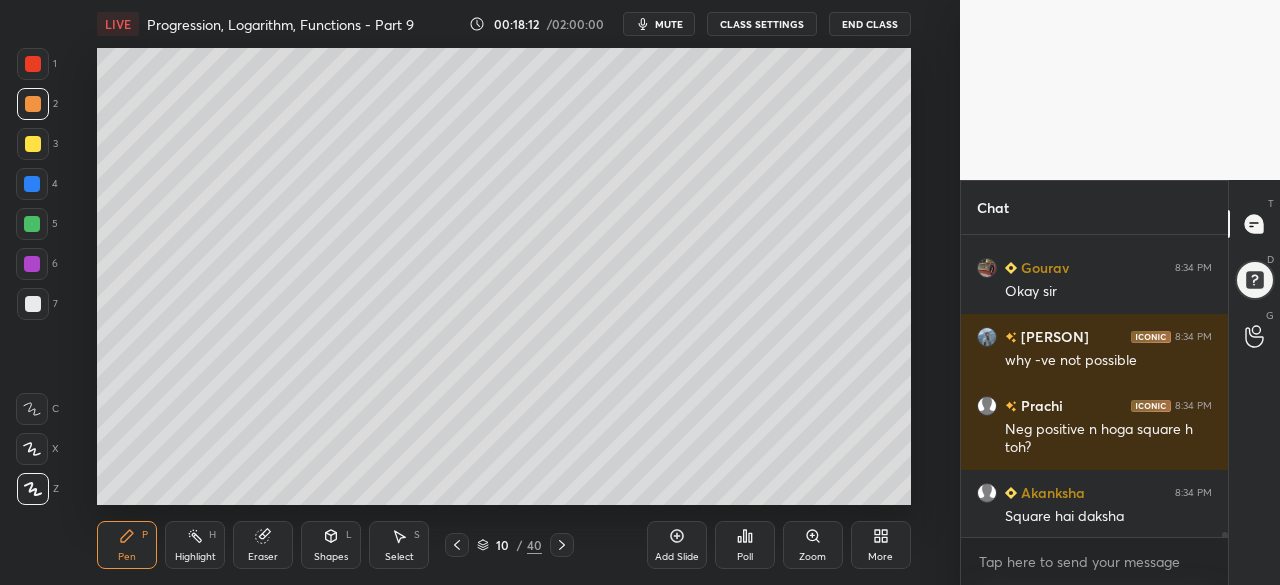 scroll, scrollTop: 16720, scrollLeft: 0, axis: vertical 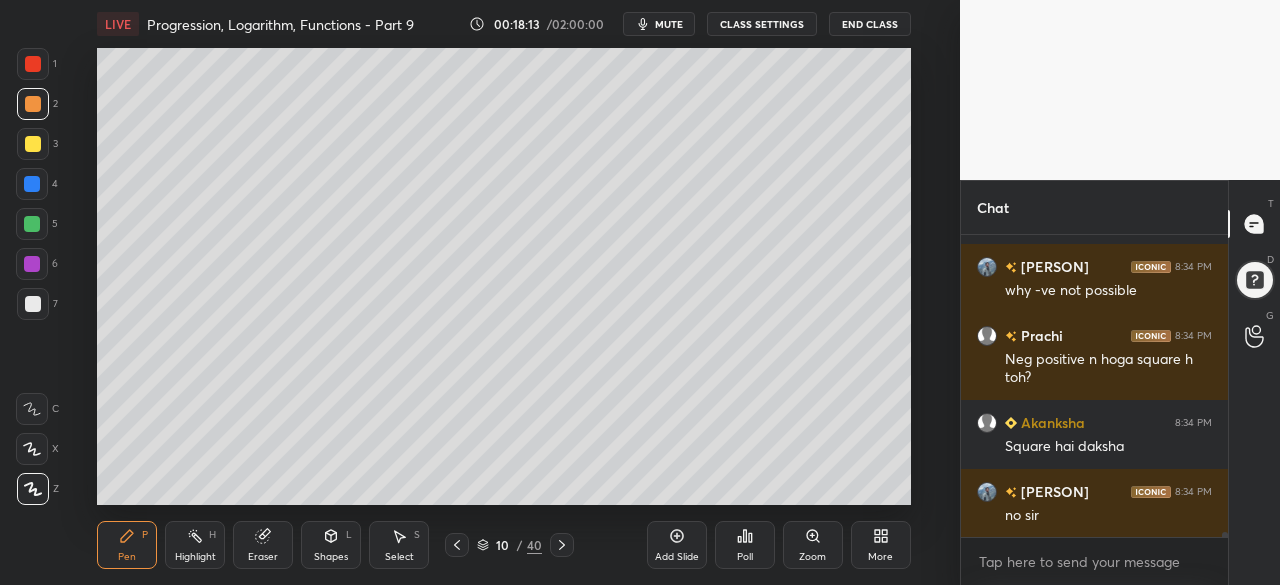 click at bounding box center (32, 224) 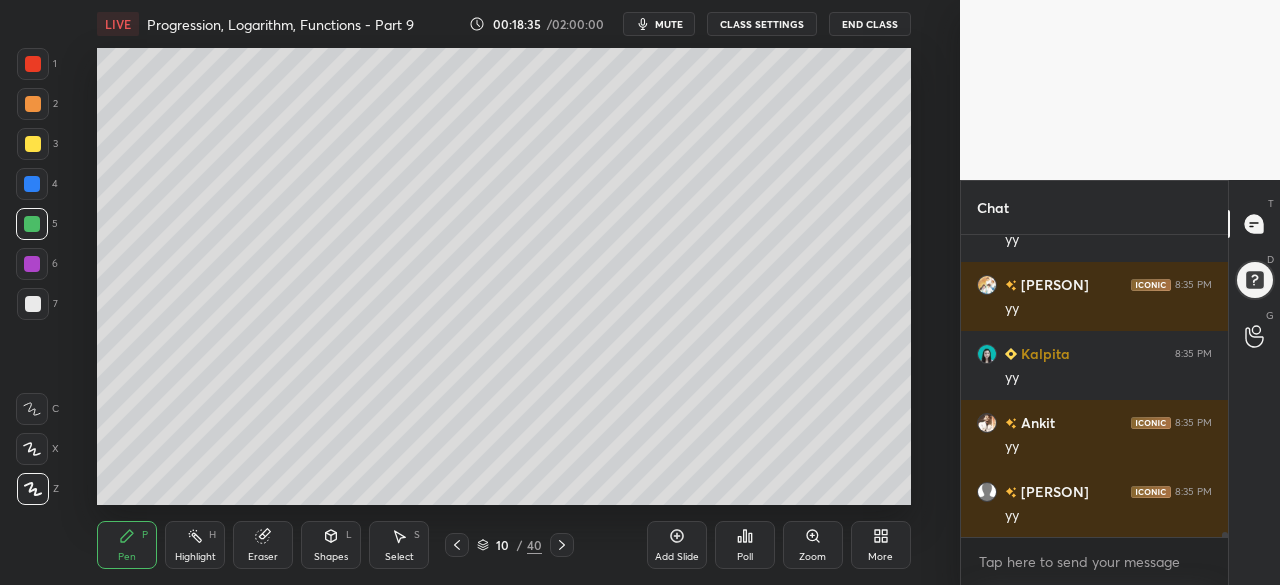 scroll, scrollTop: 17616, scrollLeft: 0, axis: vertical 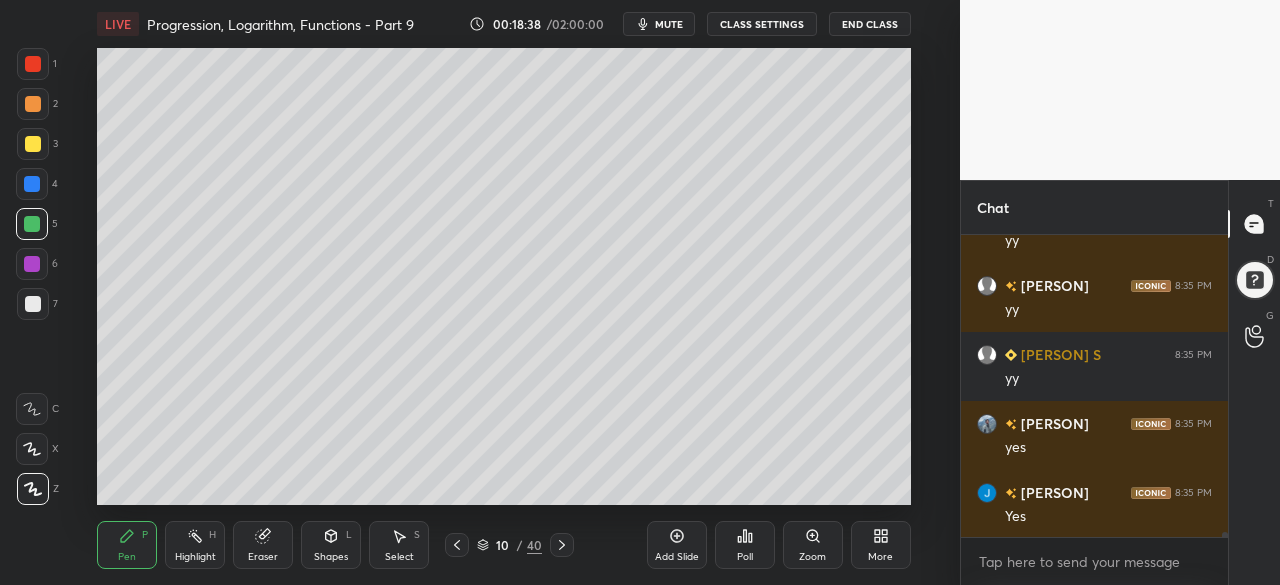 click 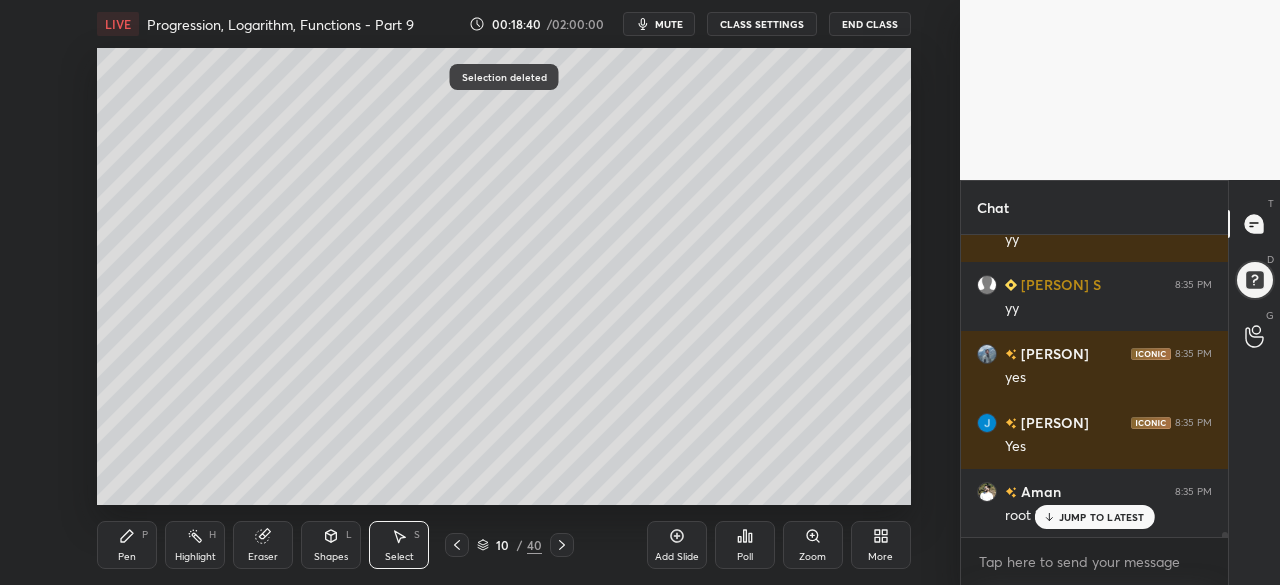 scroll, scrollTop: 17754, scrollLeft: 0, axis: vertical 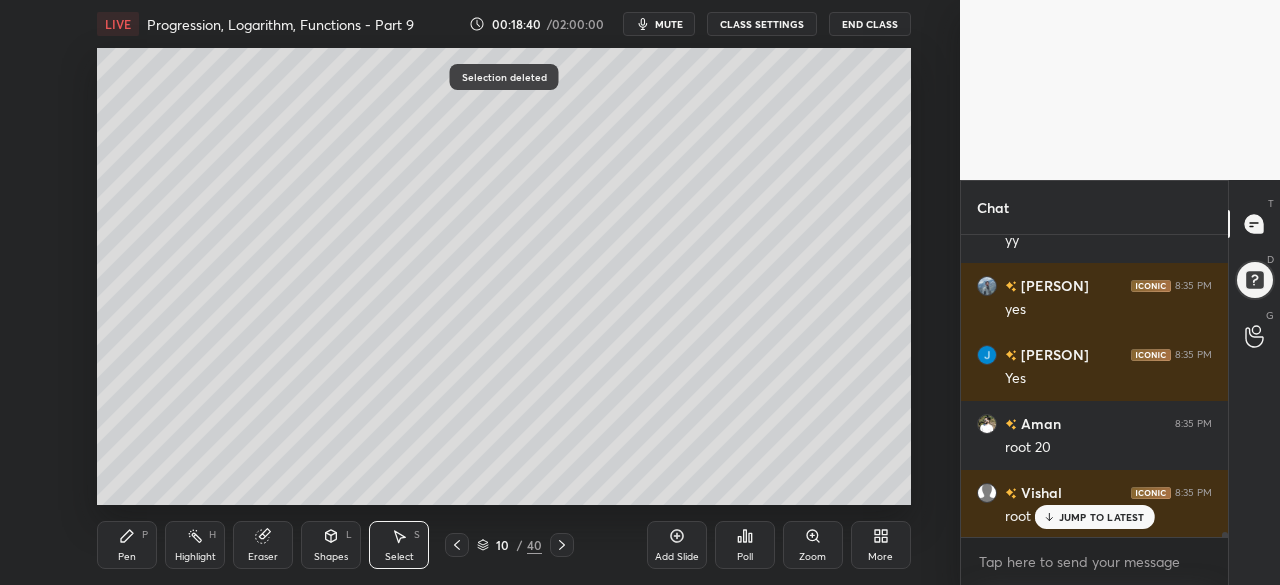 click on "Pen P" at bounding box center [127, 545] 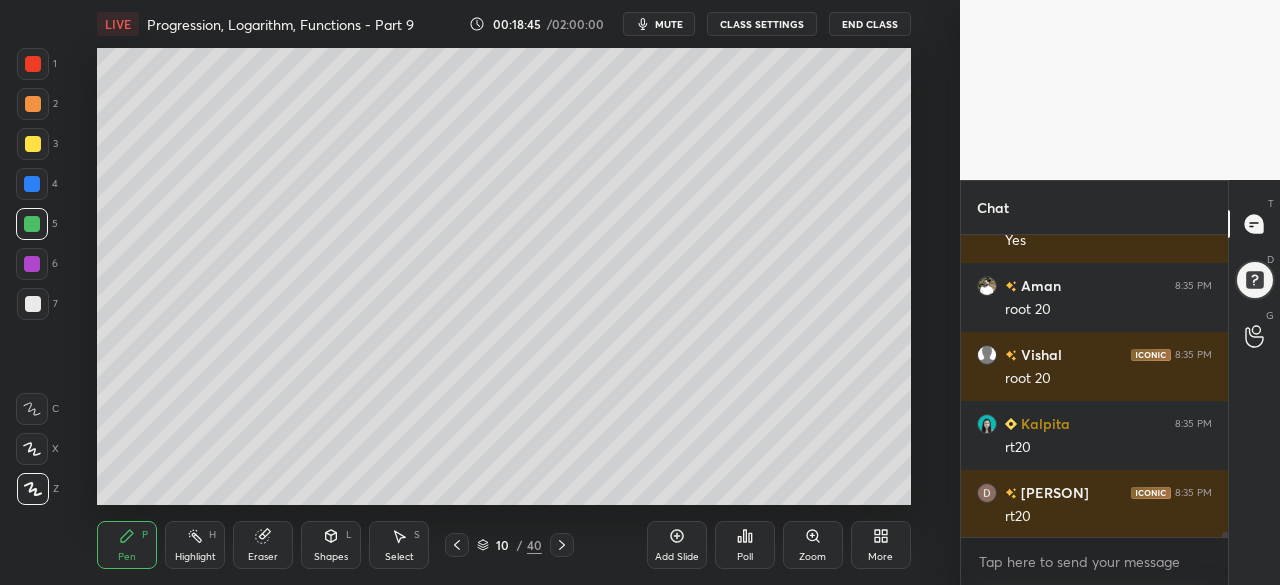 scroll, scrollTop: 17962, scrollLeft: 0, axis: vertical 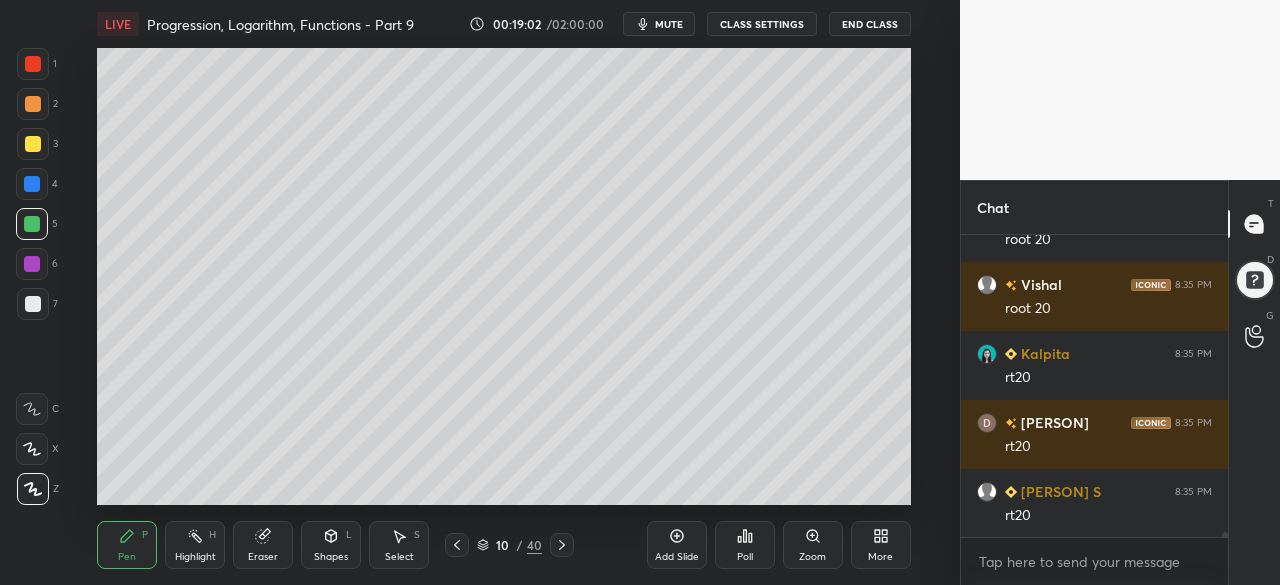 click at bounding box center (32, 264) 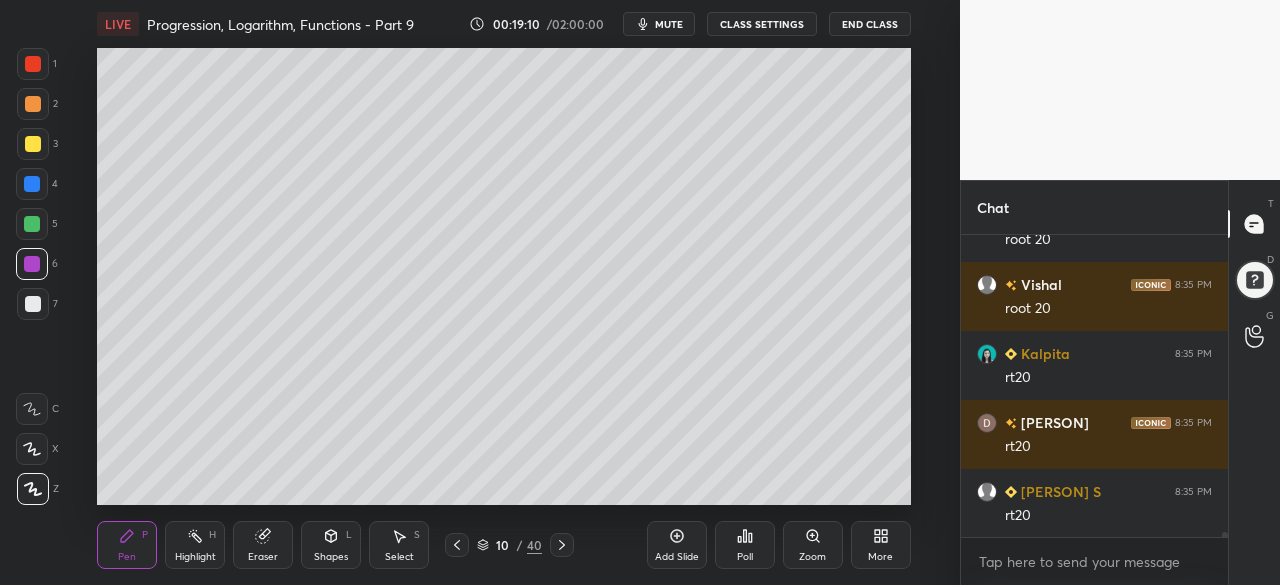 scroll, scrollTop: 18030, scrollLeft: 0, axis: vertical 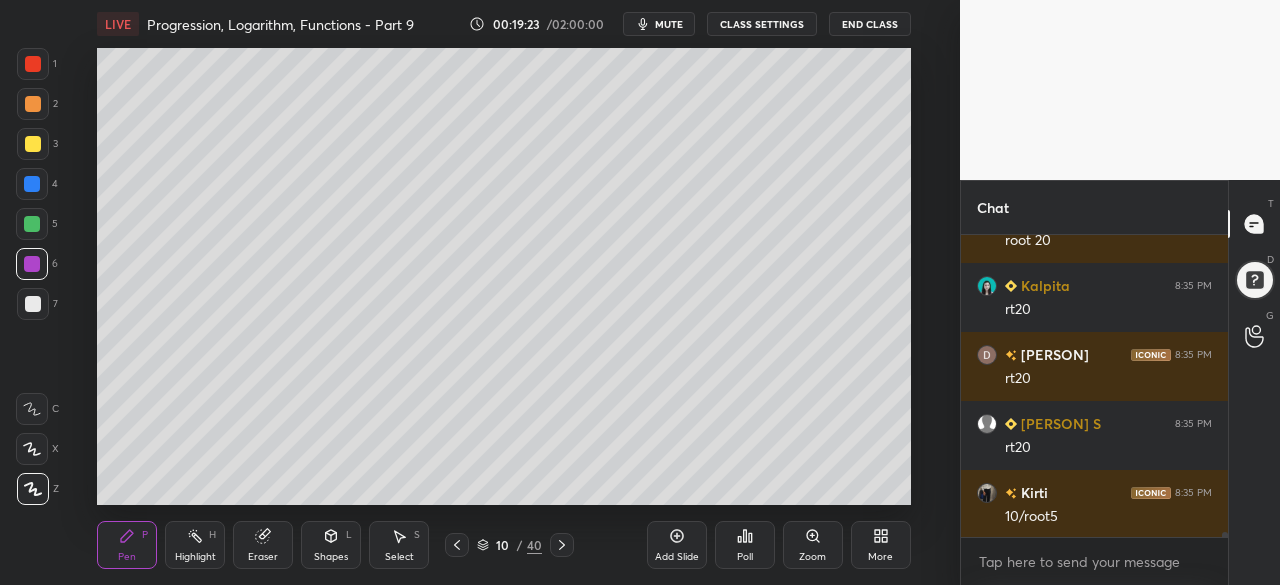 click on "Add Slide Poll Zoom More" at bounding box center [779, 545] 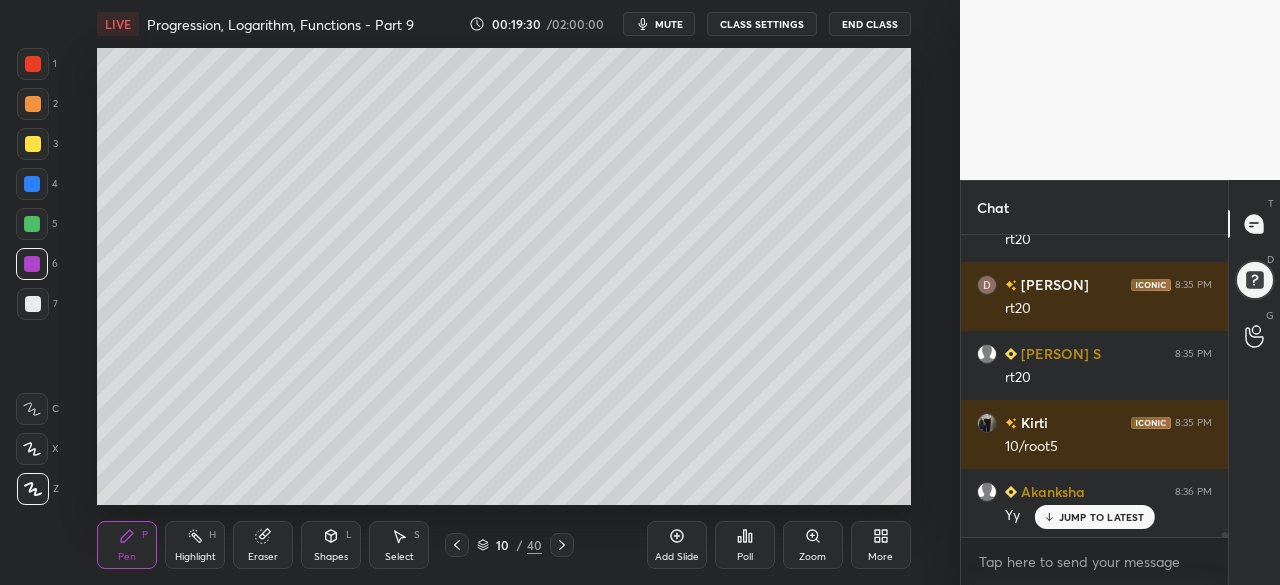 scroll, scrollTop: 18168, scrollLeft: 0, axis: vertical 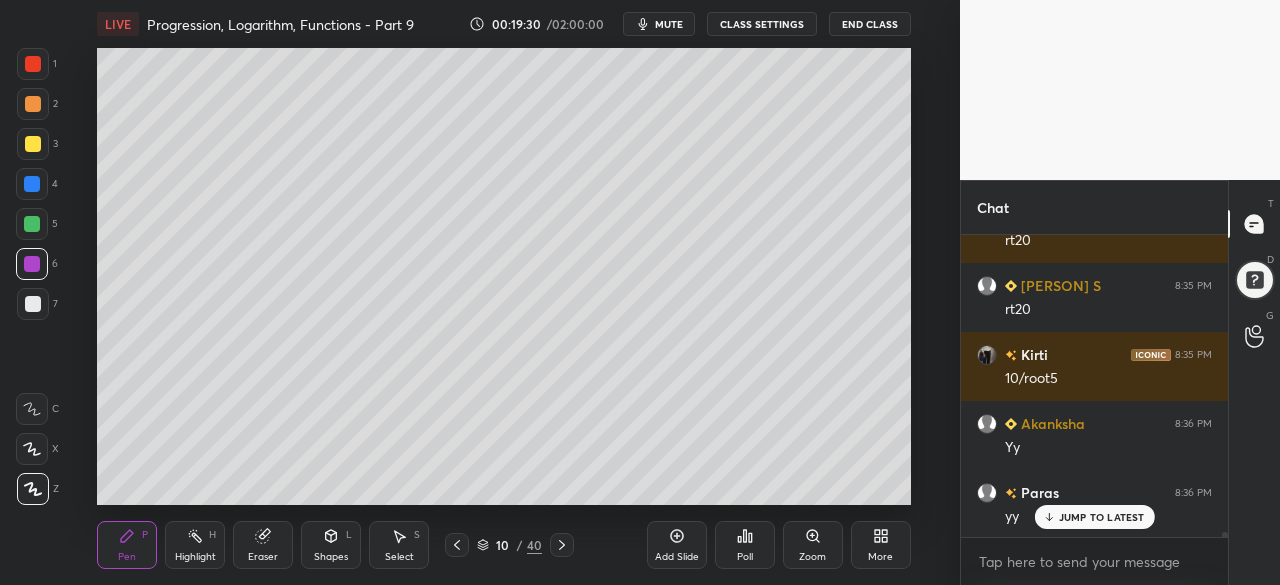 click at bounding box center [32, 224] 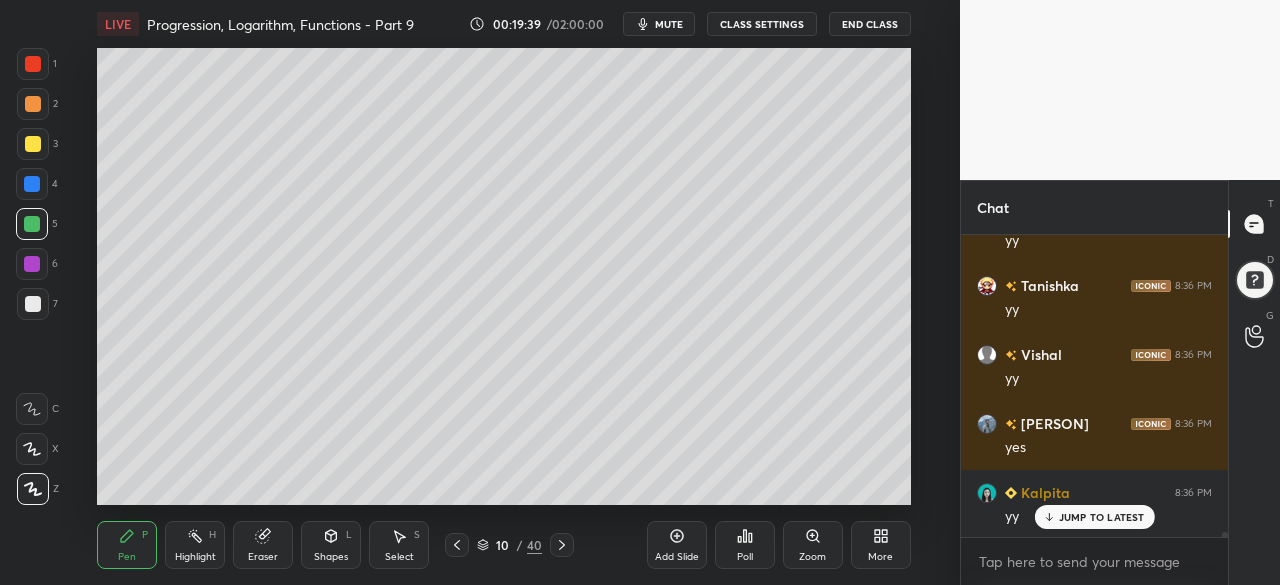 scroll, scrollTop: 18790, scrollLeft: 0, axis: vertical 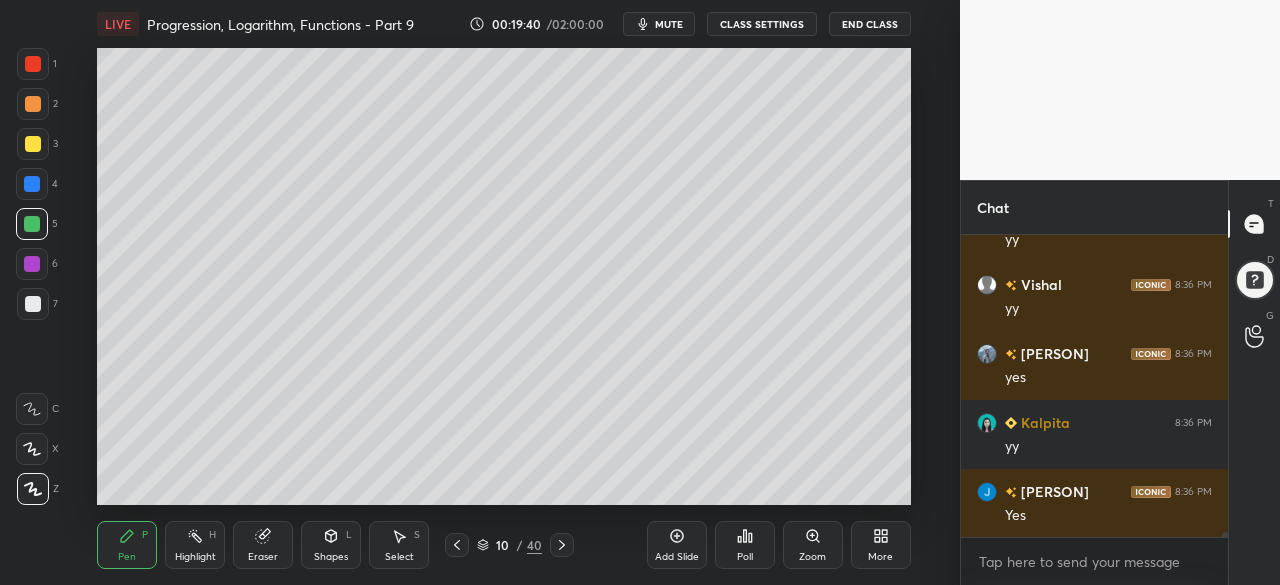 click 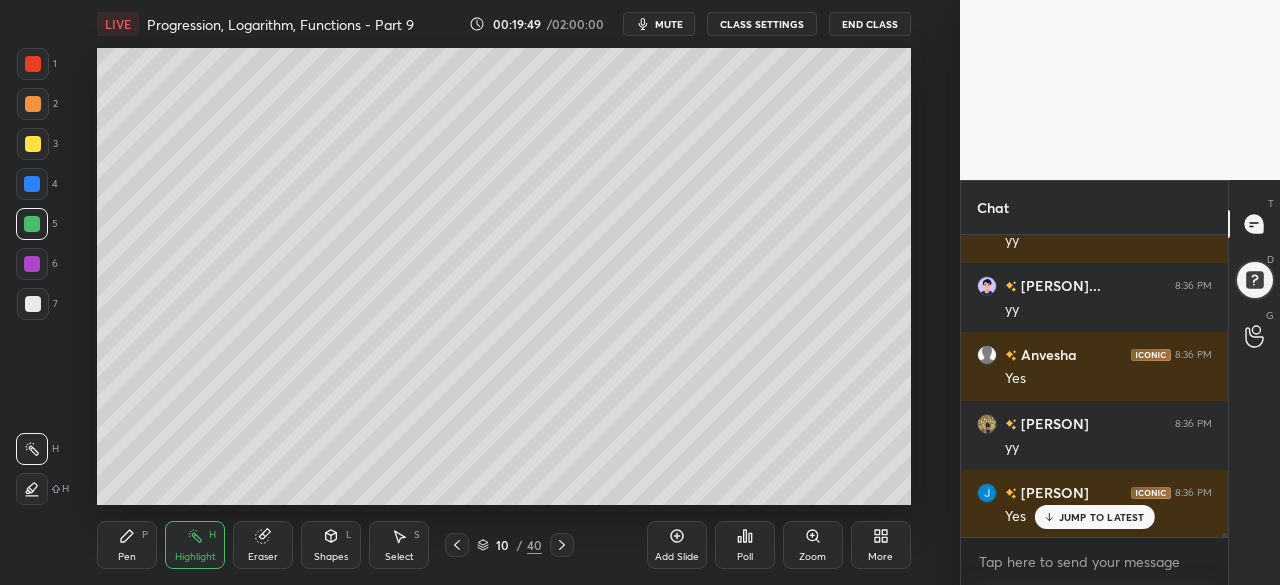 scroll, scrollTop: 20100, scrollLeft: 0, axis: vertical 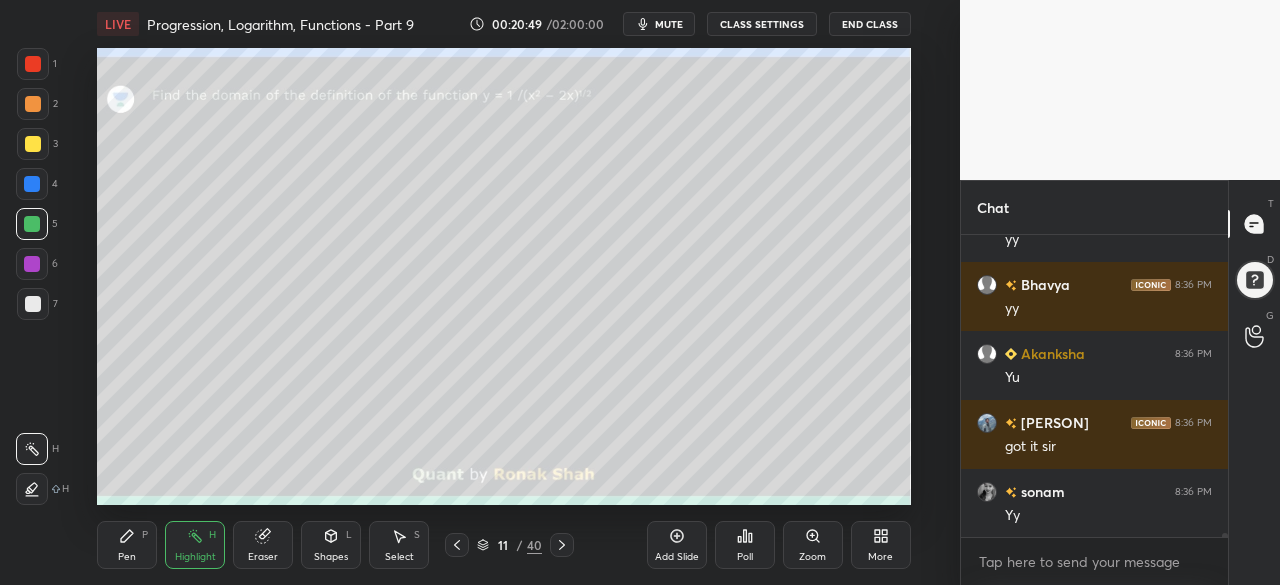 click at bounding box center [33, 64] 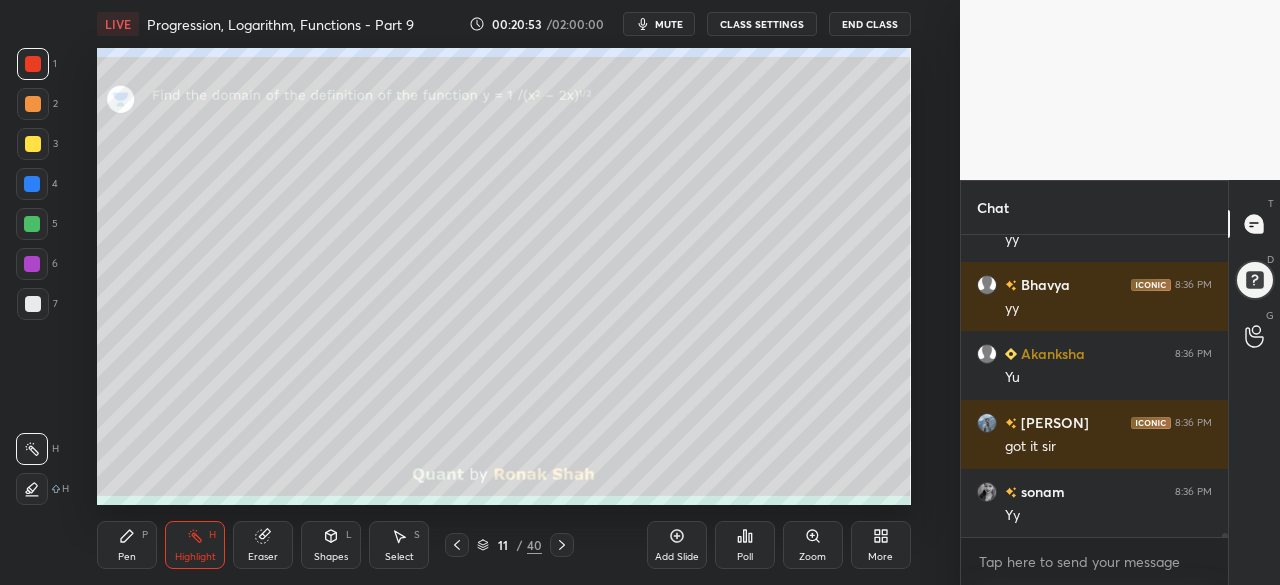 click 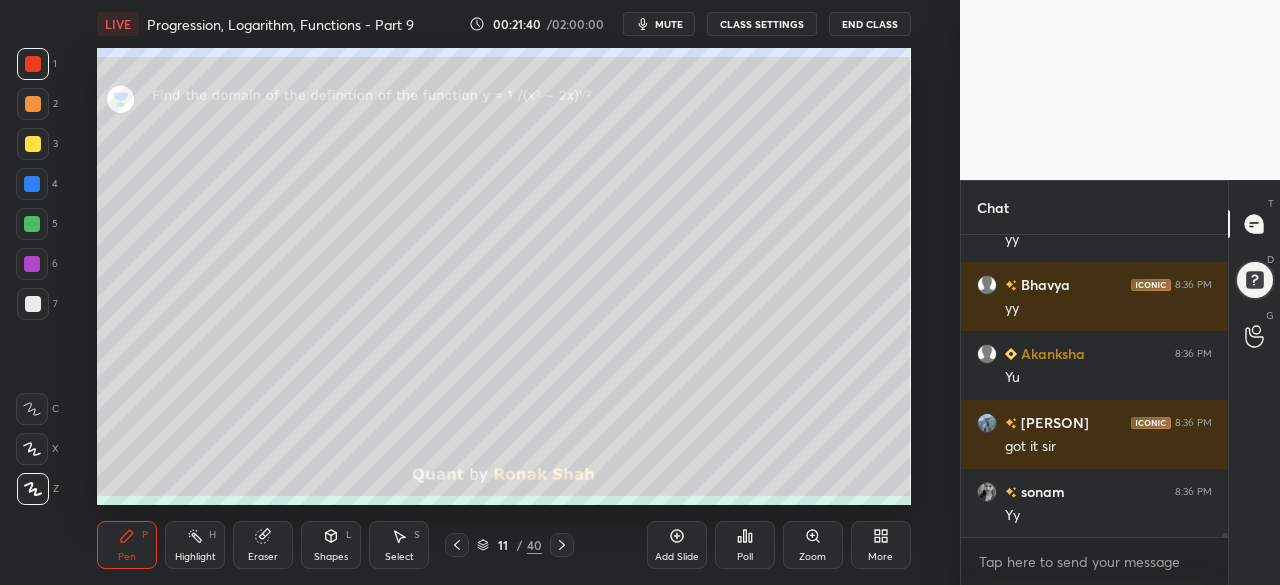 click on "Select S" at bounding box center [399, 545] 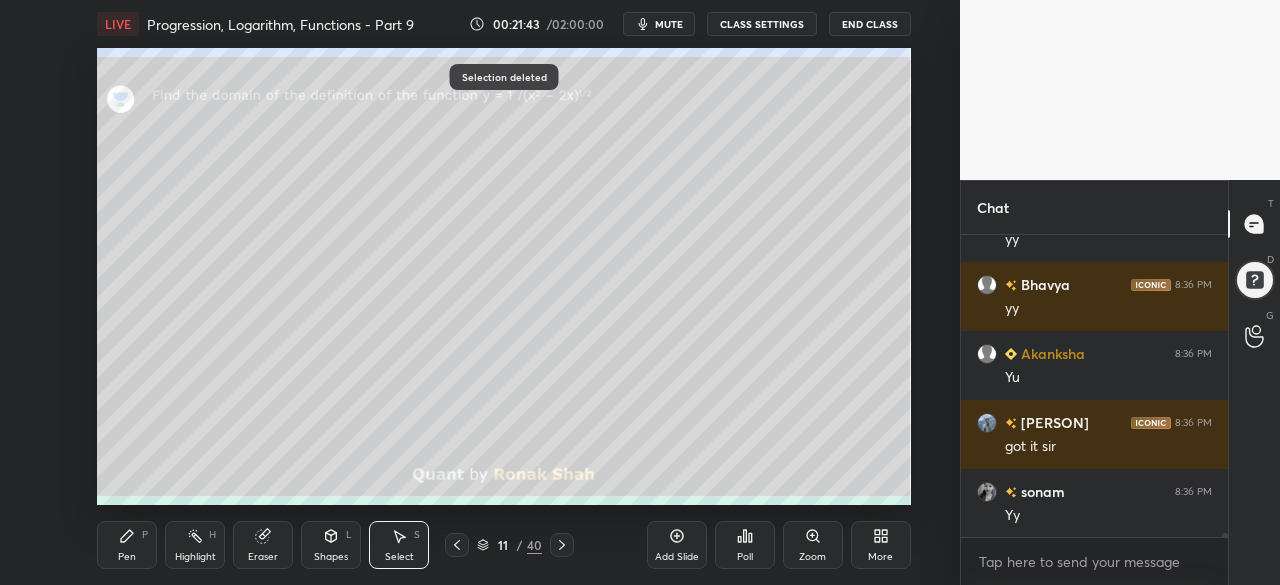 click on "Pen" at bounding box center (127, 557) 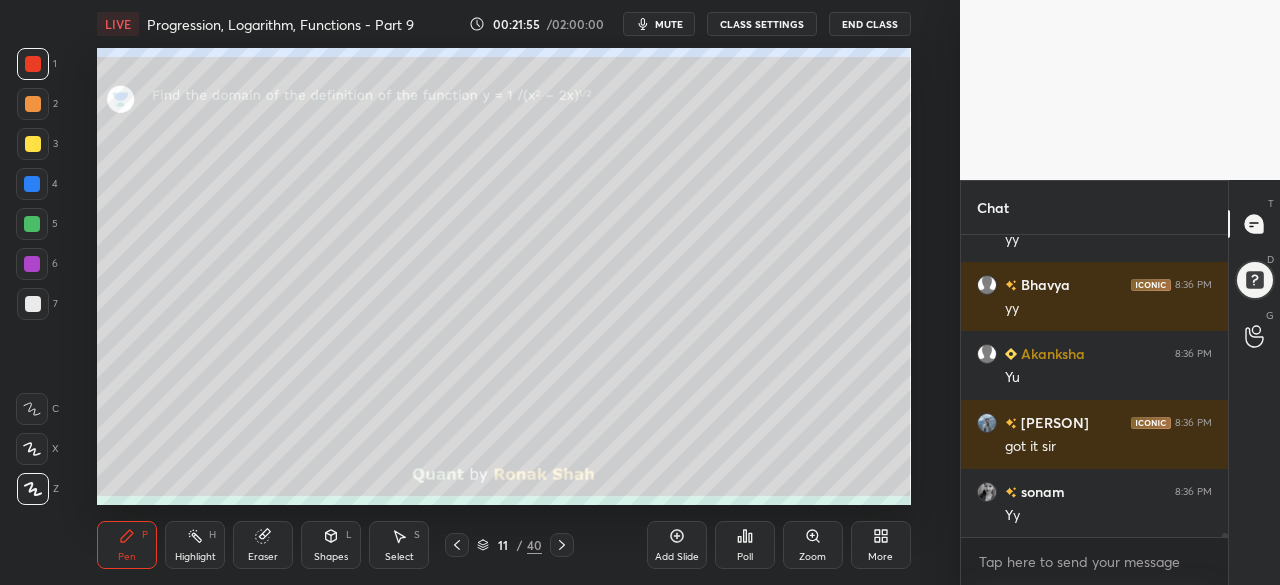 scroll, scrollTop: 20514, scrollLeft: 0, axis: vertical 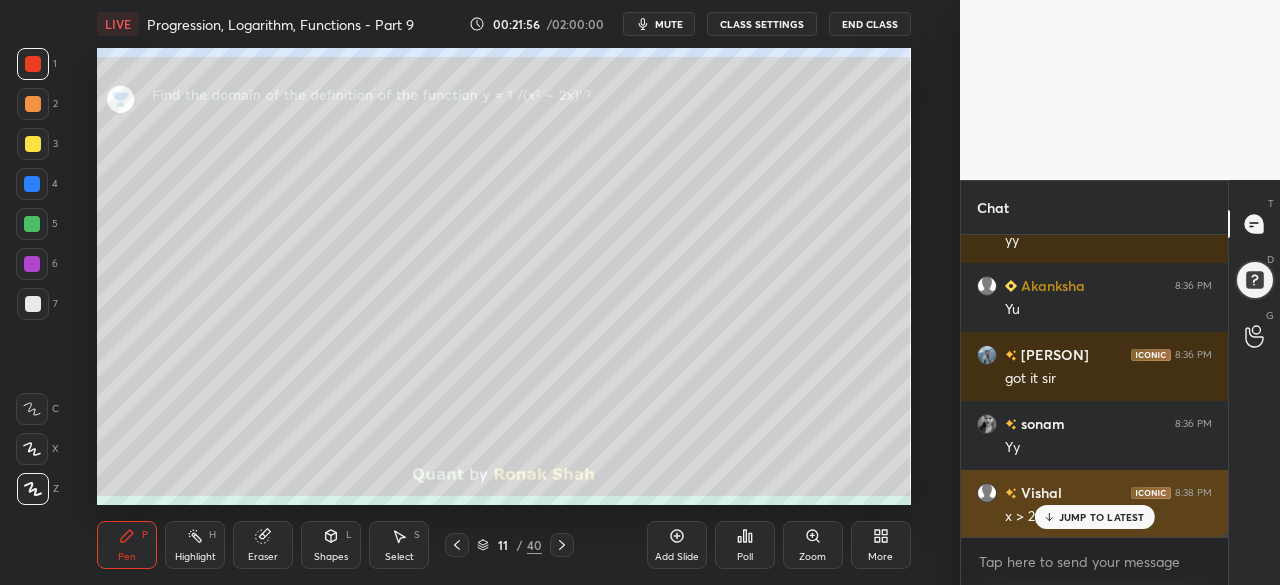 click on "JUMP TO LATEST" at bounding box center [1102, 517] 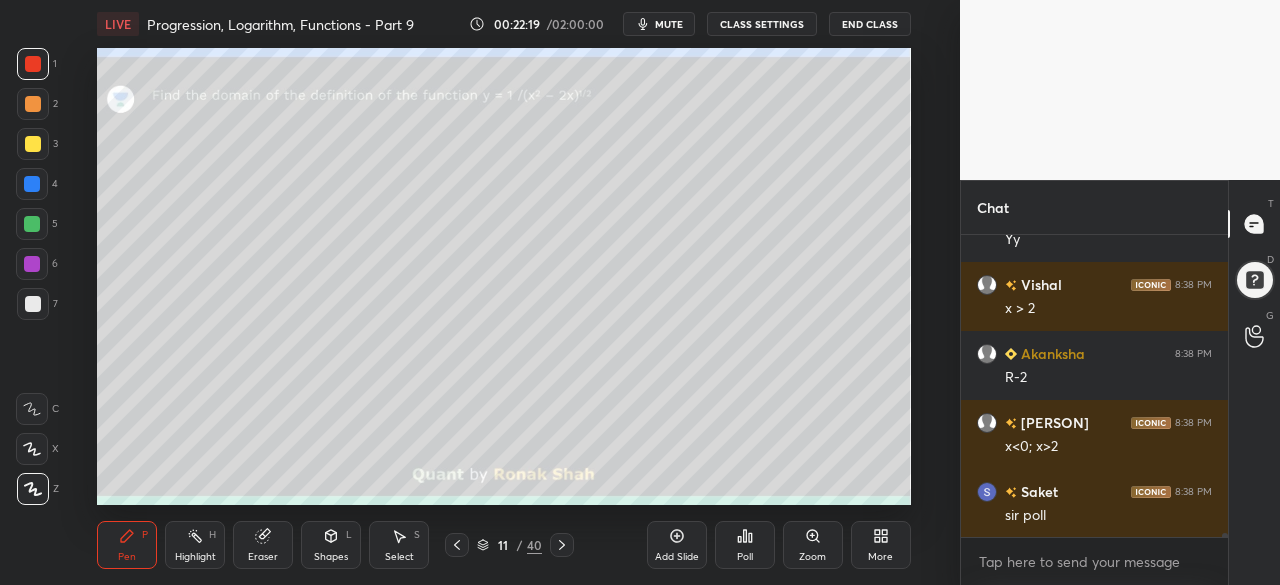 scroll, scrollTop: 20790, scrollLeft: 0, axis: vertical 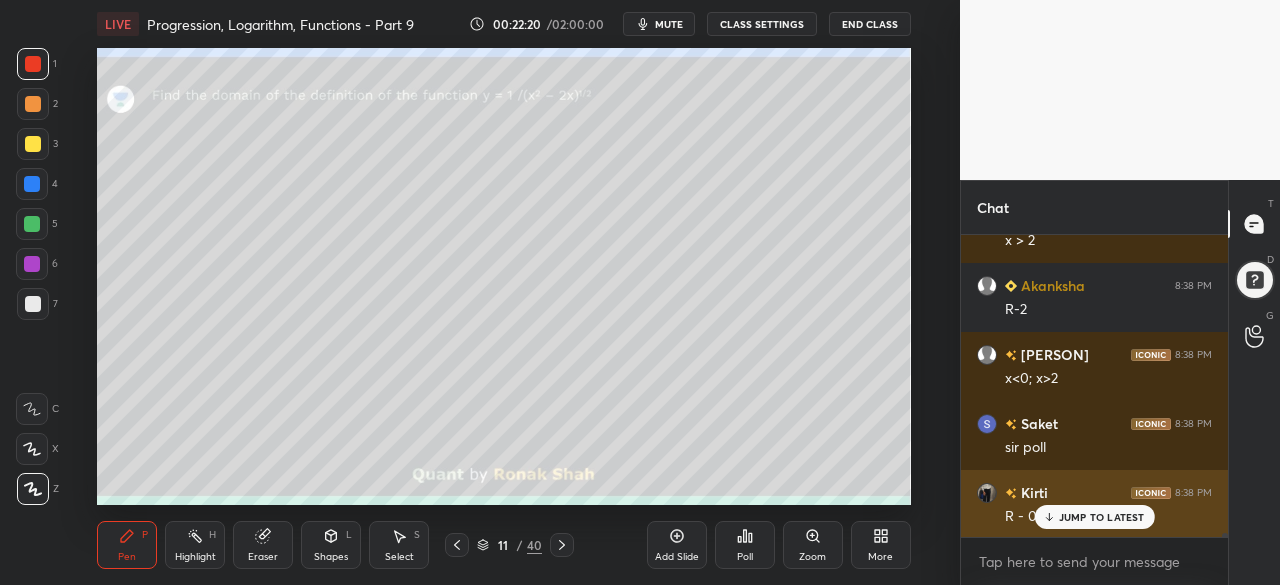 click on "JUMP TO LATEST" at bounding box center [1102, 517] 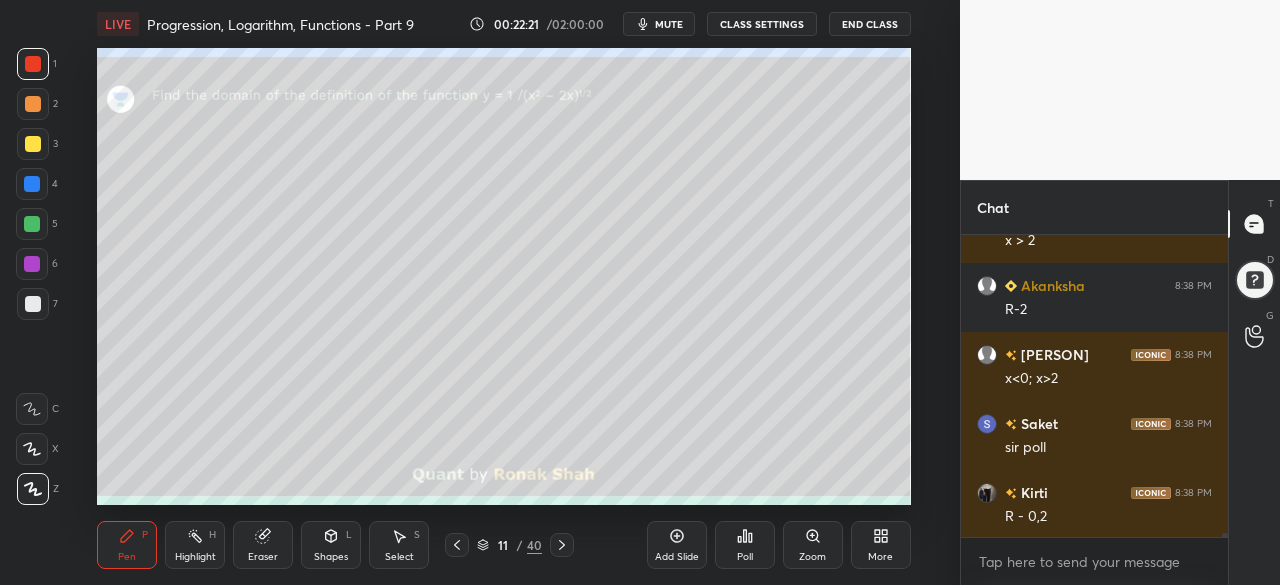 scroll, scrollTop: 20860, scrollLeft: 0, axis: vertical 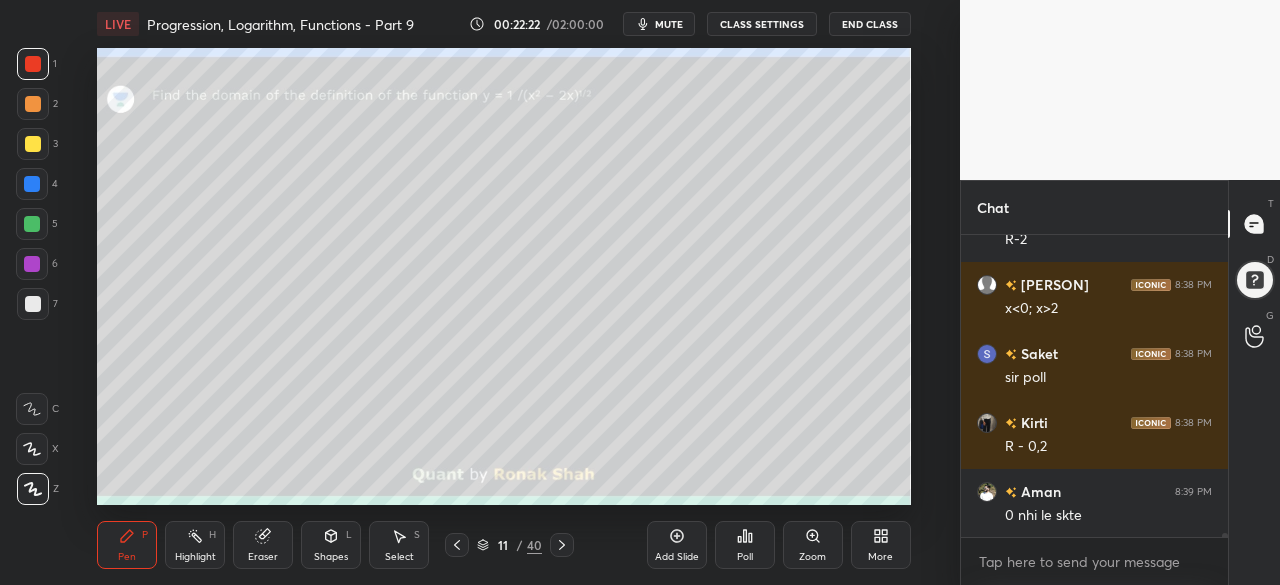 click 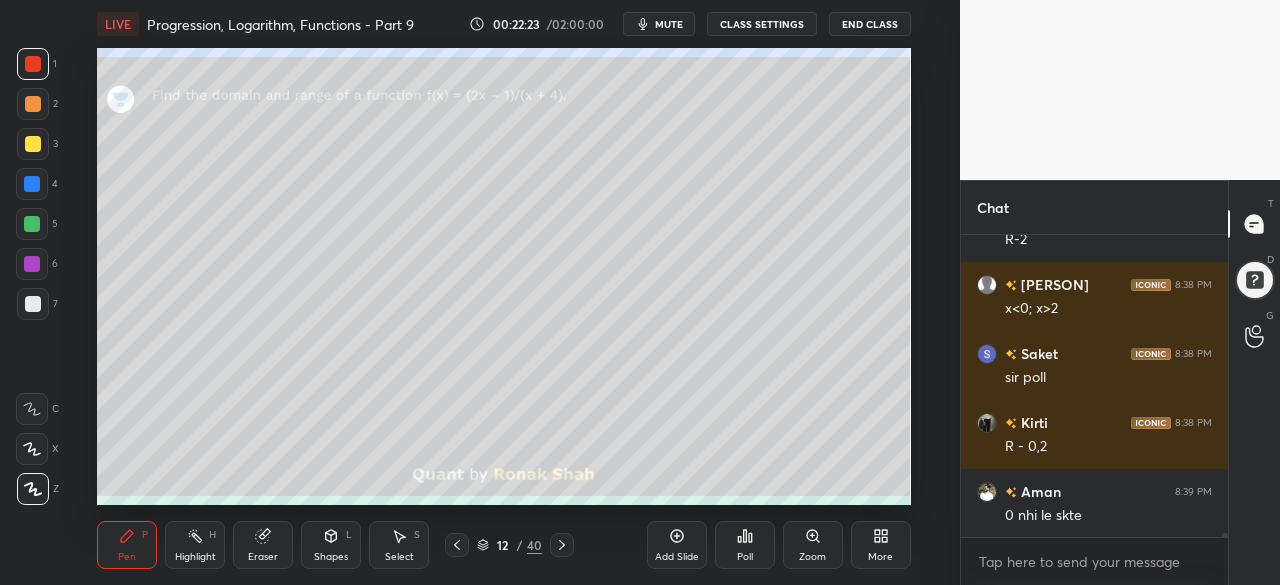 click 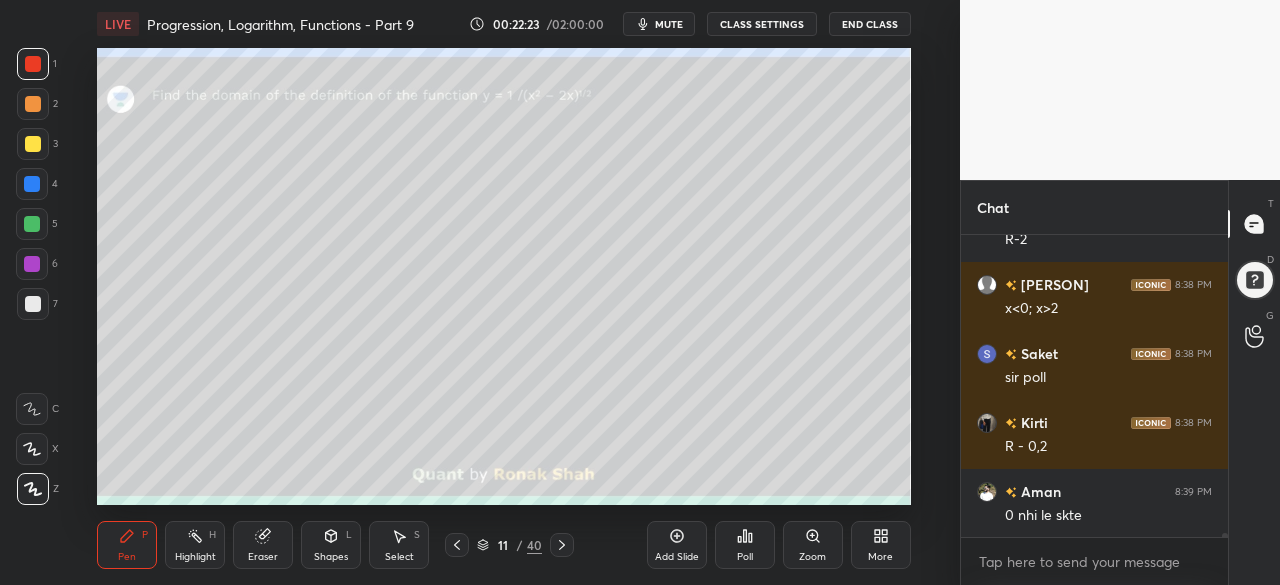 click on "Select S" at bounding box center (399, 545) 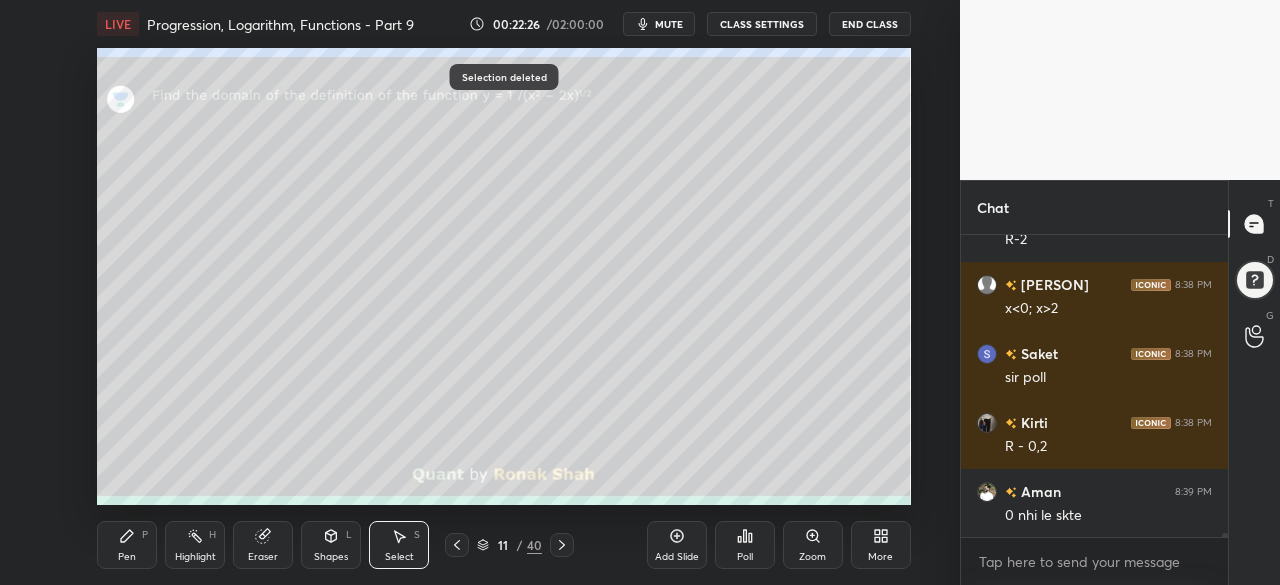 click 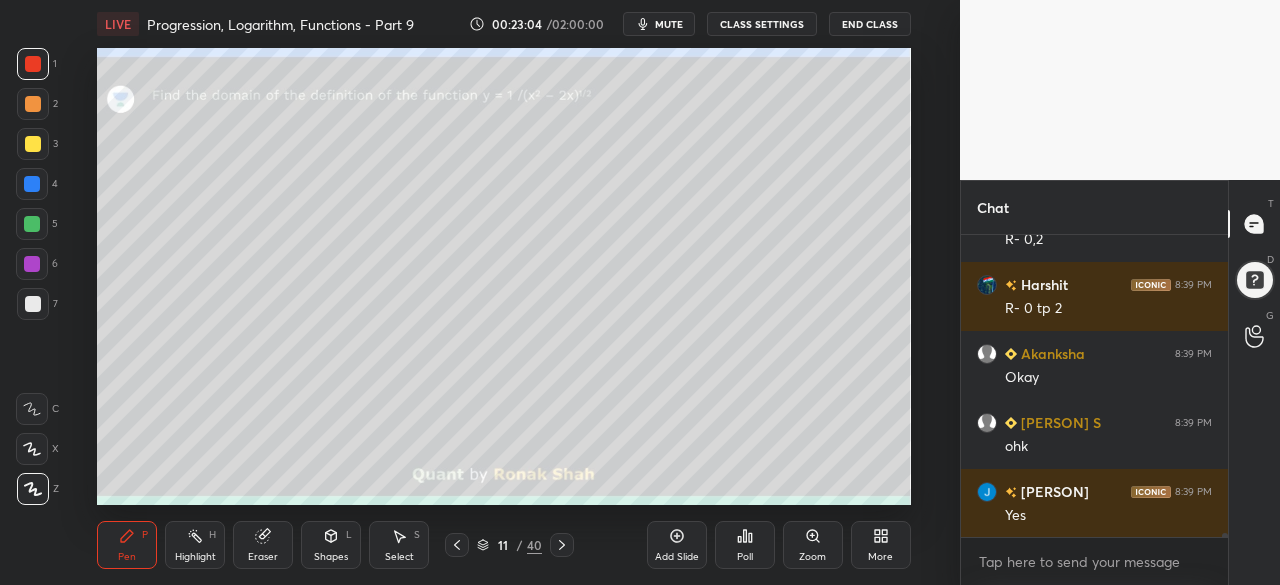 scroll, scrollTop: 21550, scrollLeft: 0, axis: vertical 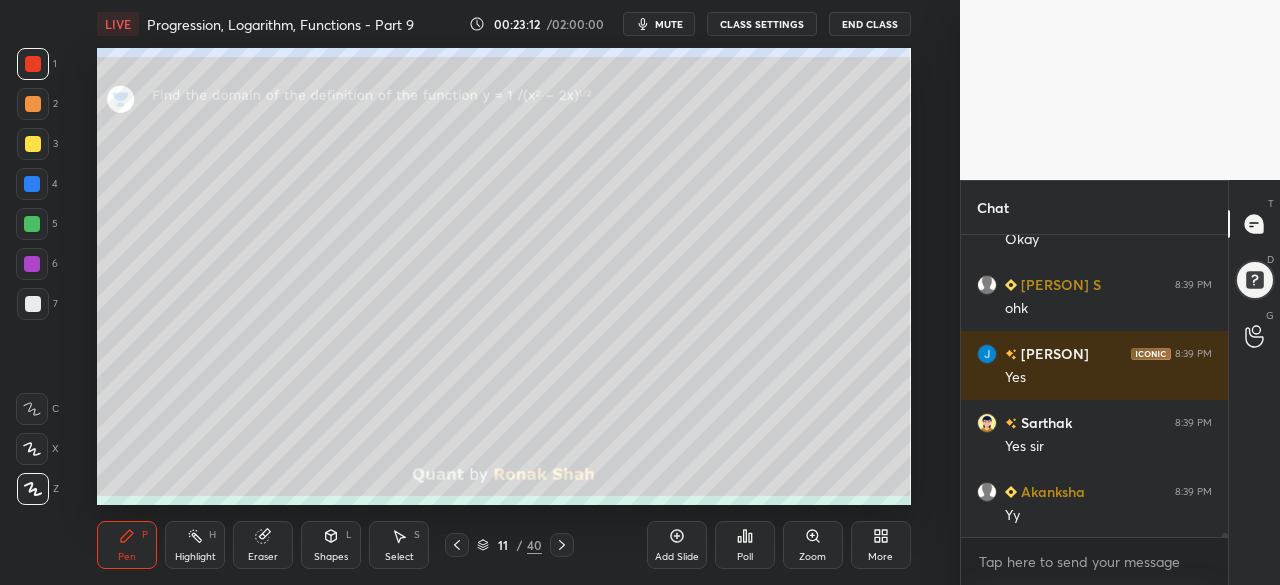 click at bounding box center [32, 224] 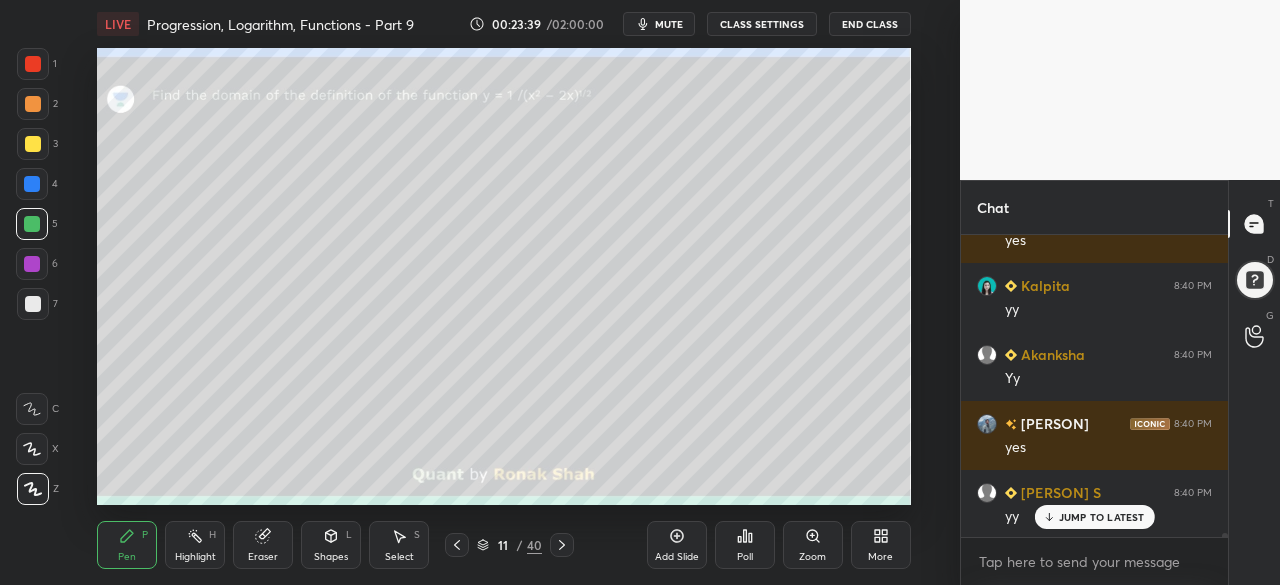 scroll, scrollTop: 21964, scrollLeft: 0, axis: vertical 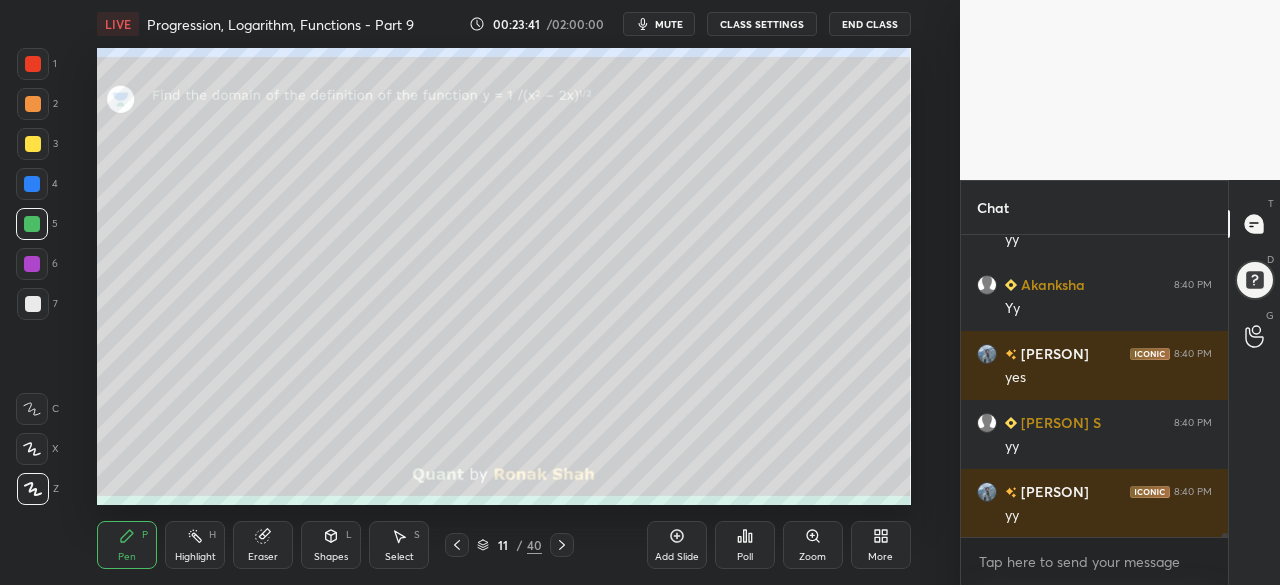 click at bounding box center (32, 184) 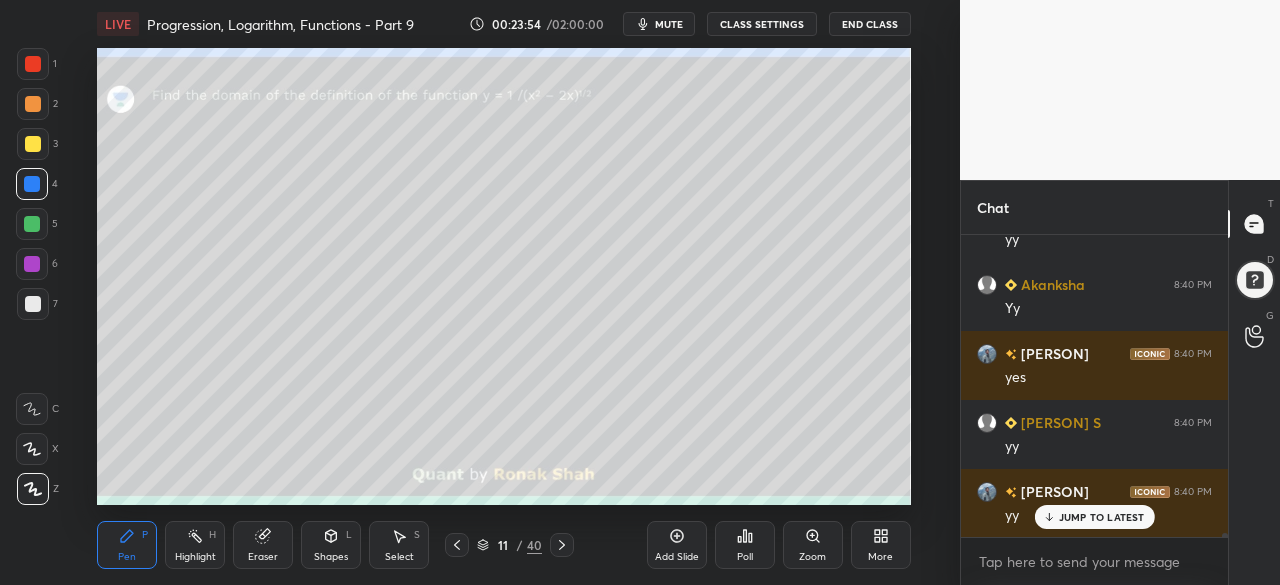 scroll, scrollTop: 22032, scrollLeft: 0, axis: vertical 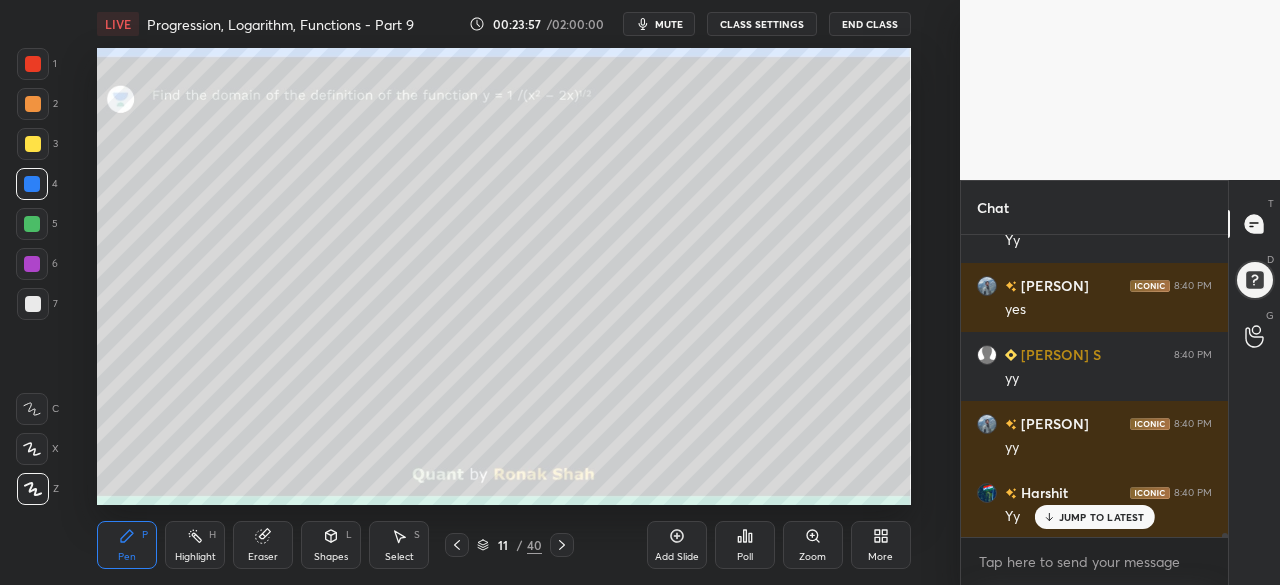 click at bounding box center [32, 264] 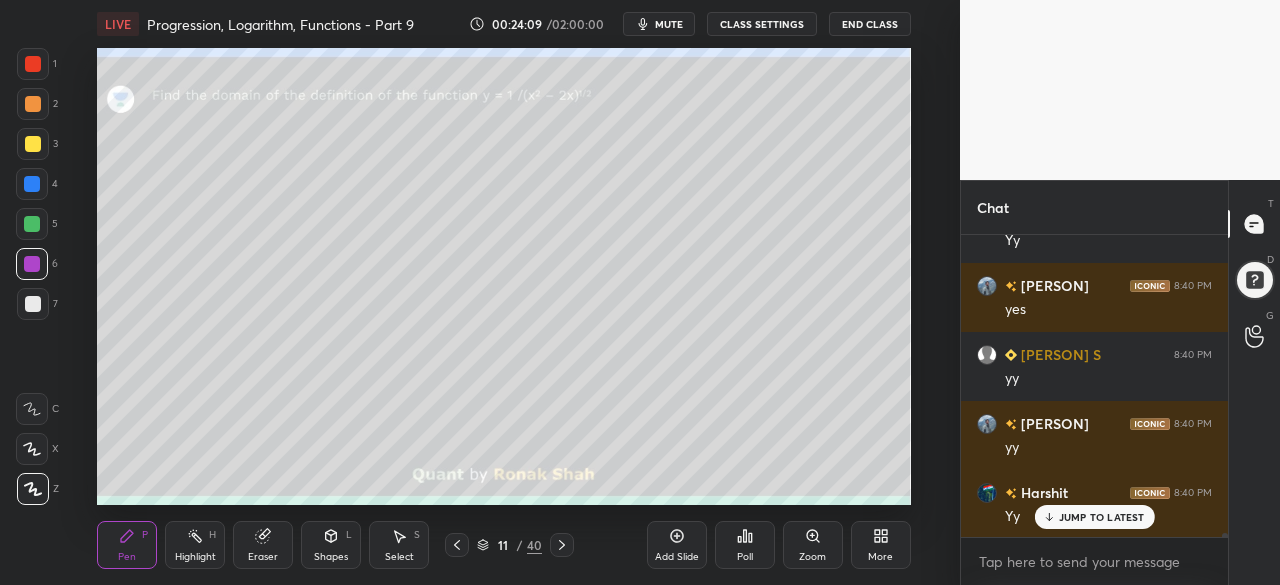 click on "Add Slide" at bounding box center (677, 545) 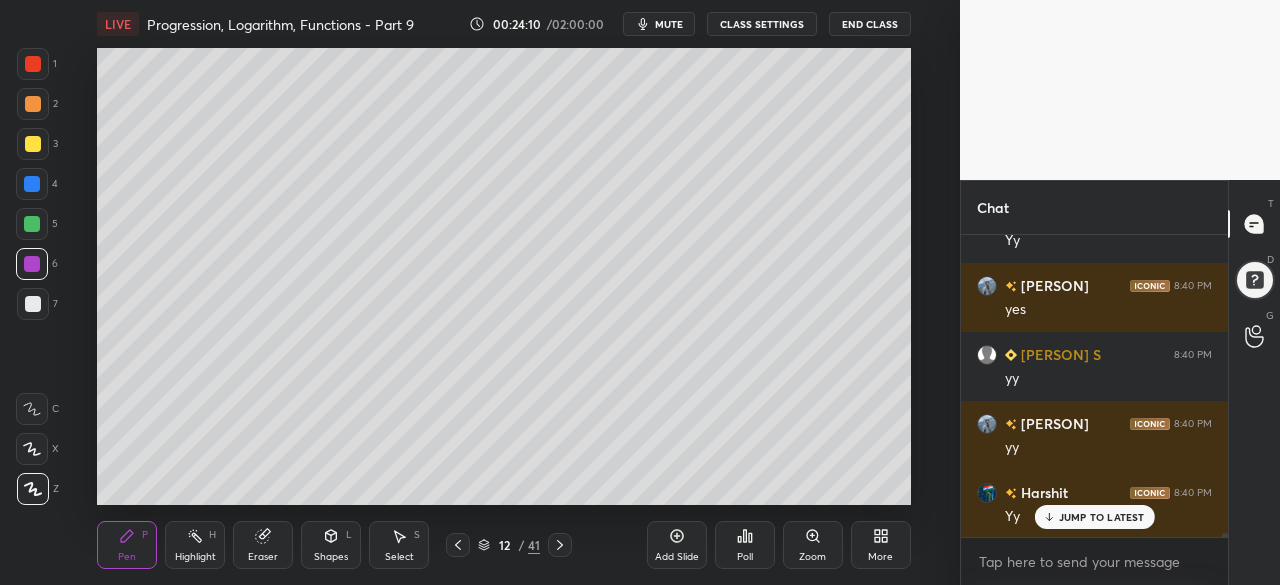 click at bounding box center [32, 184] 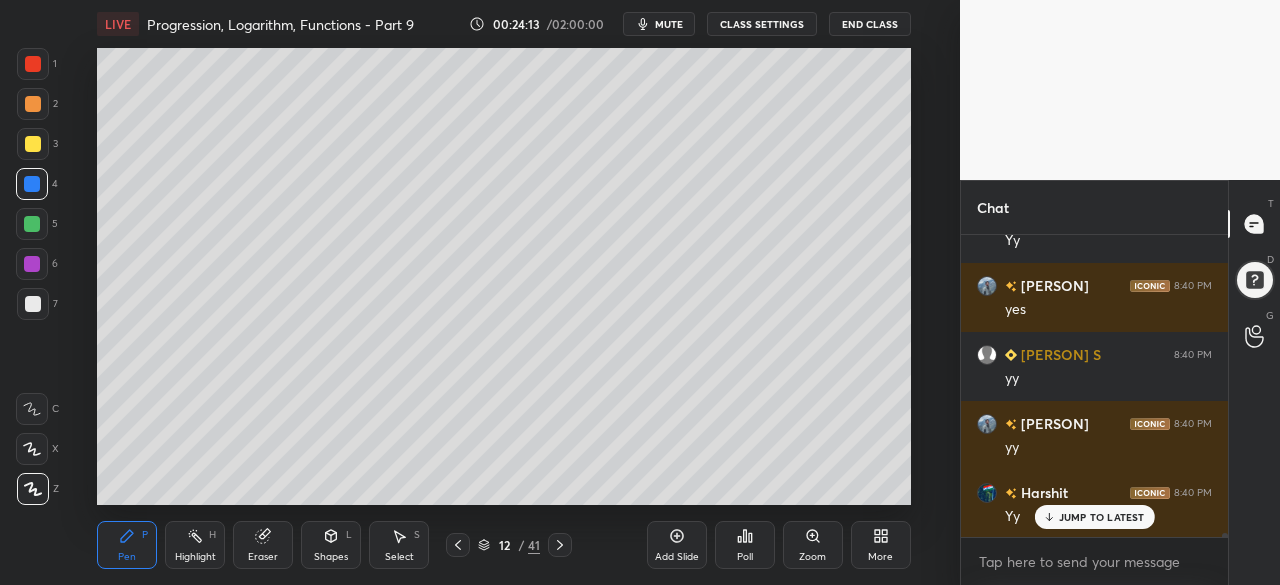 click at bounding box center (32, 224) 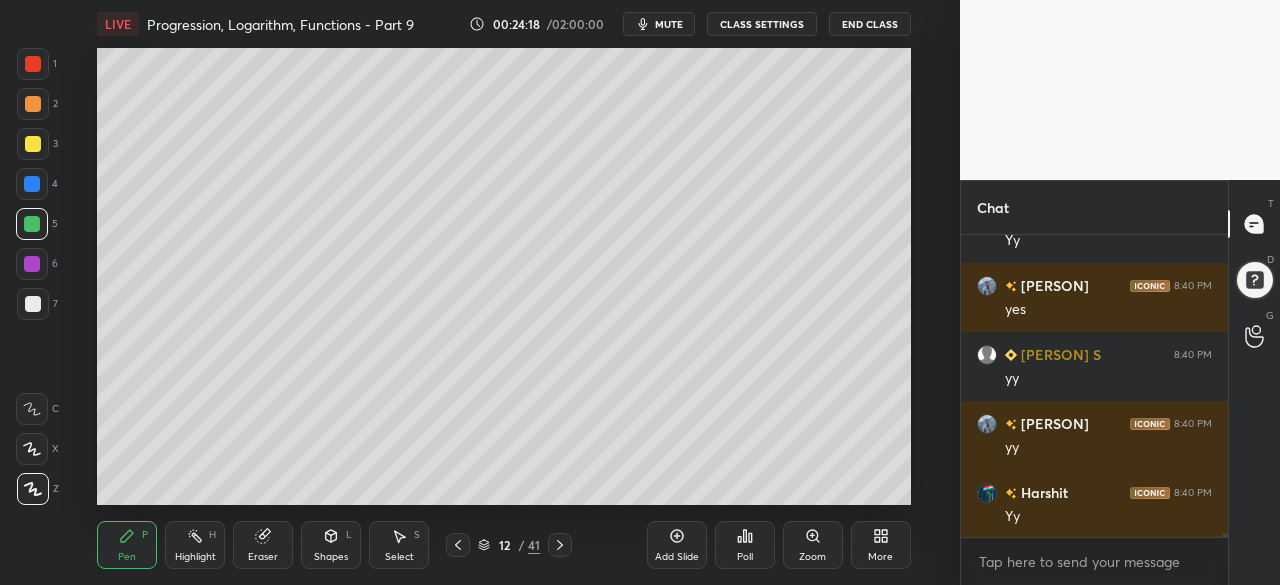 scroll, scrollTop: 22102, scrollLeft: 0, axis: vertical 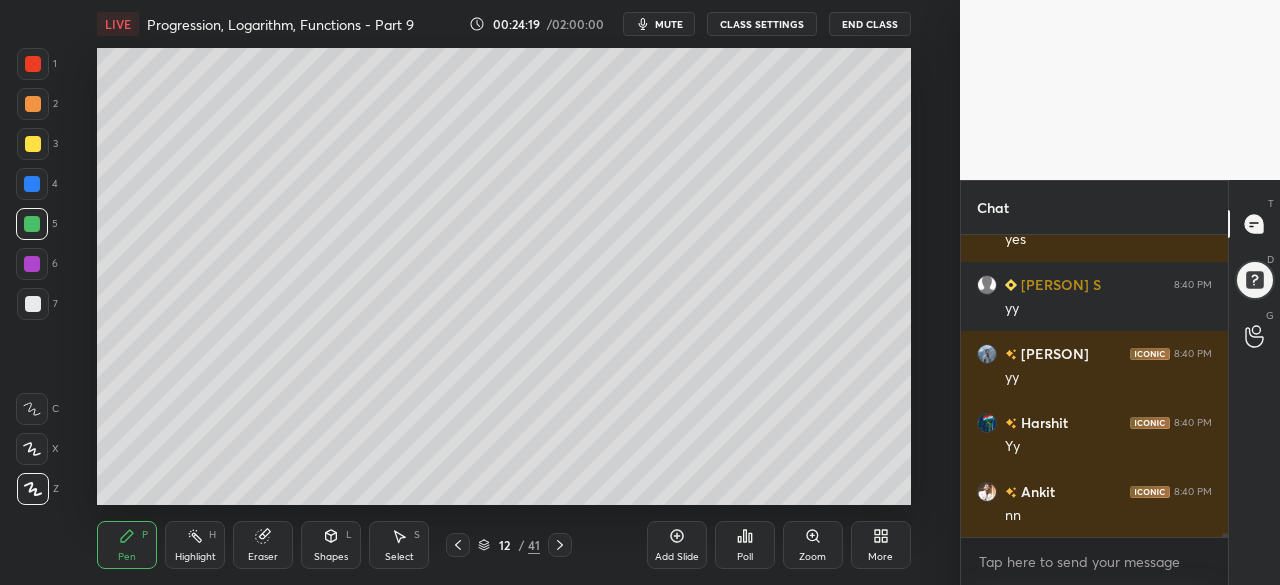 click at bounding box center (32, 184) 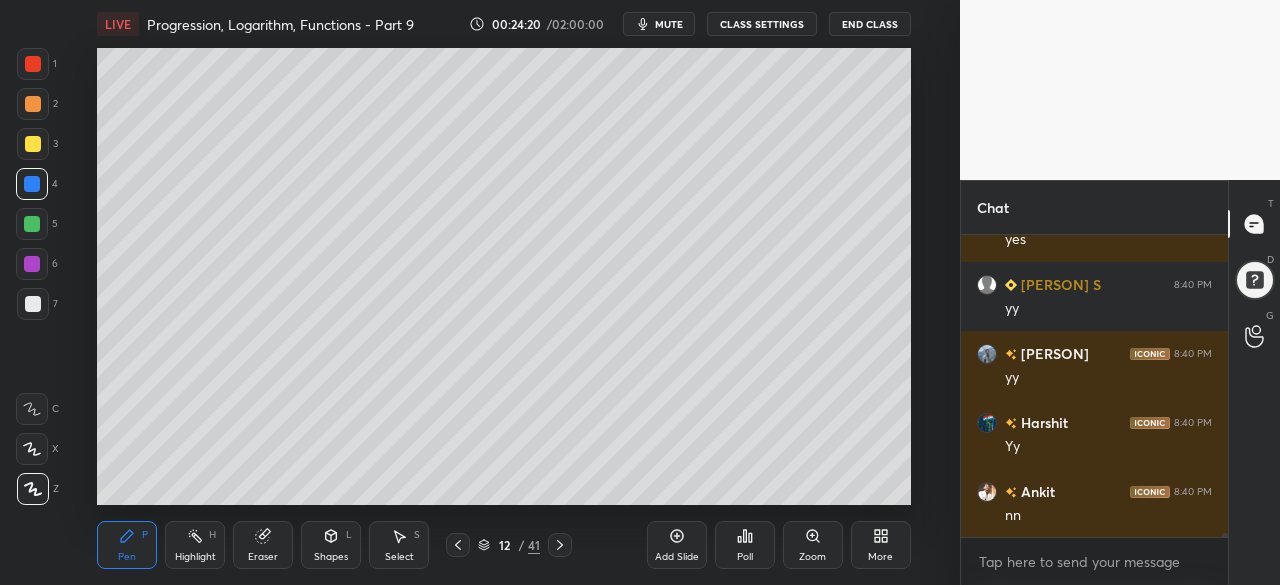 click at bounding box center [32, 264] 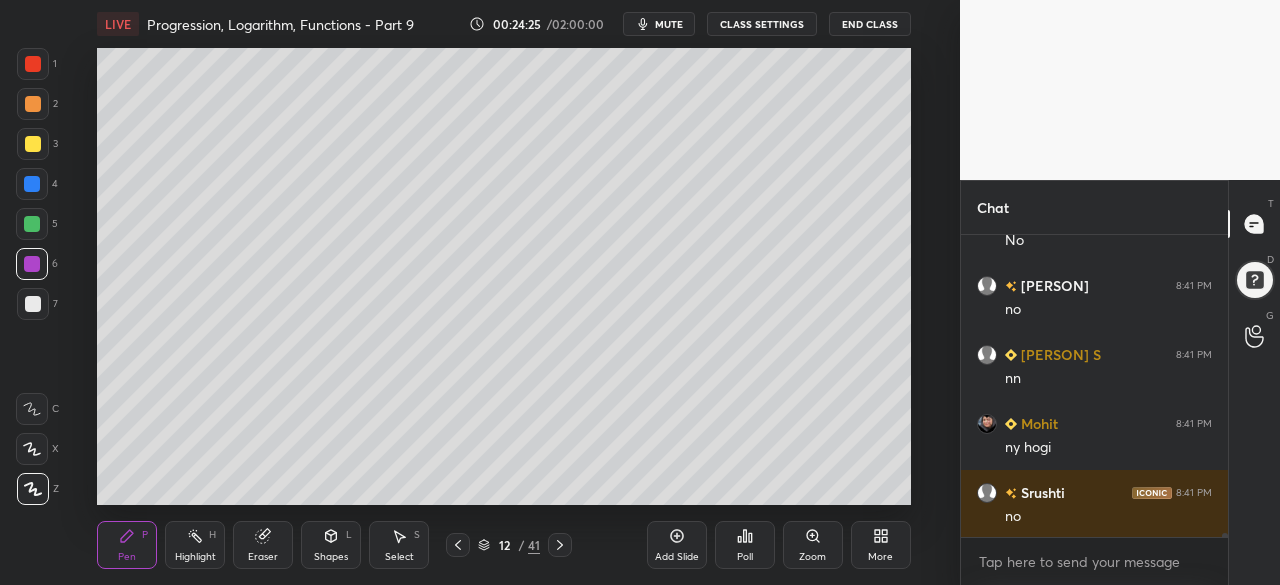scroll, scrollTop: 22516, scrollLeft: 0, axis: vertical 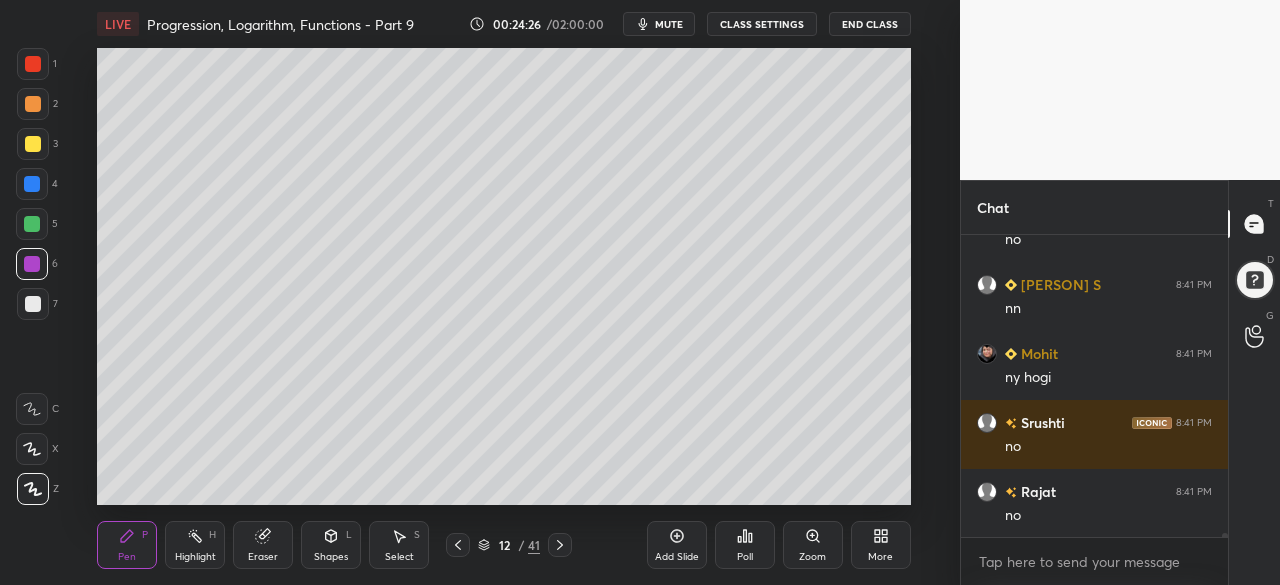 click 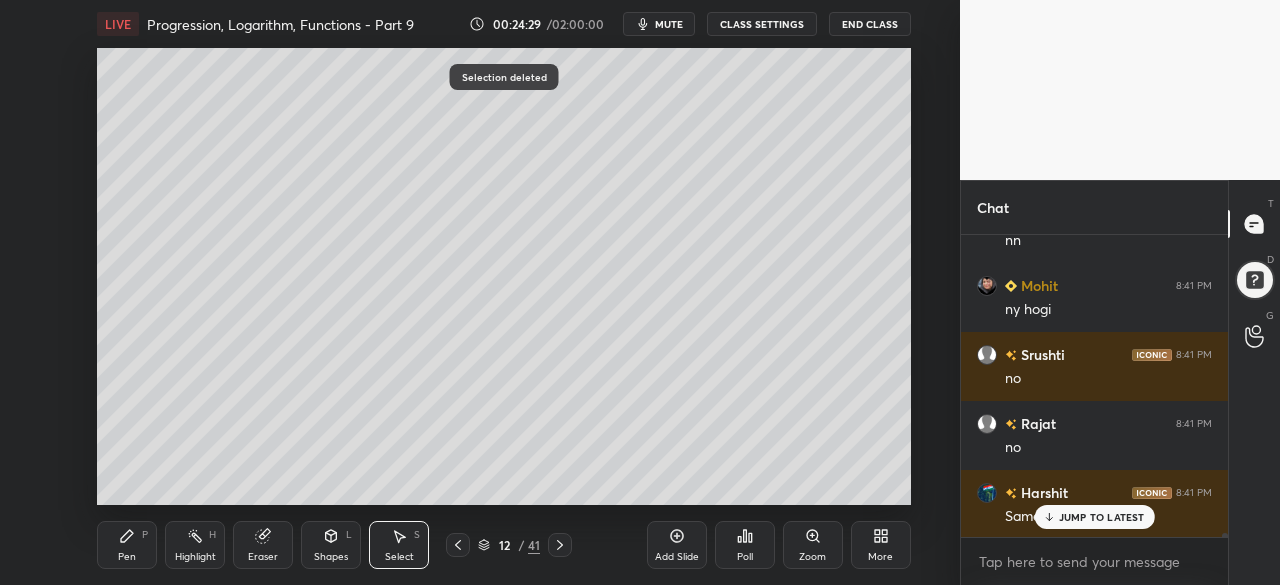 click on "Pen P" at bounding box center [127, 545] 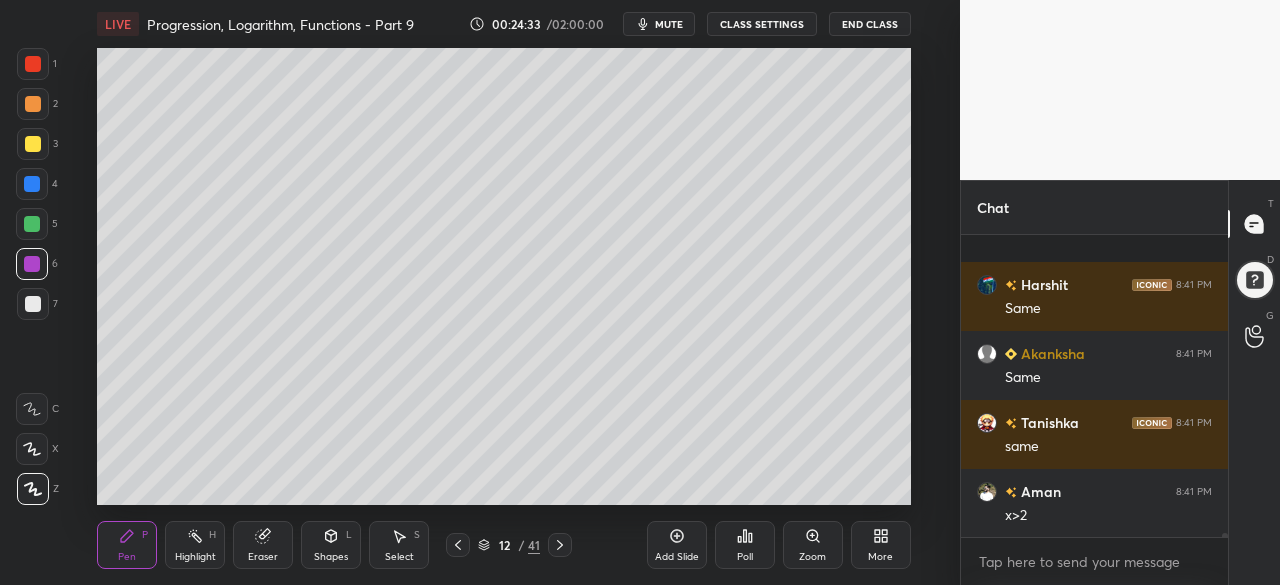 scroll, scrollTop: 22930, scrollLeft: 0, axis: vertical 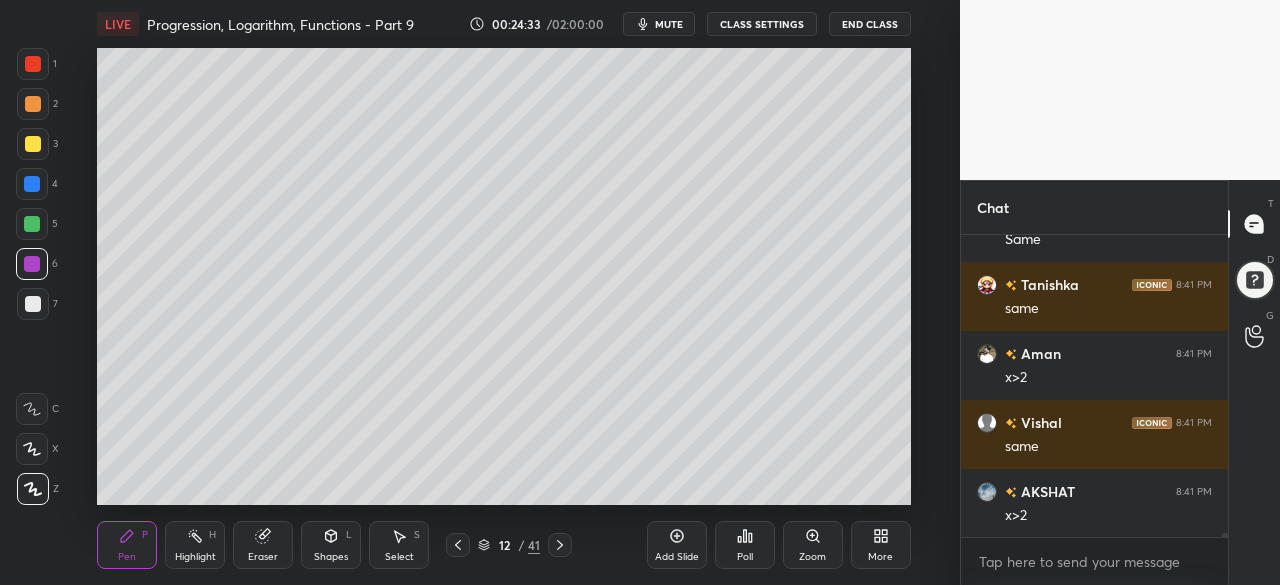 click at bounding box center [33, 144] 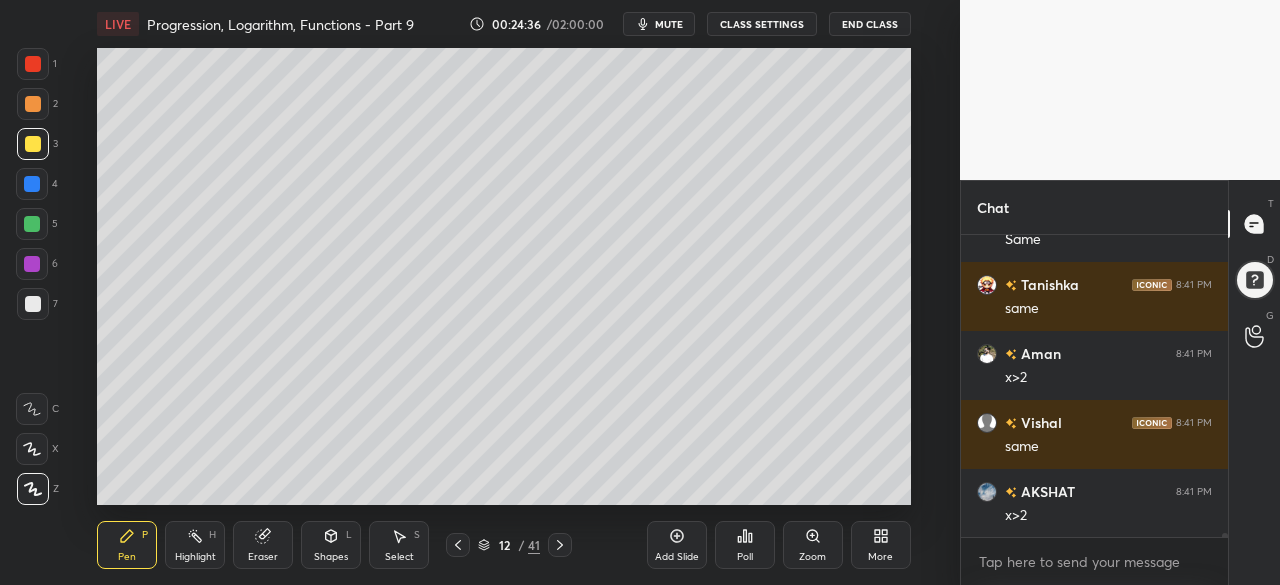 click at bounding box center [32, 184] 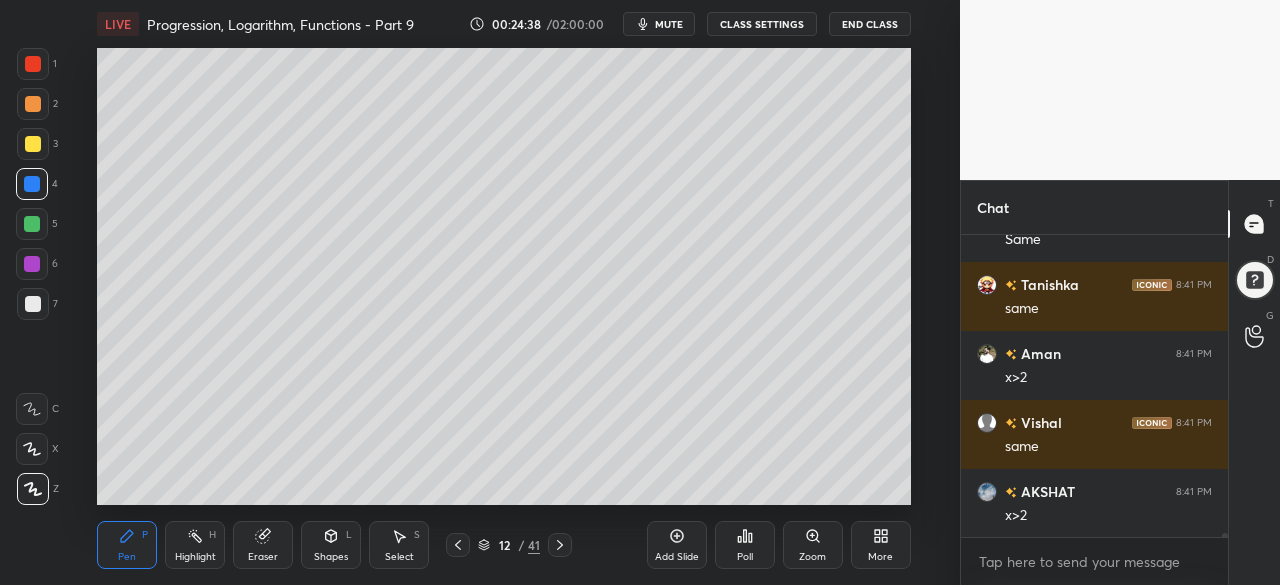click at bounding box center (32, 264) 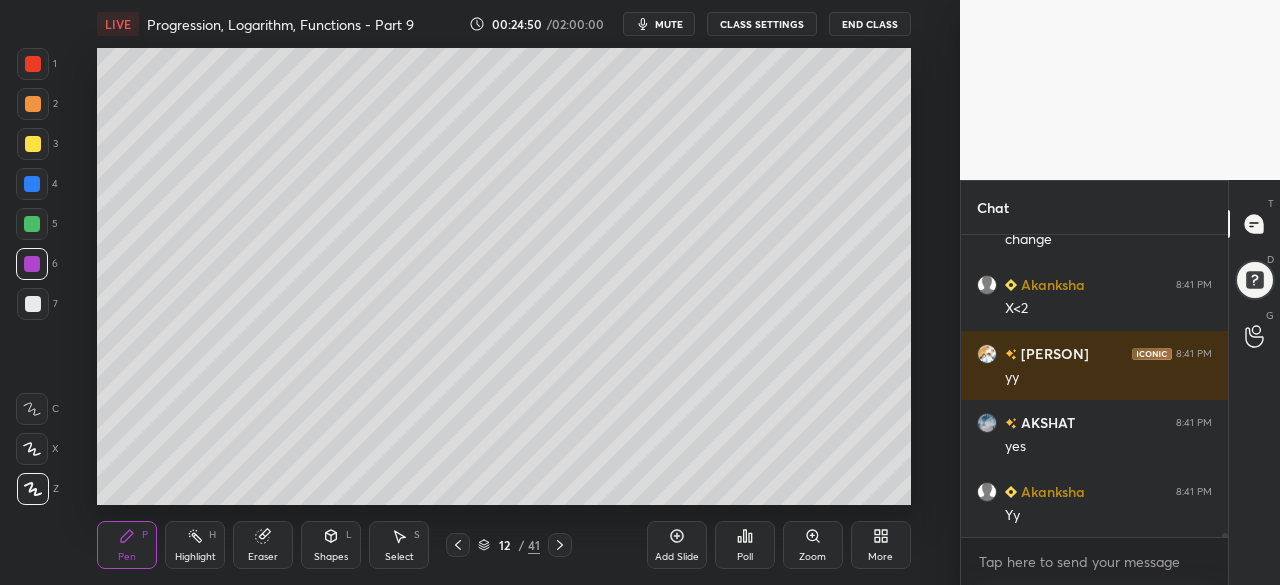scroll, scrollTop: 23412, scrollLeft: 0, axis: vertical 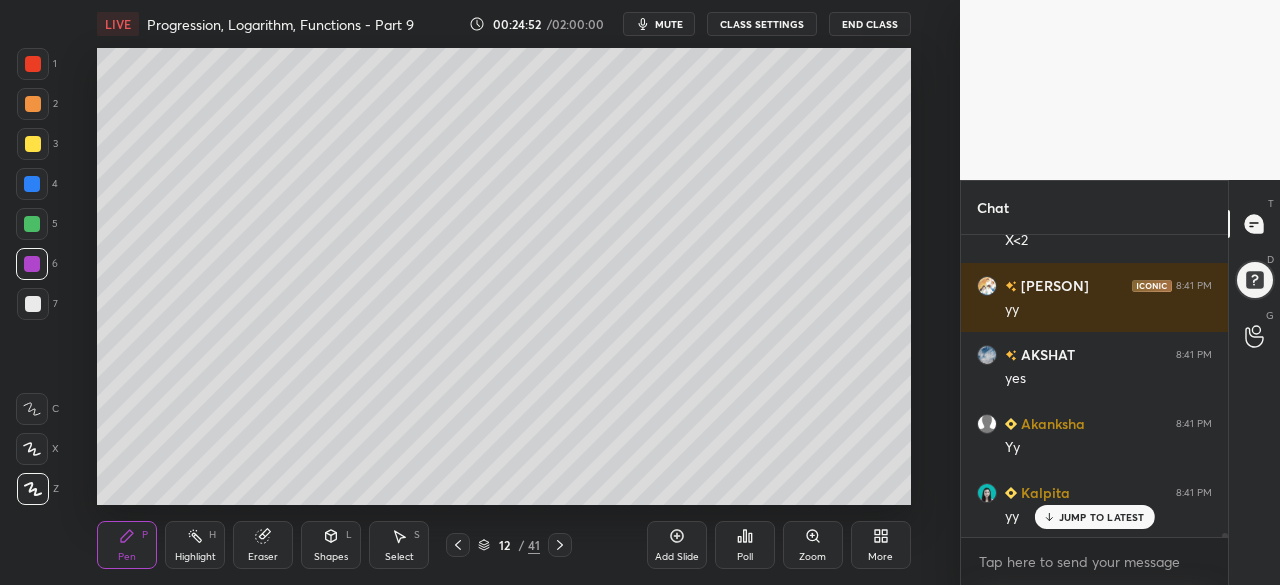click at bounding box center (33, 304) 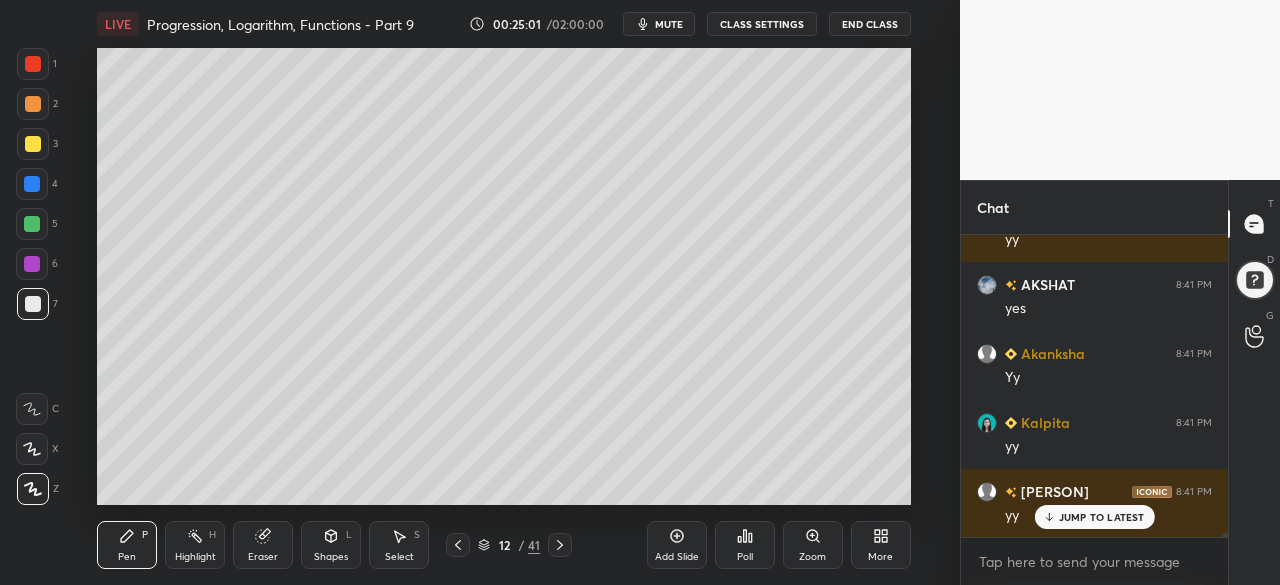 scroll, scrollTop: 23550, scrollLeft: 0, axis: vertical 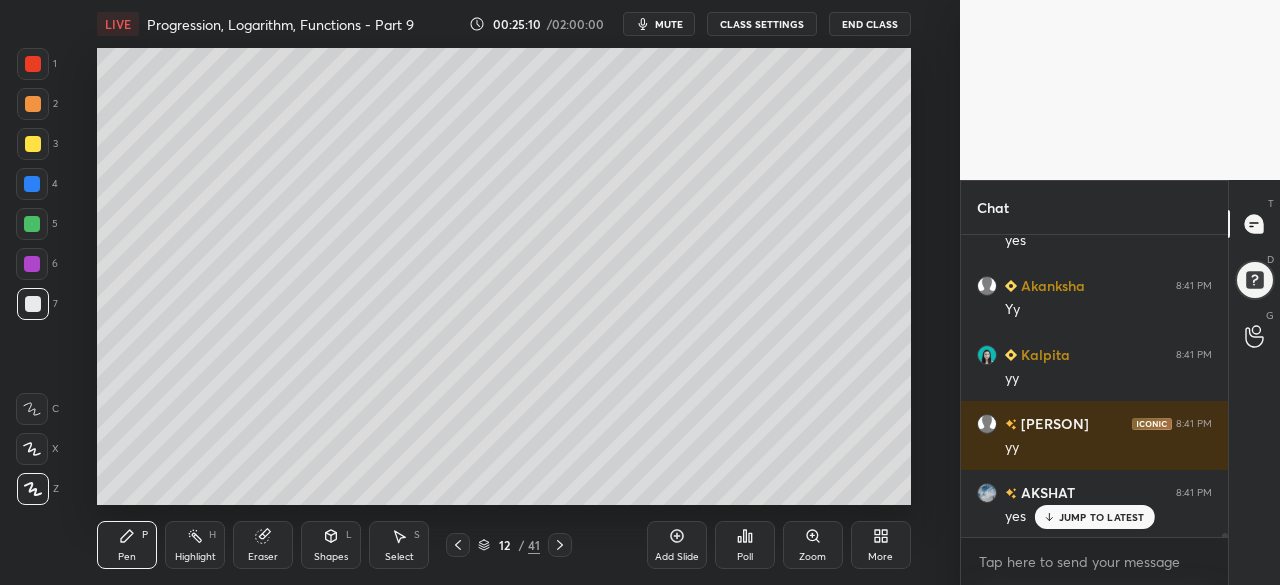 click 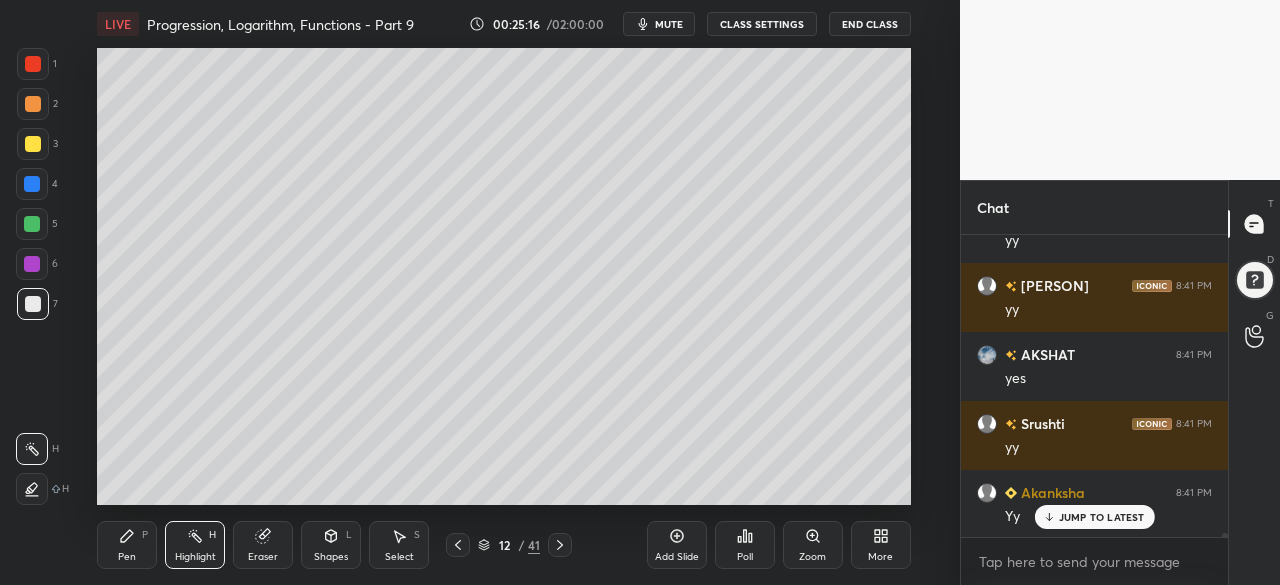 scroll, scrollTop: 23758, scrollLeft: 0, axis: vertical 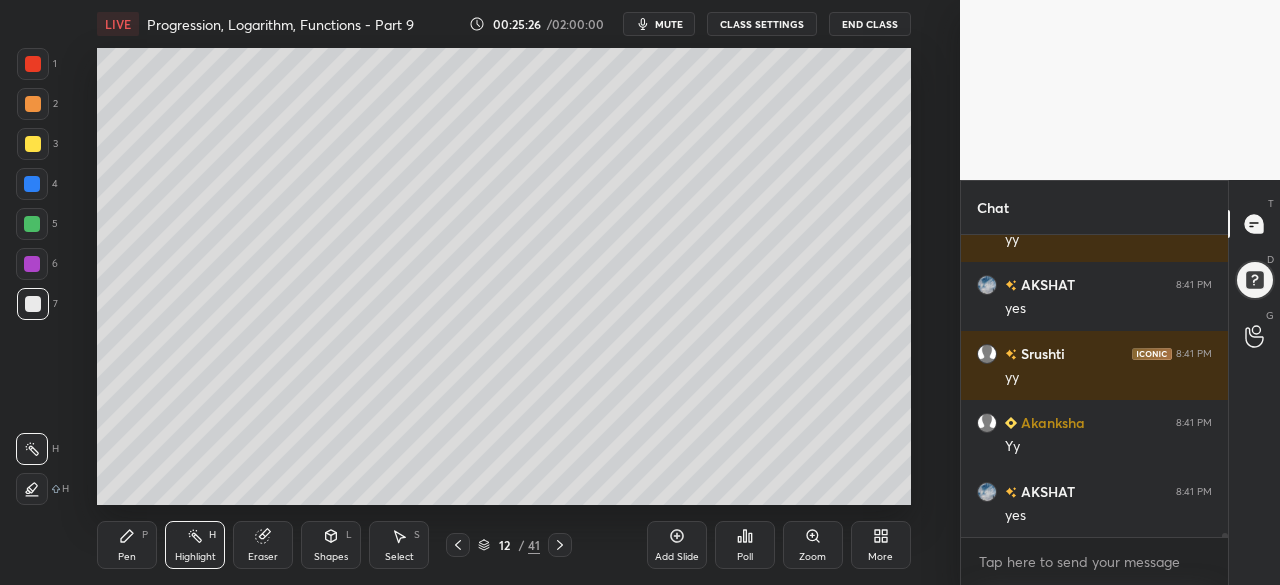 click on "Pen P" at bounding box center [127, 545] 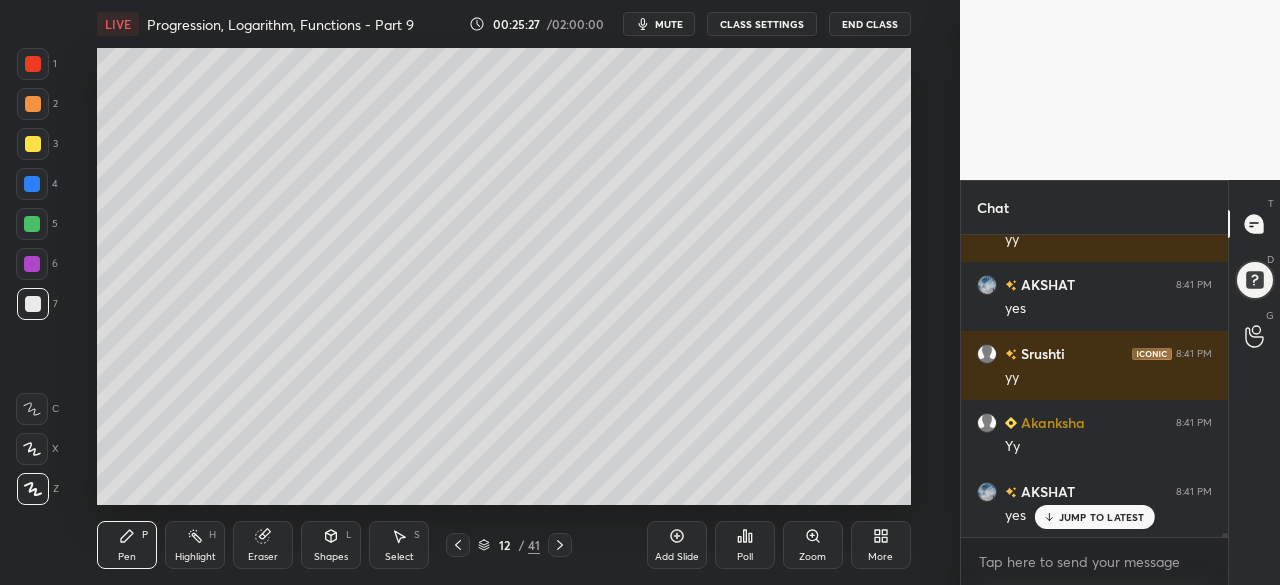 scroll, scrollTop: 23826, scrollLeft: 0, axis: vertical 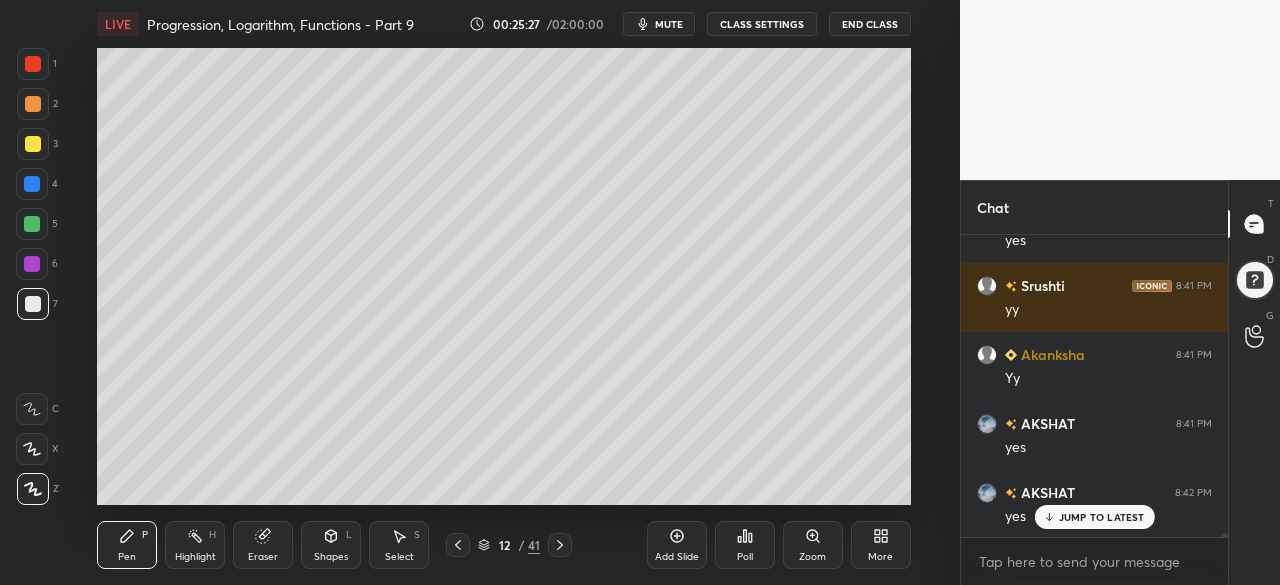 click at bounding box center (33, 144) 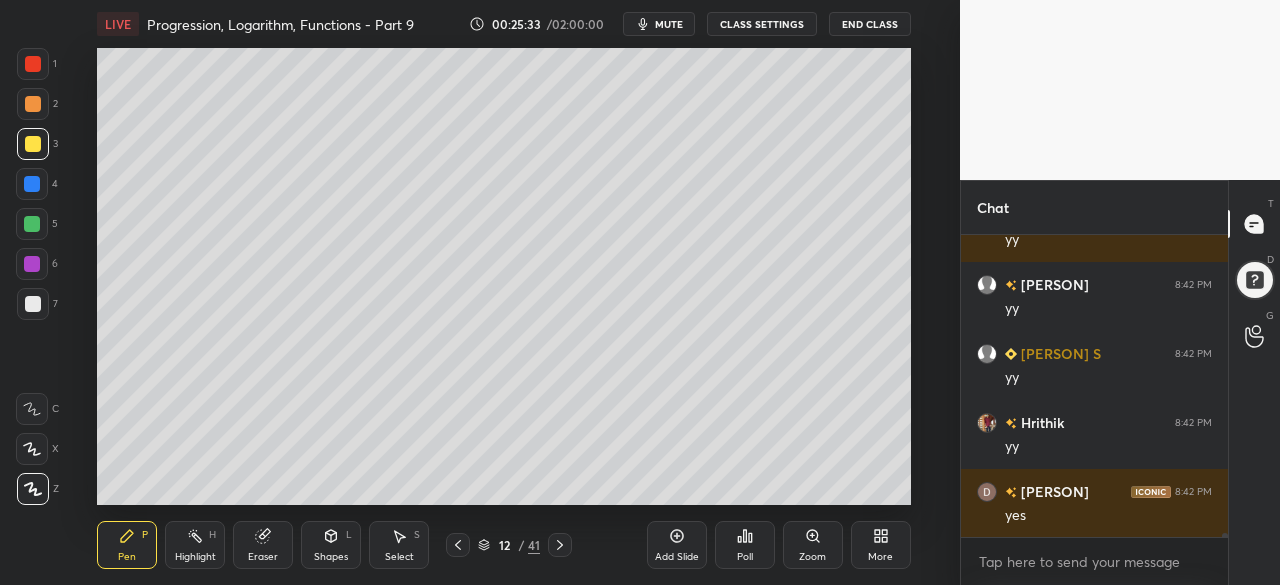 scroll, scrollTop: 24448, scrollLeft: 0, axis: vertical 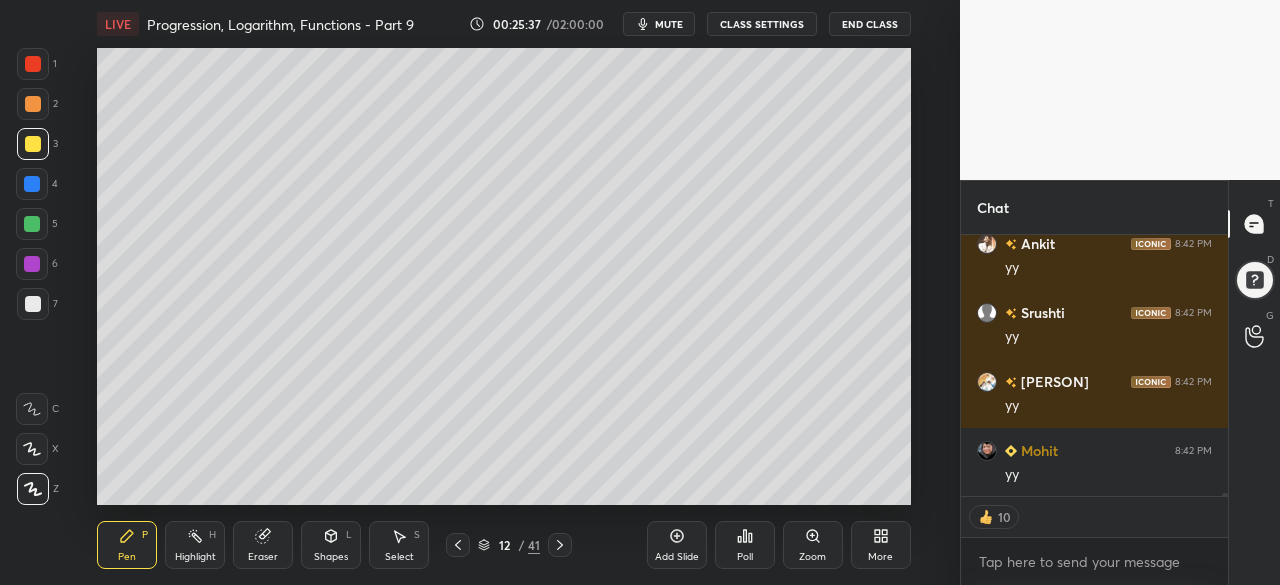 click at bounding box center (32, 224) 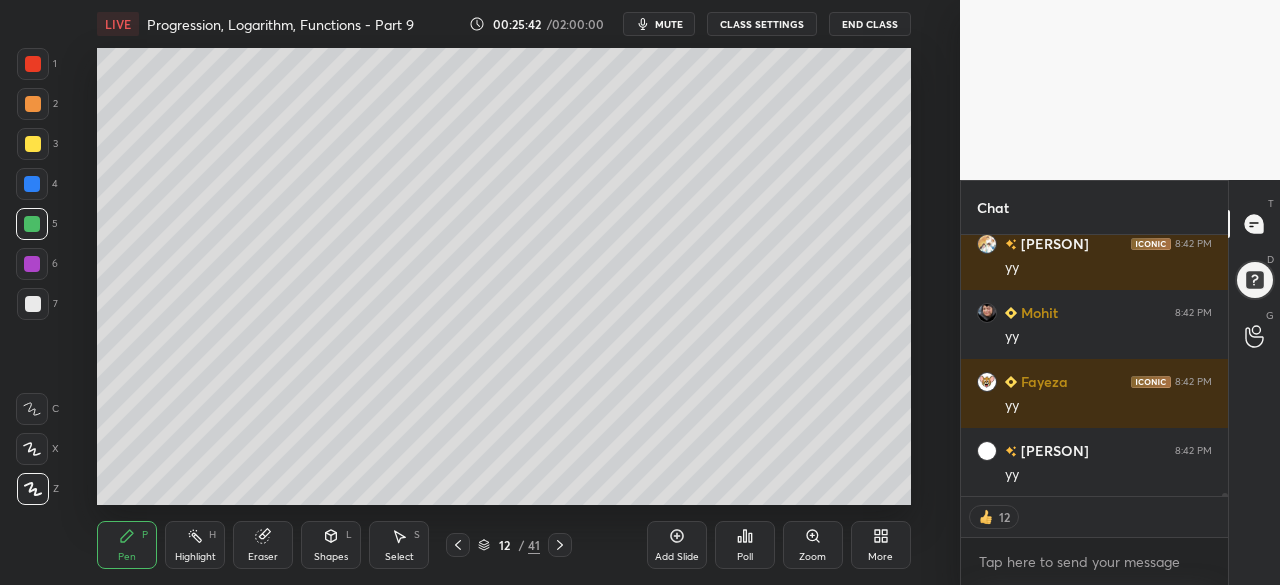 scroll, scrollTop: 25110, scrollLeft: 0, axis: vertical 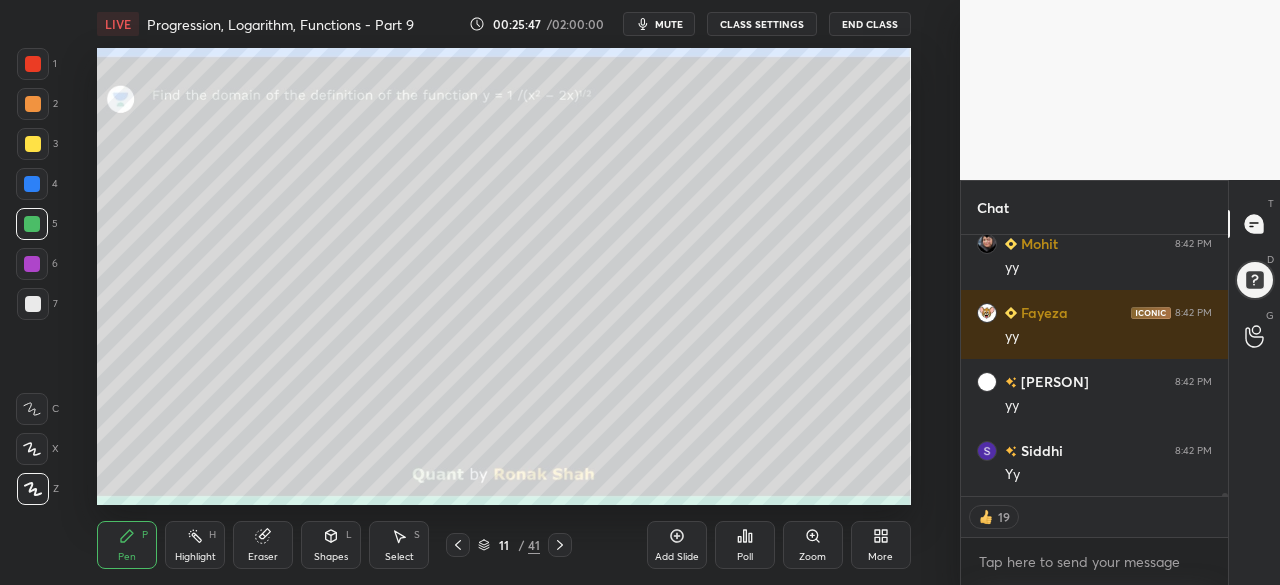 click at bounding box center (32, 264) 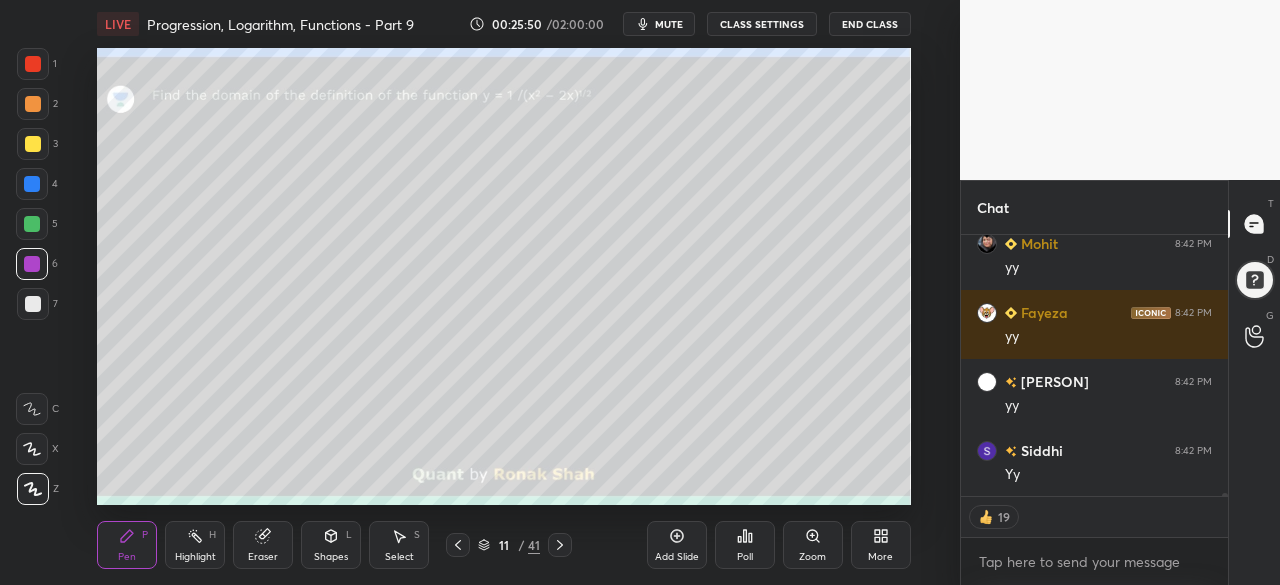 scroll, scrollTop: 25179, scrollLeft: 0, axis: vertical 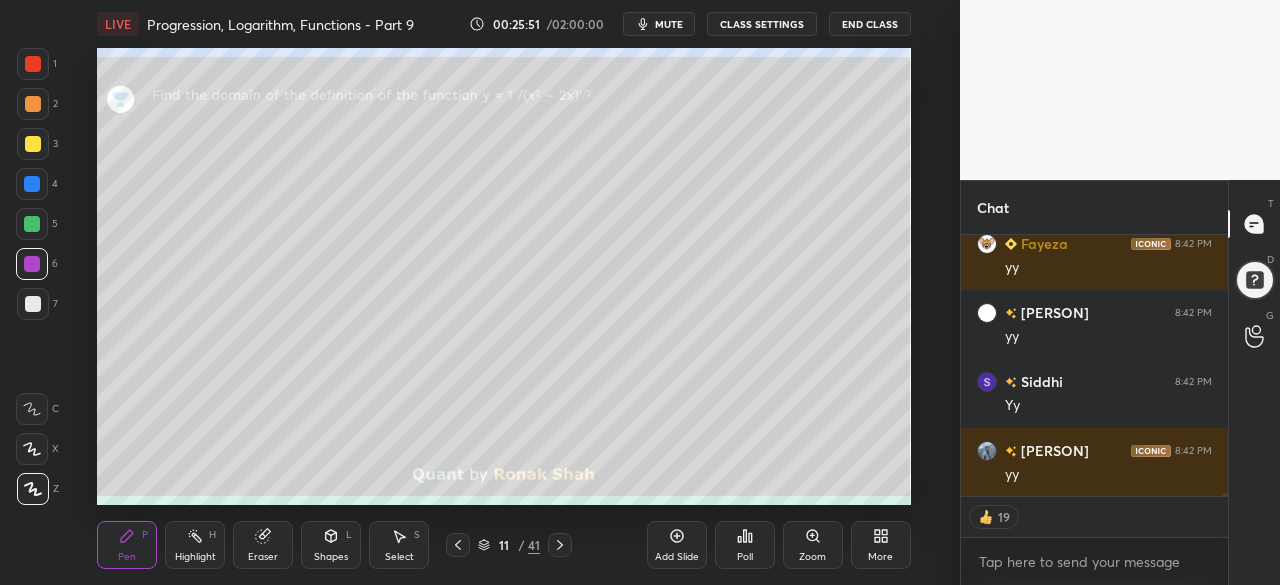 click at bounding box center (33, 304) 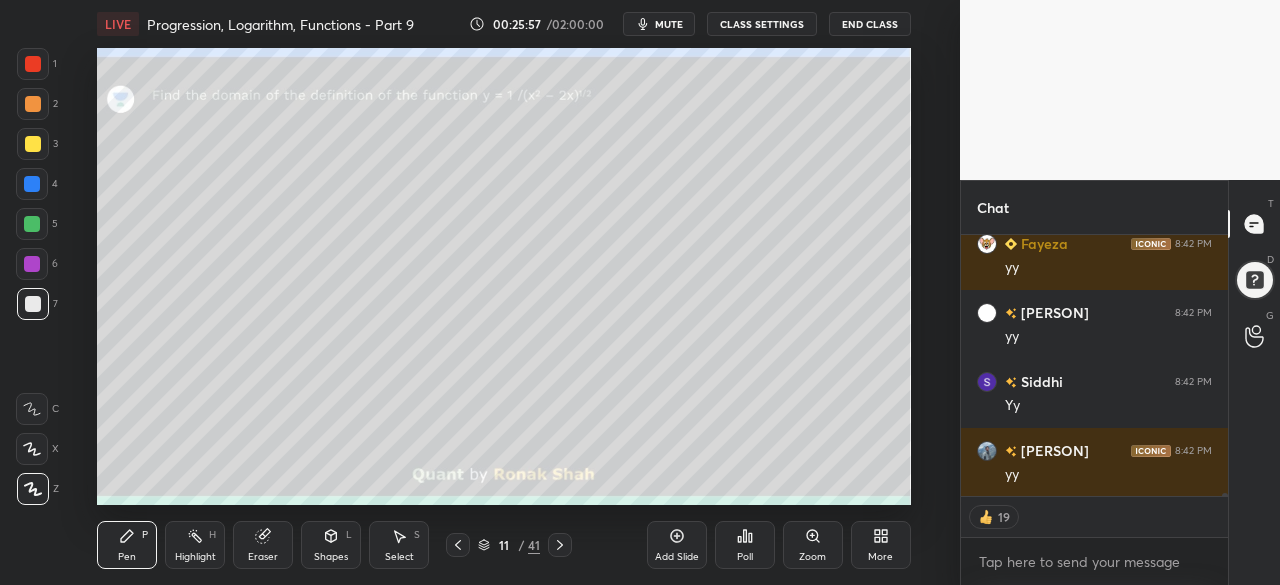 type on "x" 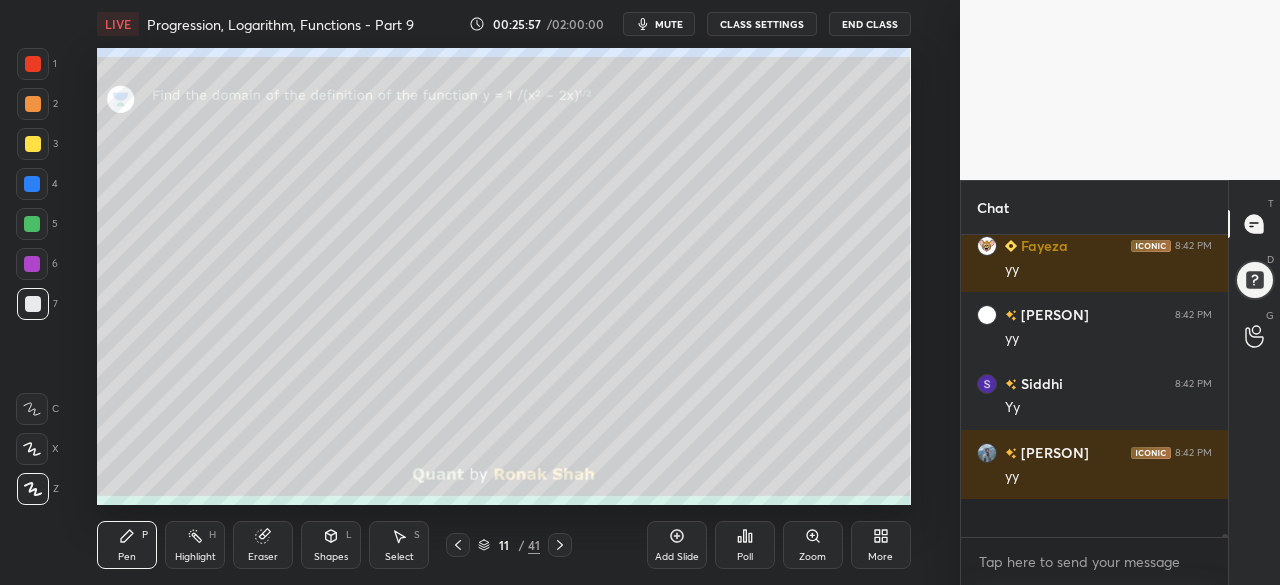scroll, scrollTop: 7, scrollLeft: 6, axis: both 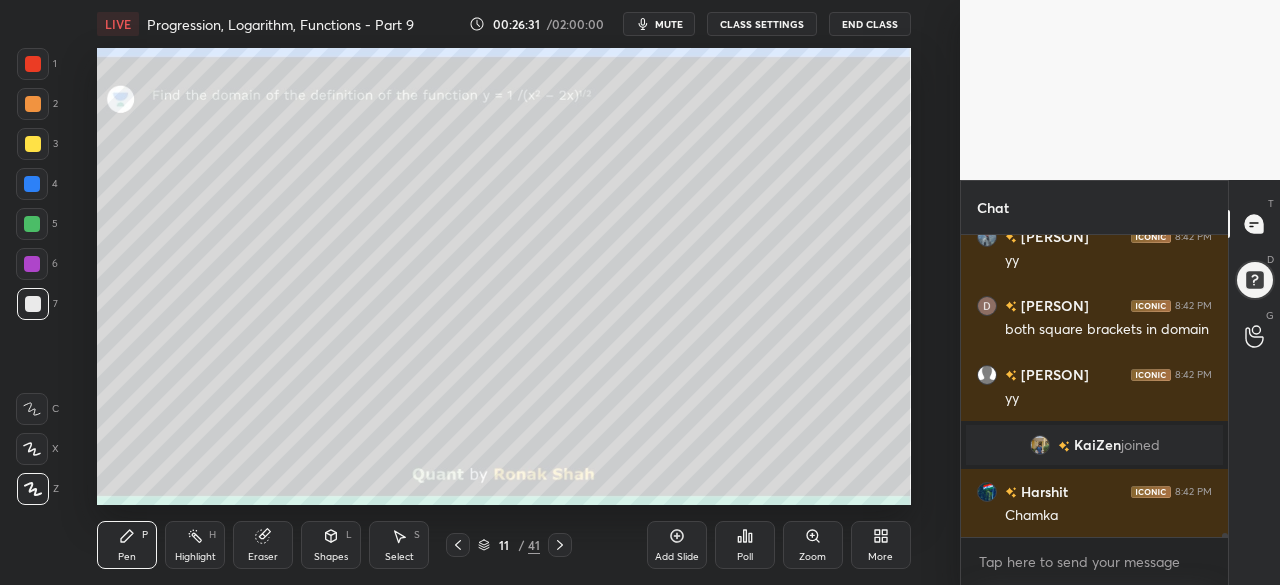 click 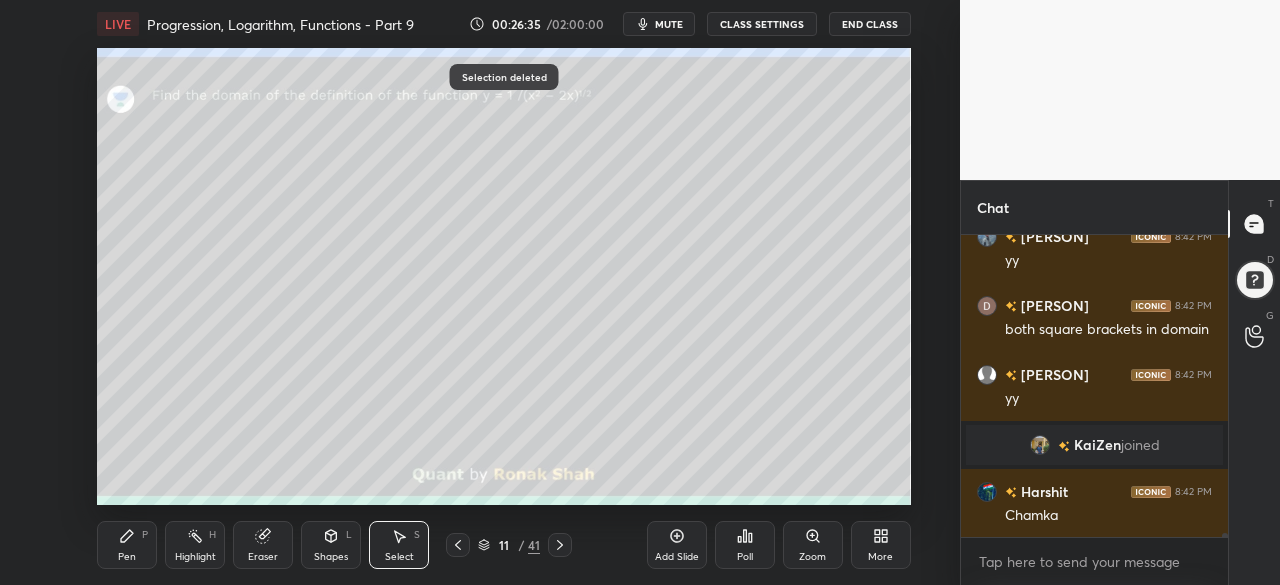 click on "Pen P" at bounding box center [127, 545] 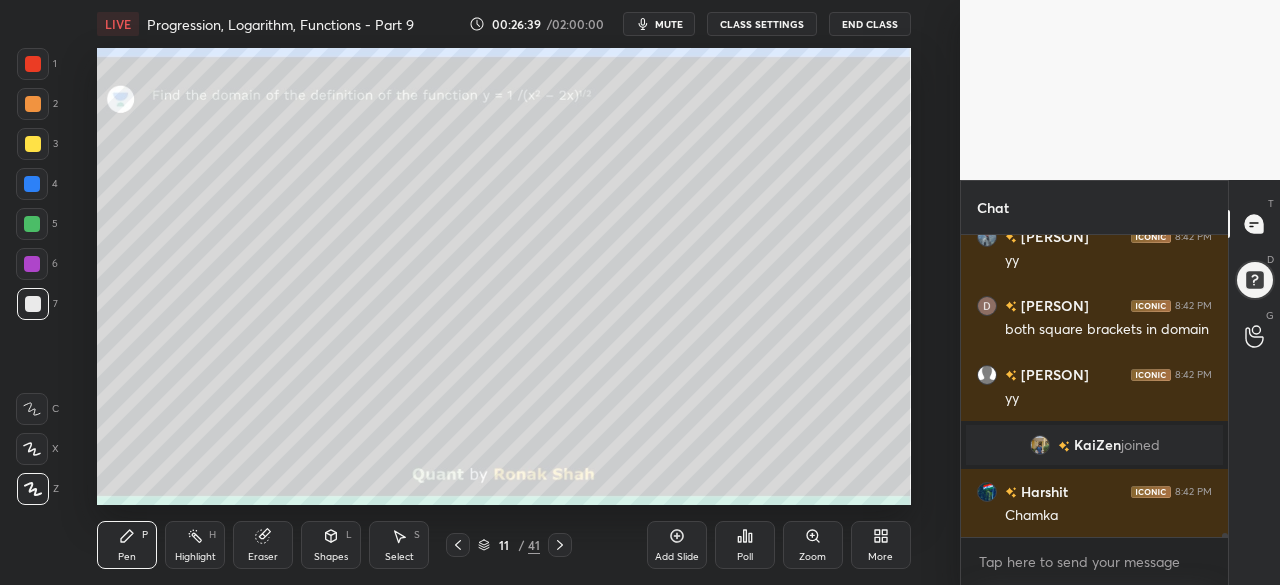 scroll, scrollTop: 20736, scrollLeft: 0, axis: vertical 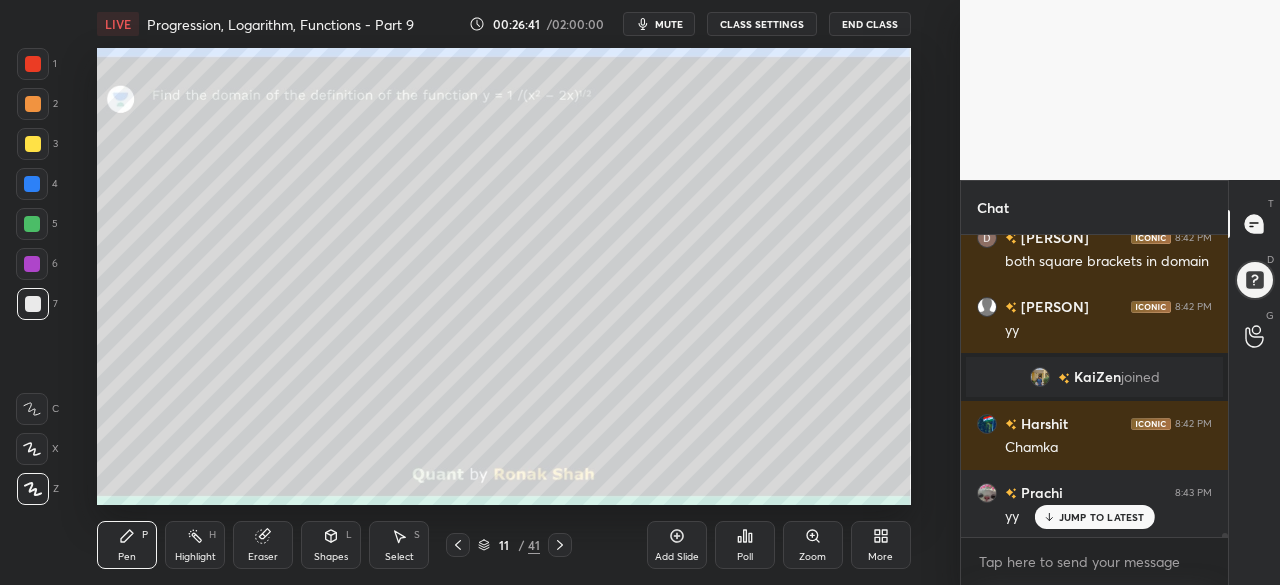 click 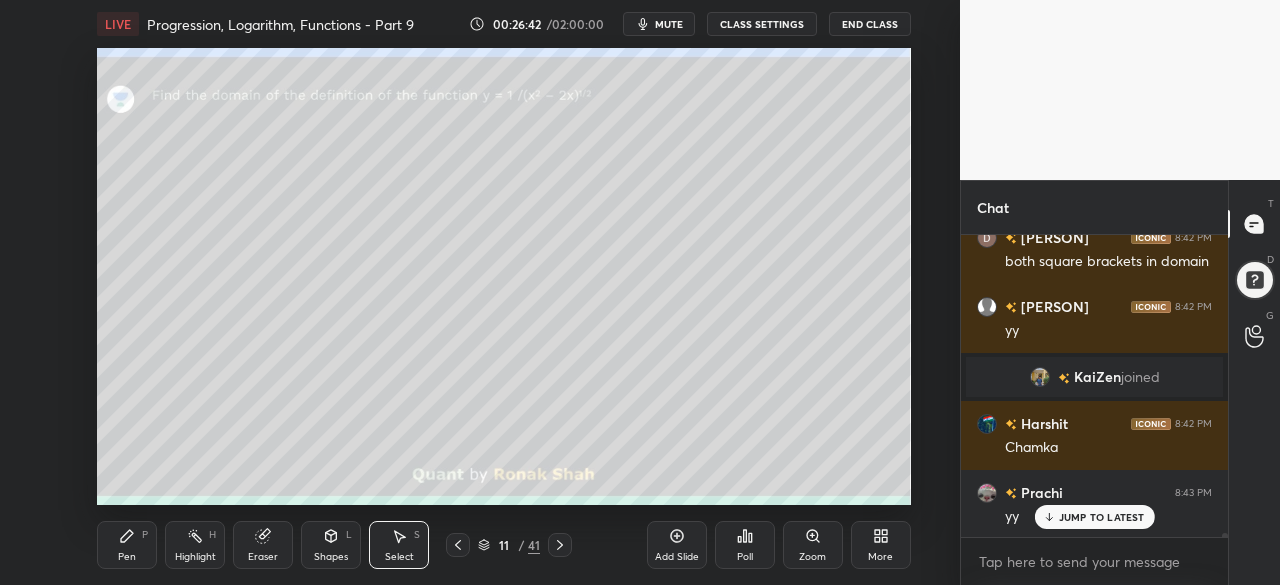click 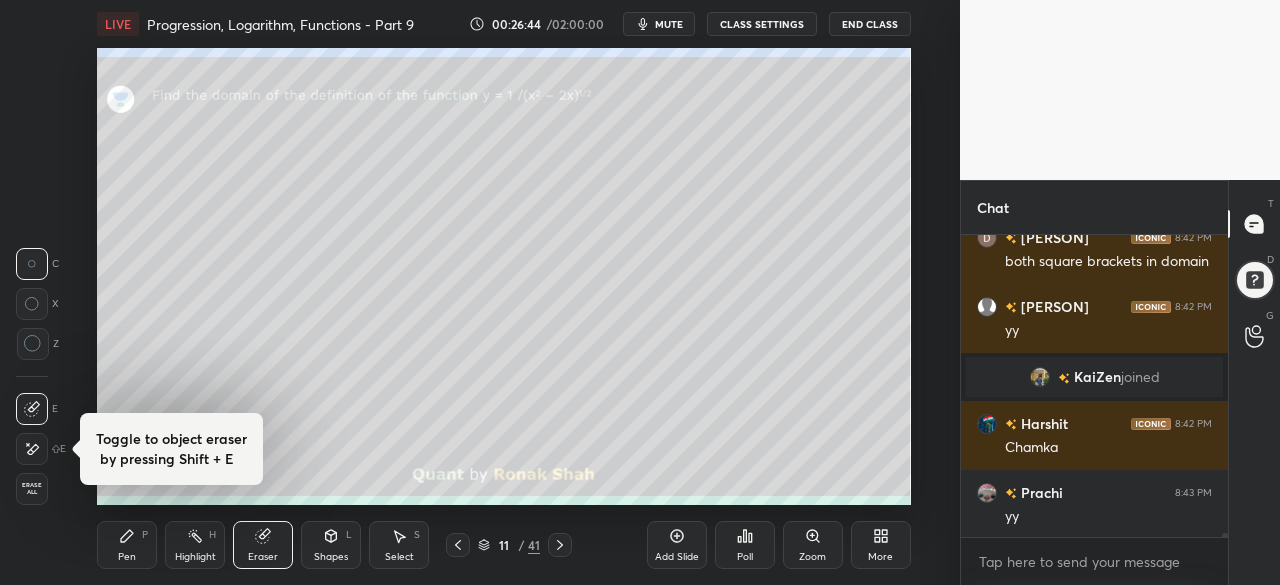 scroll, scrollTop: 20824, scrollLeft: 0, axis: vertical 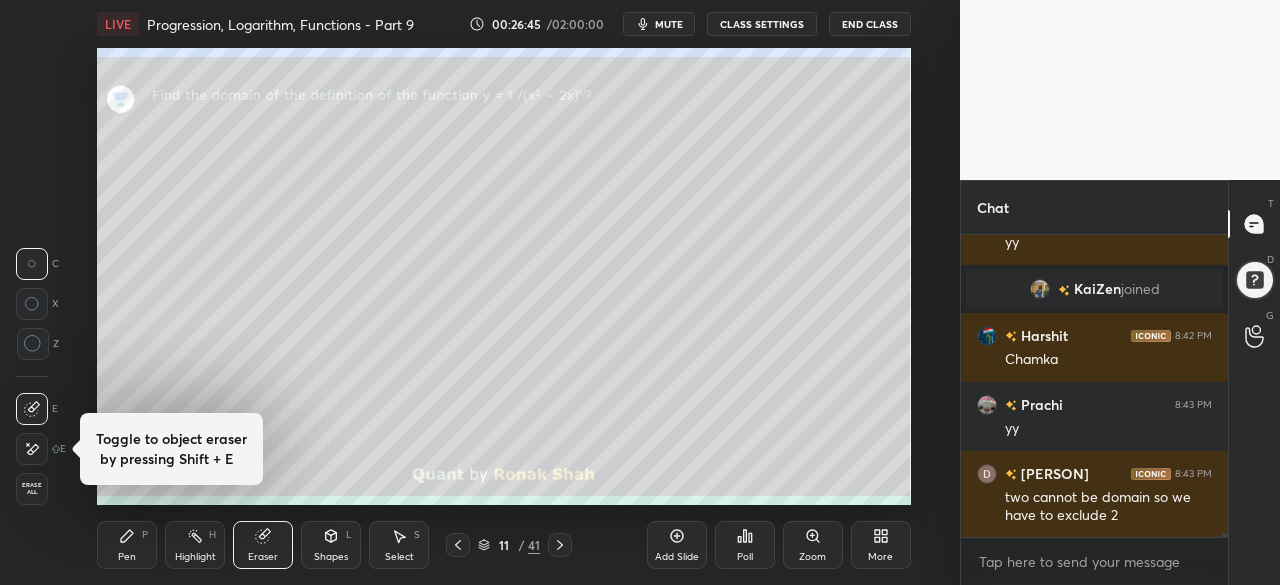 click on "Pen P" at bounding box center (127, 545) 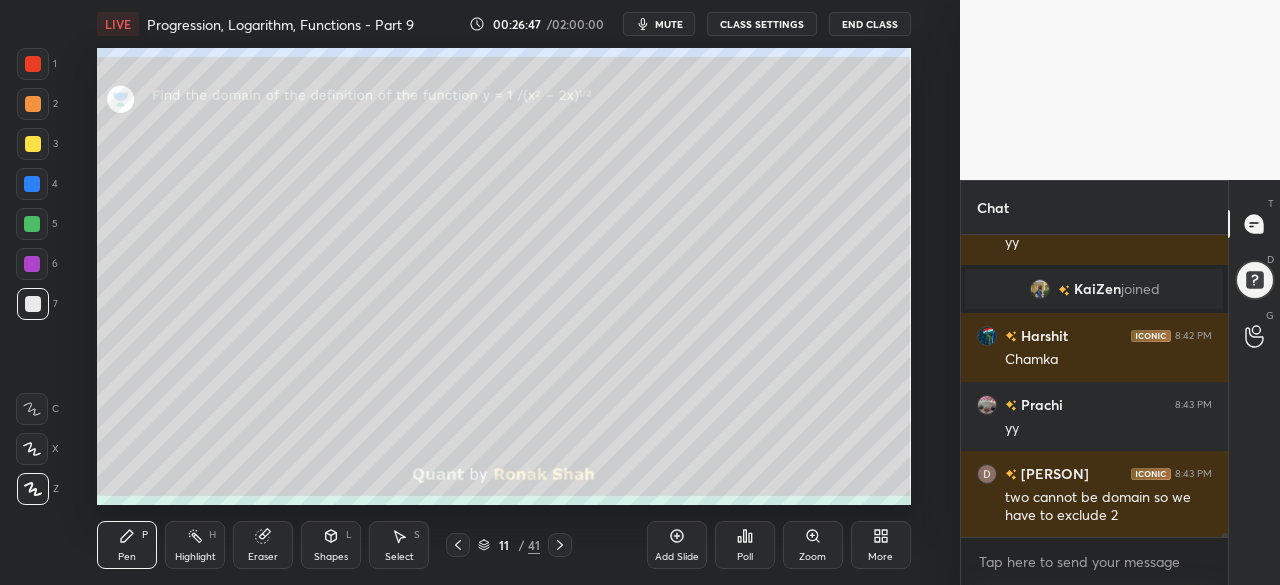 click at bounding box center (32, 184) 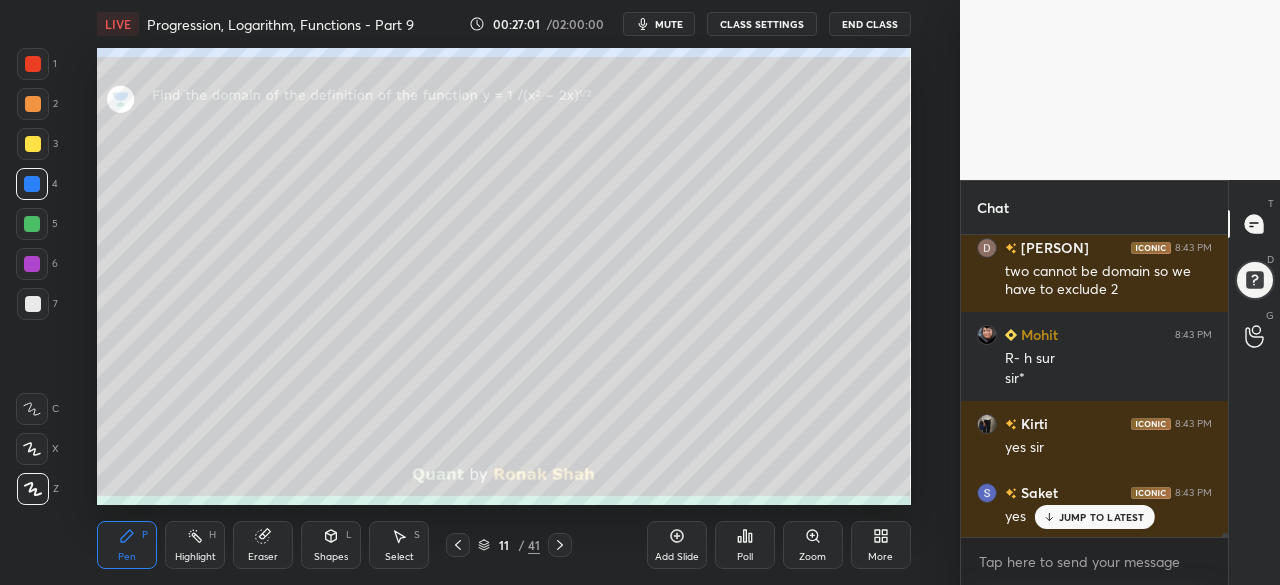 scroll, scrollTop: 21120, scrollLeft: 0, axis: vertical 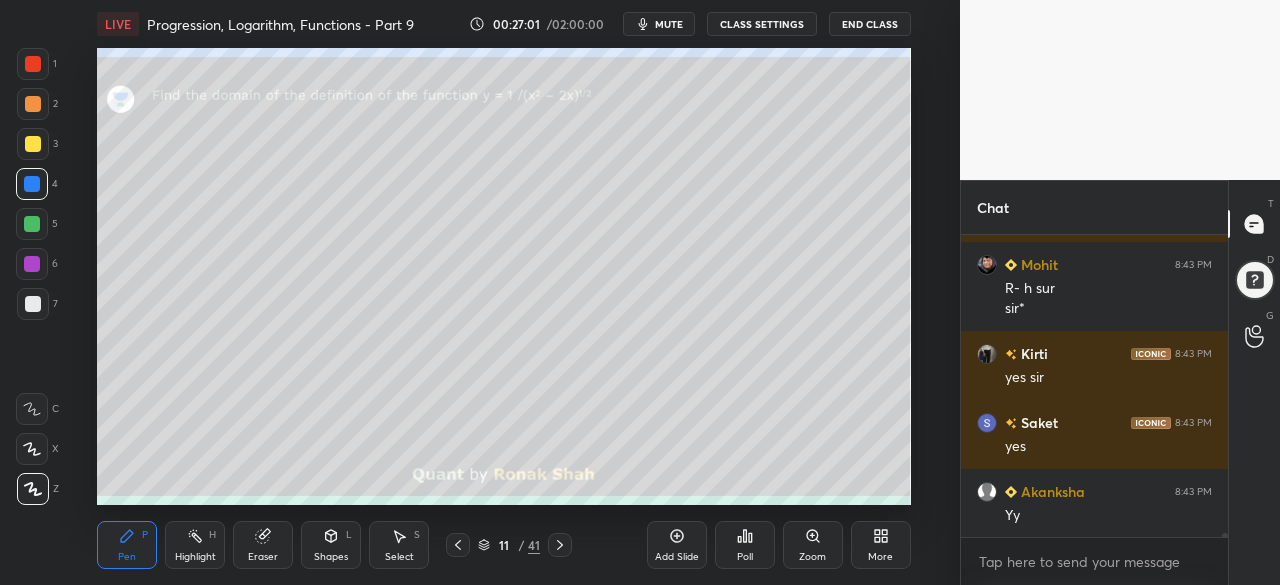 click at bounding box center [33, 144] 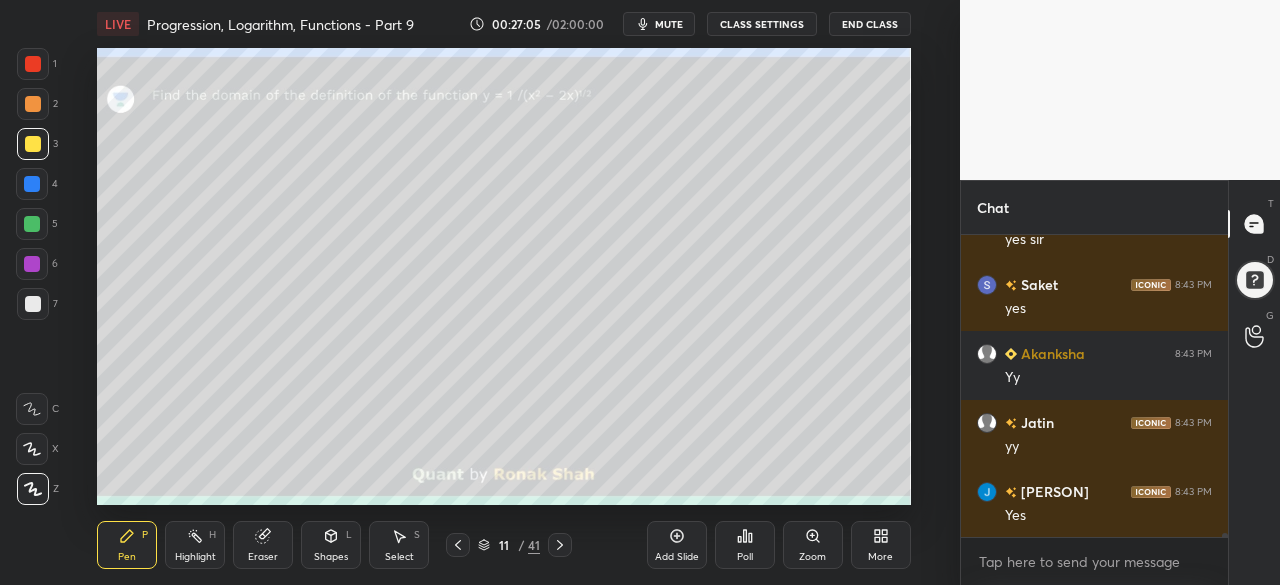 scroll, scrollTop: 21326, scrollLeft: 0, axis: vertical 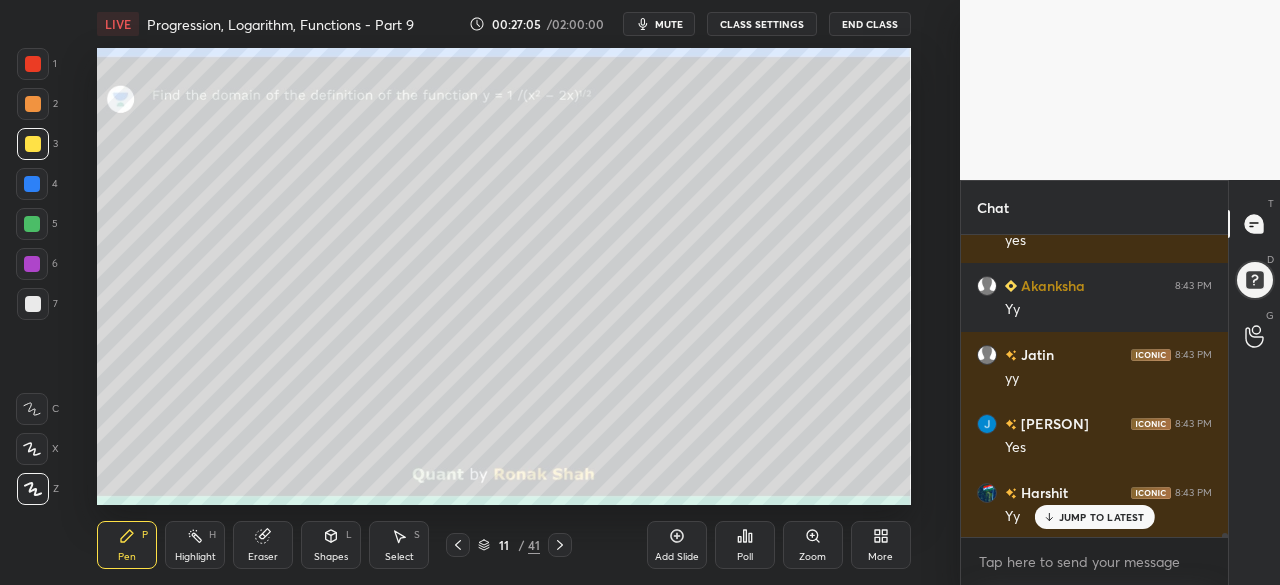 click on "Highlight H" at bounding box center [195, 545] 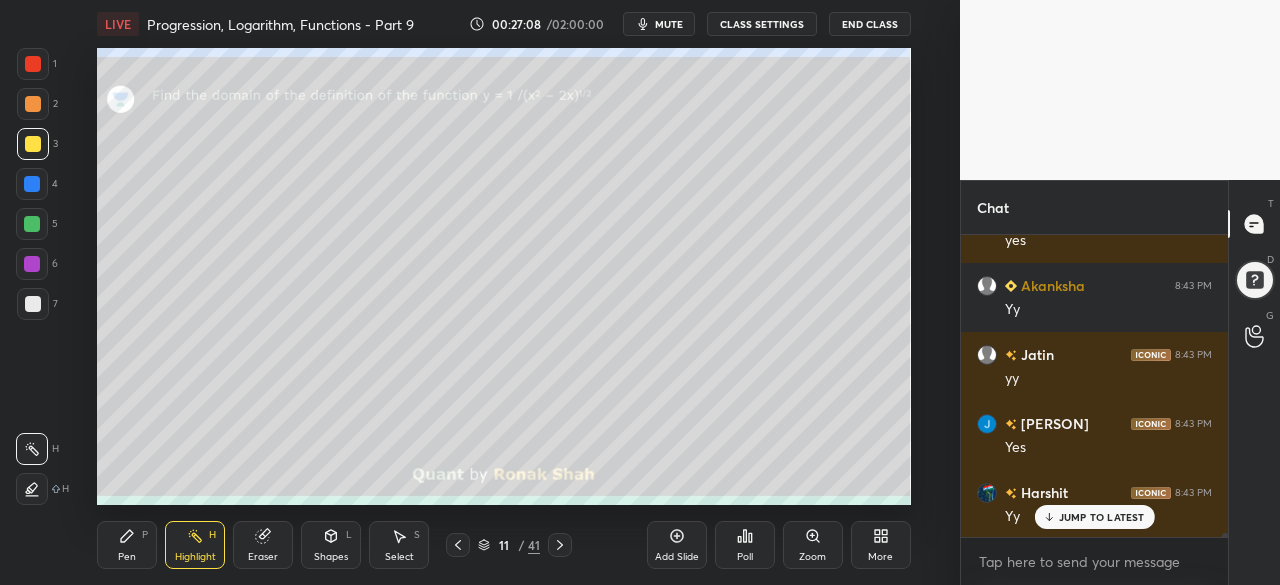 click on "Pen P" at bounding box center [127, 545] 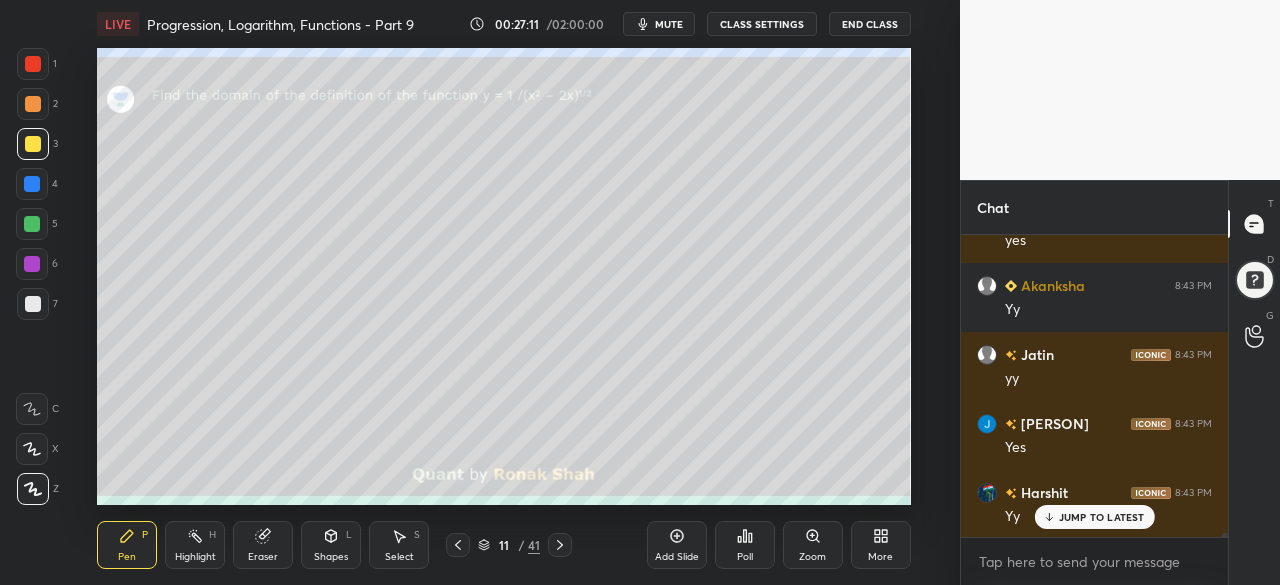 click 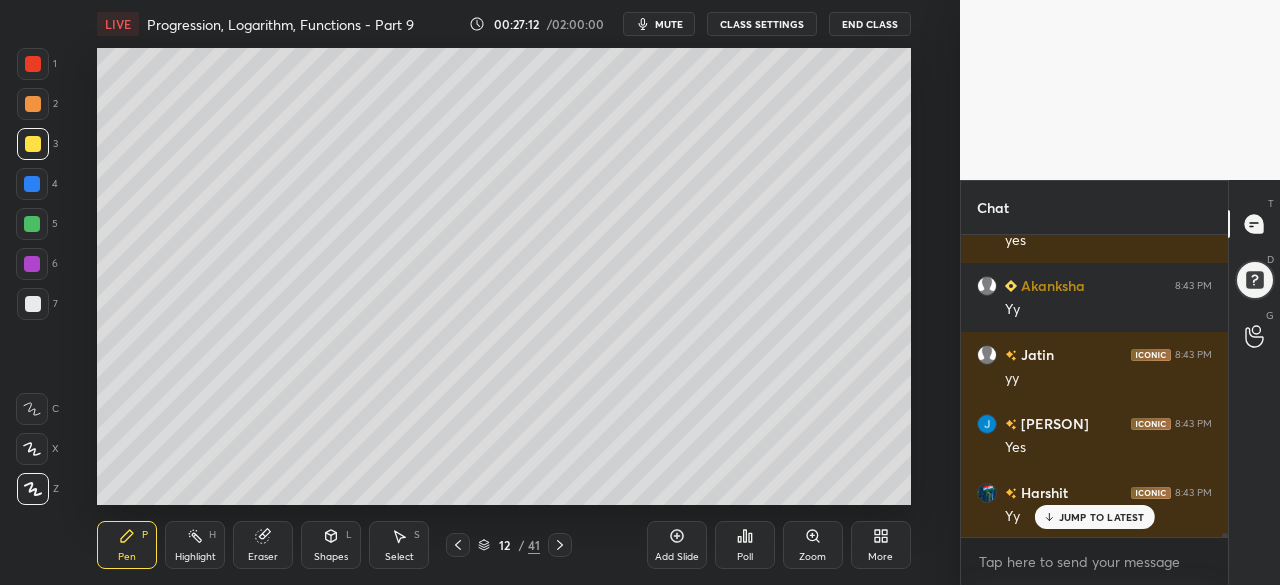 click 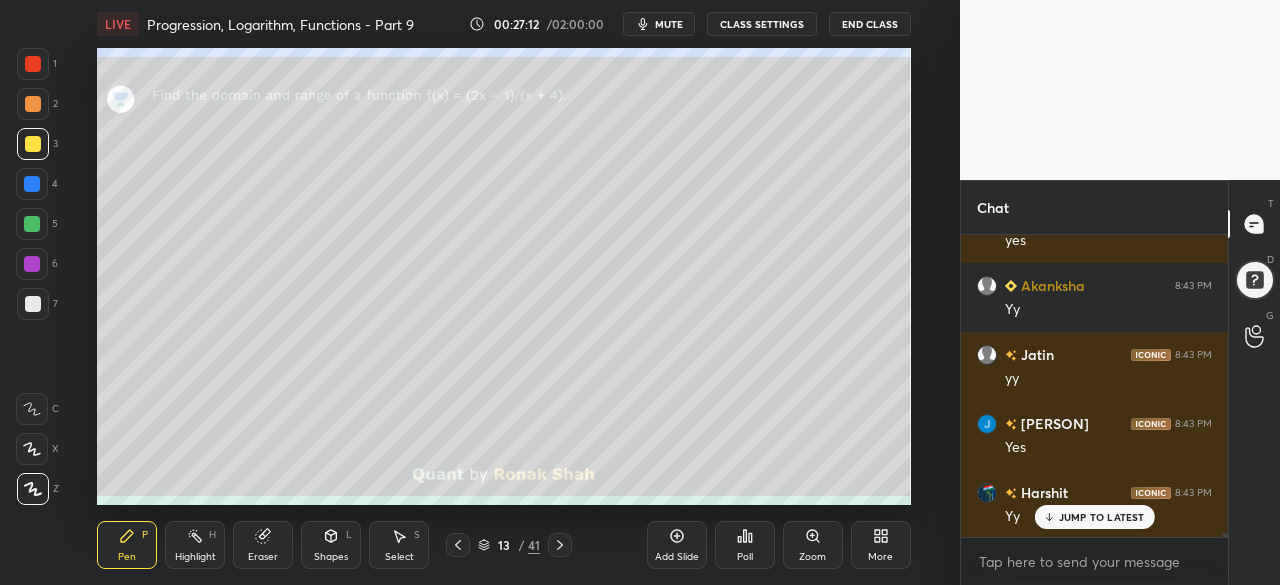 click 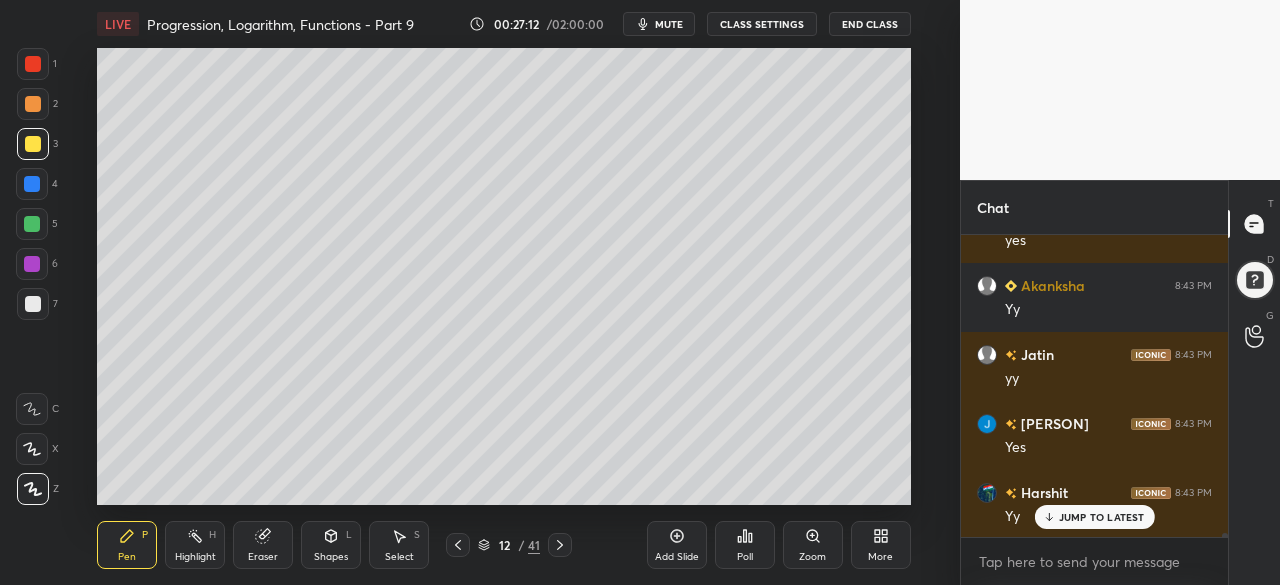 scroll, scrollTop: 21396, scrollLeft: 0, axis: vertical 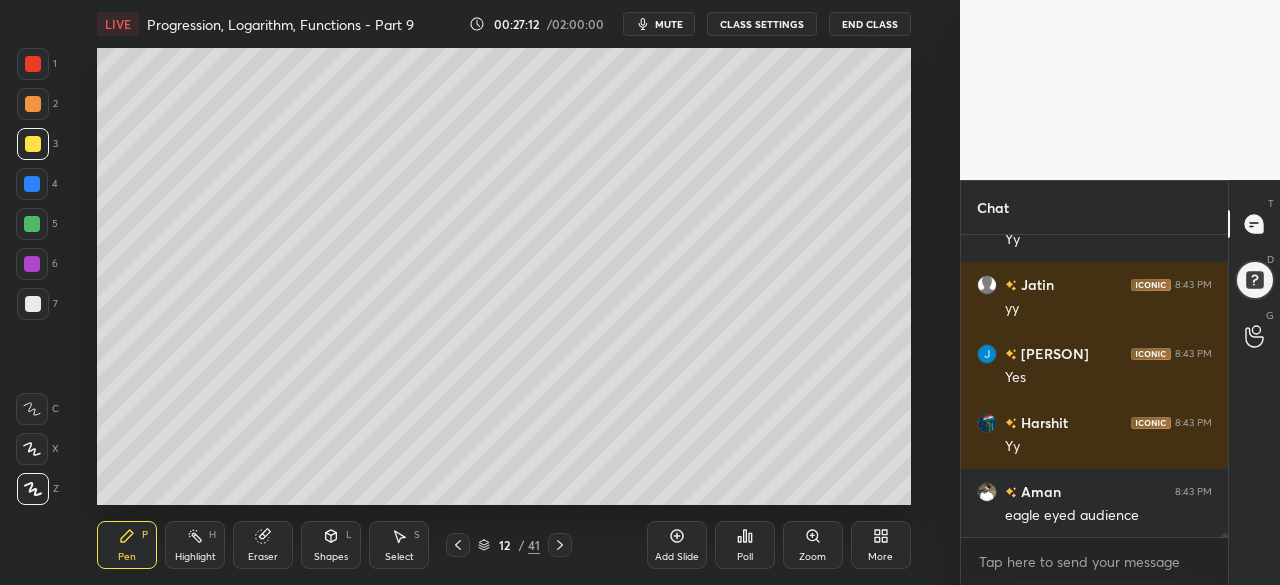 click on "Add Slide" at bounding box center [677, 545] 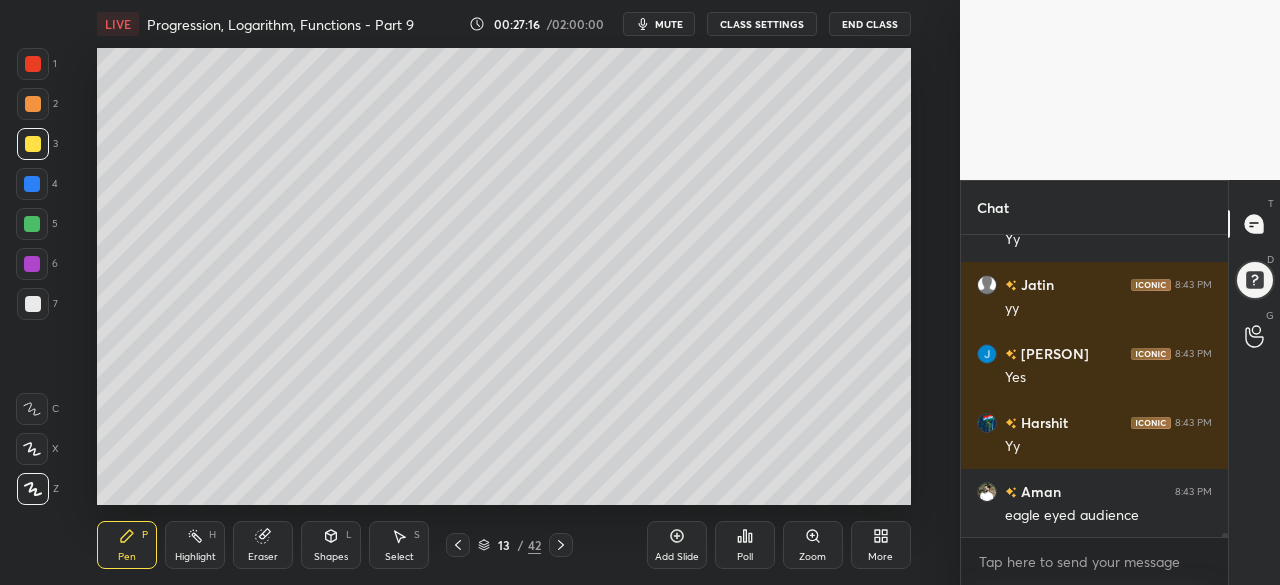 click at bounding box center (32, 184) 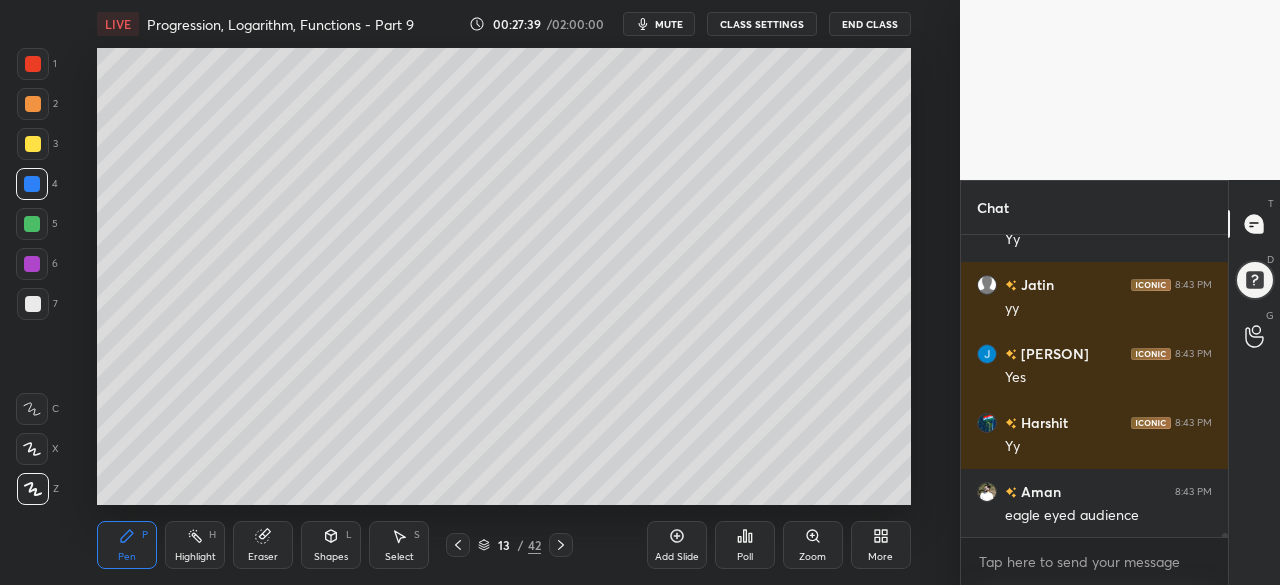 click on "Select S" at bounding box center (399, 545) 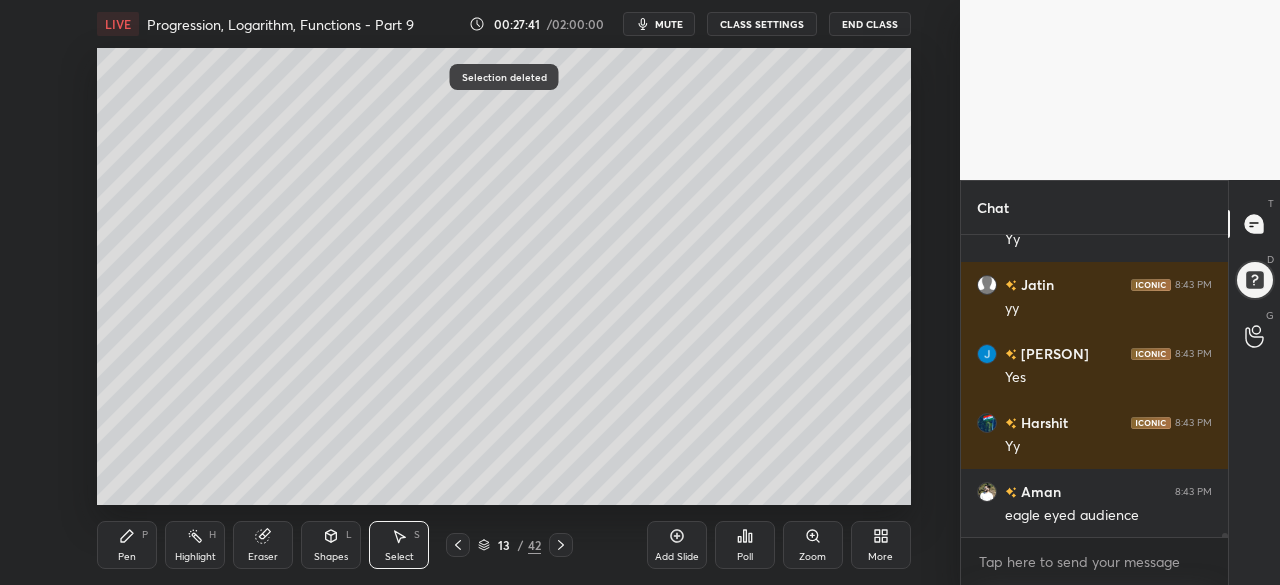 click on "Pen" at bounding box center (127, 557) 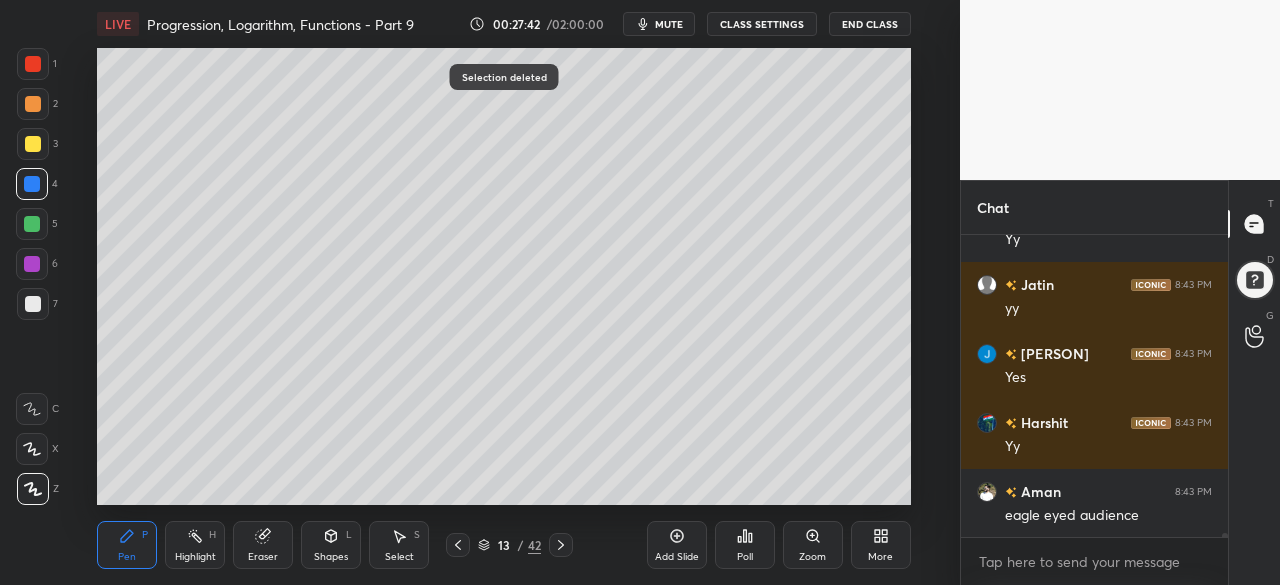 click at bounding box center (32, 224) 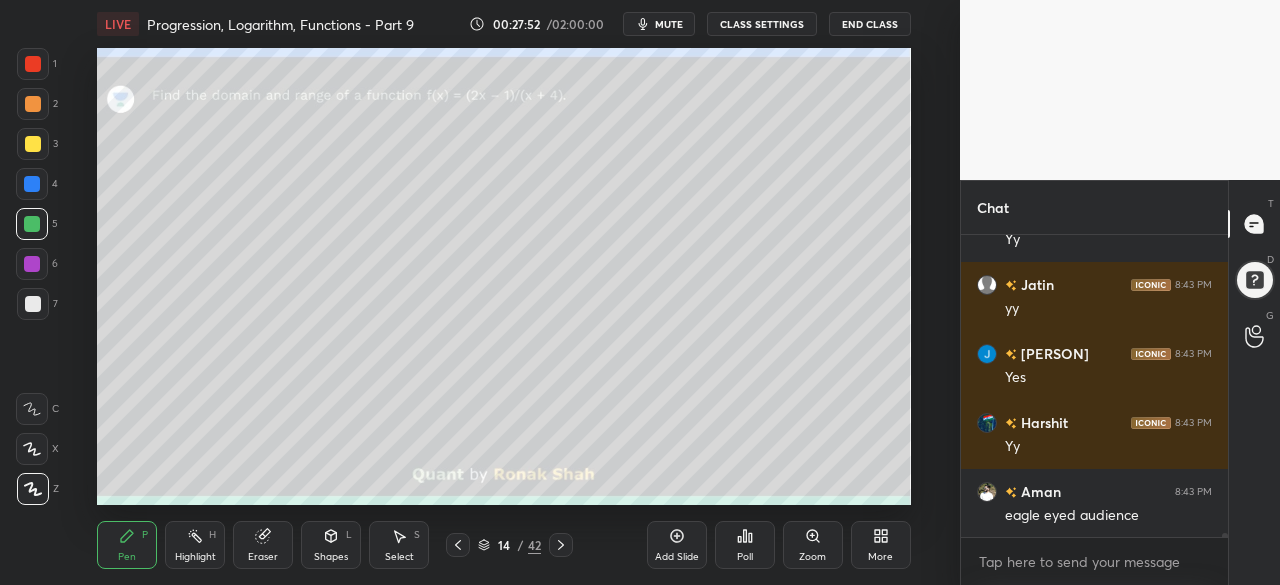 click at bounding box center [33, 64] 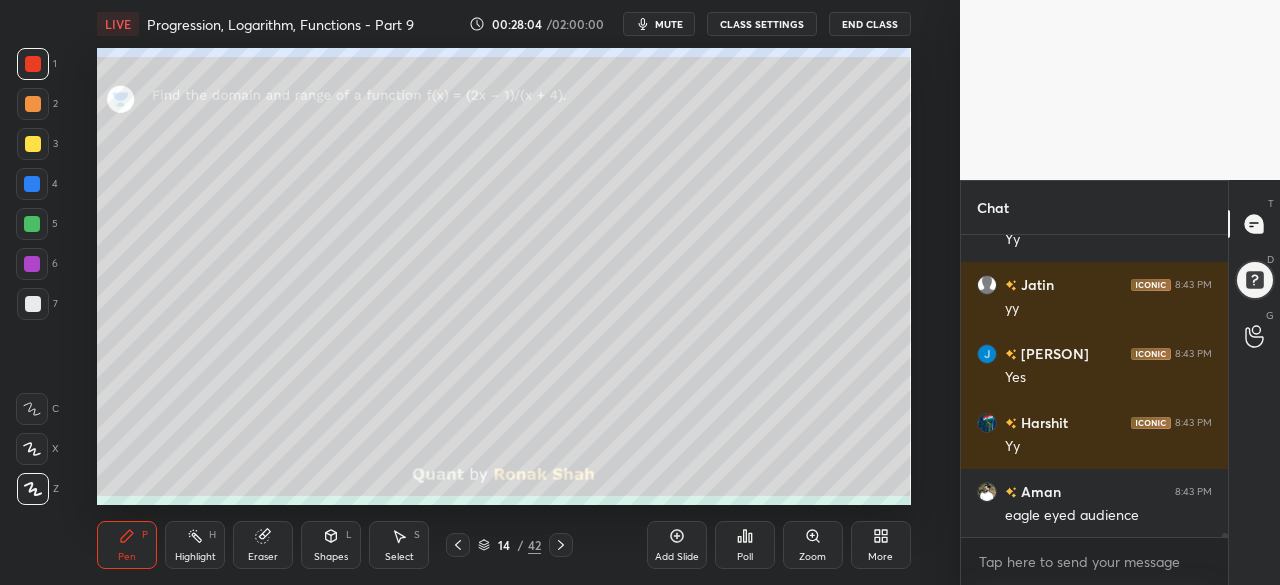 click at bounding box center (33, 144) 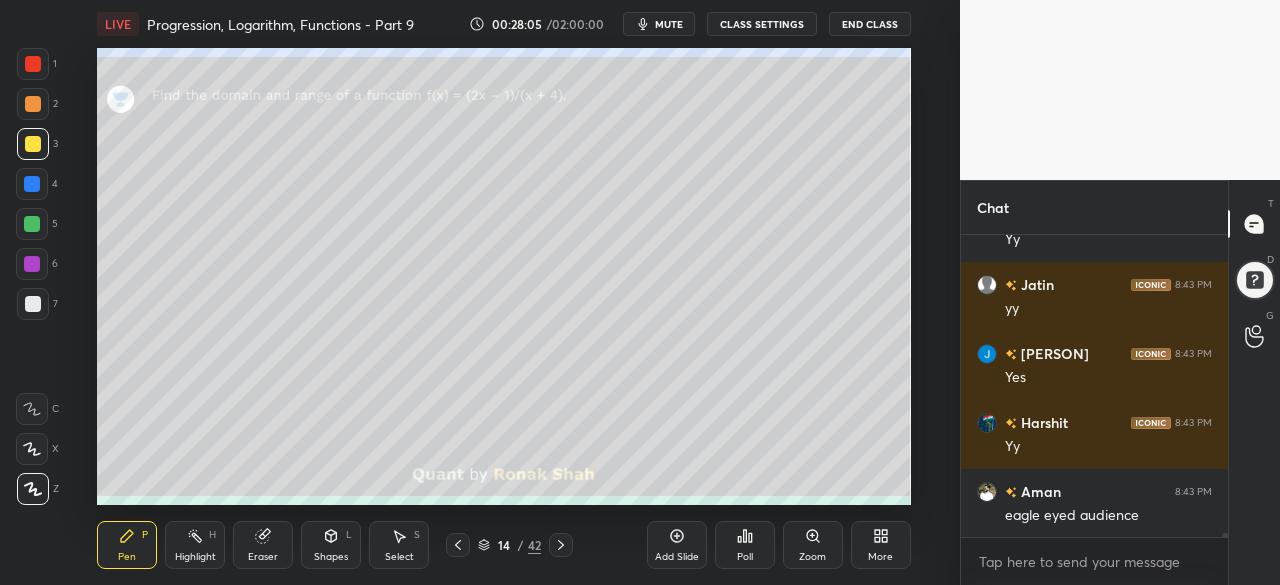 scroll, scrollTop: 21482, scrollLeft: 0, axis: vertical 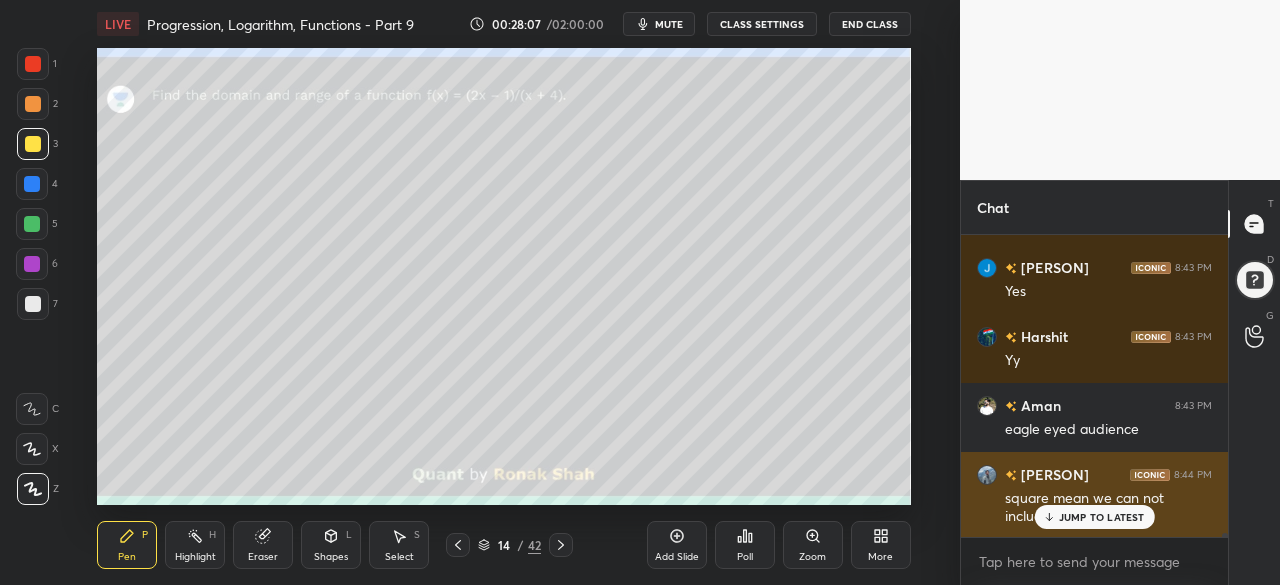 click on "JUMP TO LATEST" at bounding box center (1102, 517) 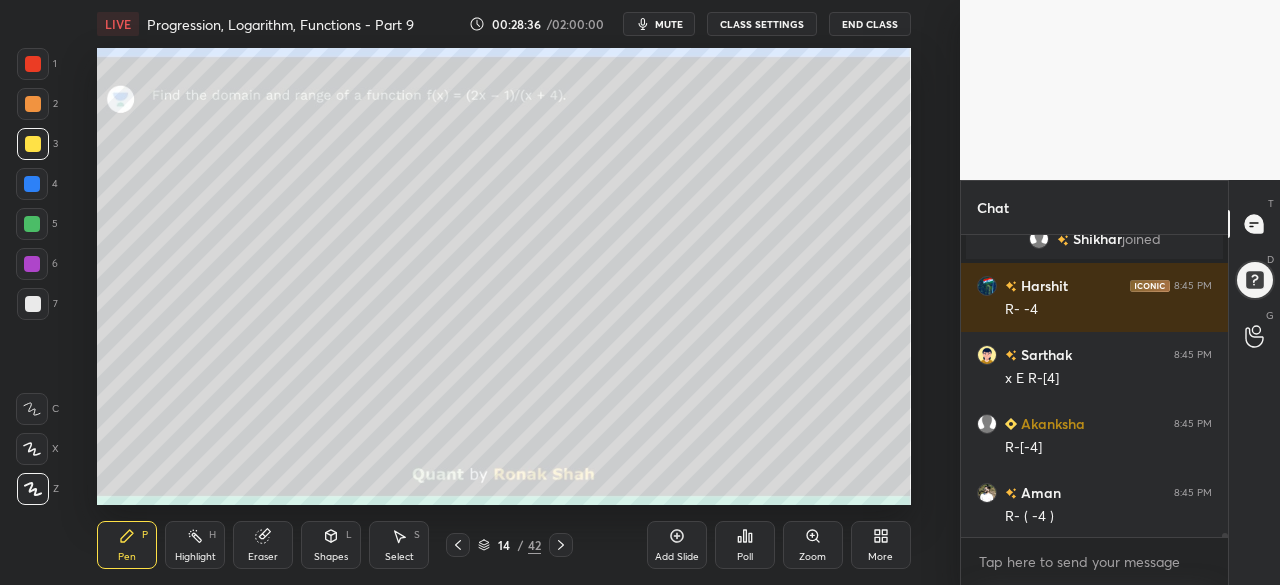 scroll, scrollTop: 21812, scrollLeft: 0, axis: vertical 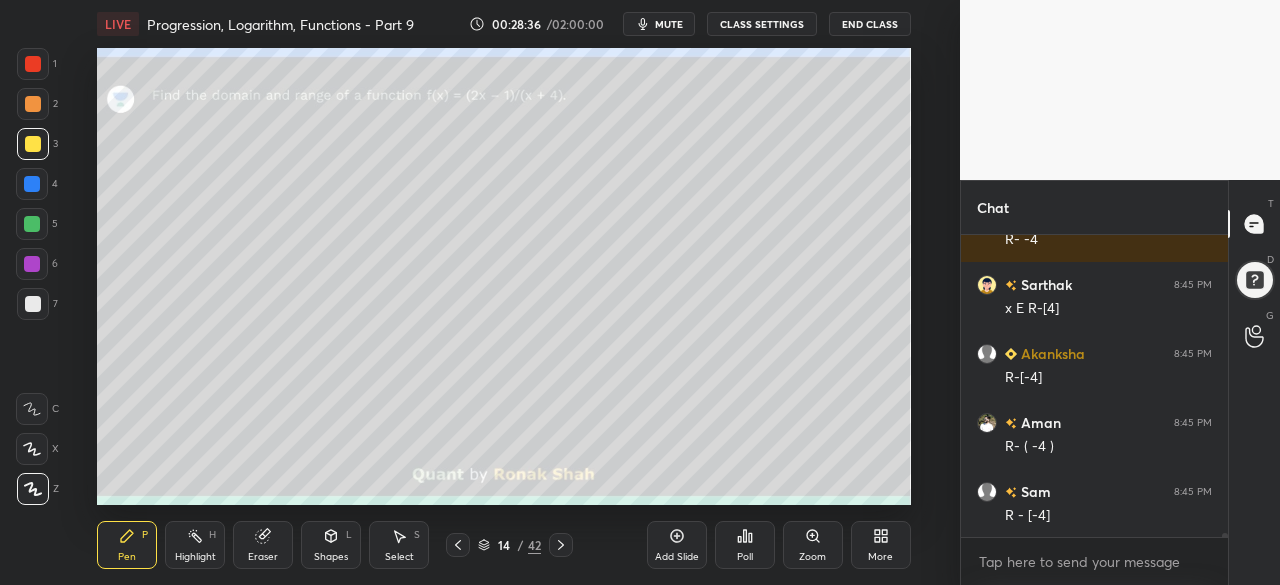 click at bounding box center (32, 224) 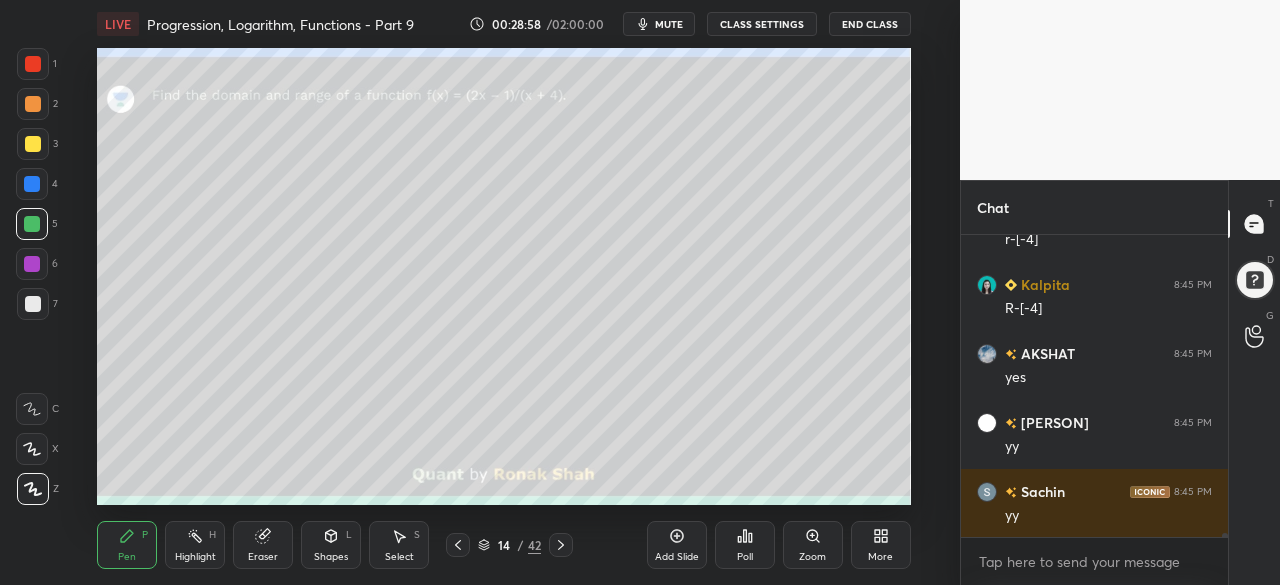 scroll, scrollTop: 22432, scrollLeft: 0, axis: vertical 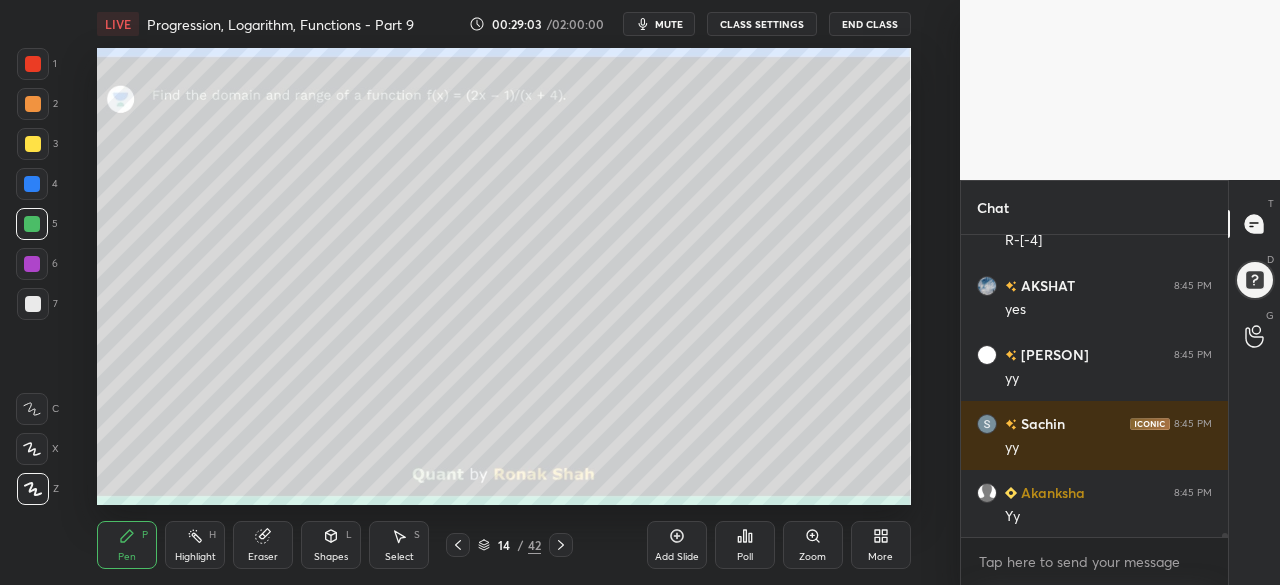 click at bounding box center (32, 184) 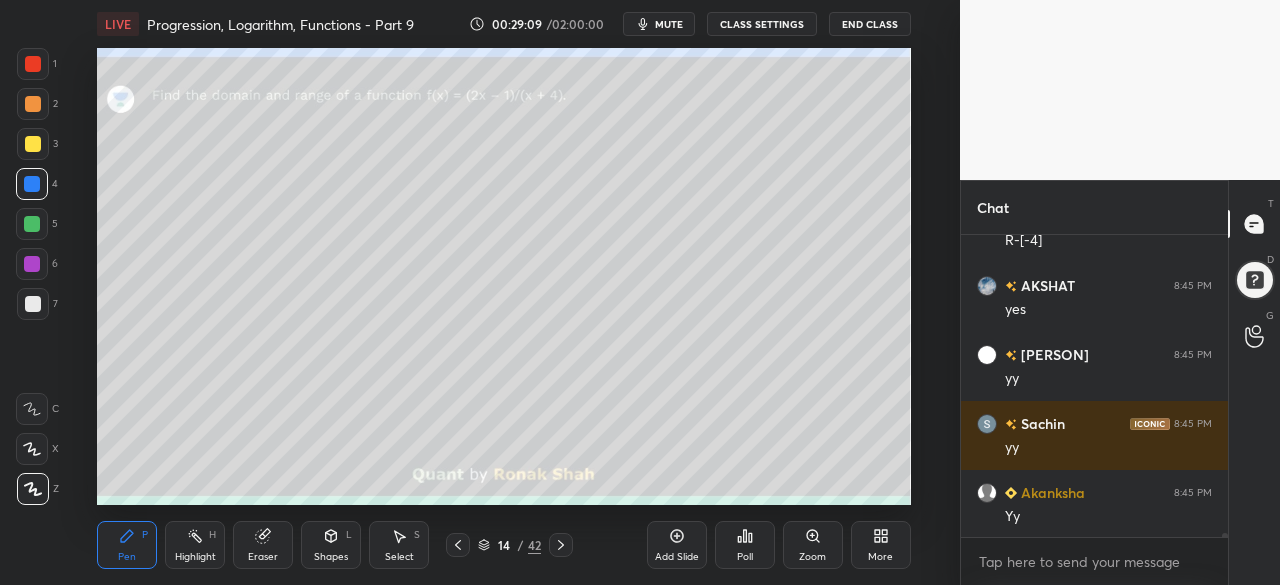 scroll, scrollTop: 22502, scrollLeft: 0, axis: vertical 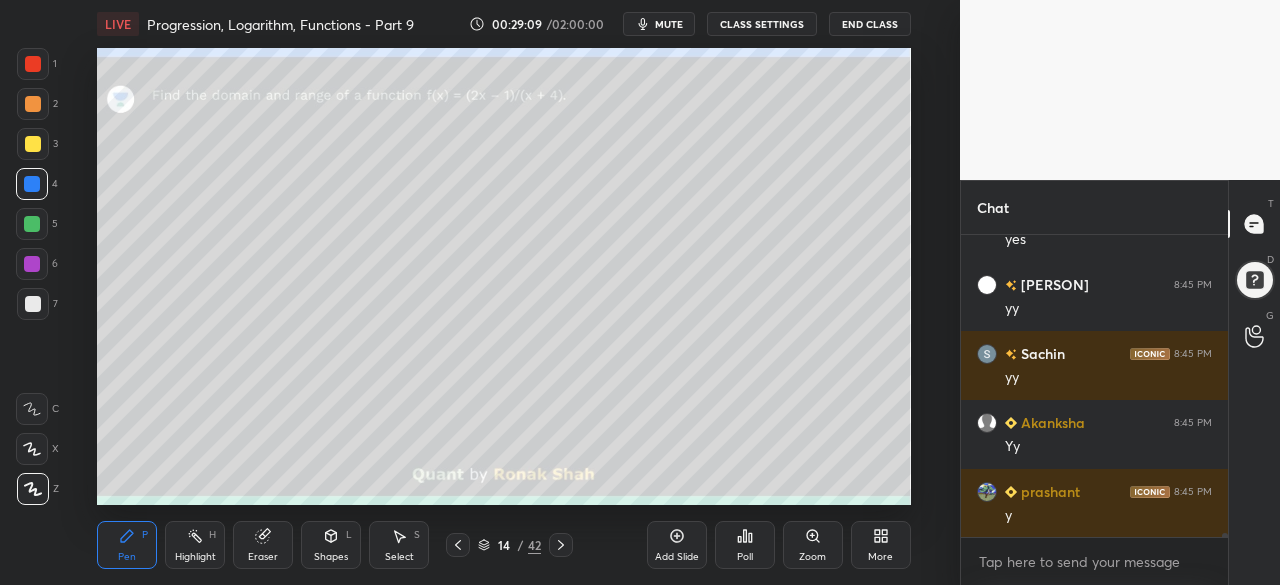 click at bounding box center [32, 264] 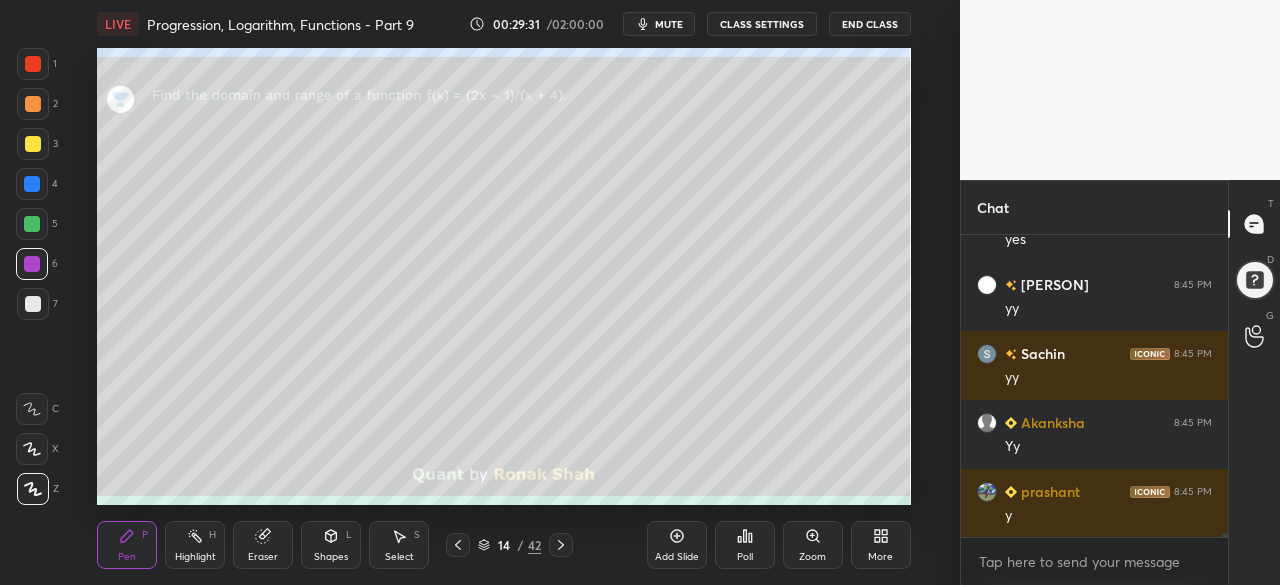 click at bounding box center (33, 304) 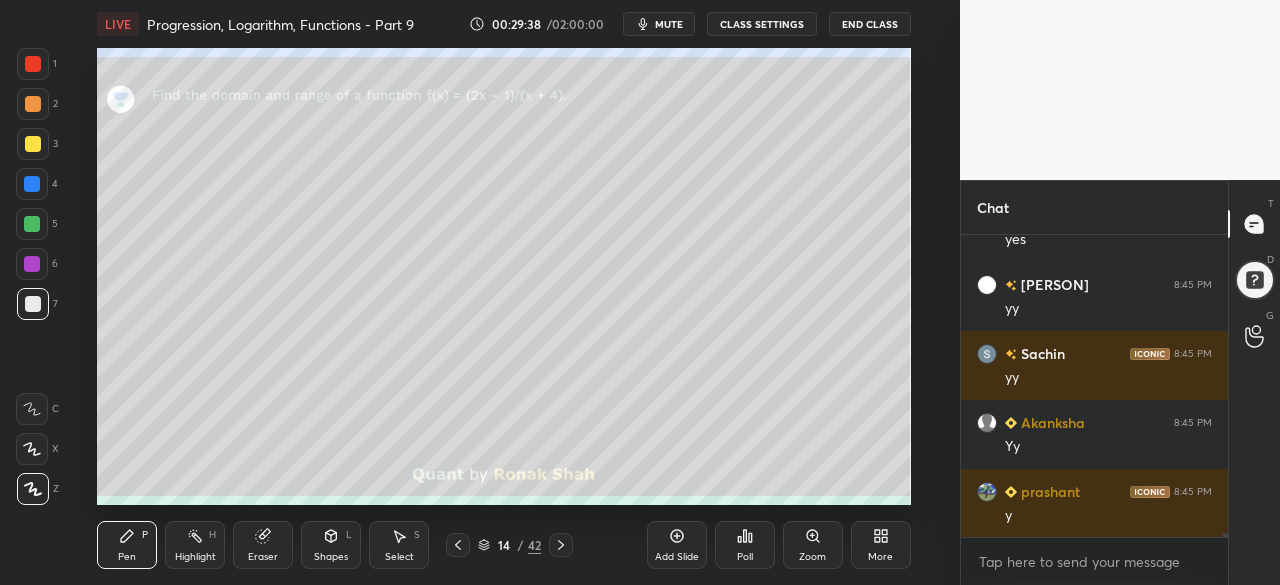 click at bounding box center (32, 264) 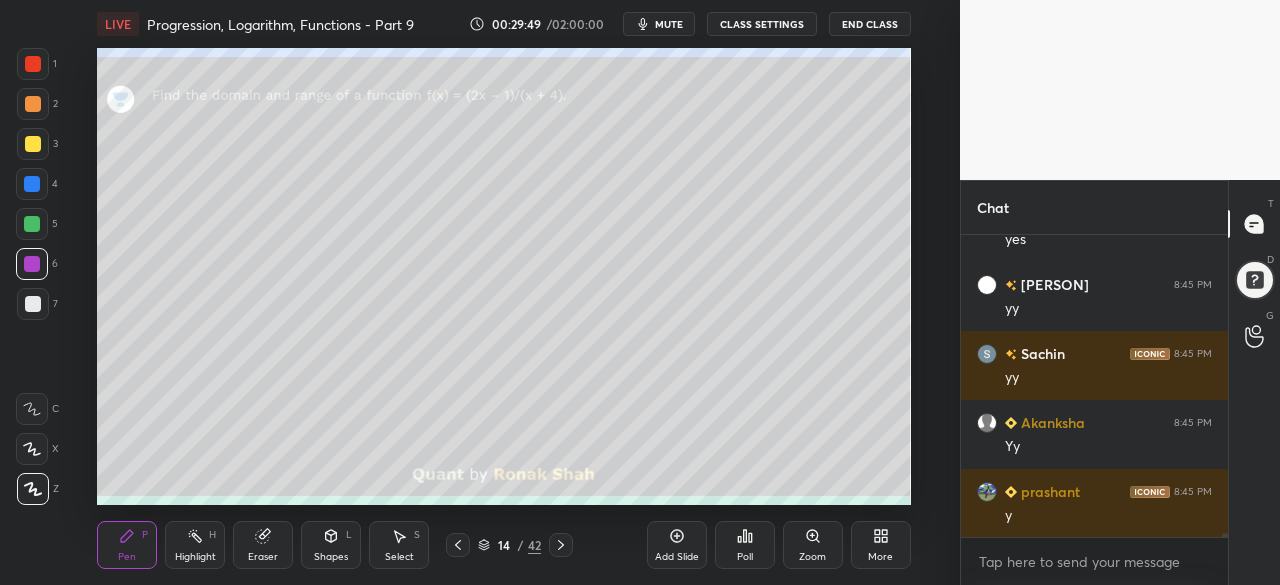 scroll, scrollTop: 22550, scrollLeft: 0, axis: vertical 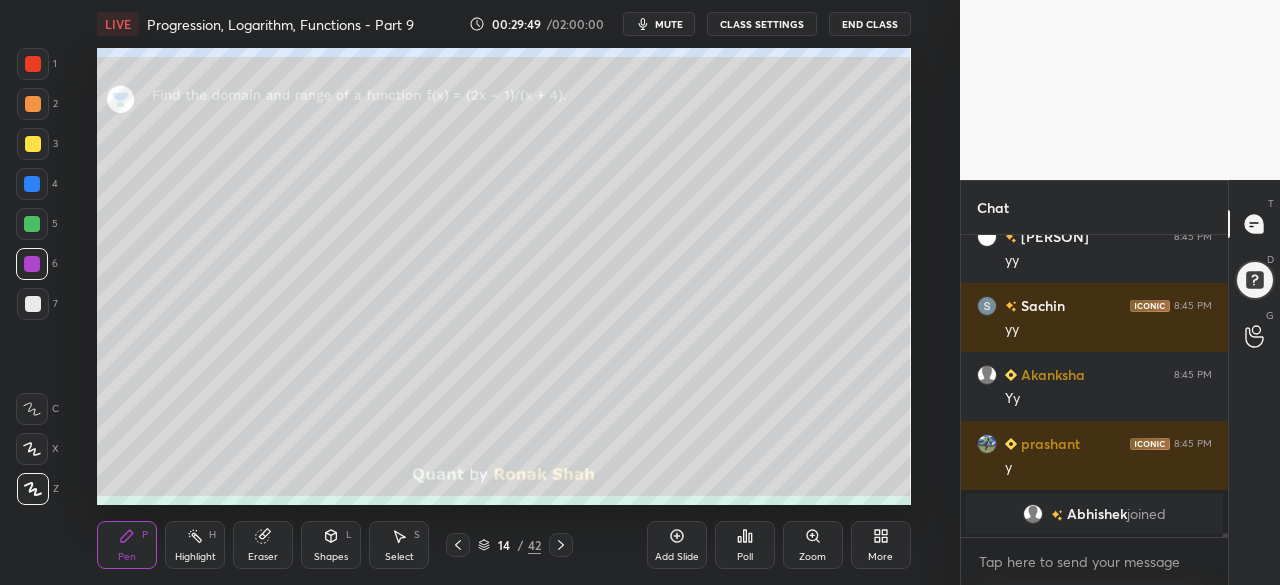 click on "Select S" at bounding box center (399, 545) 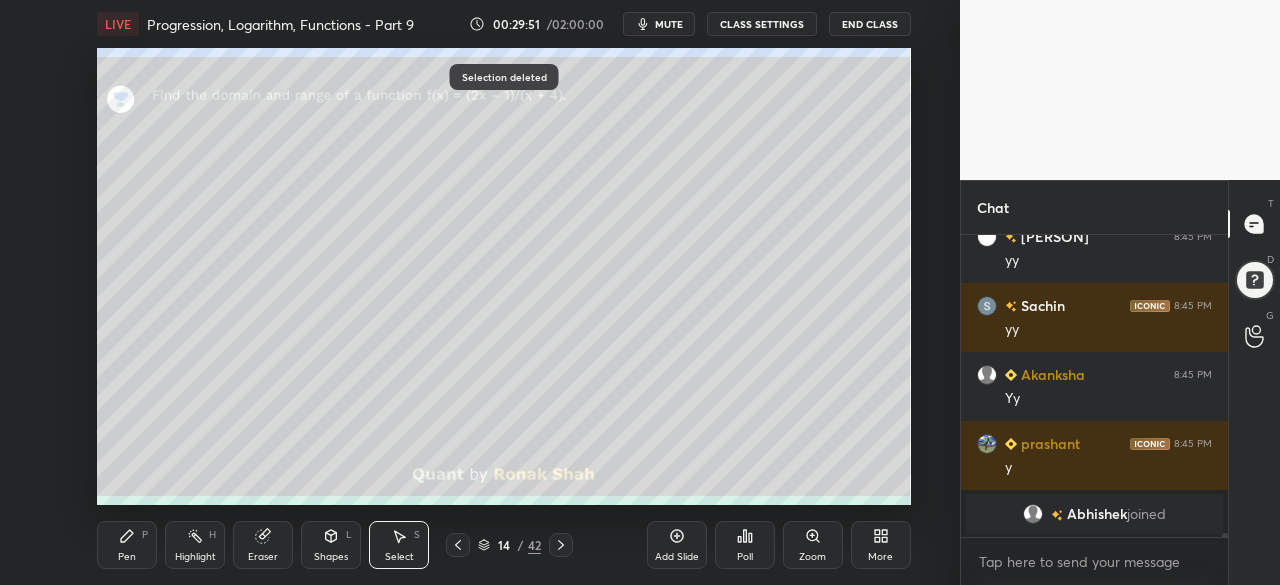 click on "Pen P" at bounding box center (127, 545) 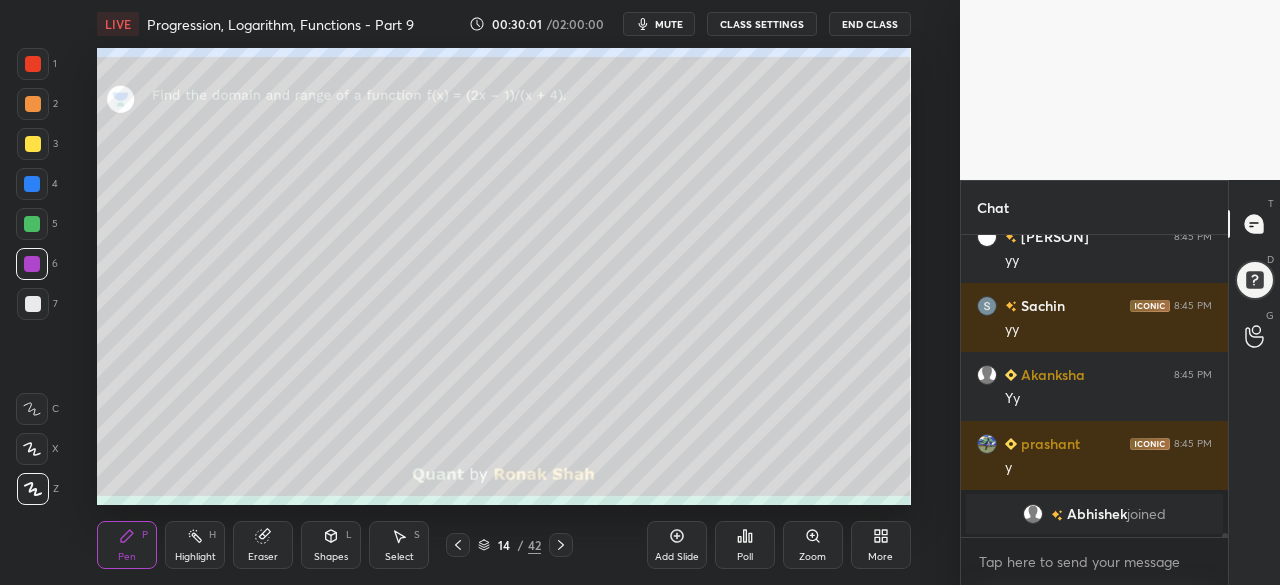 click on "Add Slide Poll Zoom More" at bounding box center [779, 545] 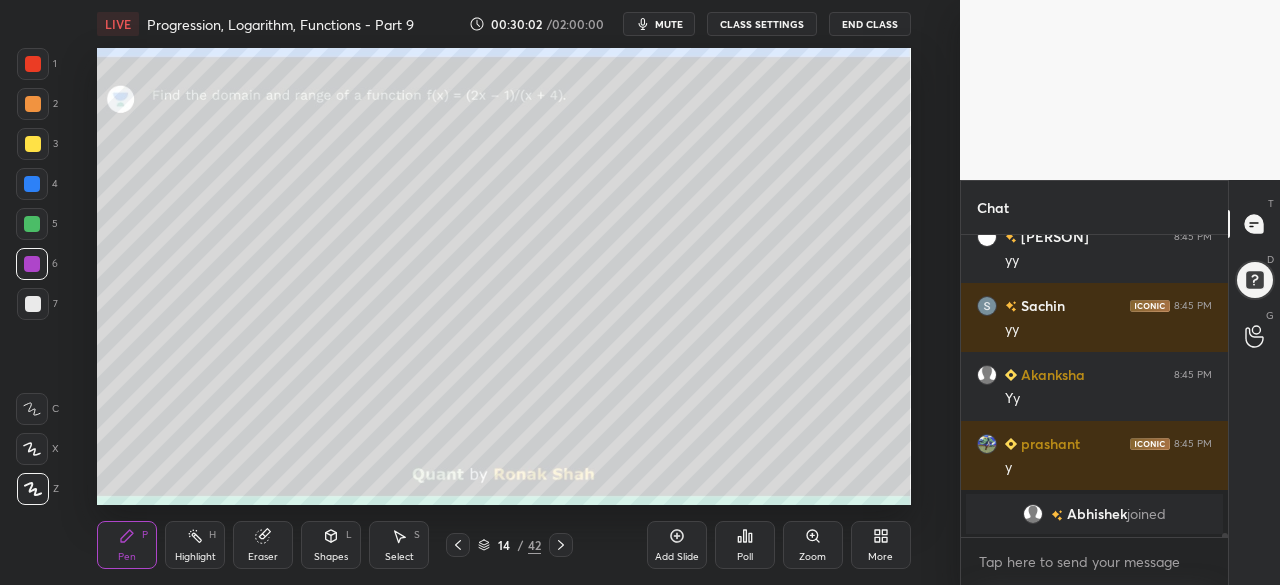 click on "Add Slide Poll Zoom More" at bounding box center [779, 545] 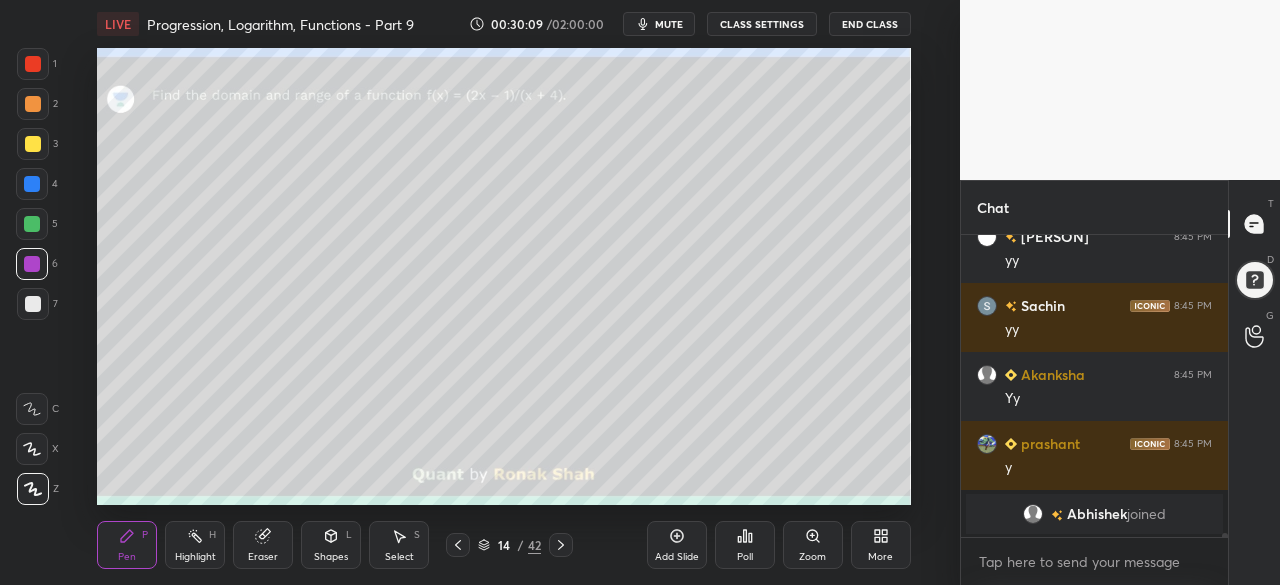 click 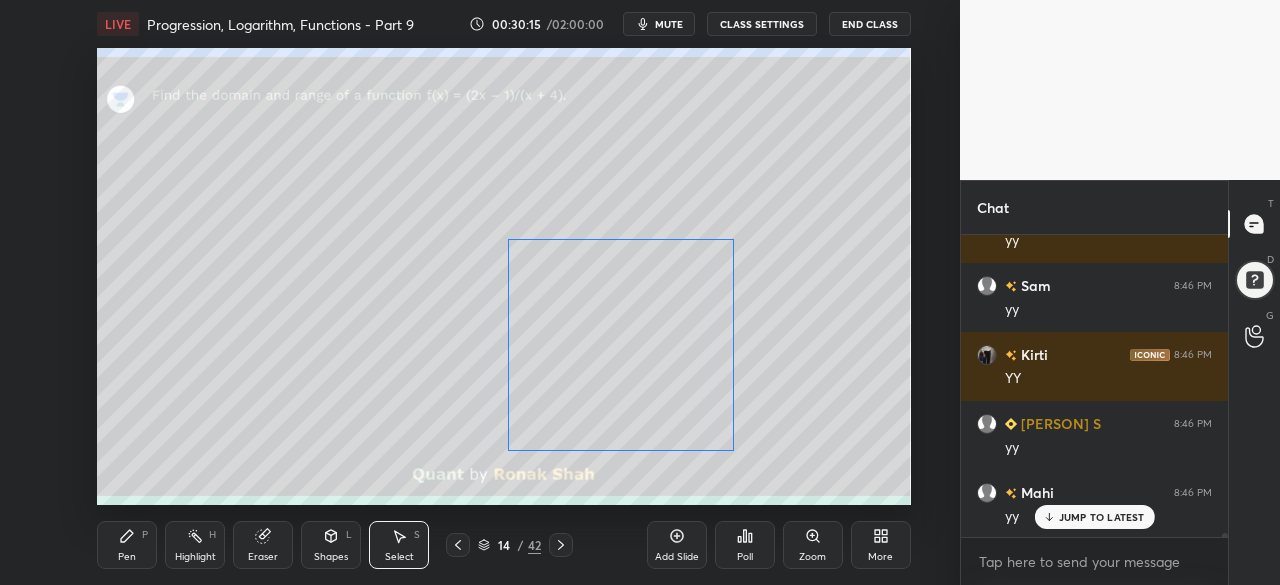 scroll, scrollTop: 22848, scrollLeft: 0, axis: vertical 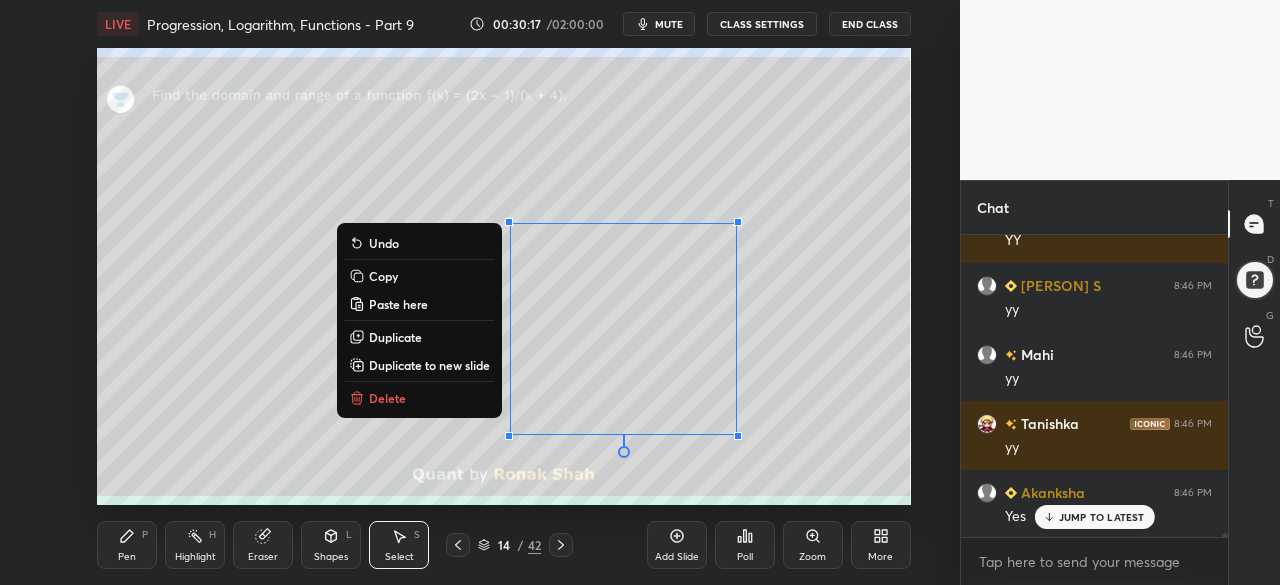 click 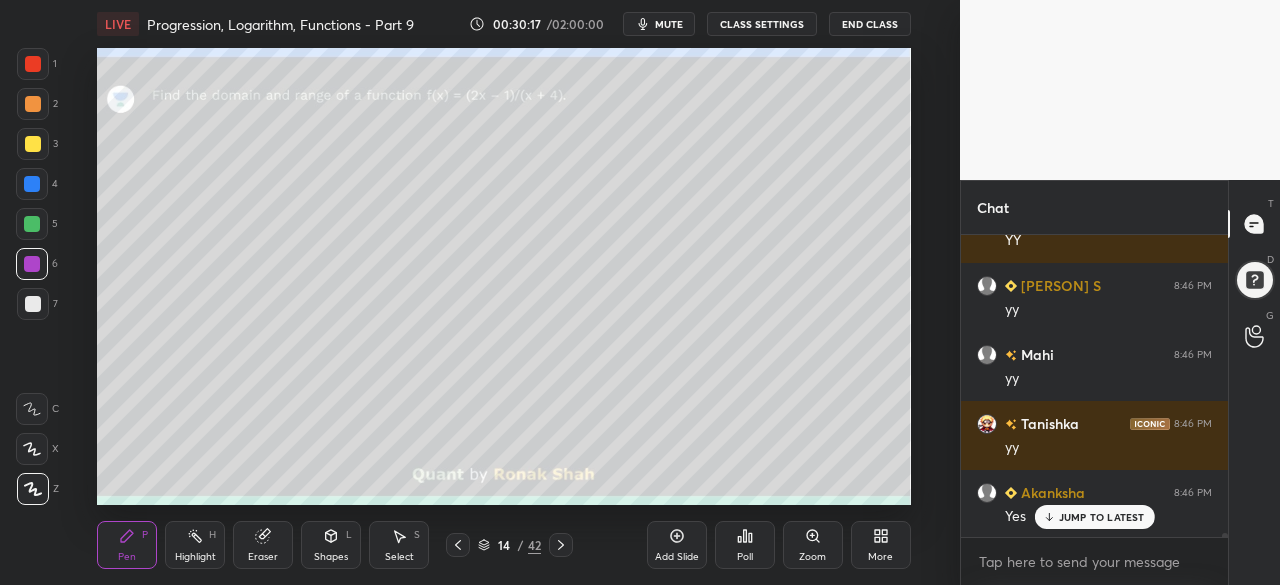 scroll, scrollTop: 22918, scrollLeft: 0, axis: vertical 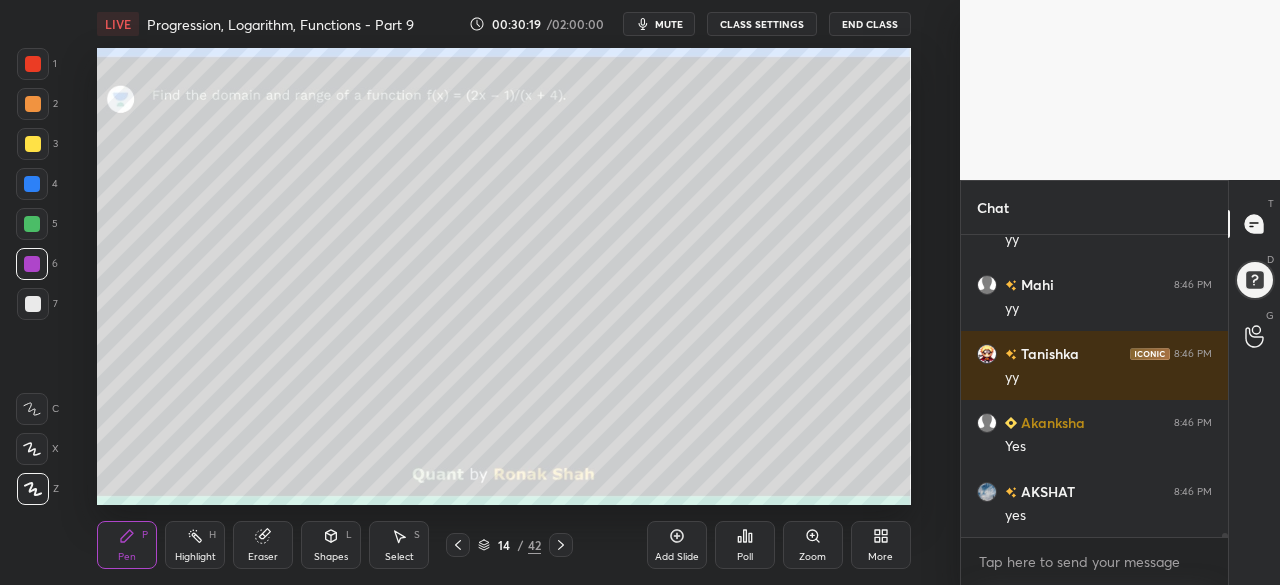click at bounding box center (33, 304) 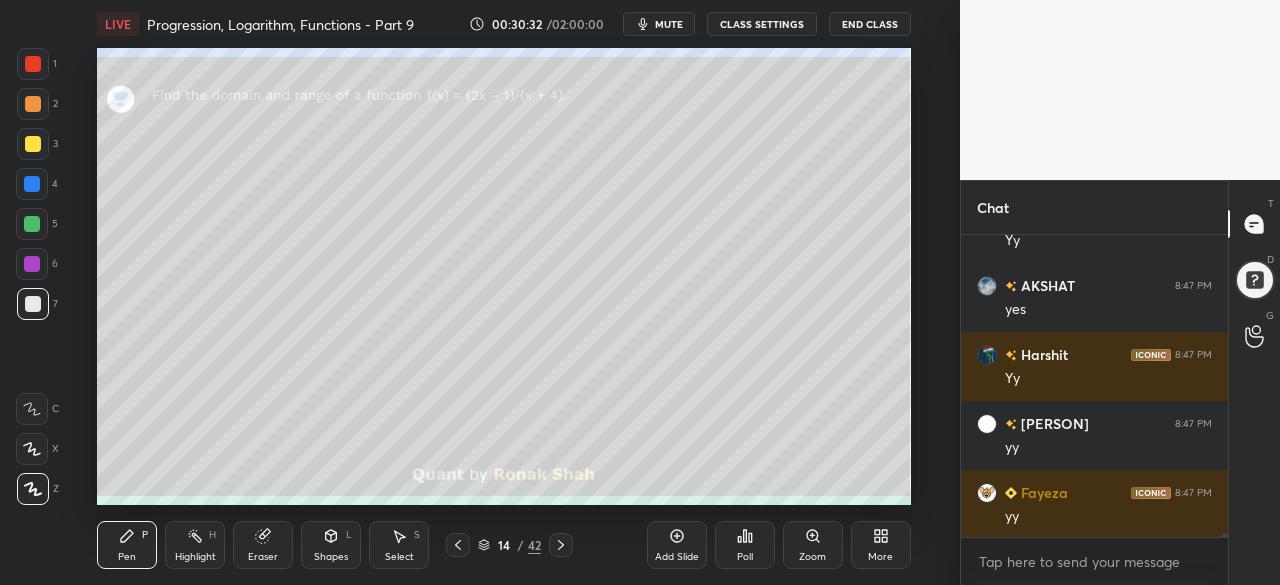 scroll, scrollTop: 23332, scrollLeft: 0, axis: vertical 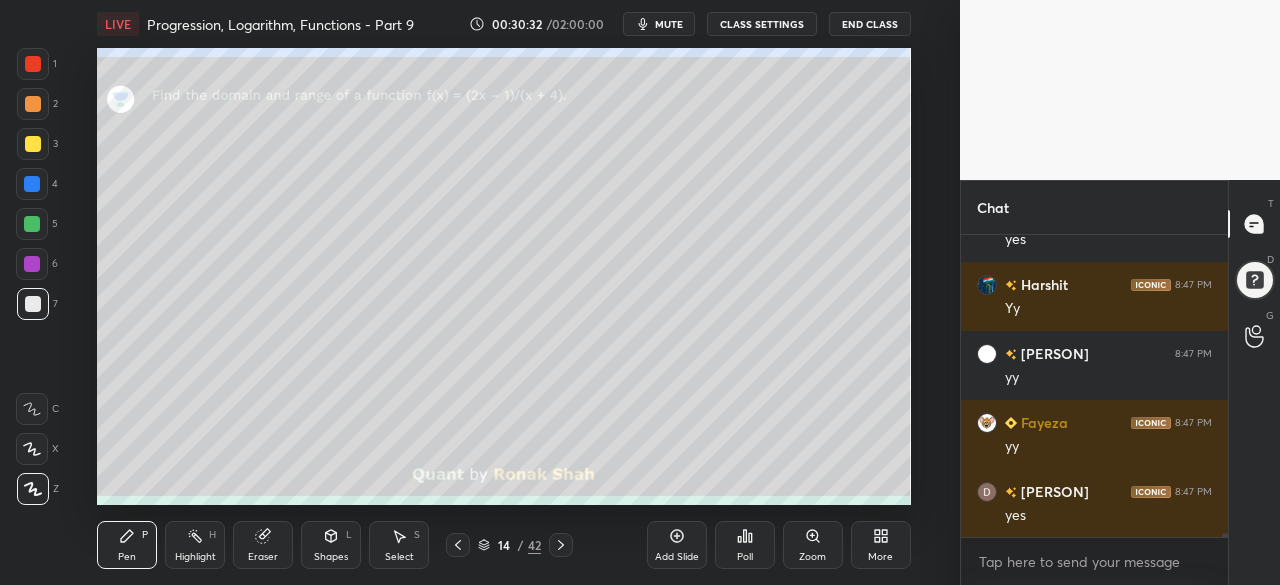click at bounding box center [32, 224] 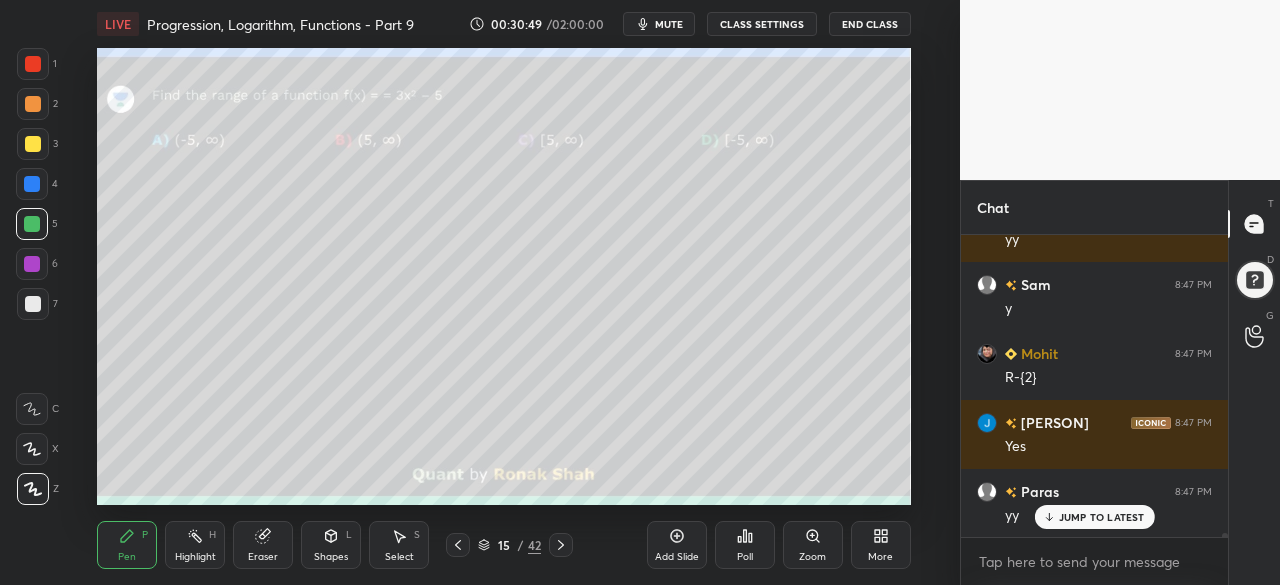 scroll, scrollTop: 23952, scrollLeft: 0, axis: vertical 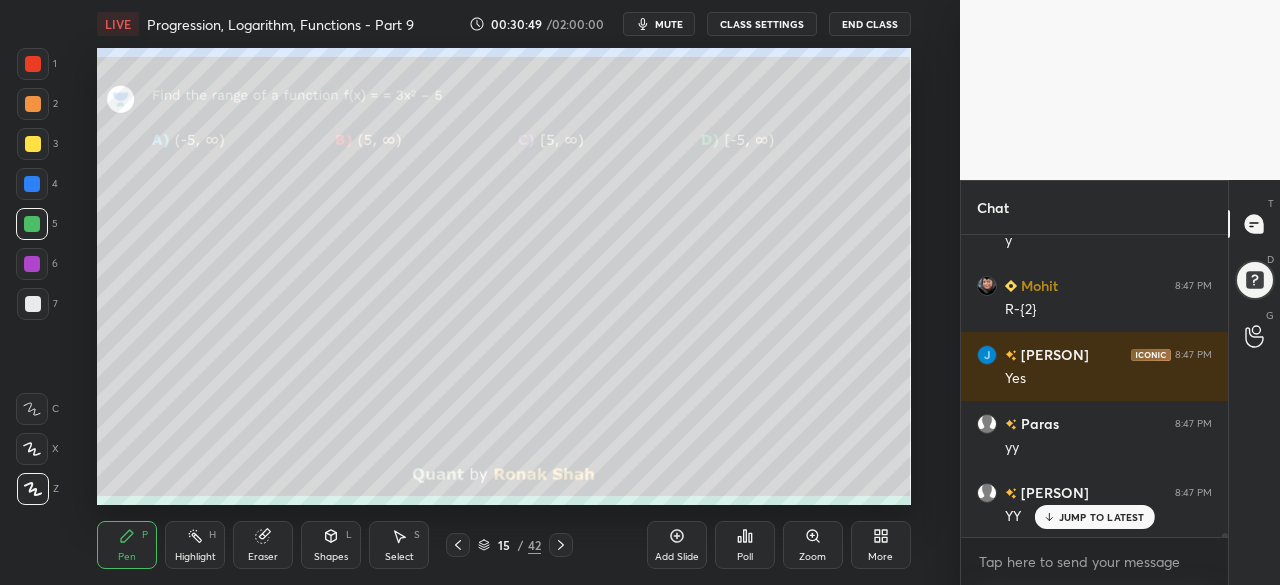 click at bounding box center [33, 64] 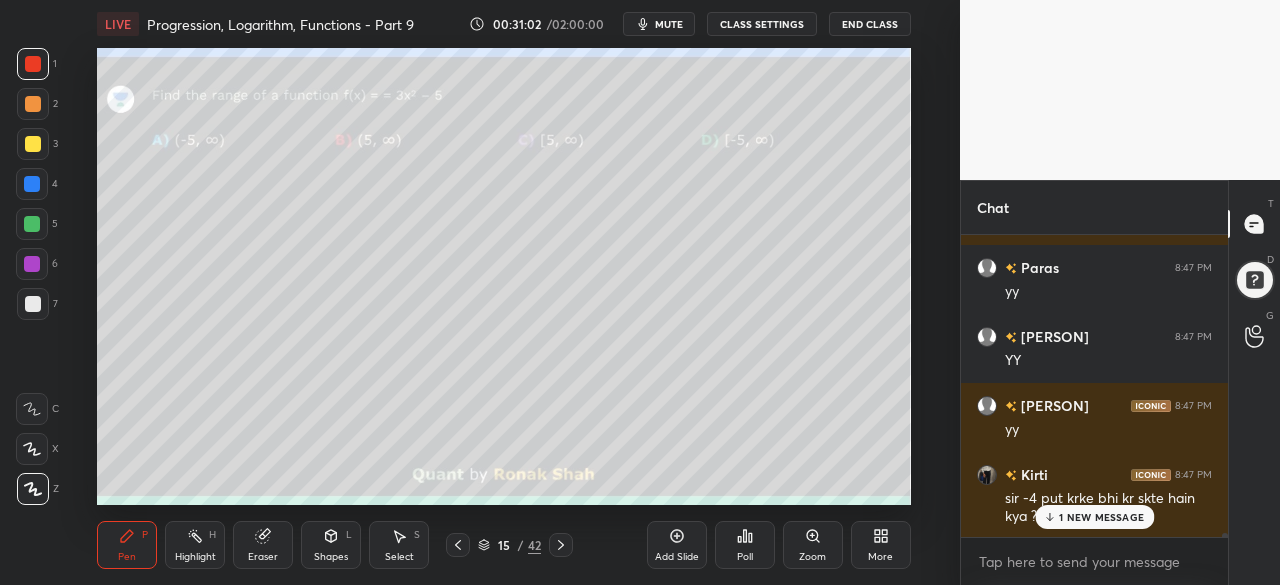 scroll, scrollTop: 24178, scrollLeft: 0, axis: vertical 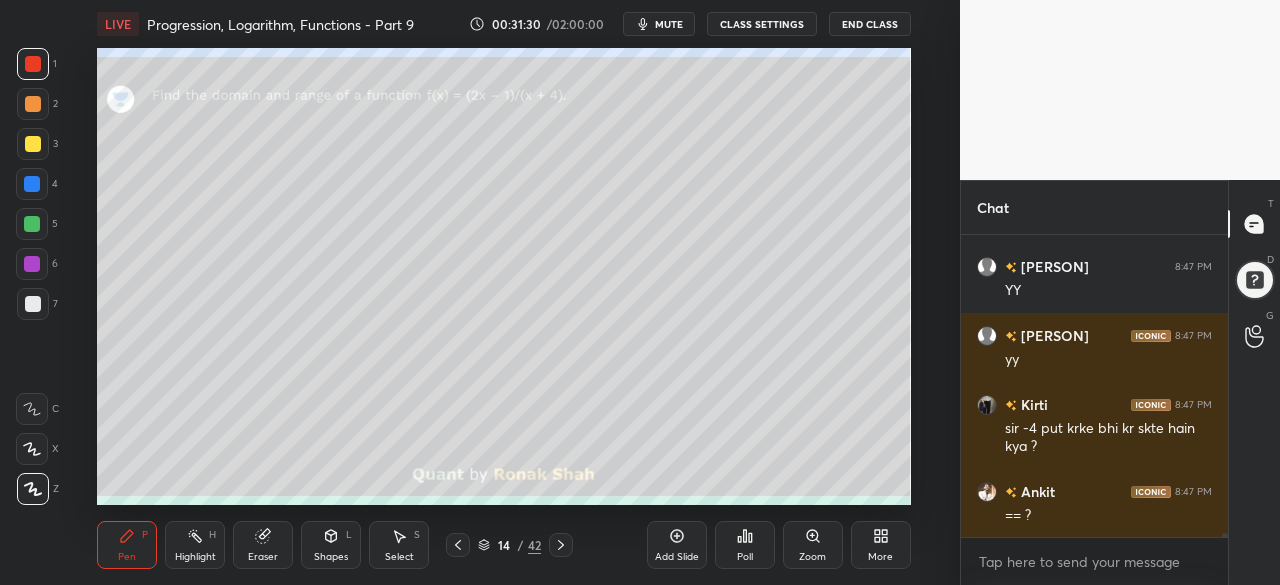 click on "Select S" at bounding box center [399, 545] 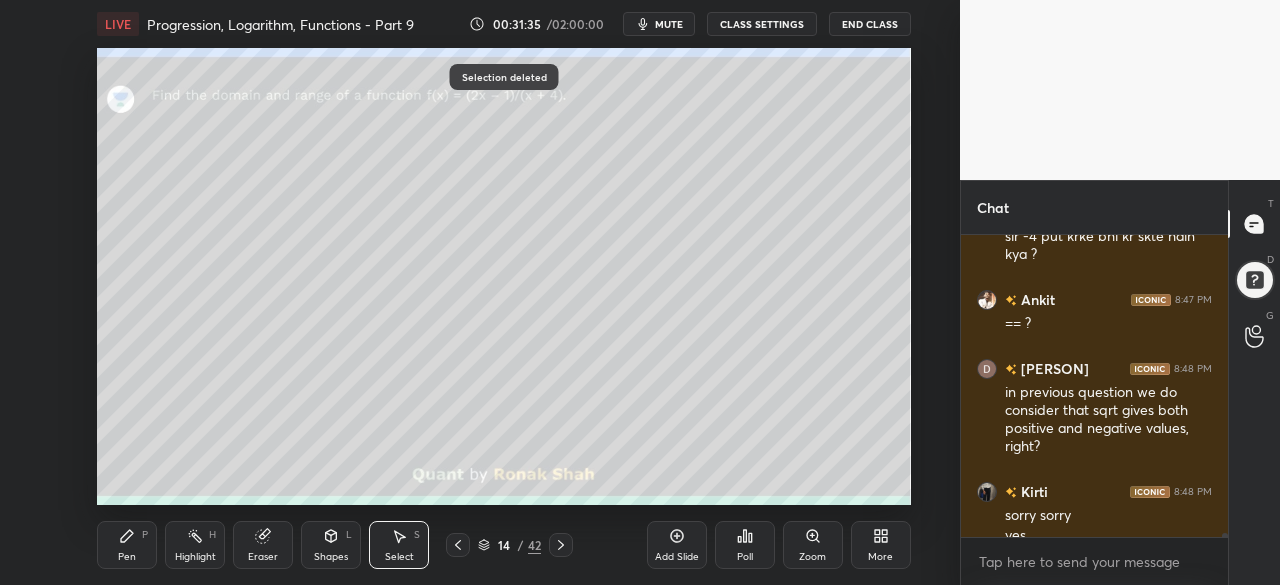 scroll, scrollTop: 24390, scrollLeft: 0, axis: vertical 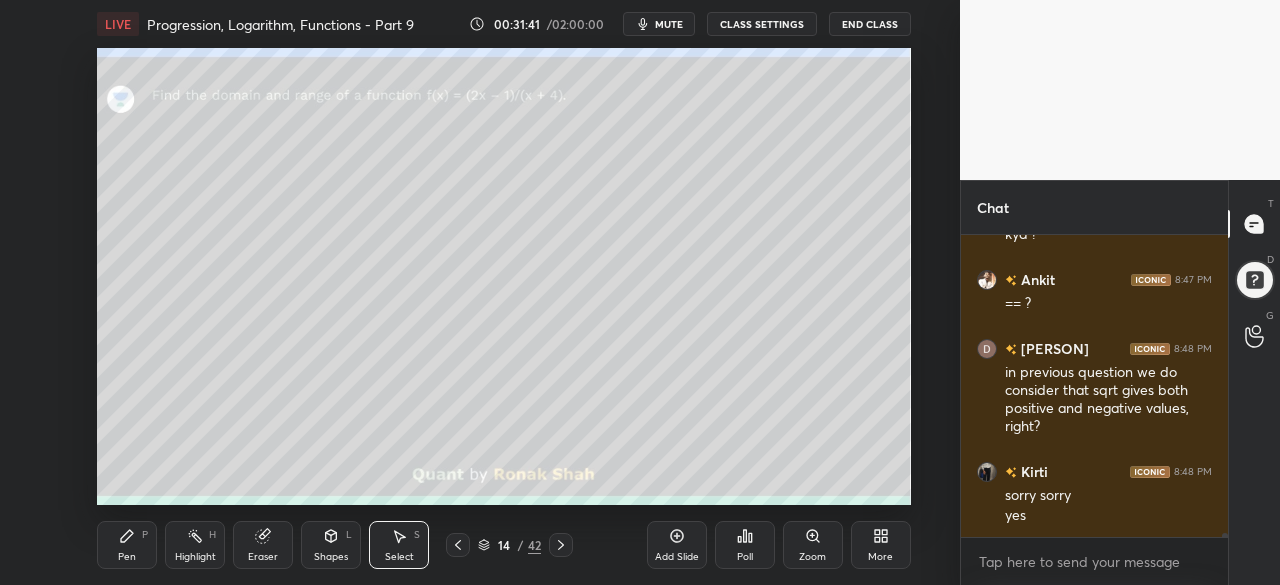 click 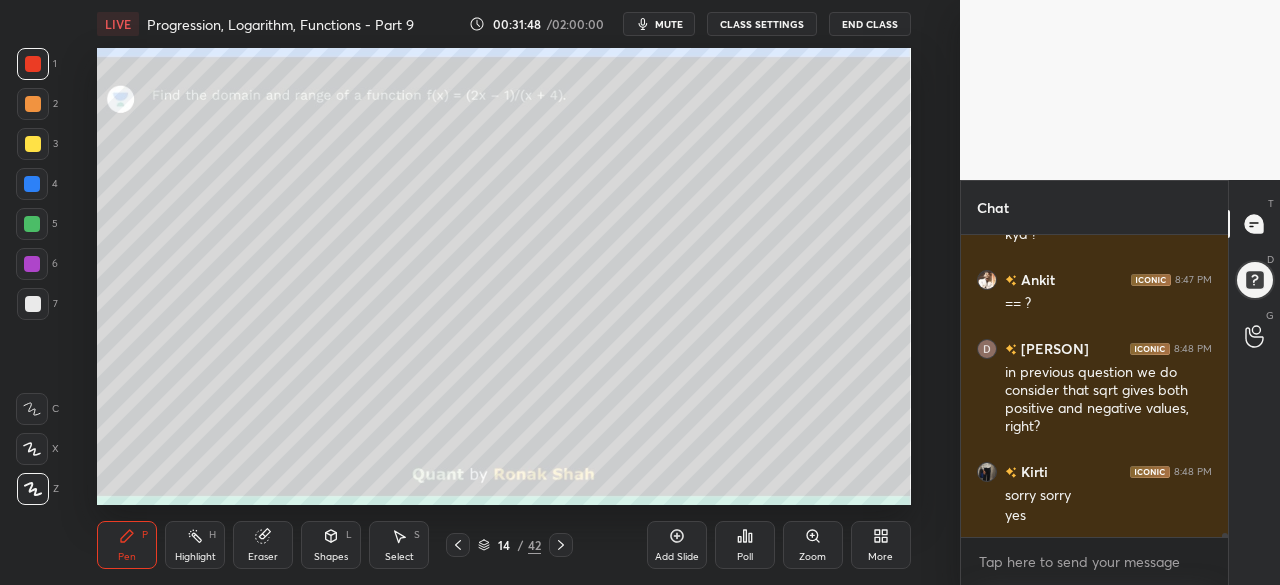 scroll, scrollTop: 24458, scrollLeft: 0, axis: vertical 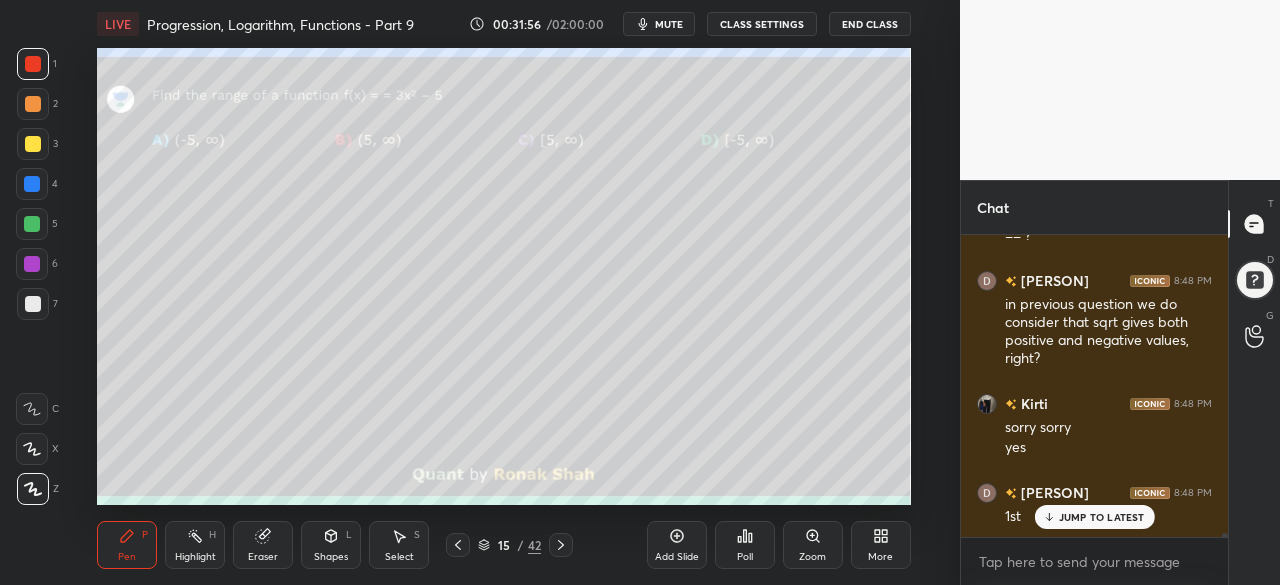 click 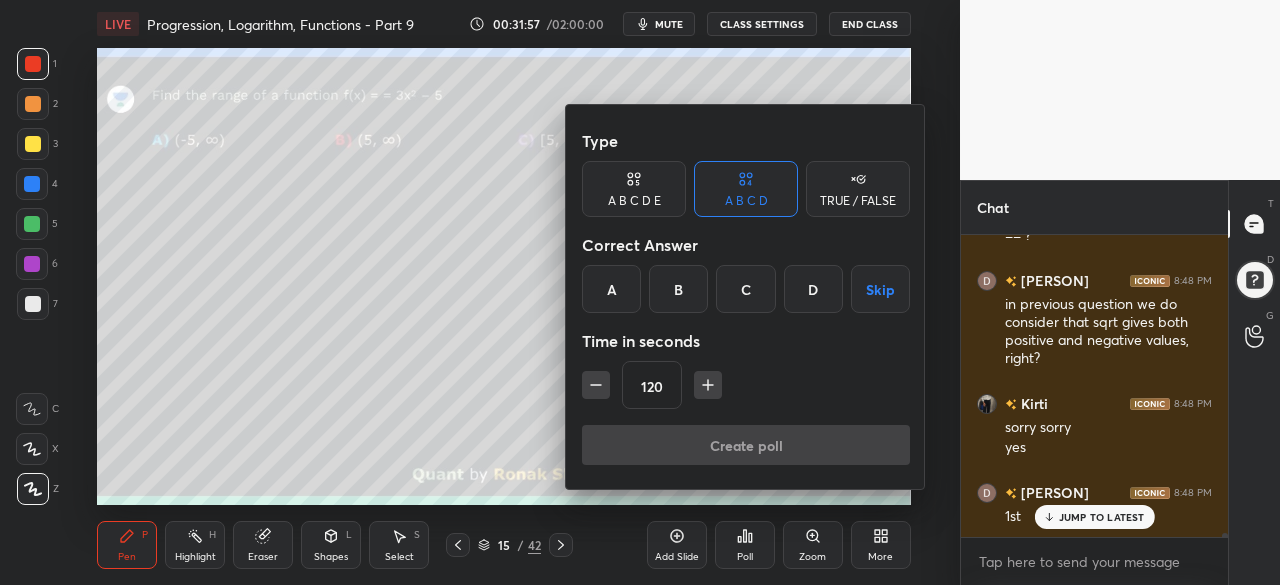 click on "D" at bounding box center (813, 289) 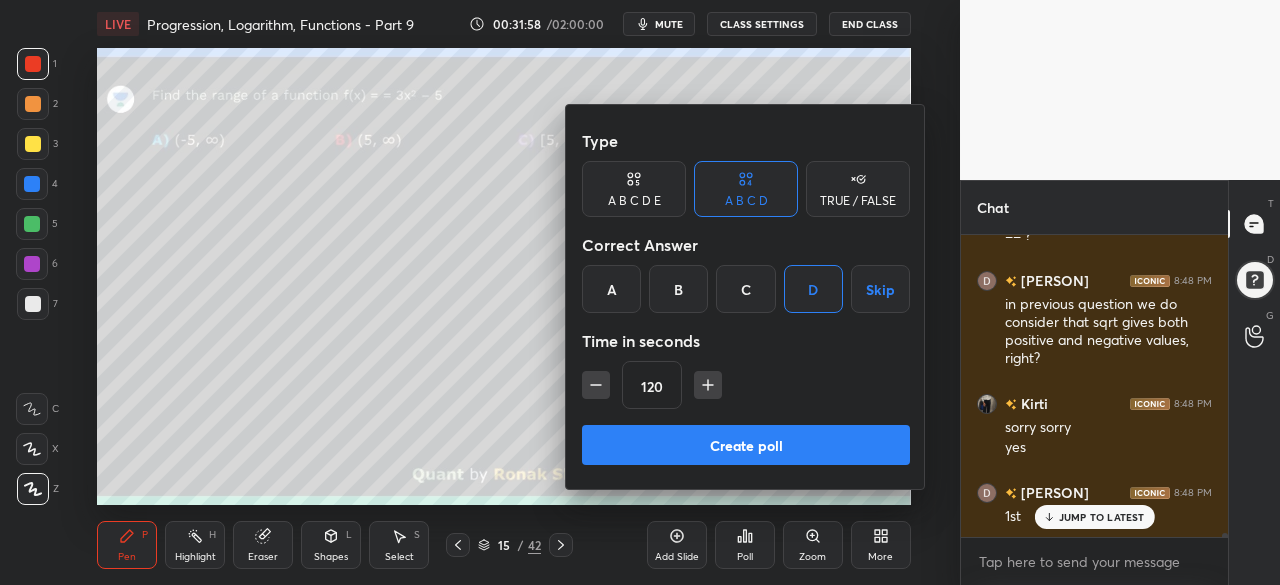 click at bounding box center [596, 385] 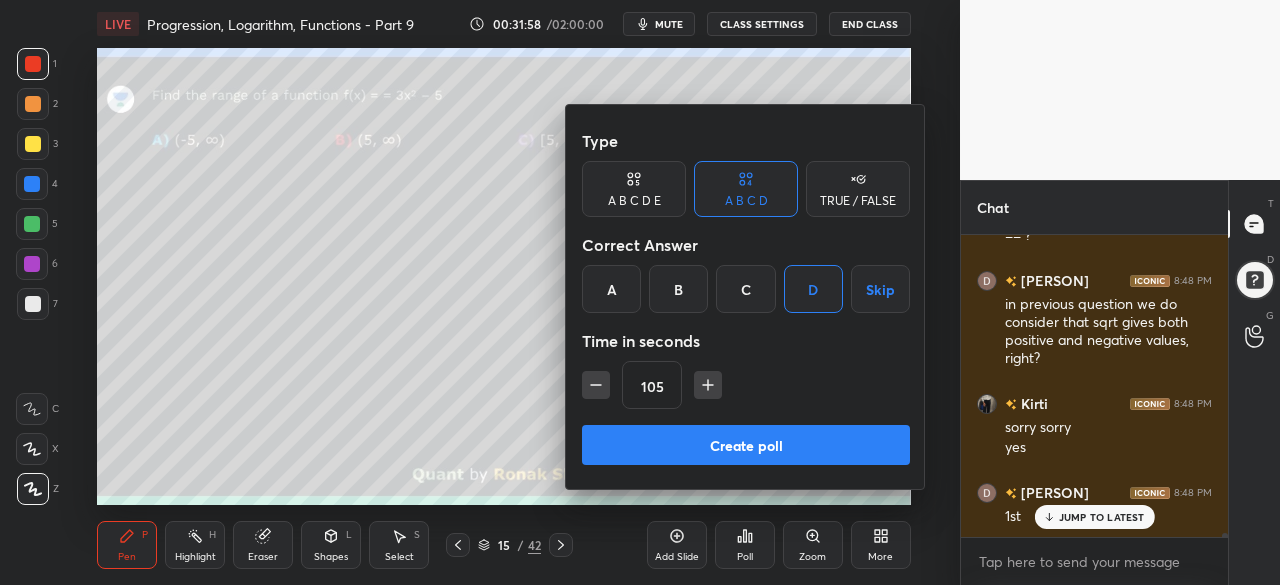 click 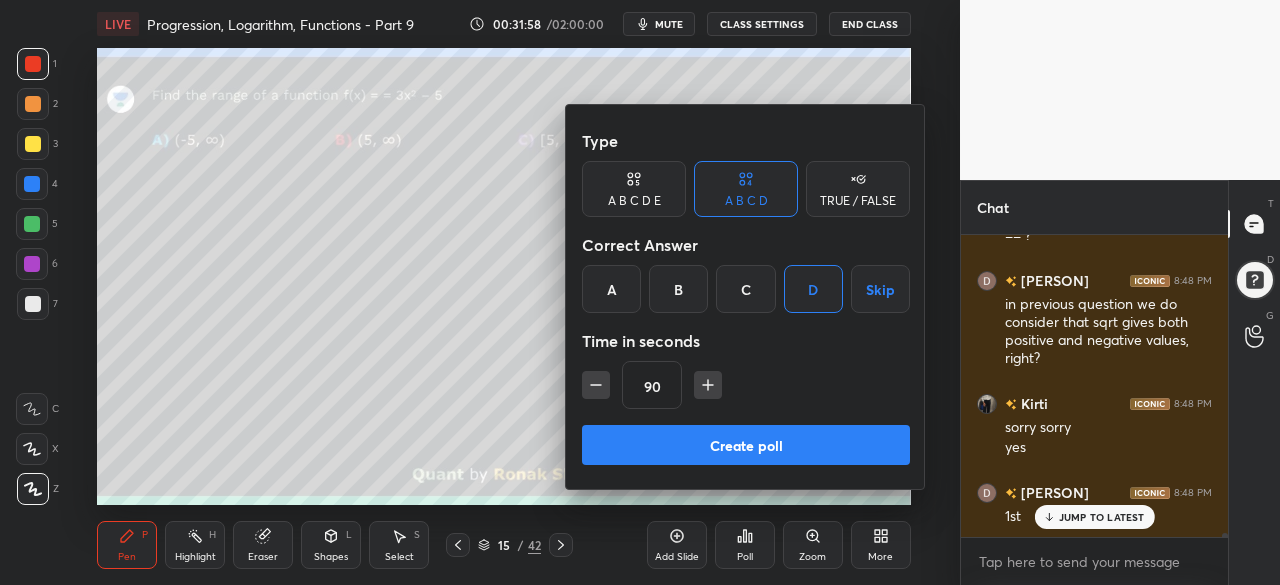 click 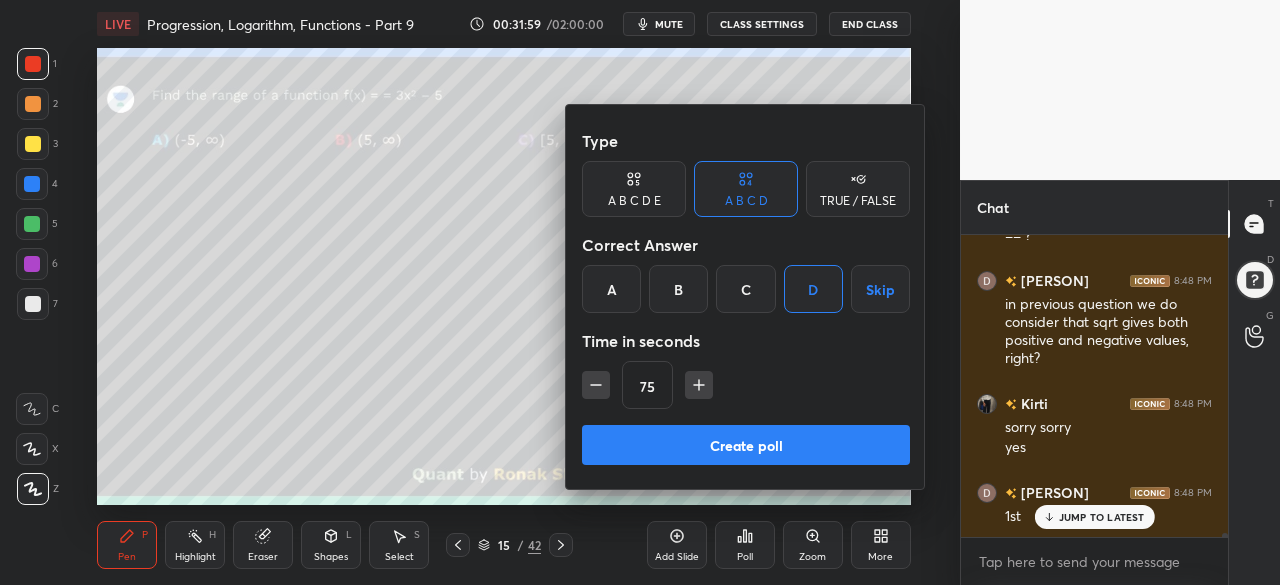 click 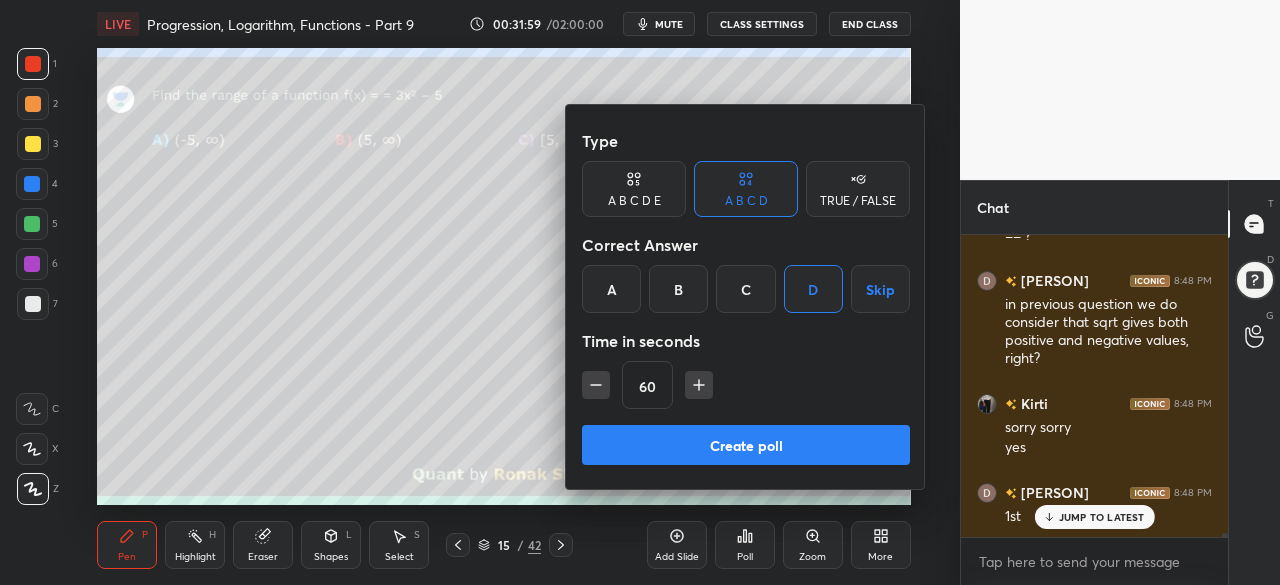 click on "Create poll" at bounding box center (746, 445) 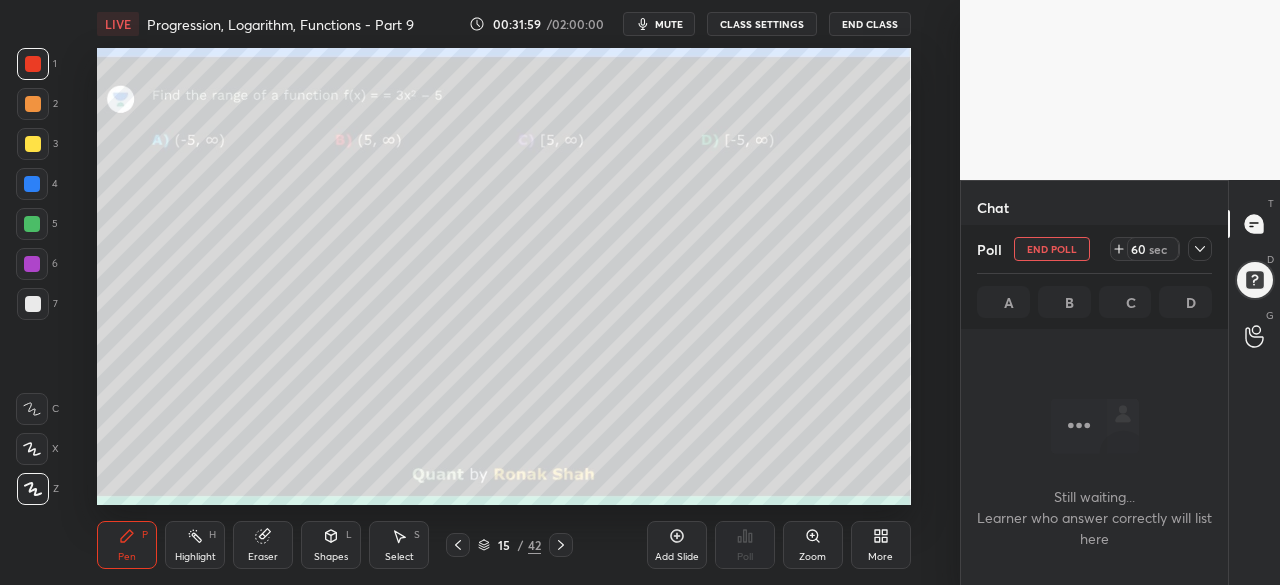 scroll, scrollTop: 234, scrollLeft: 261, axis: both 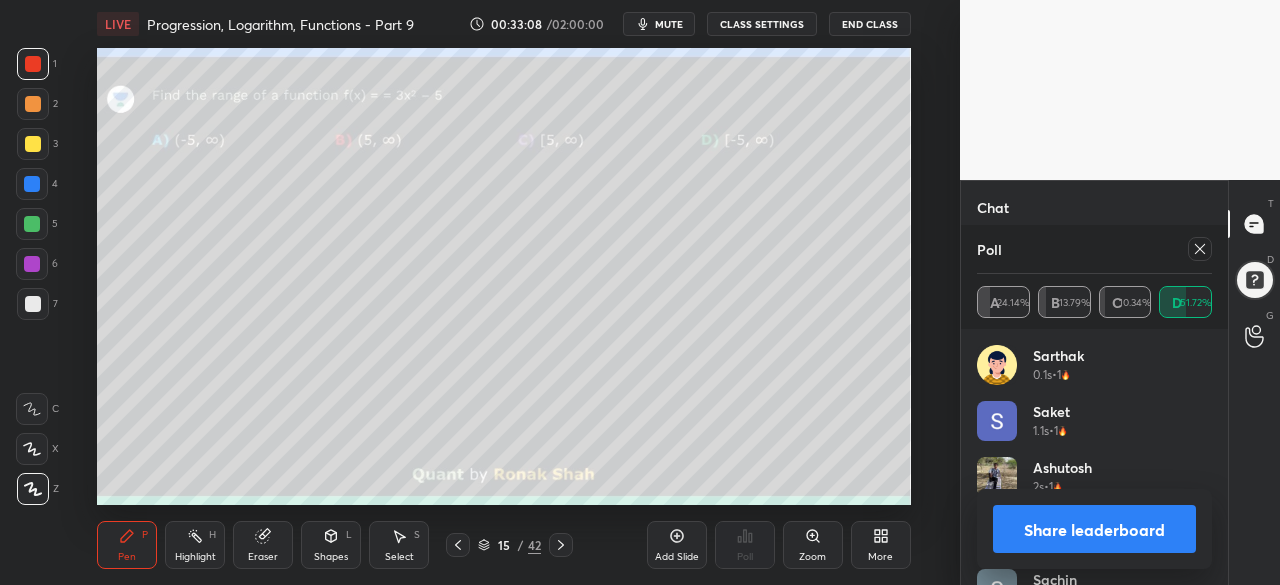 click 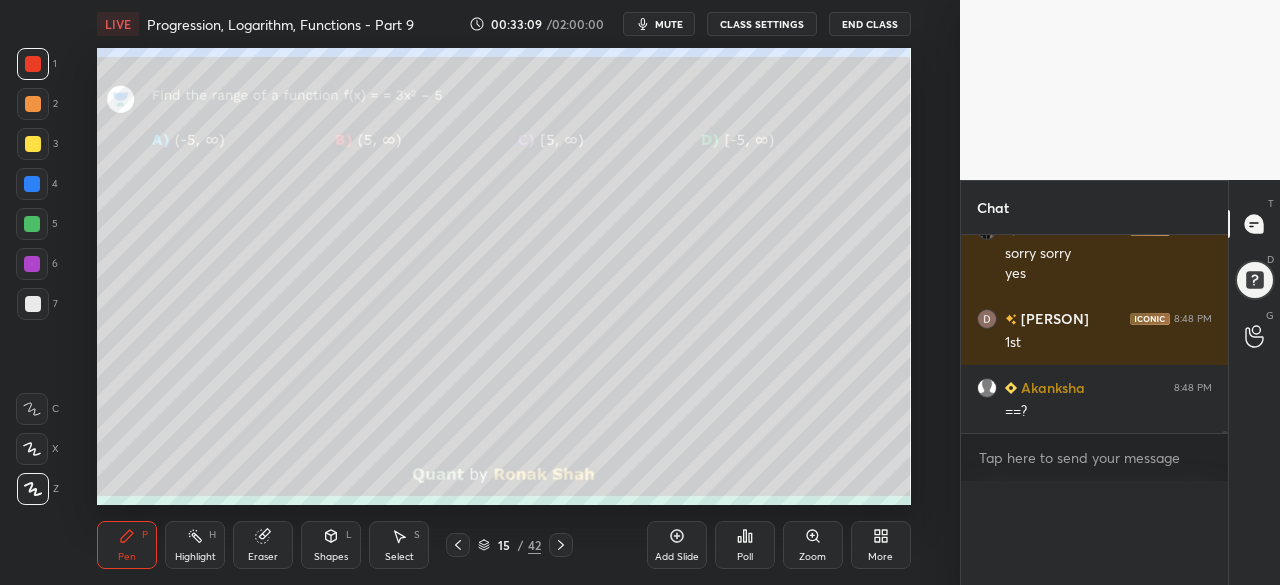 scroll, scrollTop: 0, scrollLeft: 0, axis: both 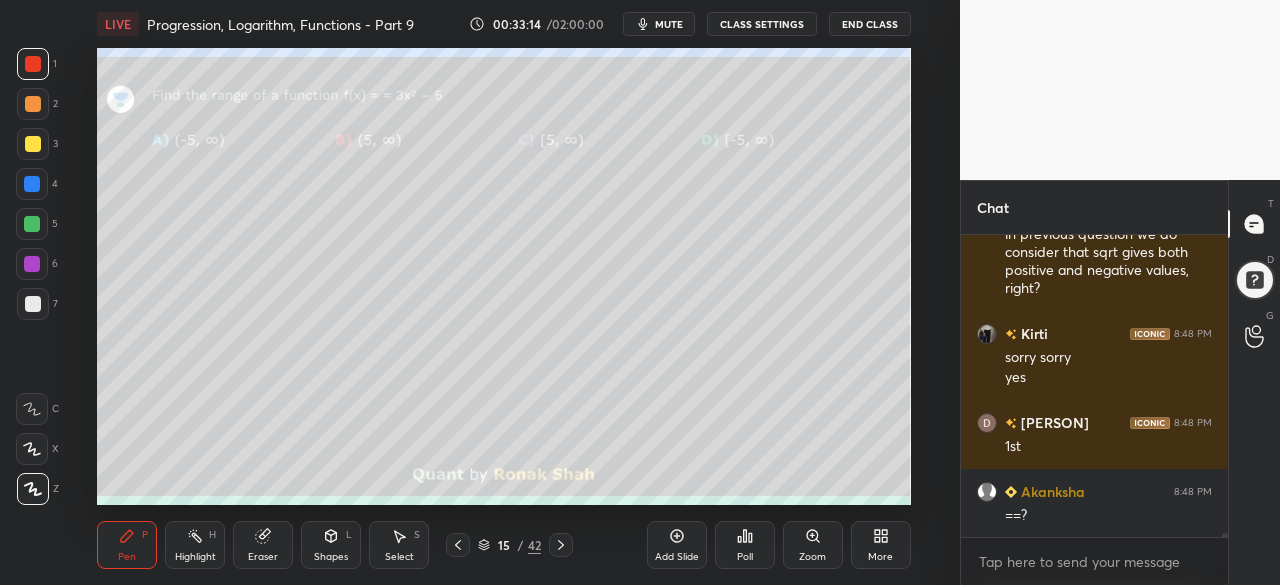 click at bounding box center (33, 144) 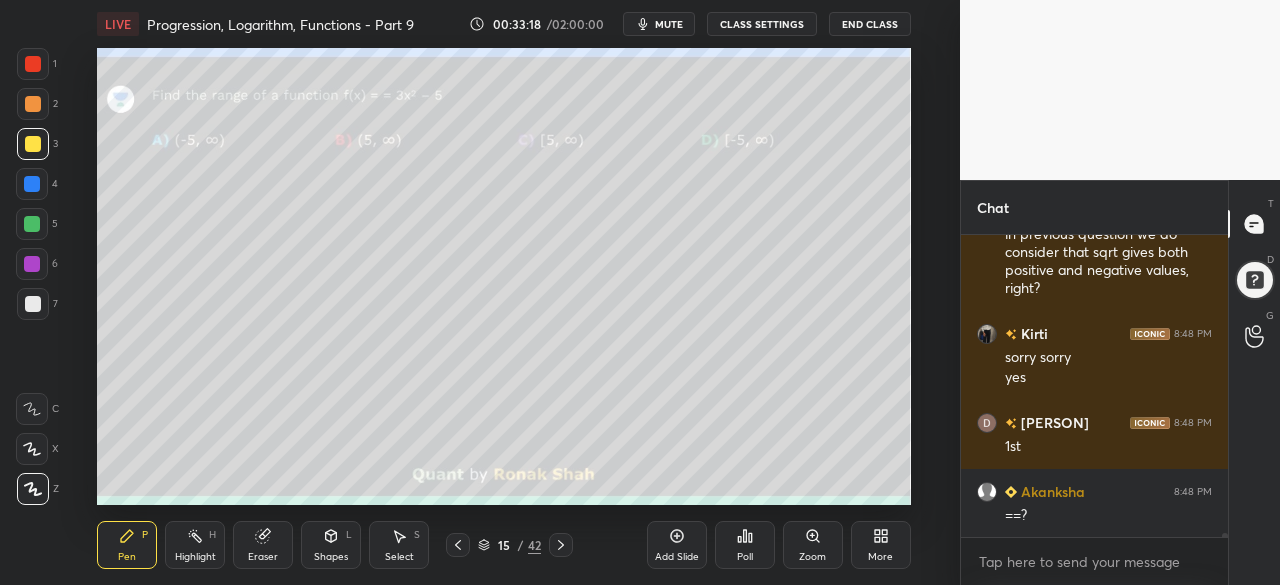 click at bounding box center (32, 184) 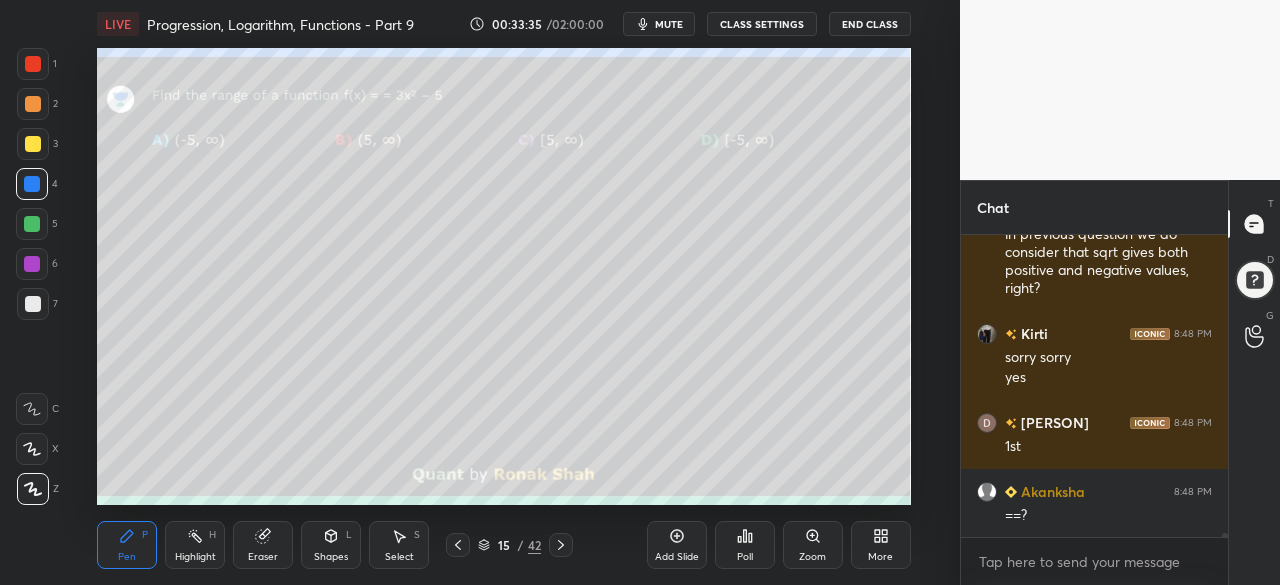 click at bounding box center (32, 264) 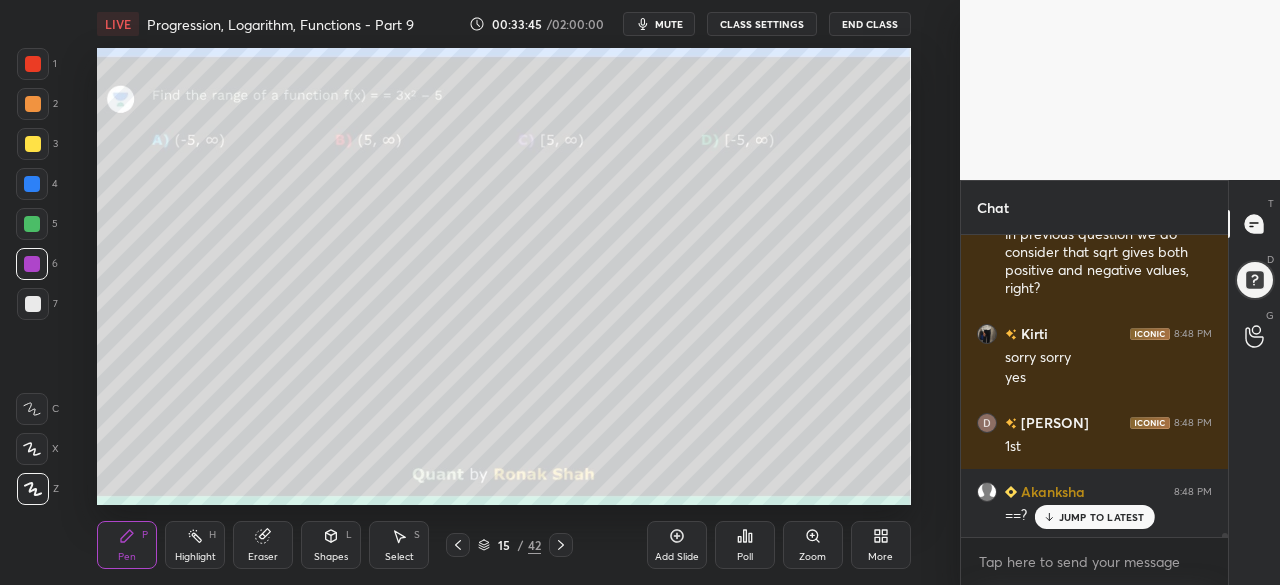 scroll, scrollTop: 24596, scrollLeft: 0, axis: vertical 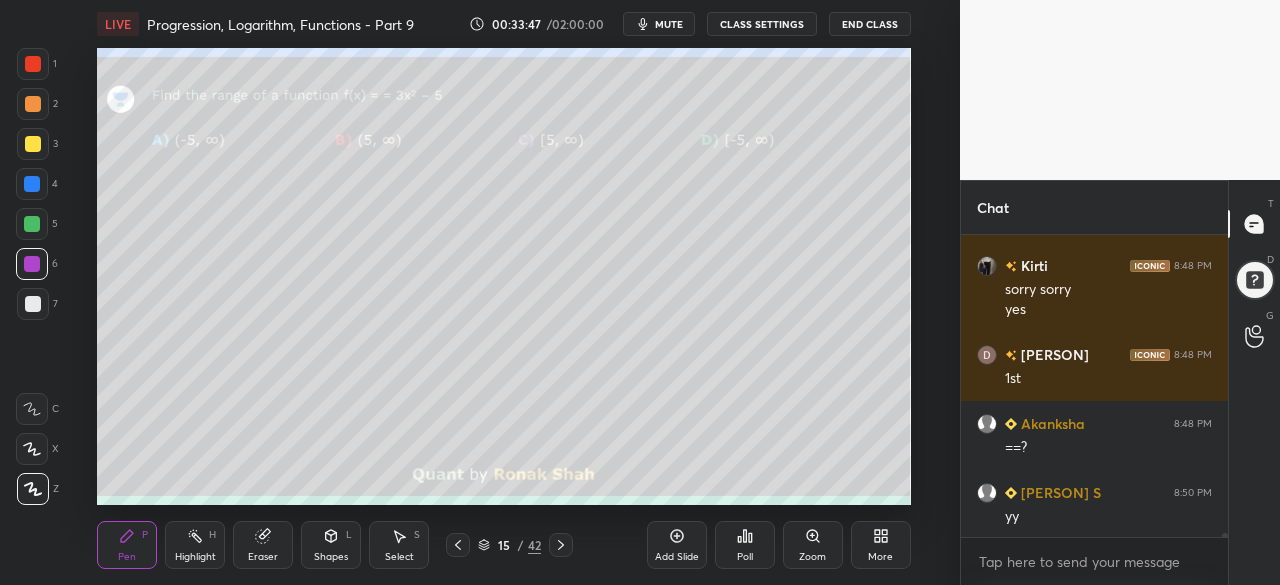 click on "Yes" at bounding box center (1108, 586) 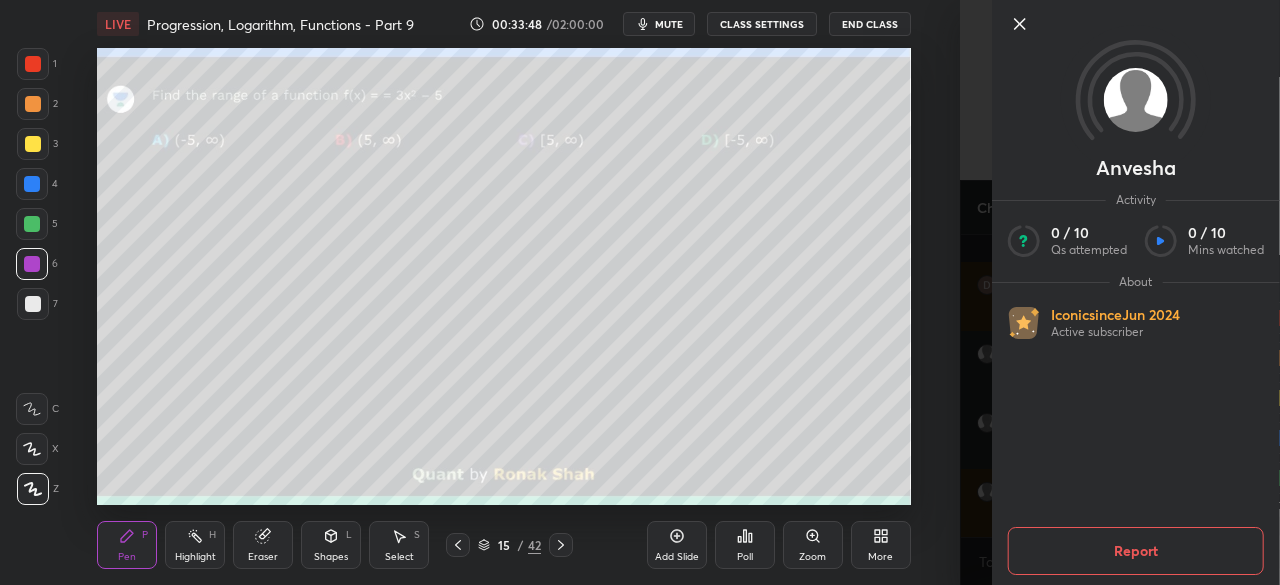 scroll, scrollTop: 24804, scrollLeft: 0, axis: vertical 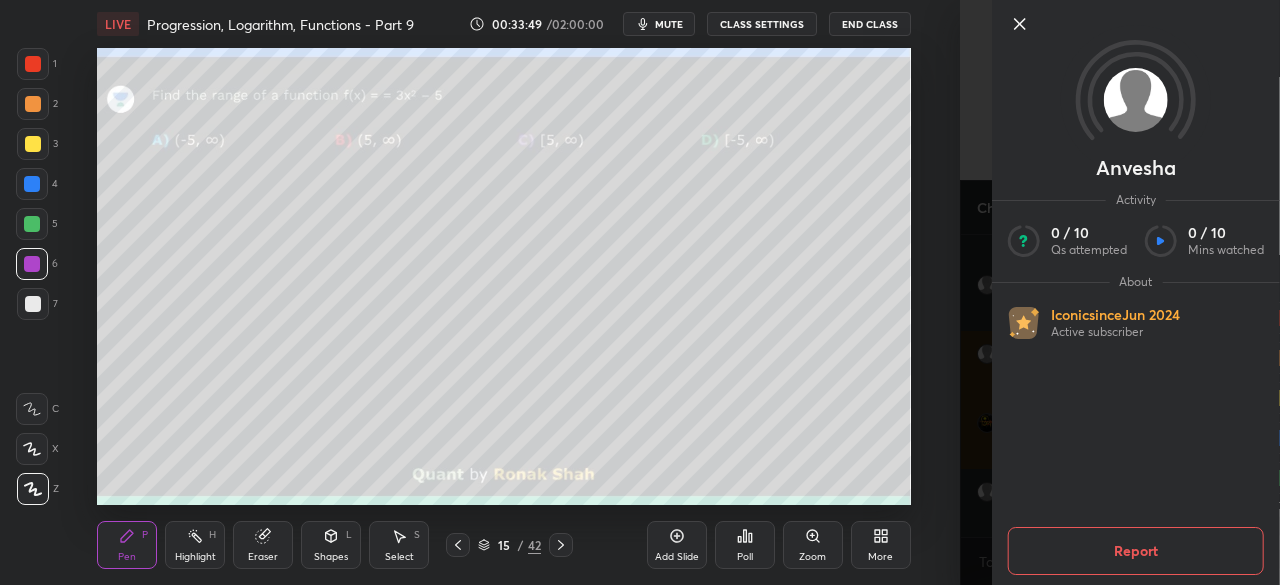 click 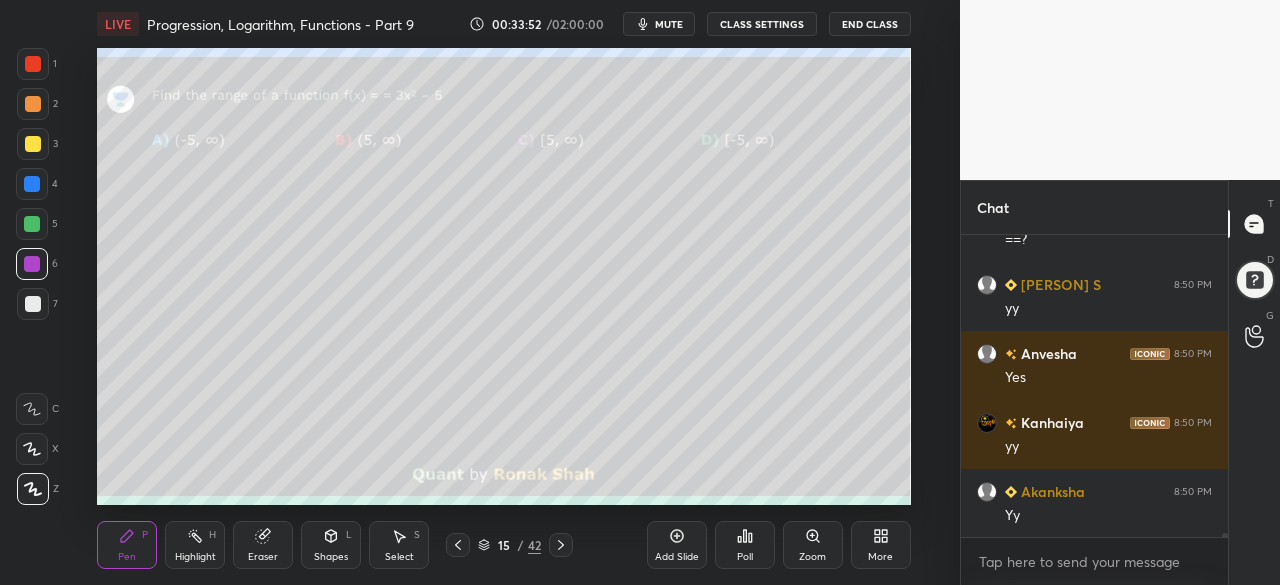 click at bounding box center [32, 224] 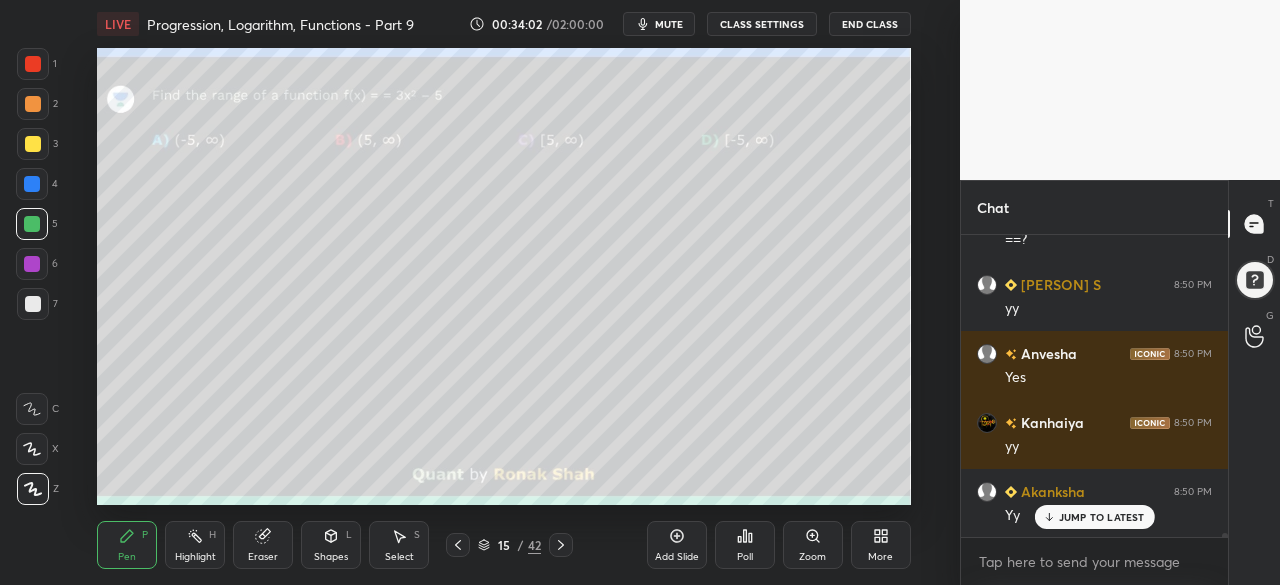 scroll, scrollTop: 24872, scrollLeft: 0, axis: vertical 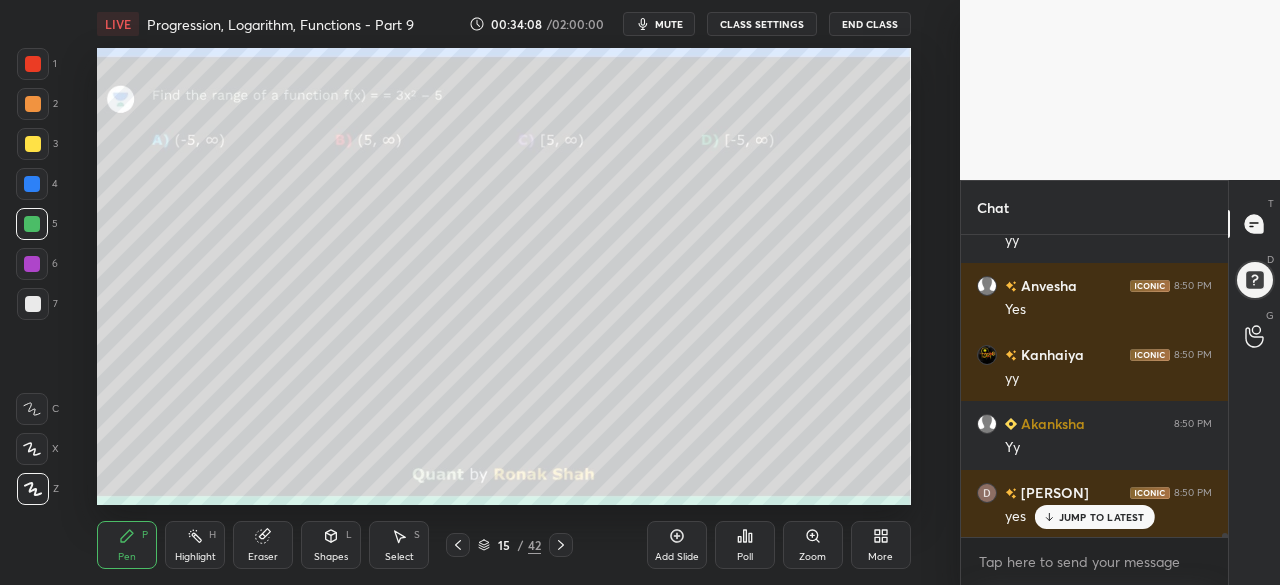click at bounding box center [32, 264] 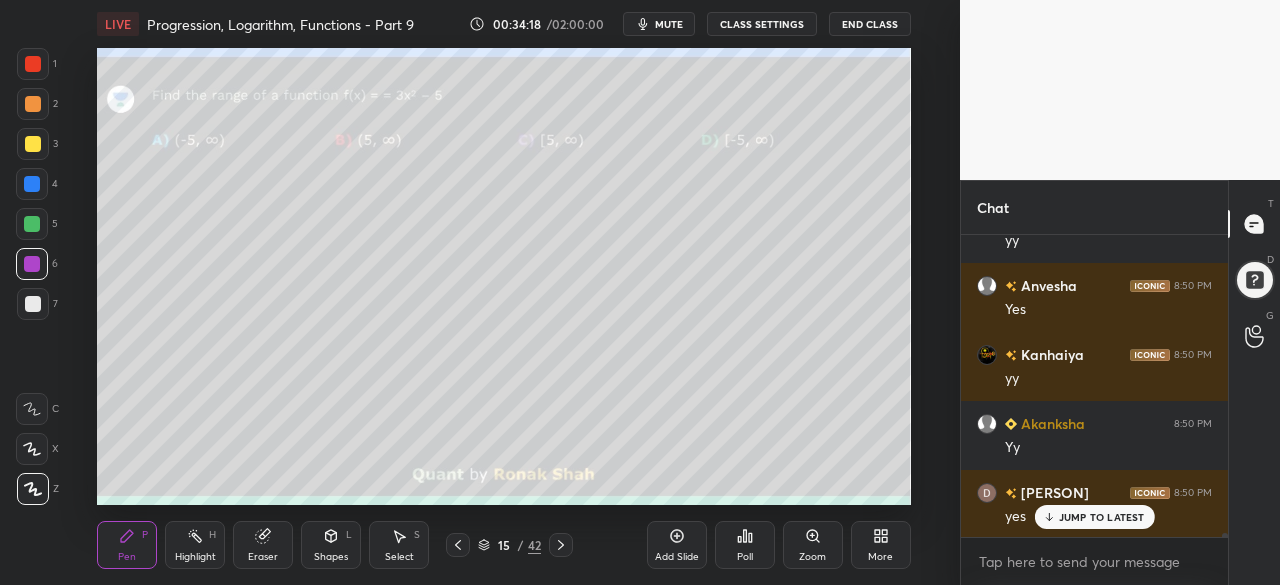 scroll, scrollTop: 24920, scrollLeft: 0, axis: vertical 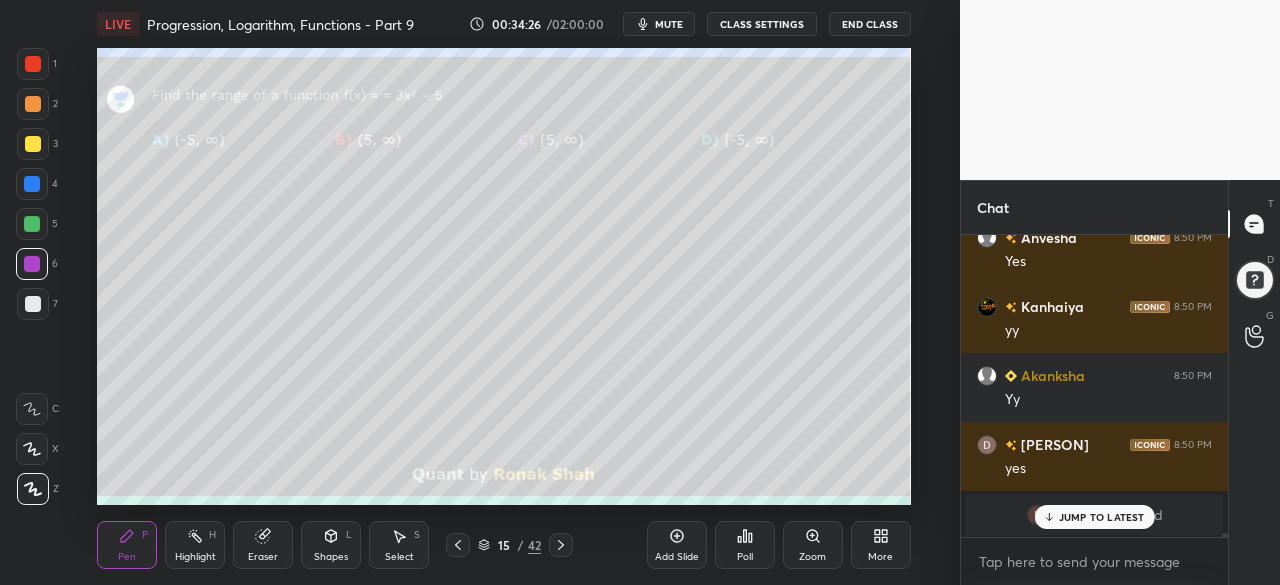 click on "Highlight H" at bounding box center [195, 545] 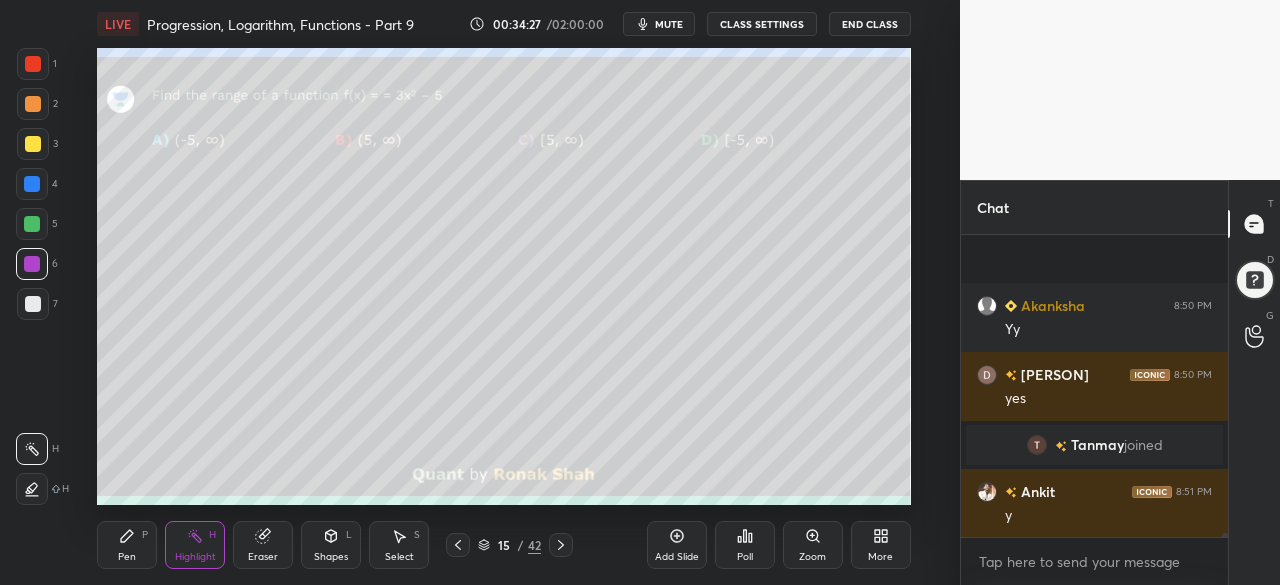 scroll, scrollTop: 25128, scrollLeft: 0, axis: vertical 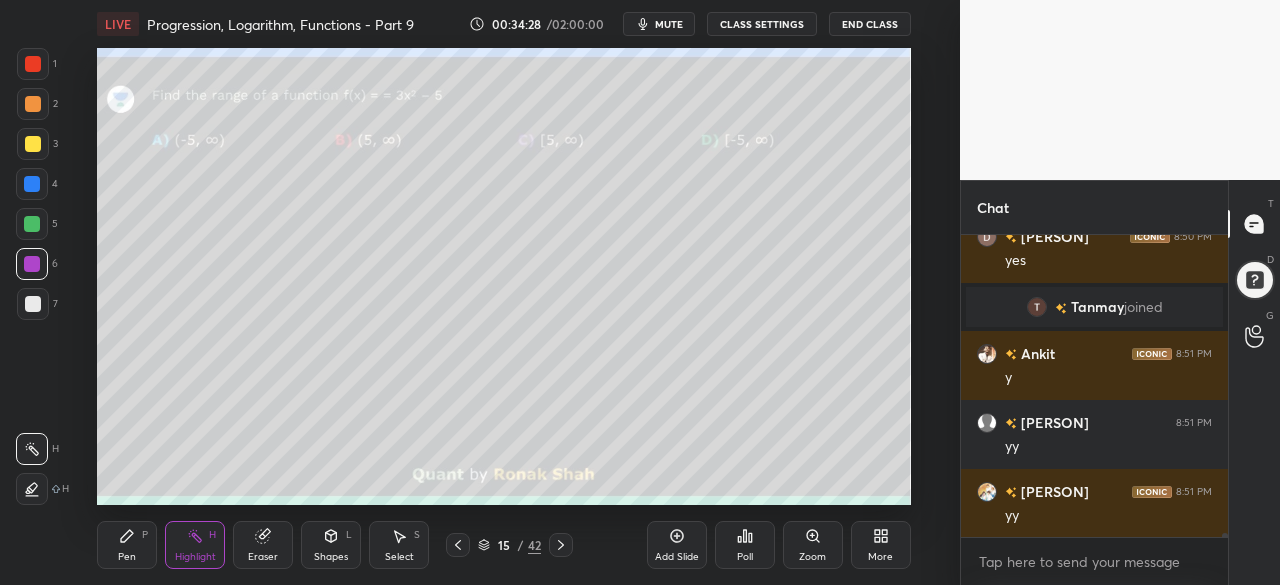 click at bounding box center (33, 144) 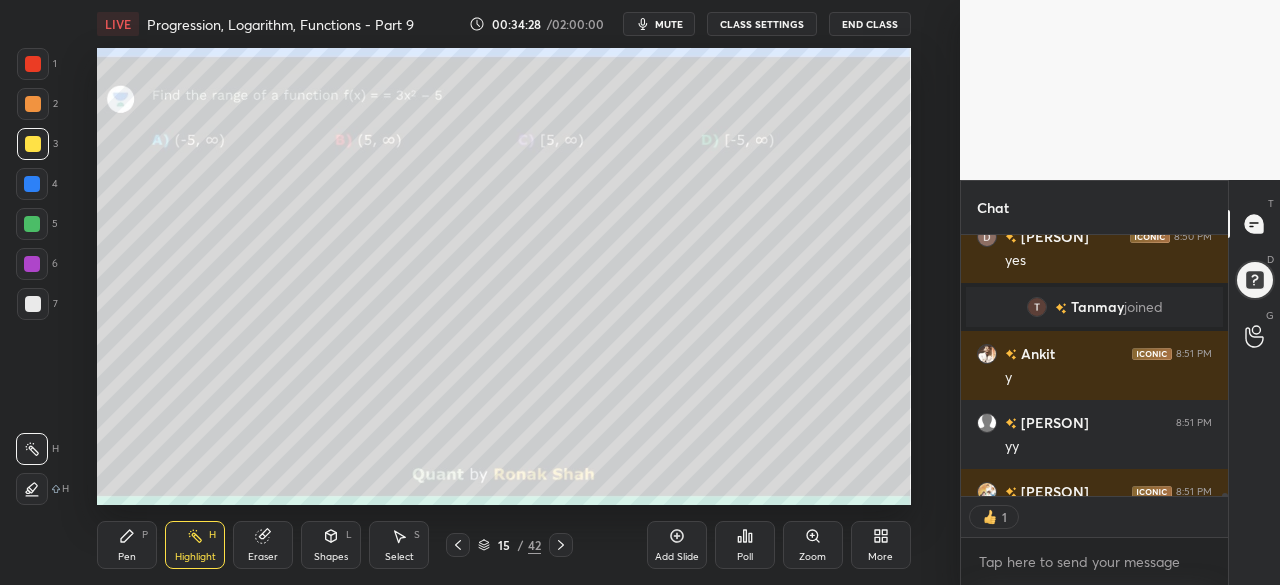 scroll, scrollTop: 7, scrollLeft: 6, axis: both 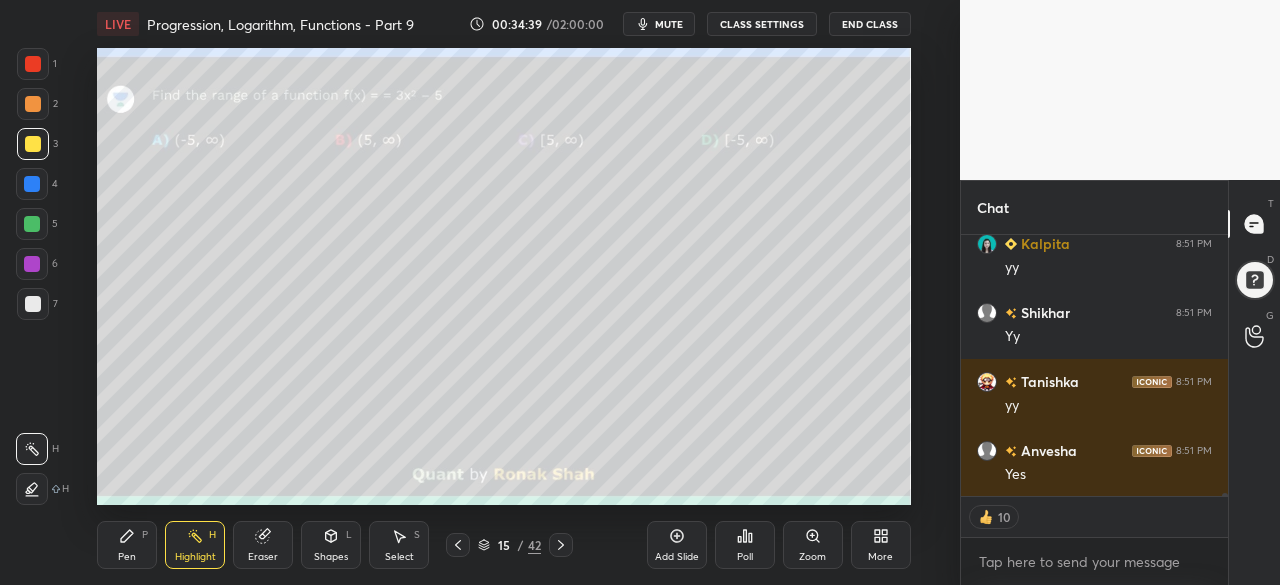 click 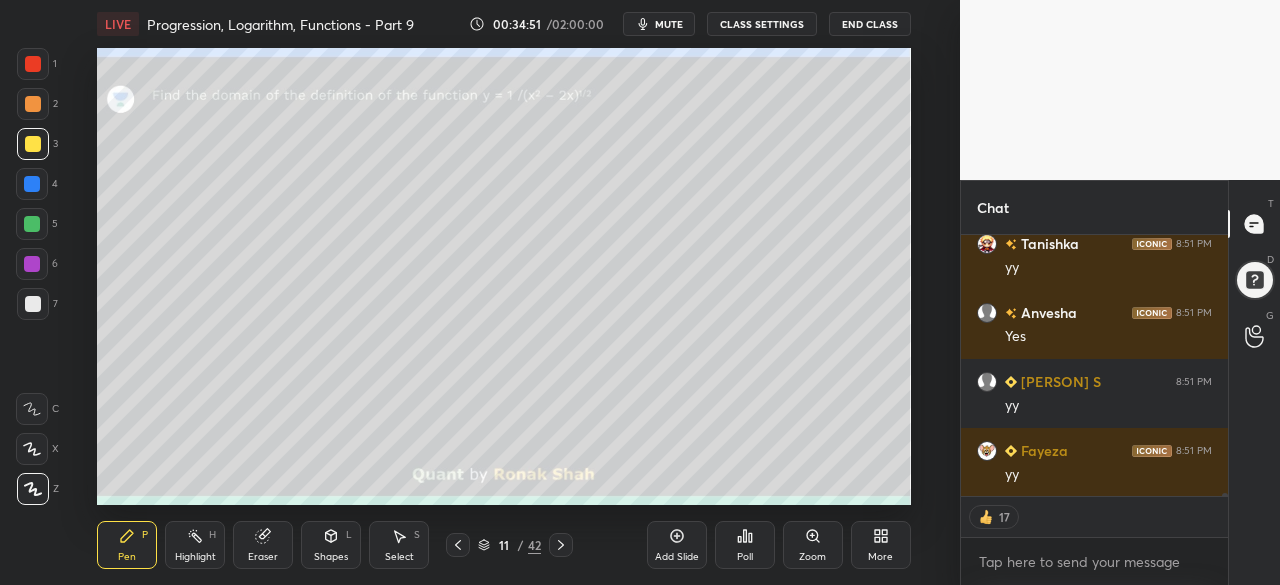 scroll, scrollTop: 25997, scrollLeft: 0, axis: vertical 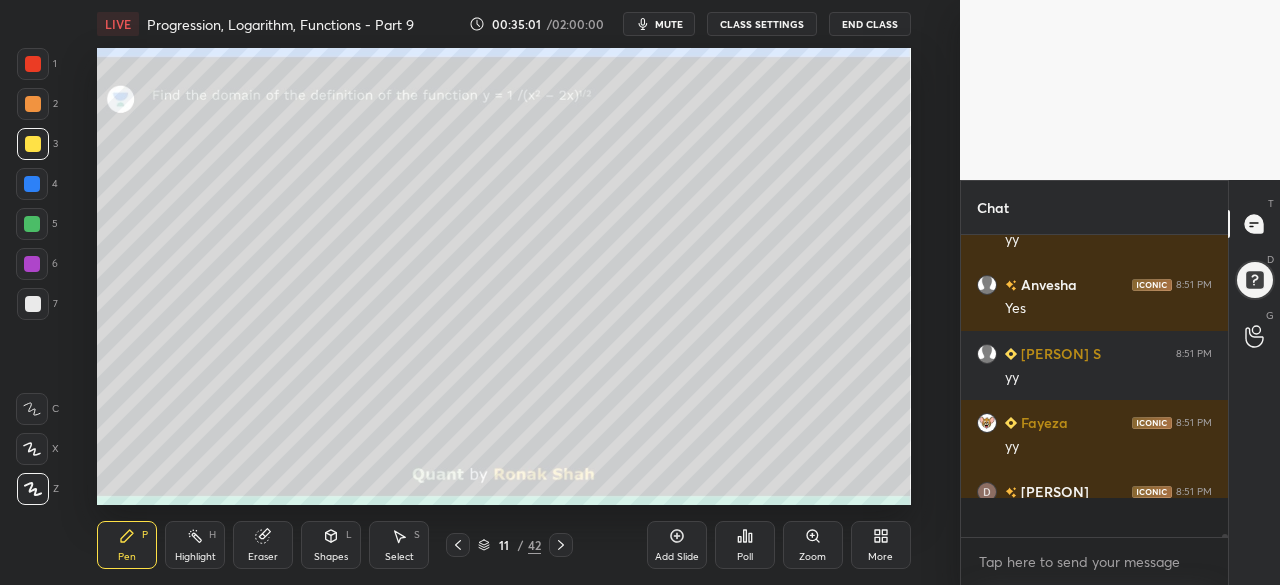click at bounding box center [32, 184] 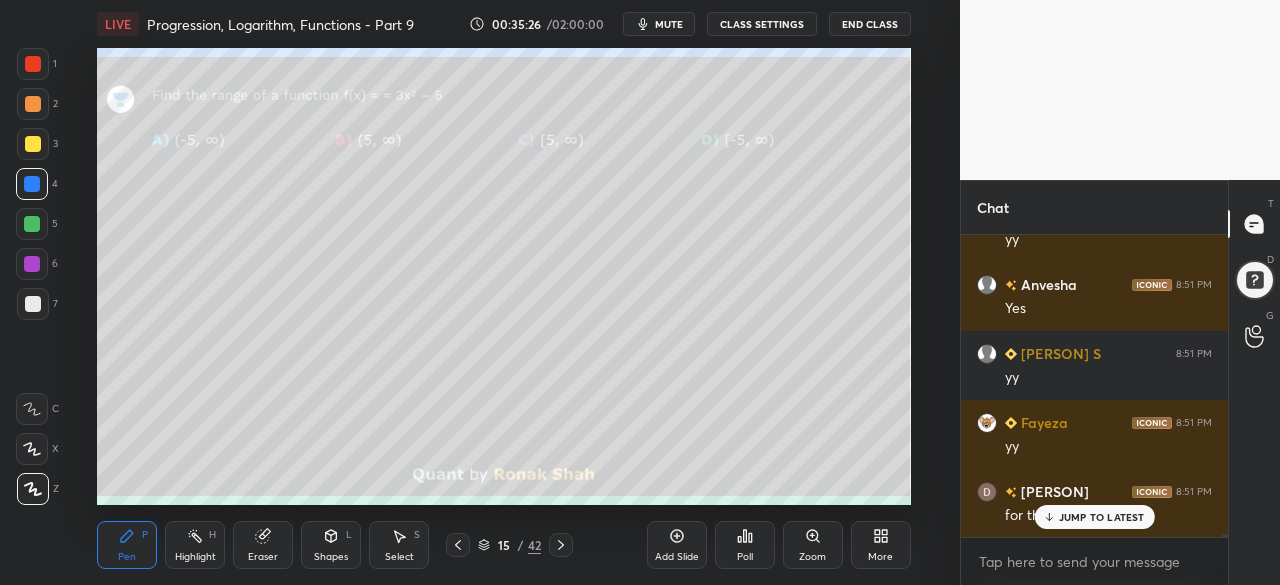 scroll, scrollTop: 26024, scrollLeft: 0, axis: vertical 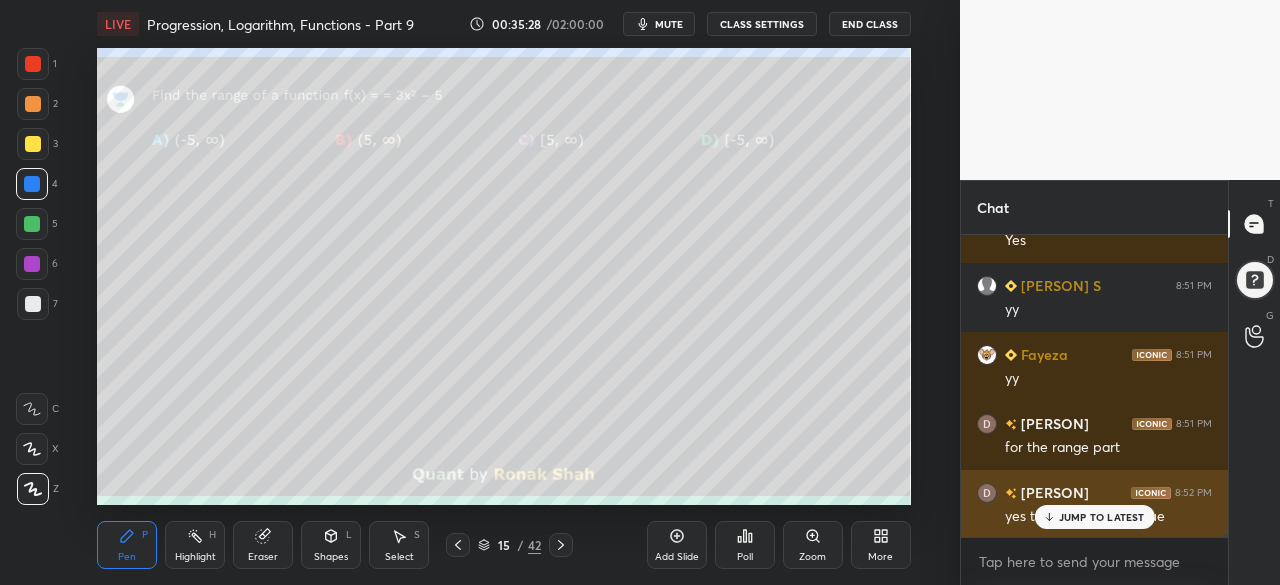 click on "JUMP TO LATEST" at bounding box center (1102, 517) 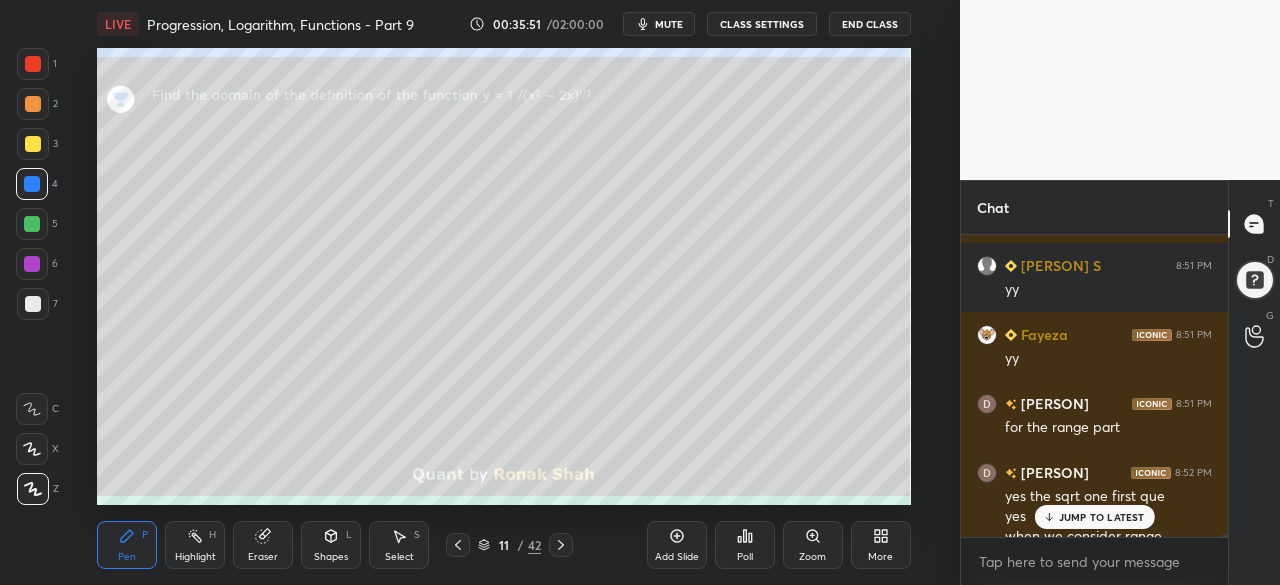 scroll, scrollTop: 26064, scrollLeft: 0, axis: vertical 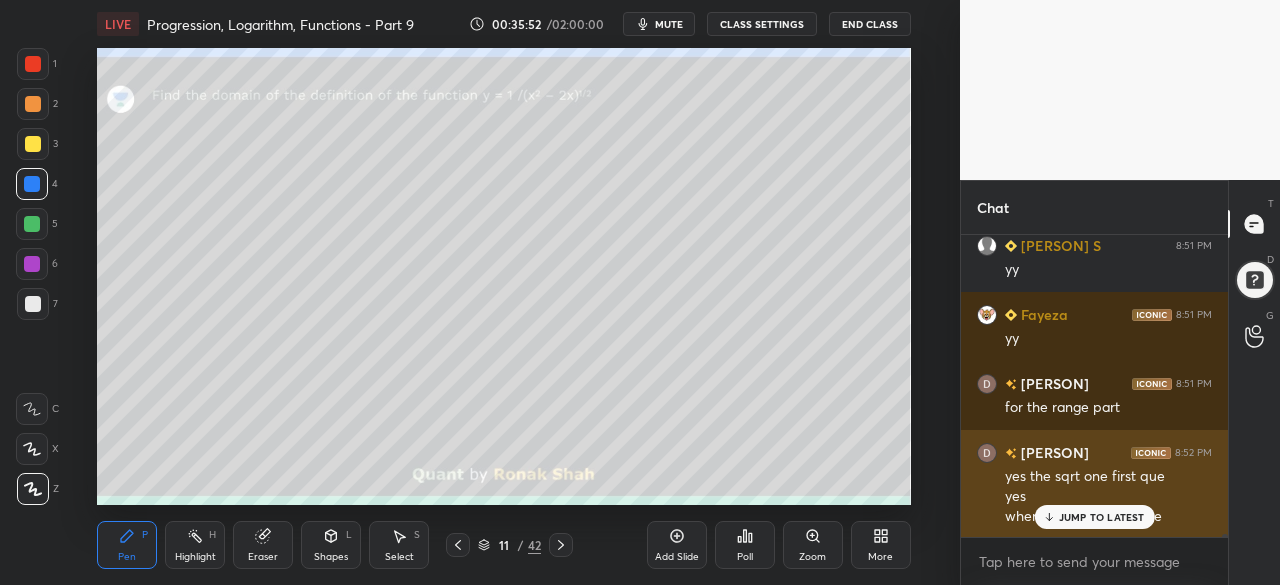 click on "JUMP TO LATEST" at bounding box center (1102, 517) 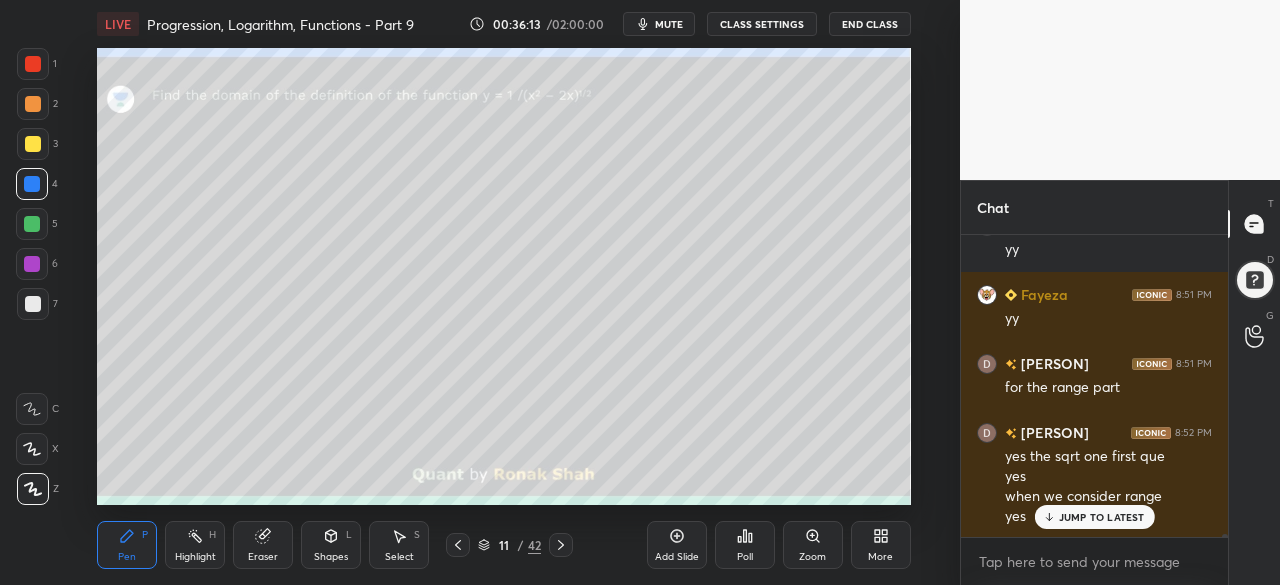 scroll, scrollTop: 26132, scrollLeft: 0, axis: vertical 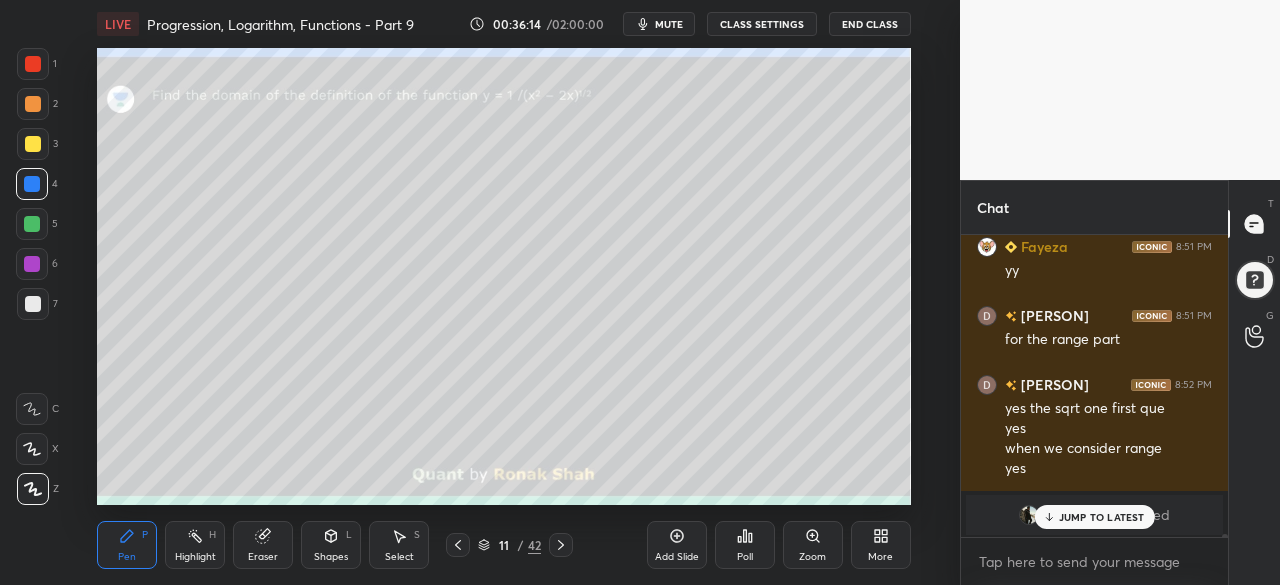 click 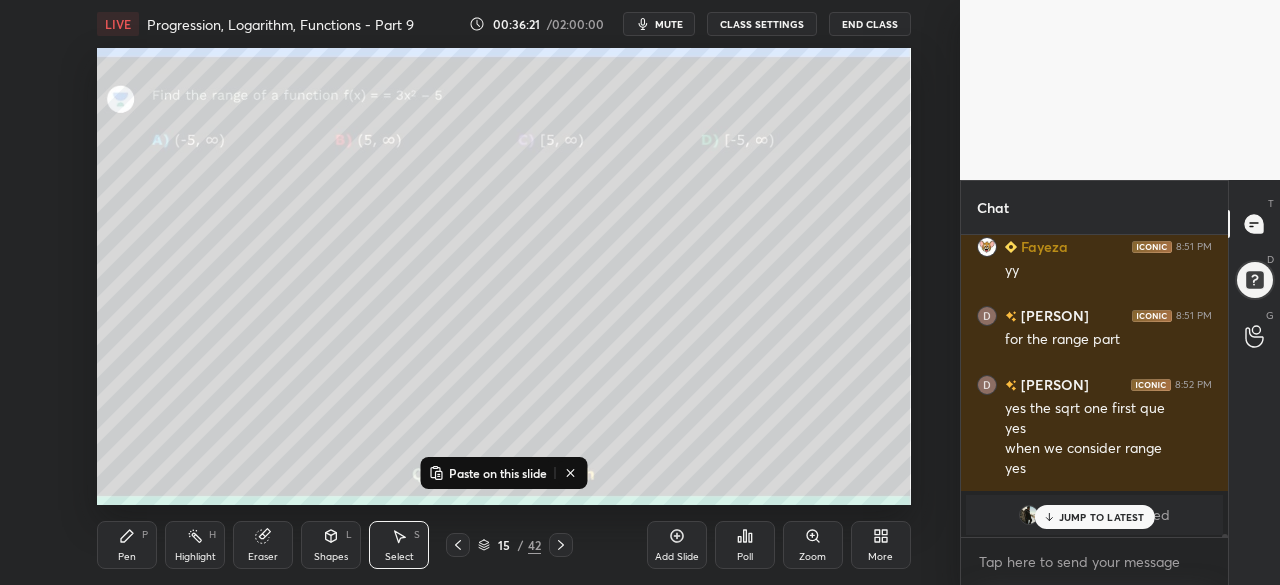 click 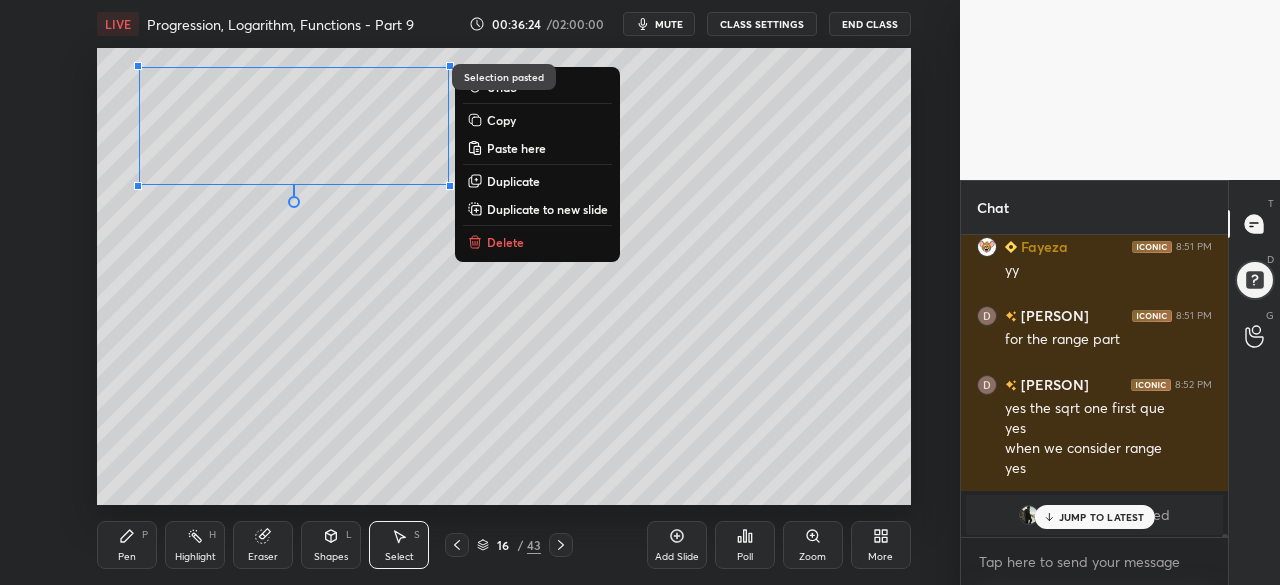 click on "Pen P" at bounding box center [127, 545] 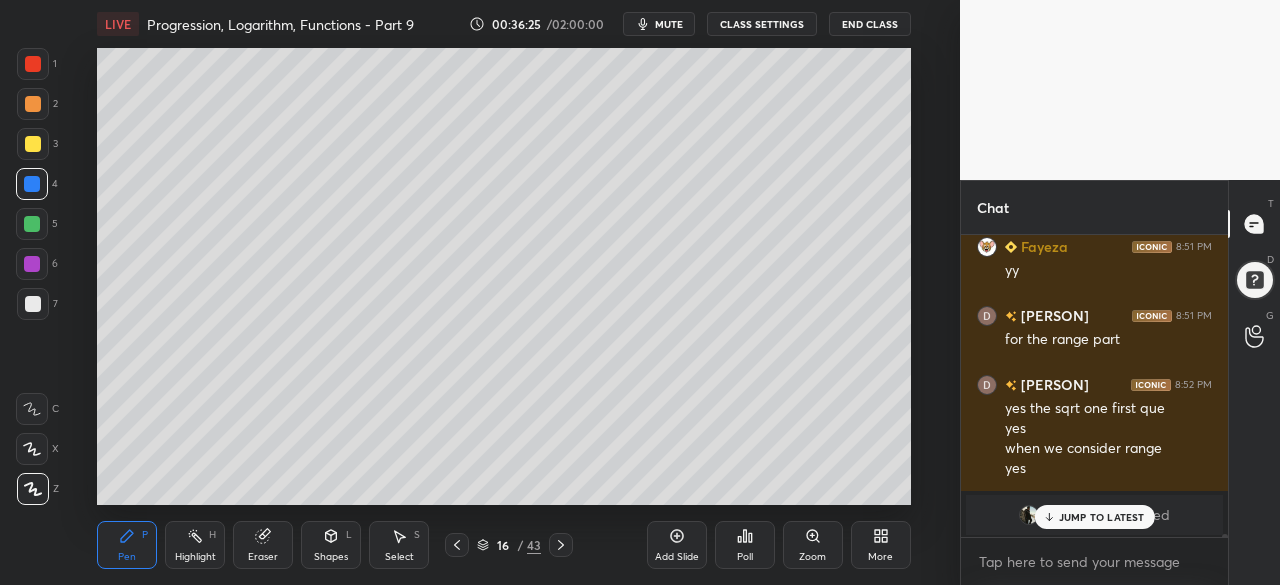 click at bounding box center (32, 264) 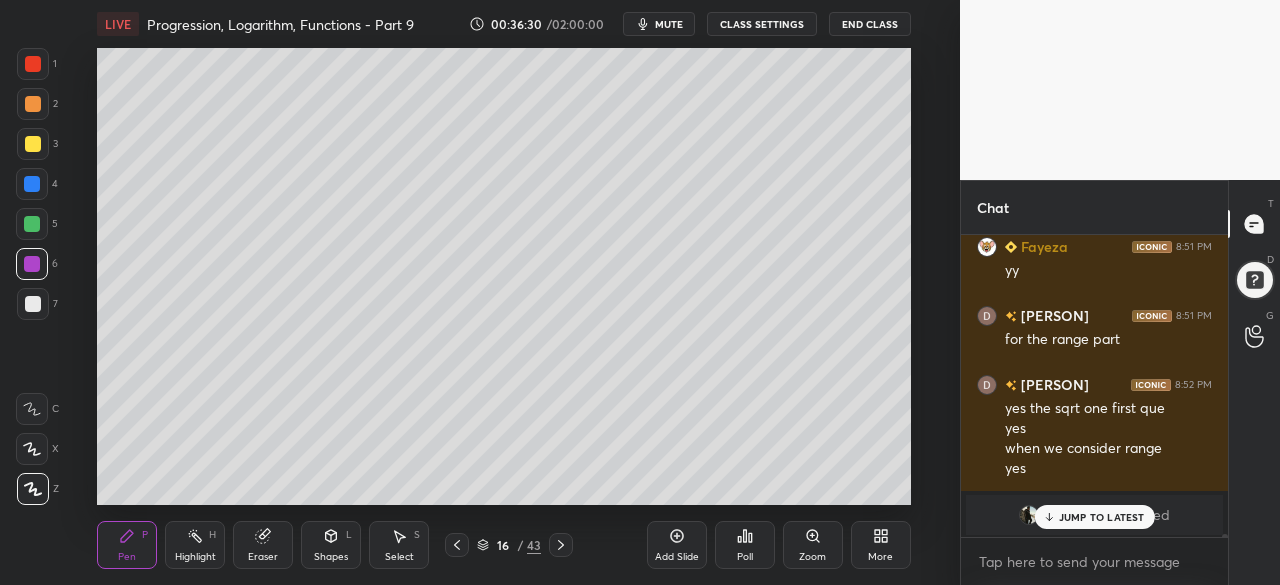 click at bounding box center [32, 184] 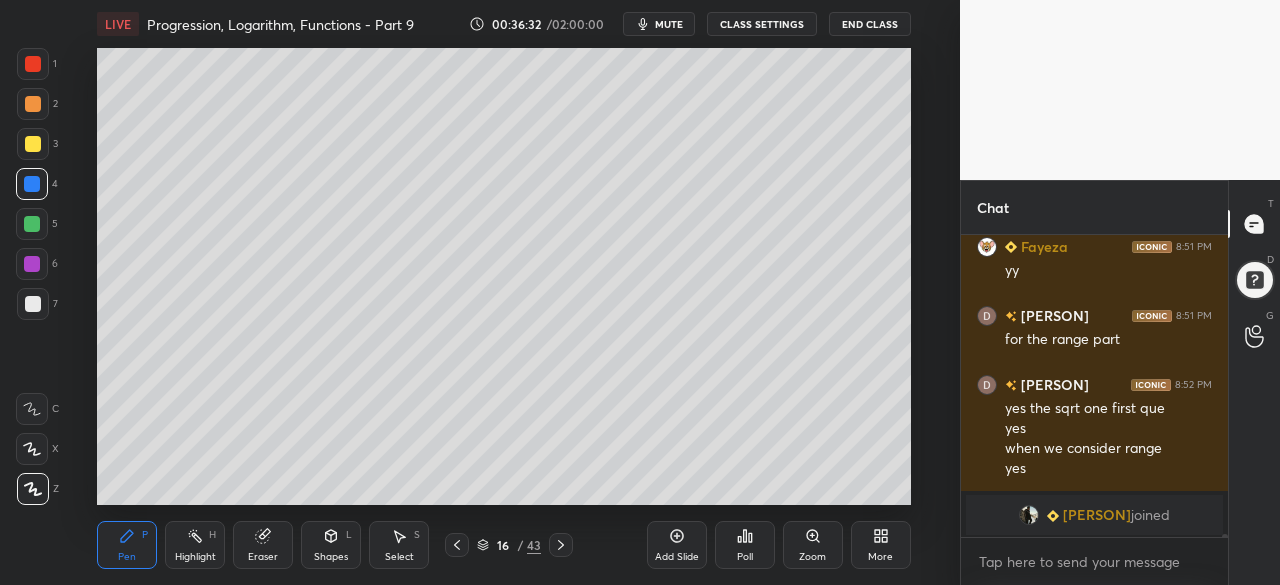 scroll, scrollTop: 26202, scrollLeft: 0, axis: vertical 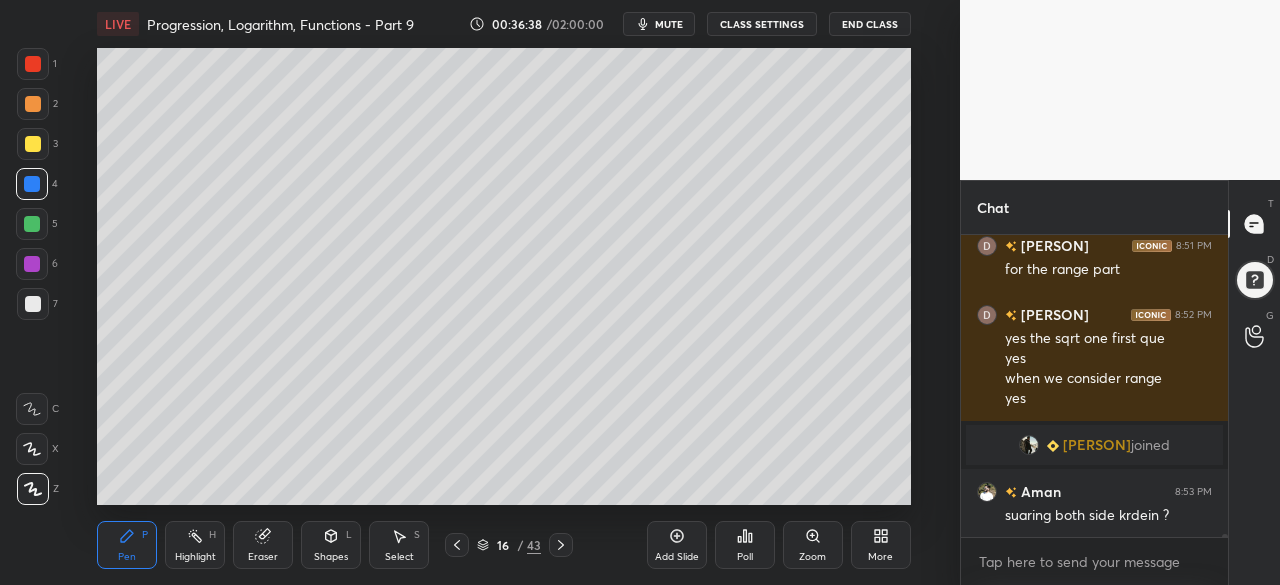 click at bounding box center [32, 224] 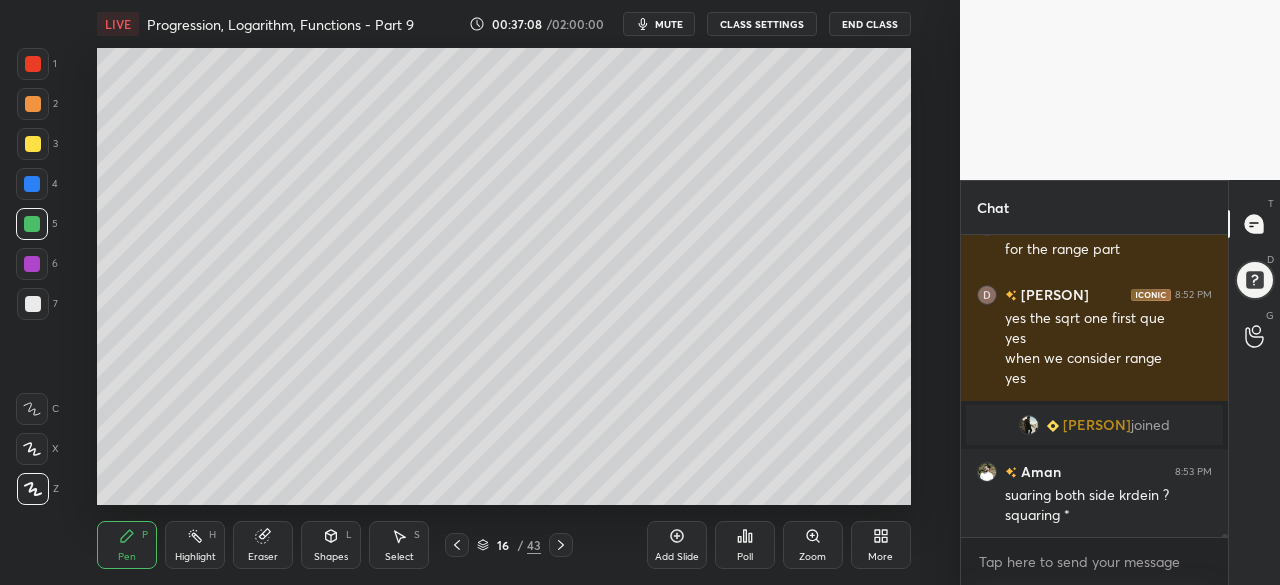 scroll, scrollTop: 26290, scrollLeft: 0, axis: vertical 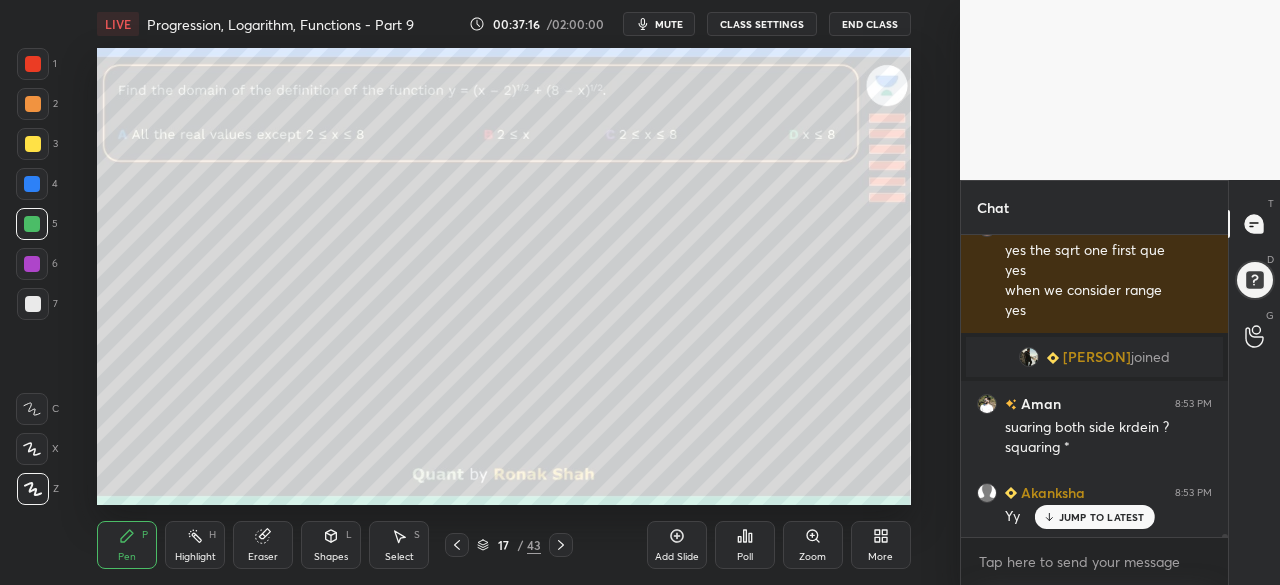 click at bounding box center (33, 64) 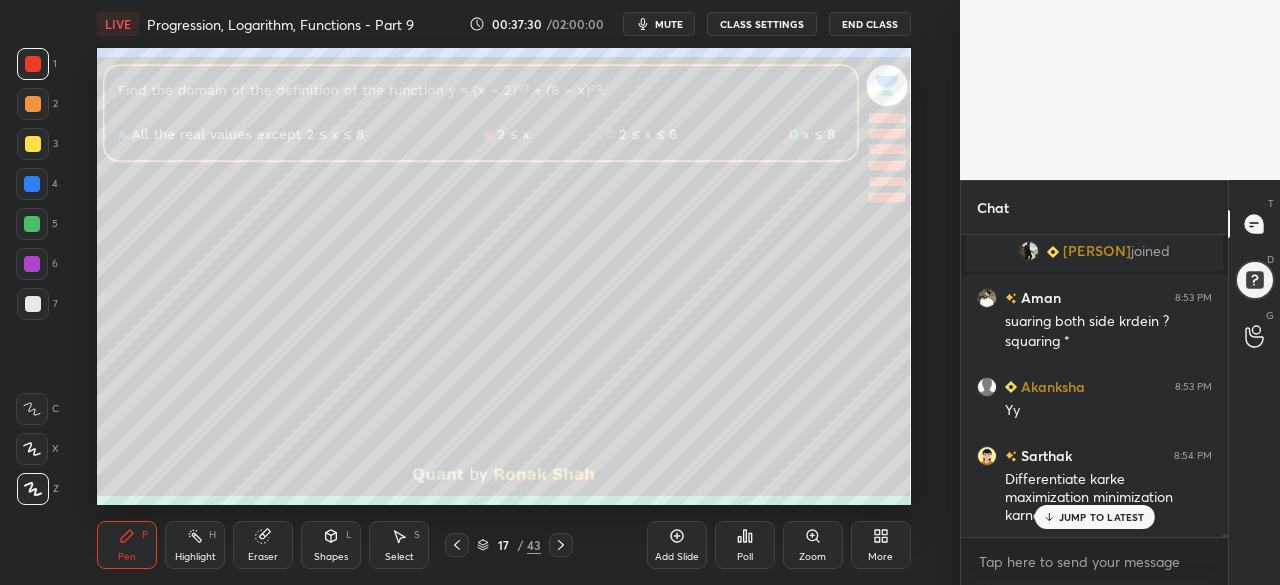 scroll, scrollTop: 26464, scrollLeft: 0, axis: vertical 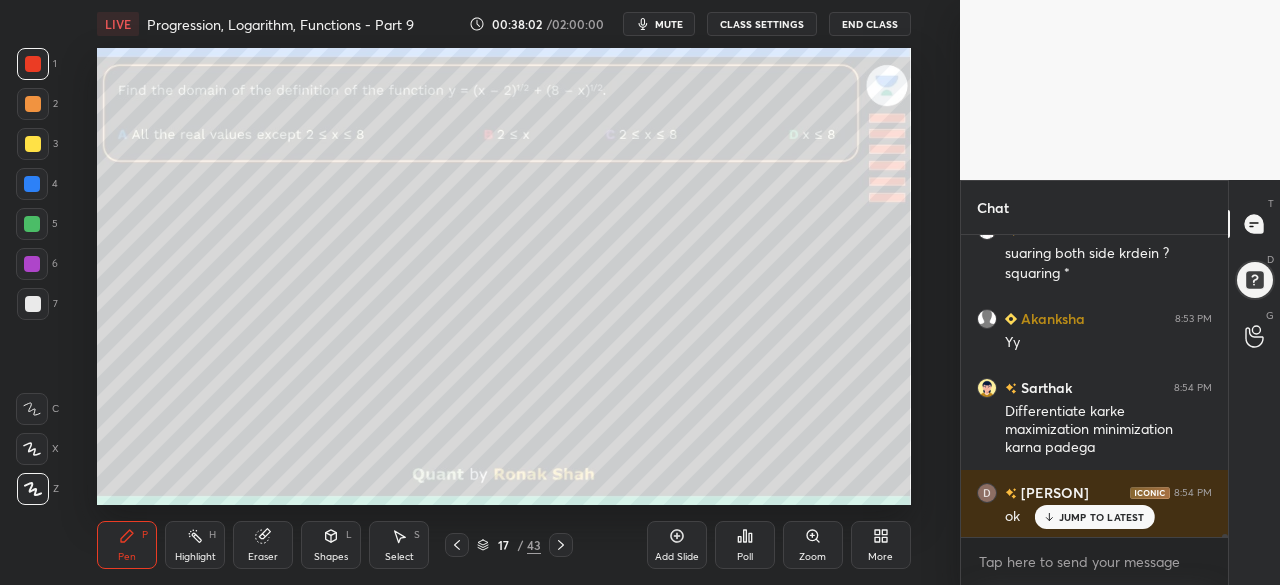 click 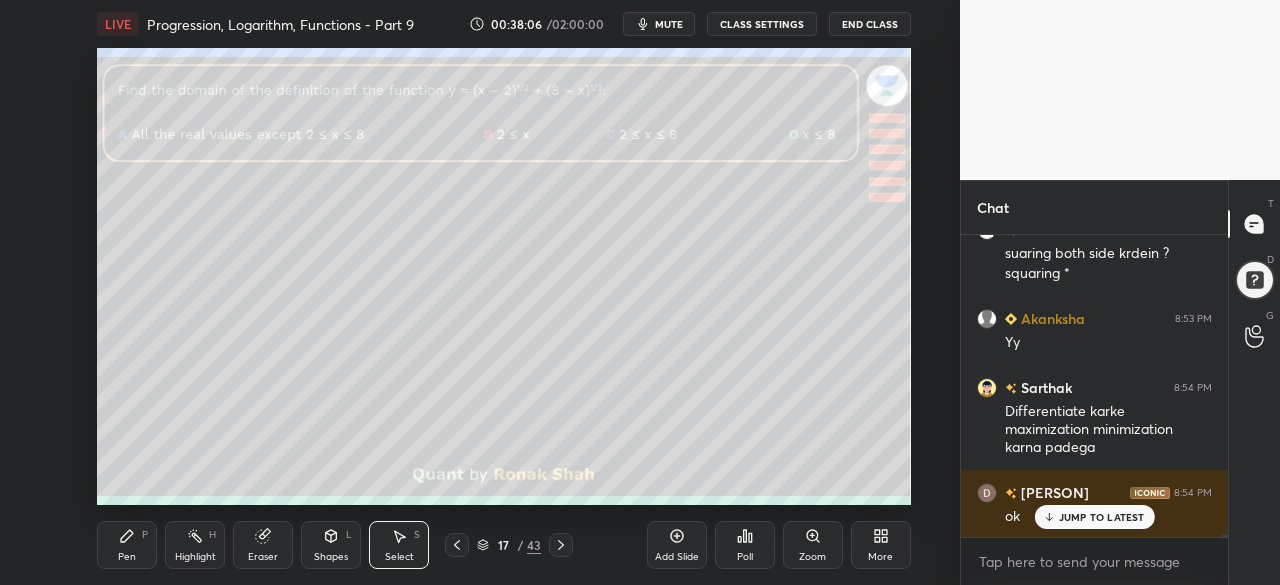 click on "Pen P" at bounding box center (127, 545) 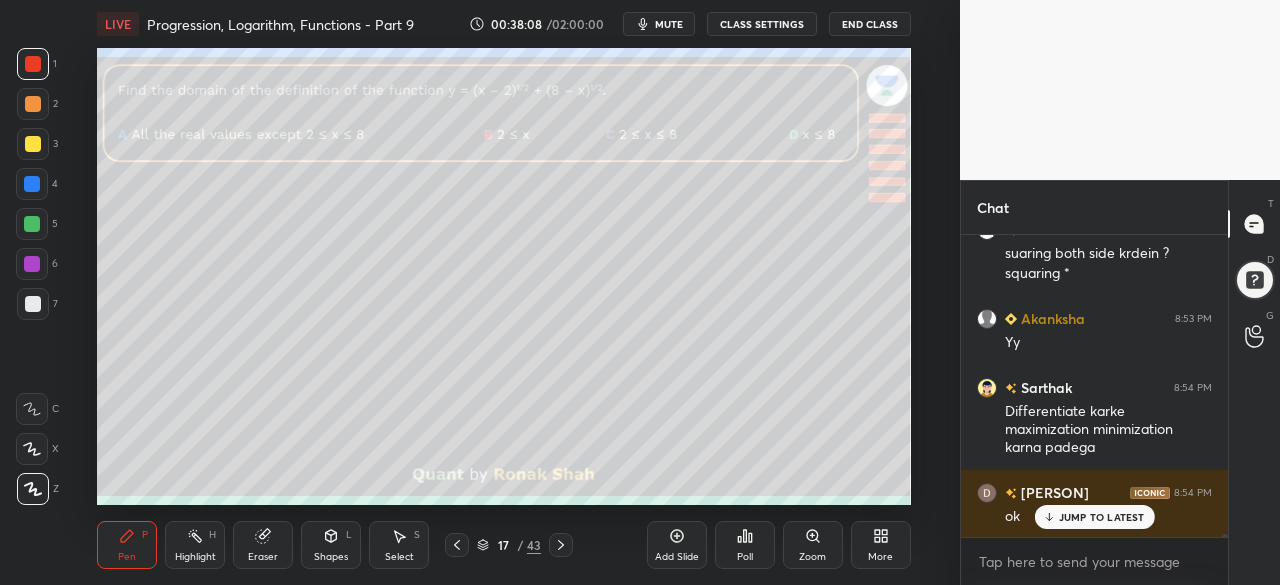 click at bounding box center (33, 144) 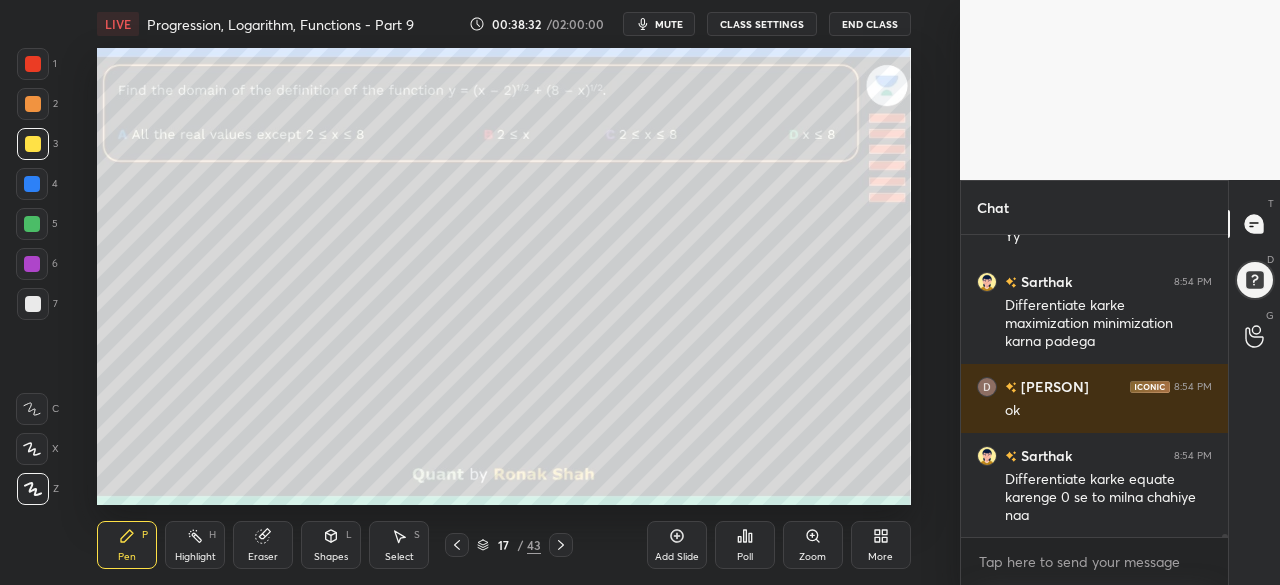 scroll, scrollTop: 26638, scrollLeft: 0, axis: vertical 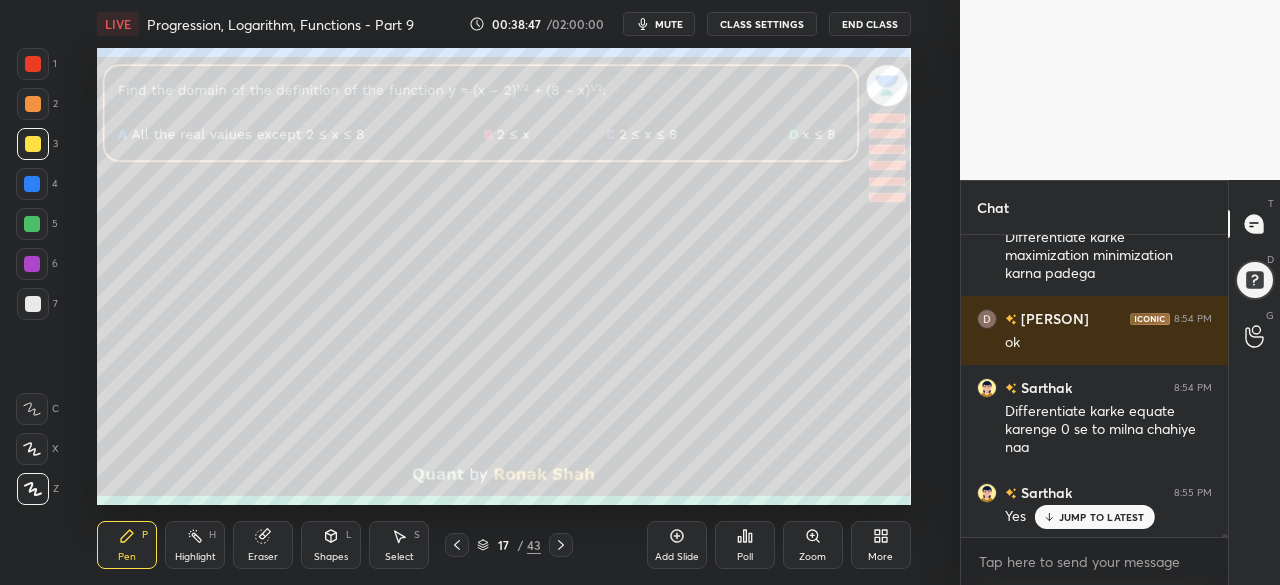 click on "Poll" at bounding box center [745, 545] 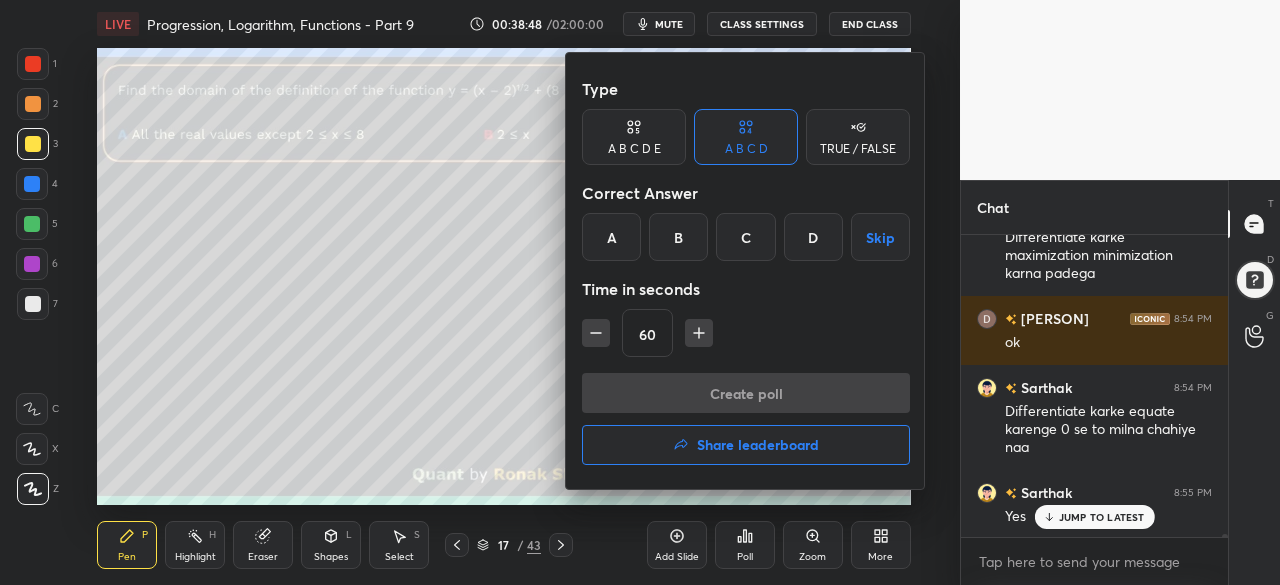 click on "C" at bounding box center (745, 237) 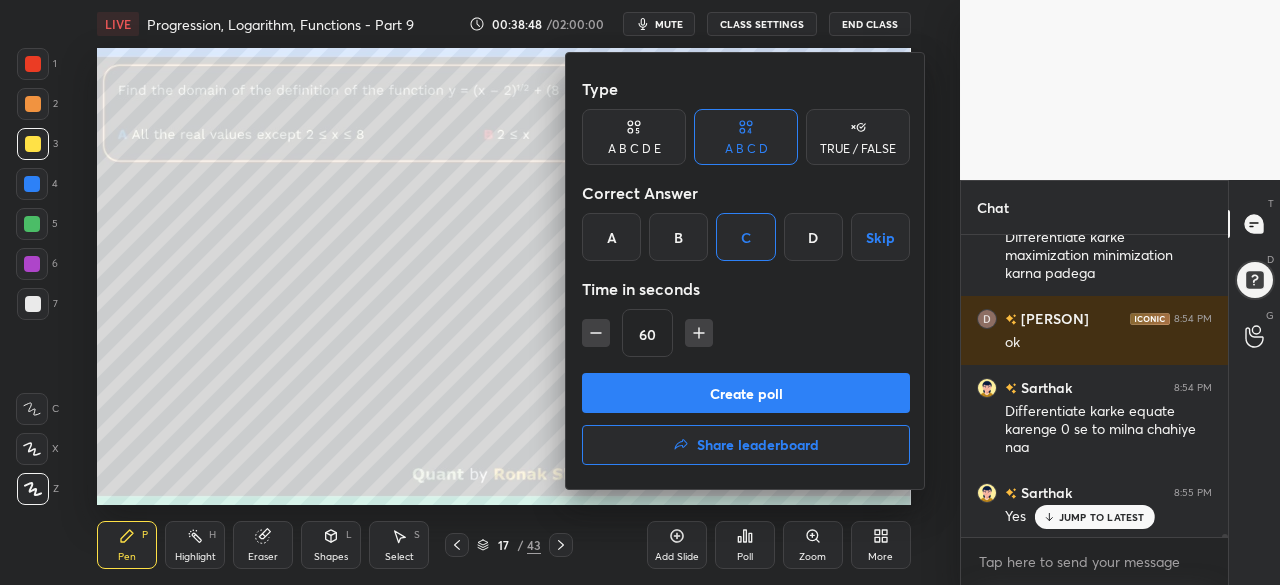 click on "Create poll" at bounding box center (746, 393) 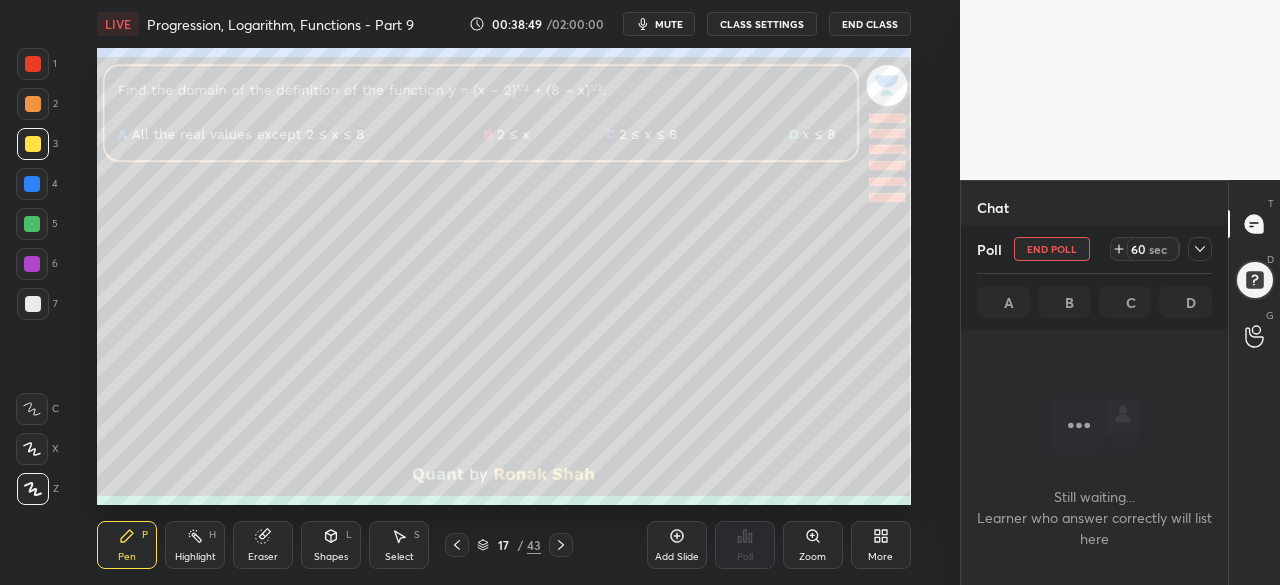 scroll, scrollTop: 192, scrollLeft: 261, axis: both 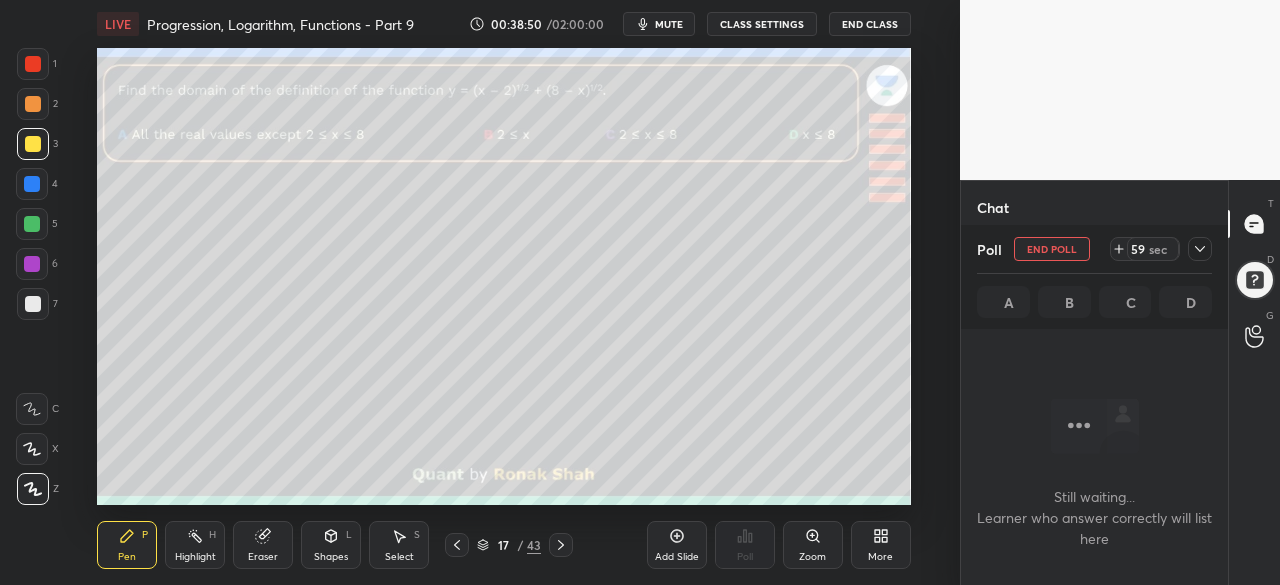 click on "Select S" at bounding box center [399, 545] 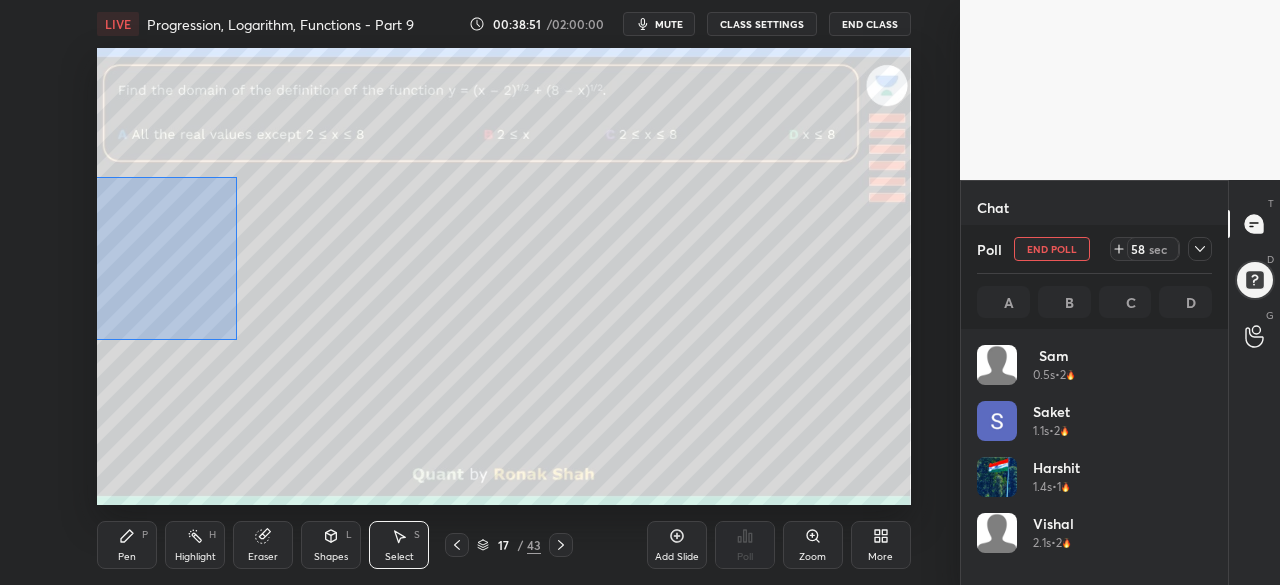 scroll, scrollTop: 7, scrollLeft: 6, axis: both 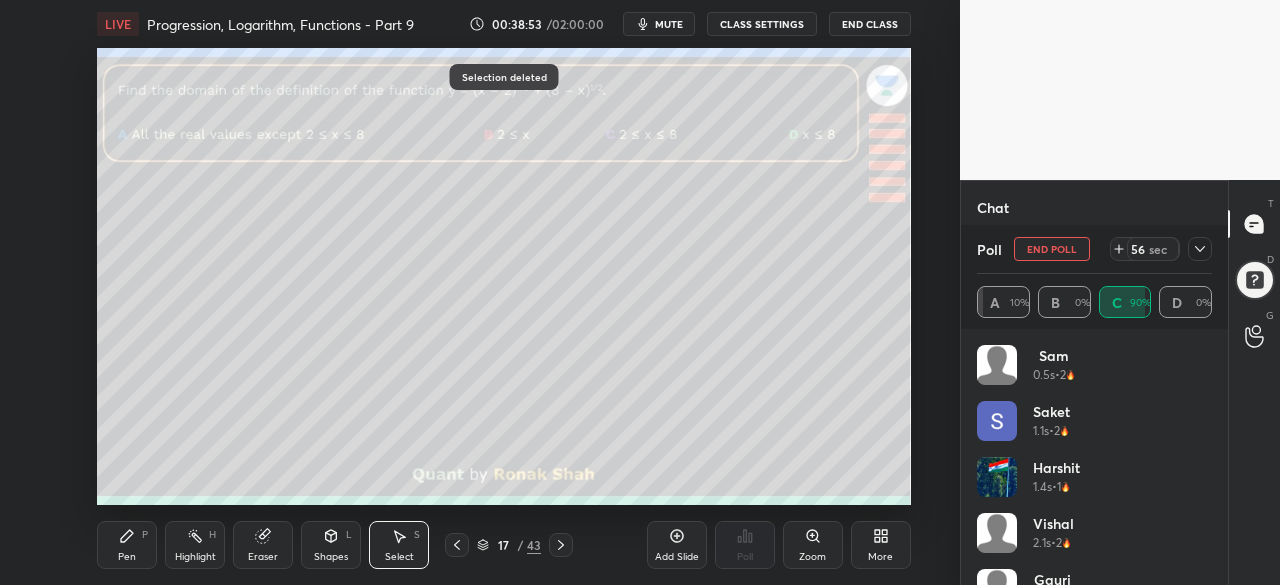 click on "Pen P" at bounding box center [127, 545] 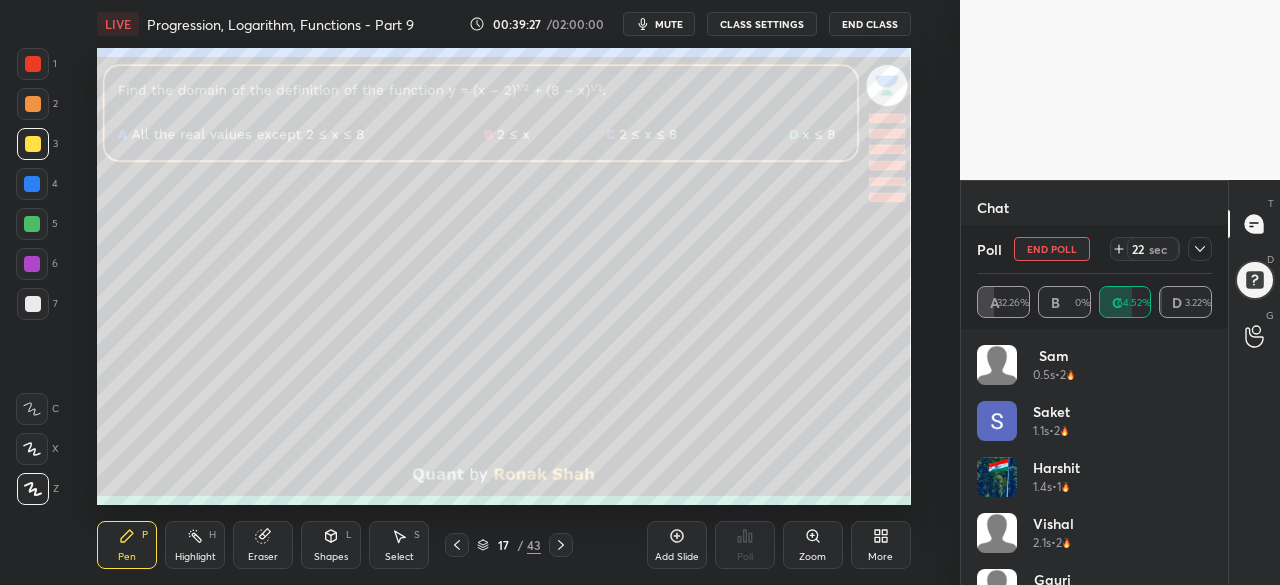click 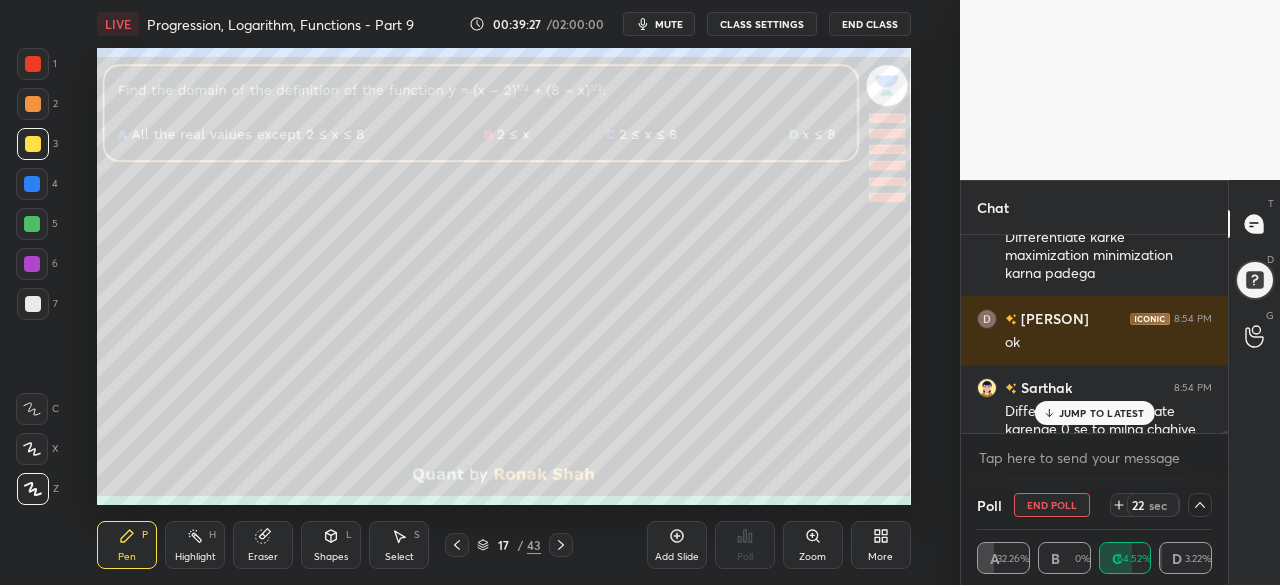 scroll, scrollTop: 130, scrollLeft: 229, axis: both 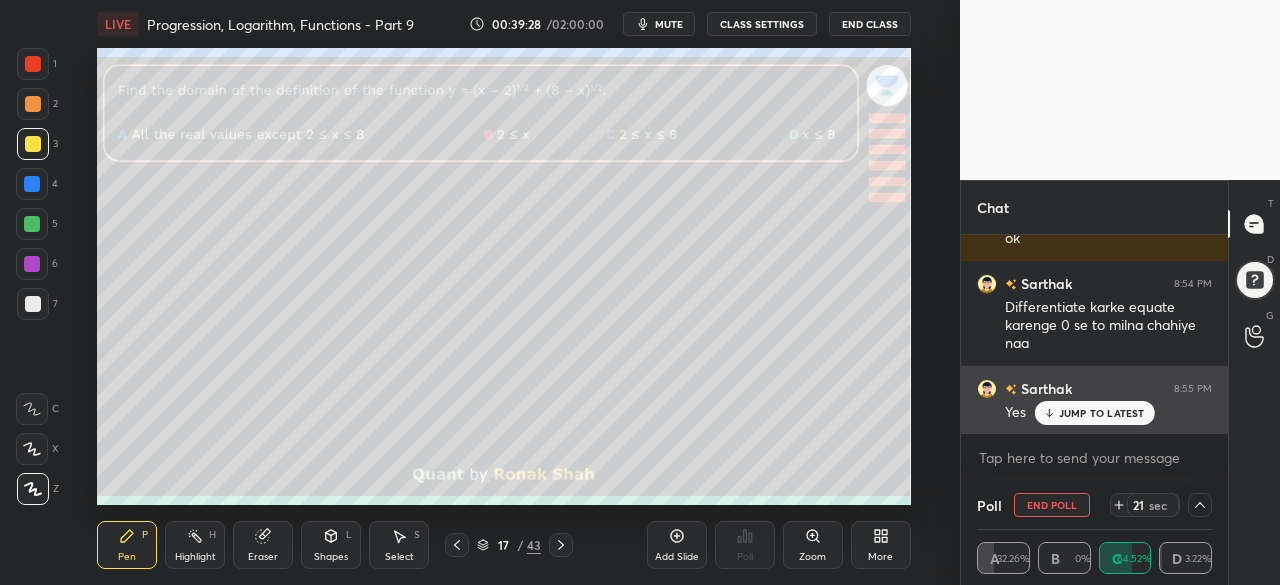 click on "JUMP TO LATEST" at bounding box center [1094, 413] 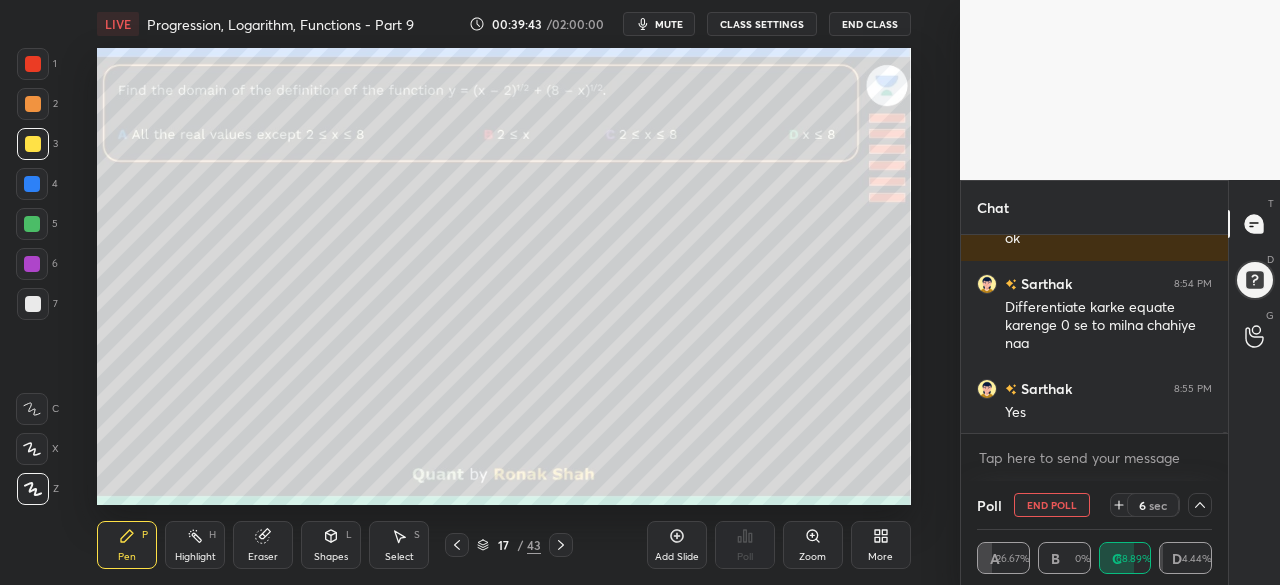 click 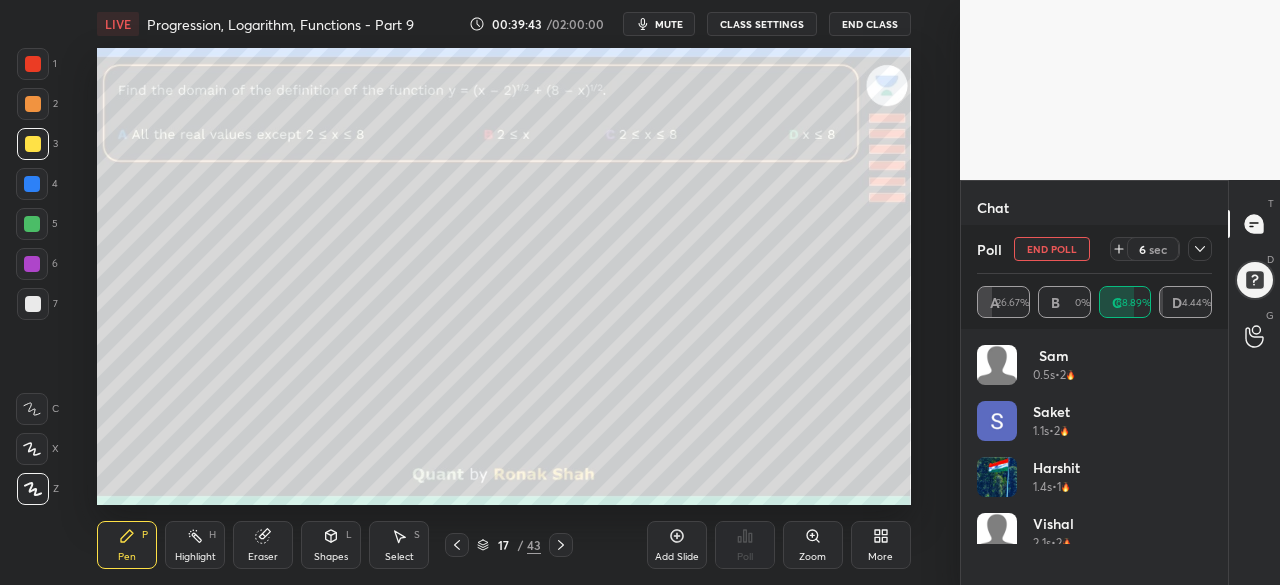 scroll, scrollTop: 7, scrollLeft: 6, axis: both 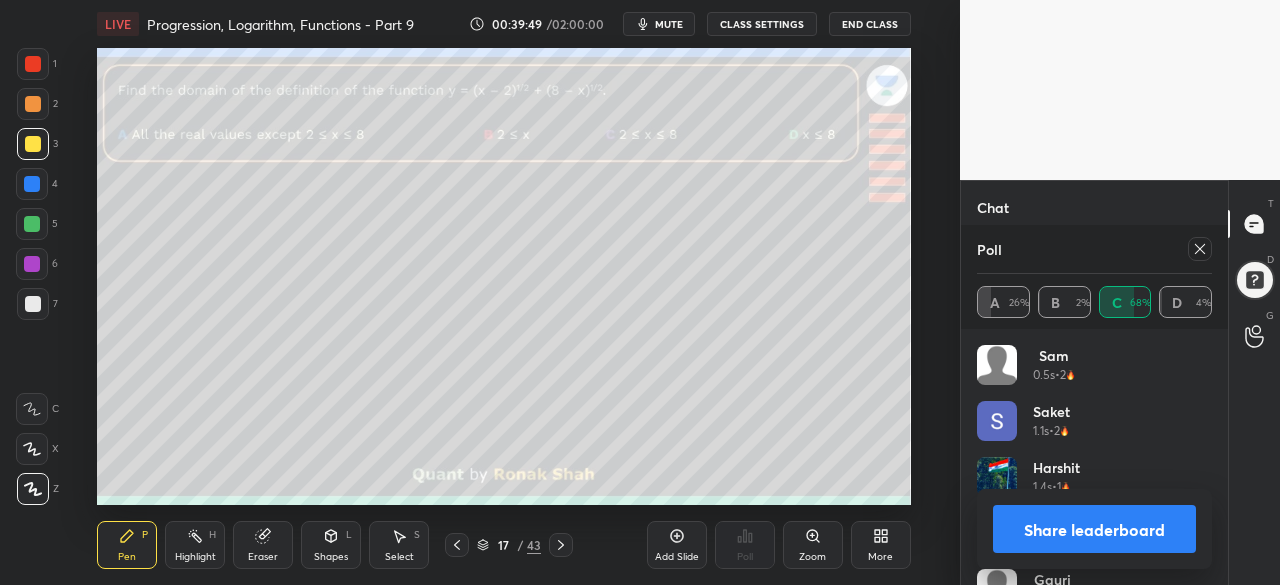 click 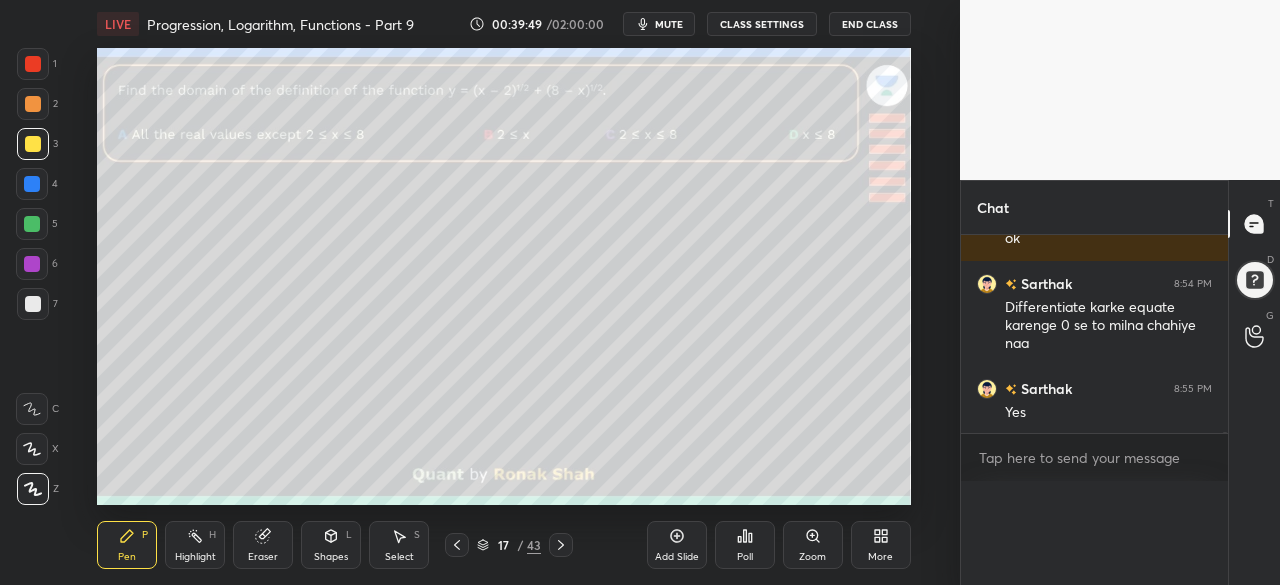 scroll, scrollTop: 150, scrollLeft: 229, axis: both 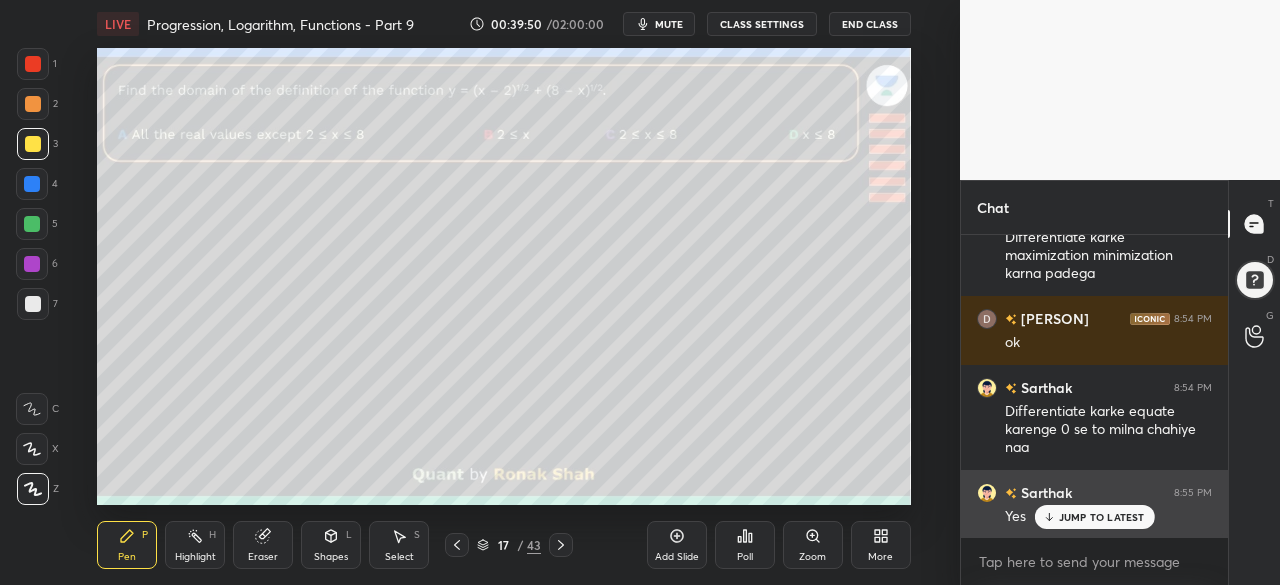 click on "JUMP TO LATEST" at bounding box center (1102, 517) 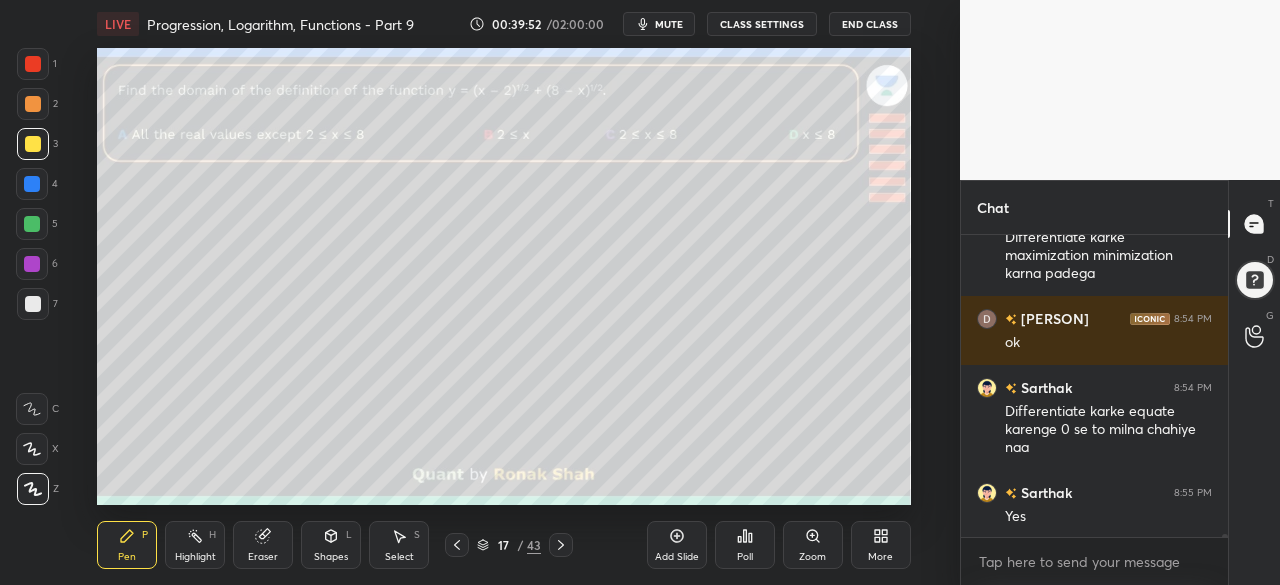 click at bounding box center [32, 184] 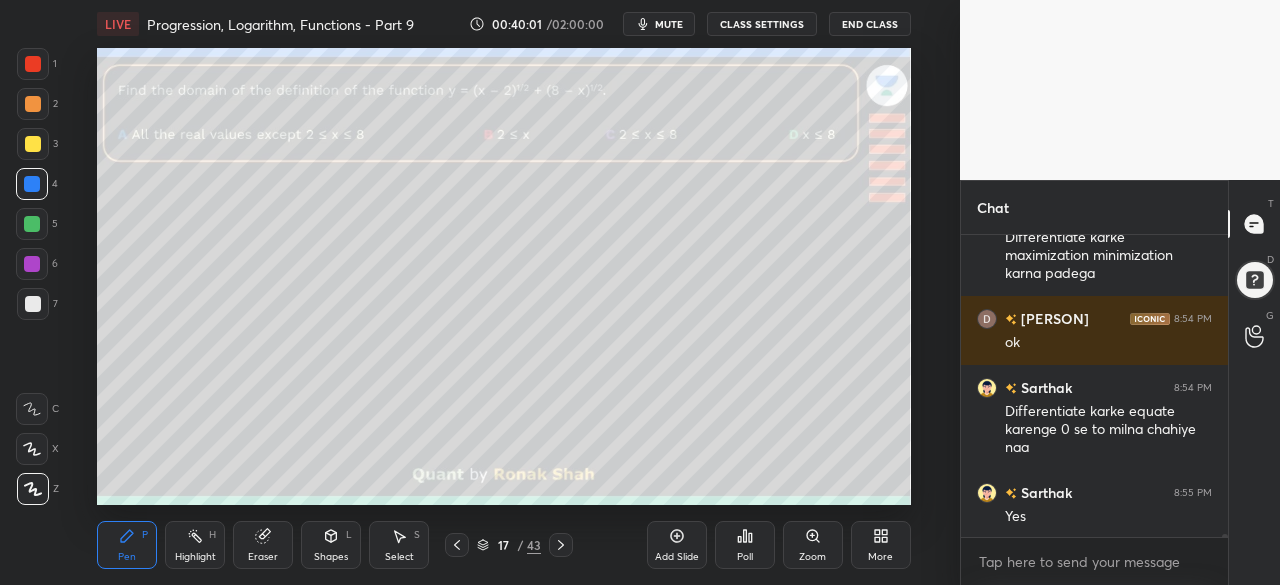 click at bounding box center (32, 264) 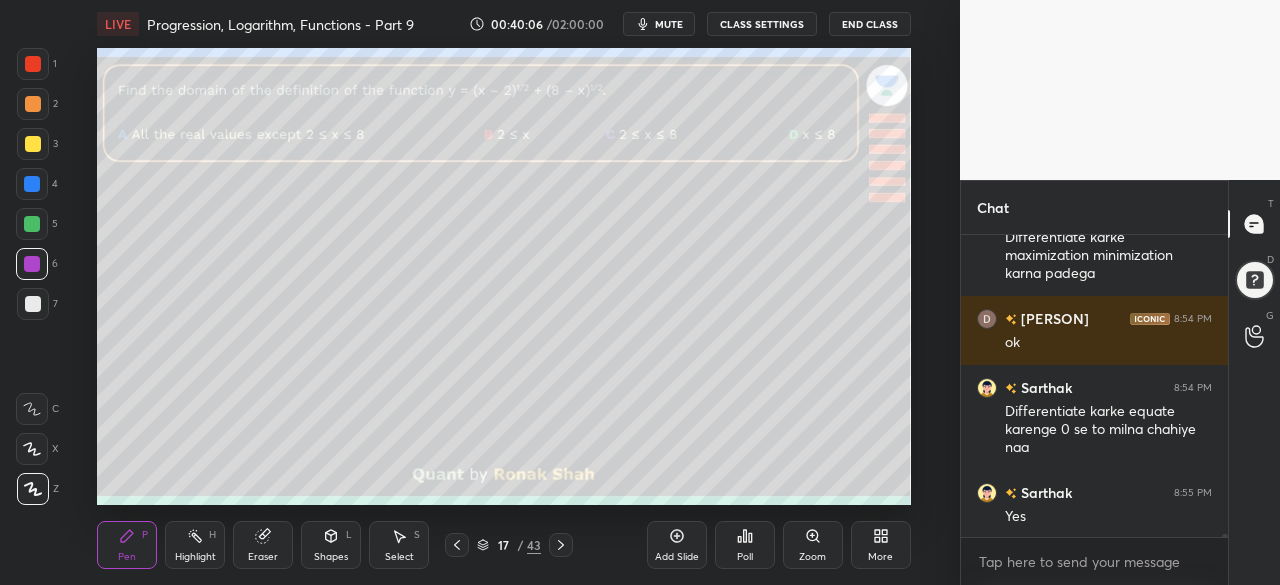 click at bounding box center (32, 224) 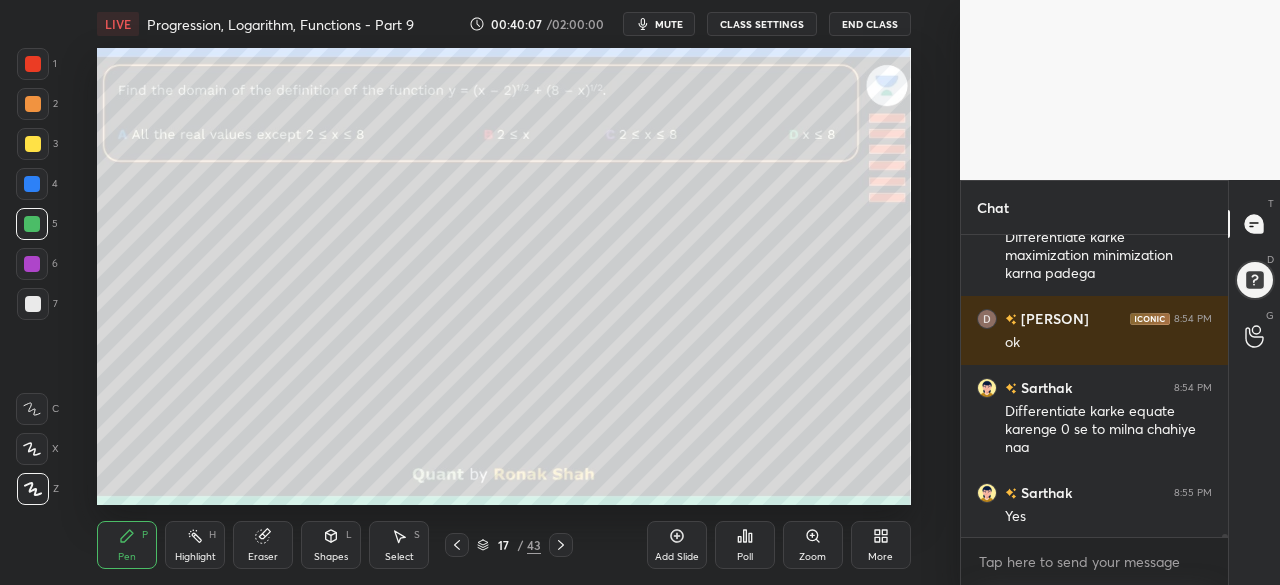 click at bounding box center (32, 184) 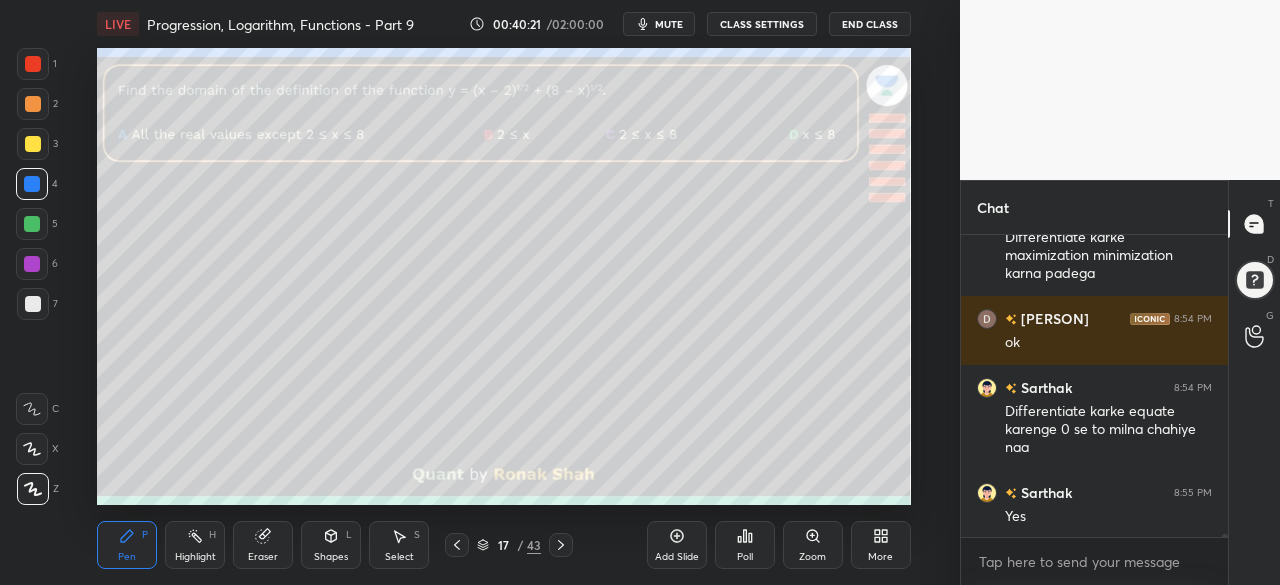 click at bounding box center [33, 304] 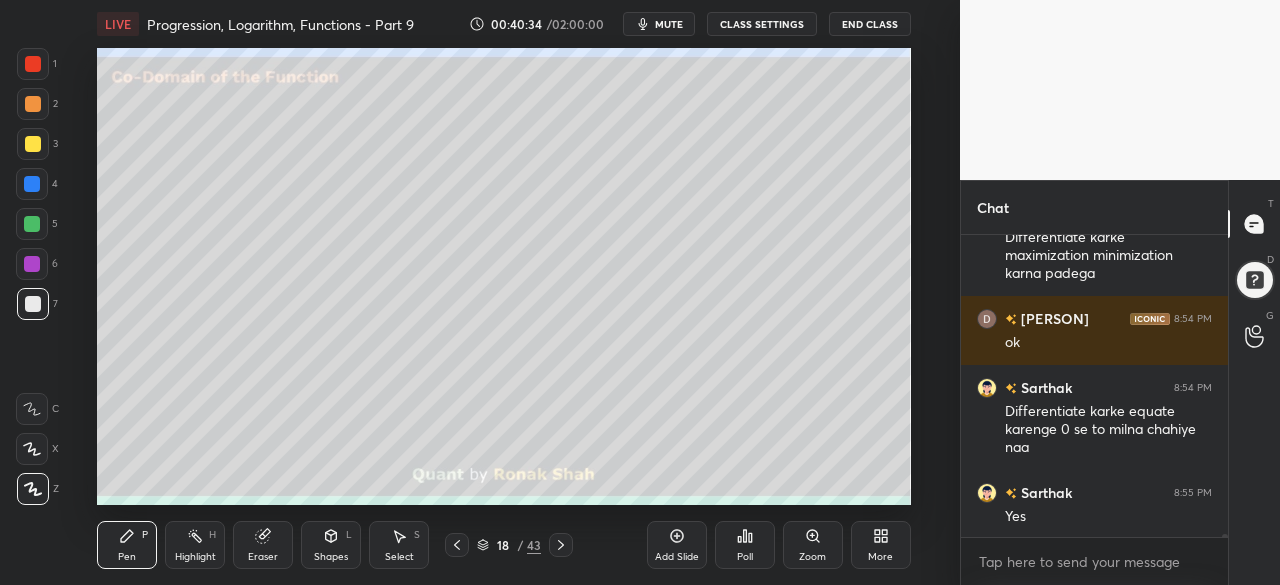 click at bounding box center [33, 104] 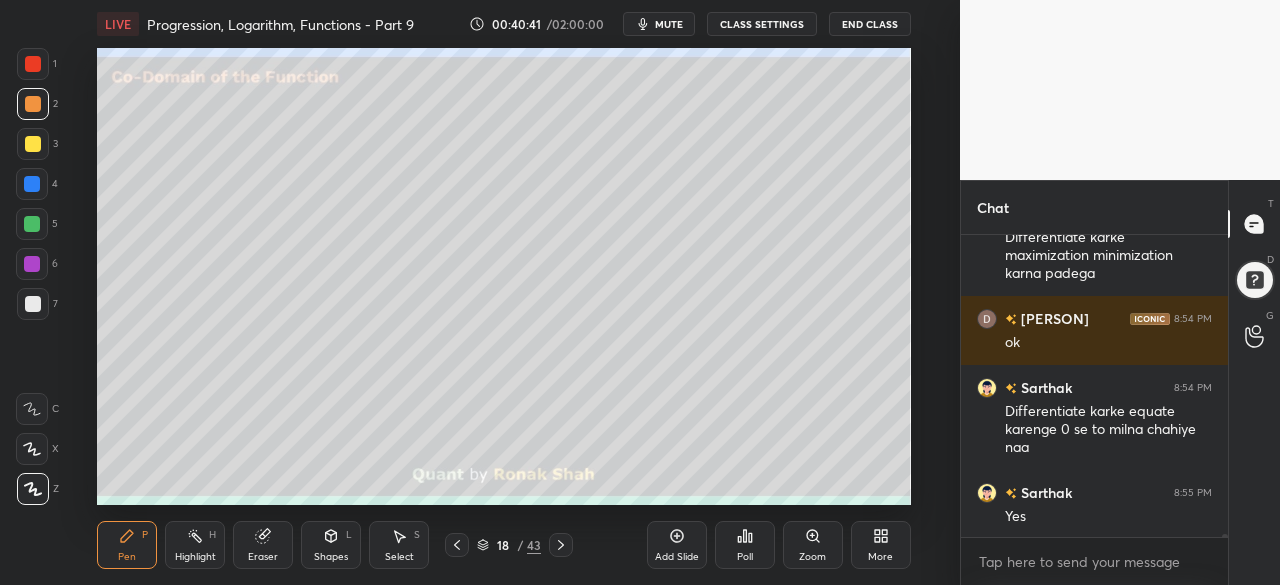 click at bounding box center (32, 224) 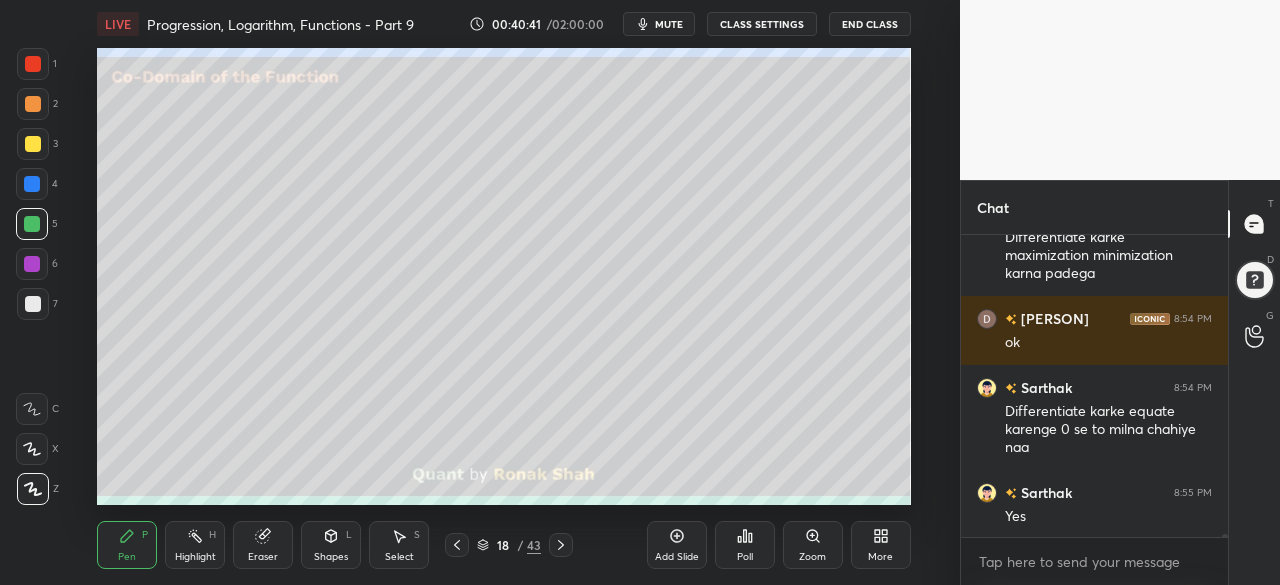 click at bounding box center [32, 184] 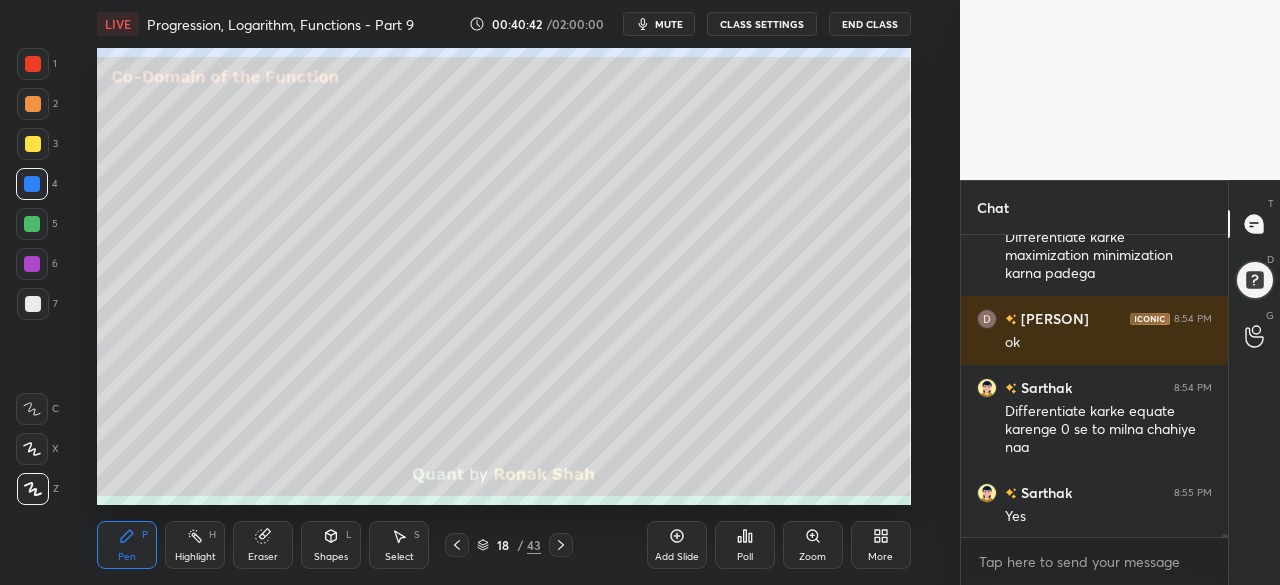 click at bounding box center (32, 264) 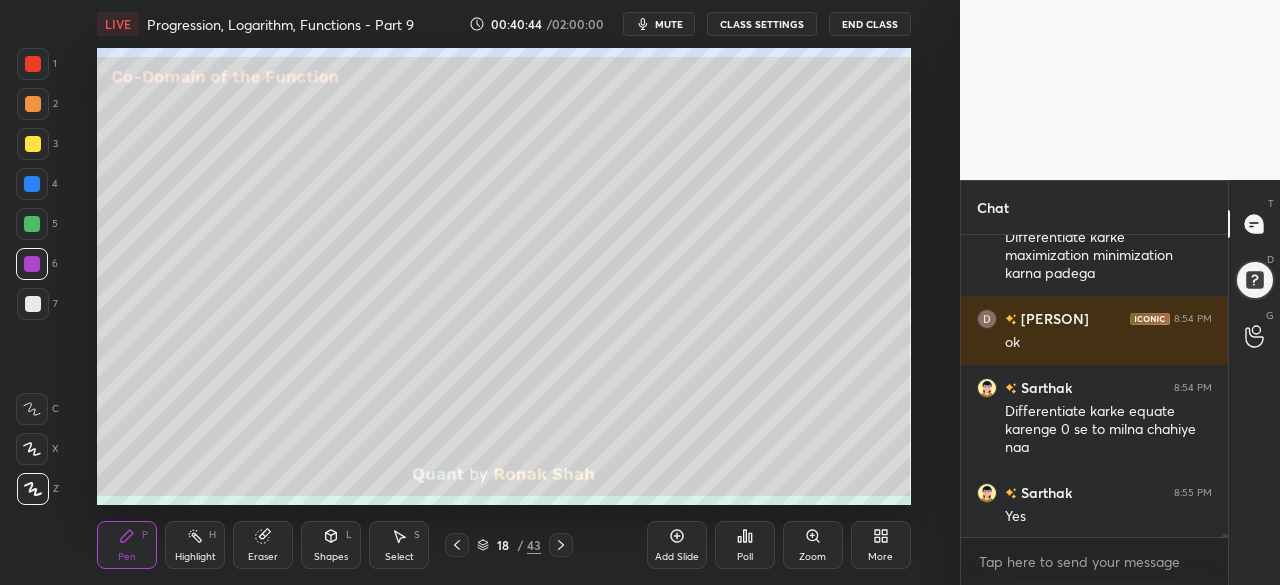 scroll, scrollTop: 26744, scrollLeft: 0, axis: vertical 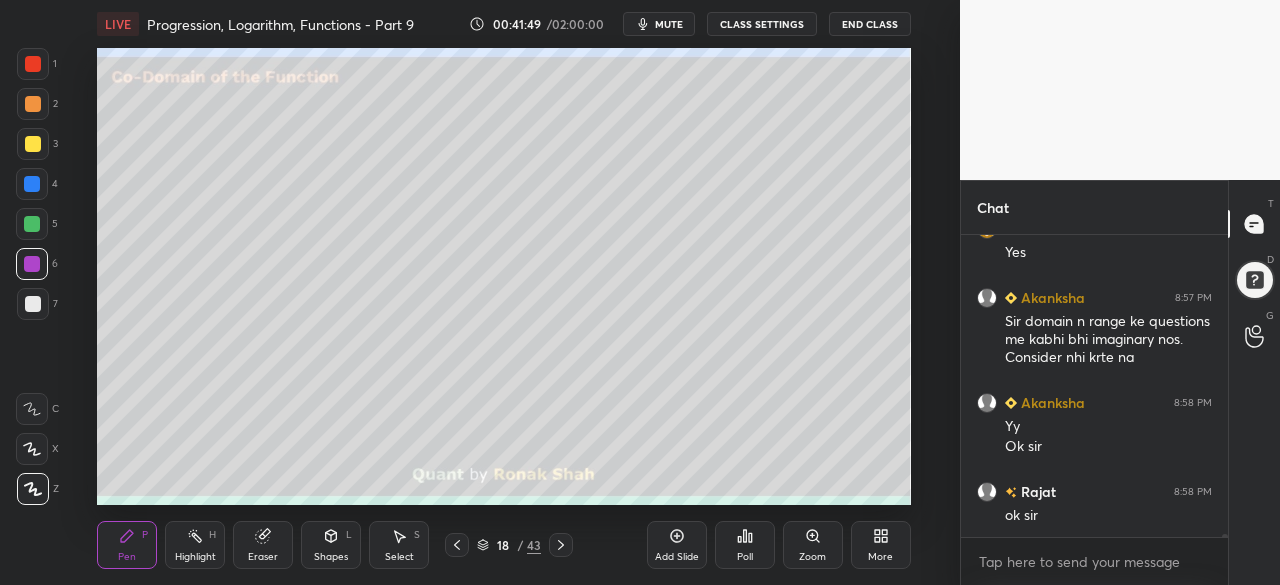 click at bounding box center [33, 144] 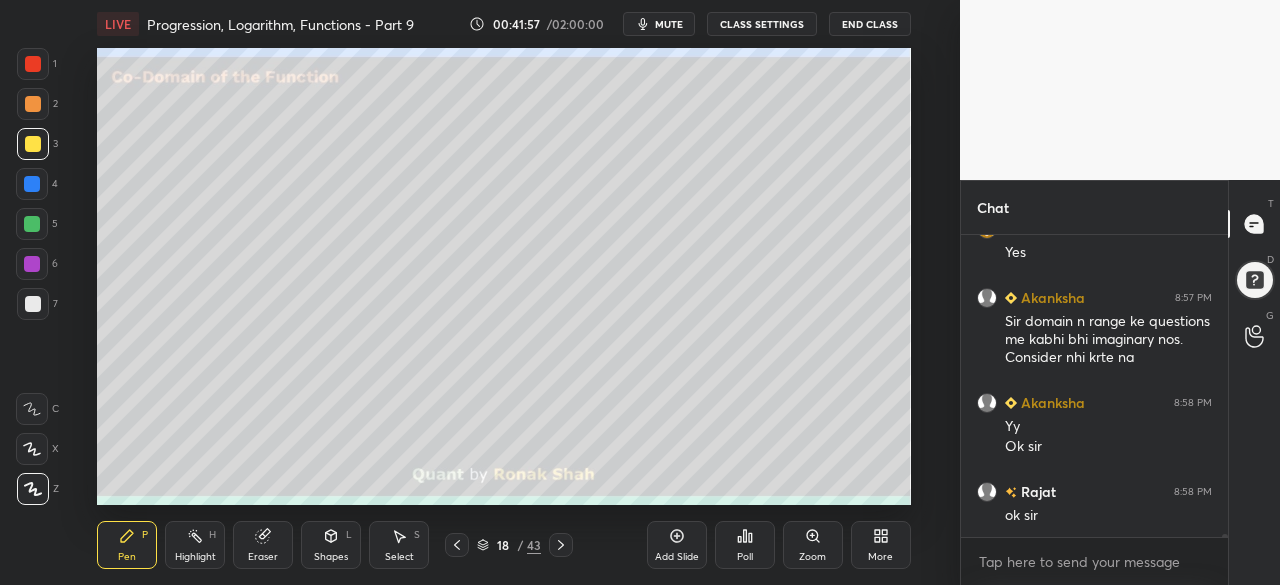 click at bounding box center (32, 224) 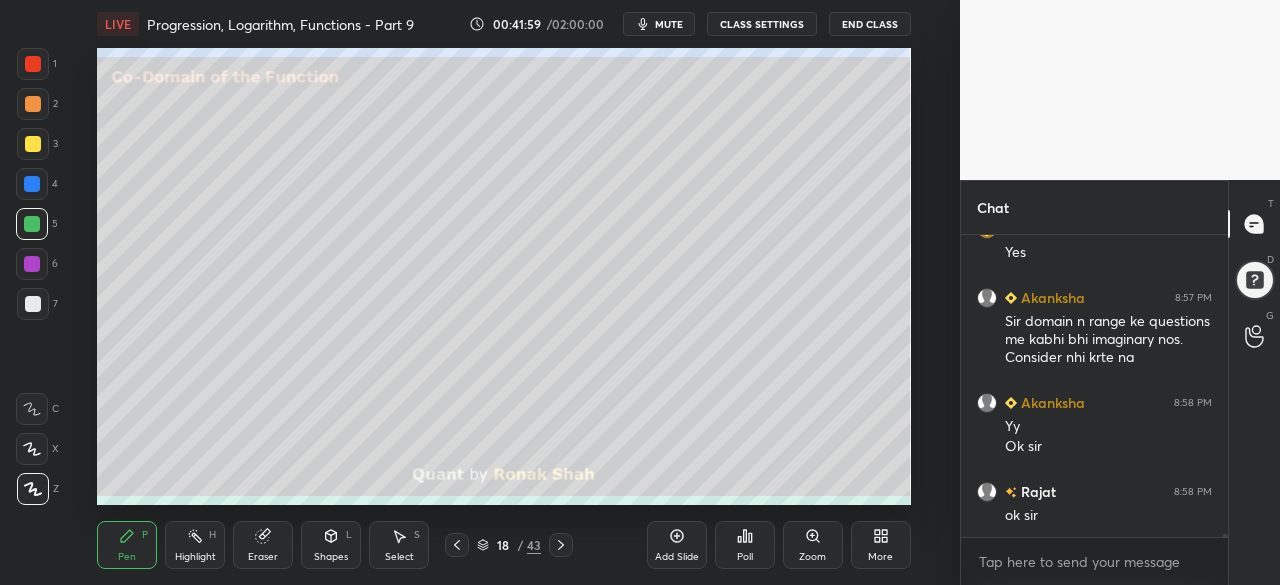 click on "Shapes" at bounding box center [331, 557] 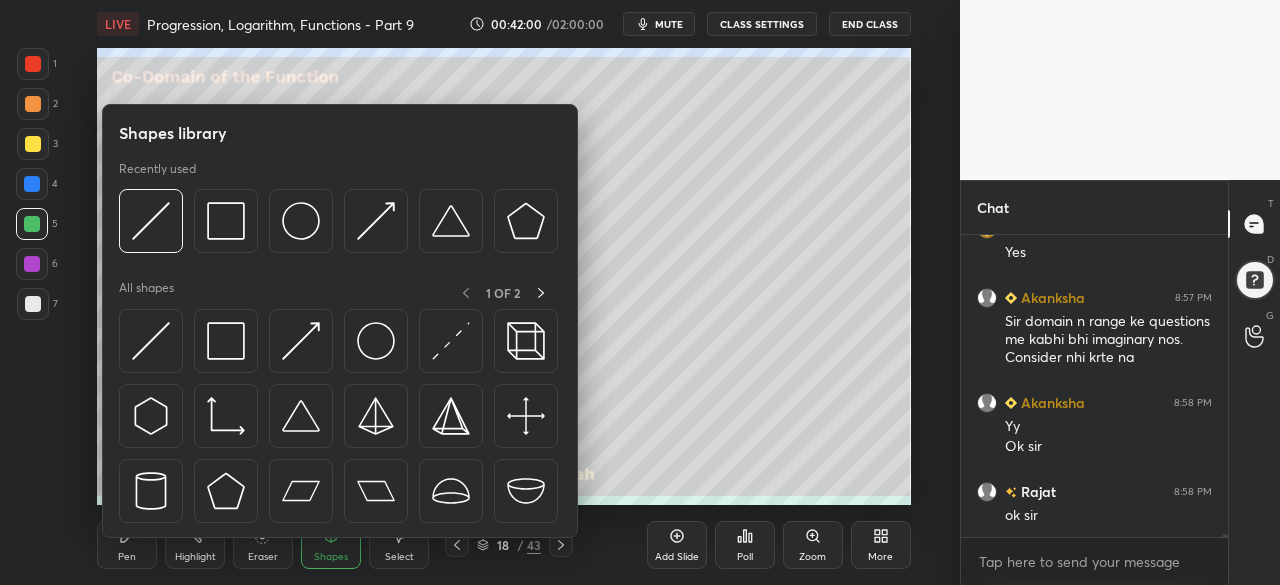 click at bounding box center (301, 221) 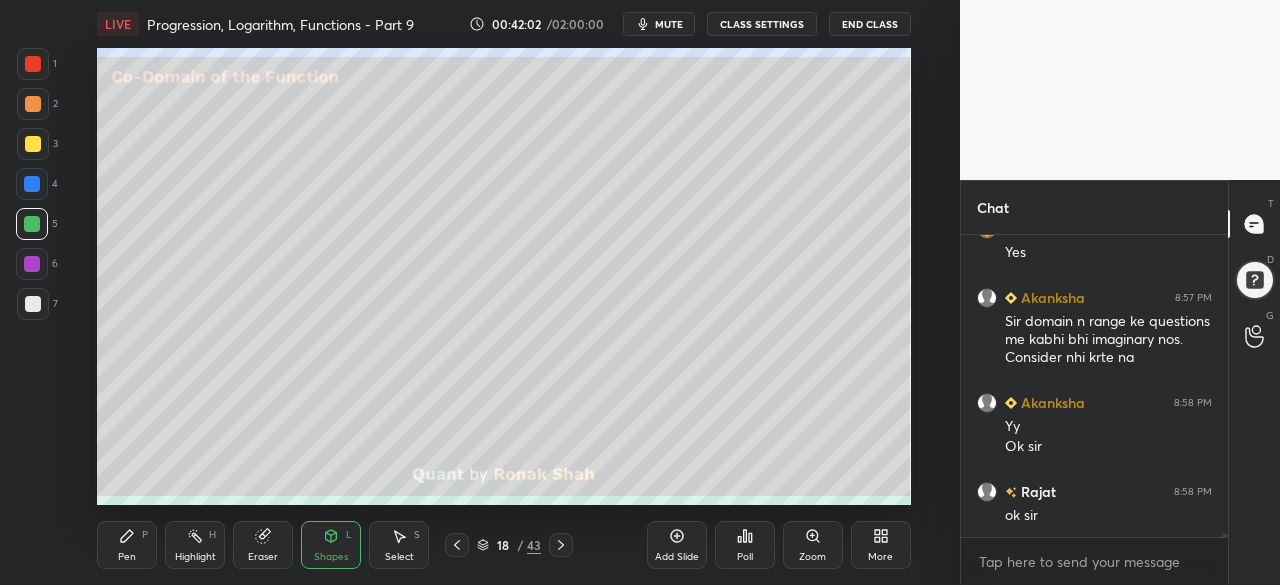 click at bounding box center [33, 144] 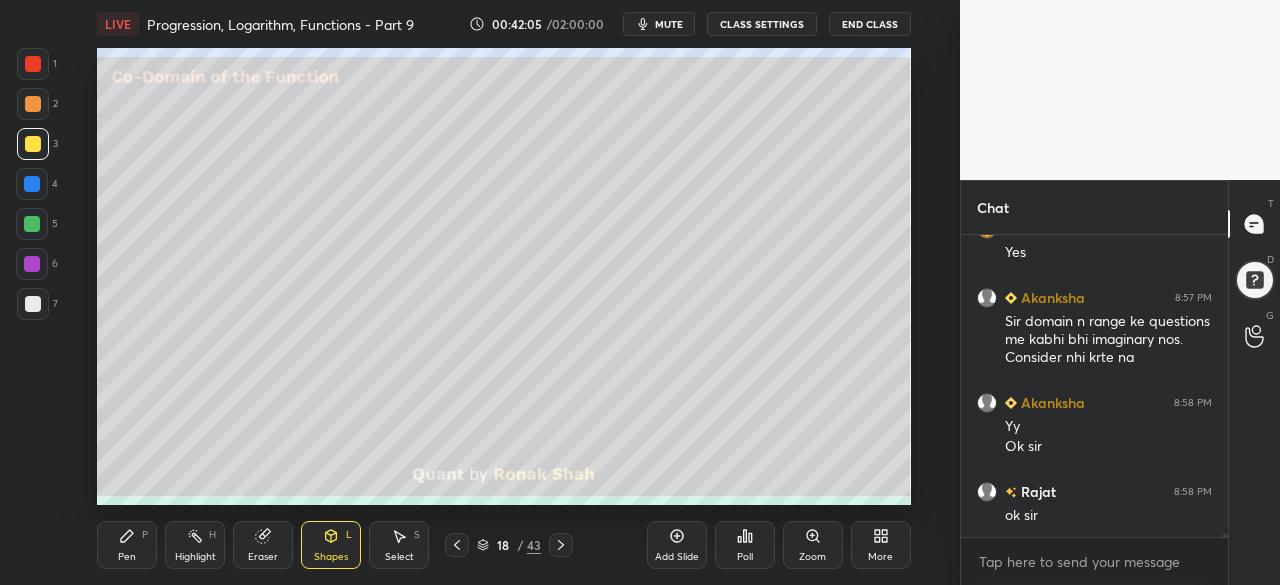 click at bounding box center (32, 224) 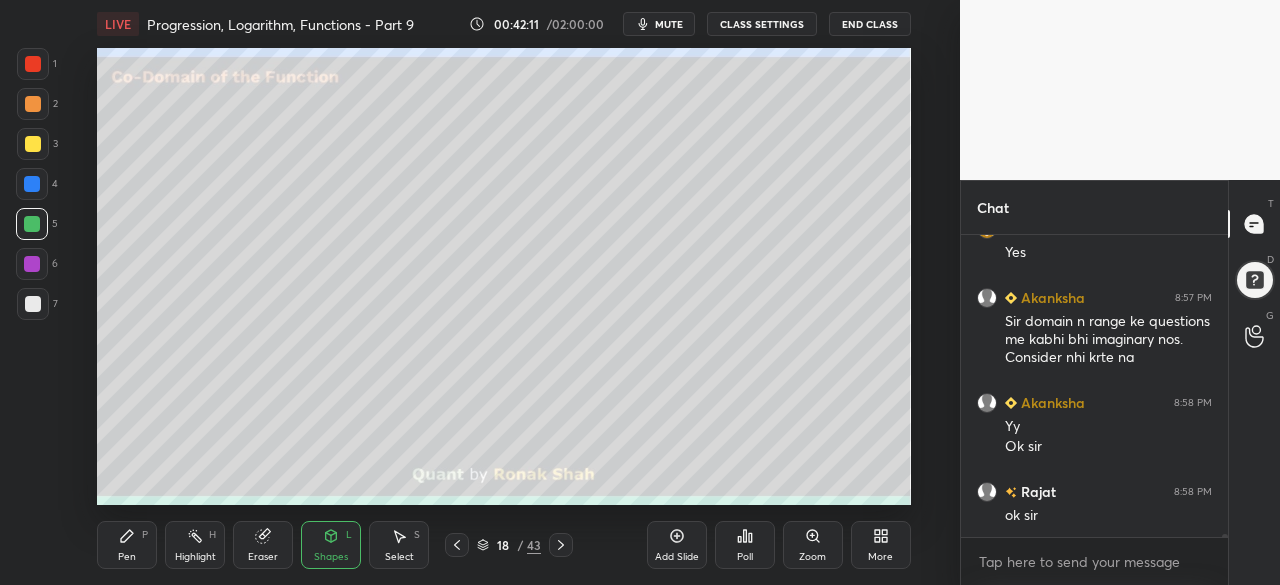 click on "Pen P" at bounding box center [127, 545] 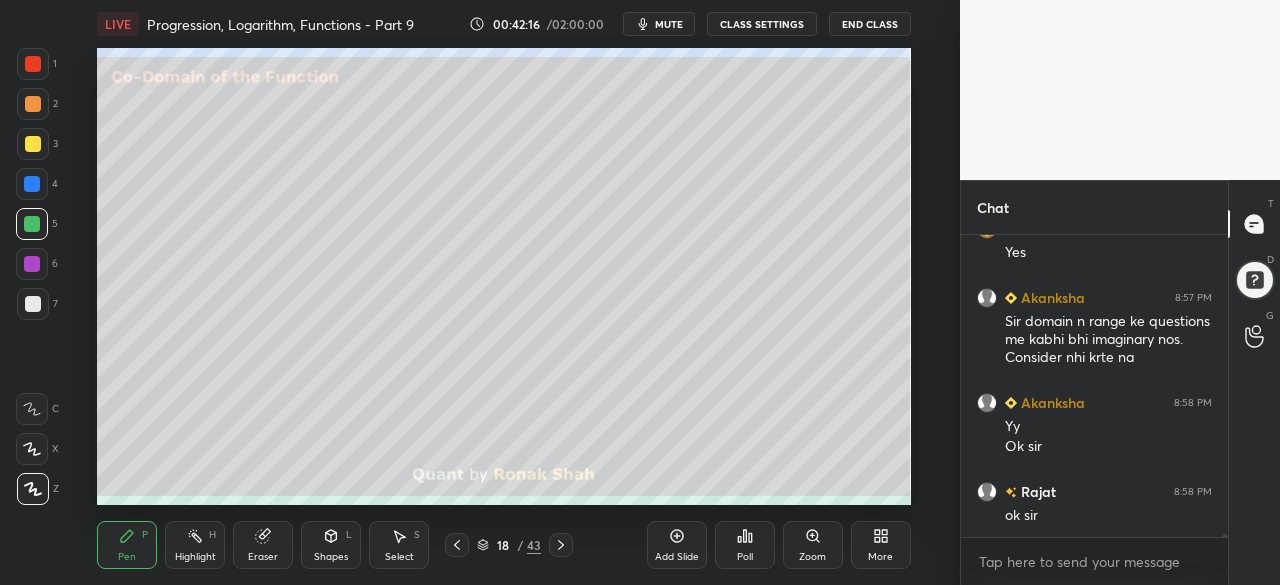 click at bounding box center (33, 144) 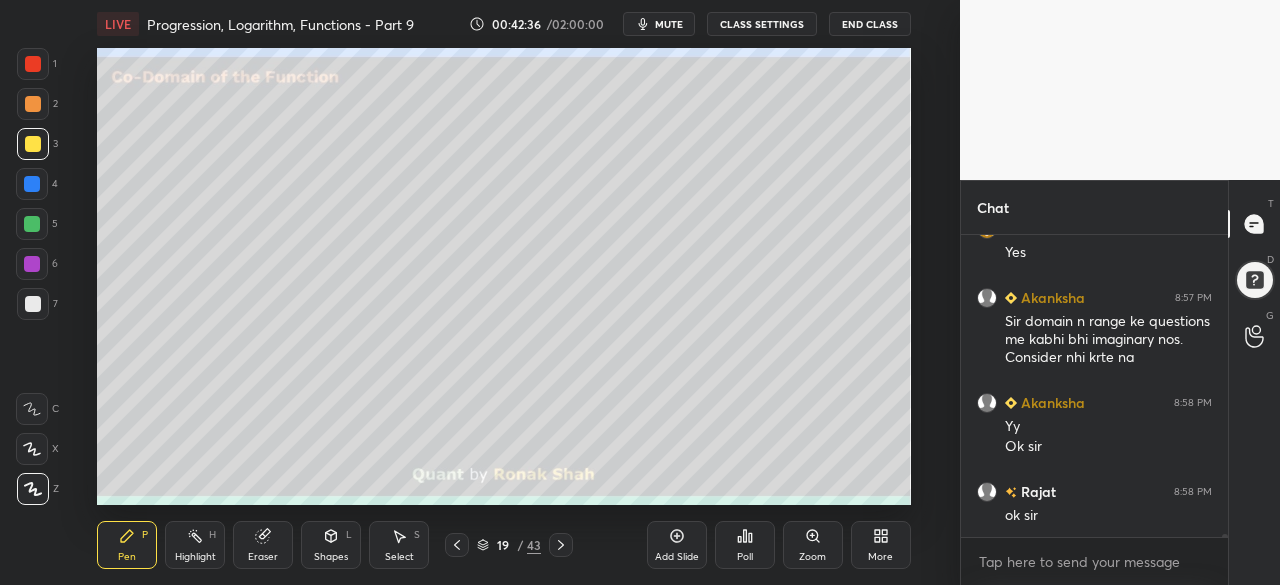 click at bounding box center (33, 104) 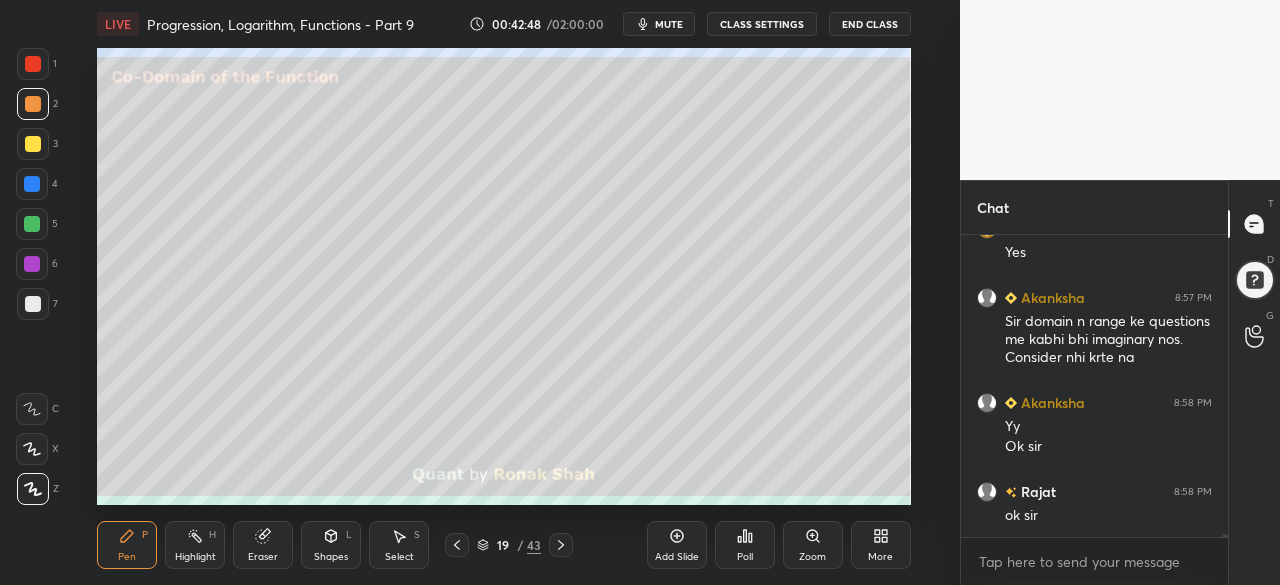 click at bounding box center (32, 224) 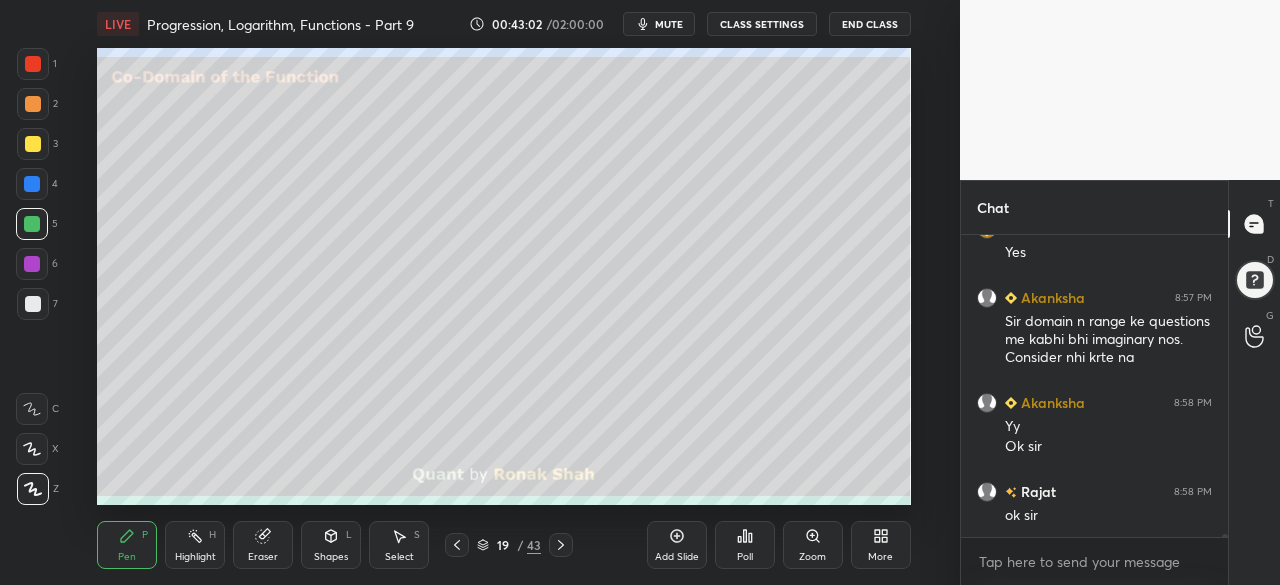 click at bounding box center [32, 184] 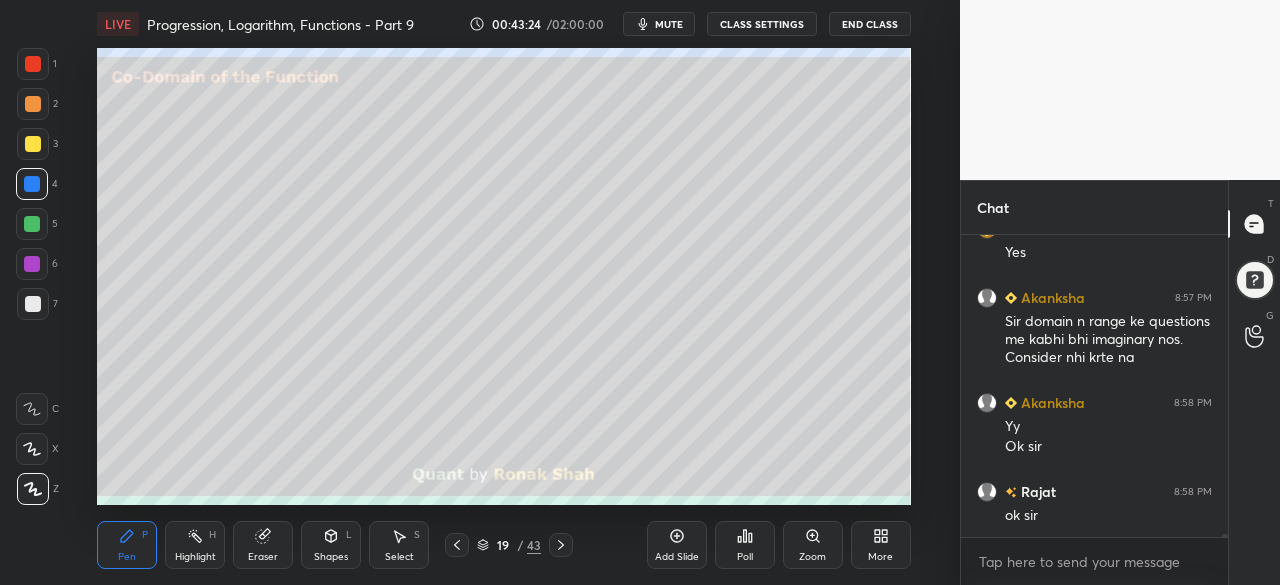 click 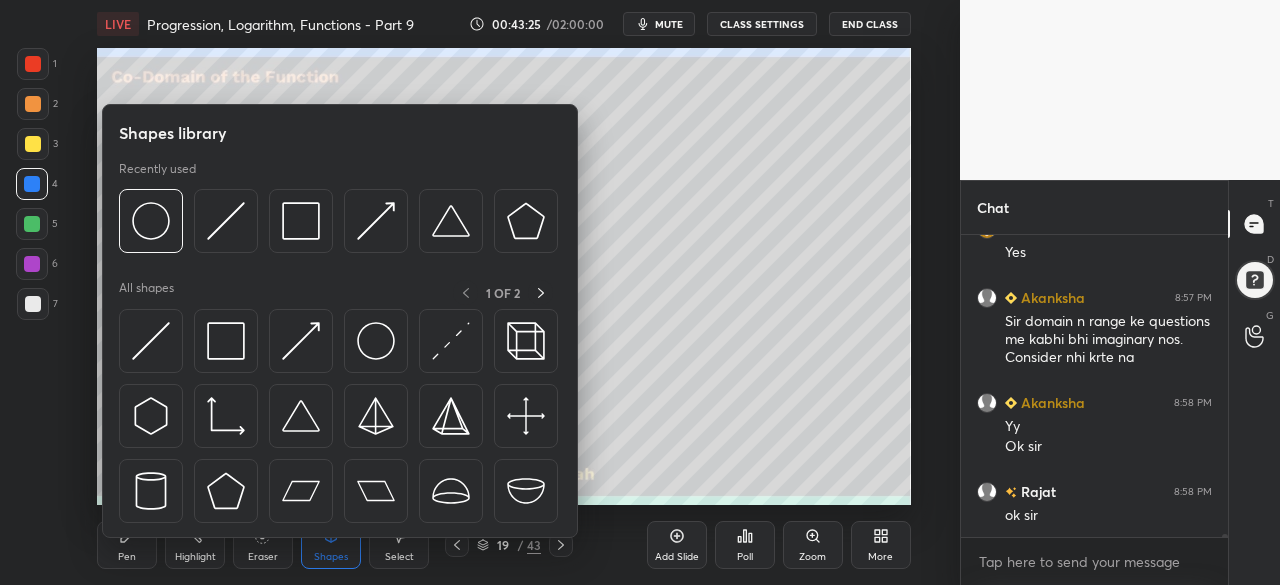 click at bounding box center (376, 341) 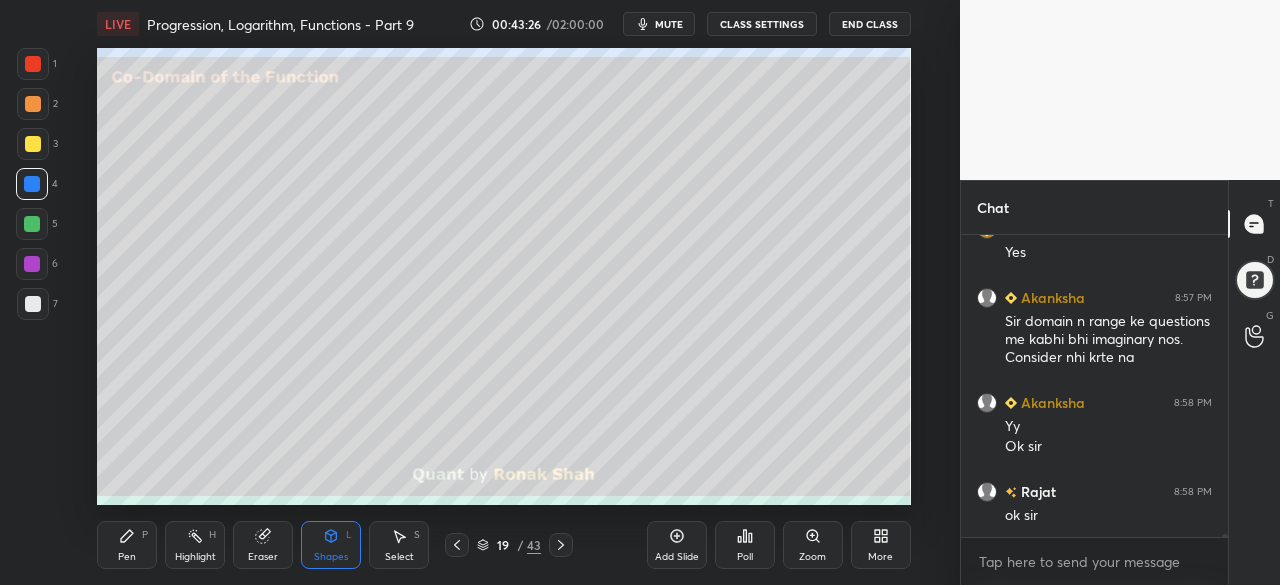 click at bounding box center [33, 144] 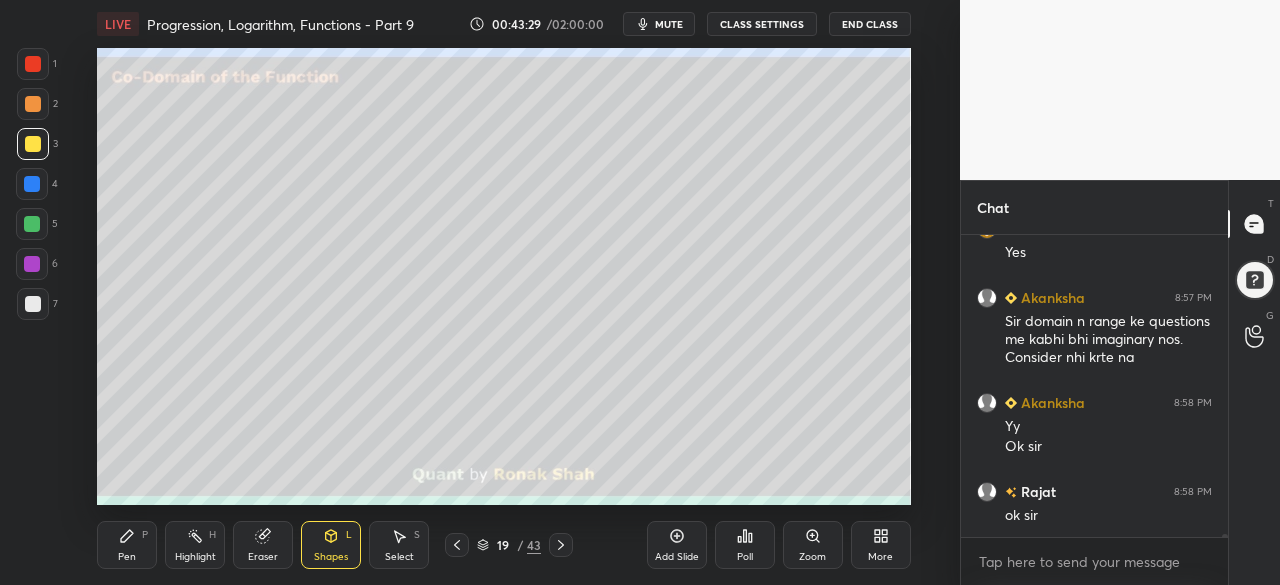 click at bounding box center (33, 64) 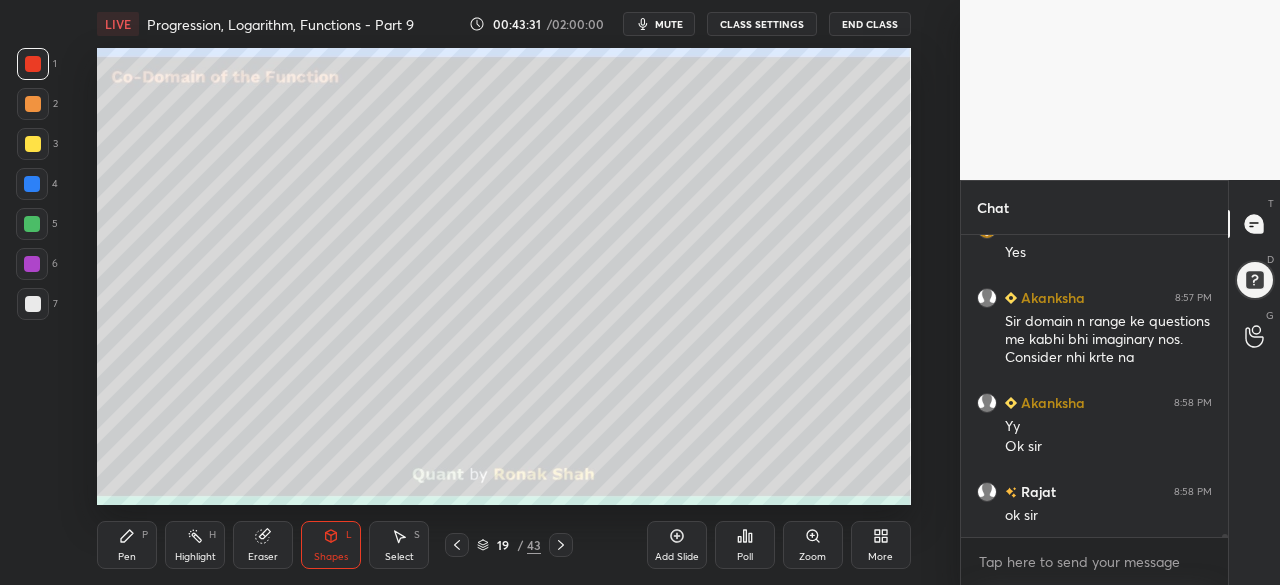 click on "Pen P" at bounding box center (127, 545) 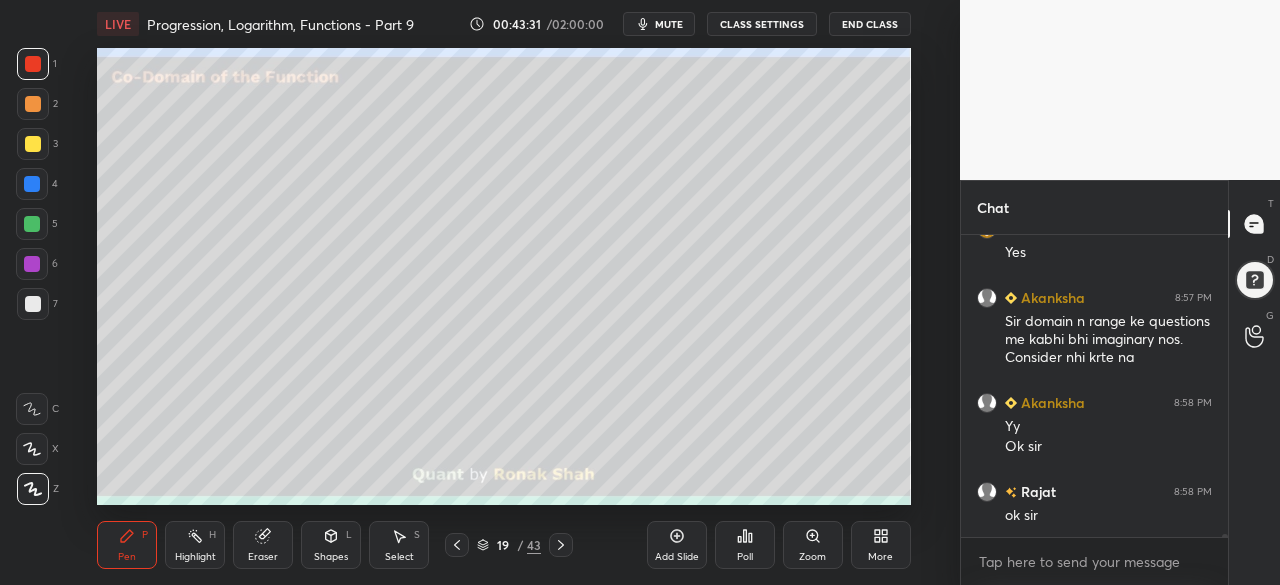 click at bounding box center [33, 144] 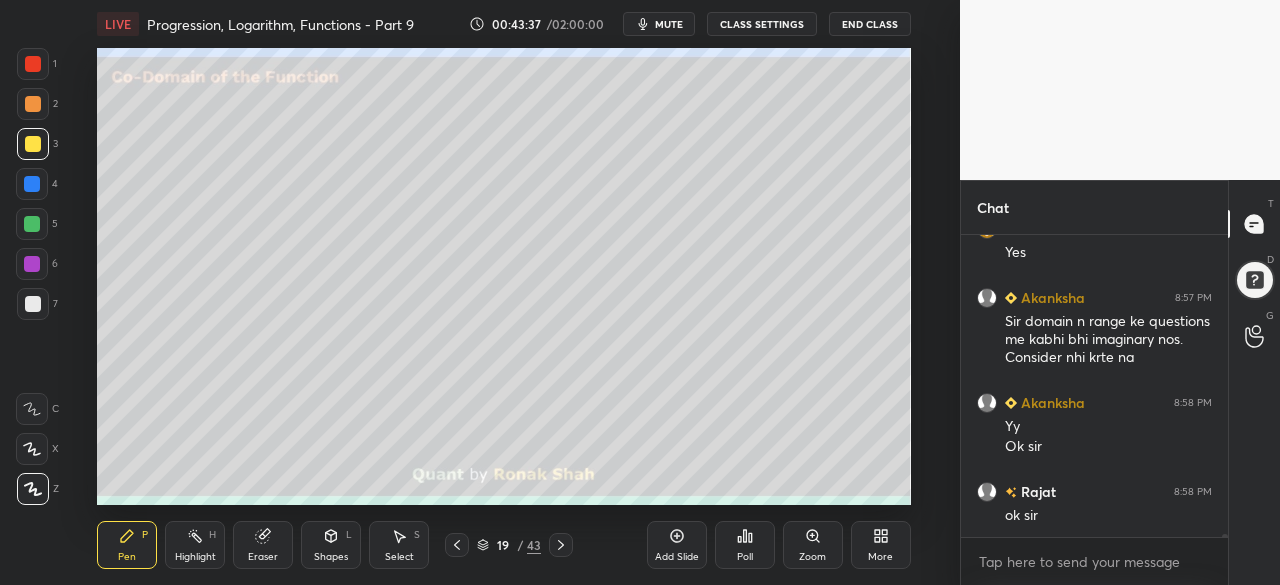click at bounding box center (32, 224) 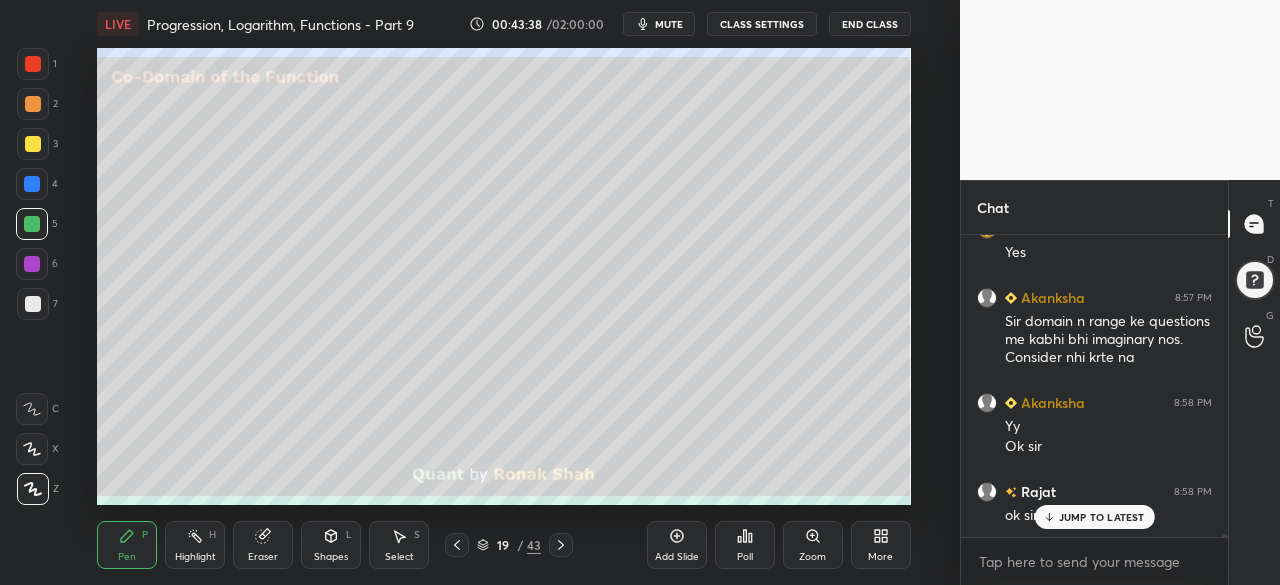 scroll, scrollTop: 26970, scrollLeft: 0, axis: vertical 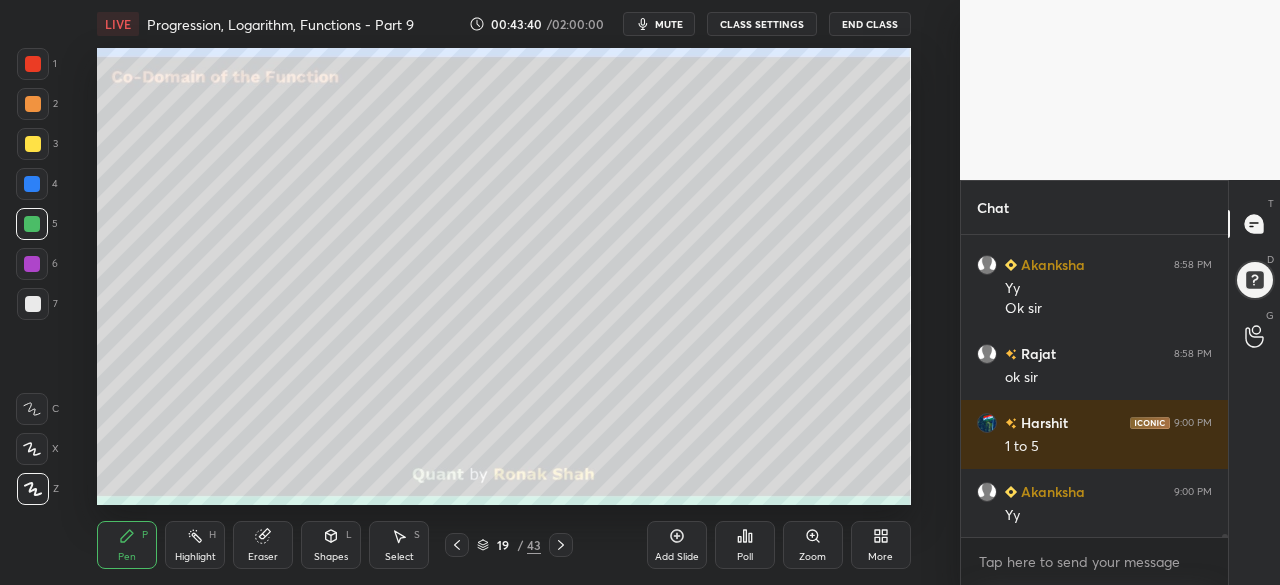 click 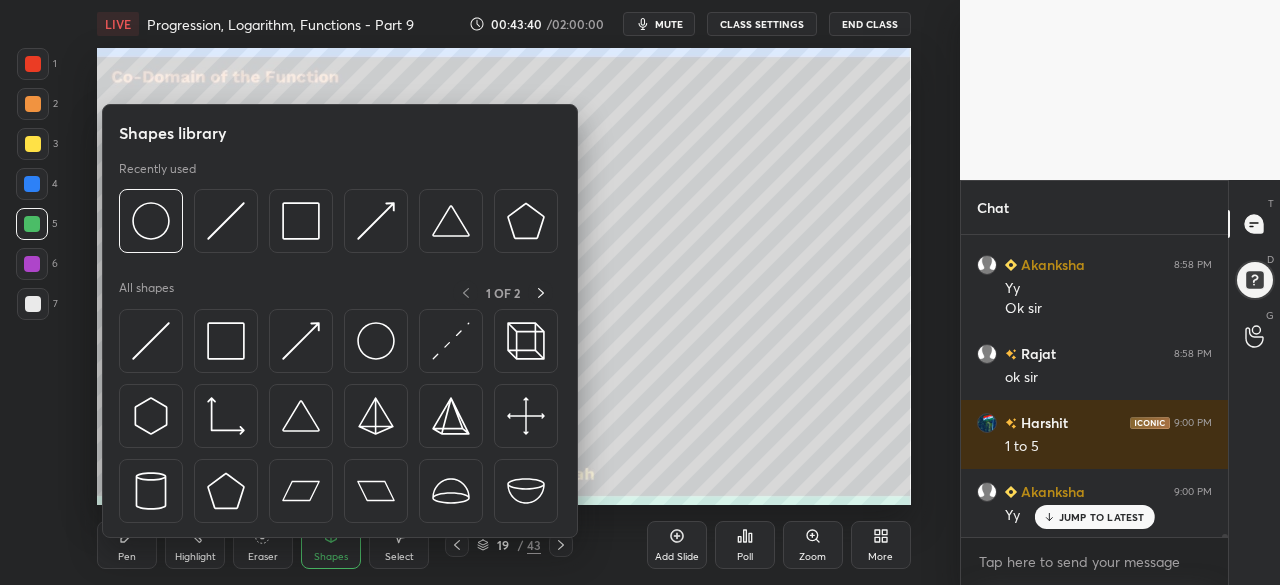 scroll, scrollTop: 27108, scrollLeft: 0, axis: vertical 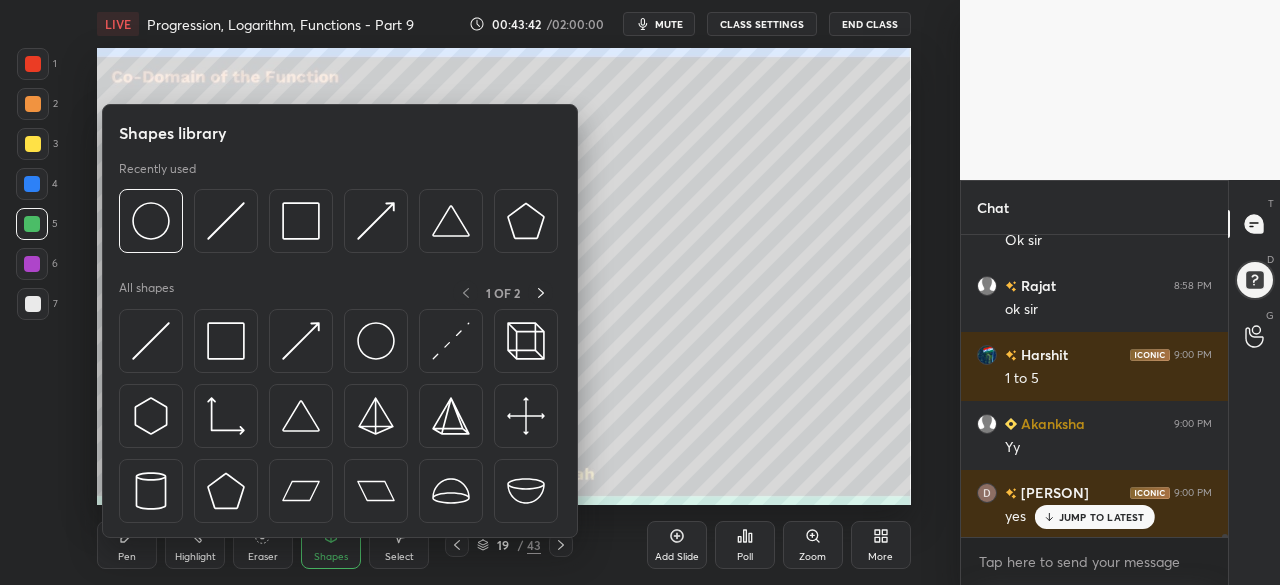 click at bounding box center (151, 221) 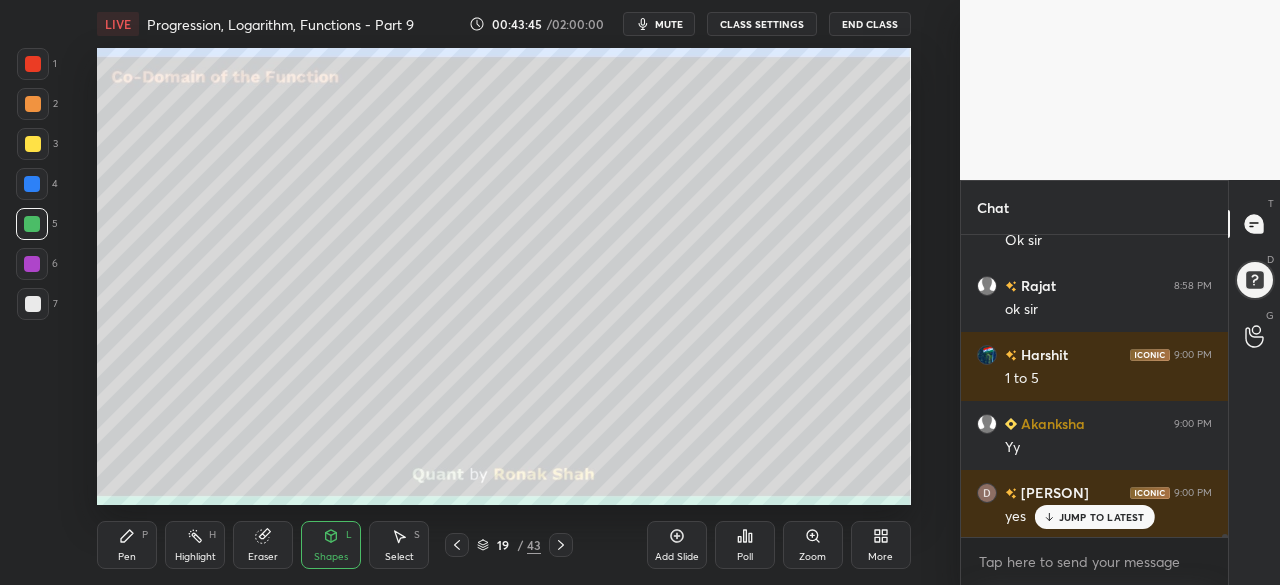 click on "Pen" at bounding box center (127, 557) 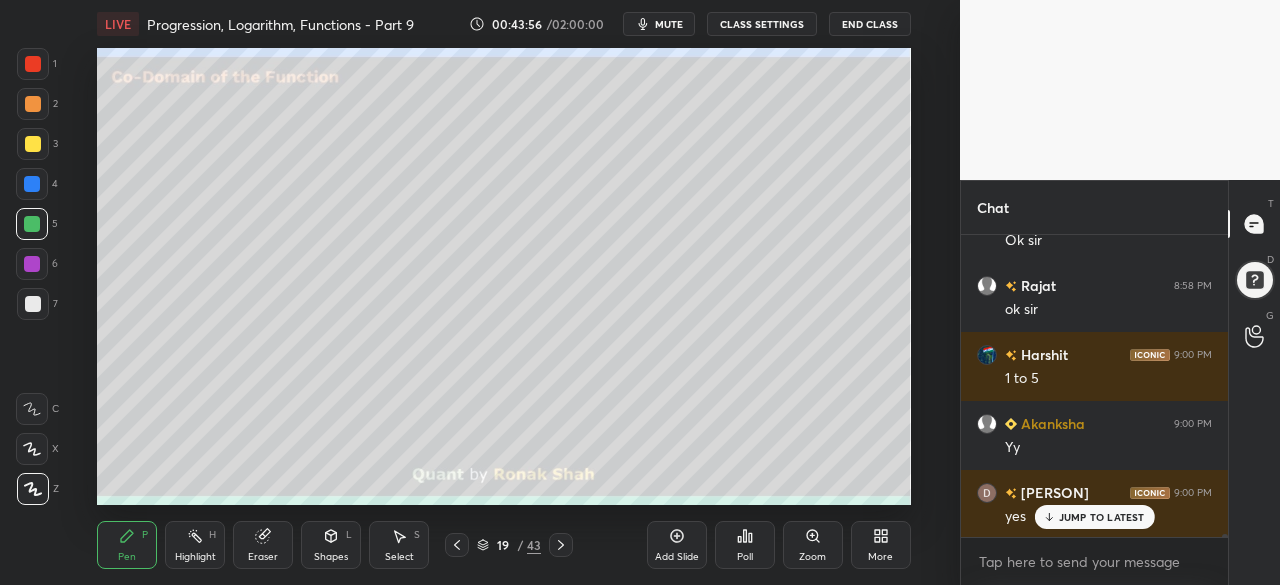 click 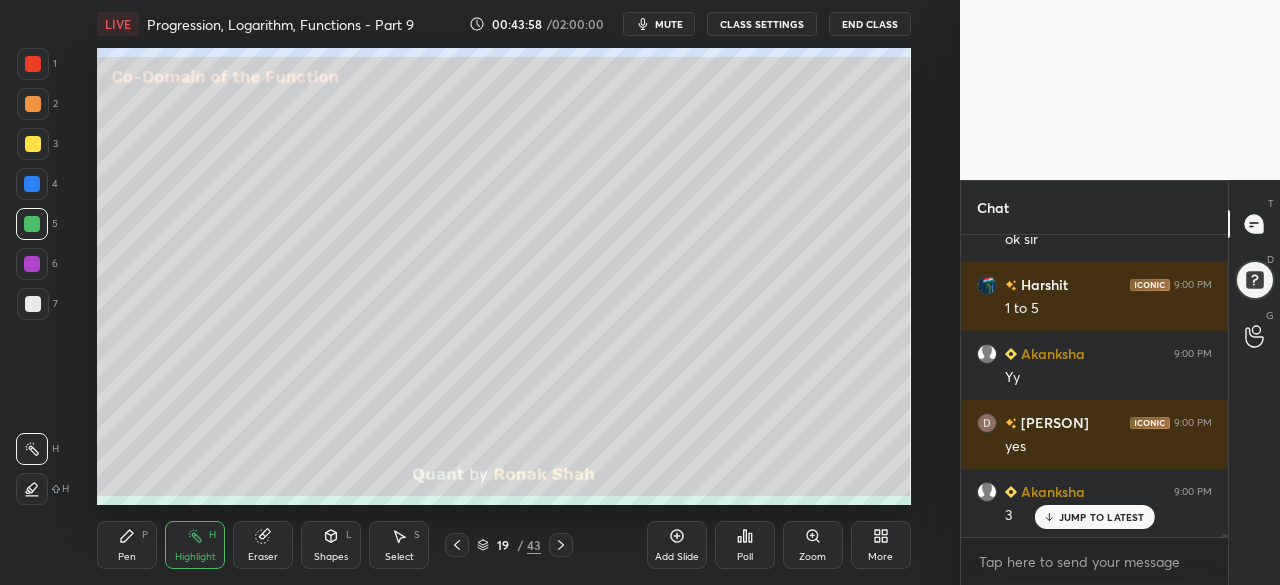 scroll, scrollTop: 27246, scrollLeft: 0, axis: vertical 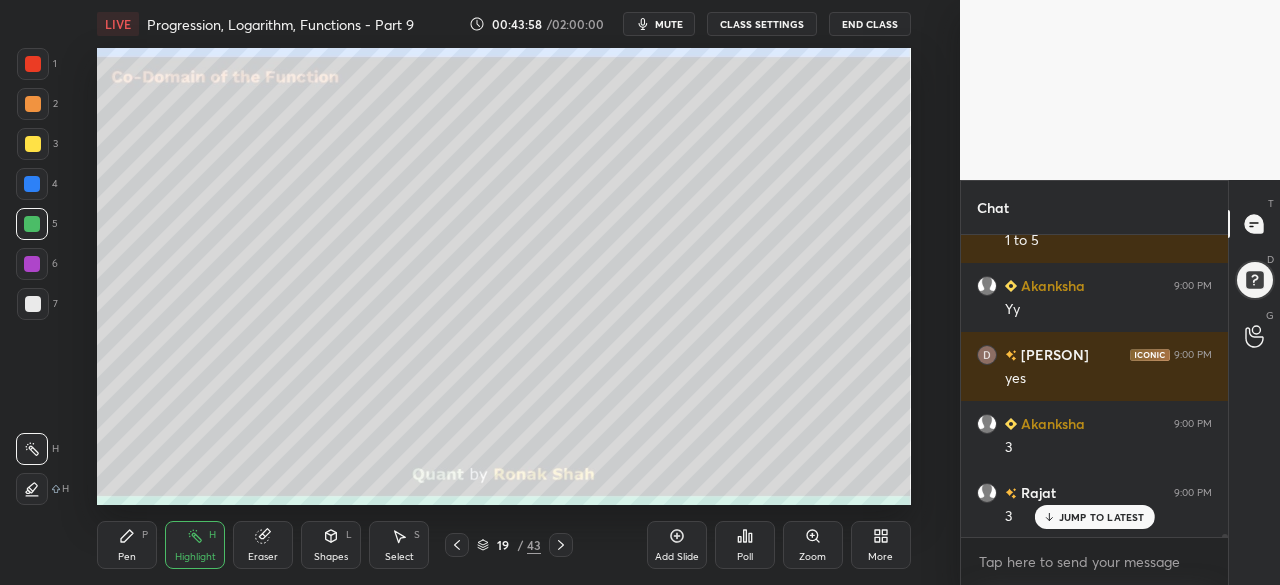 click on "Pen P" at bounding box center [127, 545] 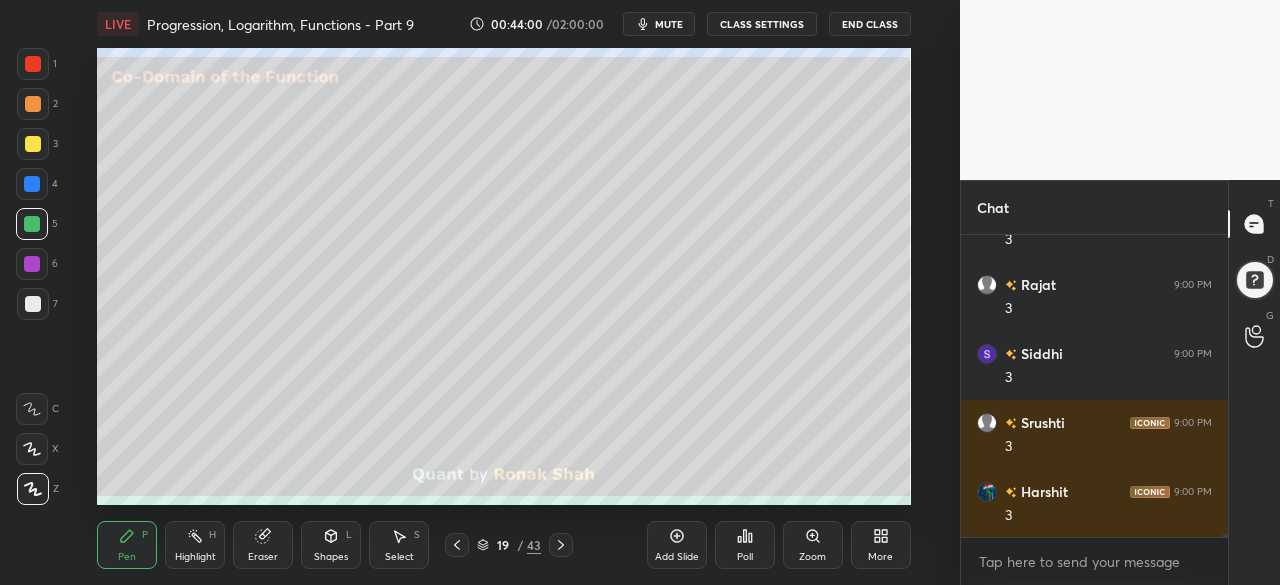 click at bounding box center [32, 184] 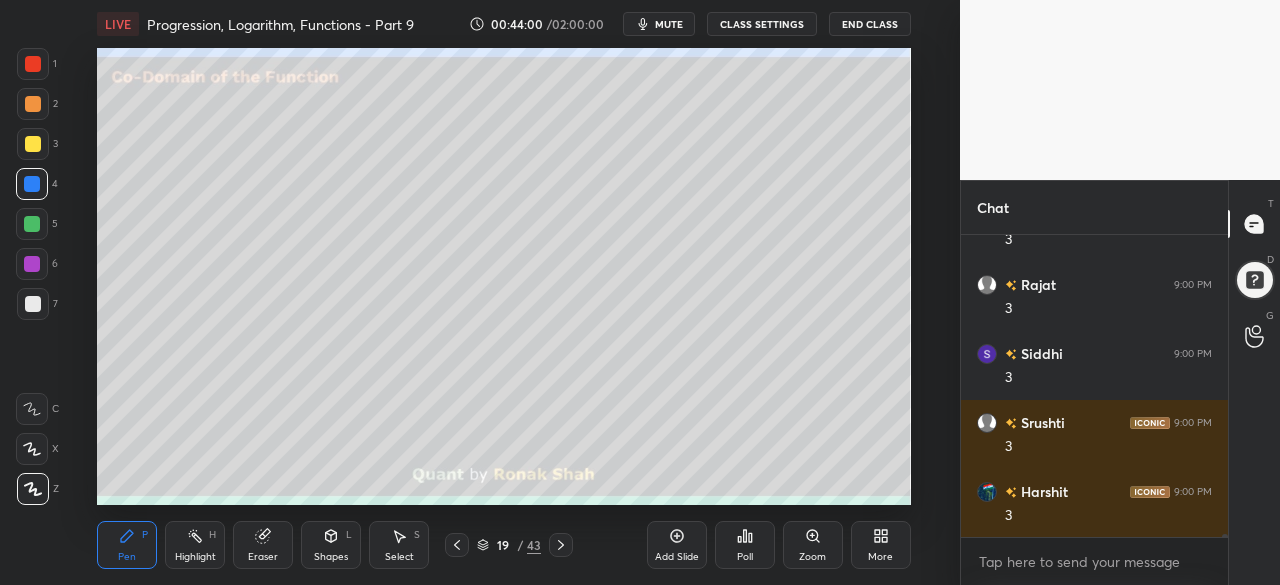 click at bounding box center (32, 264) 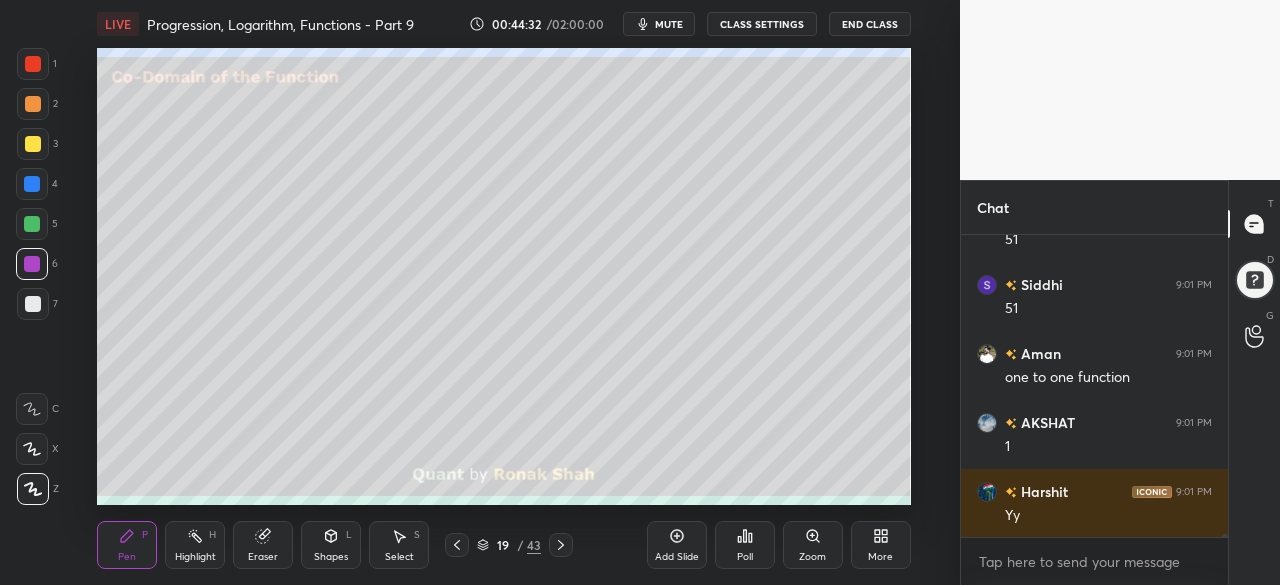 scroll, scrollTop: 30164, scrollLeft: 0, axis: vertical 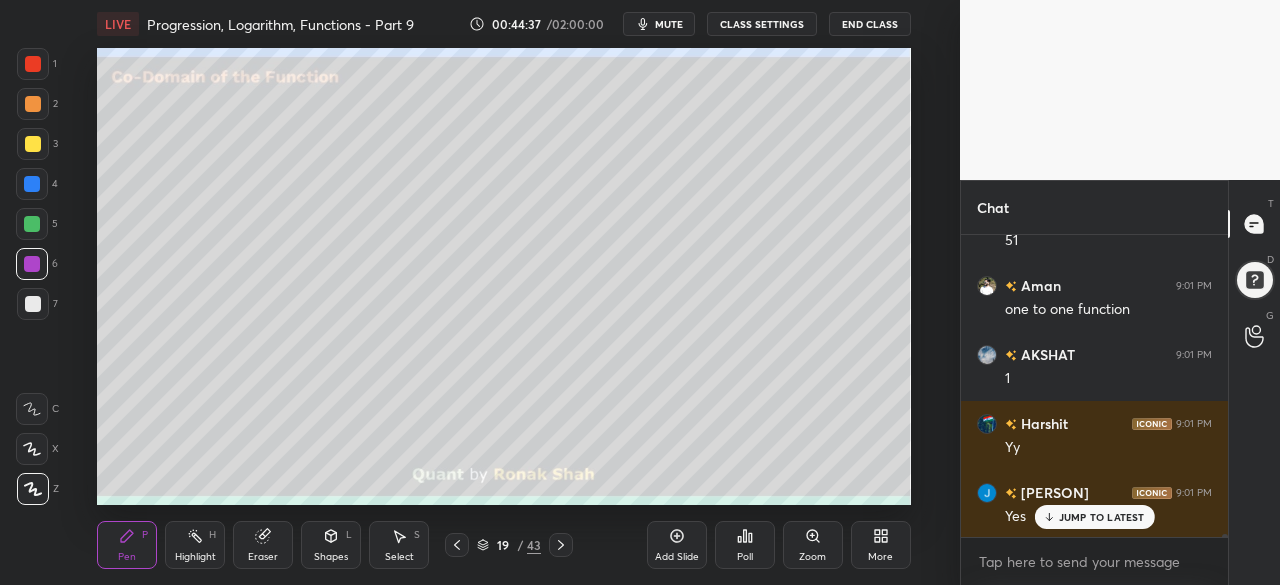 click at bounding box center (33, 304) 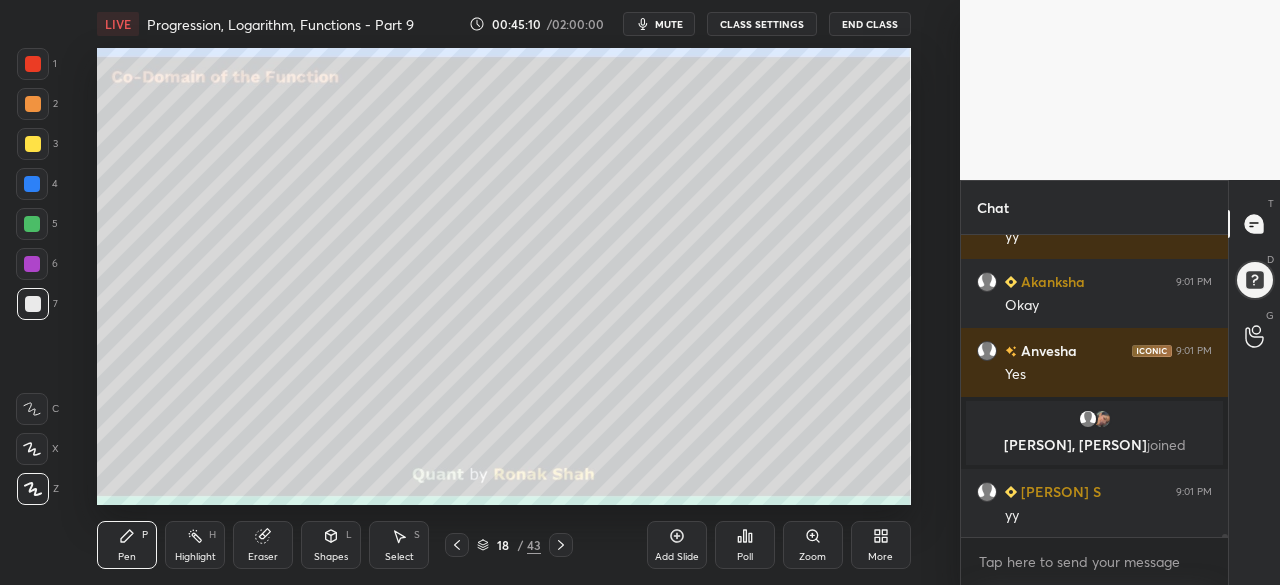 scroll, scrollTop: 28092, scrollLeft: 0, axis: vertical 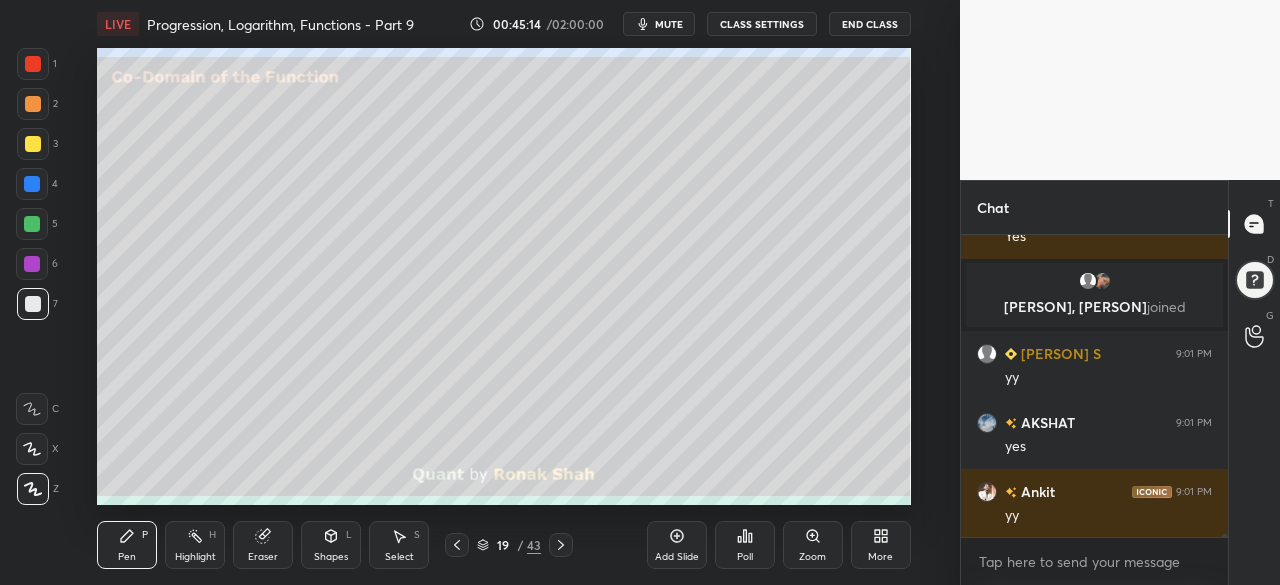 click on "Select S" at bounding box center (399, 545) 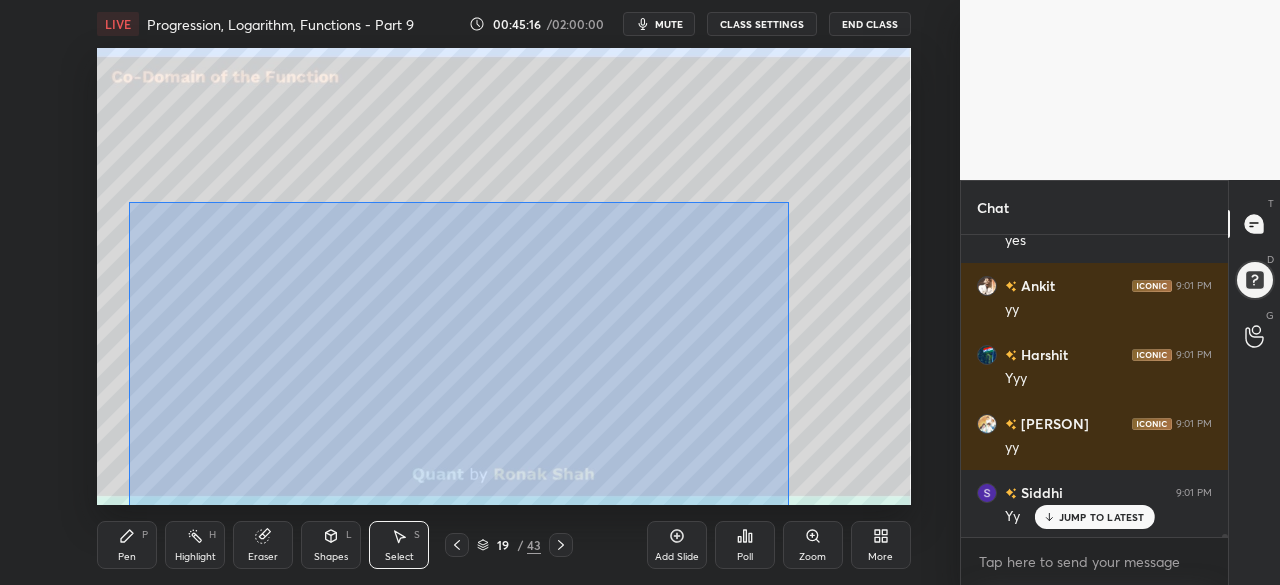 scroll, scrollTop: 28574, scrollLeft: 0, axis: vertical 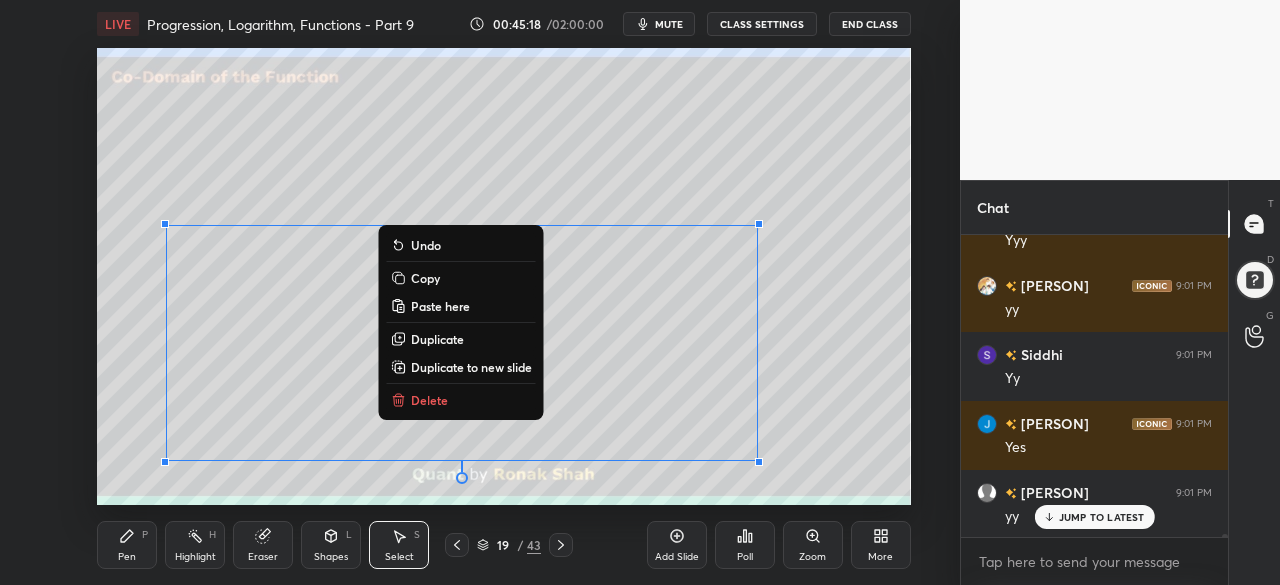 click on "0 ° Undo Copy Paste here Duplicate Duplicate to new slide Delete" at bounding box center [503, 276] 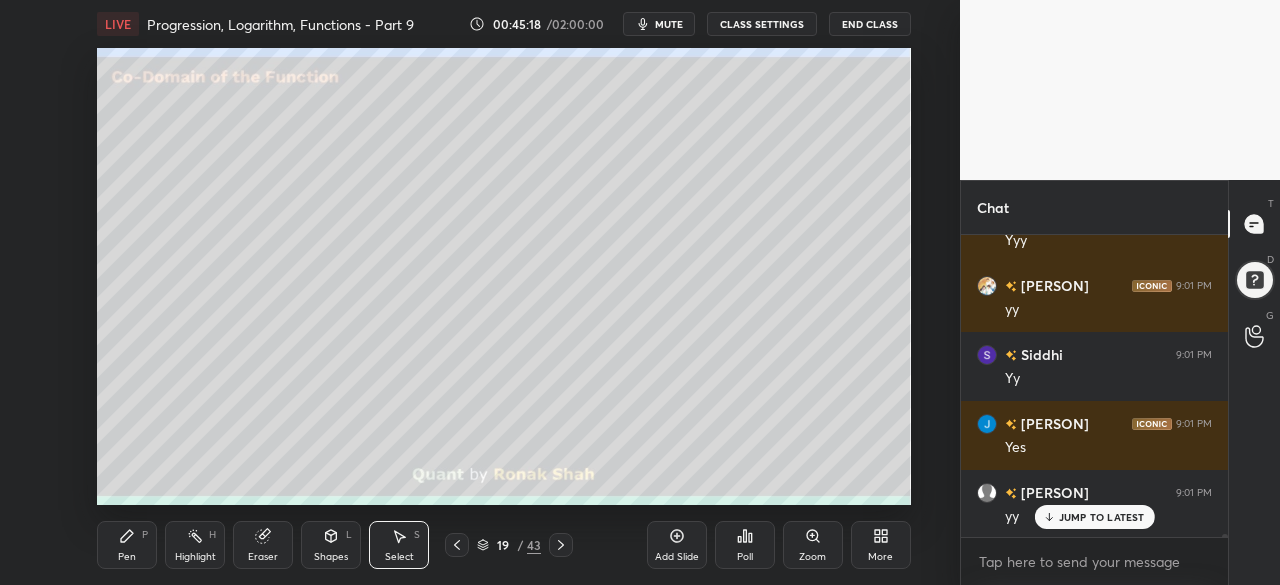 click on "Pen P" at bounding box center [127, 545] 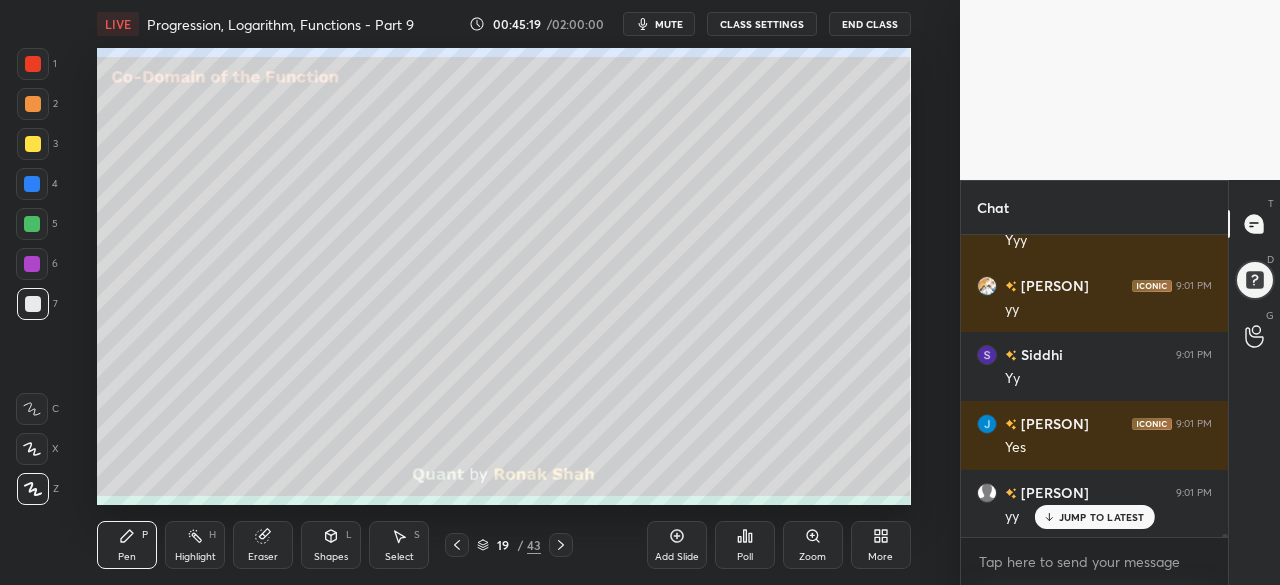 click on "Add Slide" at bounding box center [677, 545] 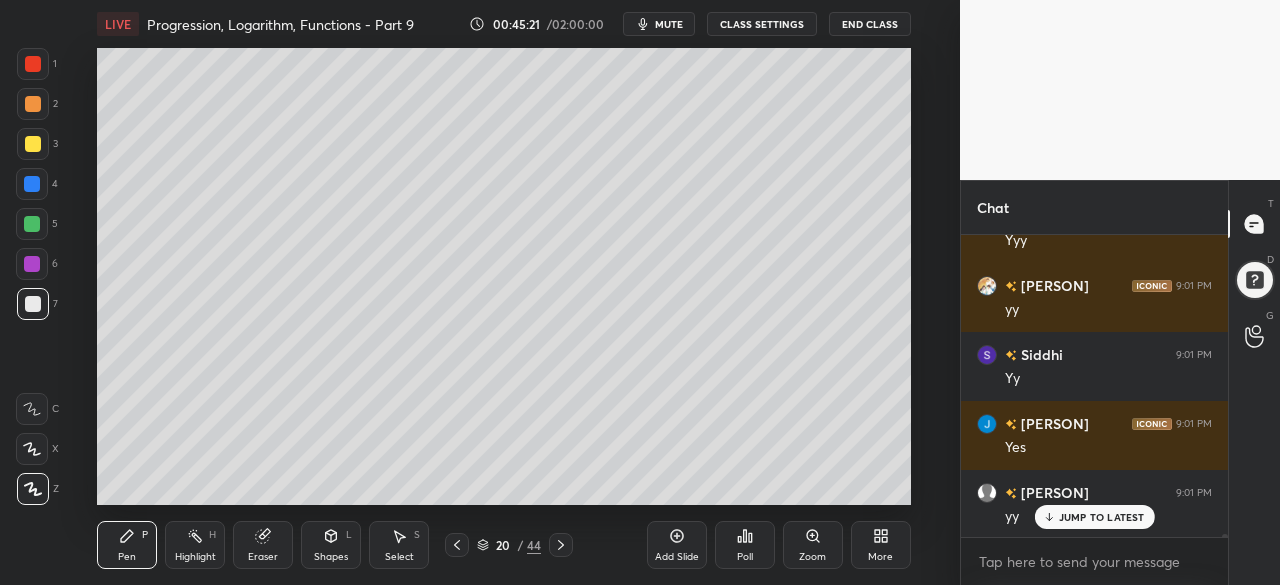 click at bounding box center (33, 144) 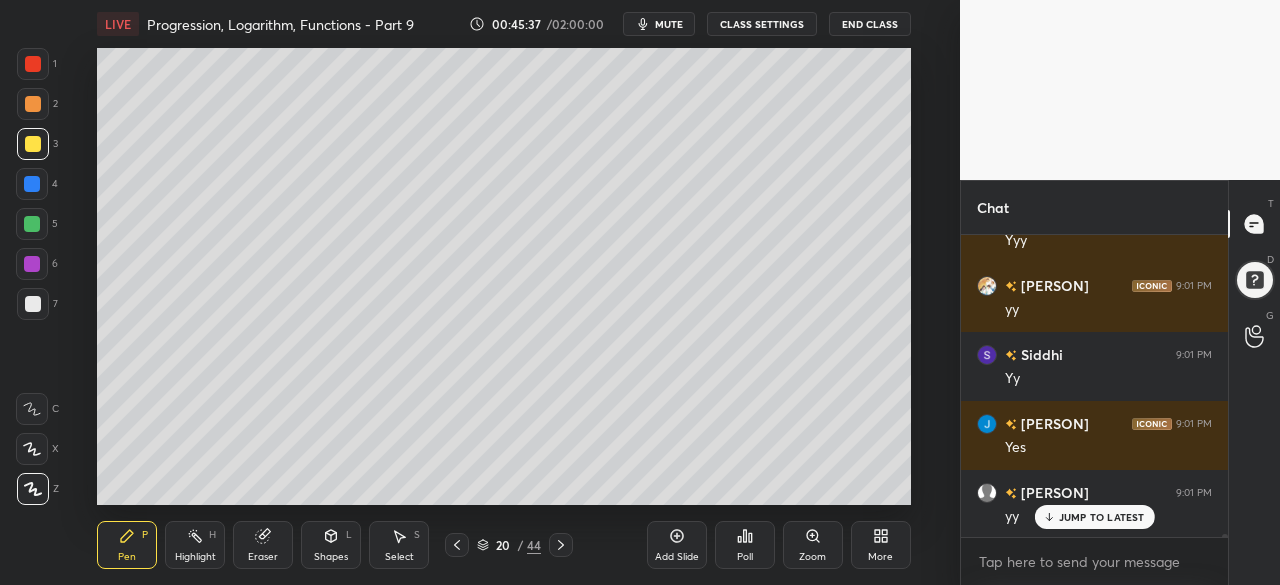 click at bounding box center (32, 184) 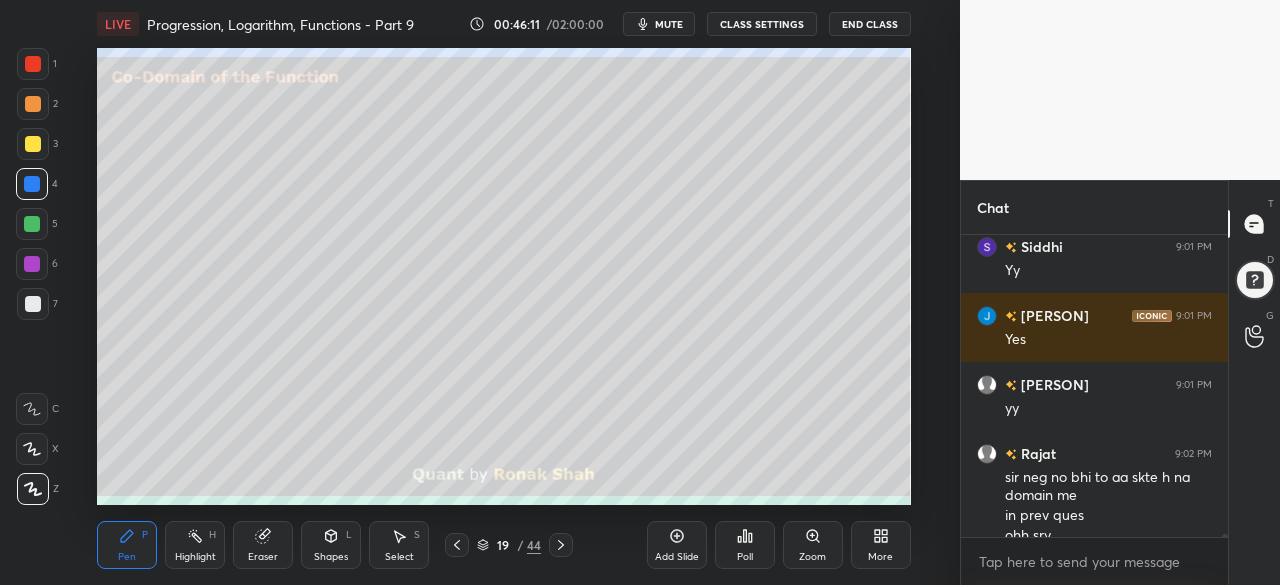 scroll, scrollTop: 28702, scrollLeft: 0, axis: vertical 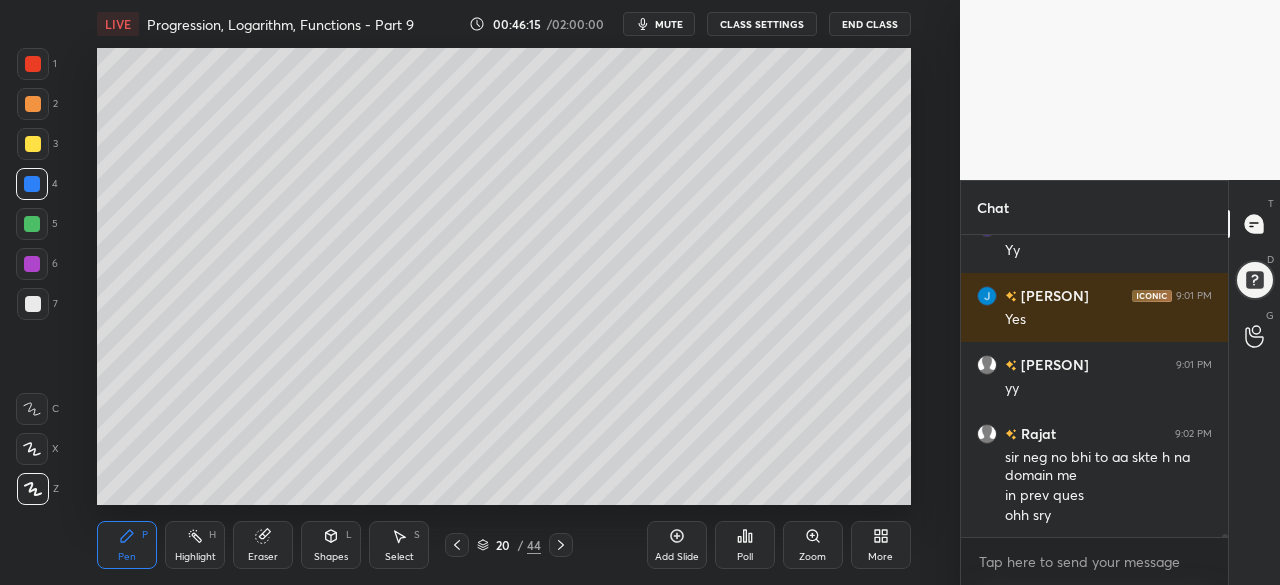 click at bounding box center [33, 144] 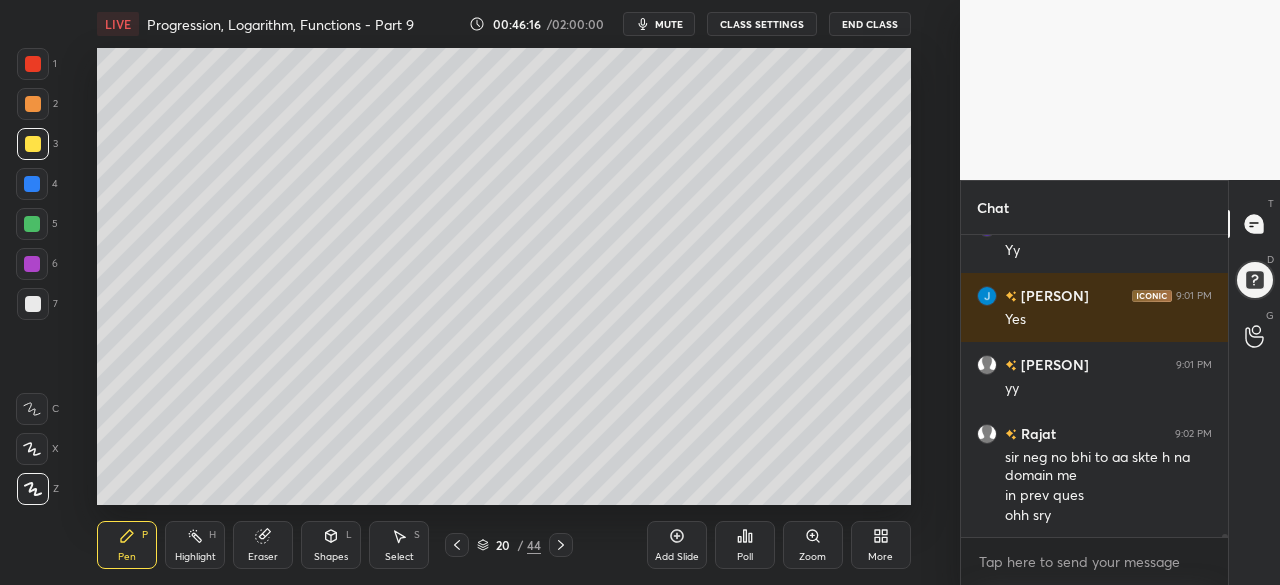 click at bounding box center (33, 64) 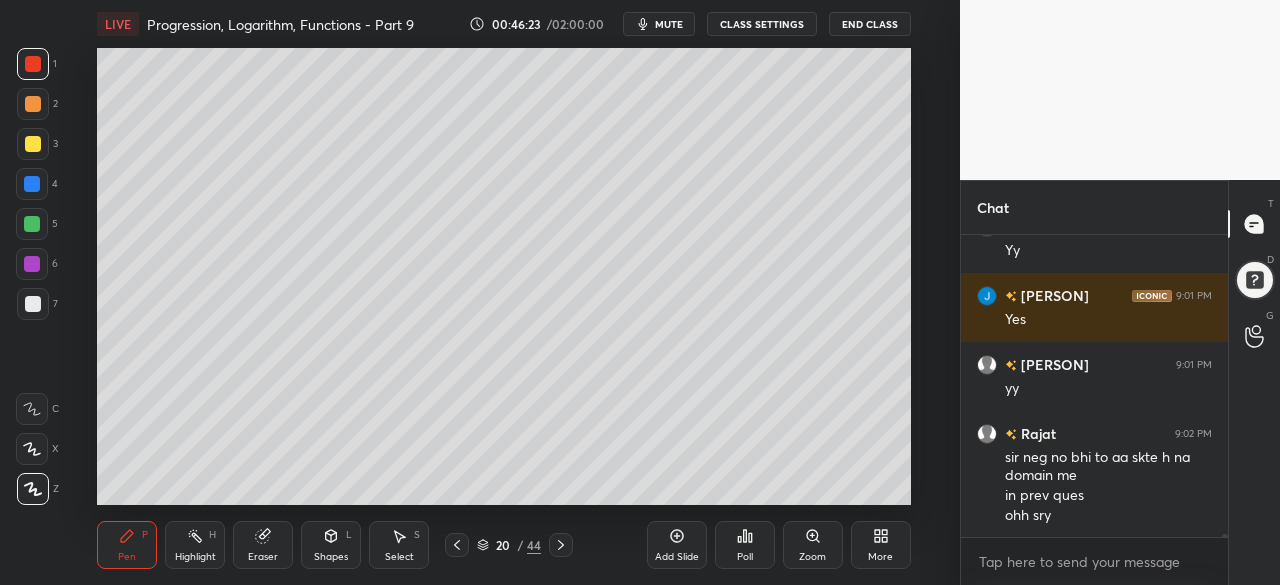 click on "Shapes L" at bounding box center [331, 545] 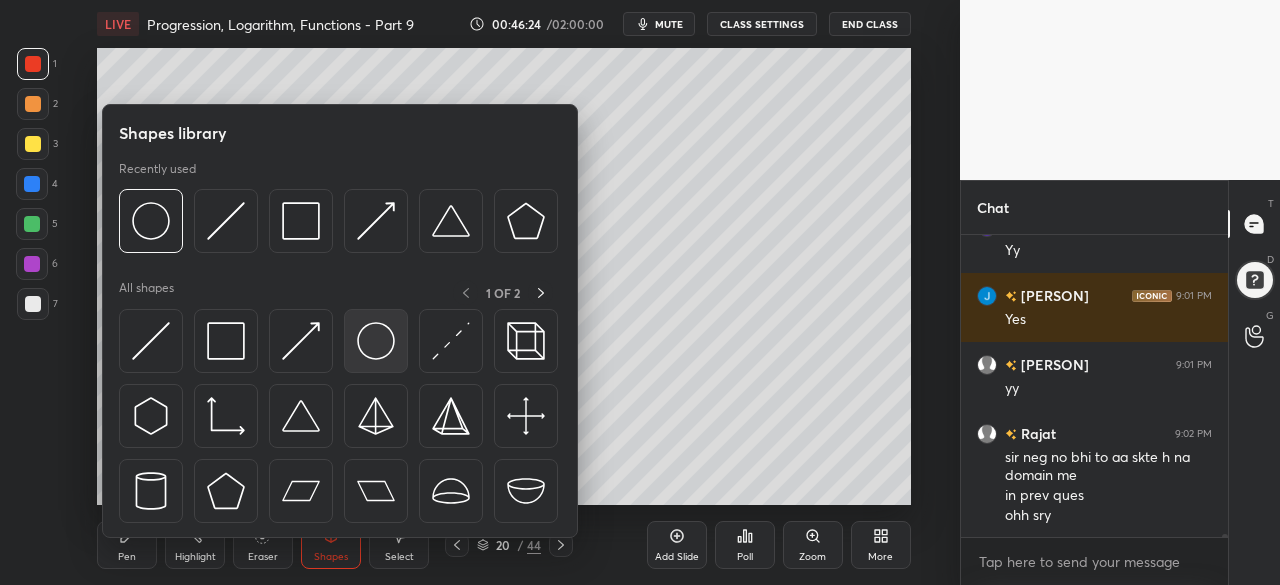 click at bounding box center [376, 341] 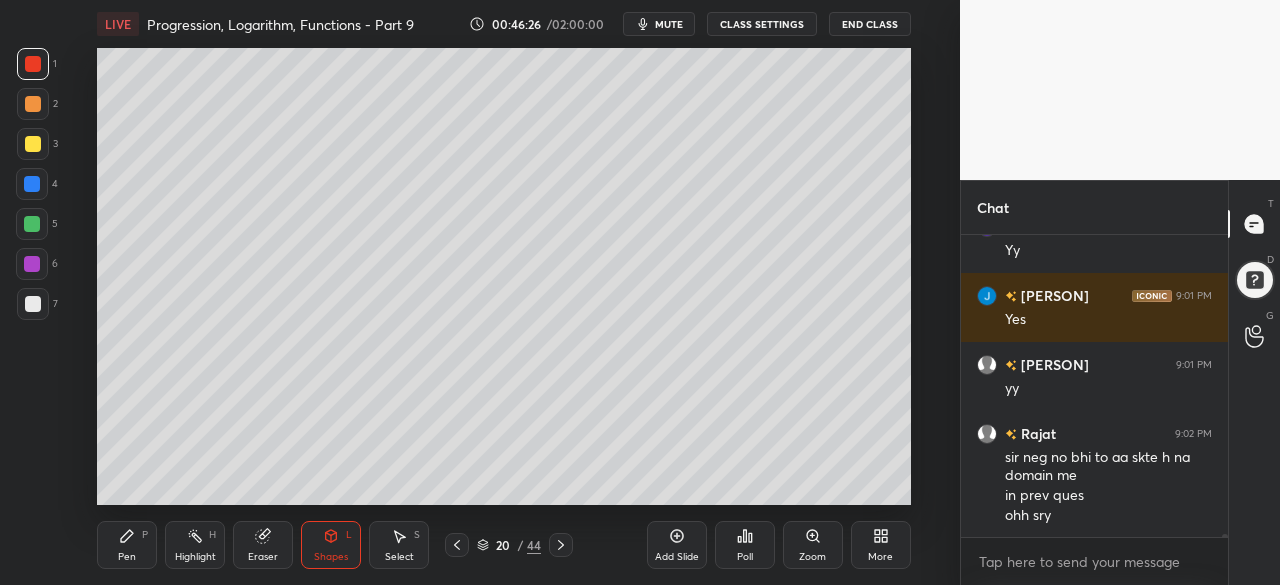 click 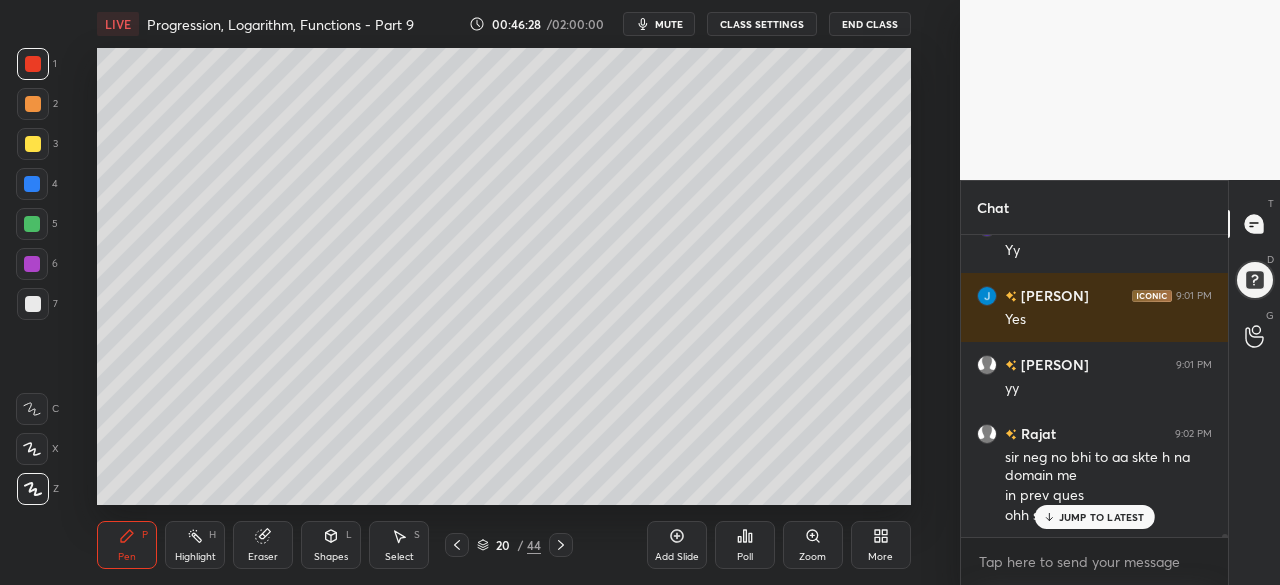 scroll, scrollTop: 28770, scrollLeft: 0, axis: vertical 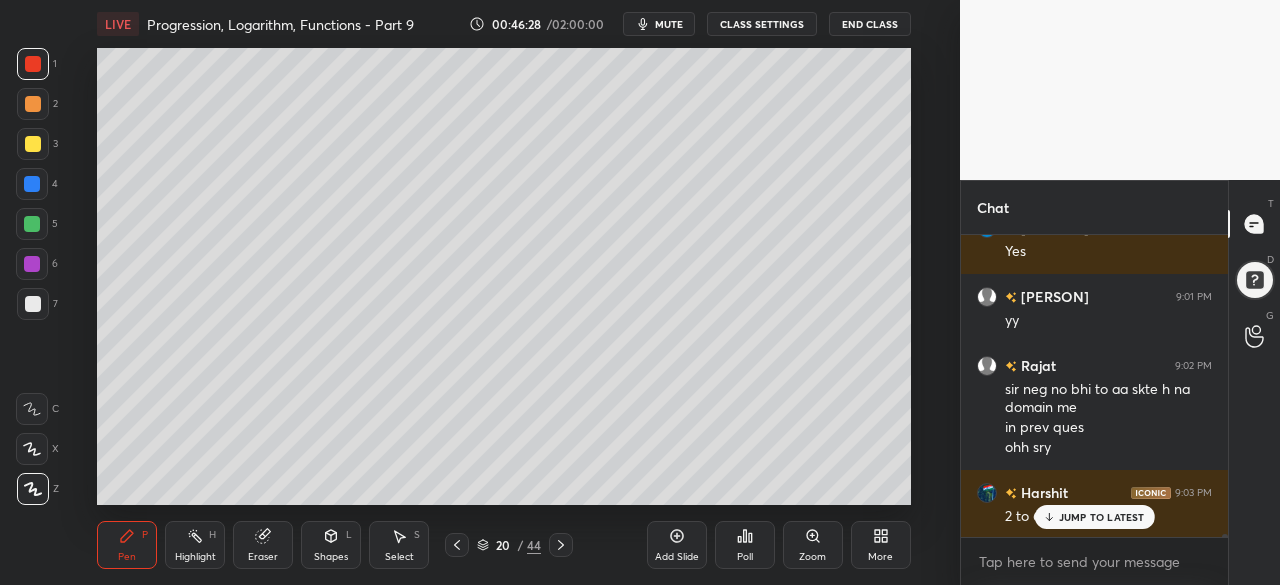 click at bounding box center (32, 184) 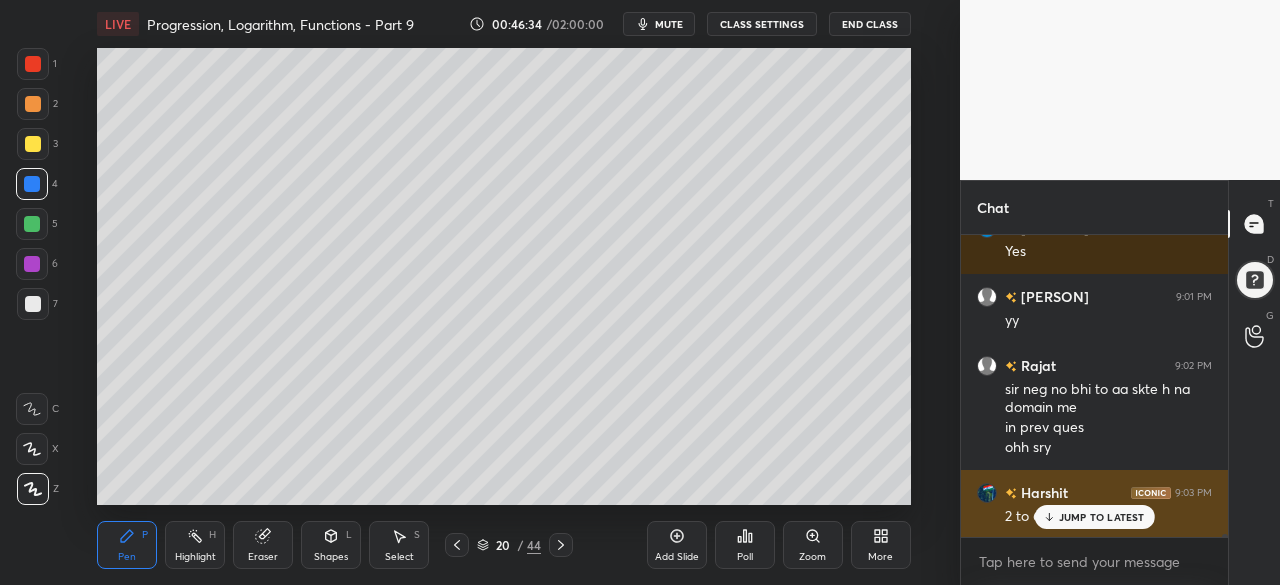 click on "JUMP TO LATEST" at bounding box center [1102, 517] 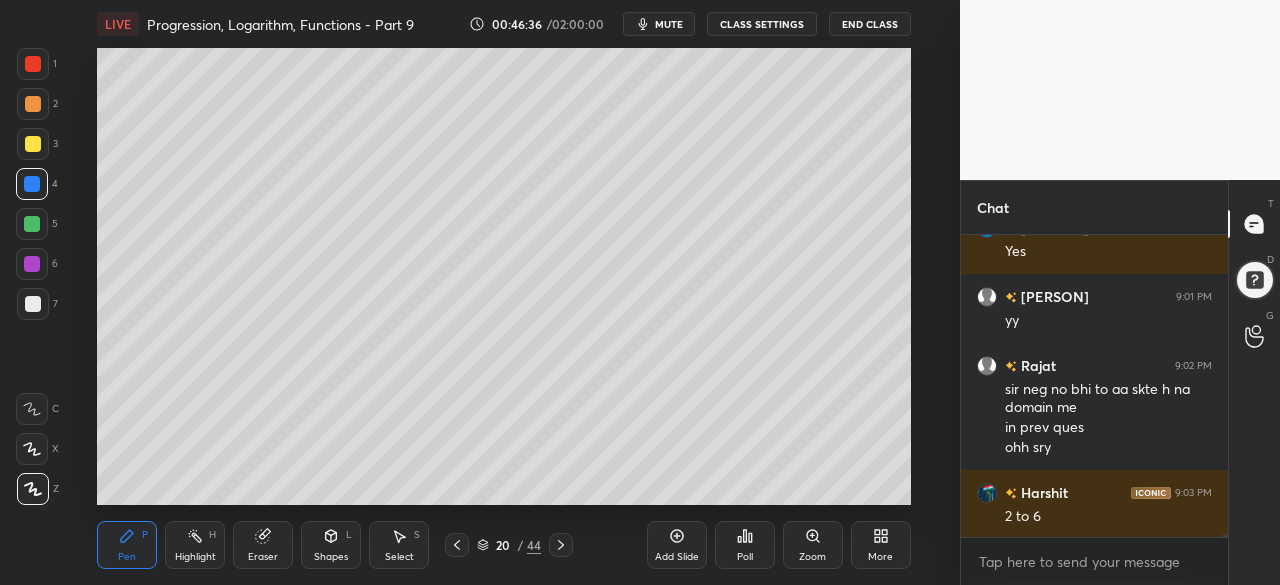 click at bounding box center (32, 224) 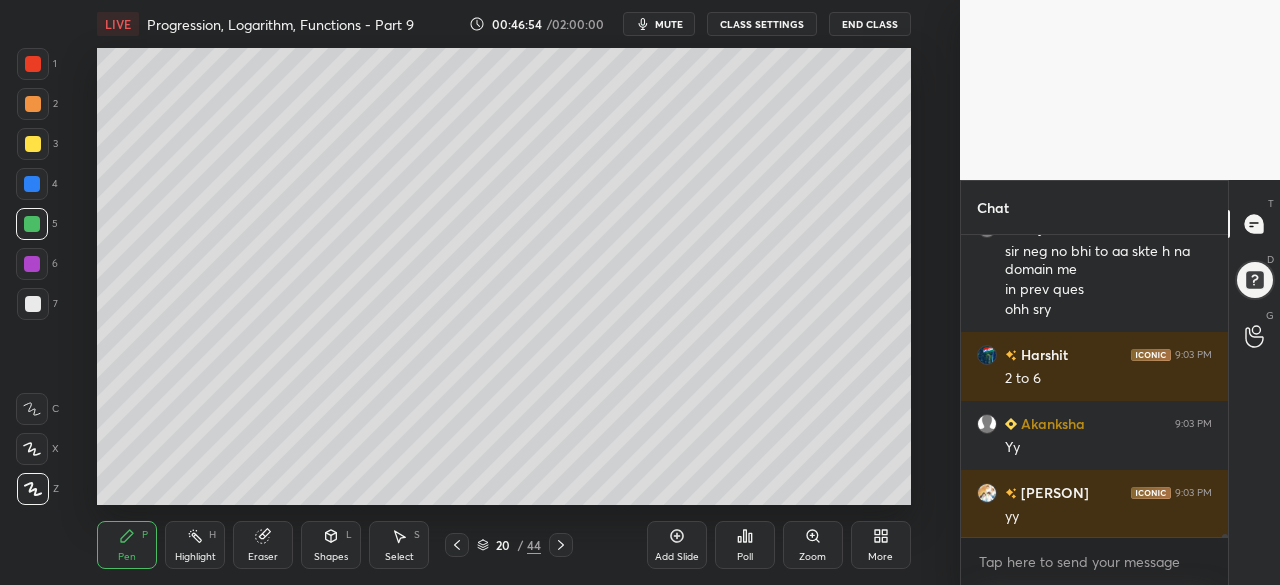 scroll, scrollTop: 29046, scrollLeft: 0, axis: vertical 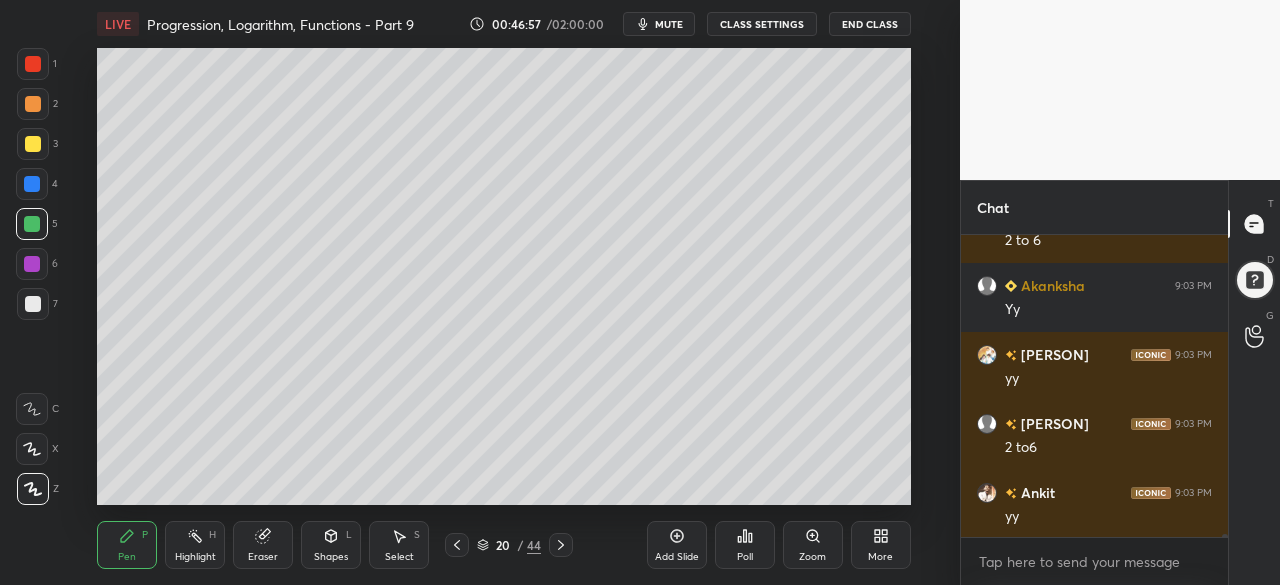 click on "Shapes" at bounding box center [331, 557] 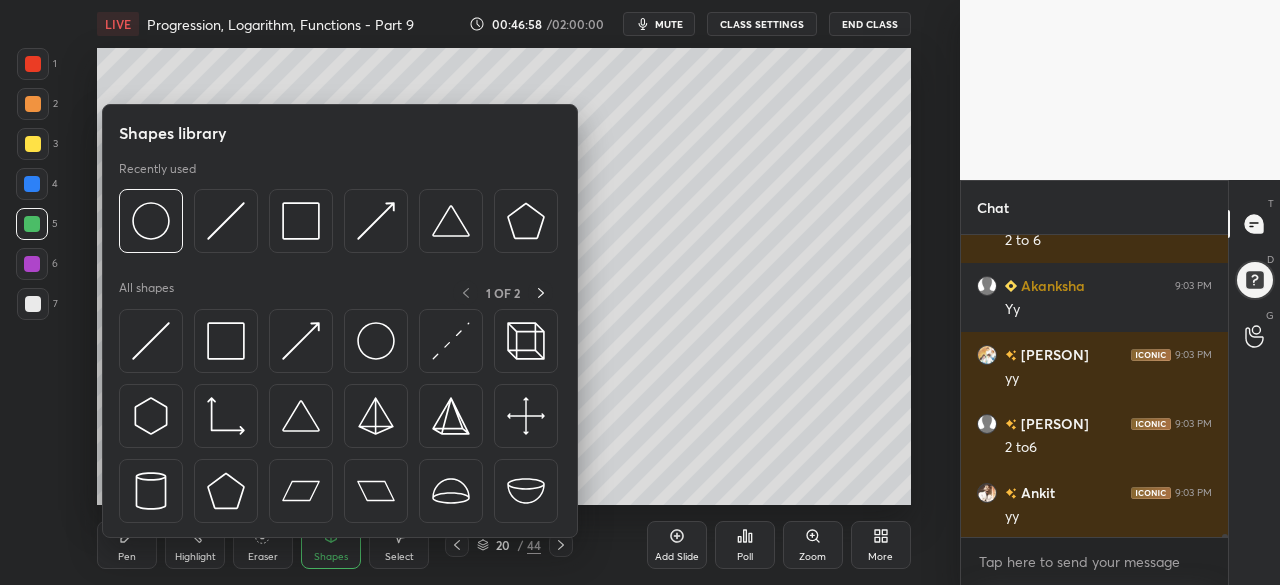 click at bounding box center [301, 341] 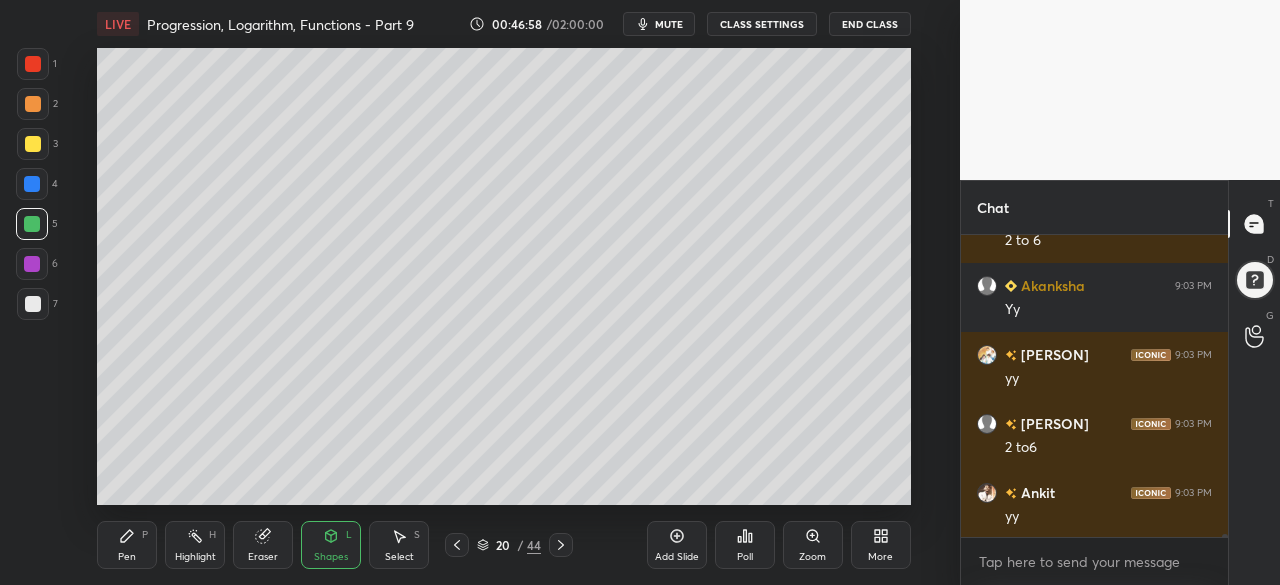 scroll, scrollTop: 29116, scrollLeft: 0, axis: vertical 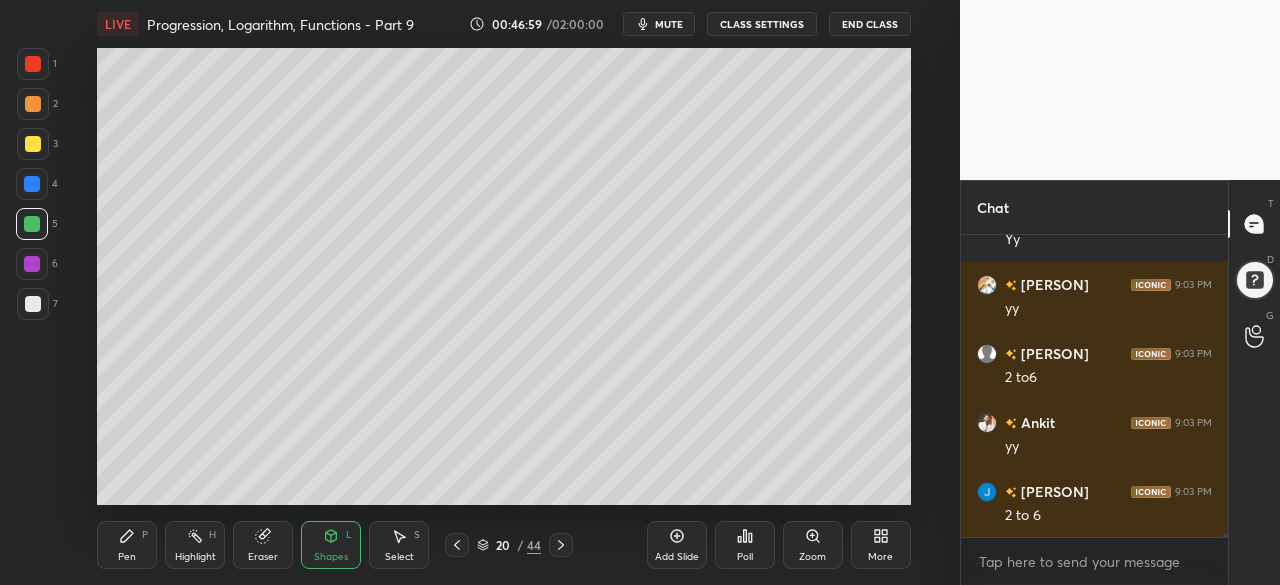 click at bounding box center (33, 144) 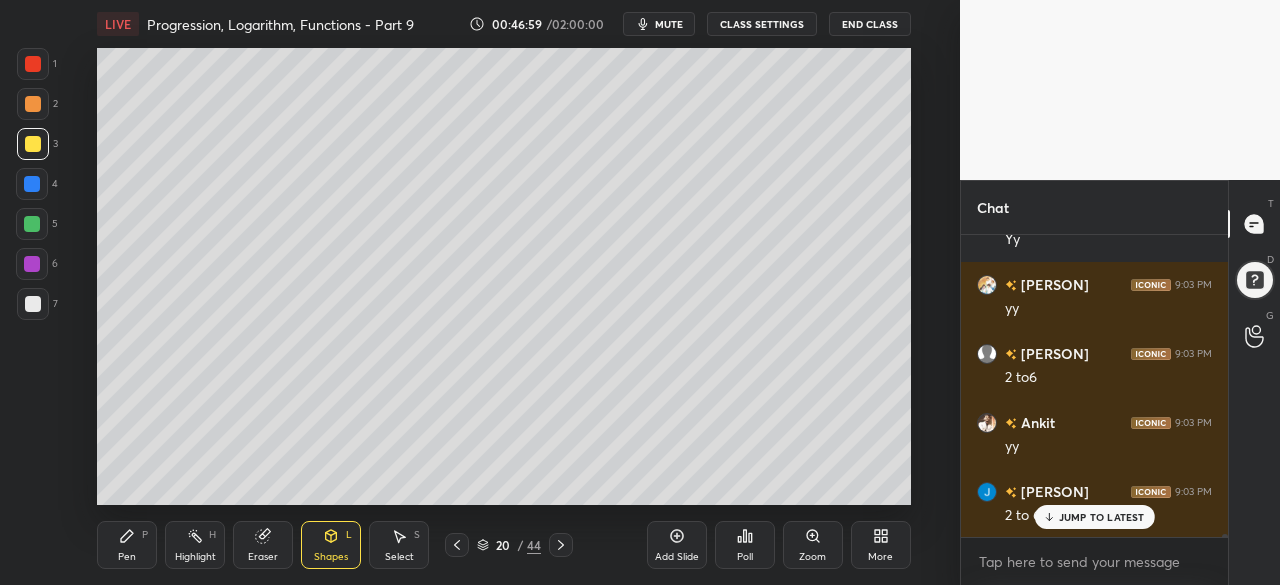 scroll, scrollTop: 29184, scrollLeft: 0, axis: vertical 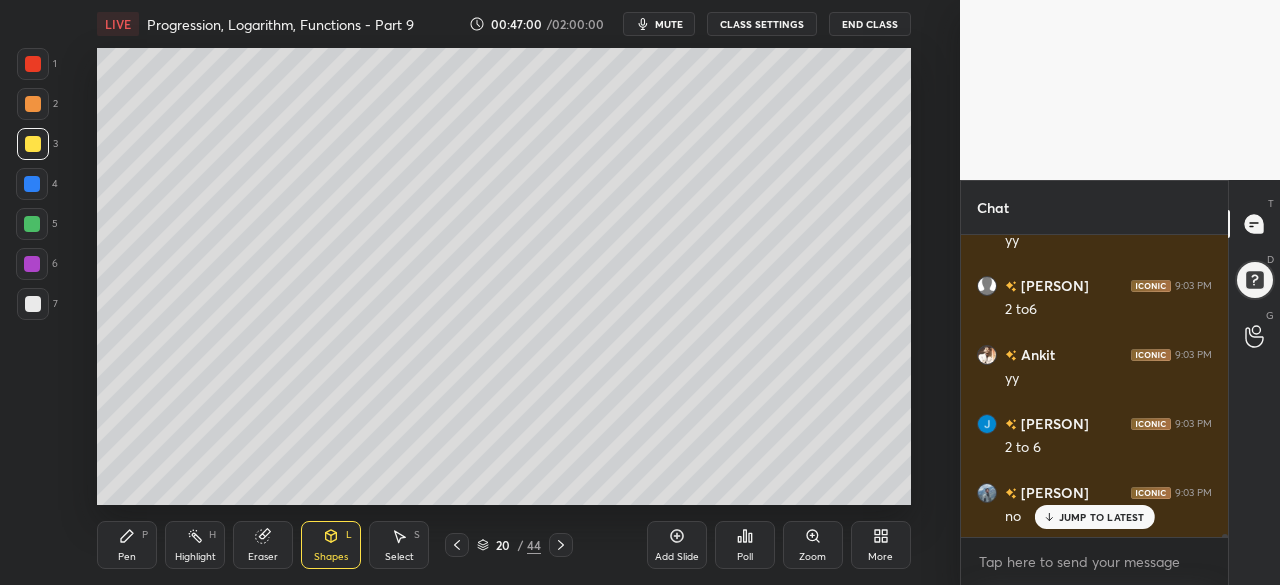 click at bounding box center [32, 264] 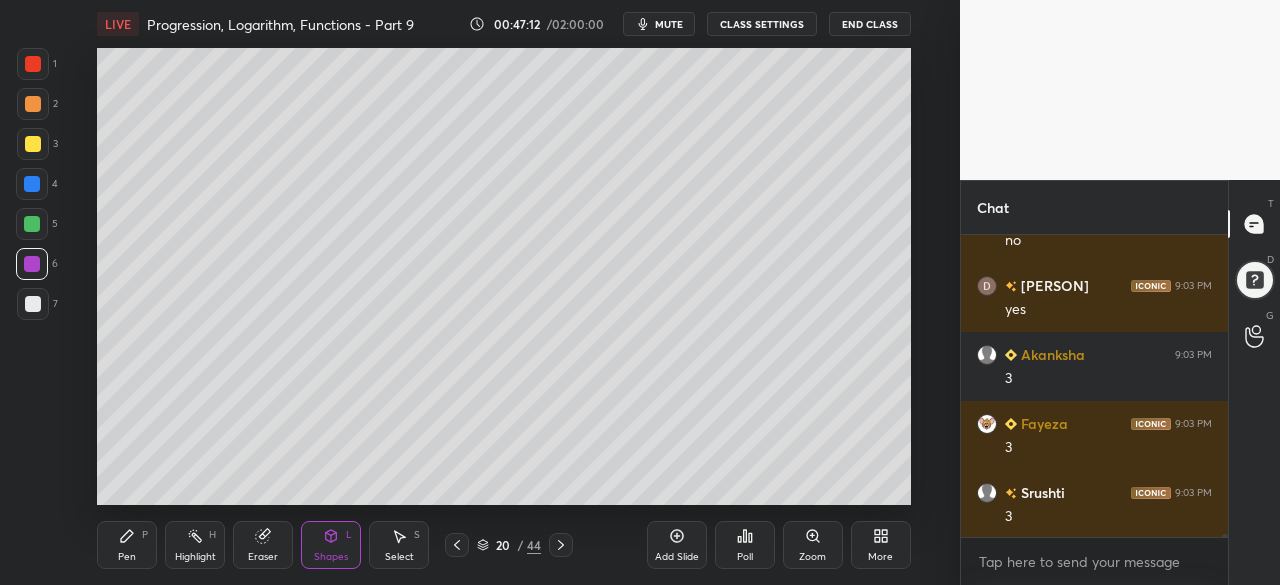 scroll, scrollTop: 29530, scrollLeft: 0, axis: vertical 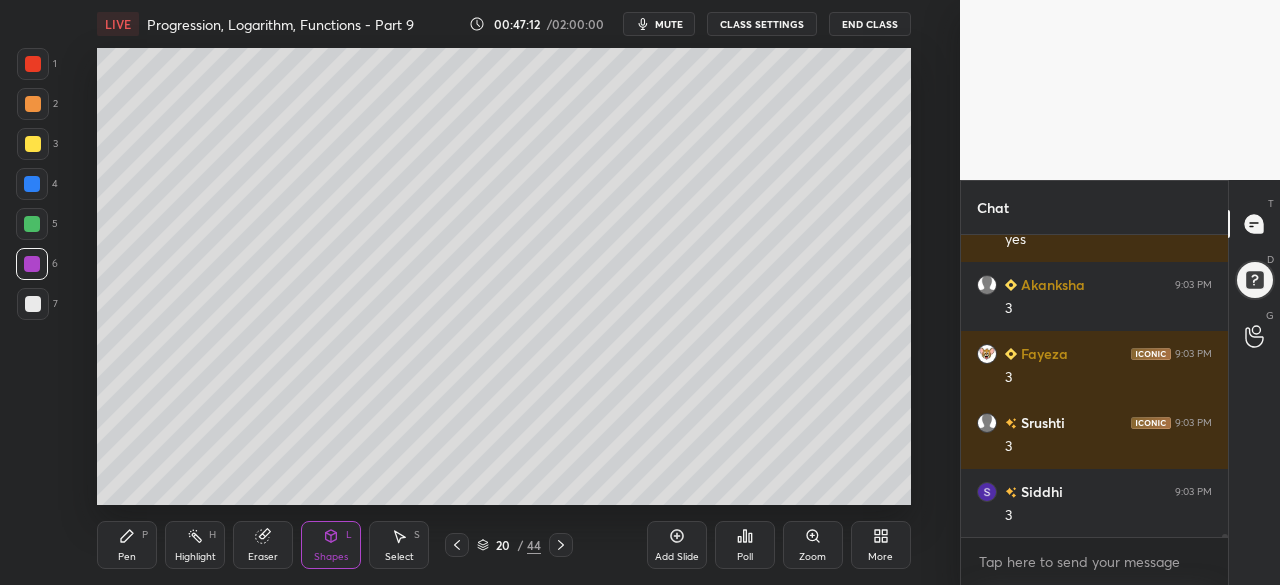 click on "Shapes L" at bounding box center (331, 545) 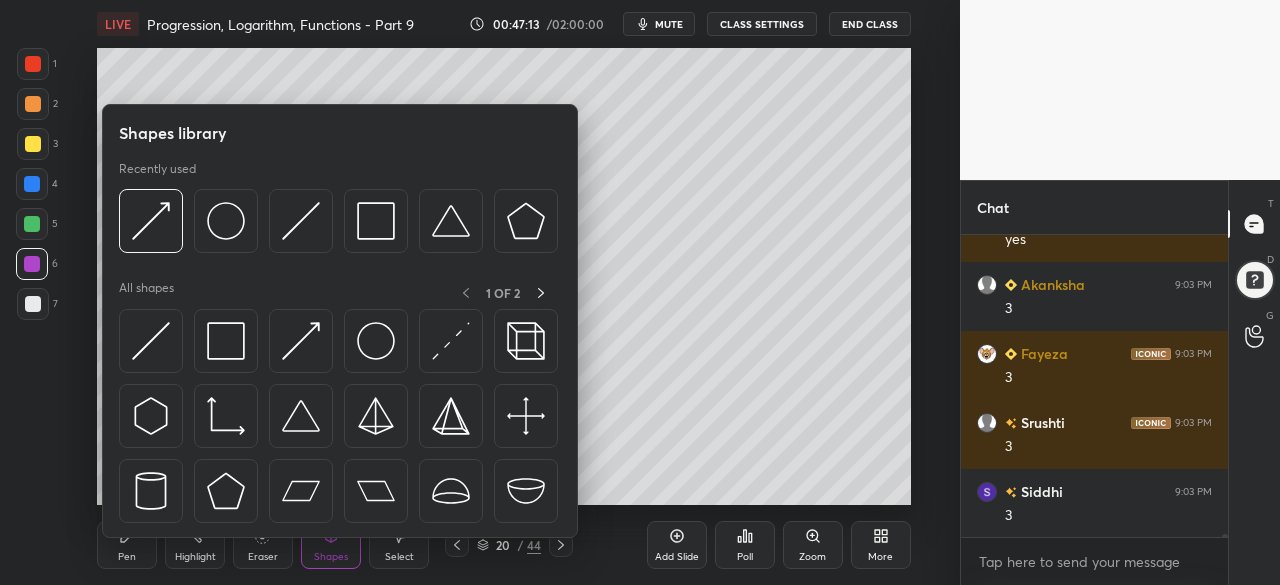 click at bounding box center [376, 341] 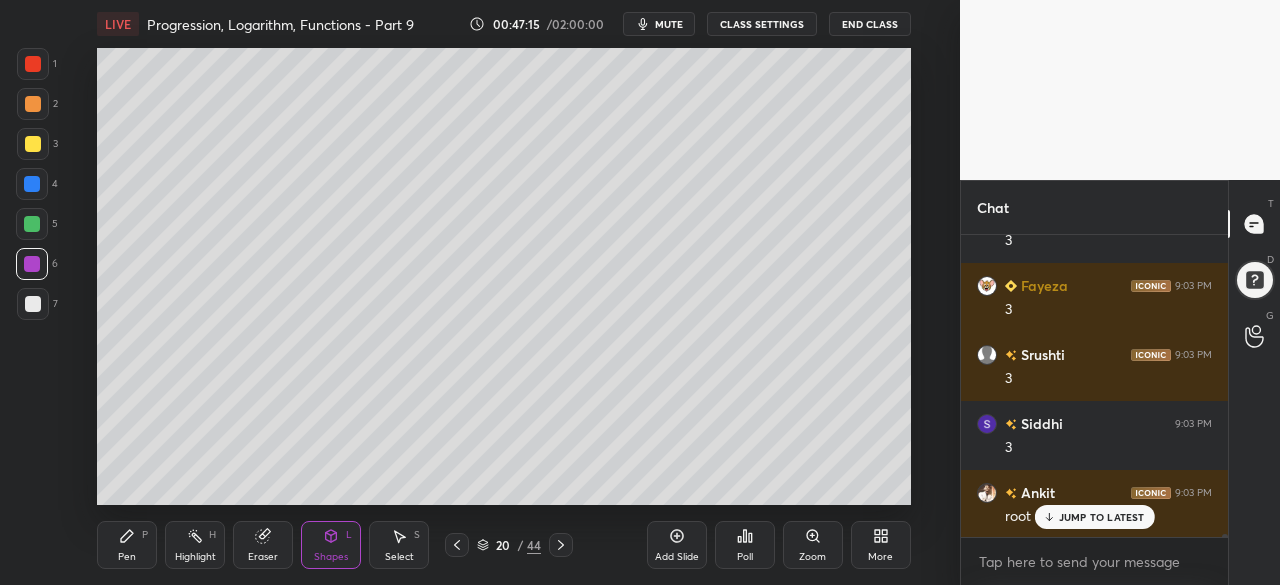 click at bounding box center [33, 104] 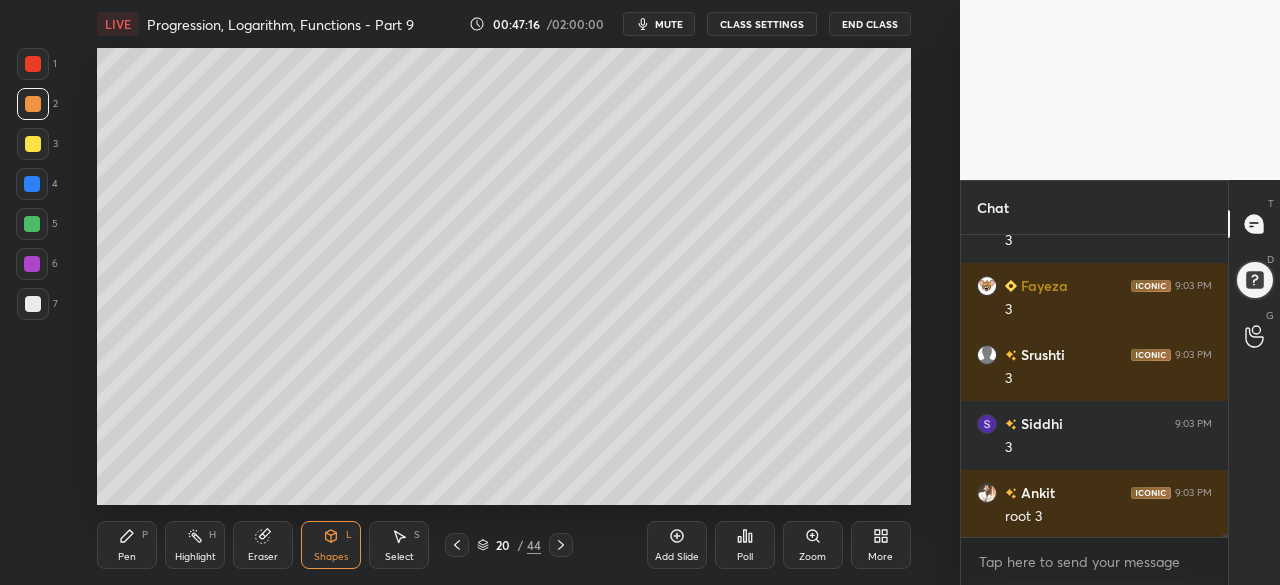 scroll, scrollTop: 29668, scrollLeft: 0, axis: vertical 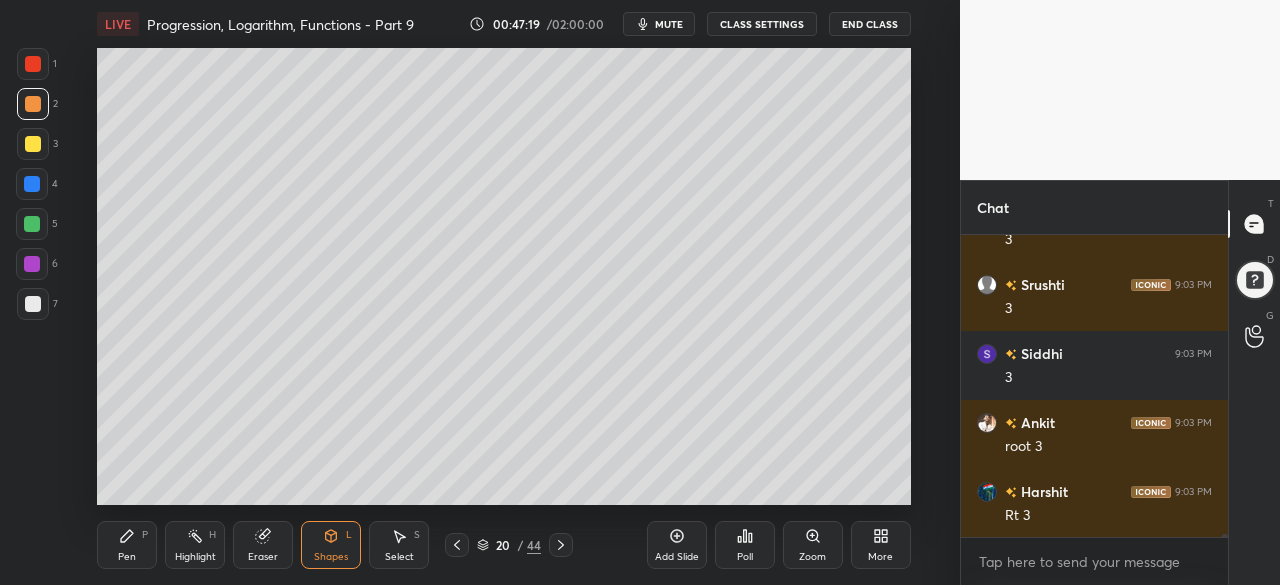 click 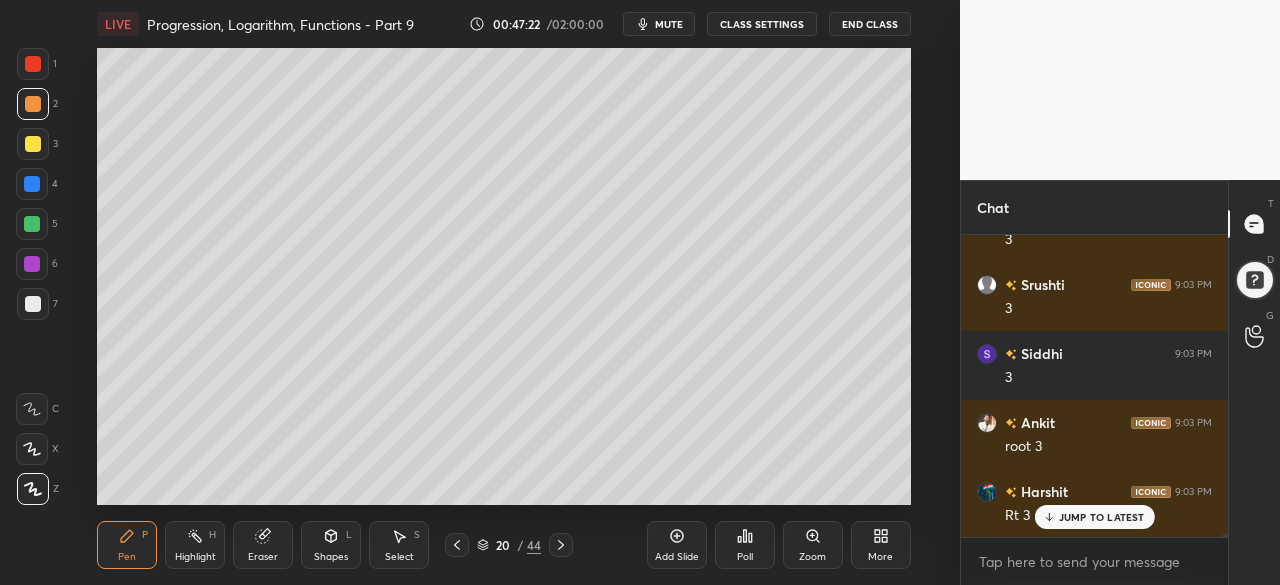 scroll, scrollTop: 29736, scrollLeft: 0, axis: vertical 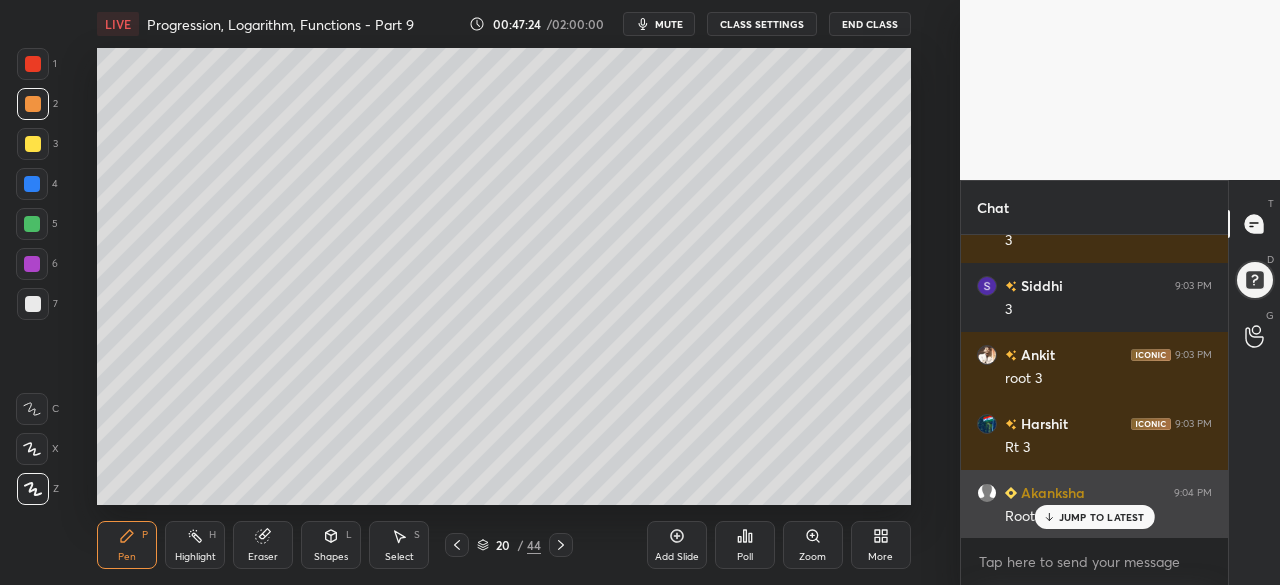 click on "JUMP TO LATEST" at bounding box center (1102, 517) 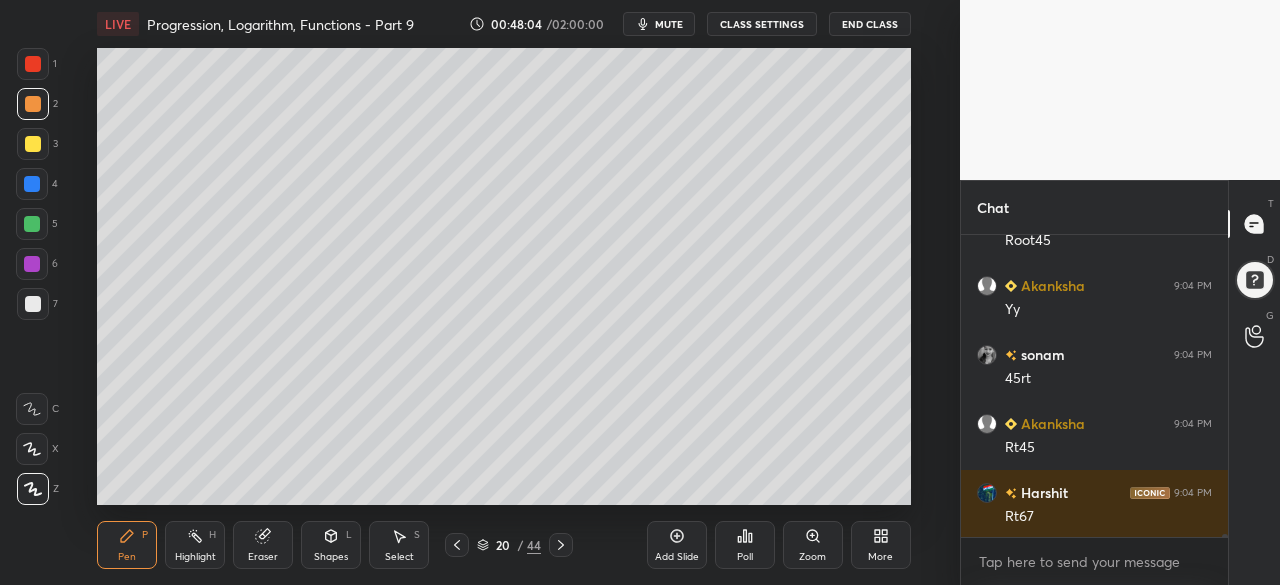 scroll, scrollTop: 30772, scrollLeft: 0, axis: vertical 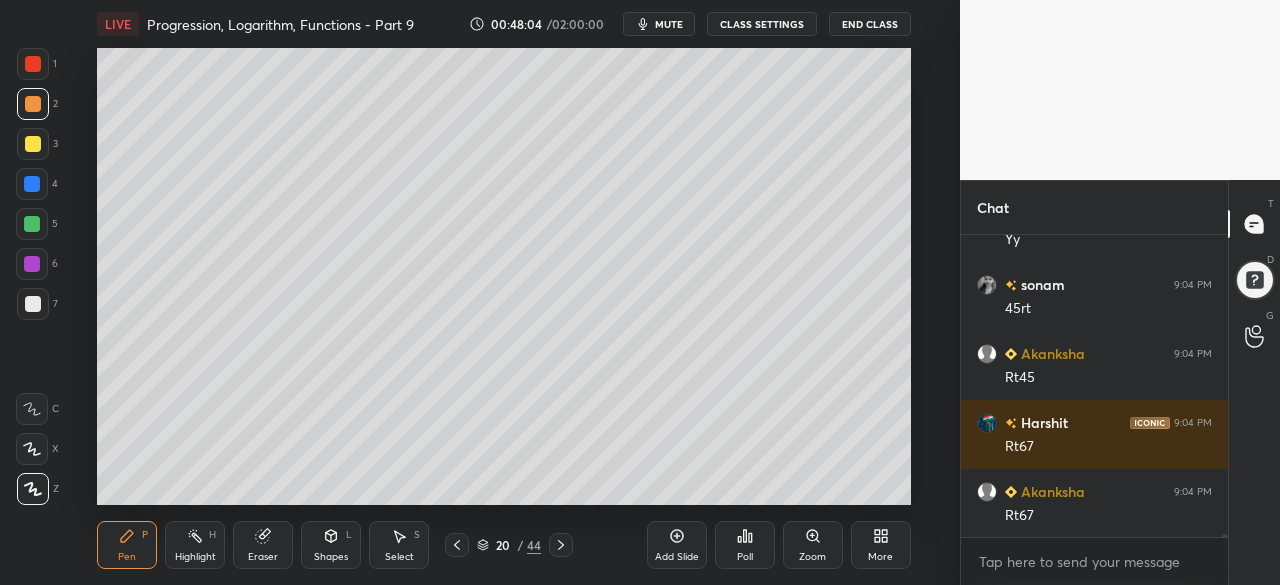 click at bounding box center (32, 184) 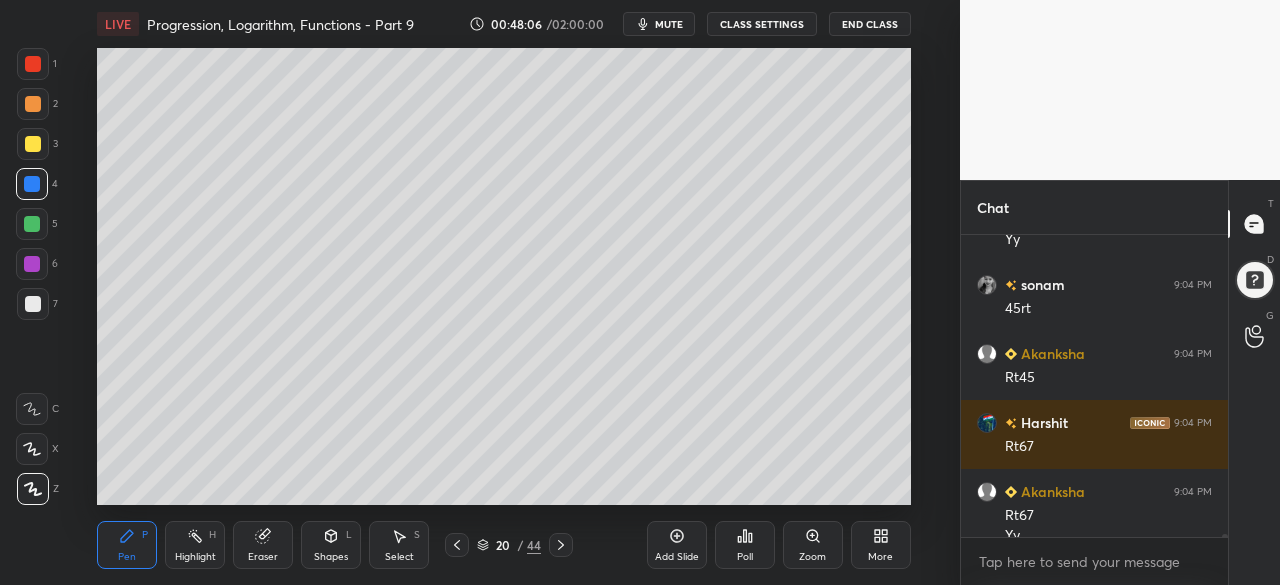 click at bounding box center [32, 224] 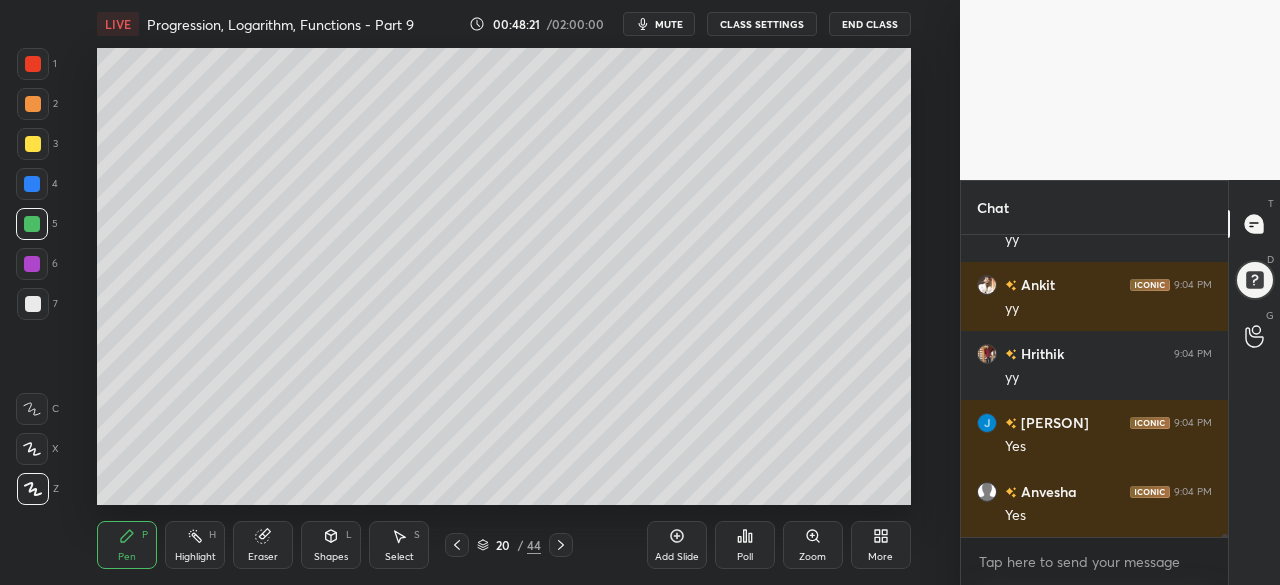 scroll, scrollTop: 31620, scrollLeft: 0, axis: vertical 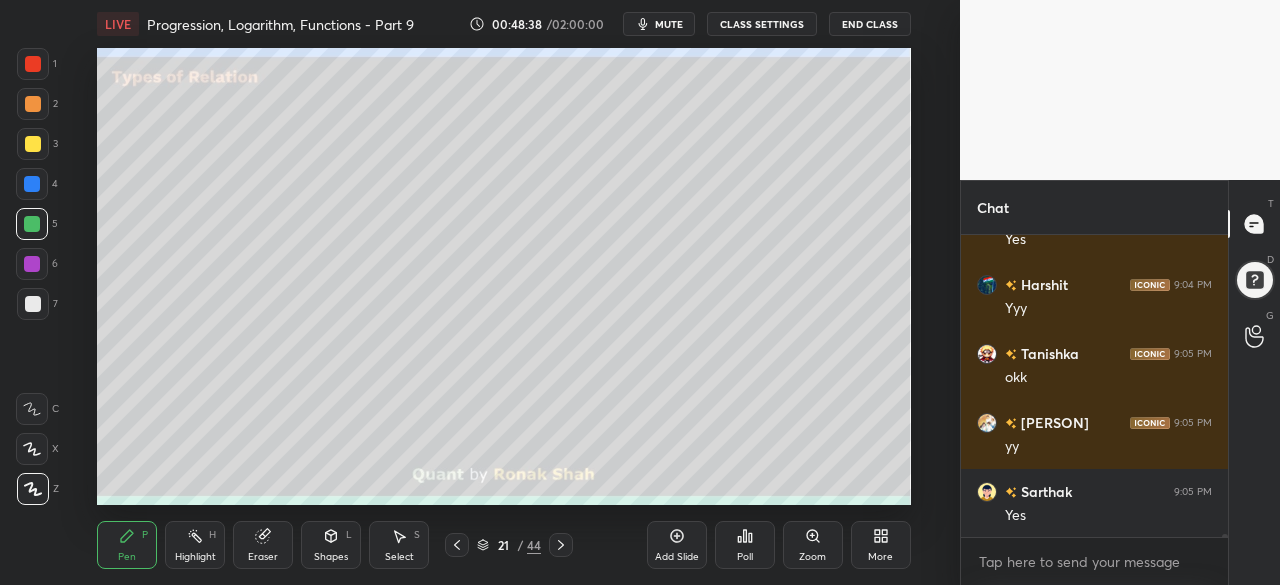 click at bounding box center (33, 144) 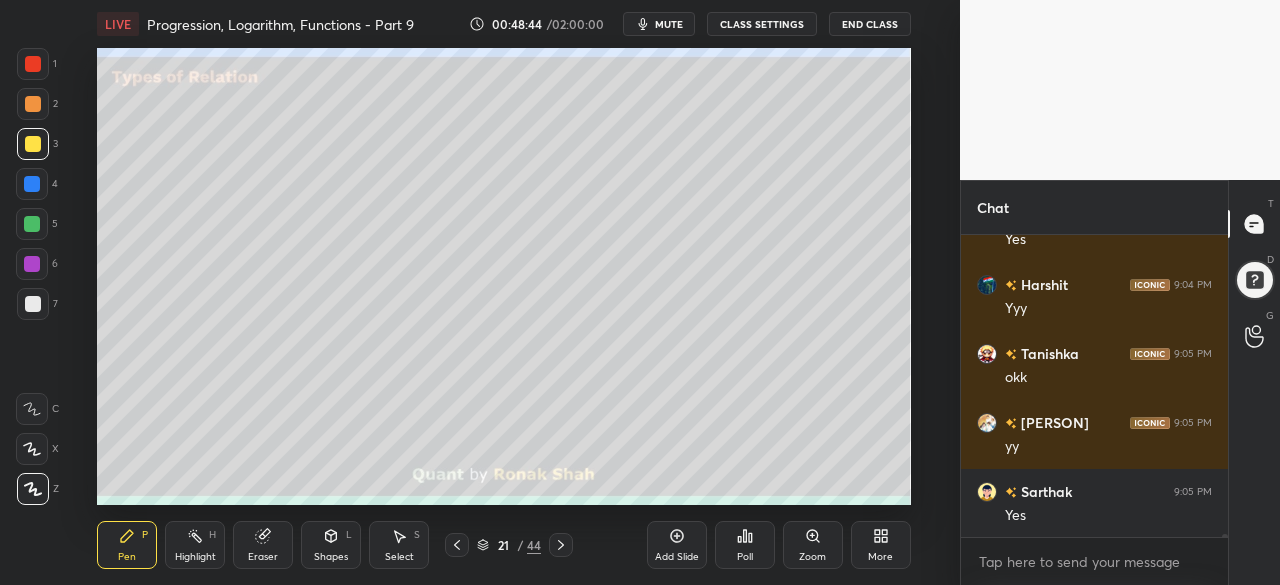 click at bounding box center [32, 184] 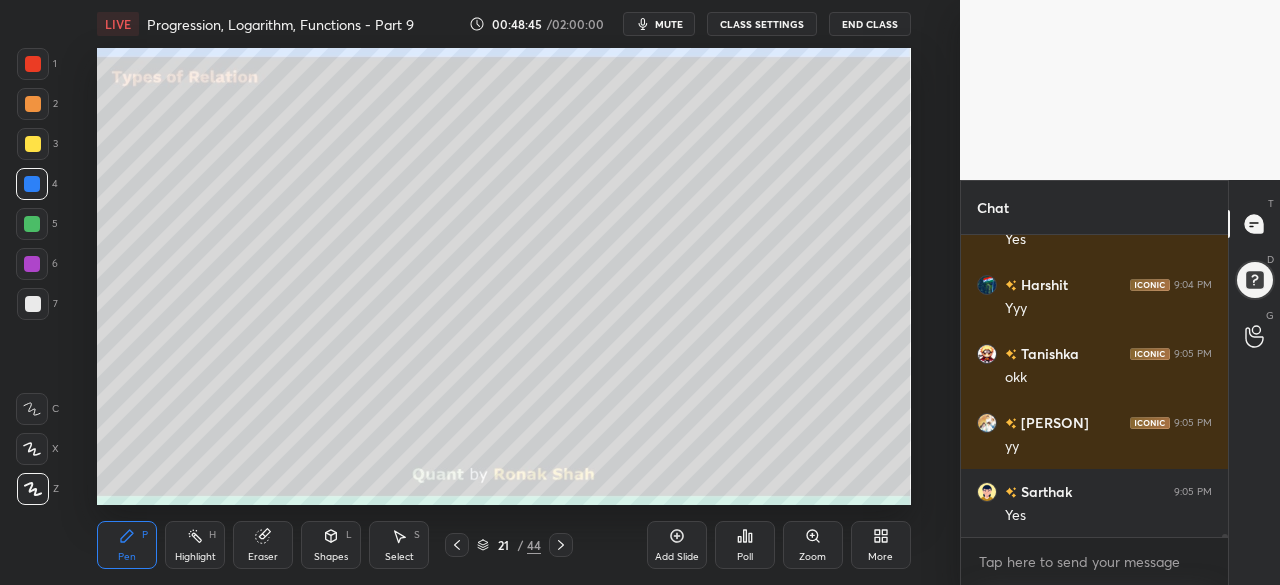 click at bounding box center (33, 64) 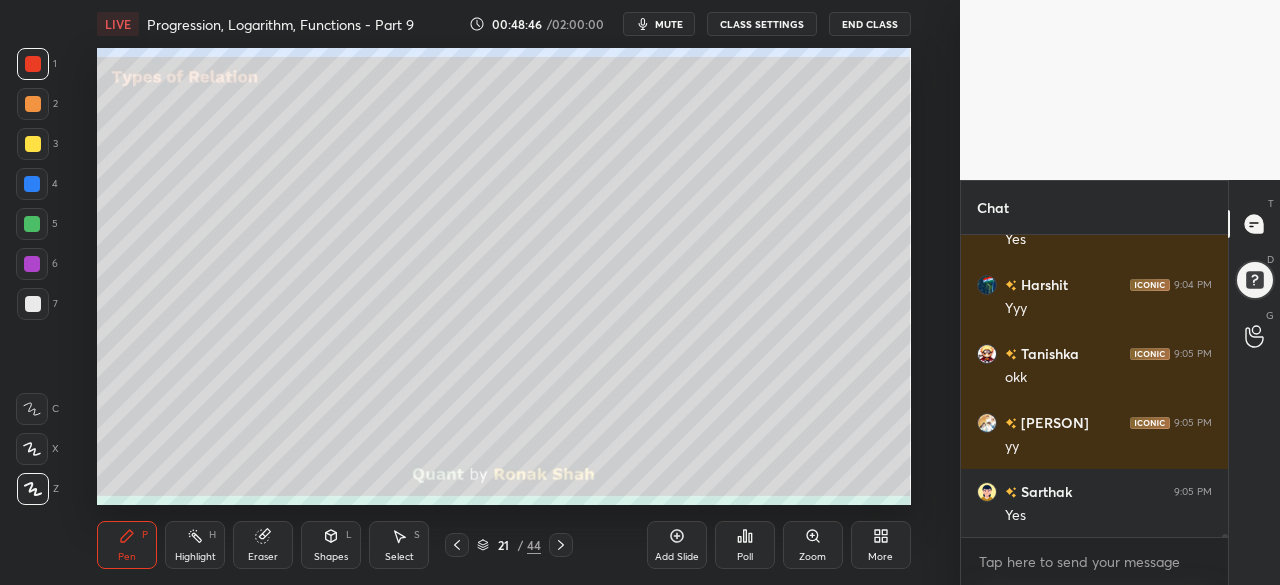 click 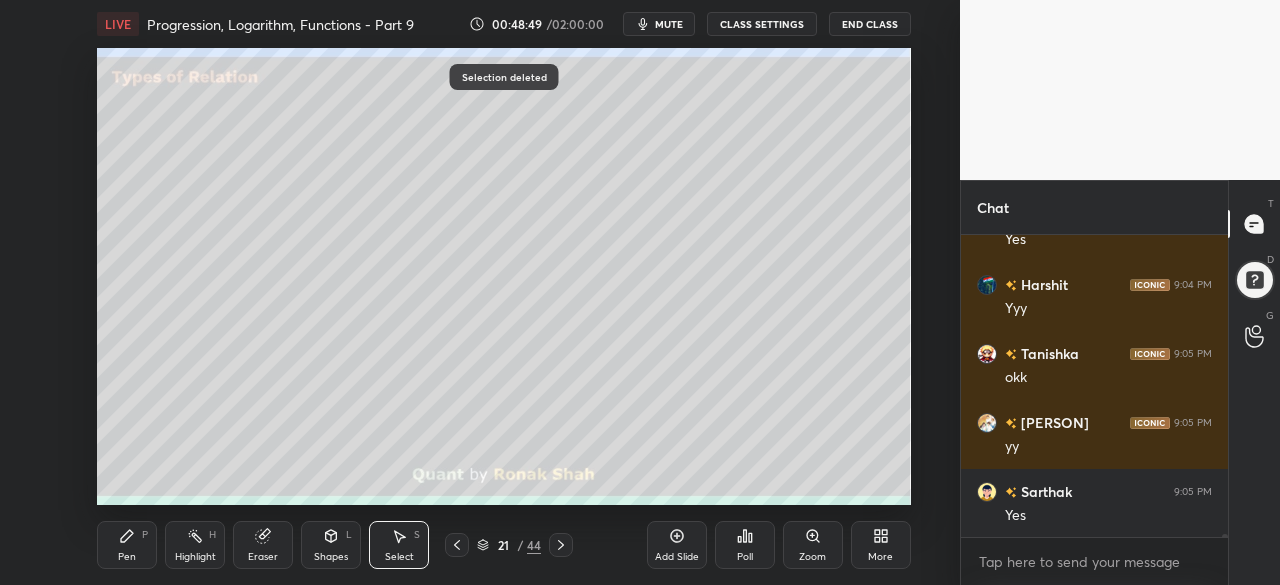 click on "Pen P" at bounding box center (127, 545) 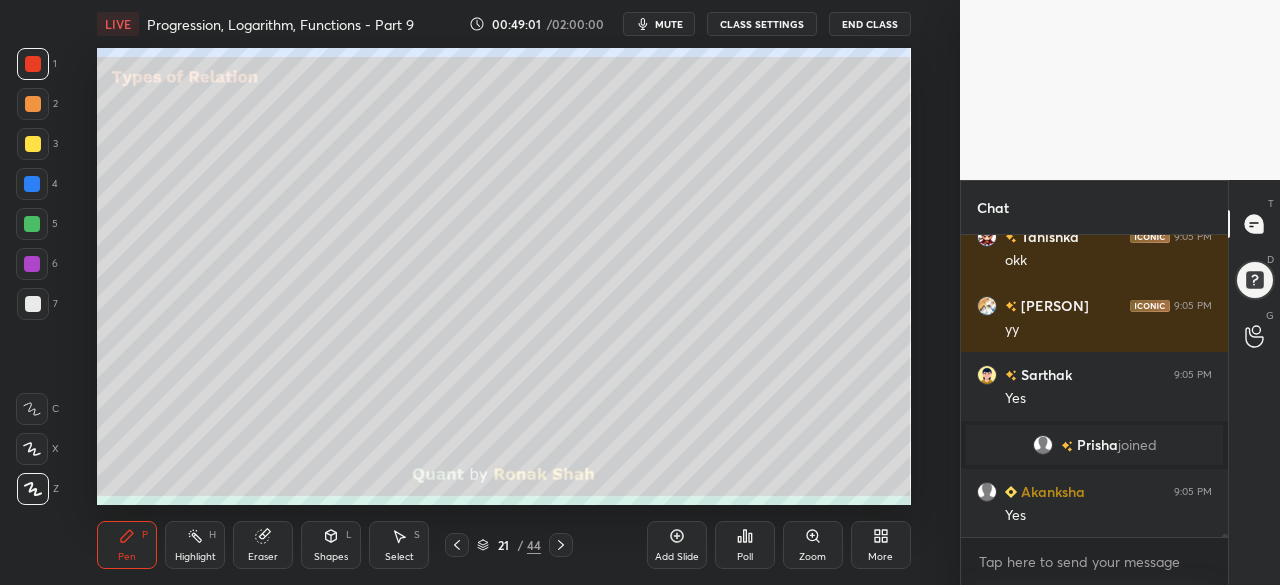 scroll, scrollTop: 30688, scrollLeft: 0, axis: vertical 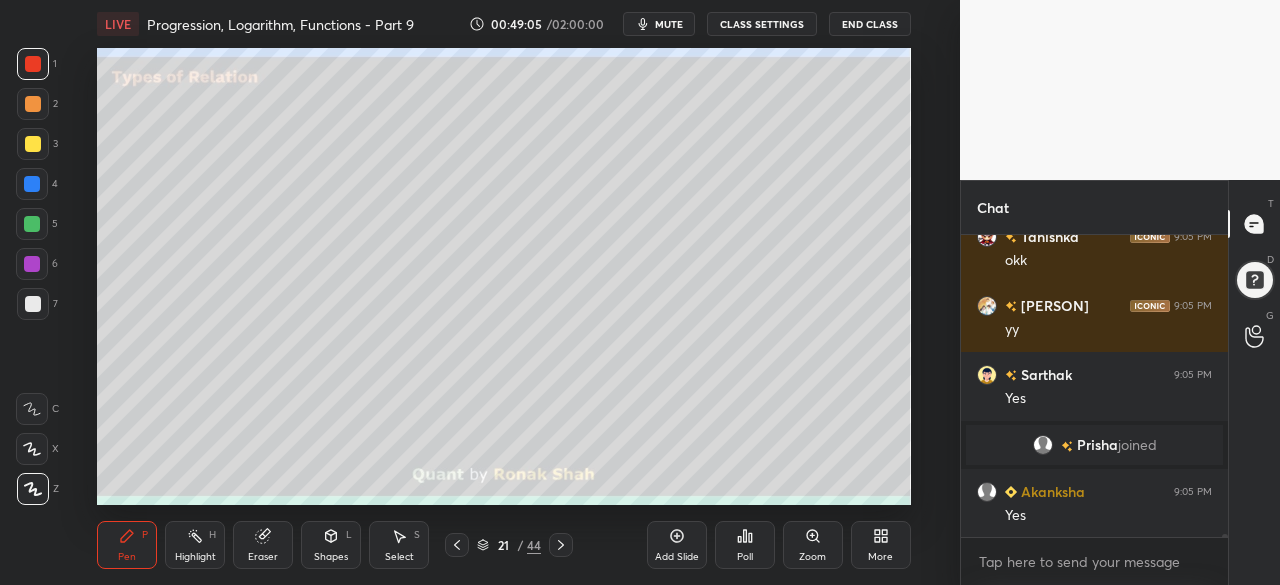 click at bounding box center (32, 184) 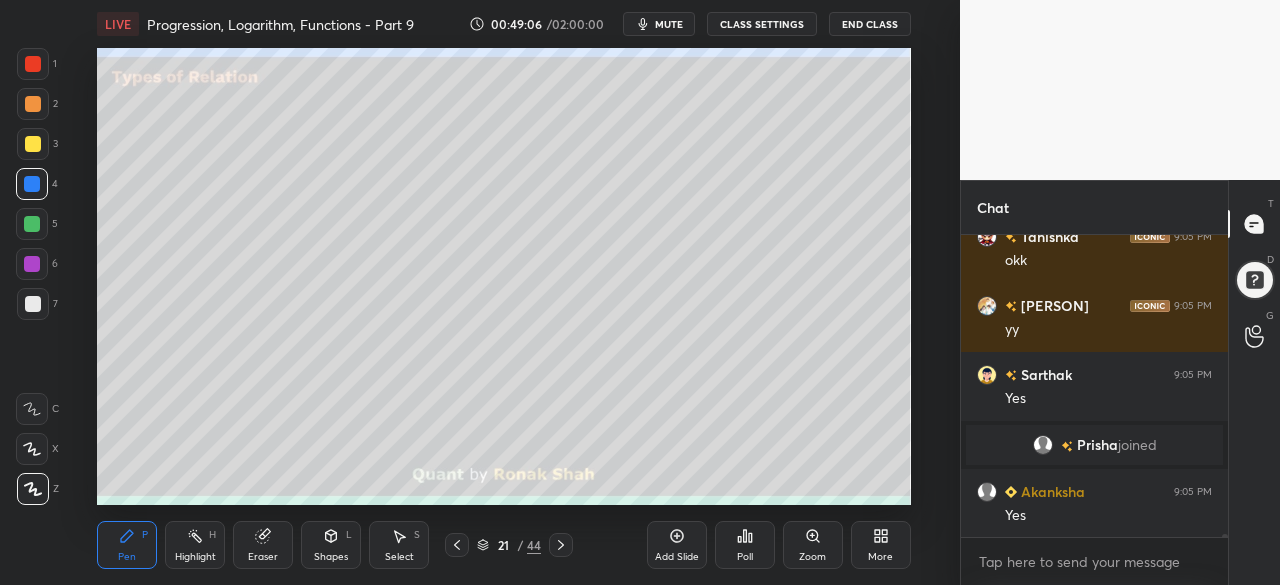click on "Shapes L" at bounding box center [331, 545] 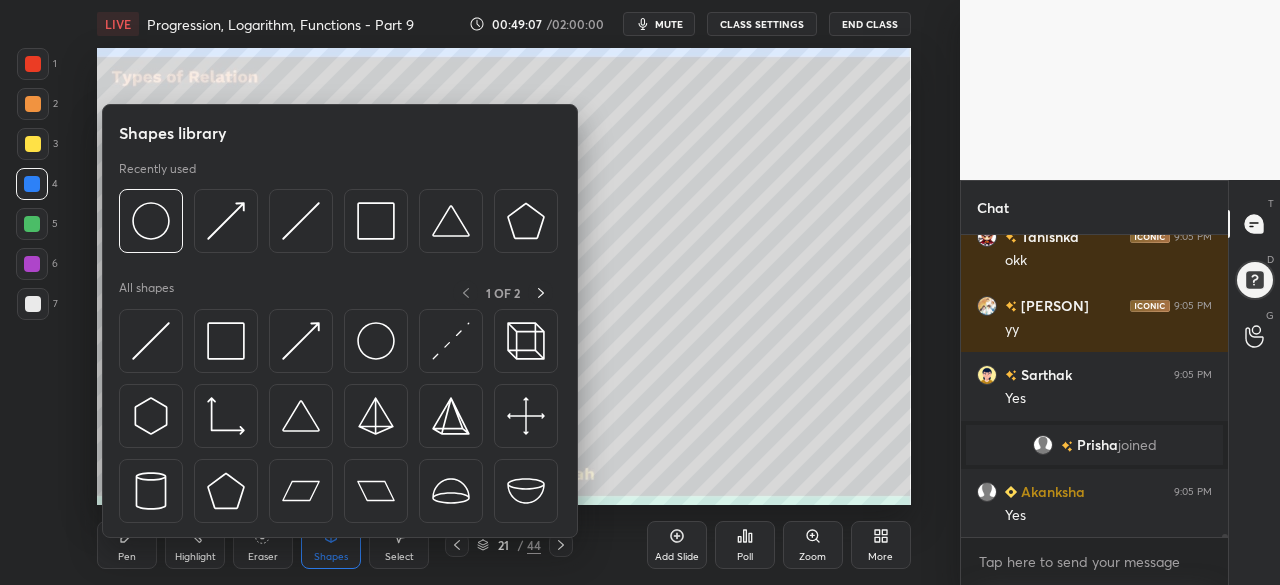 click 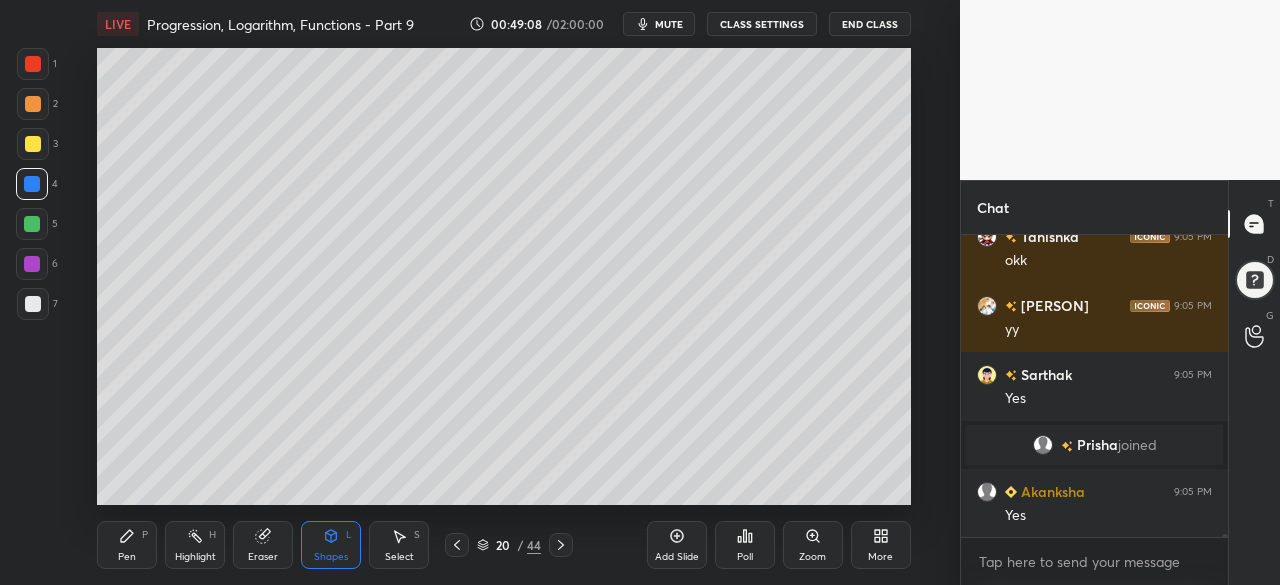 click 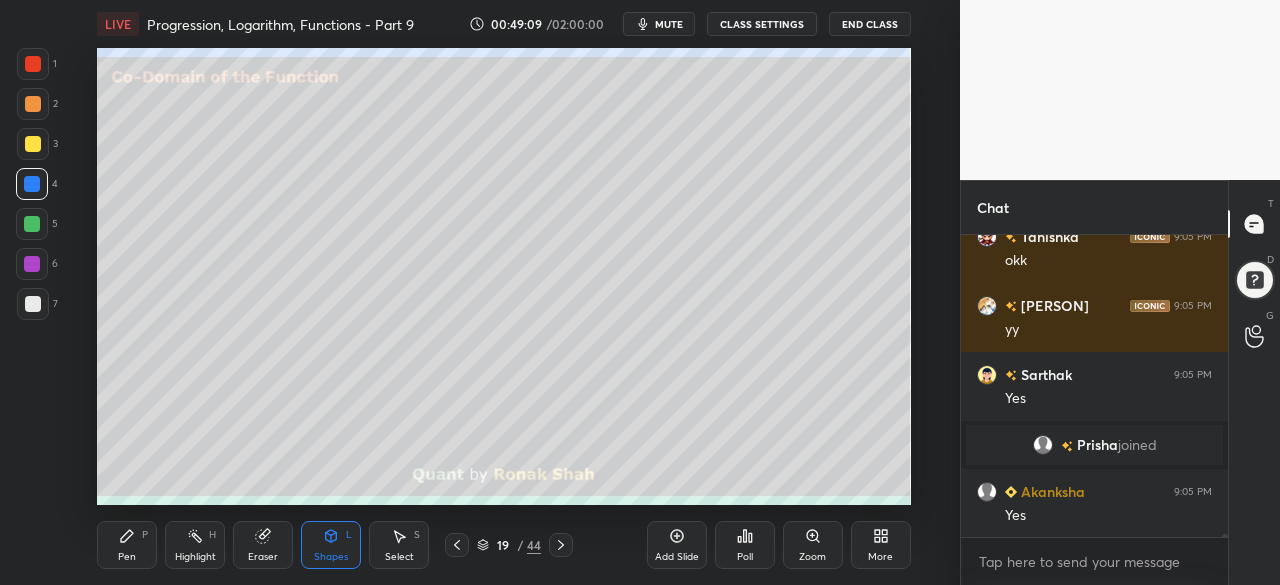 click 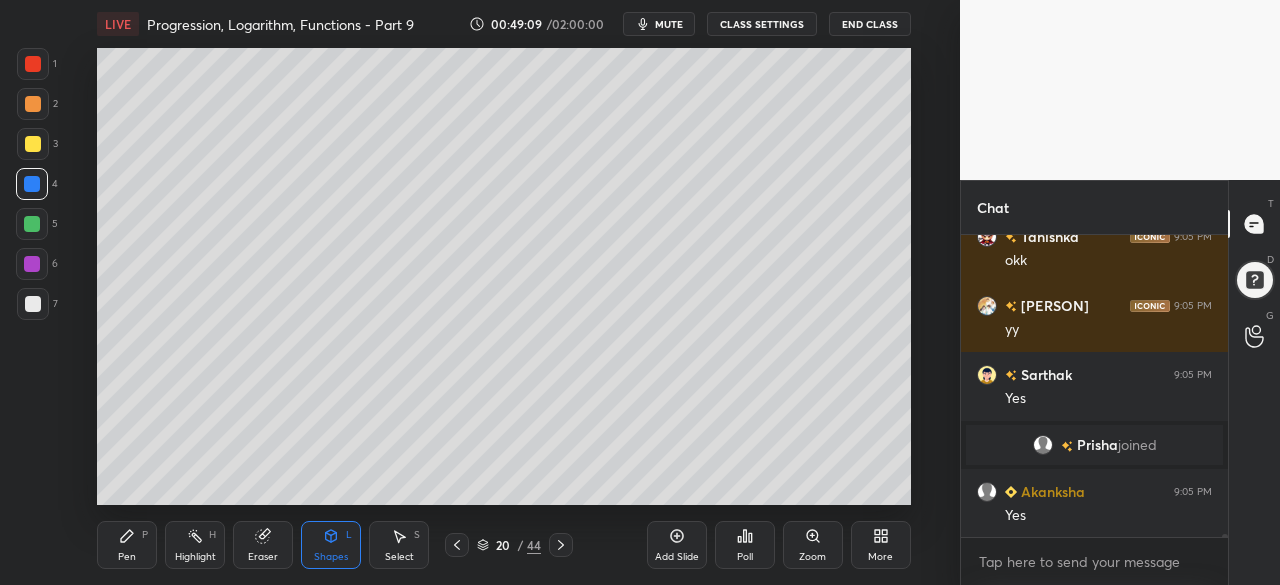 click on "Select S" at bounding box center [399, 545] 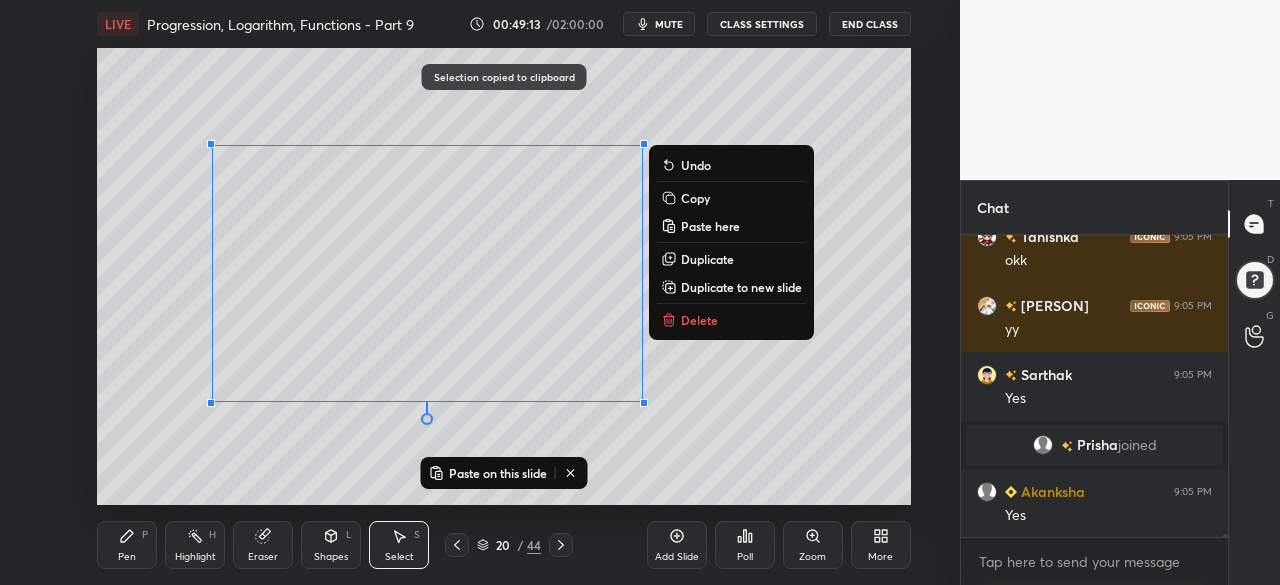 click 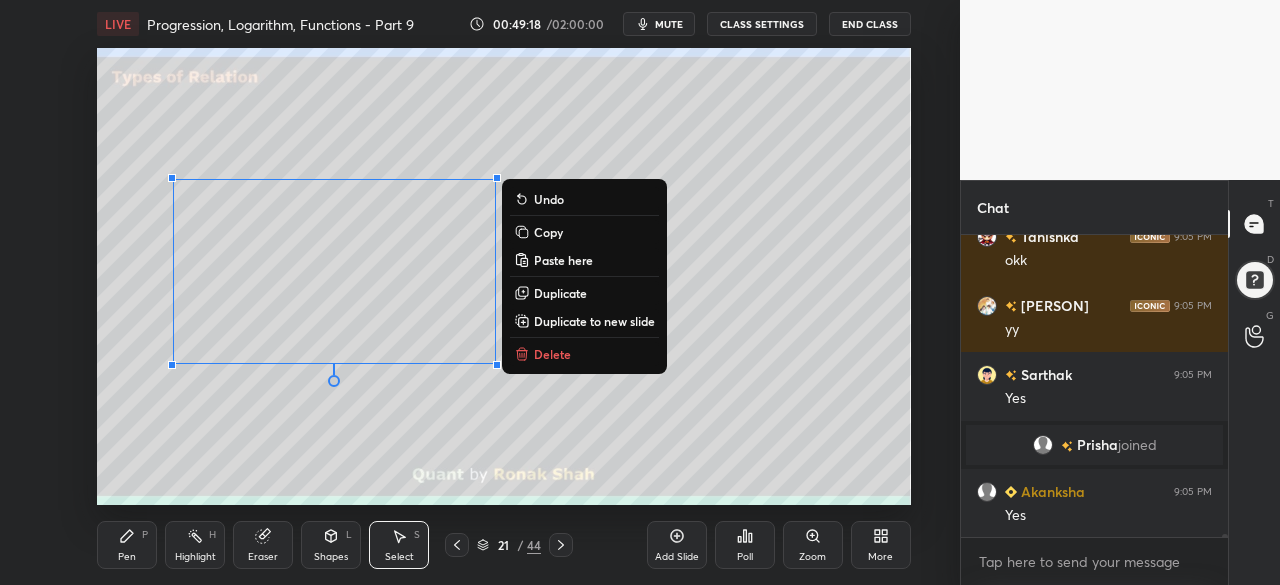 click 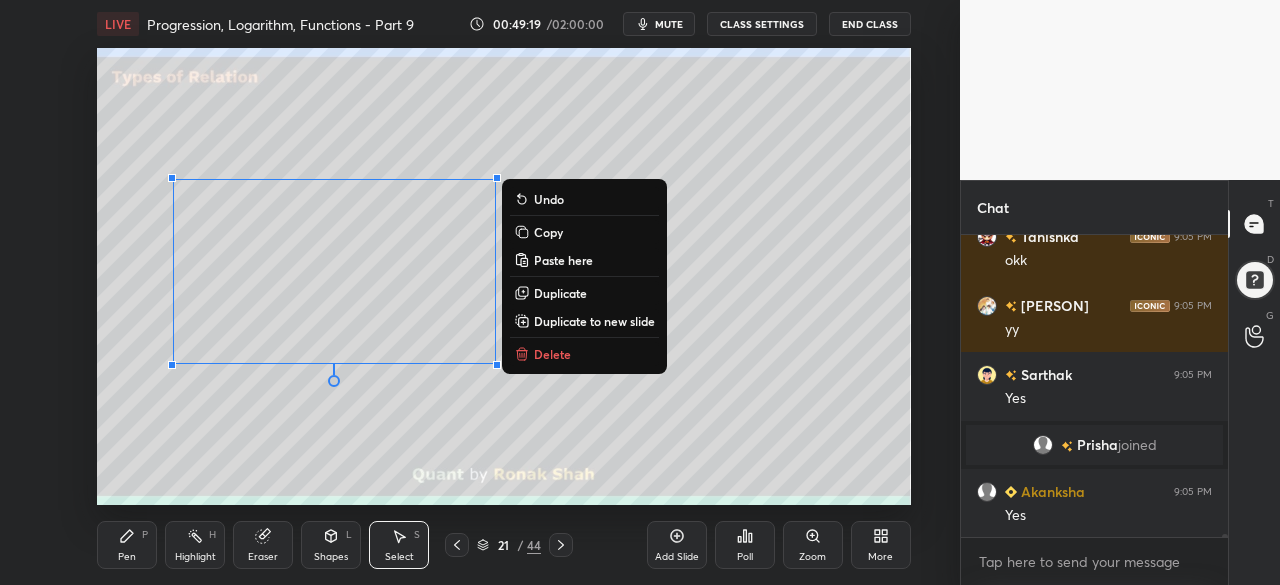 click on "0 ° Undo Copy Paste here Duplicate Duplicate to new slide Delete" at bounding box center (503, 276) 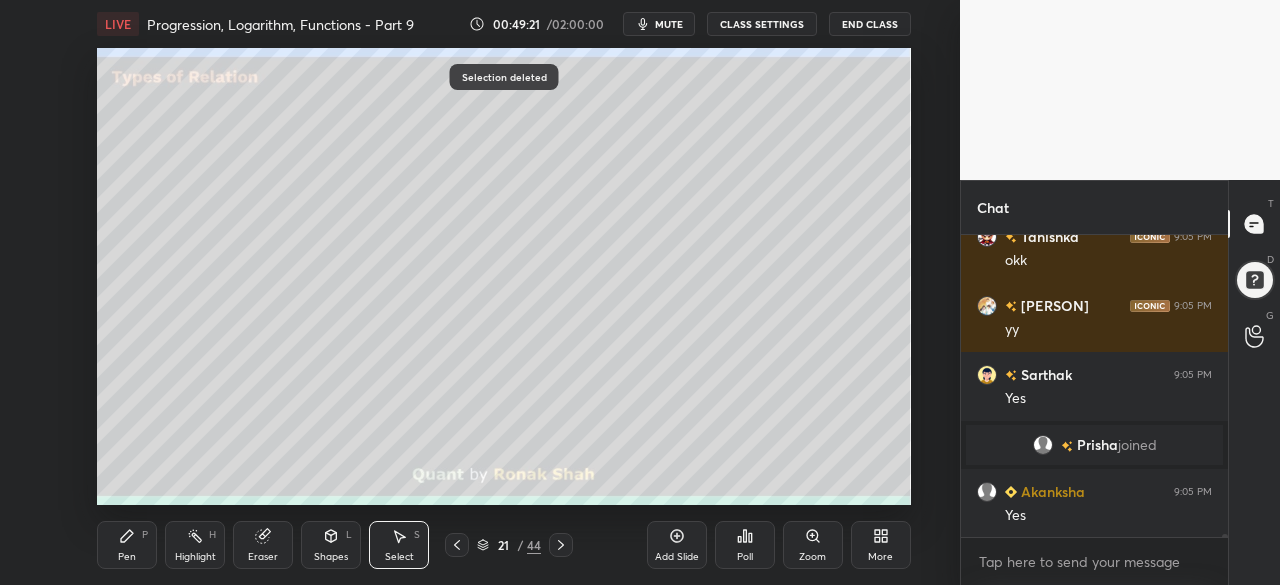 click on "Pen" at bounding box center (127, 557) 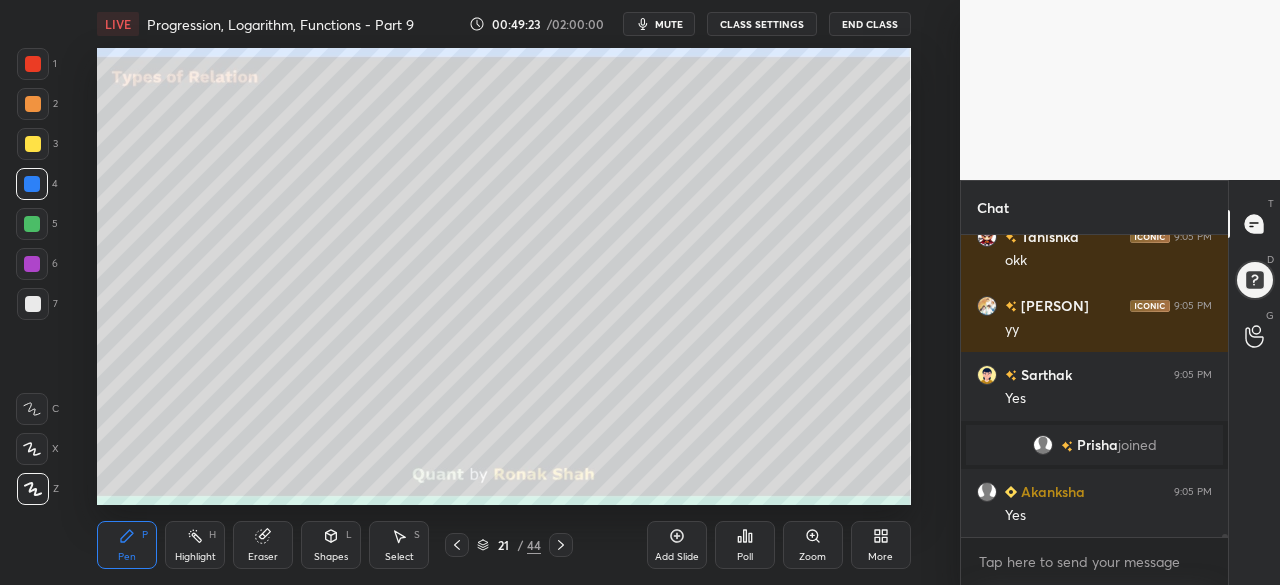 scroll, scrollTop: 30756, scrollLeft: 0, axis: vertical 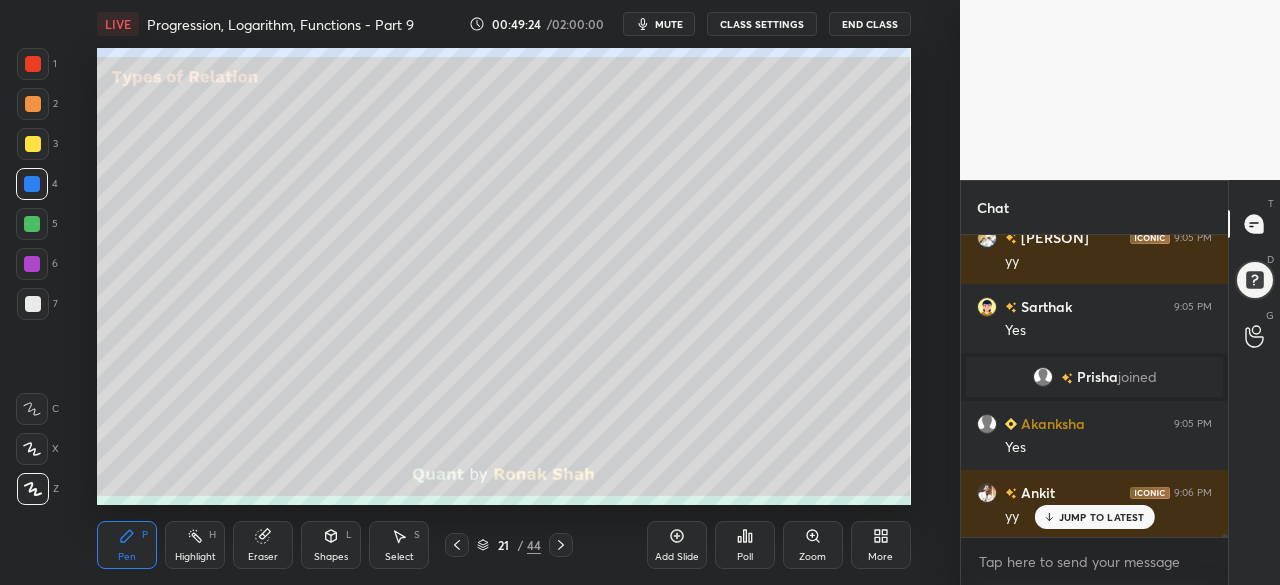 click at bounding box center (32, 224) 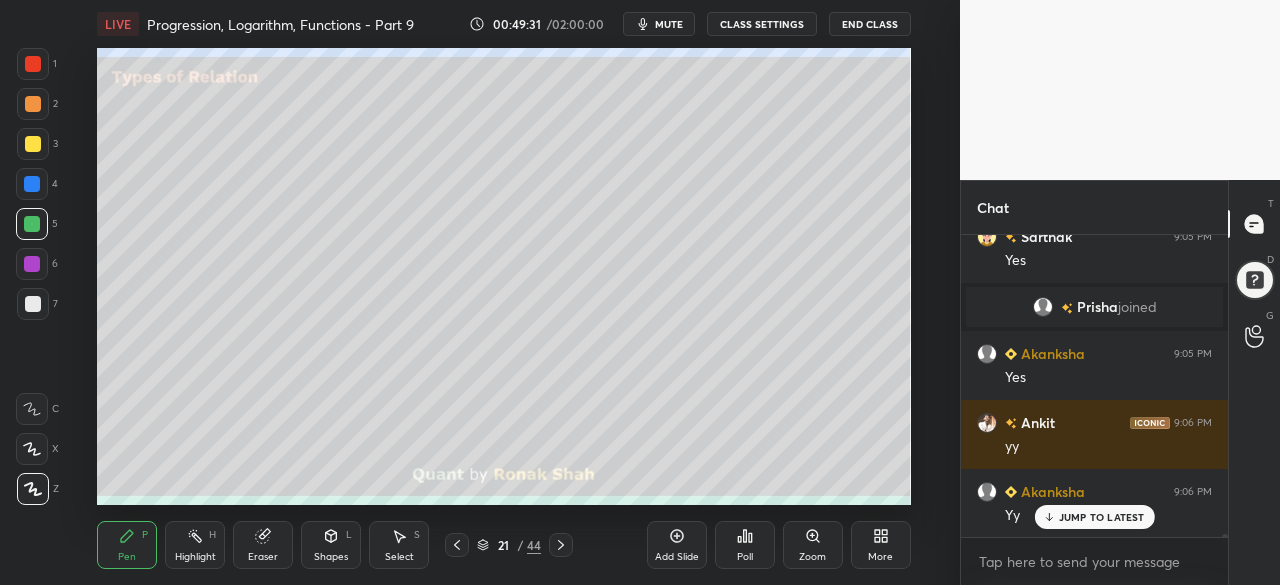 scroll, scrollTop: 30894, scrollLeft: 0, axis: vertical 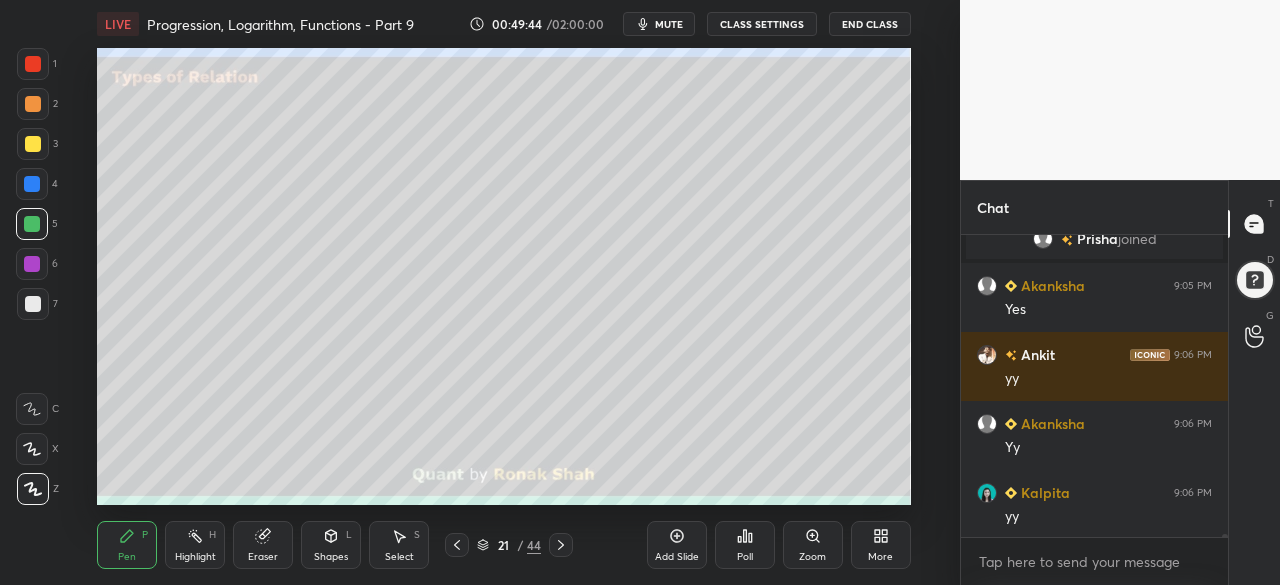 click 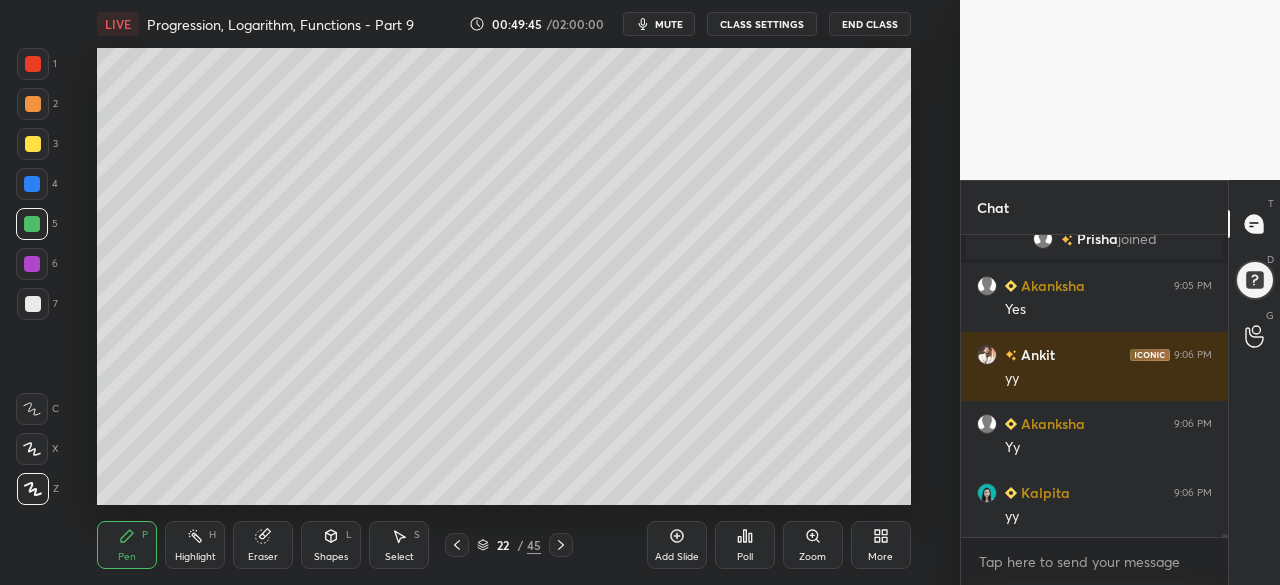 click at bounding box center [33, 144] 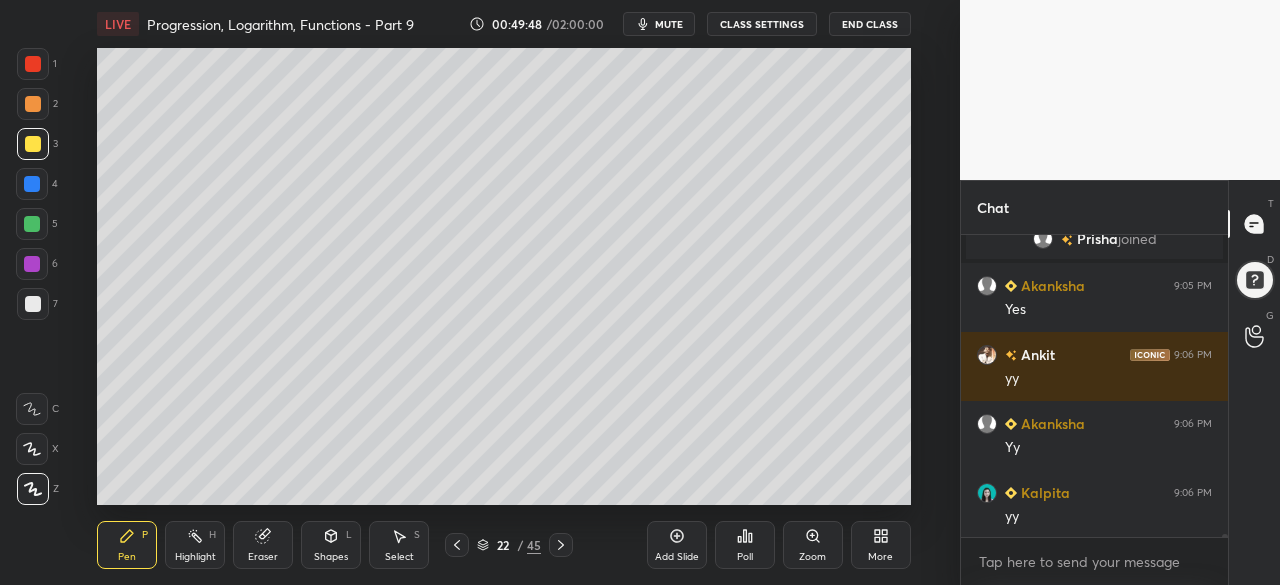 click 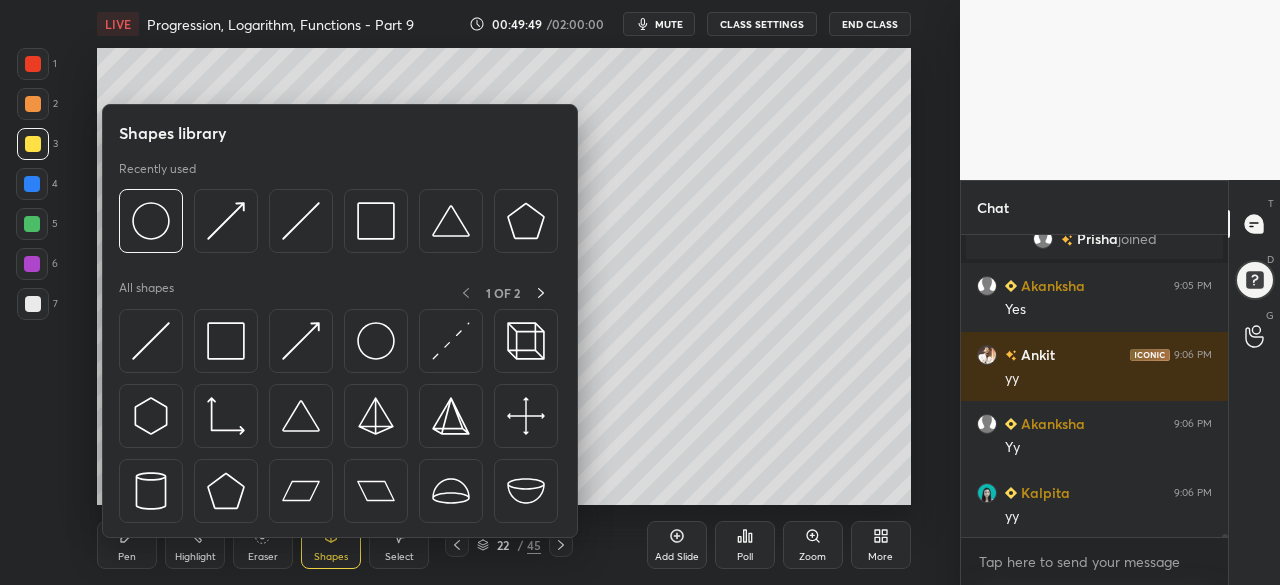 click at bounding box center (151, 341) 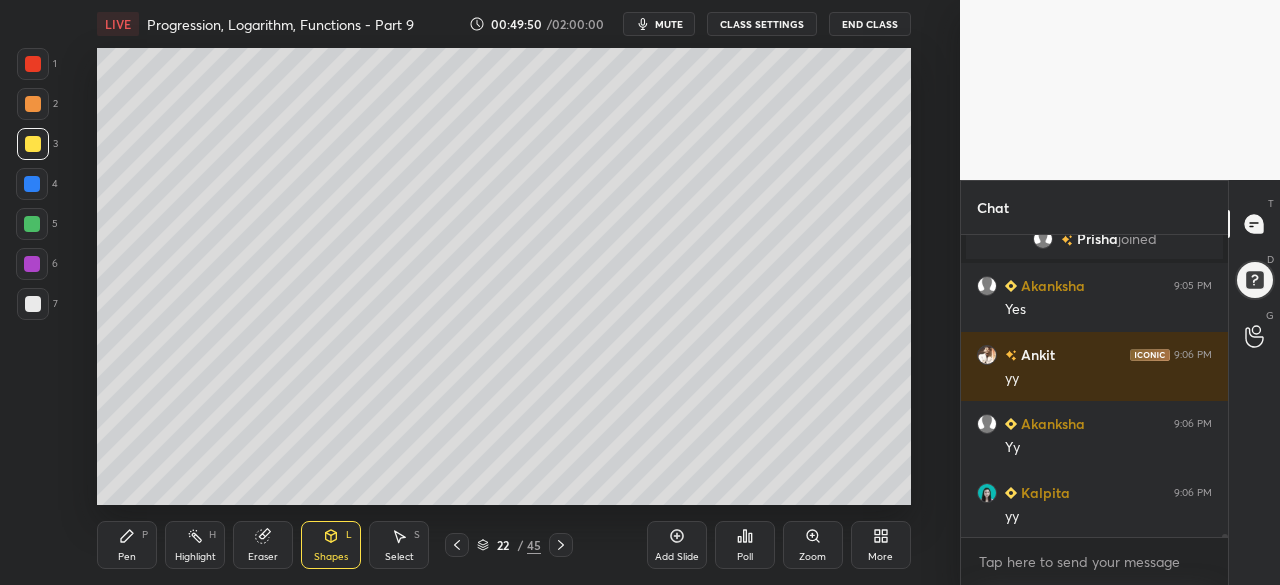 click at bounding box center (33, 304) 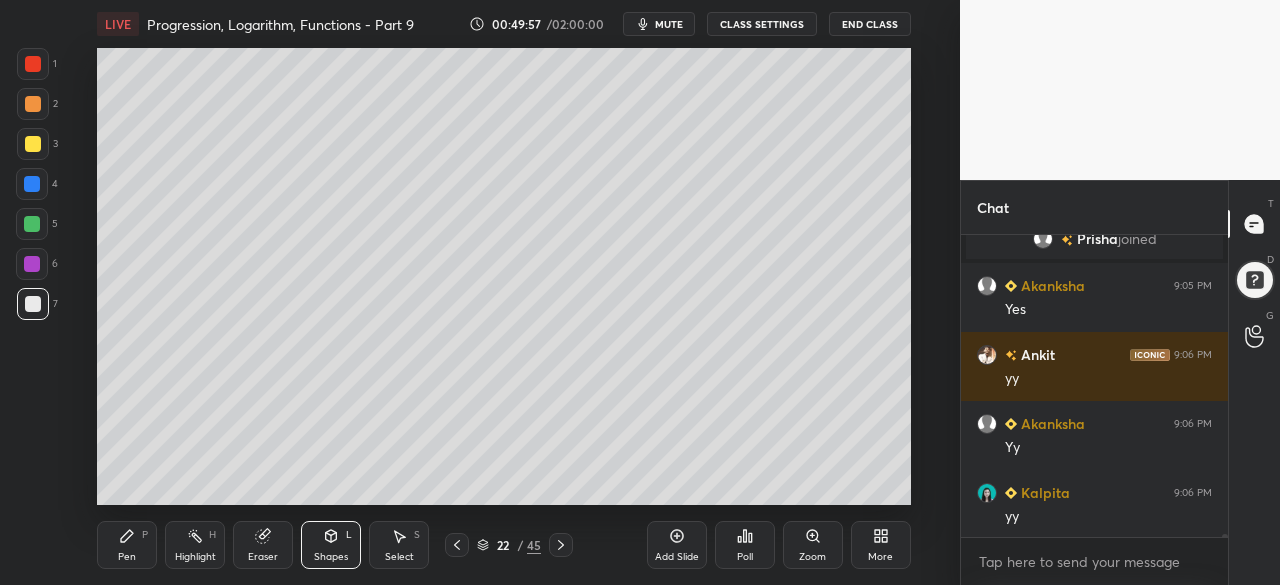click at bounding box center [33, 64] 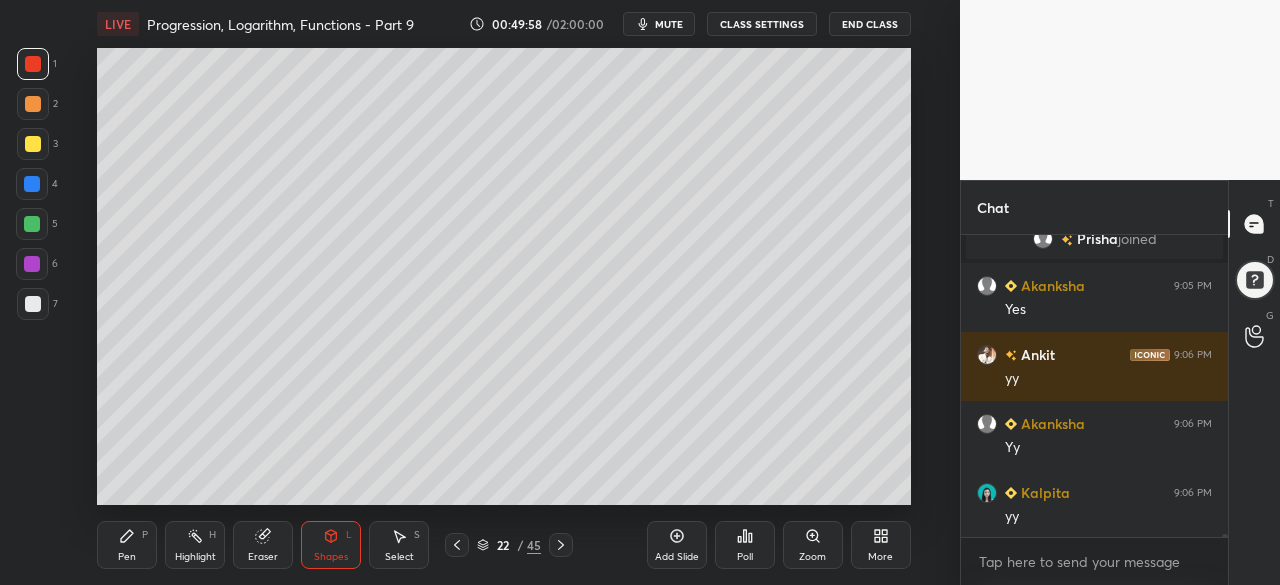 click on "Pen P" at bounding box center [127, 545] 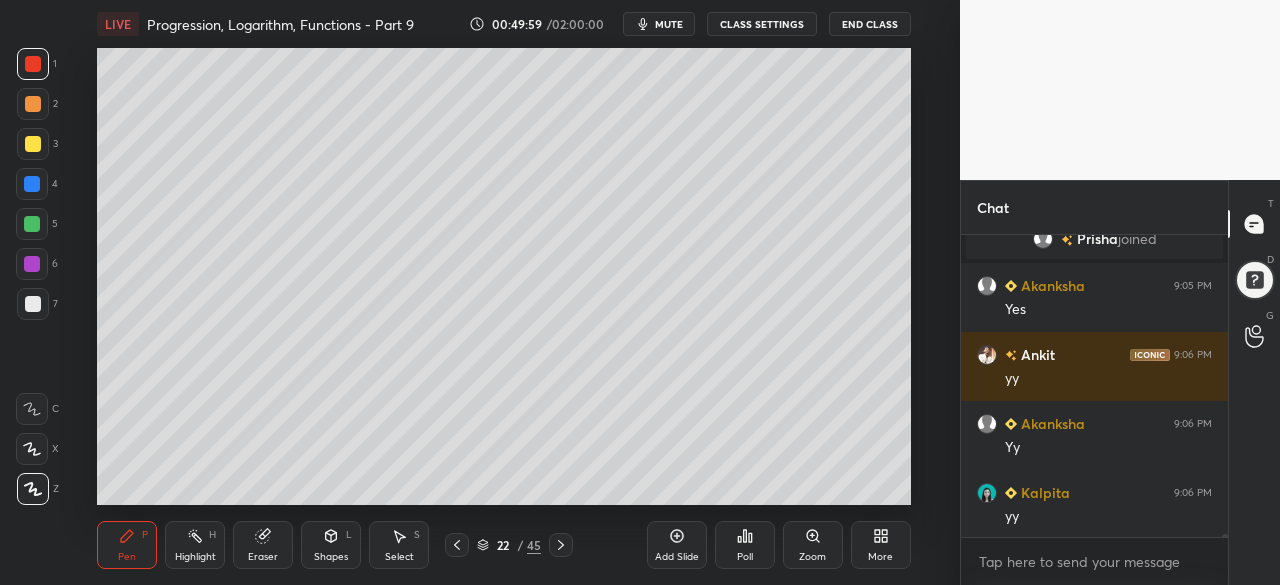 click on "Shapes L" at bounding box center (331, 545) 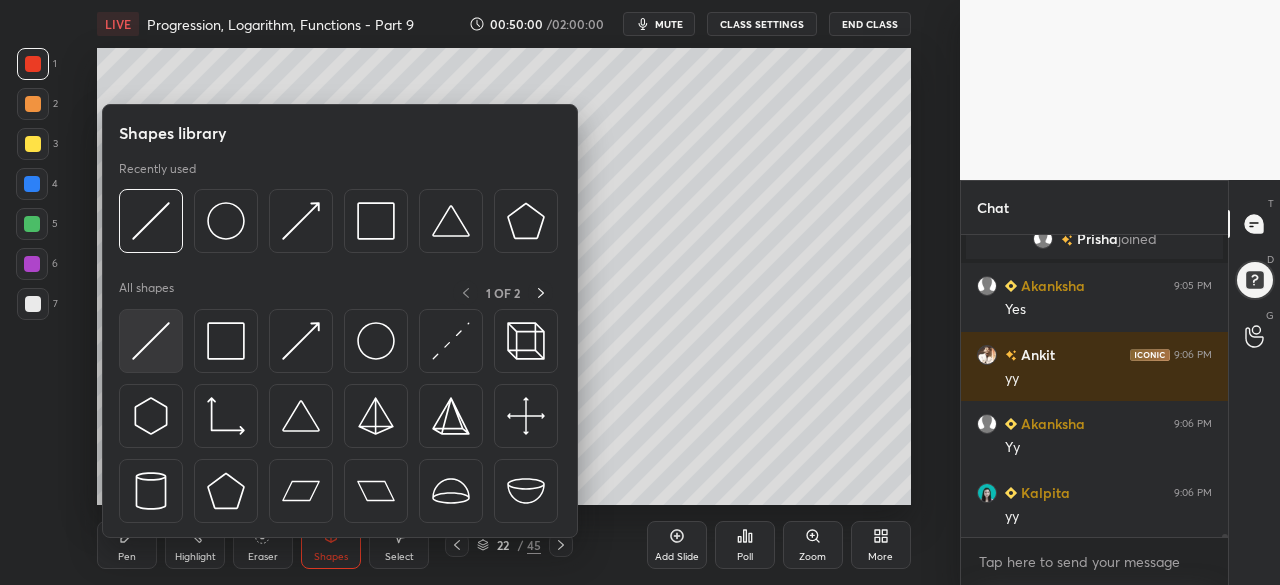 click at bounding box center [151, 341] 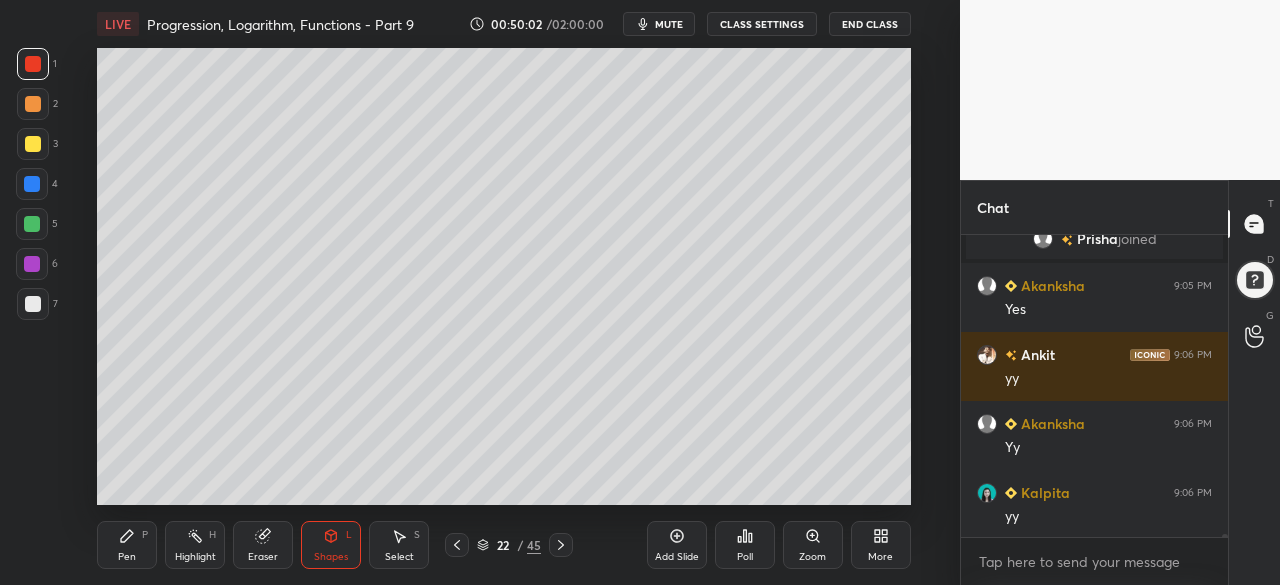 click on "Pen P" at bounding box center [127, 545] 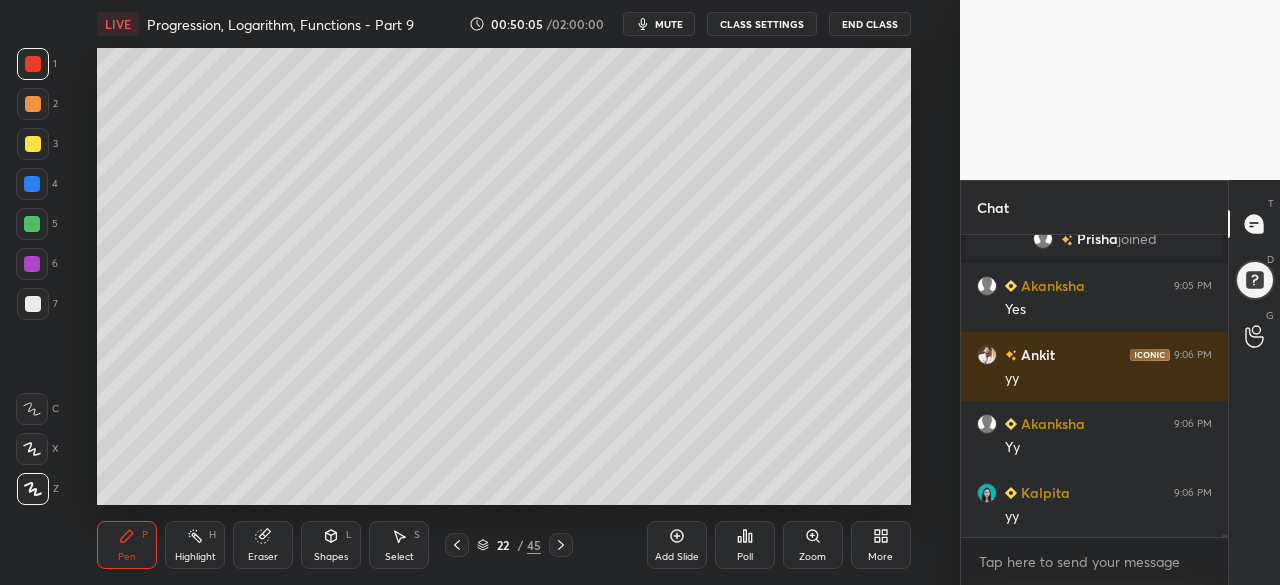 click at bounding box center [32, 224] 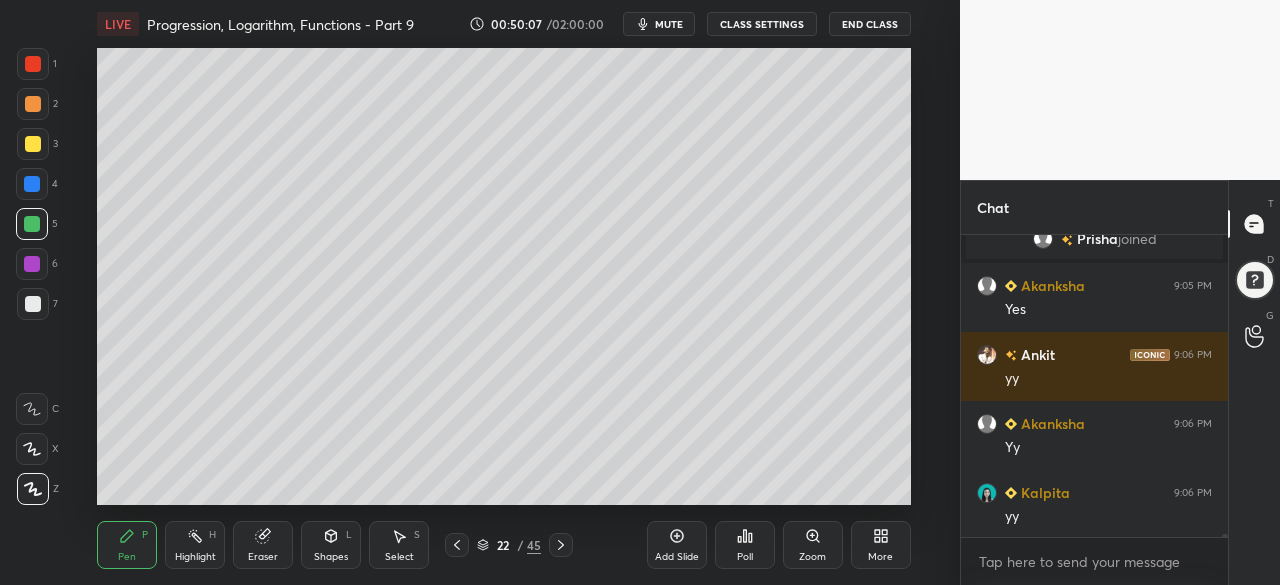 scroll, scrollTop: 30964, scrollLeft: 0, axis: vertical 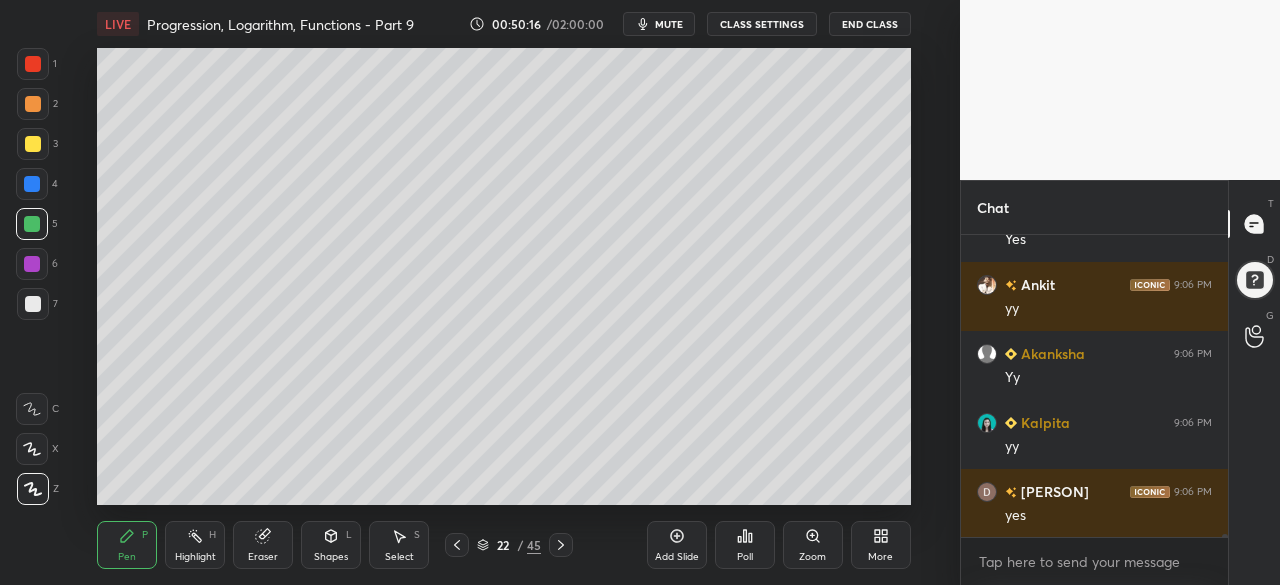 click at bounding box center [33, 144] 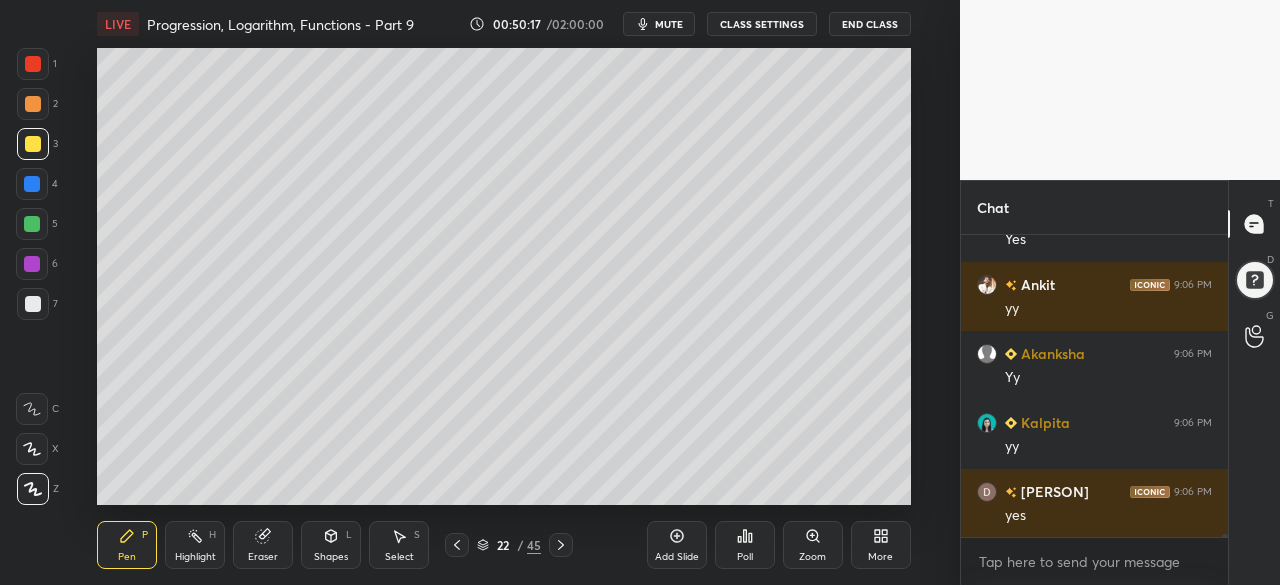 click on "Shapes L" at bounding box center (331, 545) 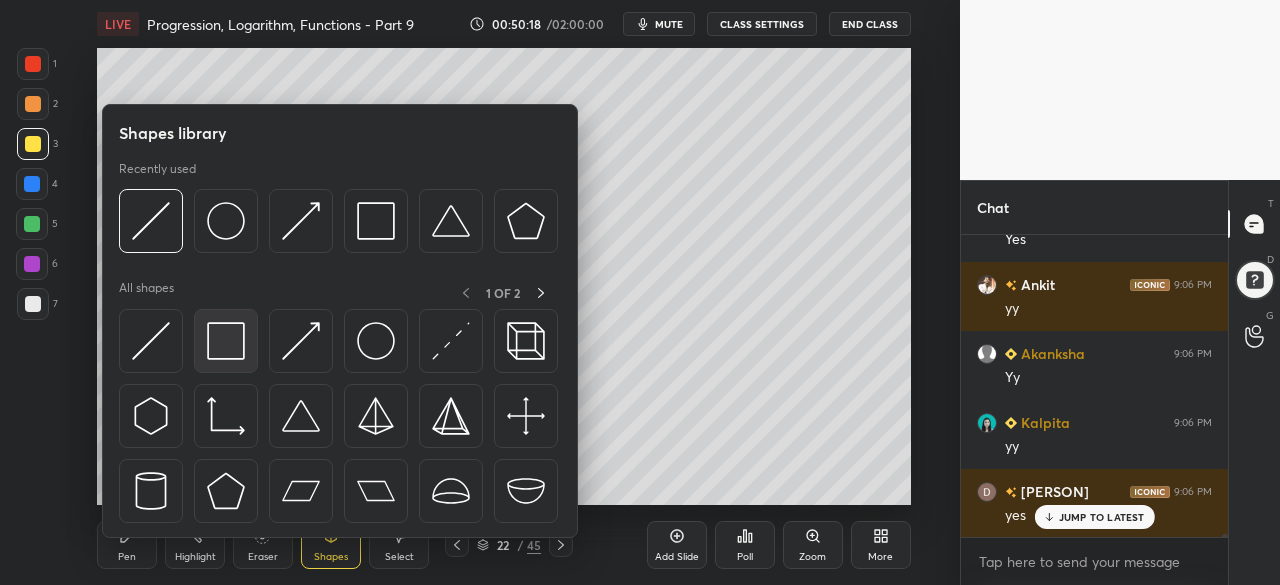 scroll, scrollTop: 31032, scrollLeft: 0, axis: vertical 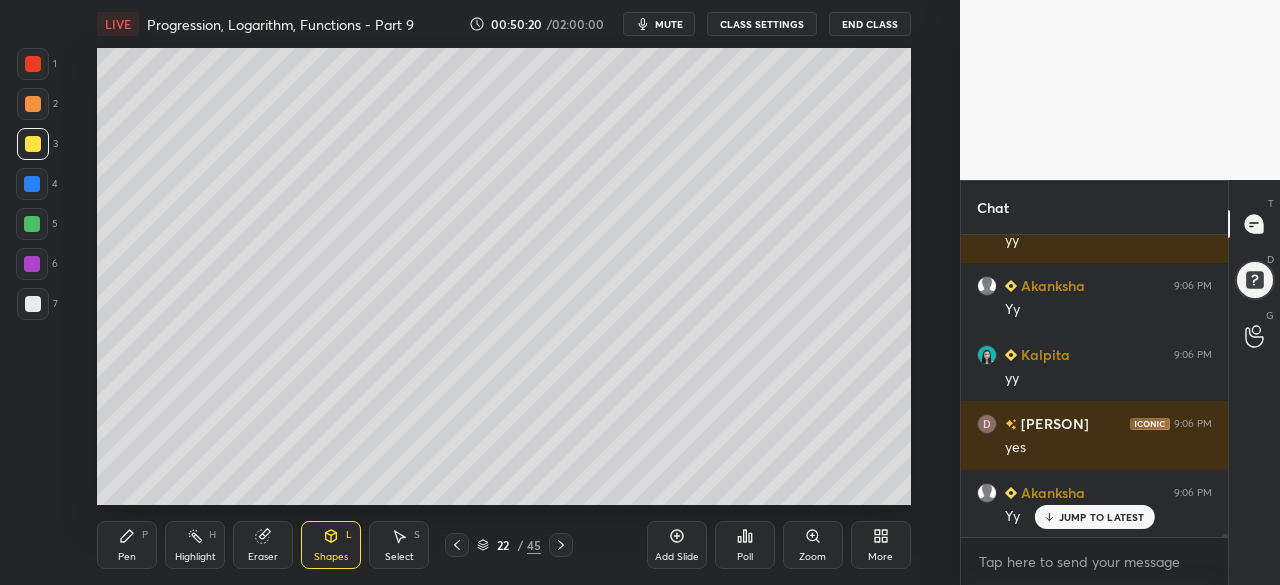 click on "Pen P" at bounding box center [127, 545] 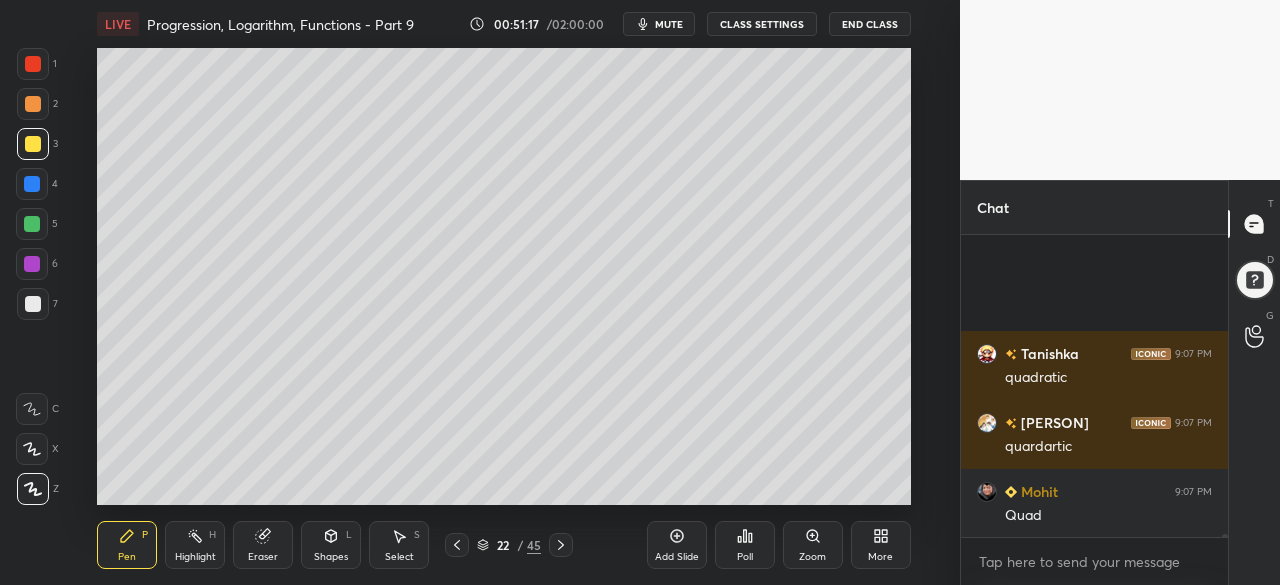 scroll, scrollTop: 33654, scrollLeft: 0, axis: vertical 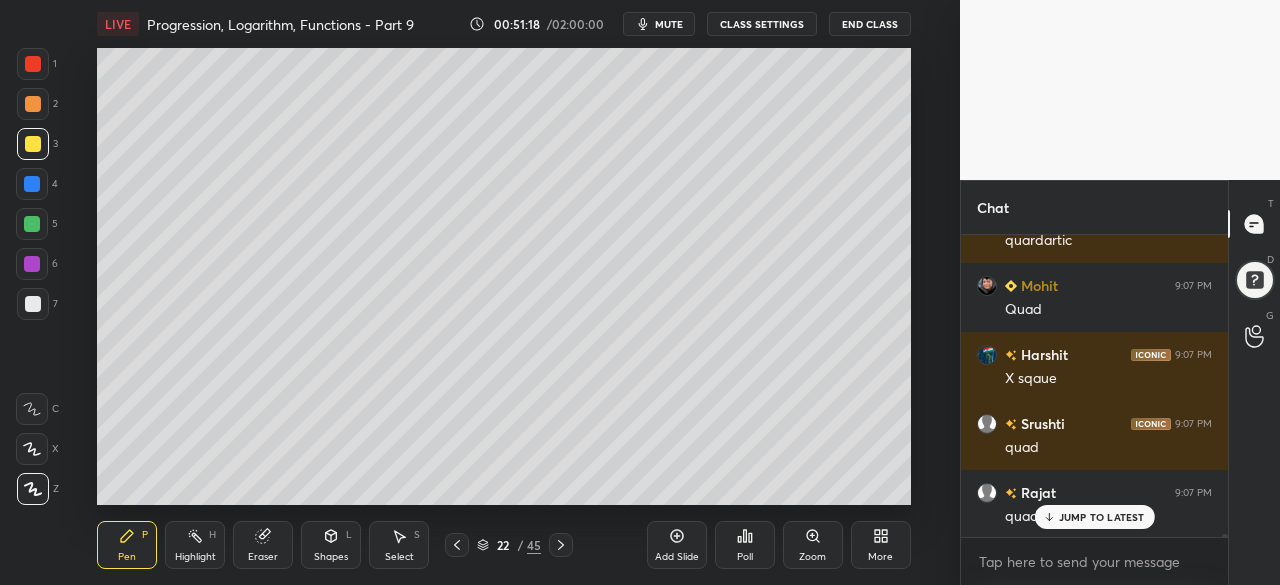 click at bounding box center (32, 224) 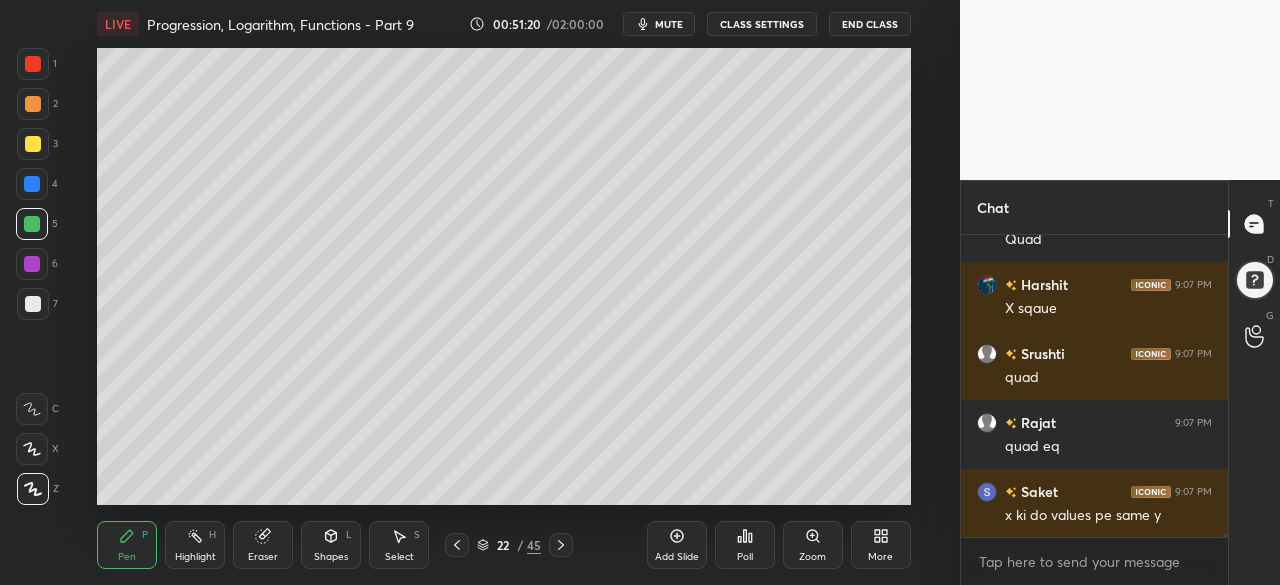 scroll, scrollTop: 33792, scrollLeft: 0, axis: vertical 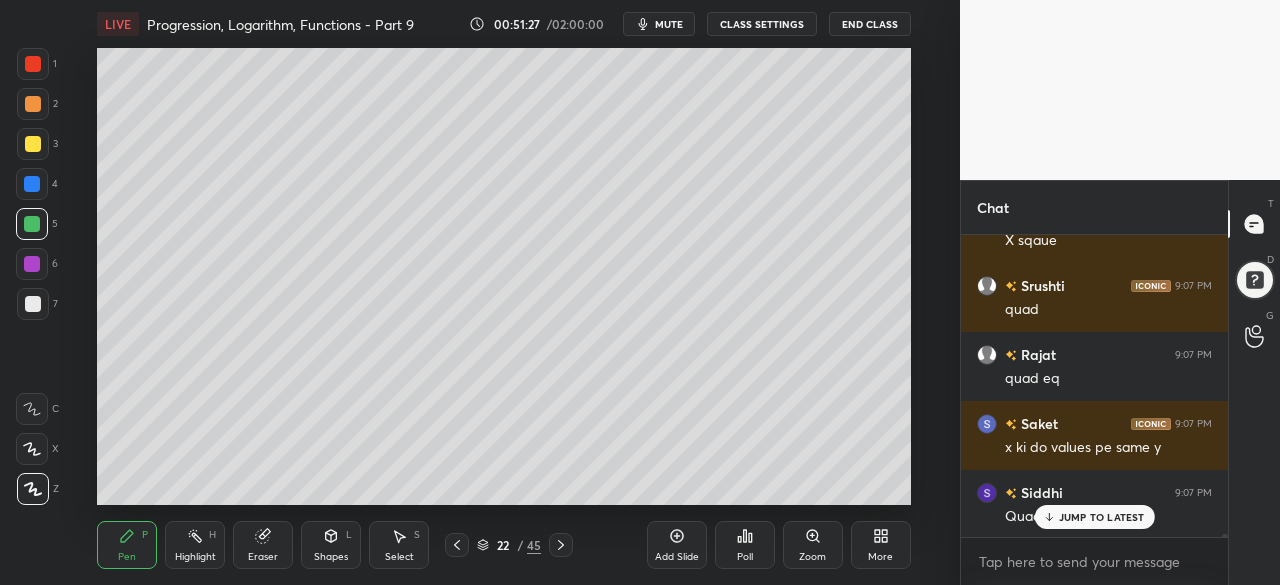 click 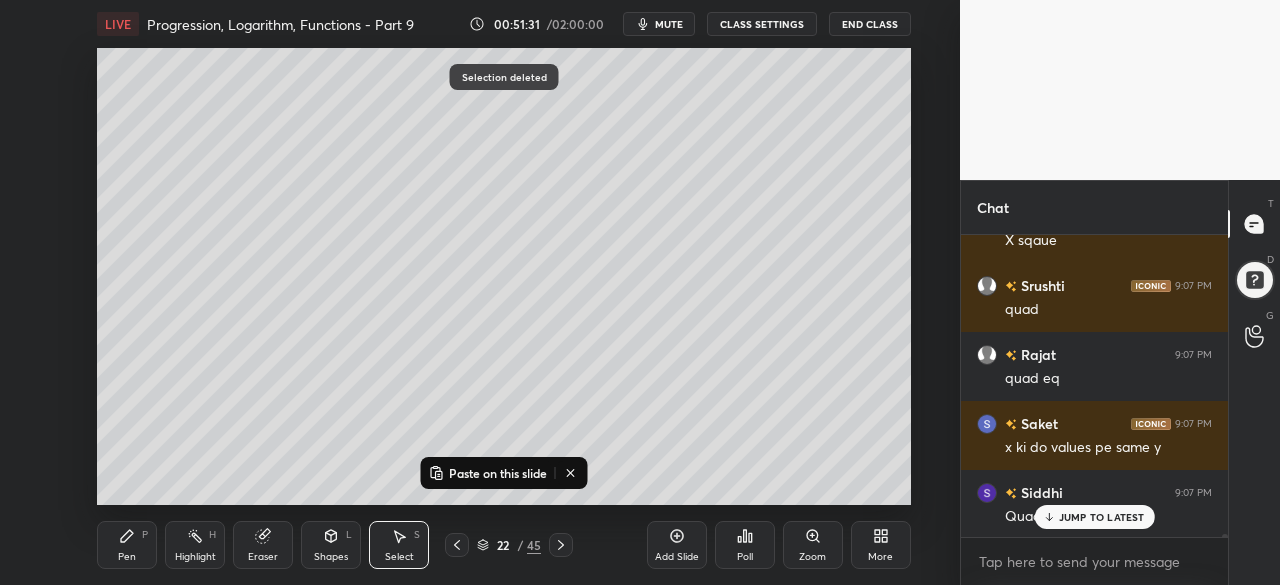 click on "Add Slide" at bounding box center [677, 545] 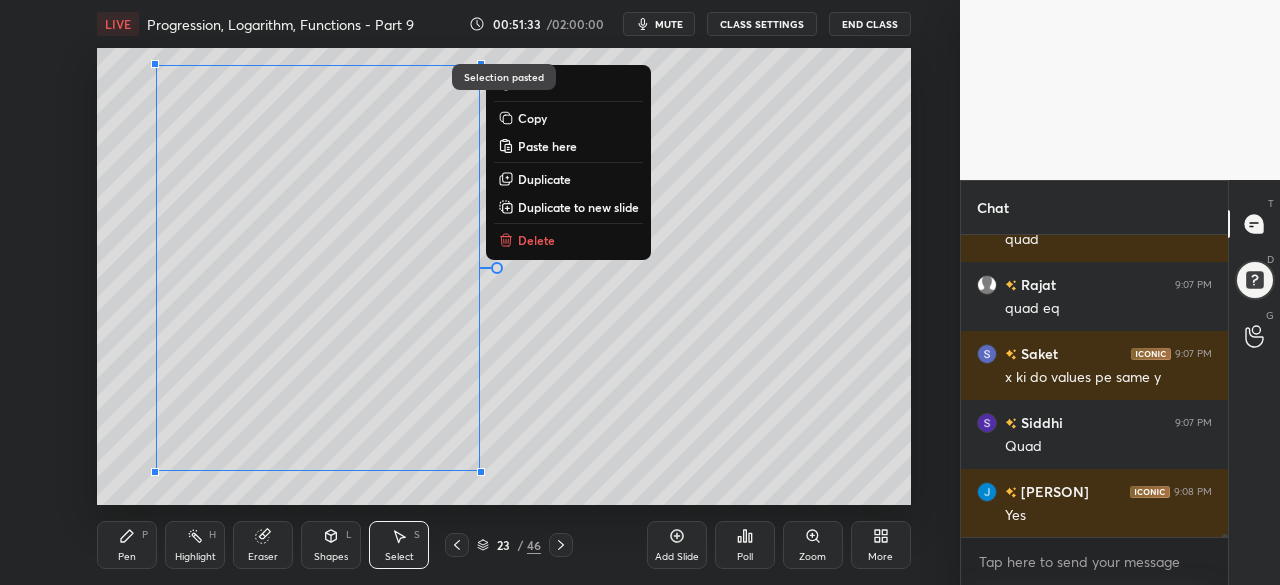 scroll, scrollTop: 33930, scrollLeft: 0, axis: vertical 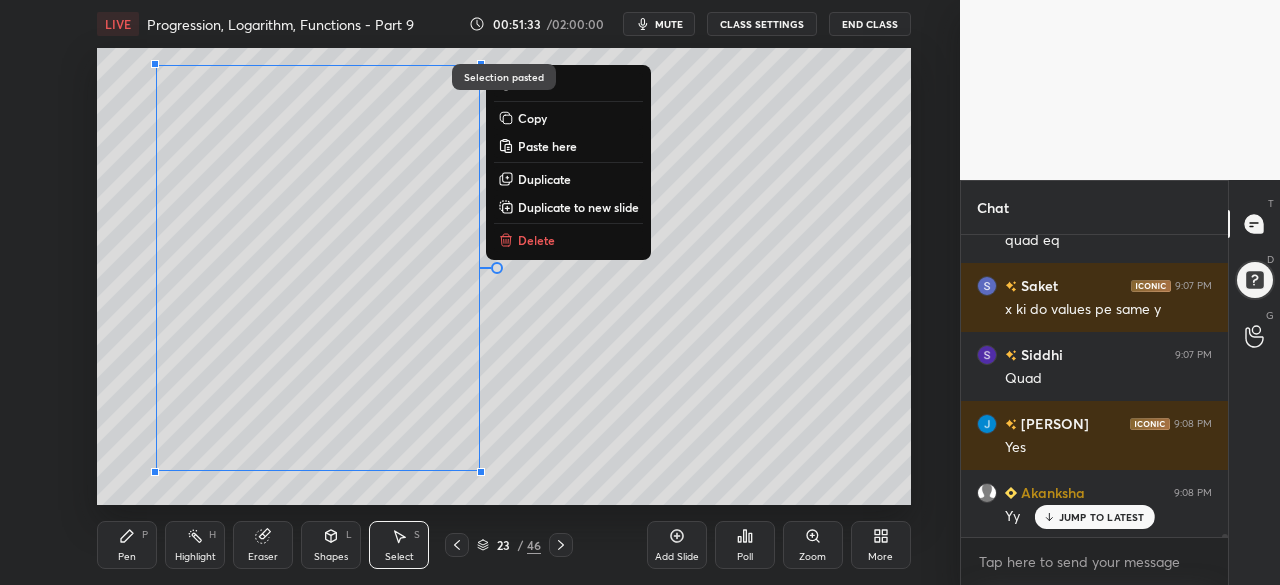 click on "Pen P" at bounding box center [127, 545] 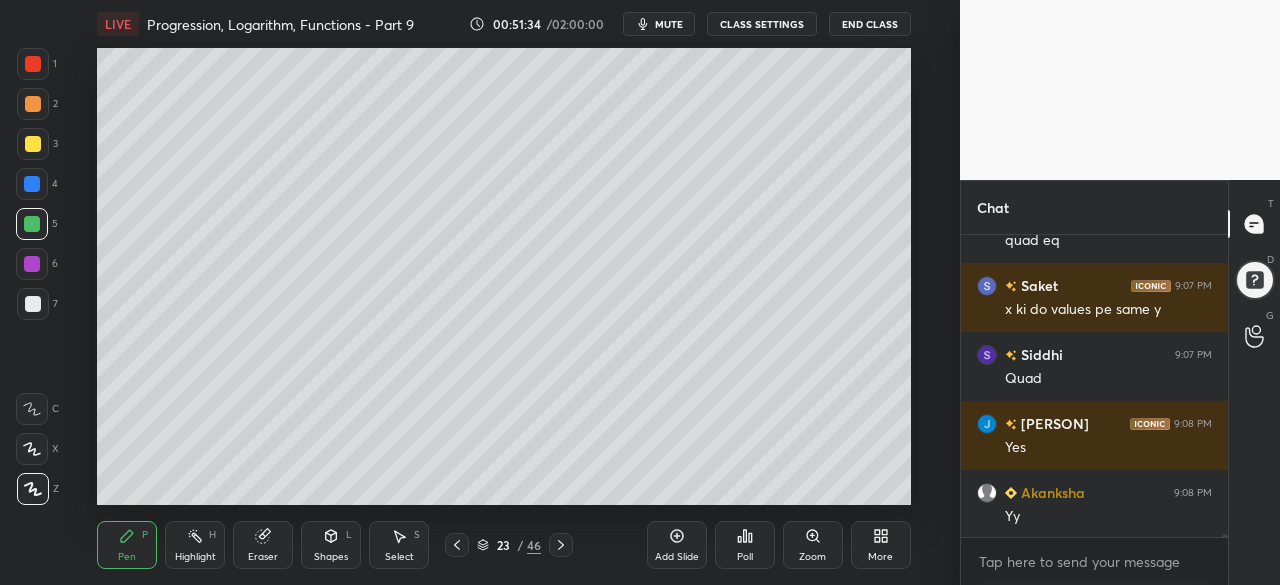 scroll, scrollTop: 34000, scrollLeft: 0, axis: vertical 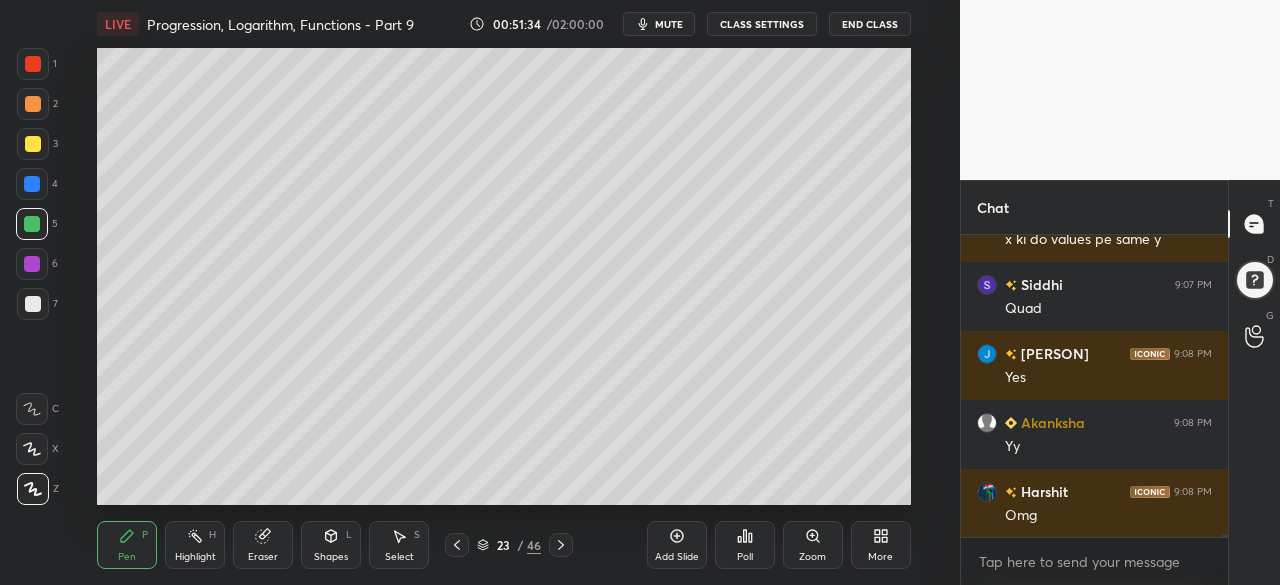 click at bounding box center (33, 64) 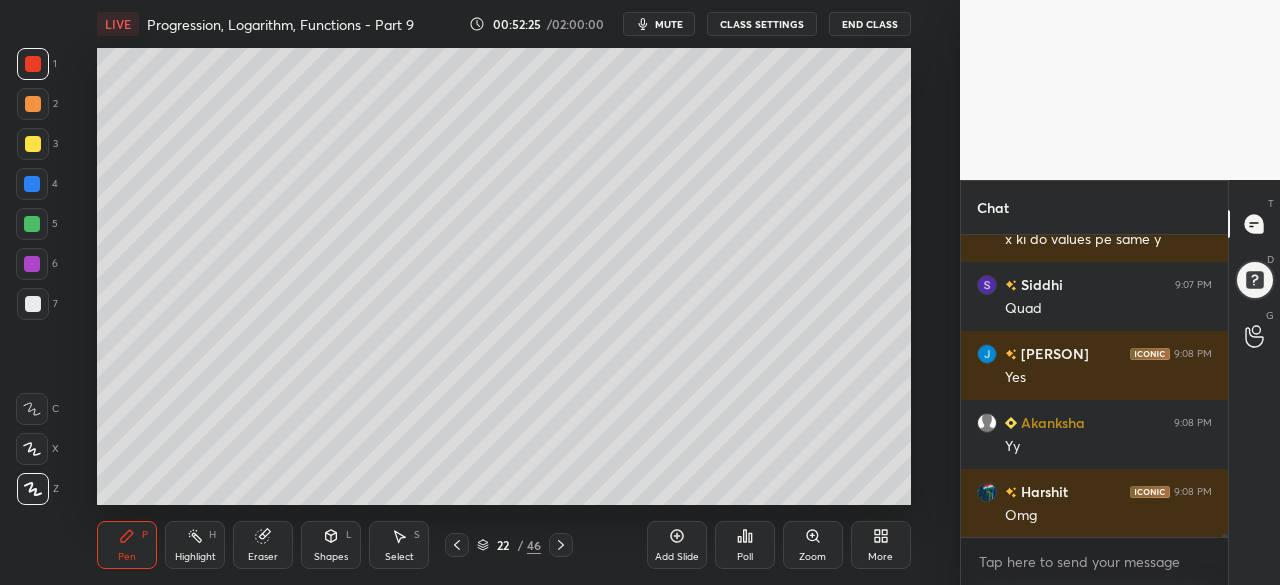 click at bounding box center (32, 224) 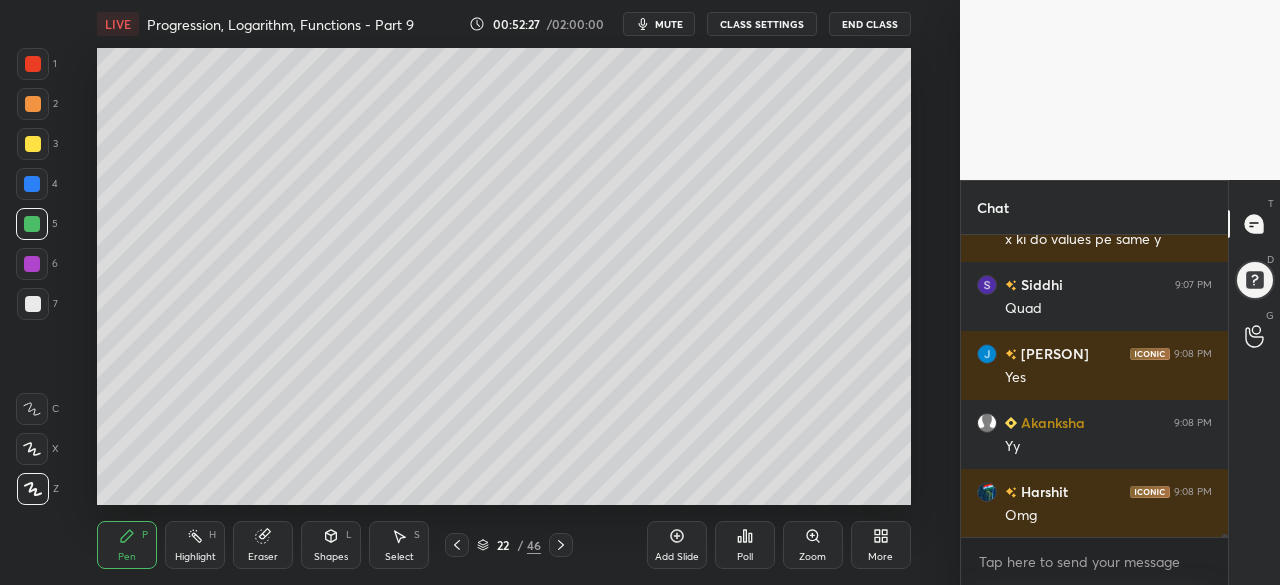 click on "Shapes L" at bounding box center [331, 545] 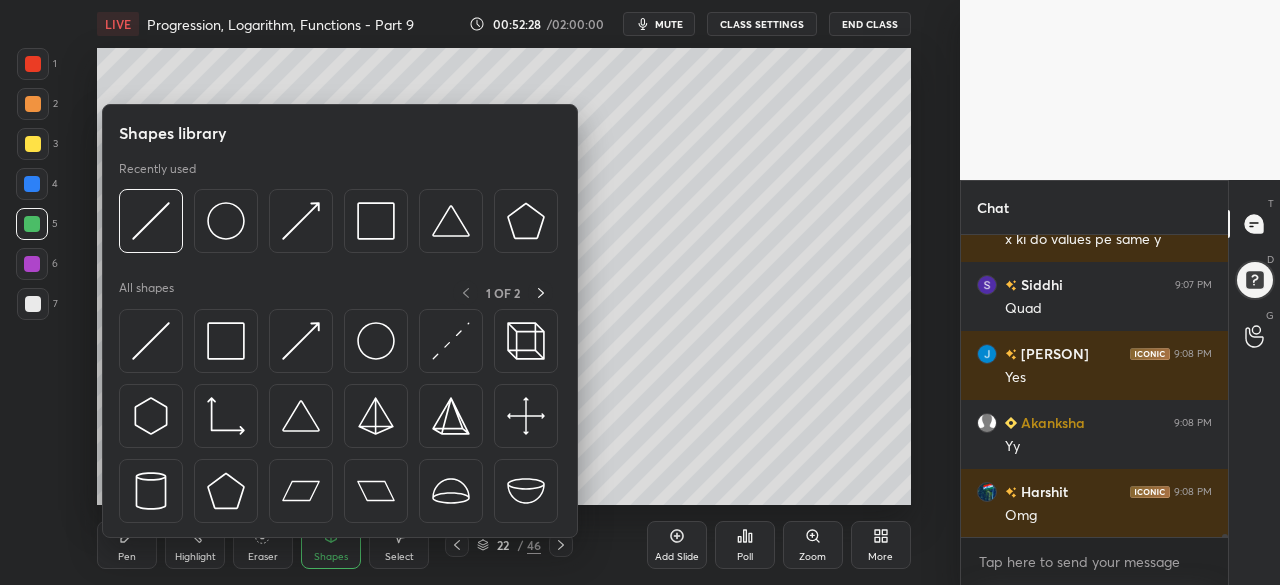 click at bounding box center [33, 304] 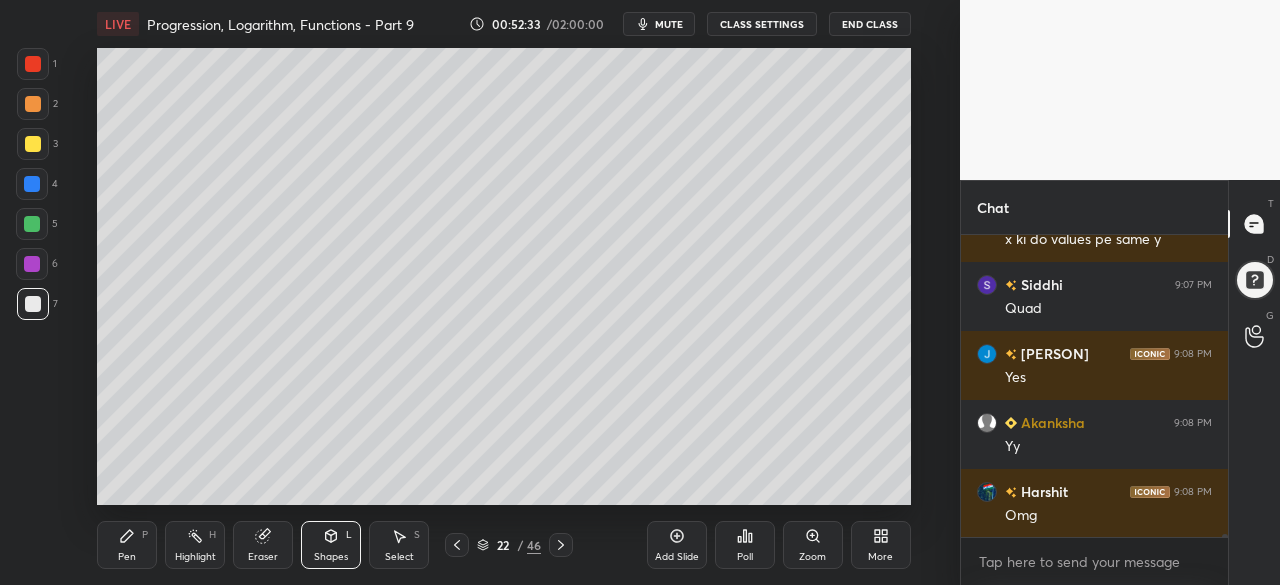 click at bounding box center [32, 224] 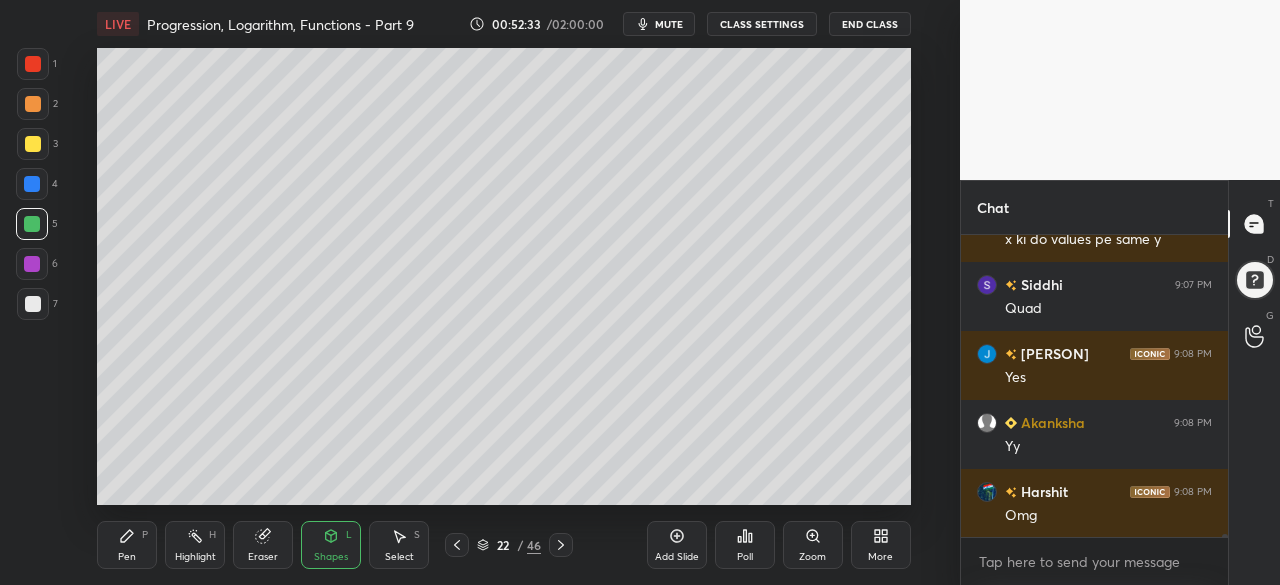 click on "Pen P" at bounding box center (127, 545) 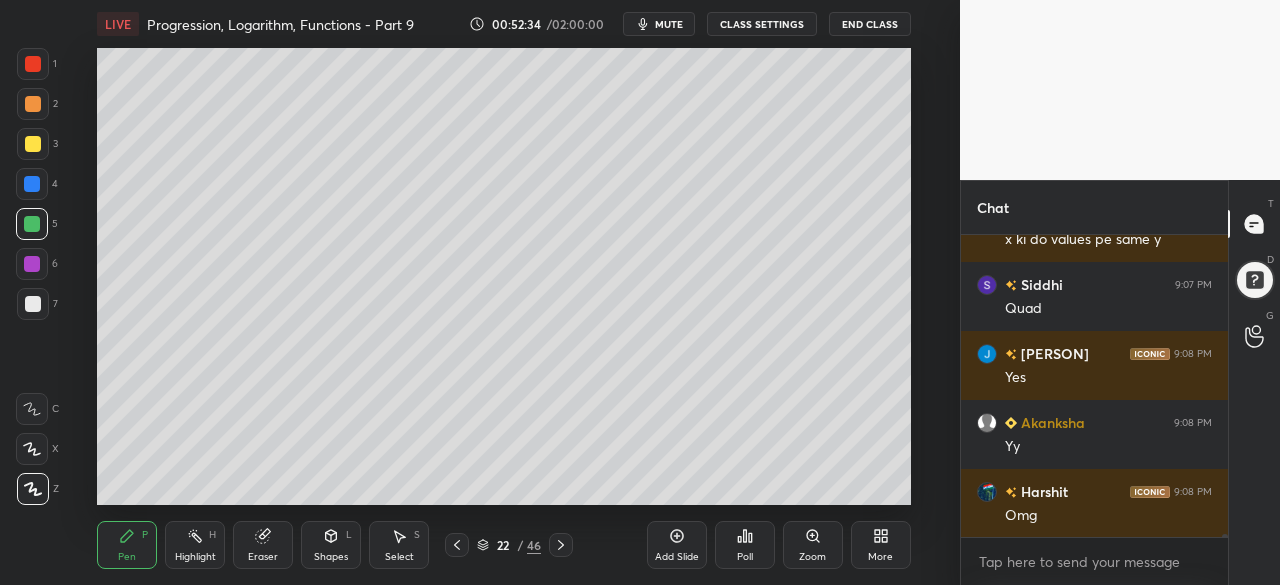 click at bounding box center (33, 144) 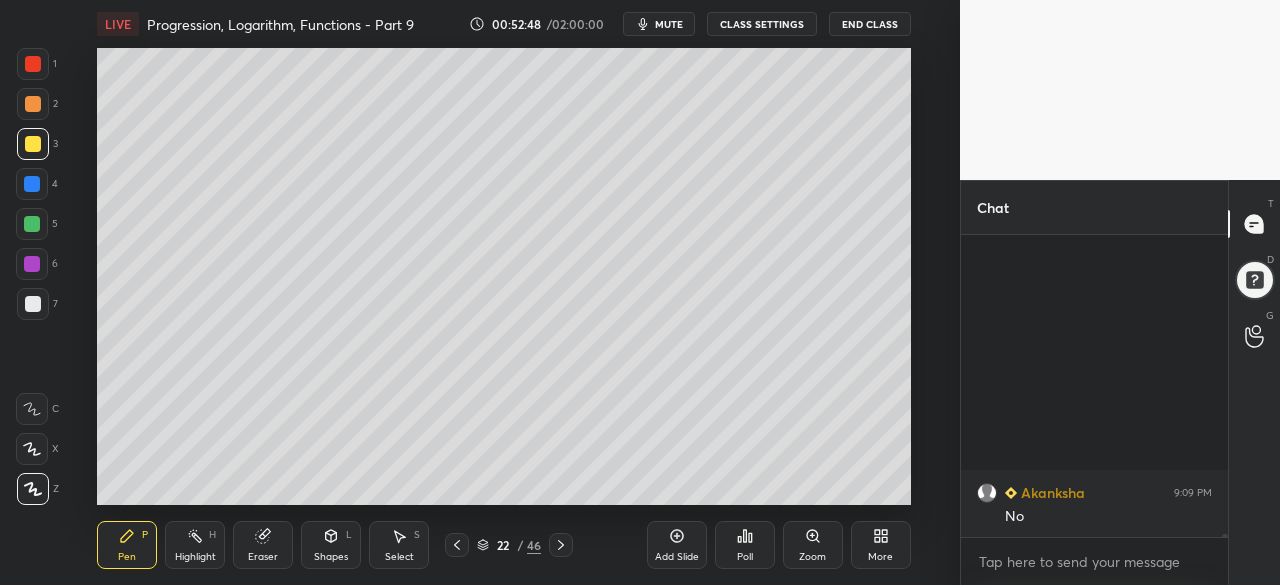 scroll, scrollTop: 35104, scrollLeft: 0, axis: vertical 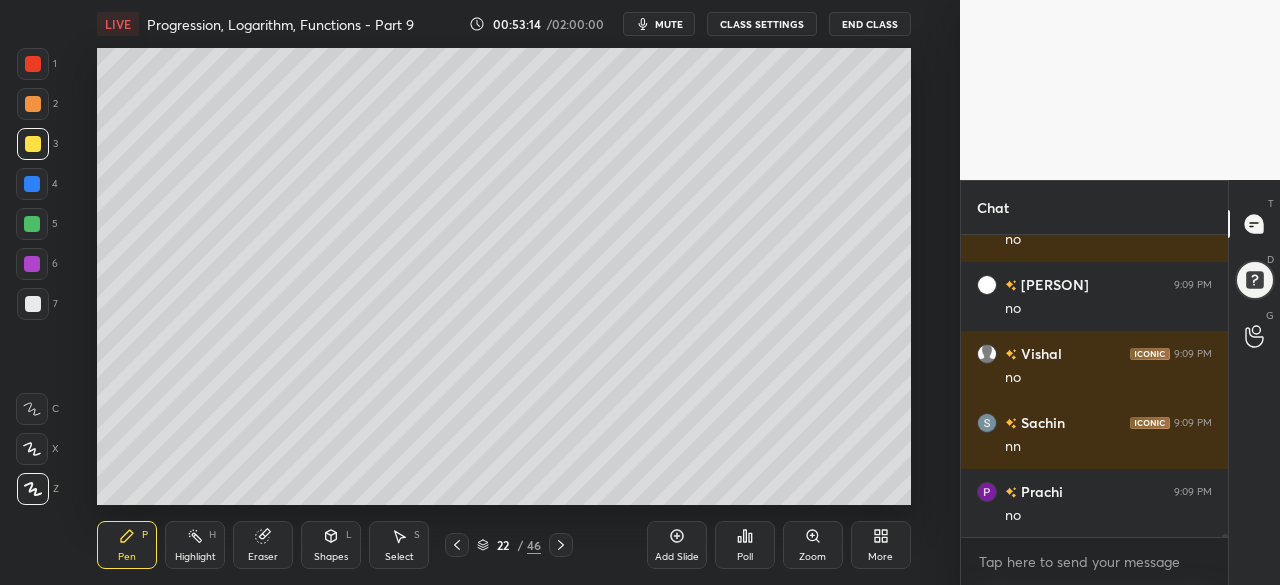 click at bounding box center [32, 224] 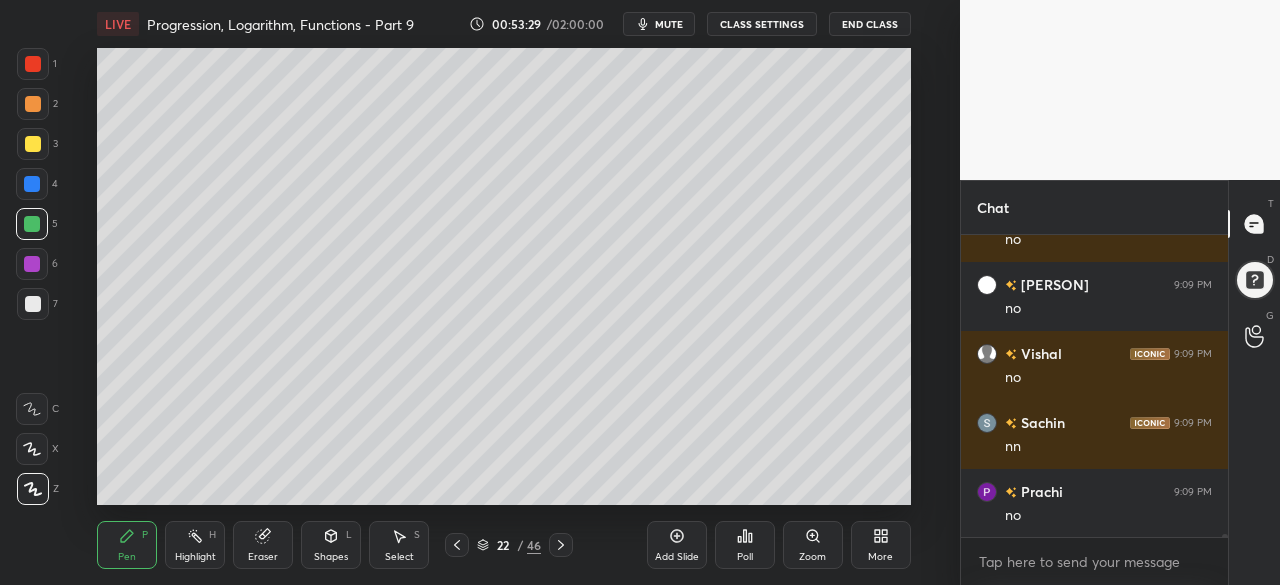 click at bounding box center [32, 264] 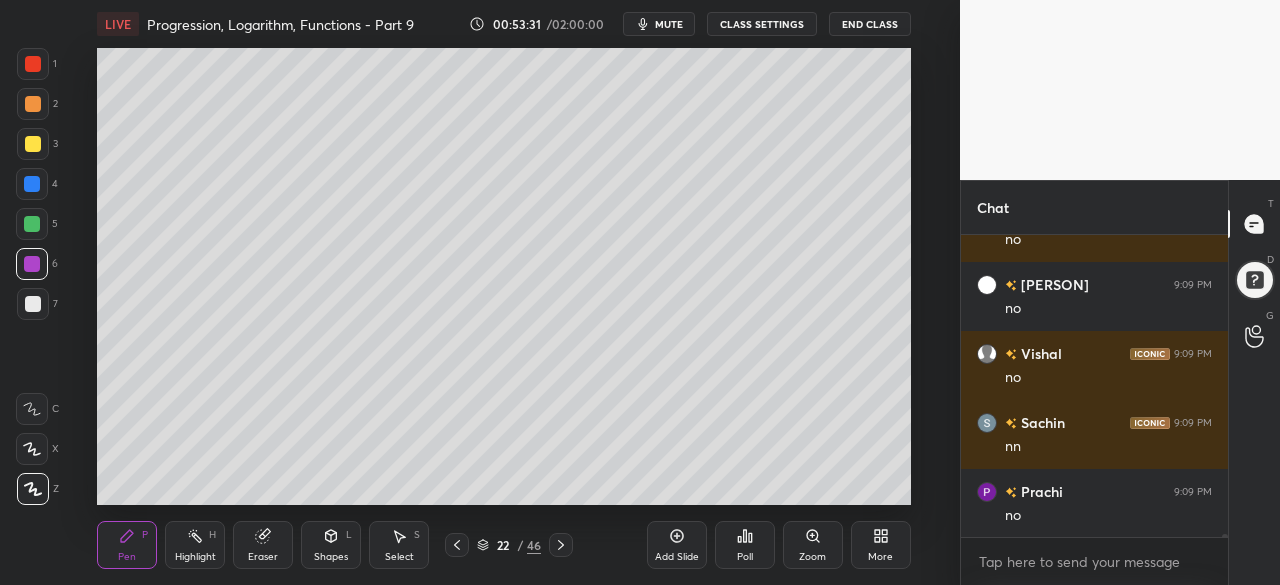 scroll, scrollTop: 35466, scrollLeft: 0, axis: vertical 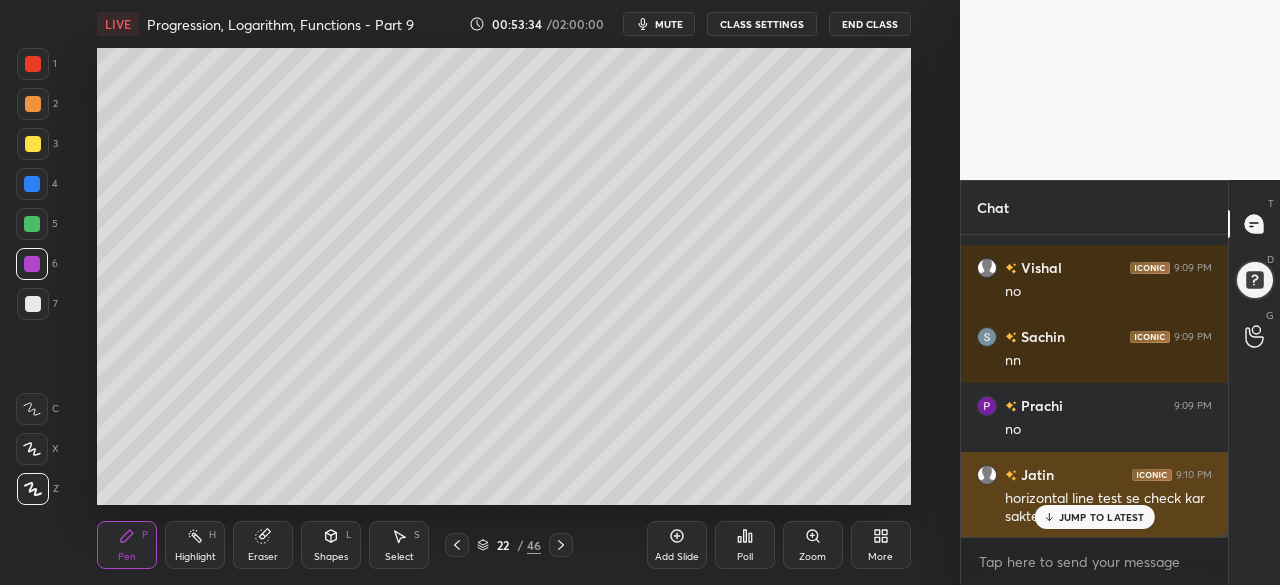 click on "JUMP TO LATEST" at bounding box center (1094, 517) 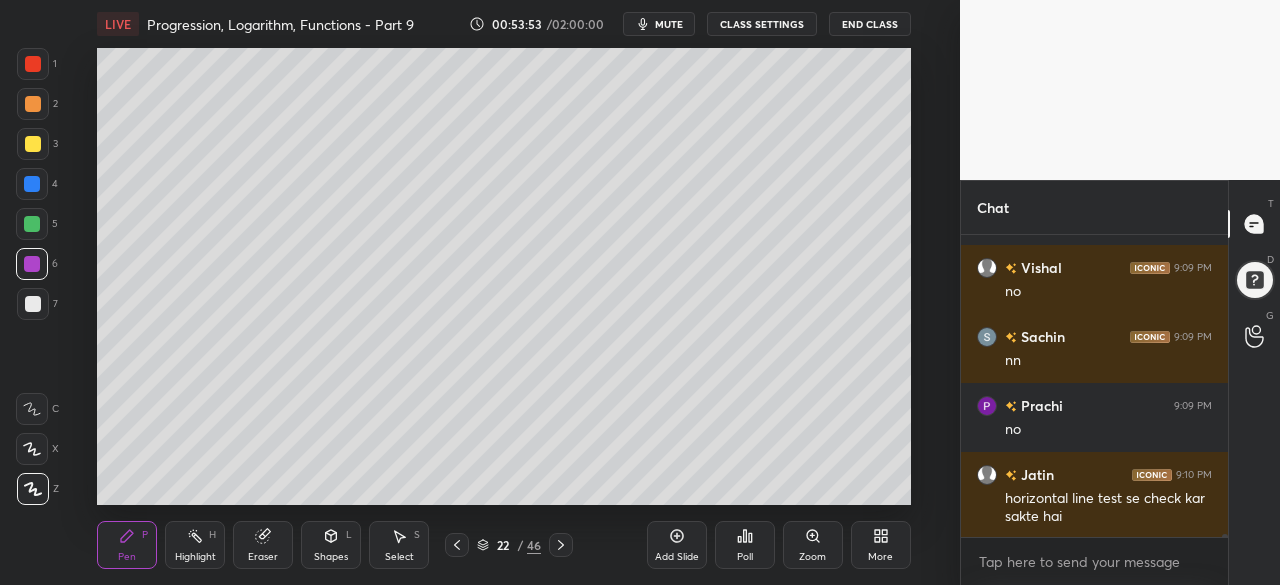 click on "Select S" at bounding box center [399, 545] 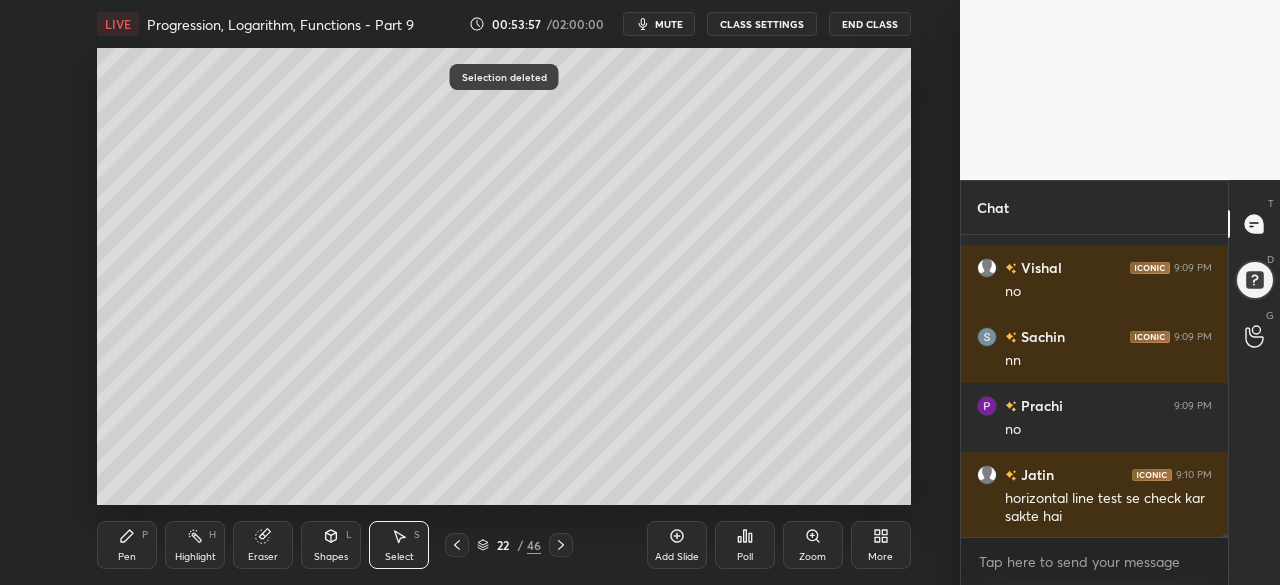 click on "Pen P" at bounding box center (127, 545) 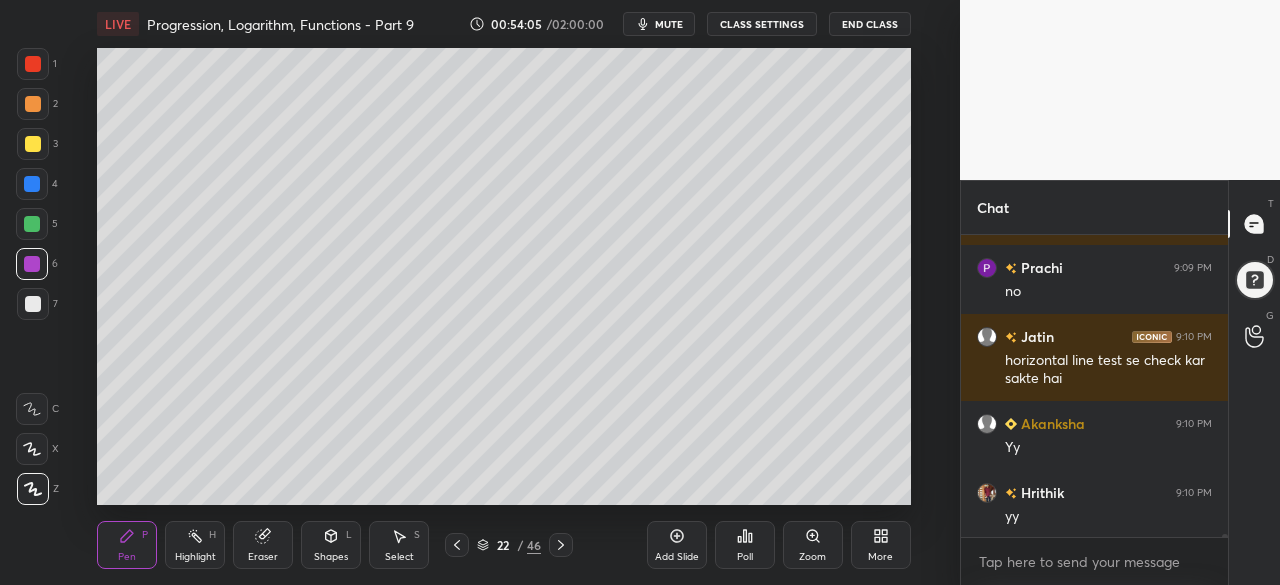 scroll, scrollTop: 35674, scrollLeft: 0, axis: vertical 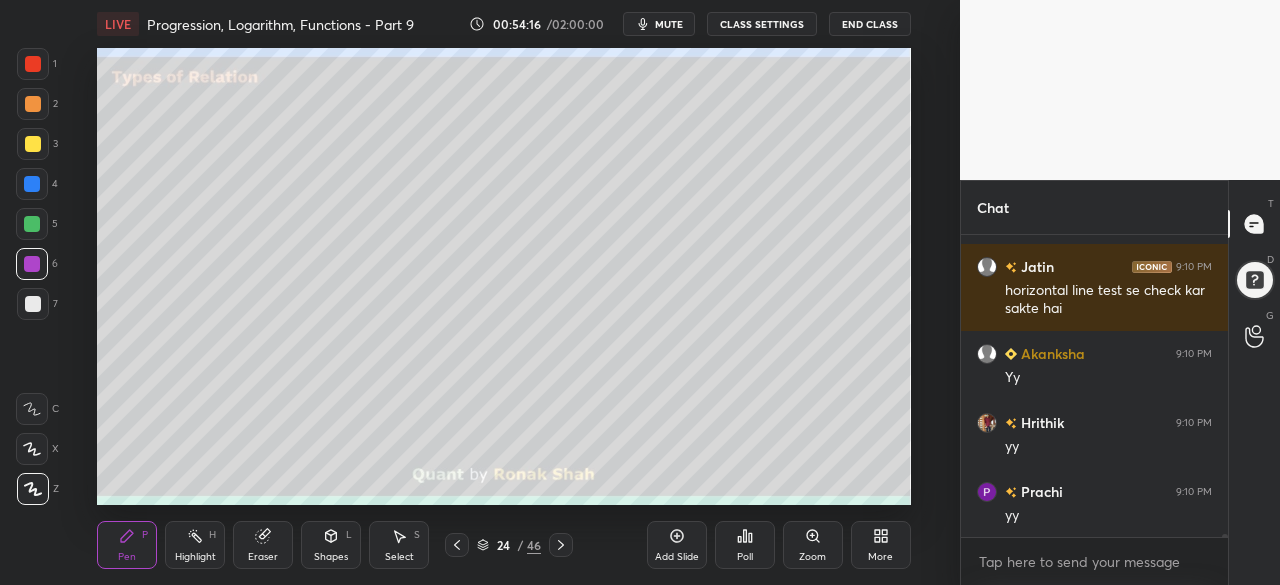 click at bounding box center (33, 144) 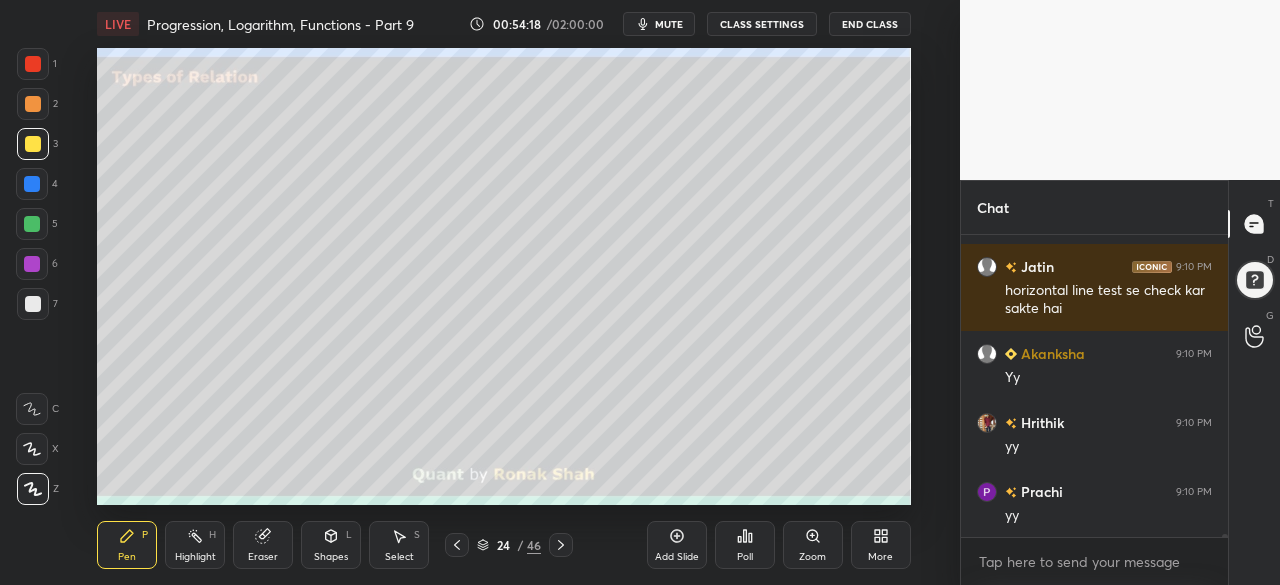 click at bounding box center [32, 184] 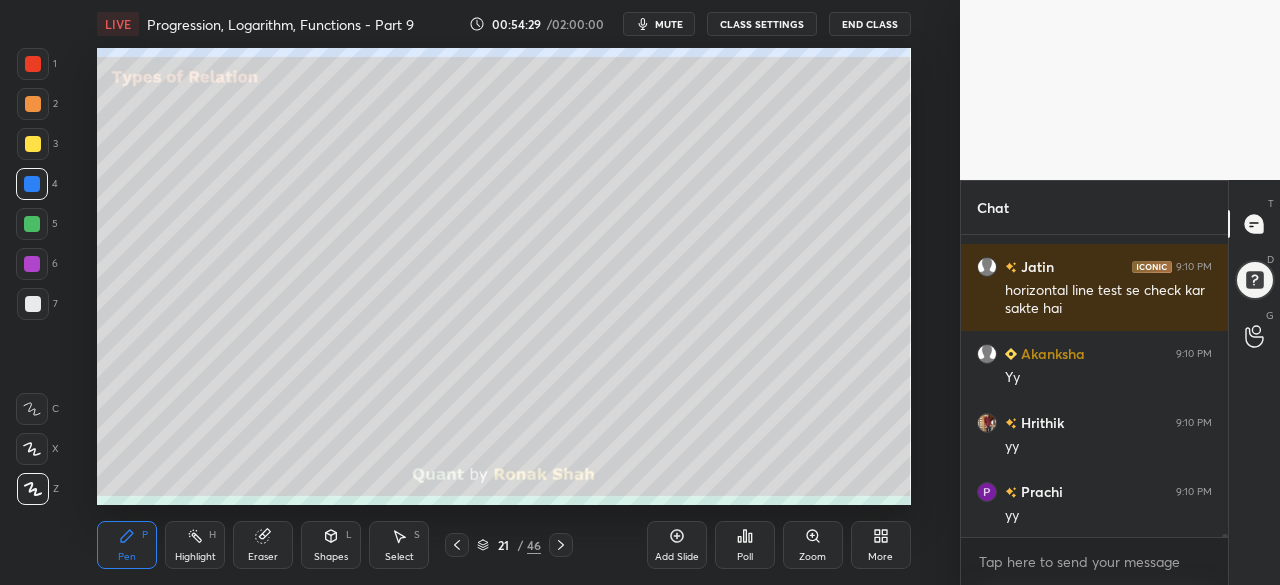 click at bounding box center (32, 224) 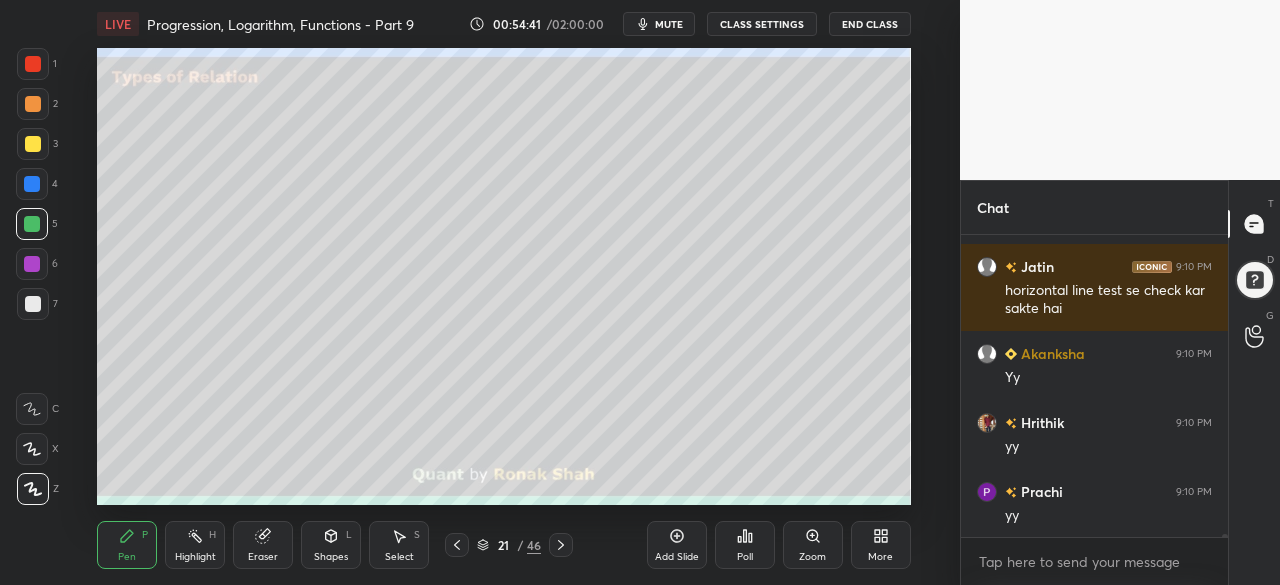click 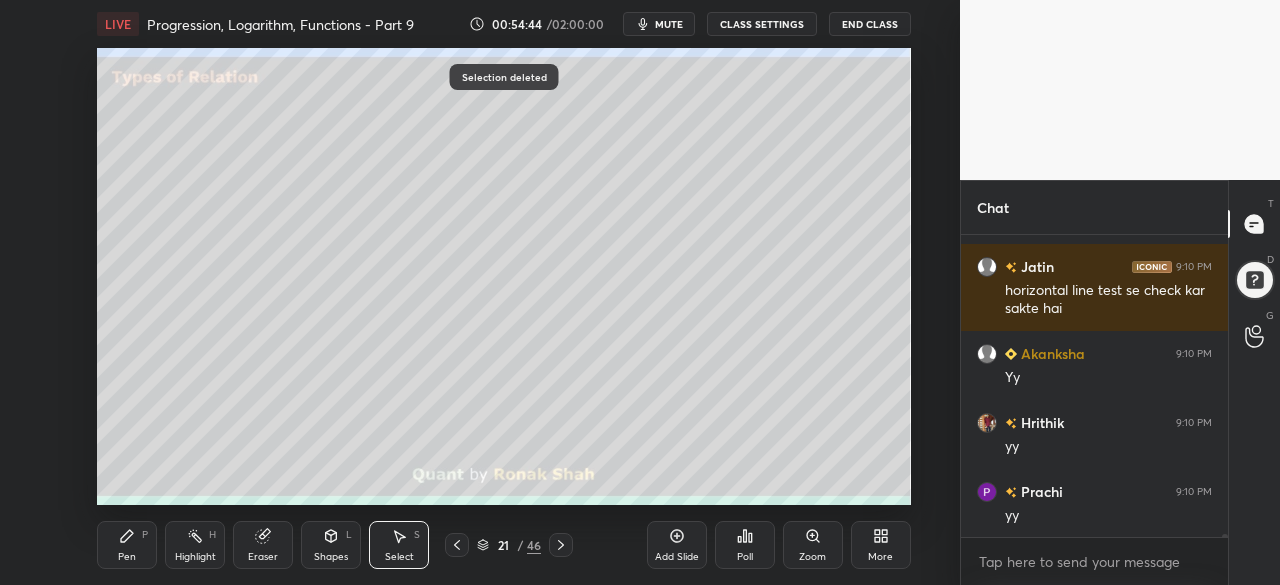 click 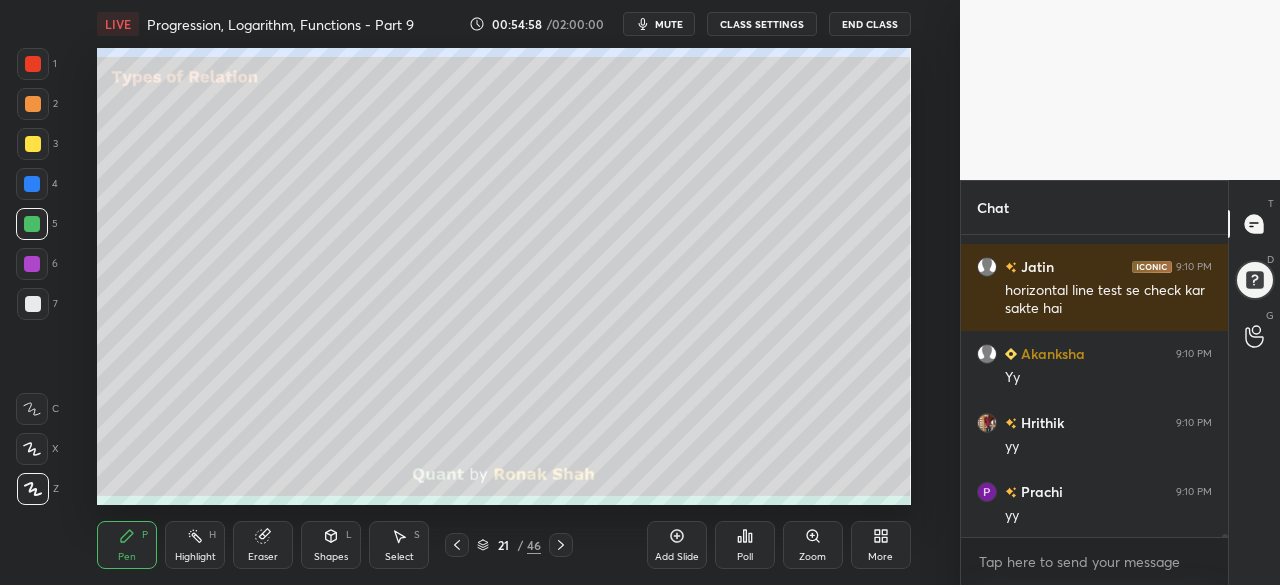 click at bounding box center [32, 264] 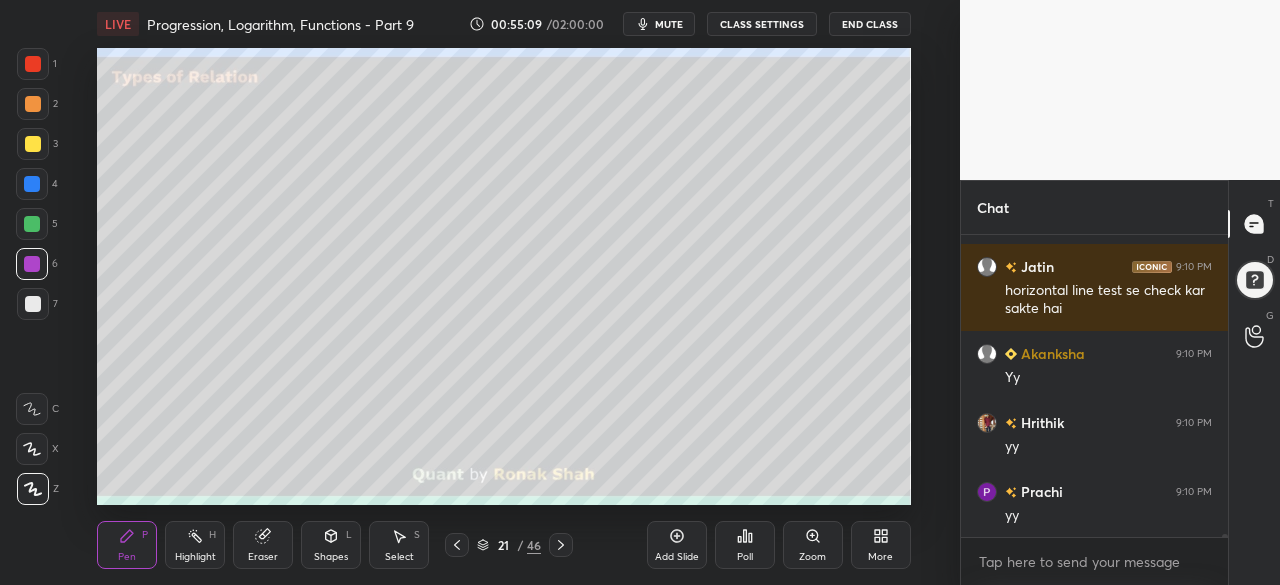 scroll, scrollTop: 35742, scrollLeft: 0, axis: vertical 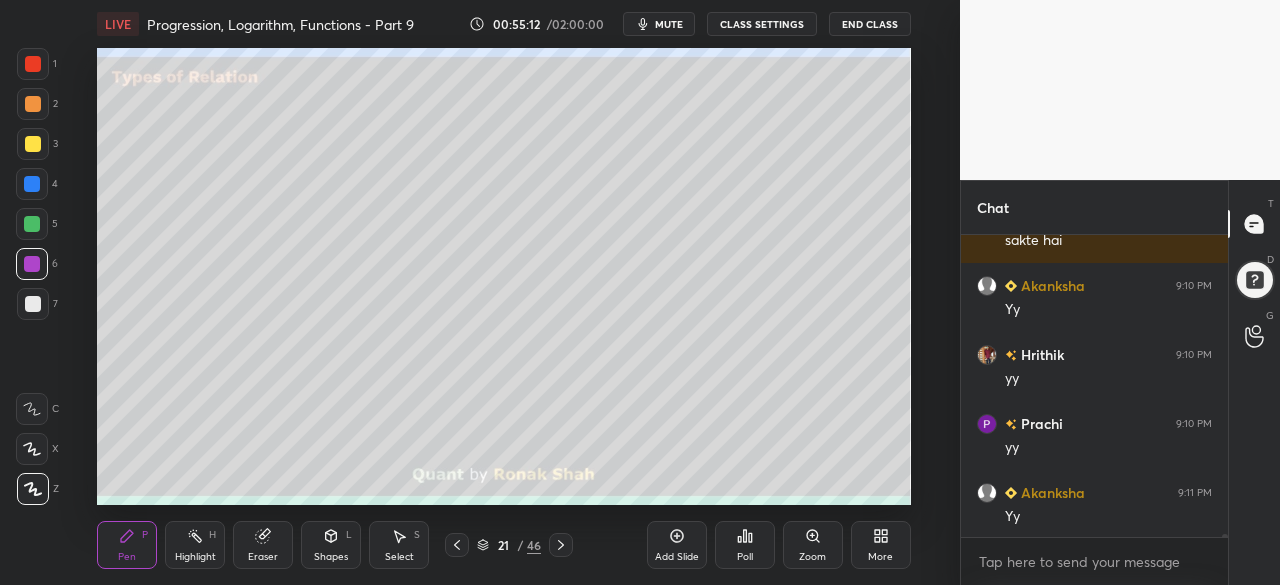 click 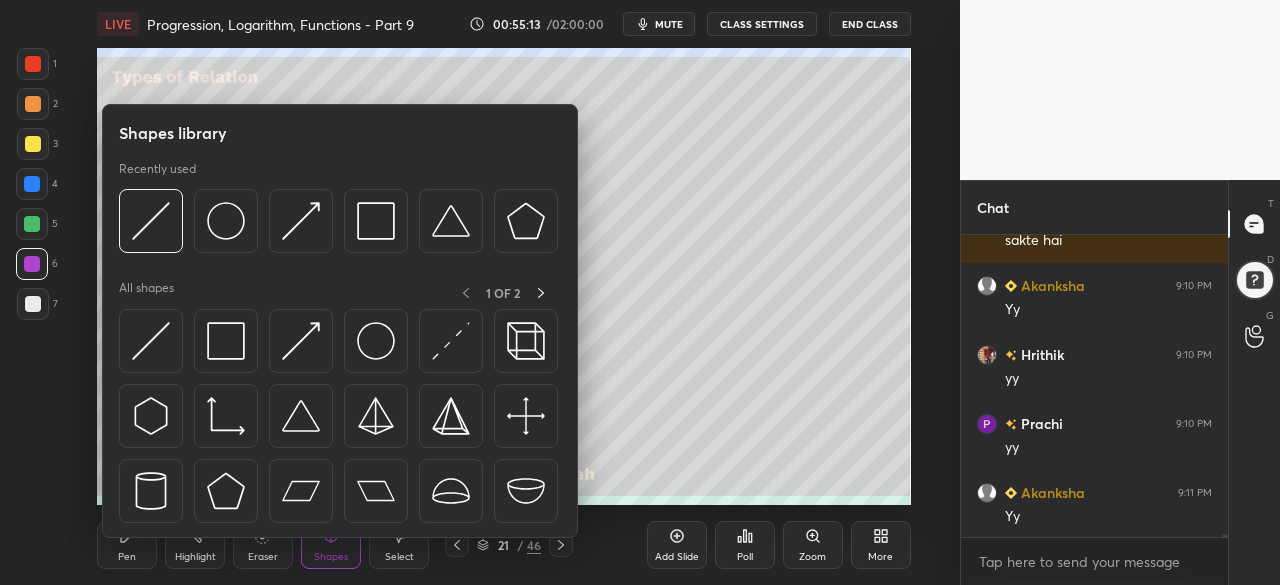 click at bounding box center (226, 221) 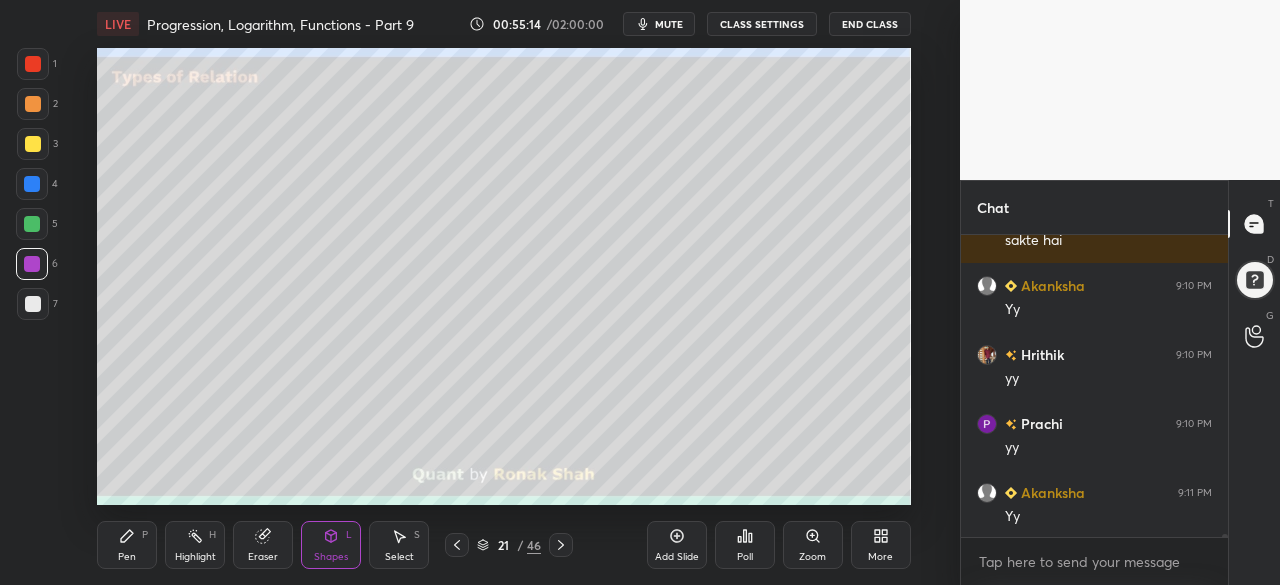click at bounding box center (33, 144) 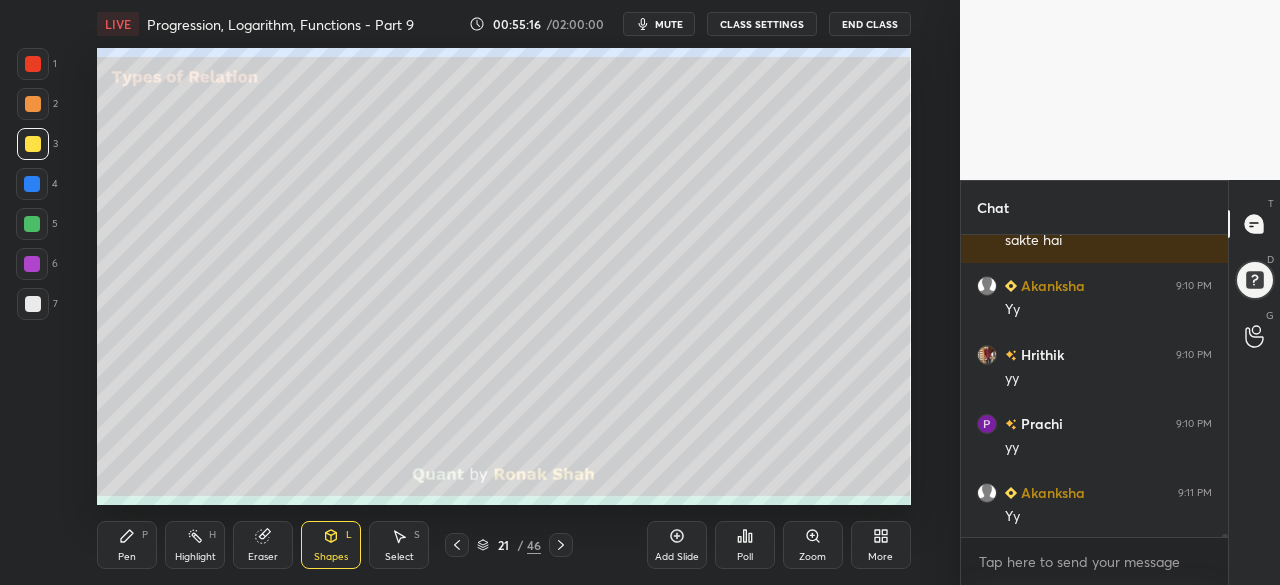 click at bounding box center [32, 224] 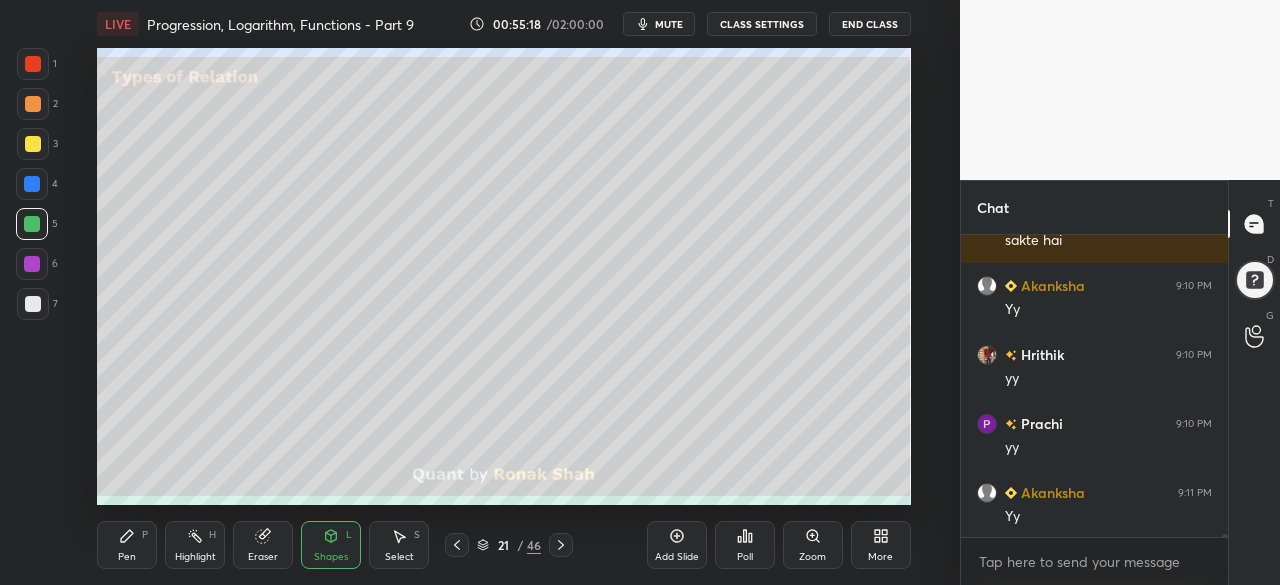 click on "3" at bounding box center (37, 148) 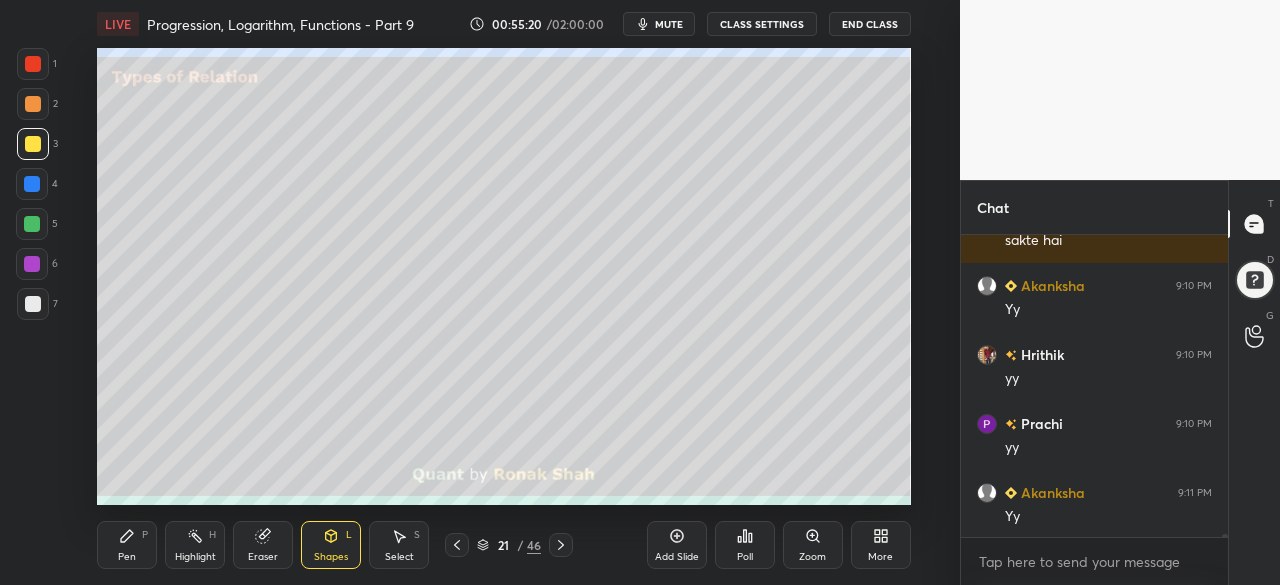 click on "Shapes" at bounding box center (331, 557) 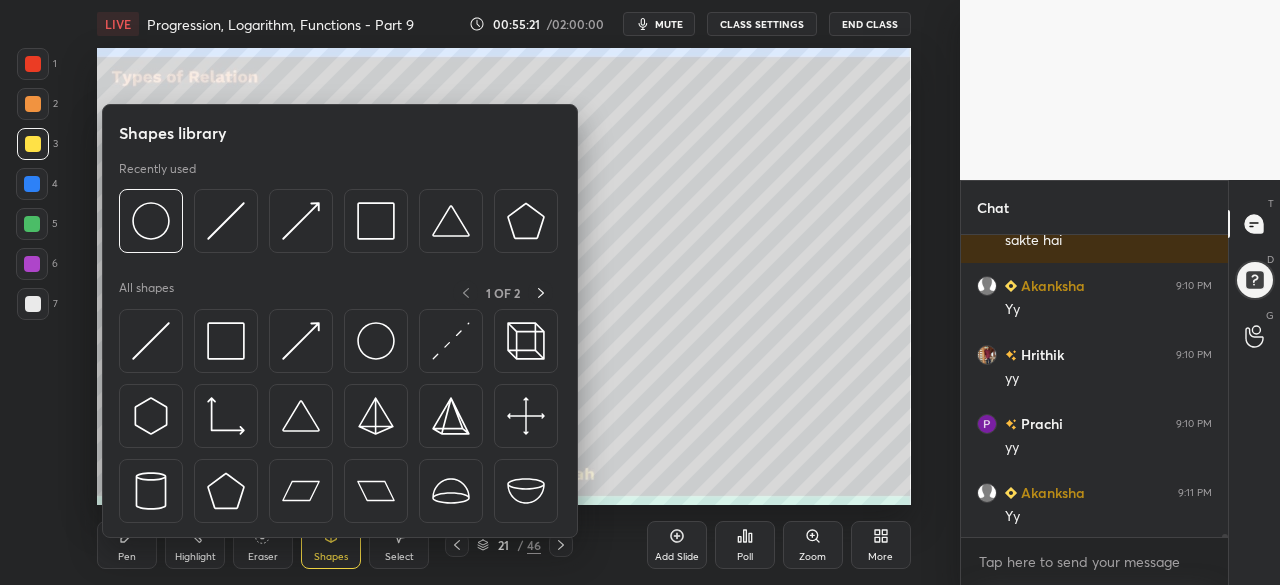 click at bounding box center (301, 341) 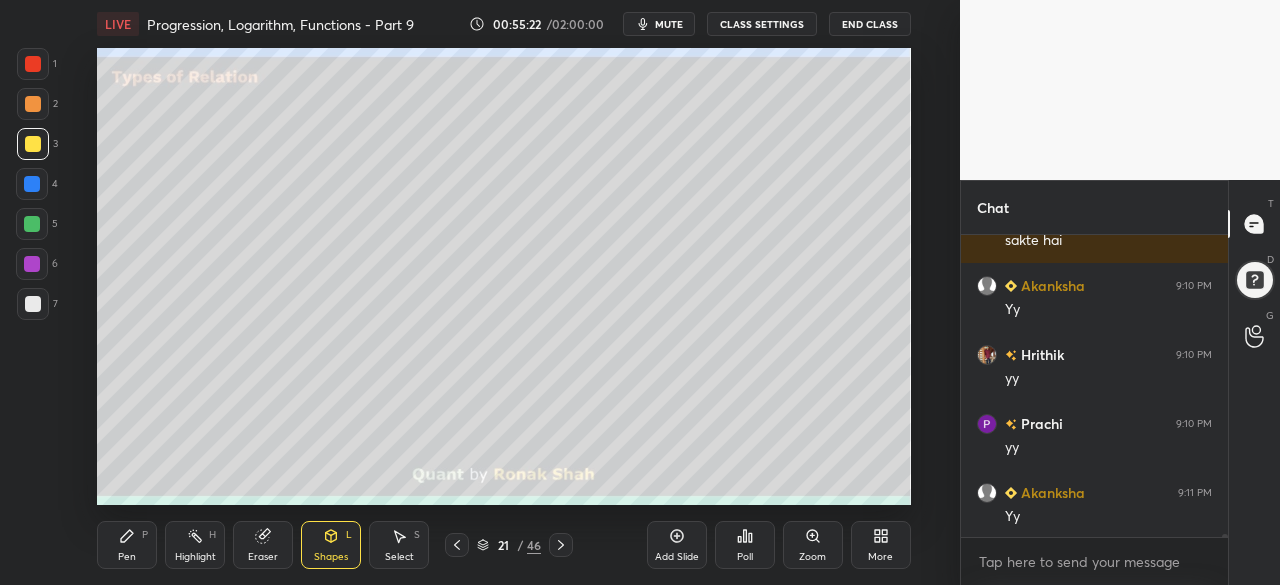 click at bounding box center [33, 64] 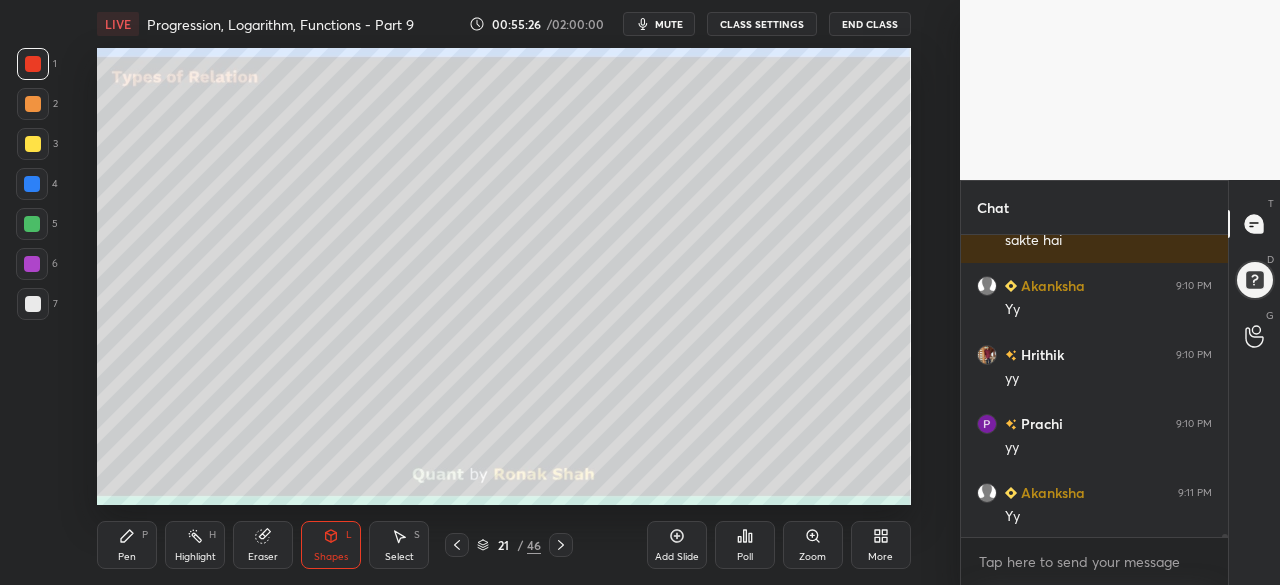 click on "Pen P" at bounding box center [127, 545] 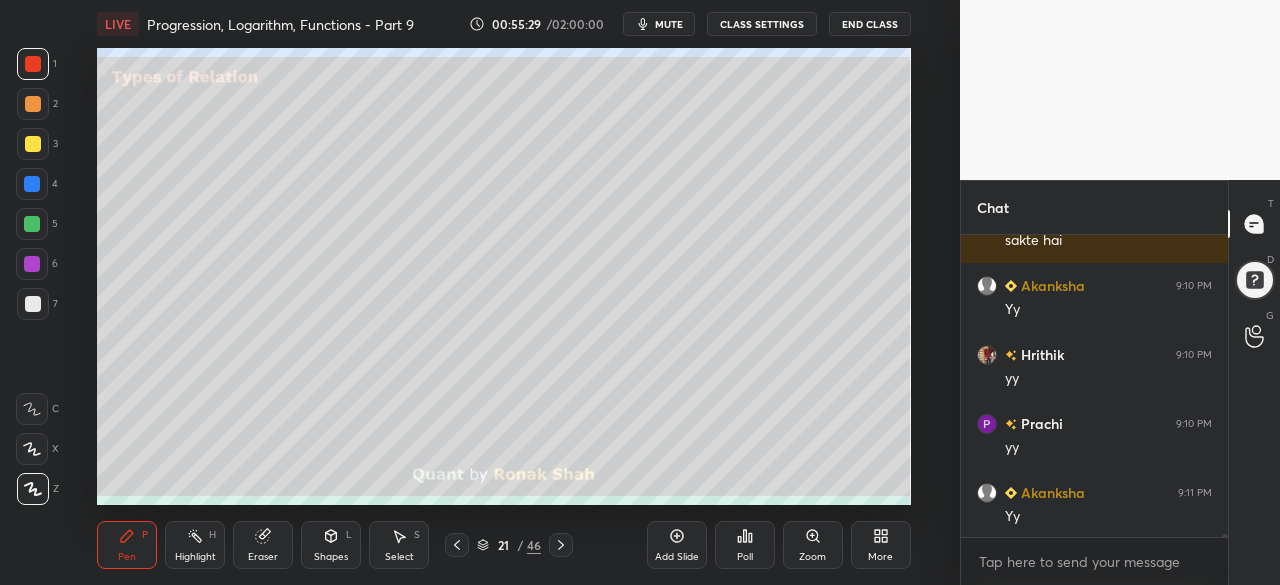 click at bounding box center [32, 184] 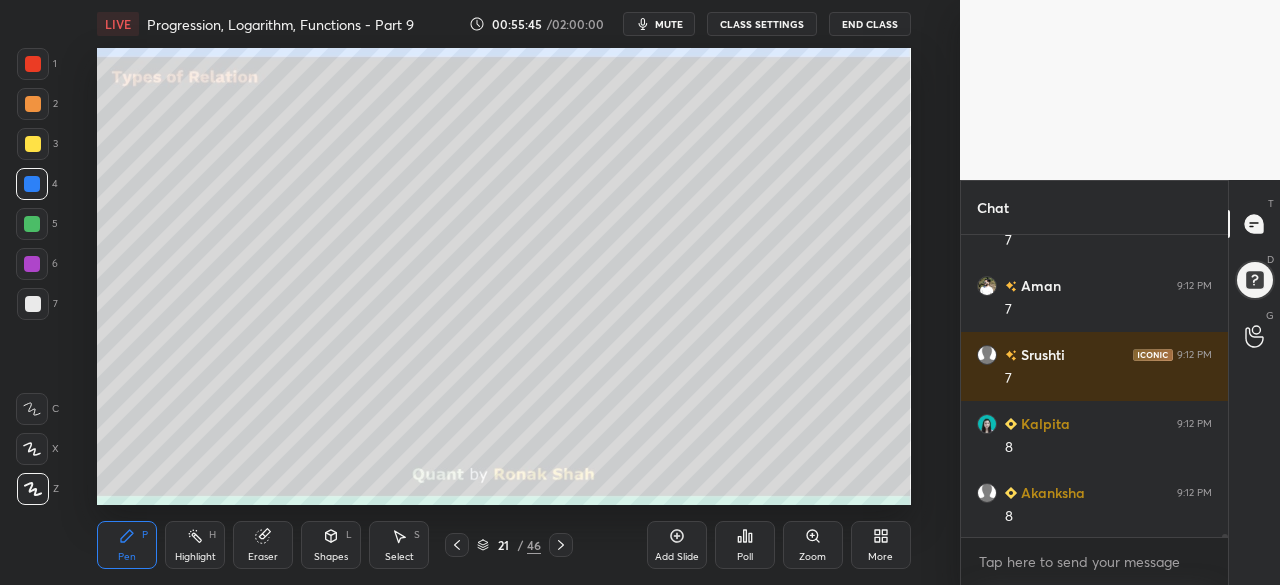scroll, scrollTop: 36226, scrollLeft: 0, axis: vertical 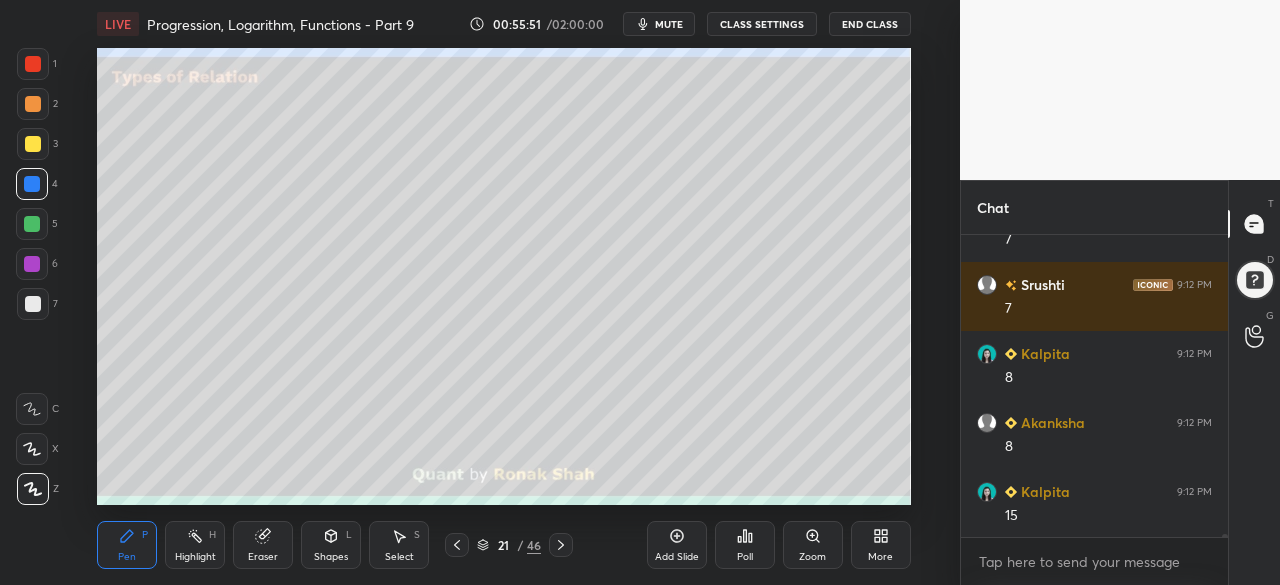 click on "Shapes L" at bounding box center (331, 545) 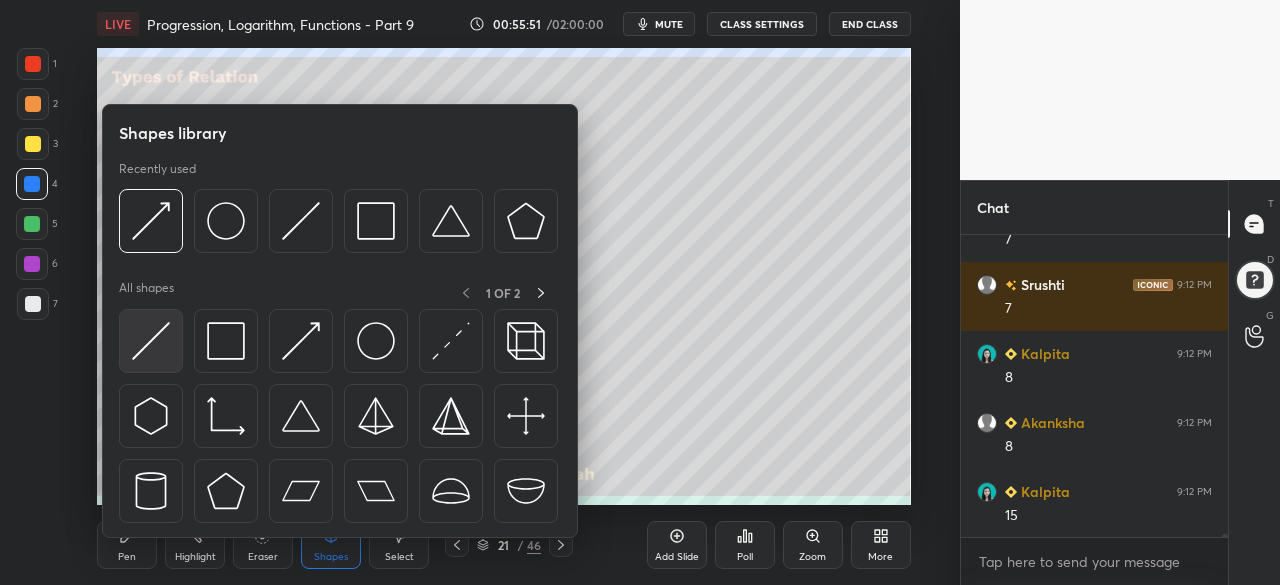 click at bounding box center (151, 341) 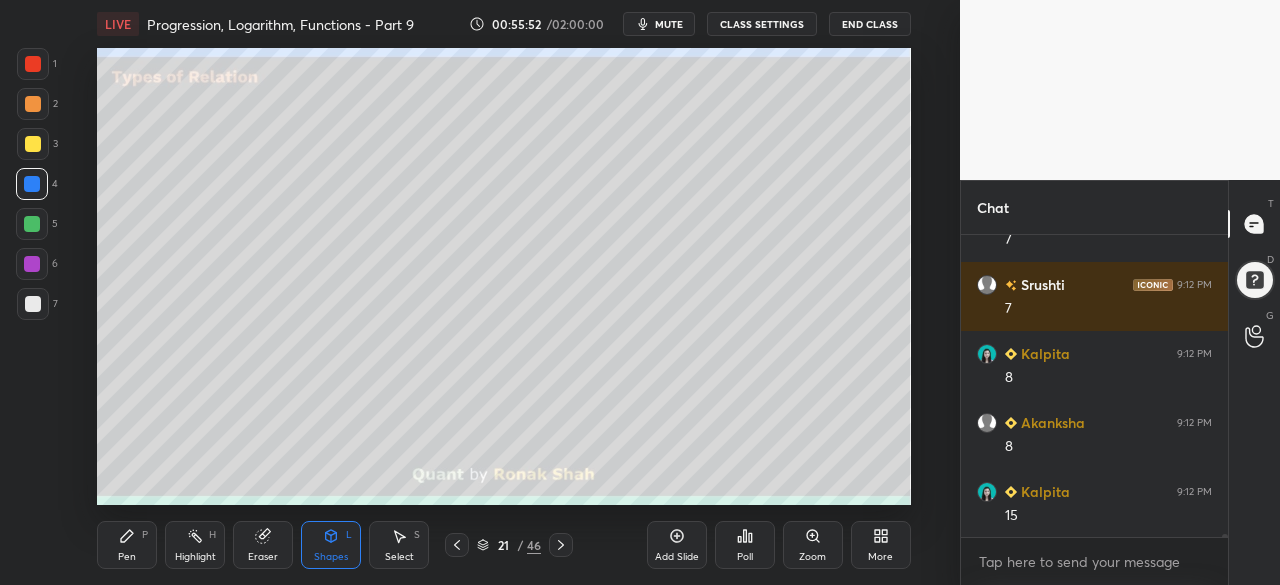scroll, scrollTop: 36294, scrollLeft: 0, axis: vertical 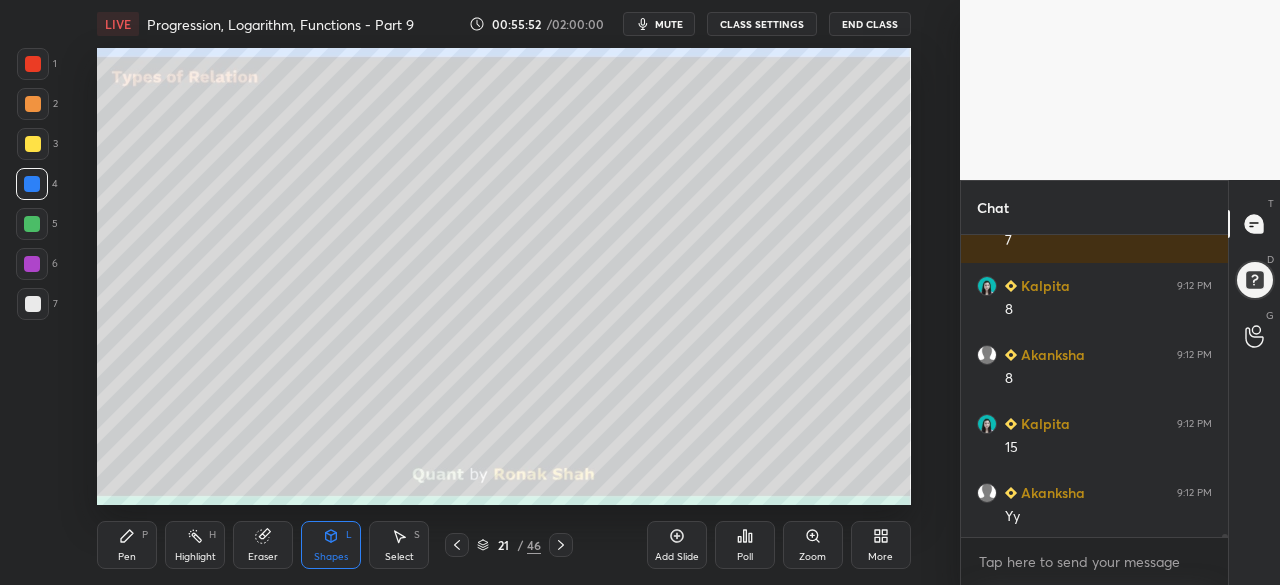 click at bounding box center [33, 304] 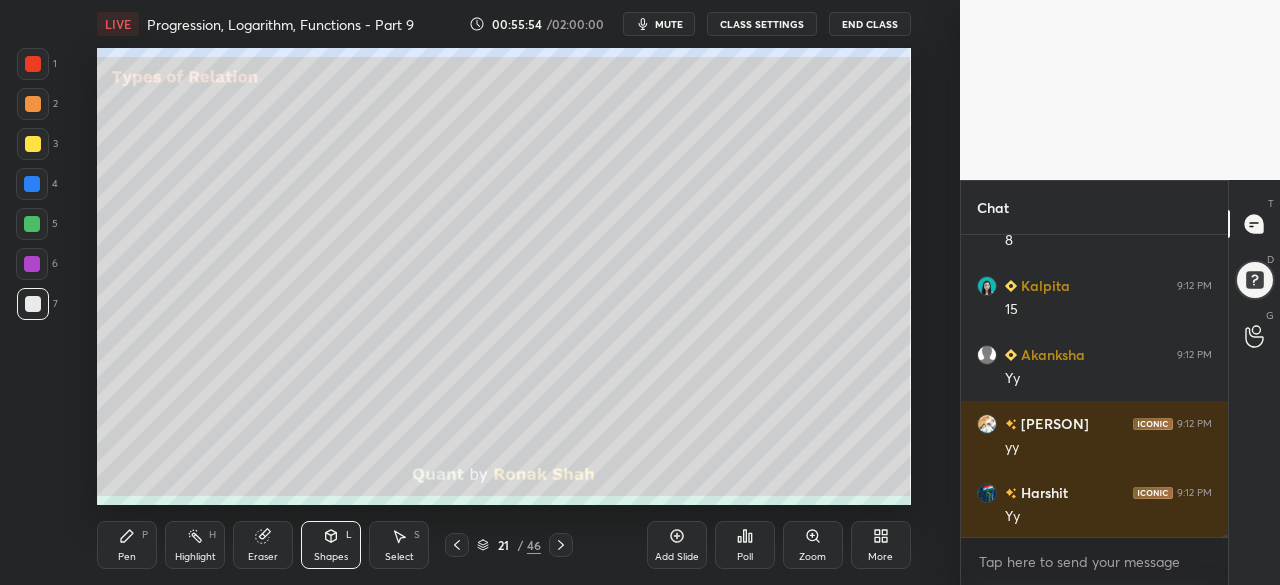 scroll, scrollTop: 36502, scrollLeft: 0, axis: vertical 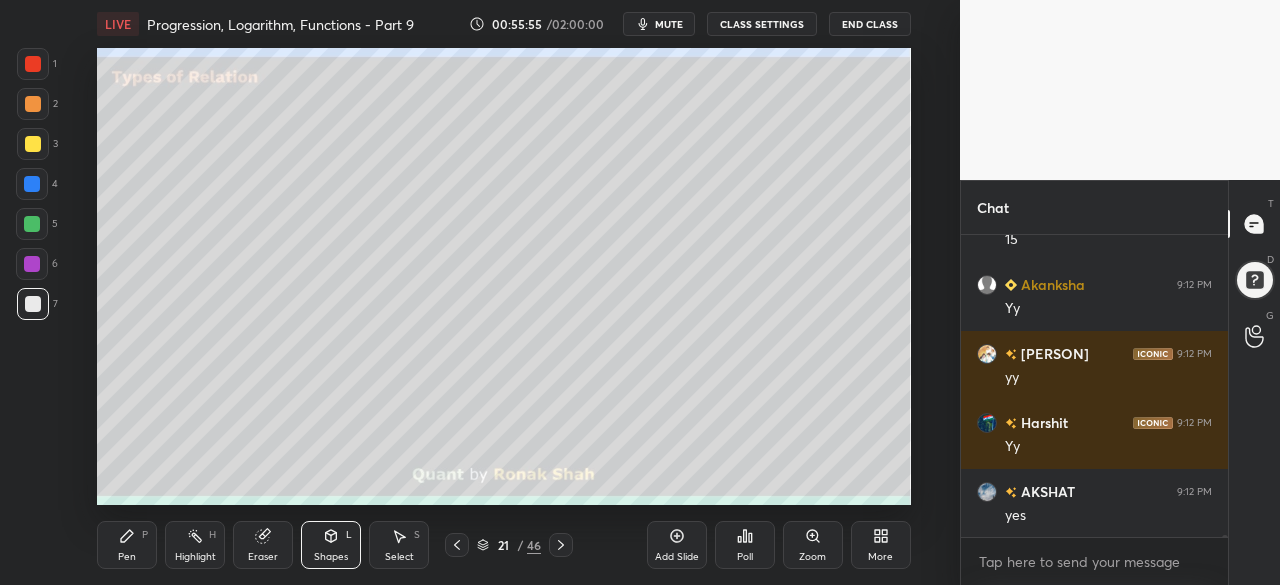 click on "Pen P" at bounding box center (127, 545) 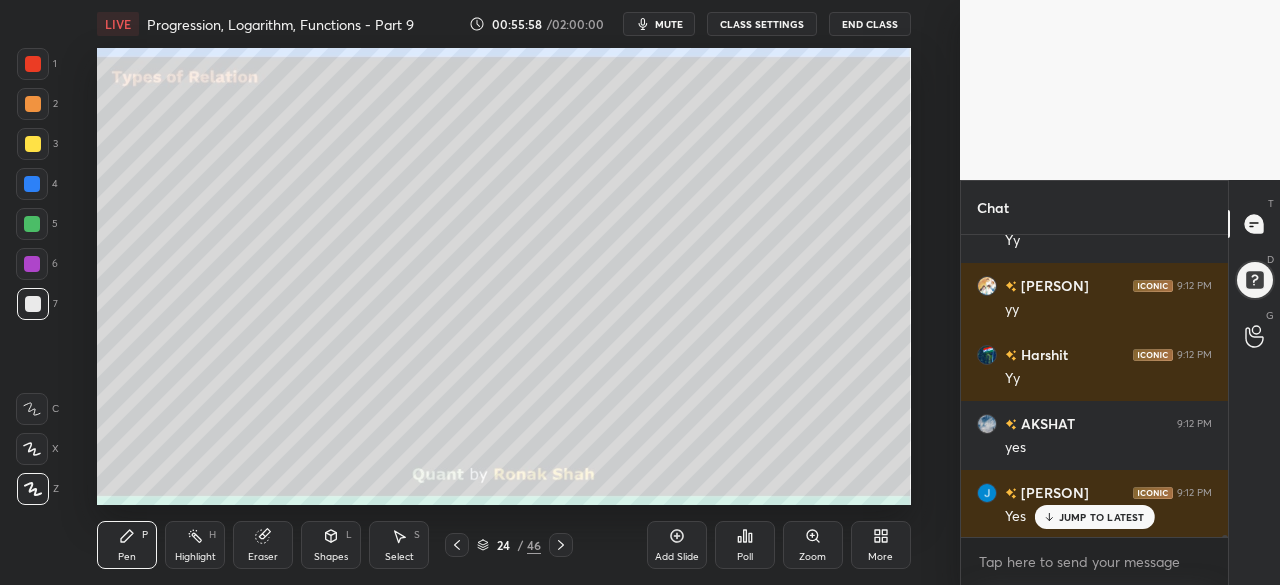 scroll, scrollTop: 36640, scrollLeft: 0, axis: vertical 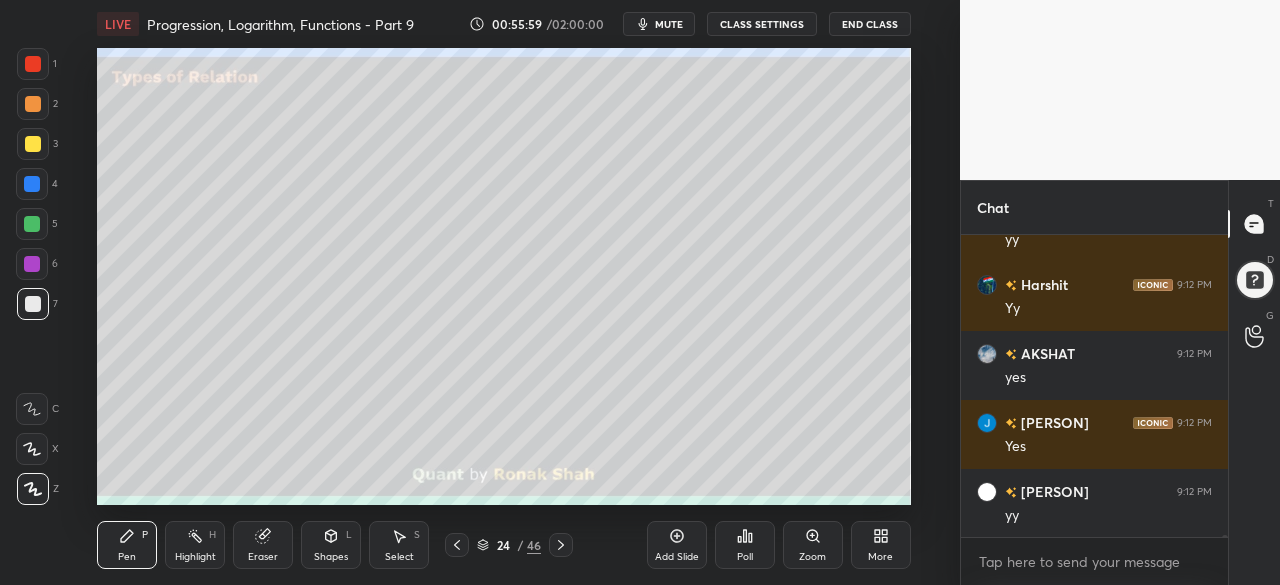 click at bounding box center [33, 144] 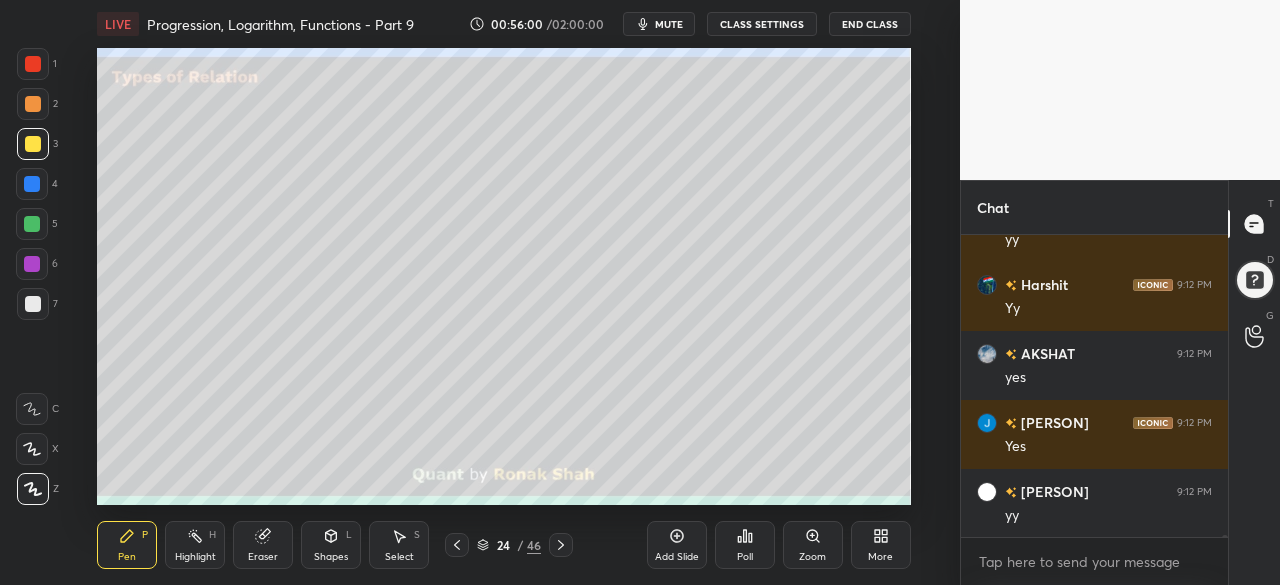 click at bounding box center [32, 224] 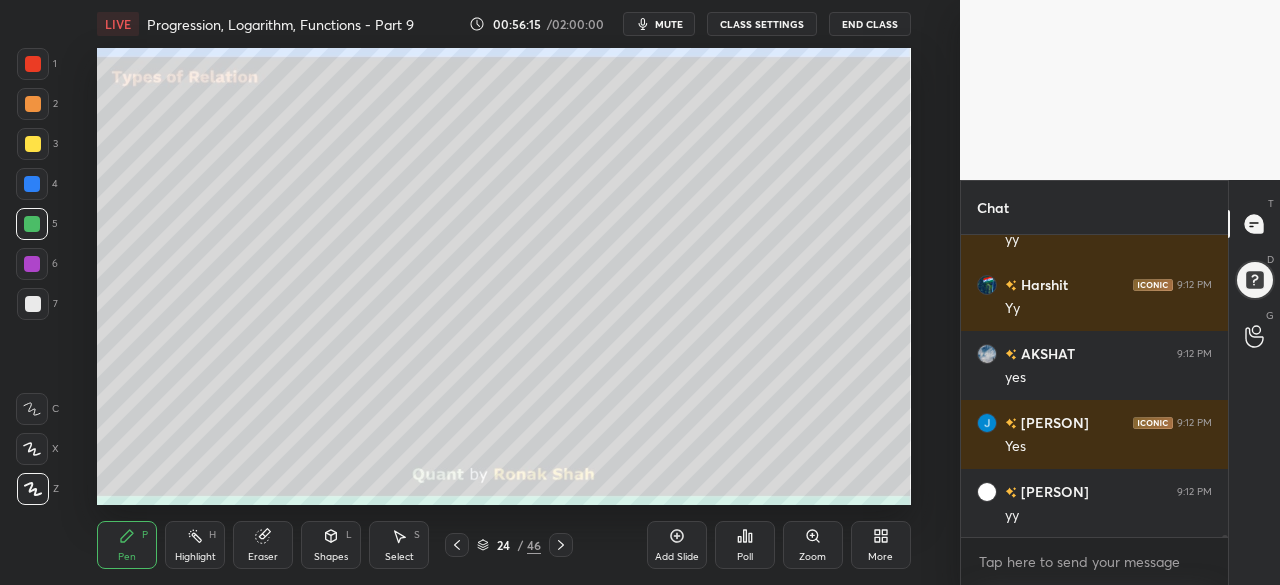 click at bounding box center [32, 264] 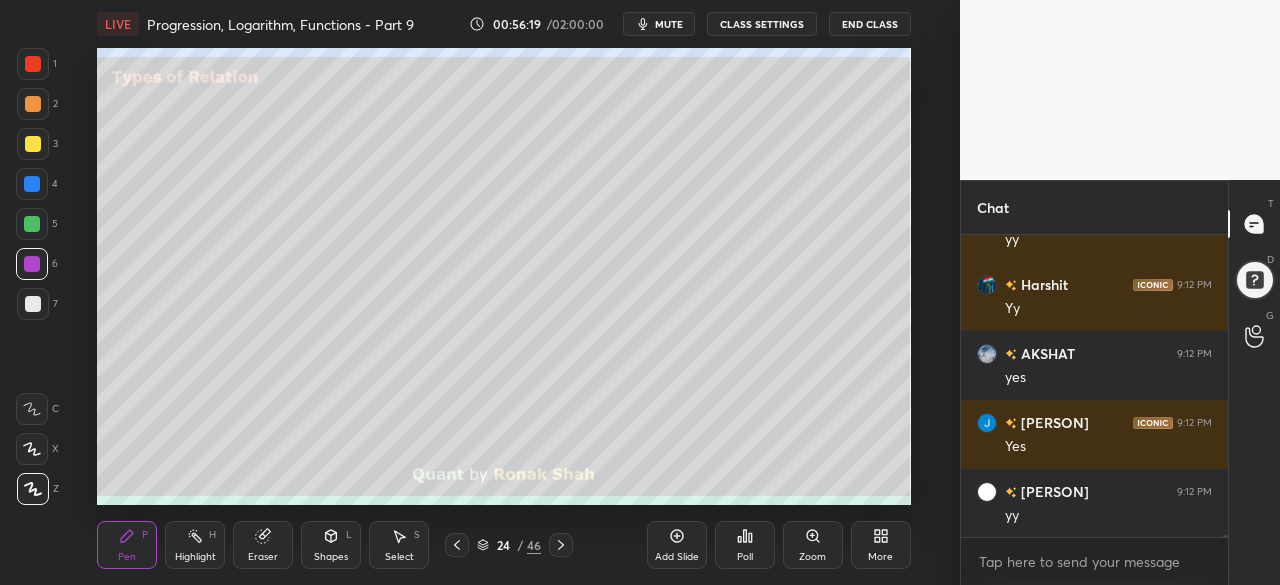 click 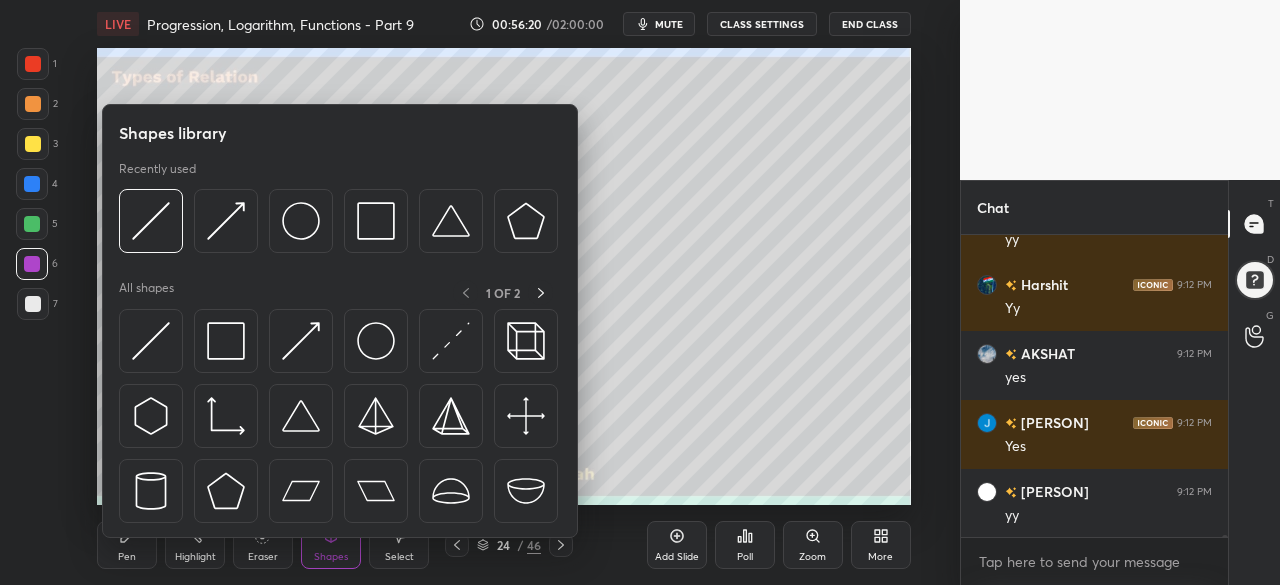 click at bounding box center (376, 341) 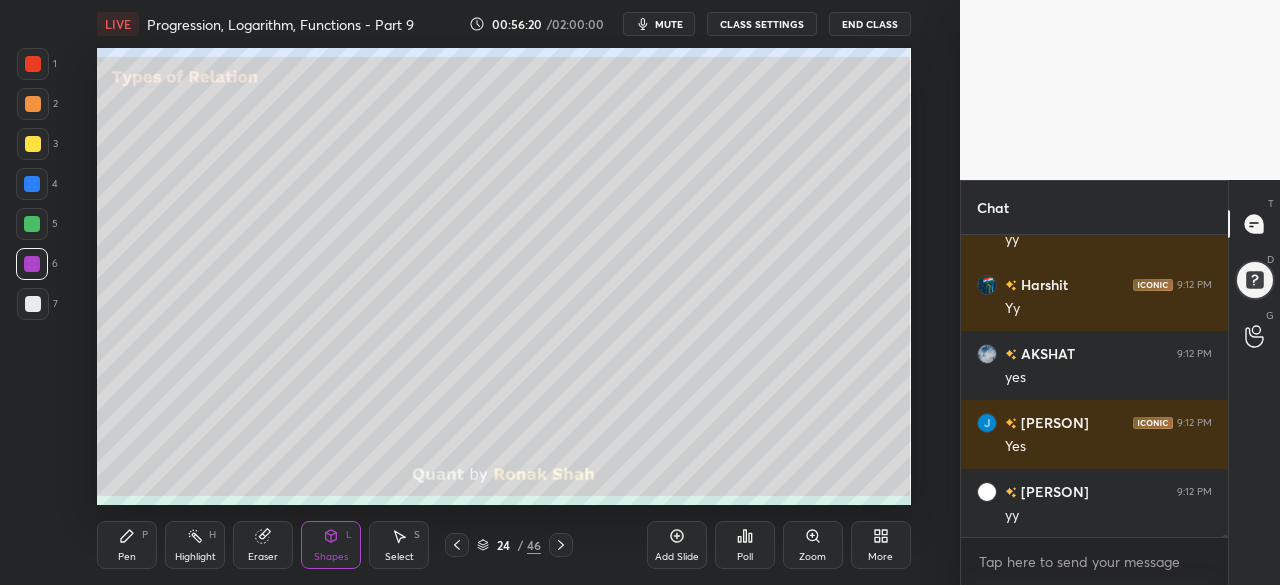 click at bounding box center [33, 144] 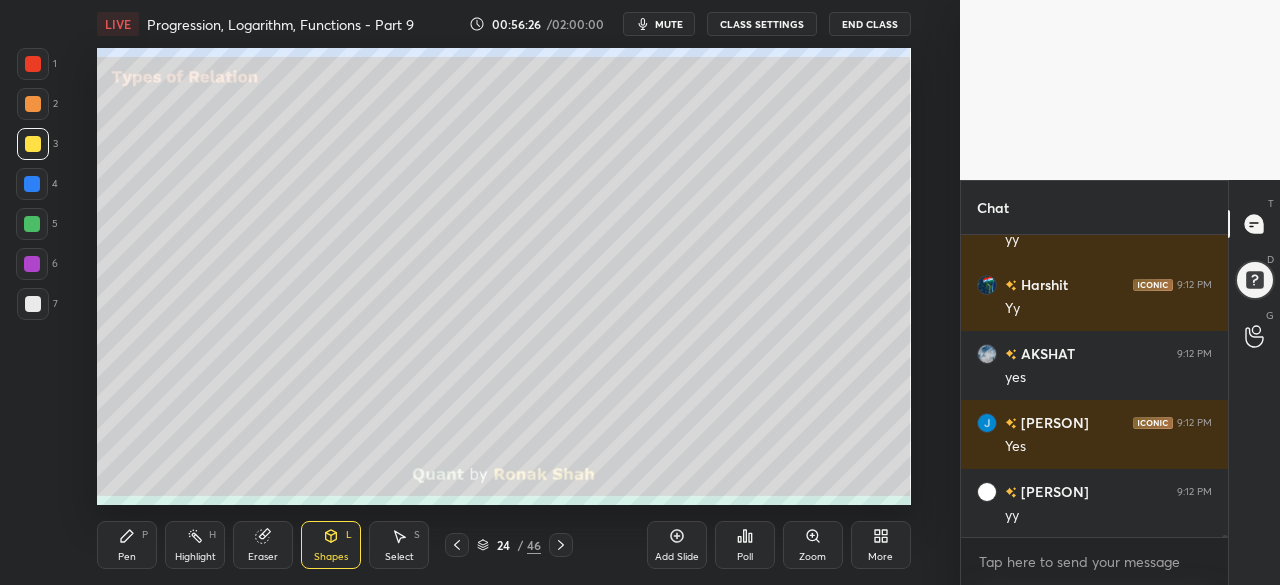 click on "Pen P" at bounding box center [127, 545] 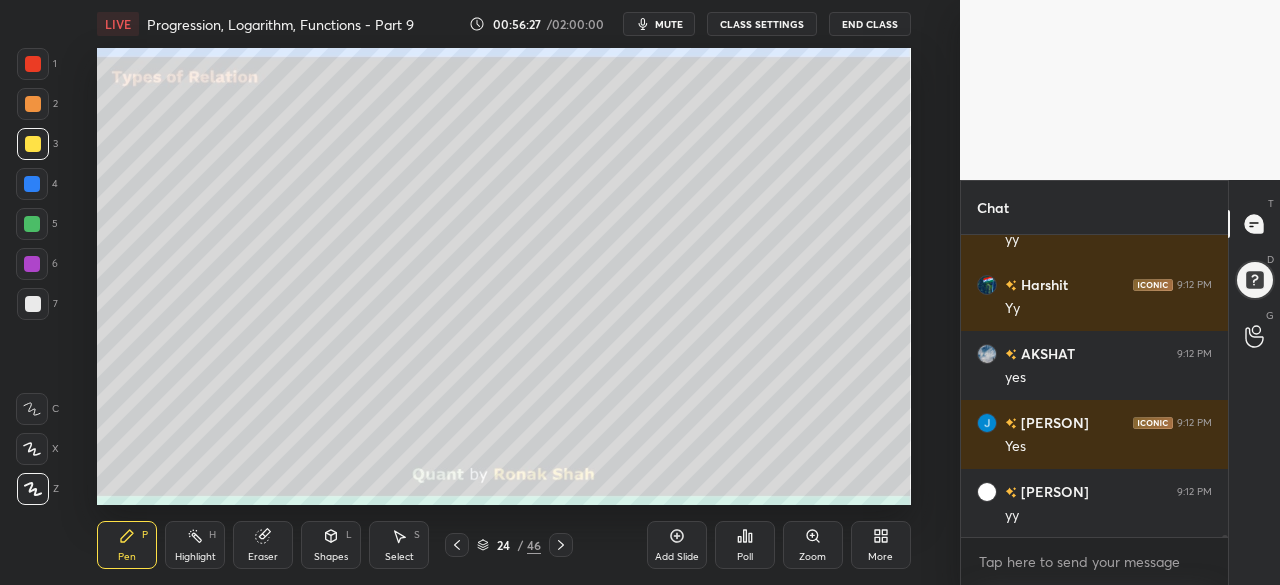 click at bounding box center (32, 264) 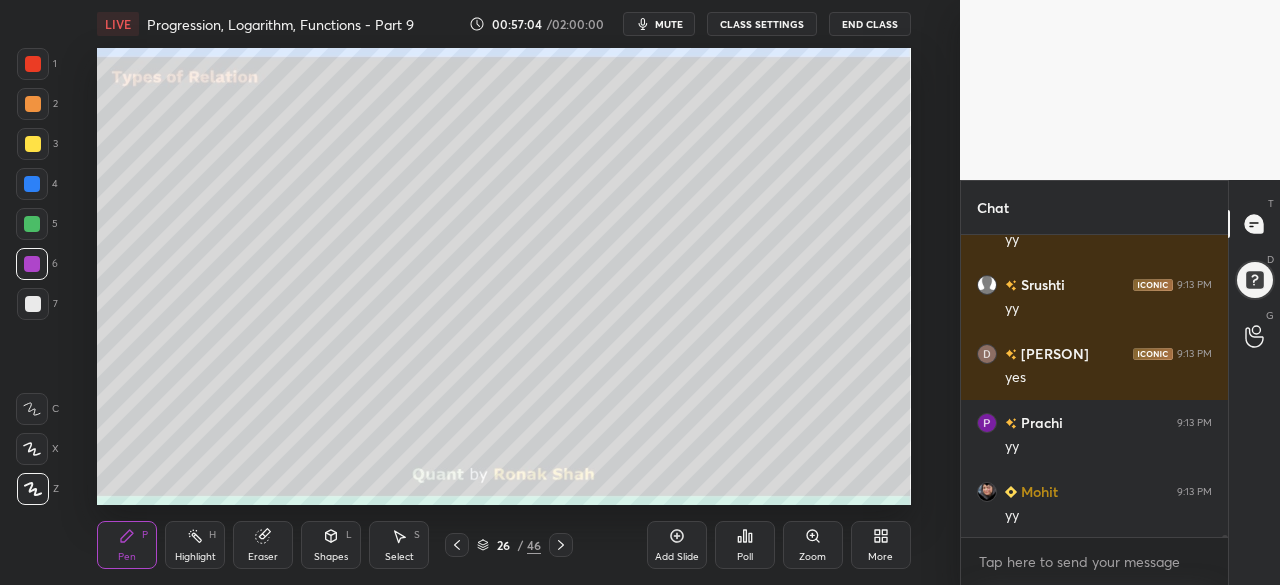 scroll, scrollTop: 37468, scrollLeft: 0, axis: vertical 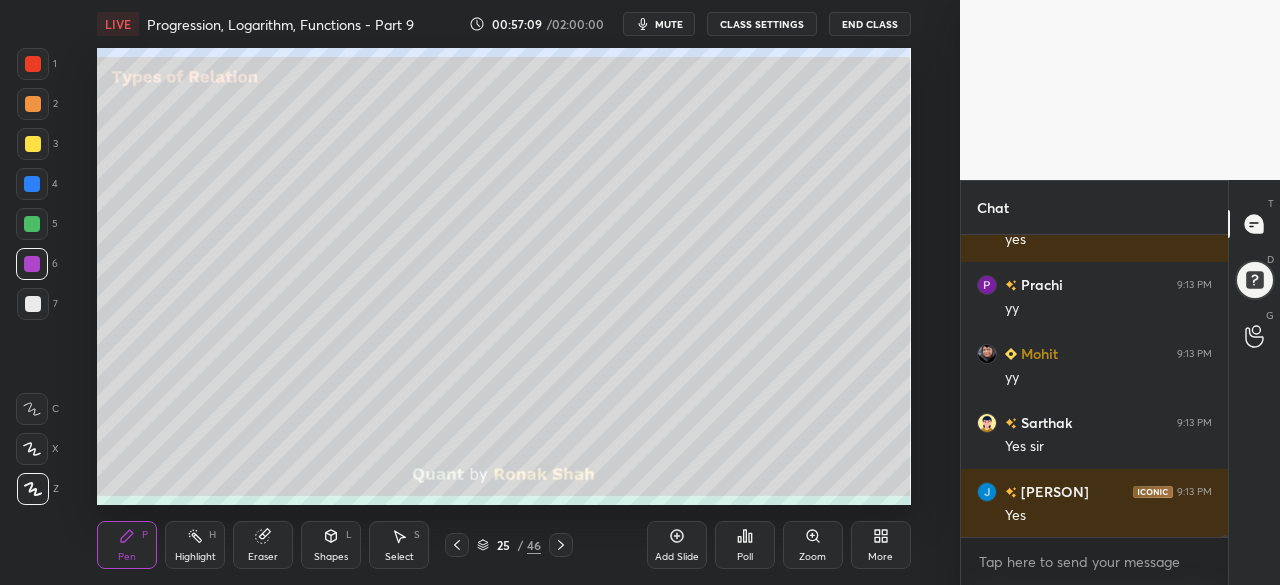 click at bounding box center (33, 144) 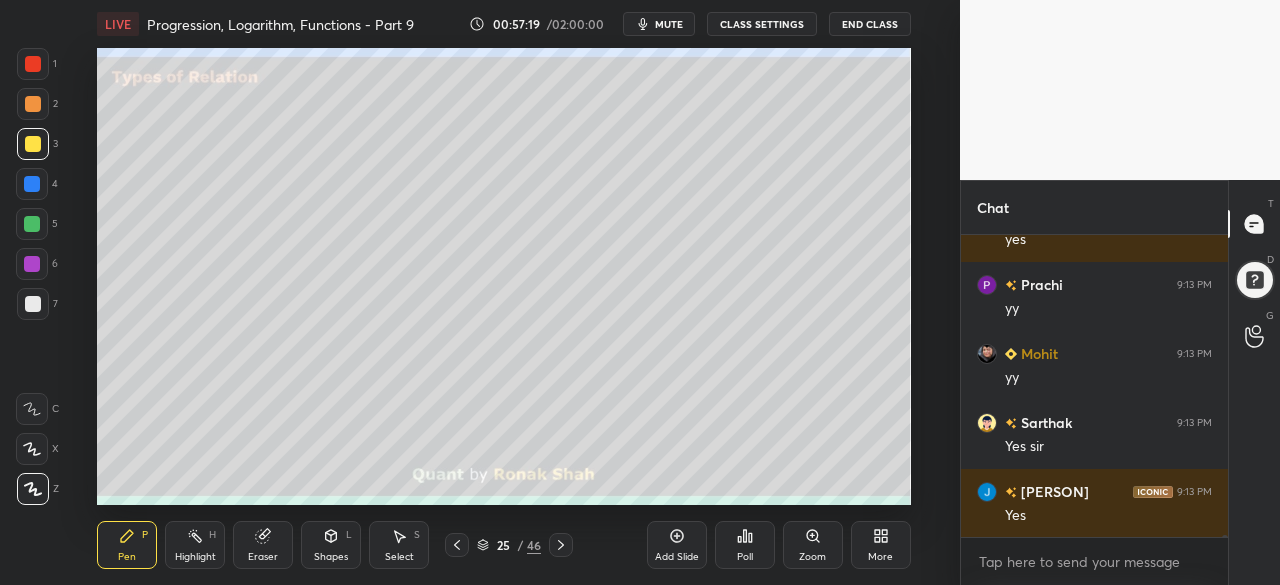 click at bounding box center (32, 184) 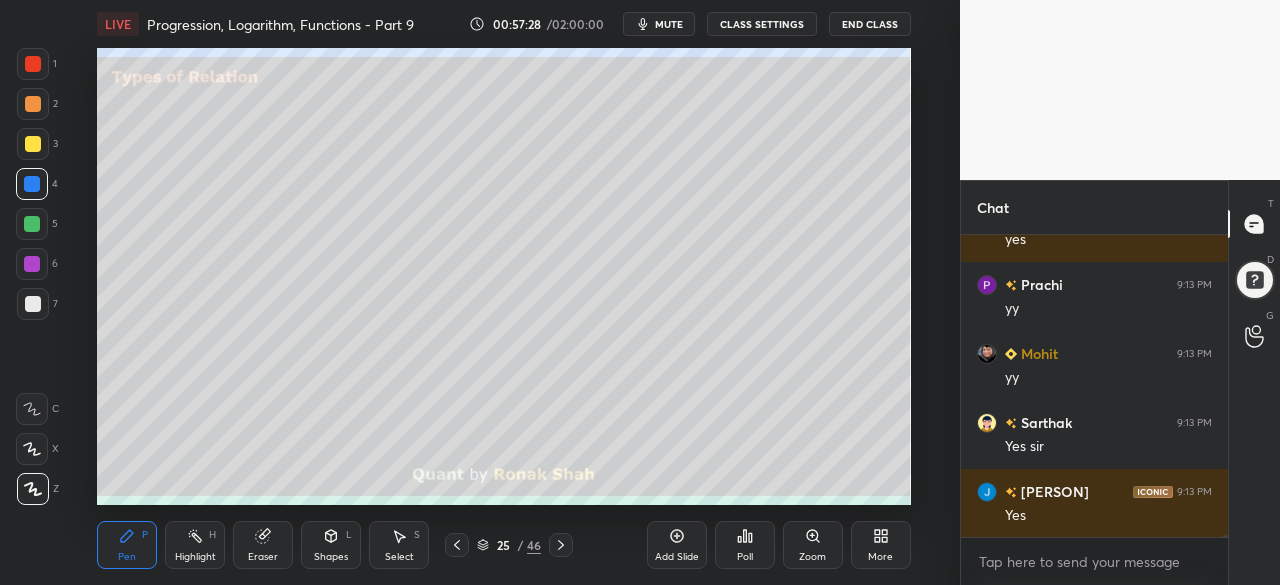 click at bounding box center (32, 224) 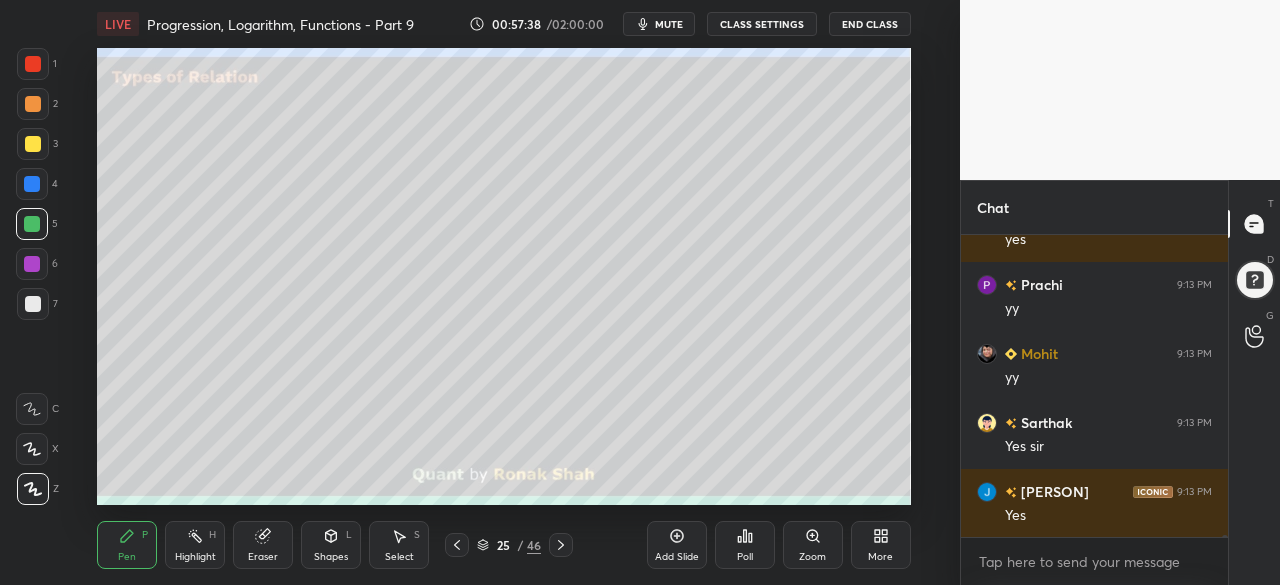 click at bounding box center [32, 264] 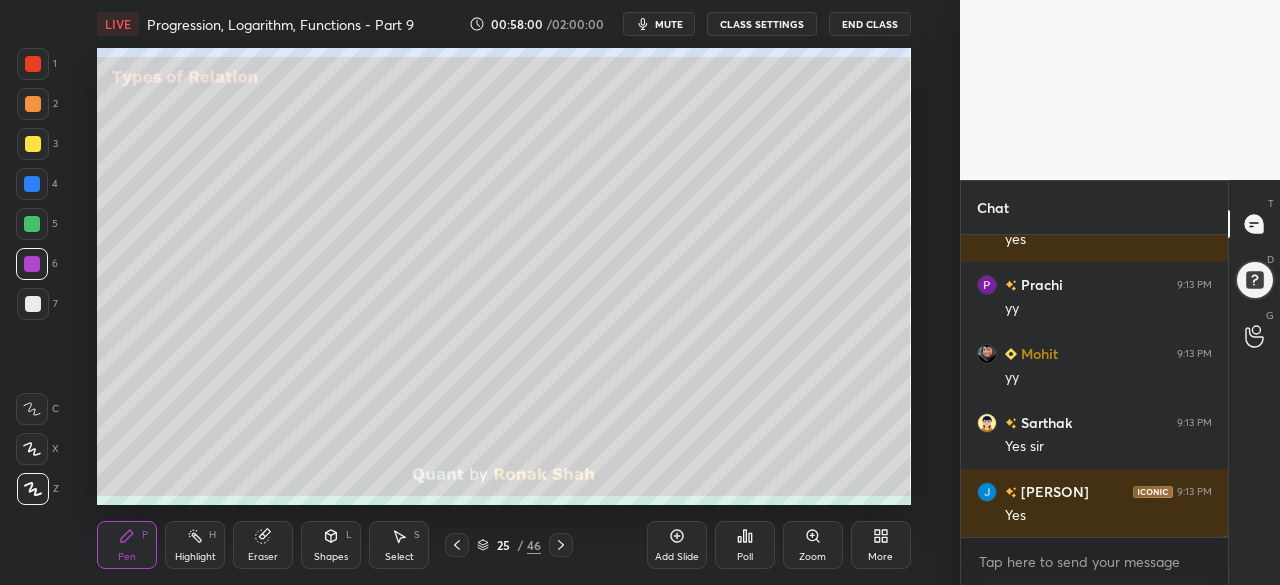 scroll, scrollTop: 37536, scrollLeft: 0, axis: vertical 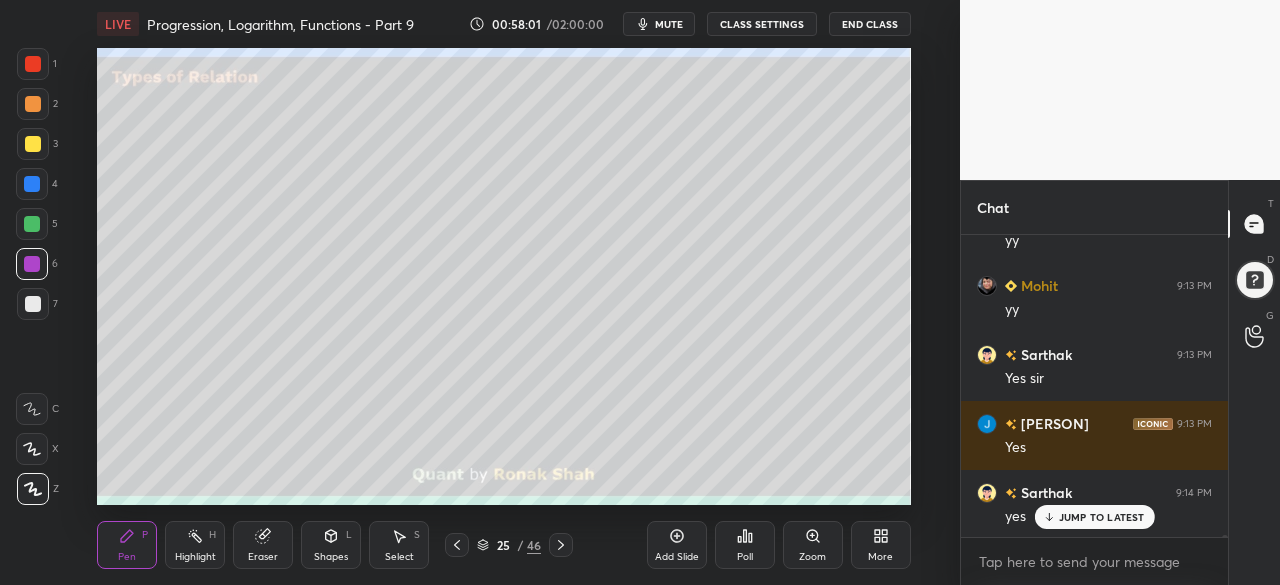 click at bounding box center (32, 224) 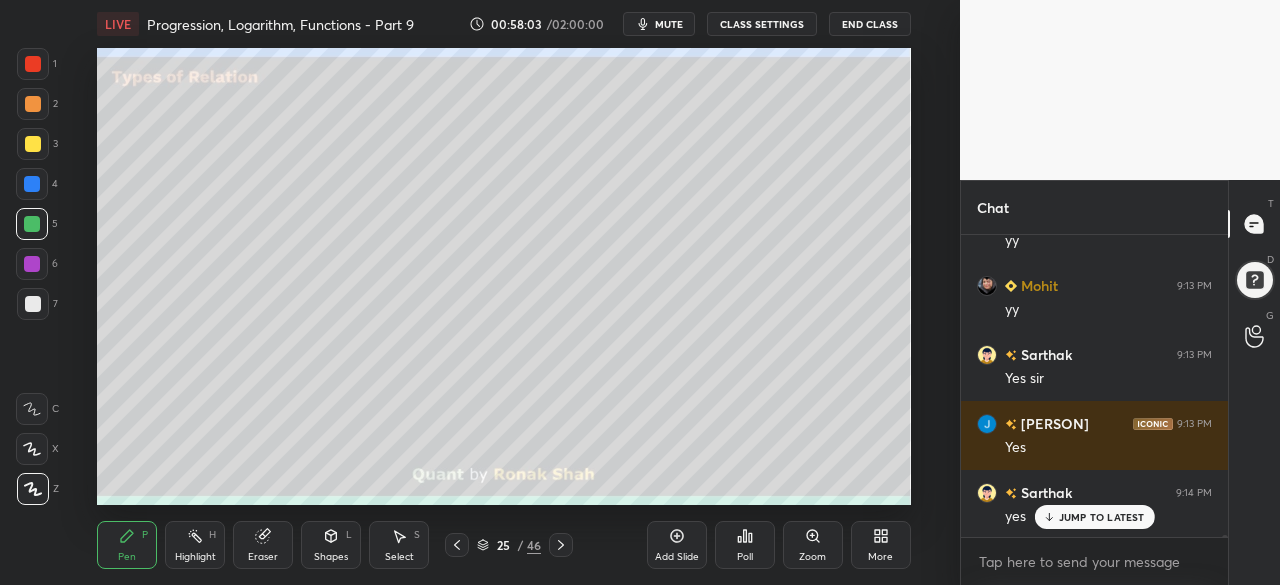 click on "Shapes L" at bounding box center [331, 545] 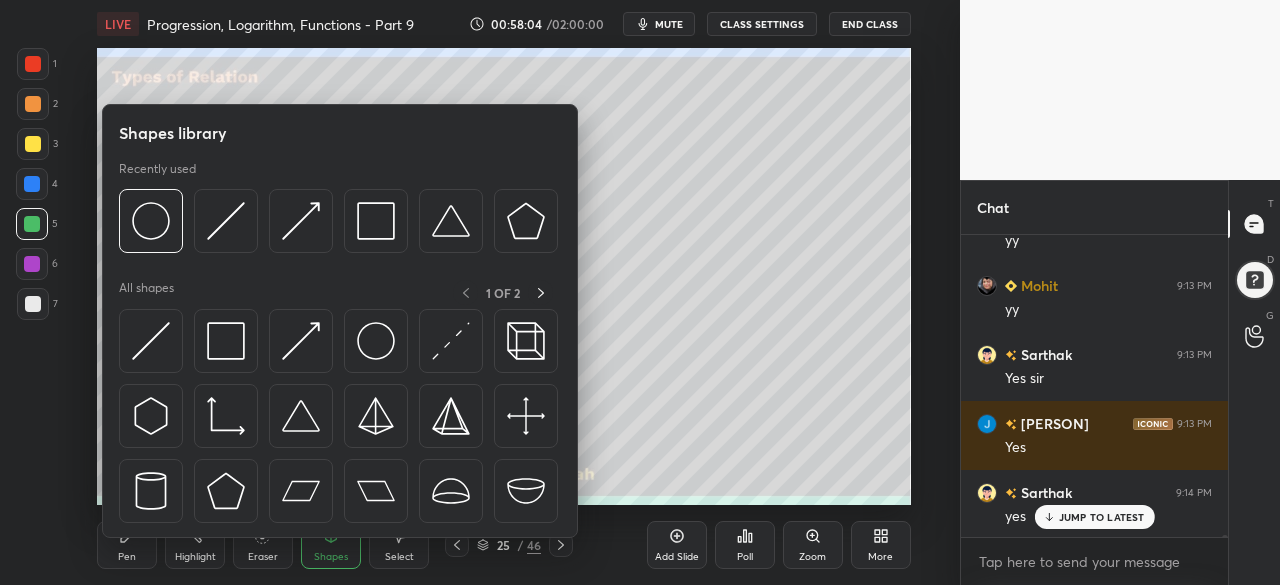 click at bounding box center [151, 341] 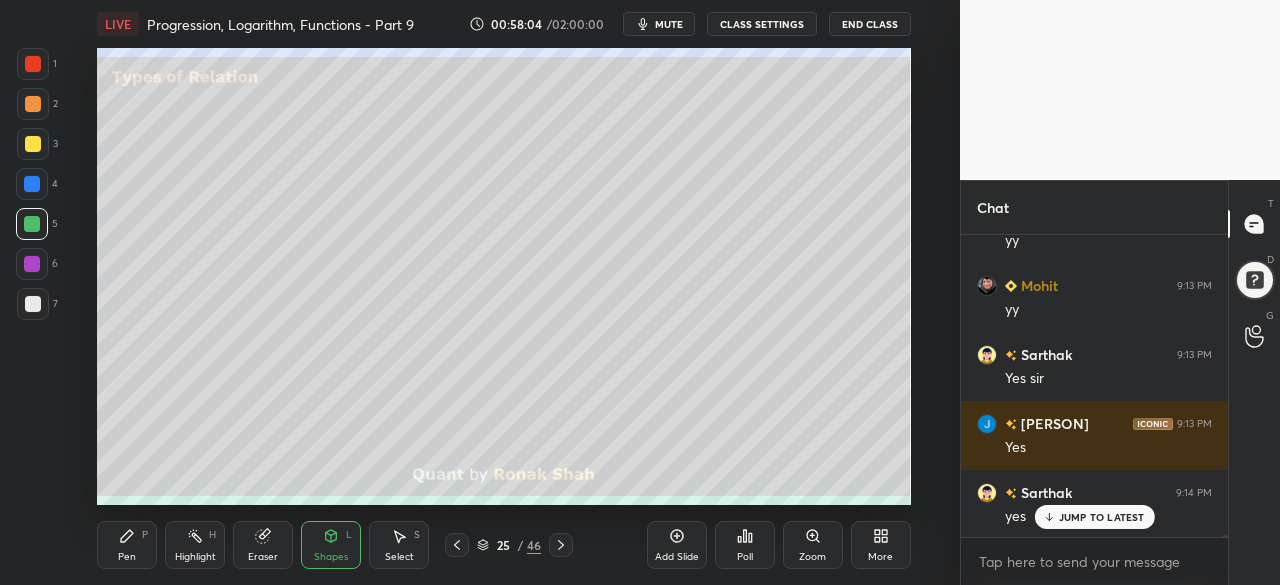 click at bounding box center (33, 144) 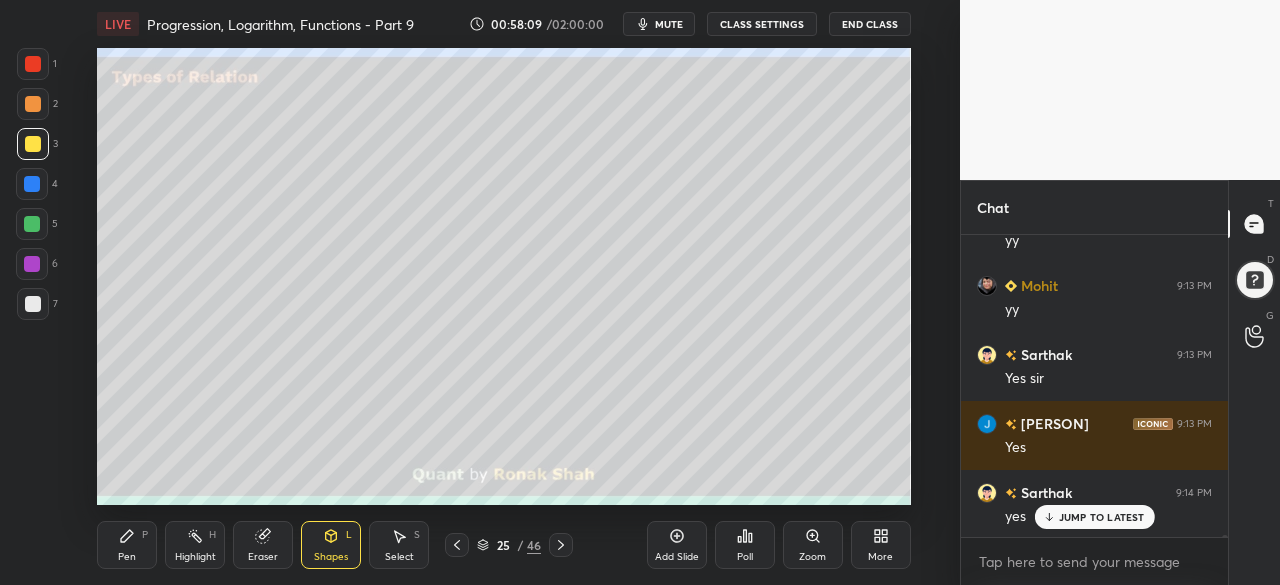 click on "Pen P" at bounding box center [127, 545] 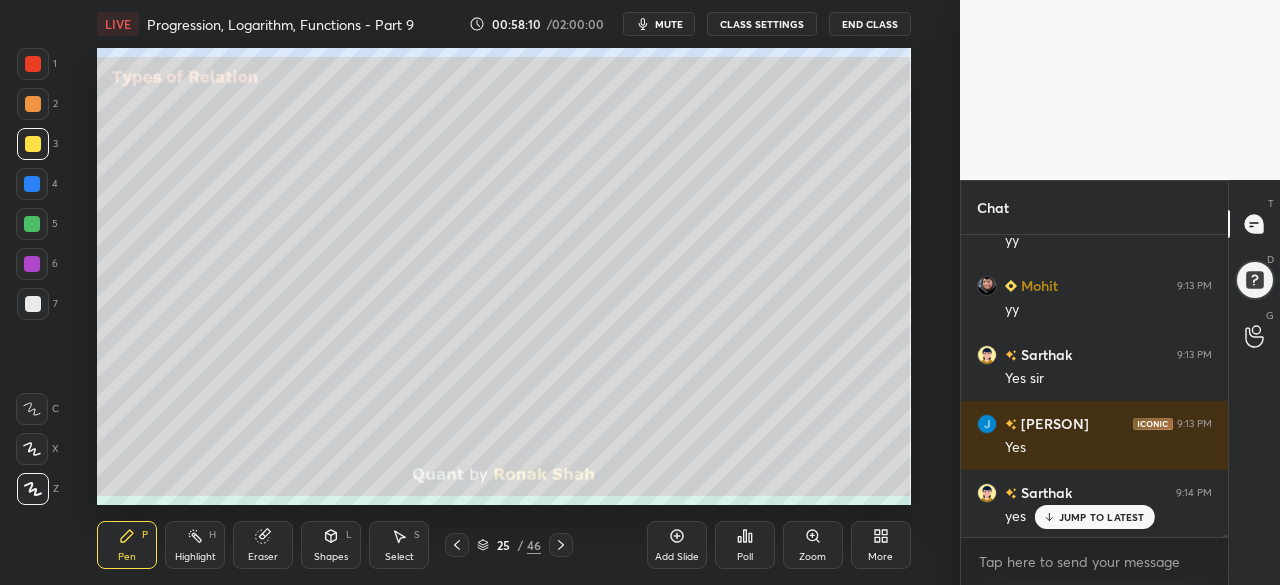 click at bounding box center (33, 64) 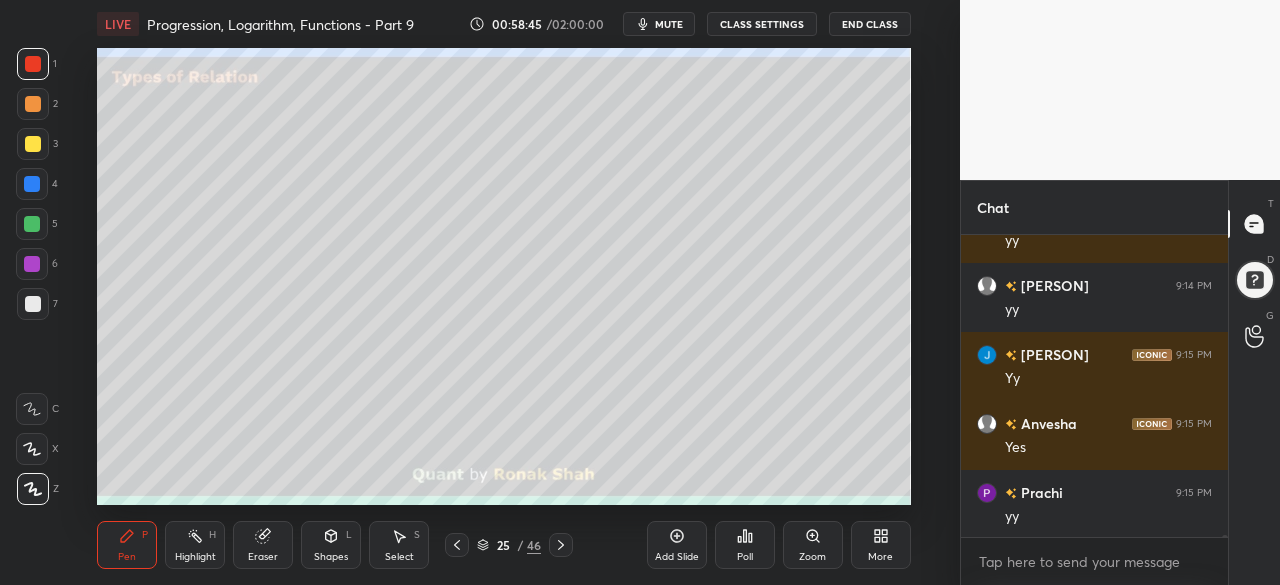 scroll, scrollTop: 38158, scrollLeft: 0, axis: vertical 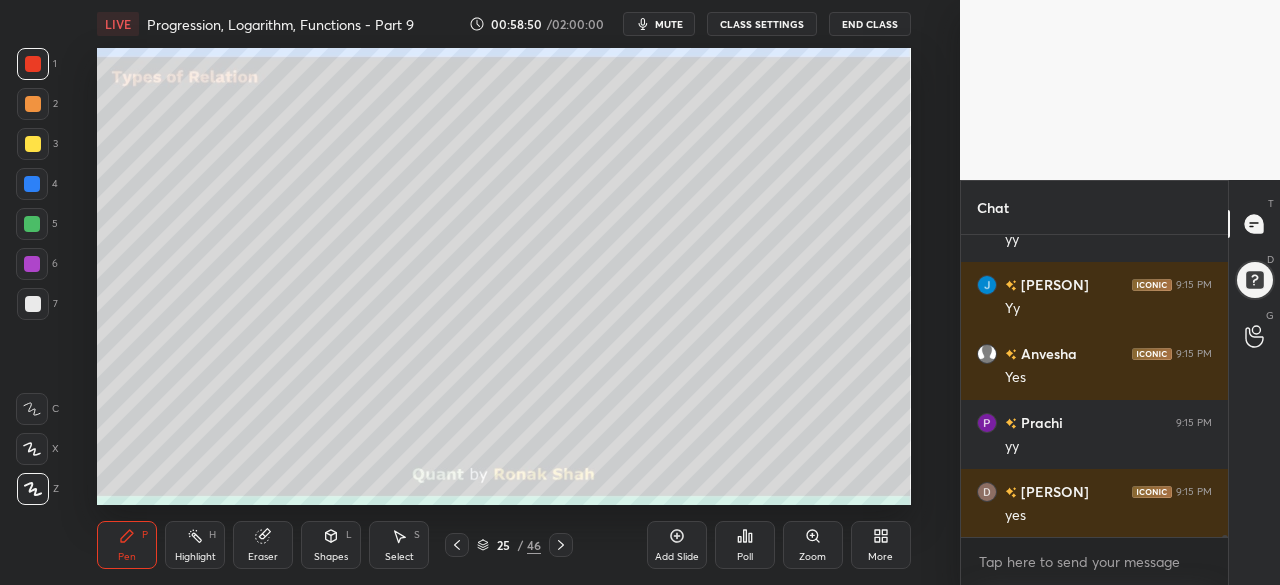 click 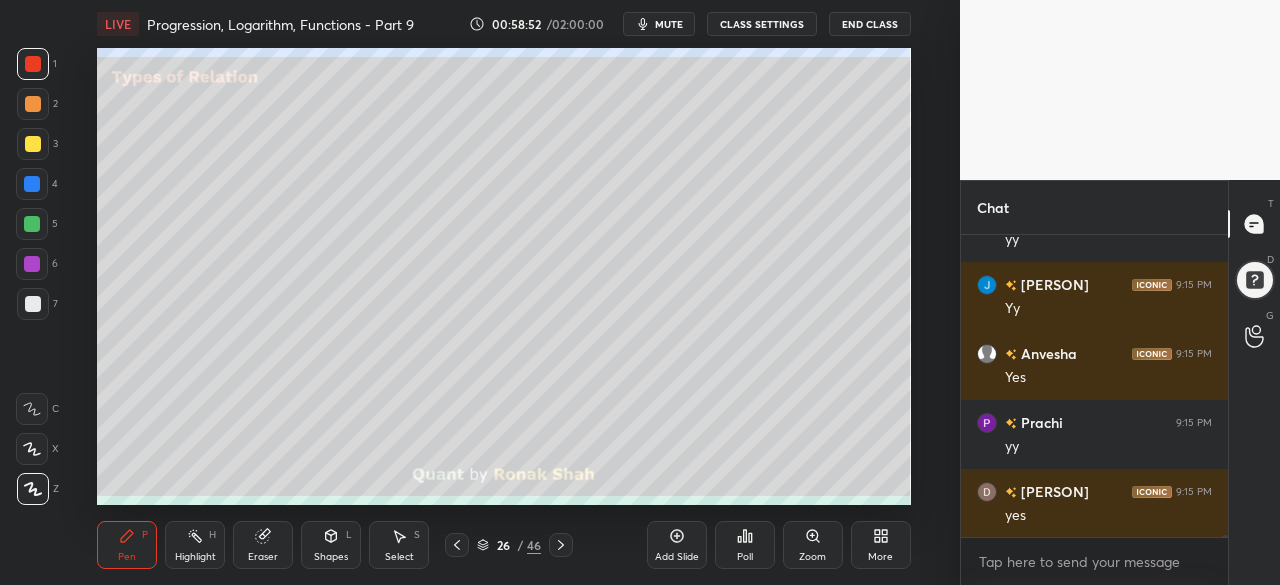 click 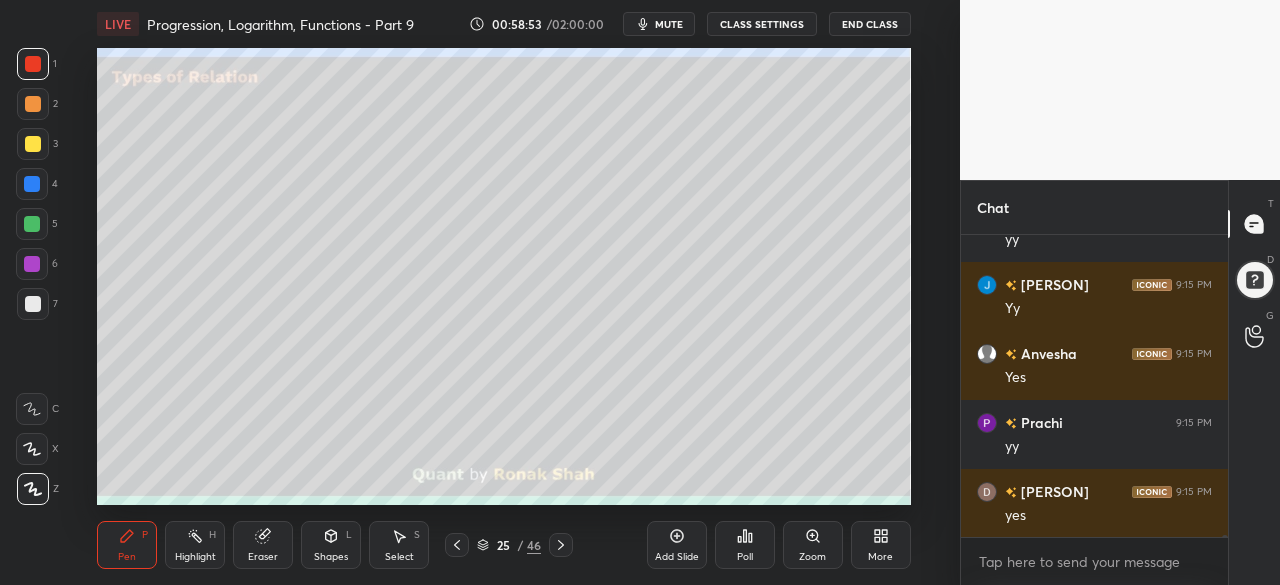 click 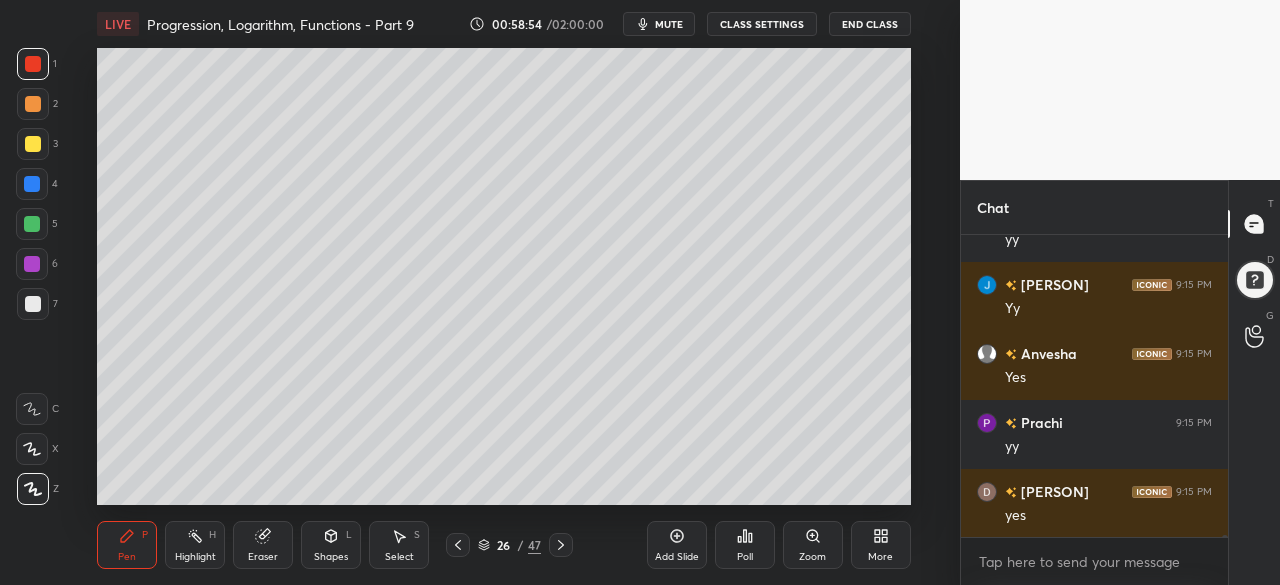 click on "Shapes L" at bounding box center (331, 545) 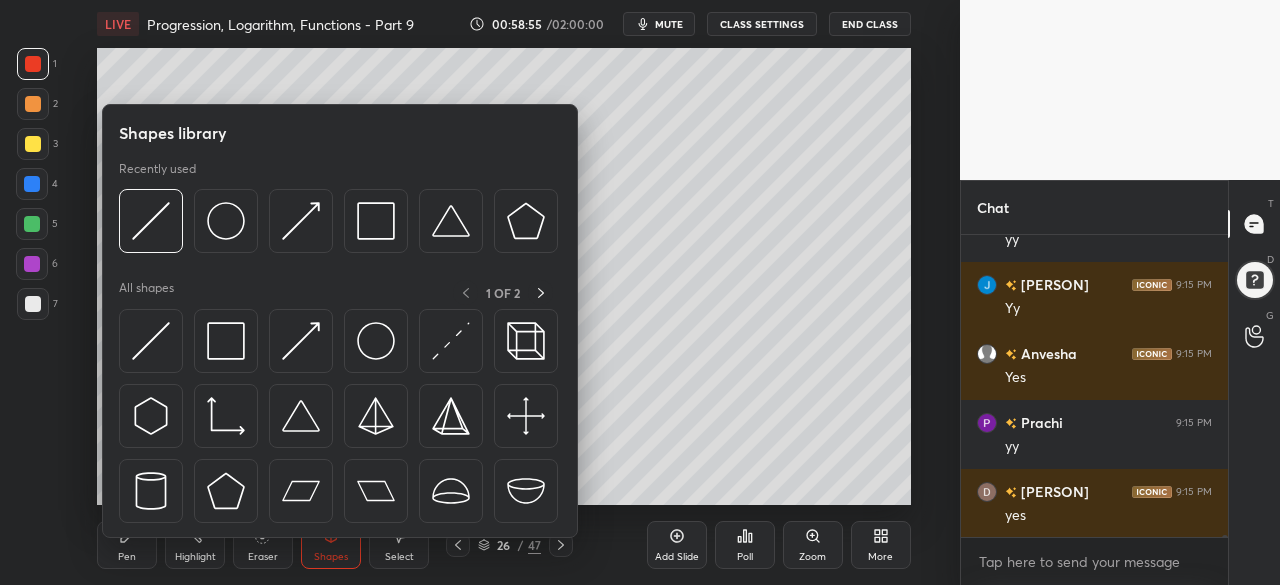click at bounding box center [226, 341] 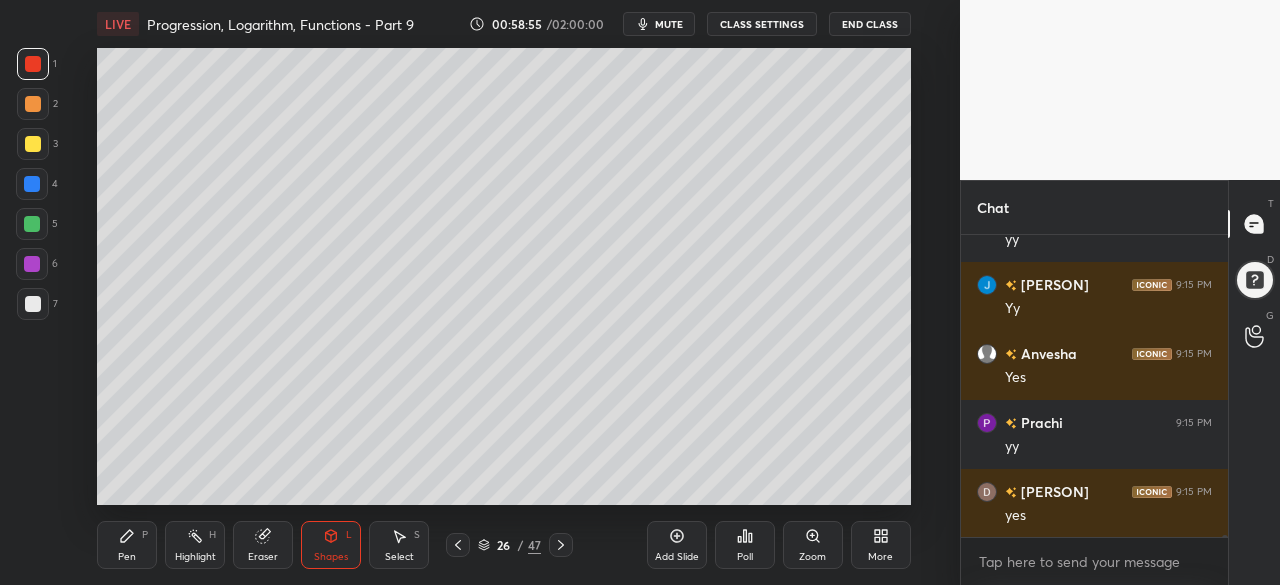 click at bounding box center [32, 184] 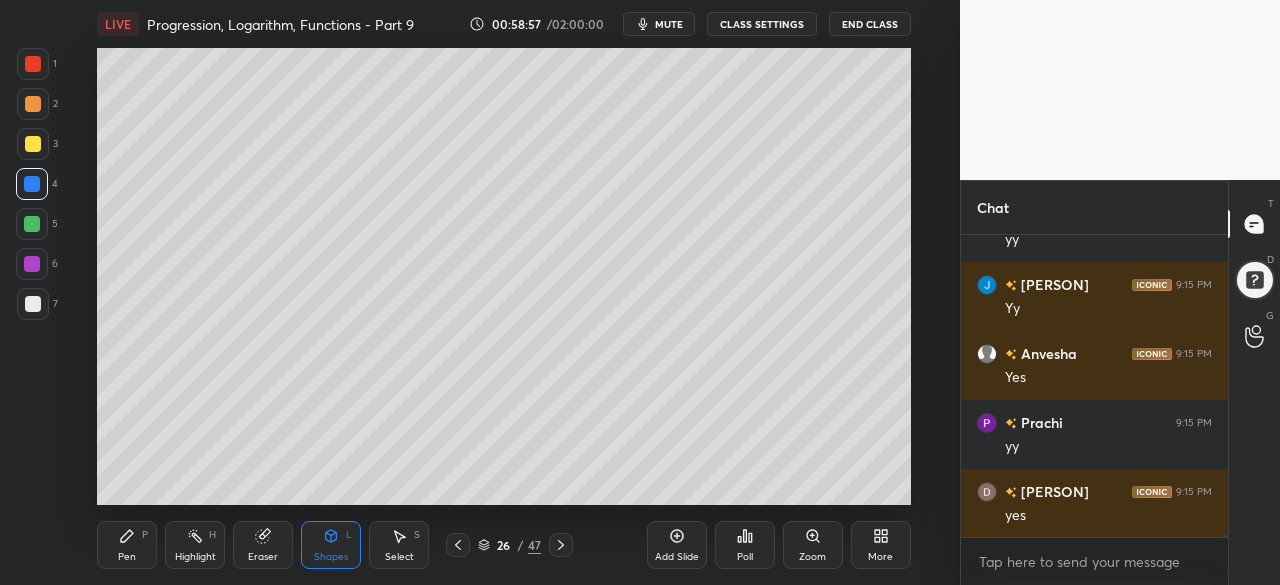 click on "Shapes L" at bounding box center [331, 545] 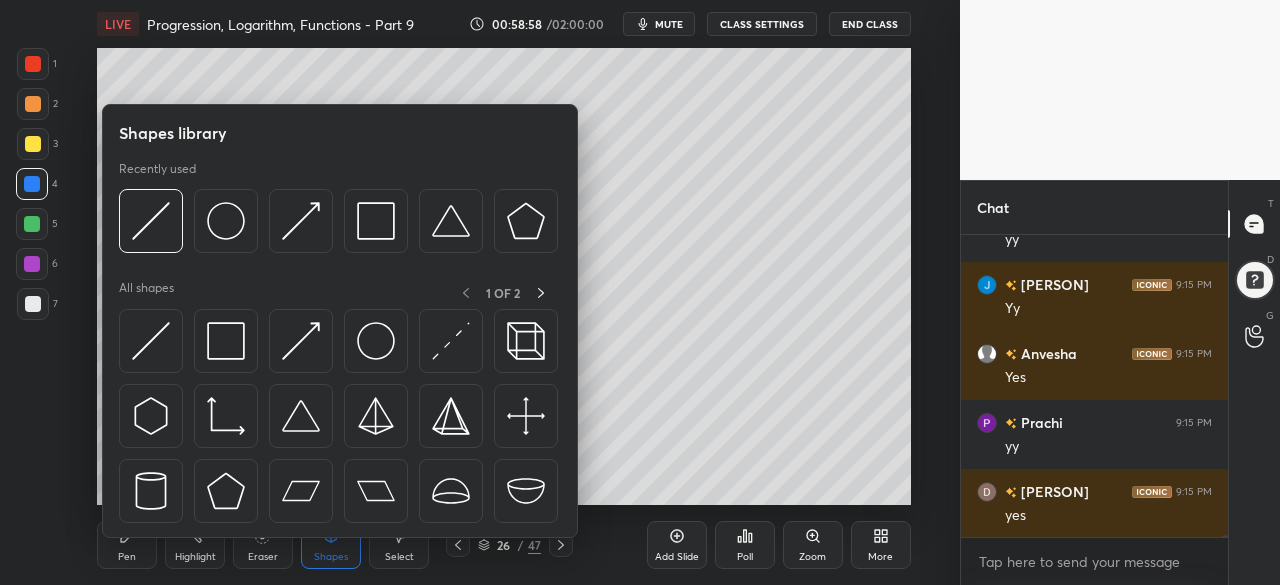 click at bounding box center [151, 341] 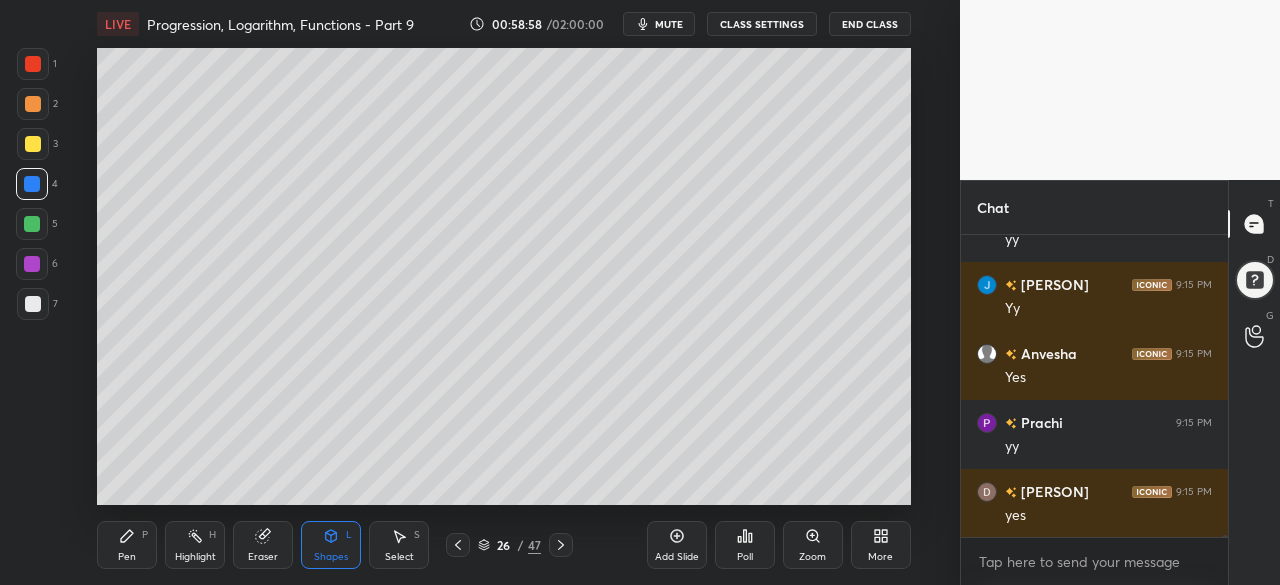 click at bounding box center [33, 304] 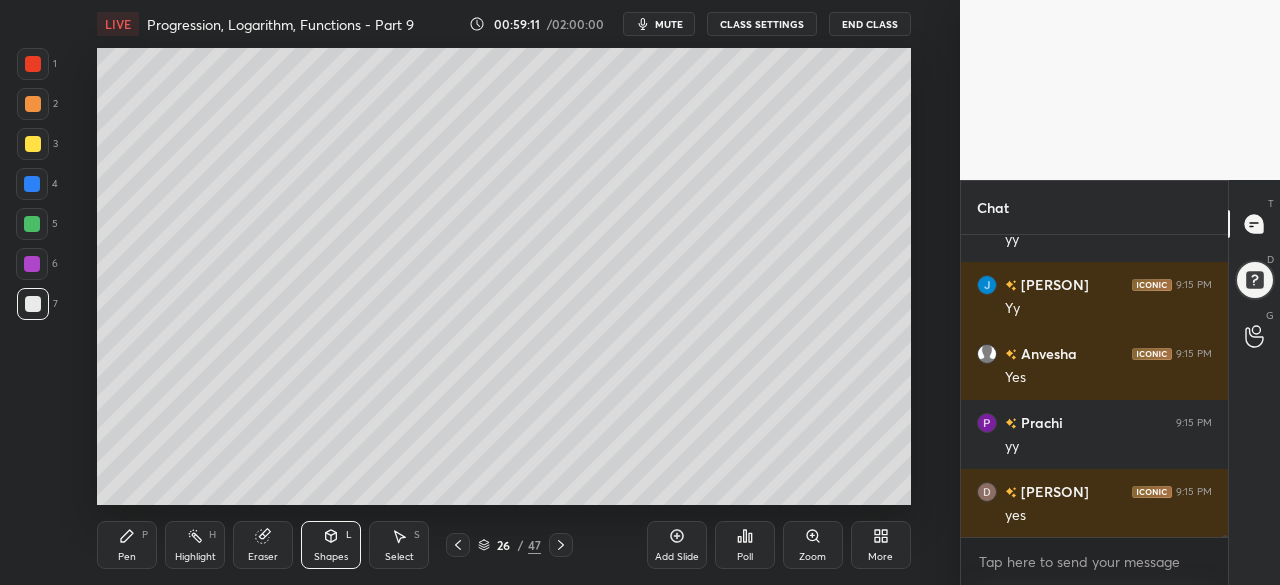 click on "Shapes L" at bounding box center (331, 545) 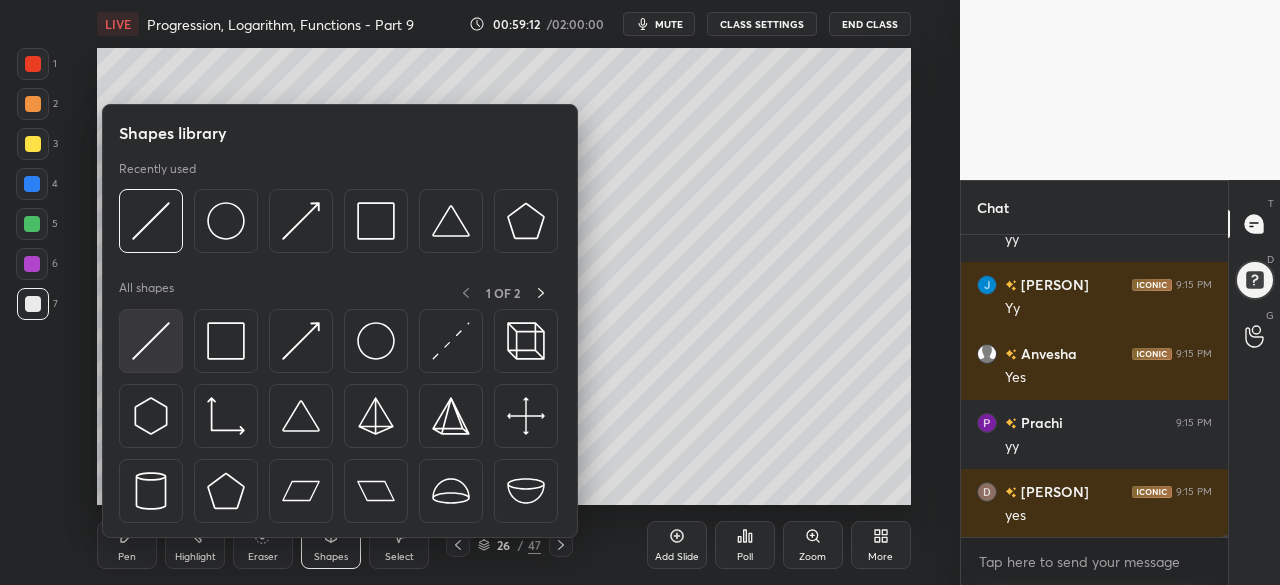 click at bounding box center (151, 341) 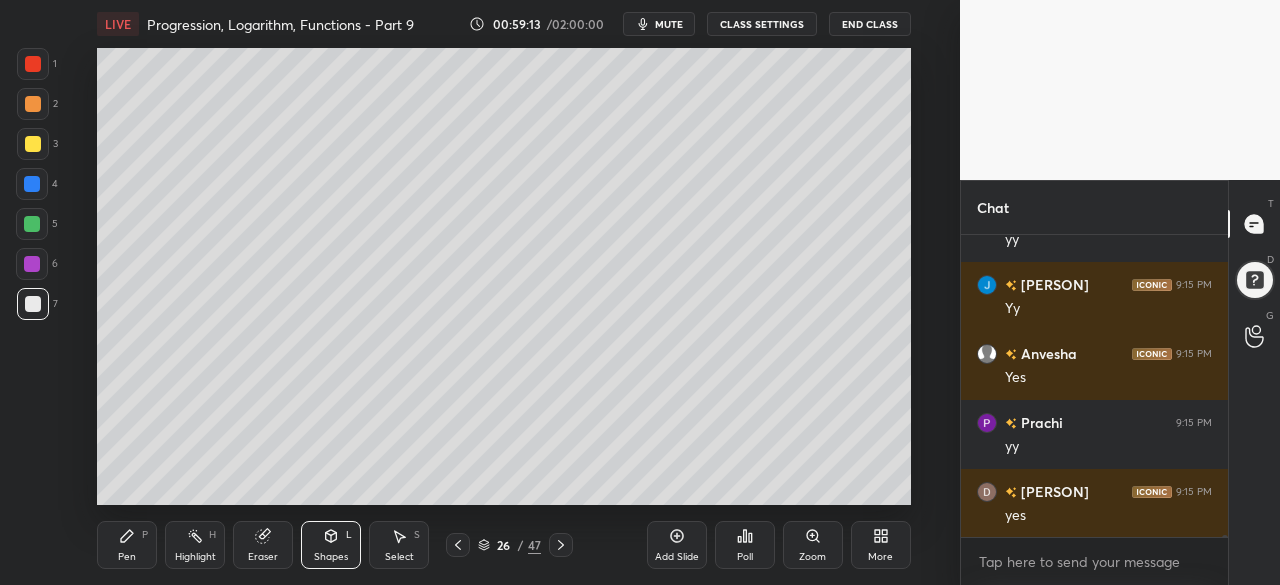 click on "3" at bounding box center (37, 148) 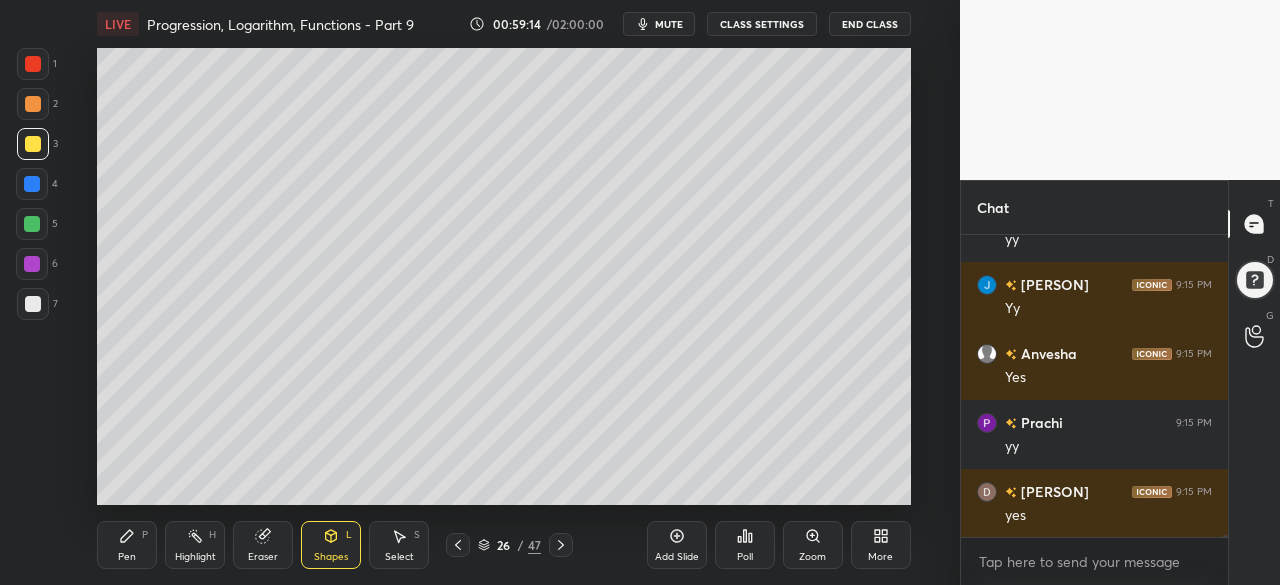 click at bounding box center (32, 184) 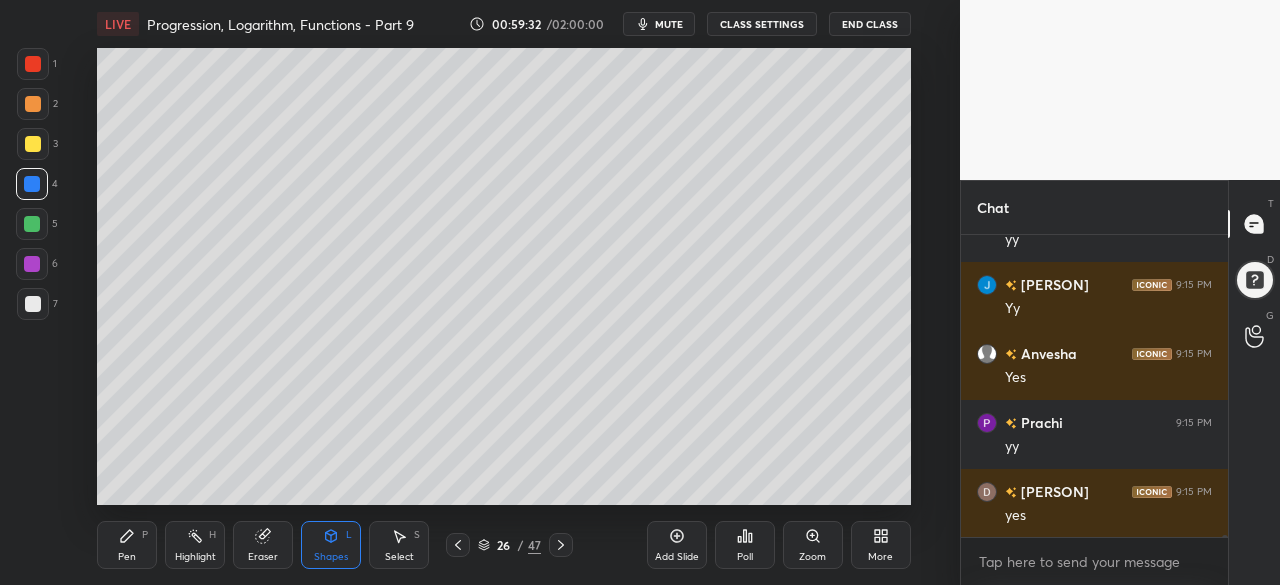 click on "Shapes L" at bounding box center (331, 545) 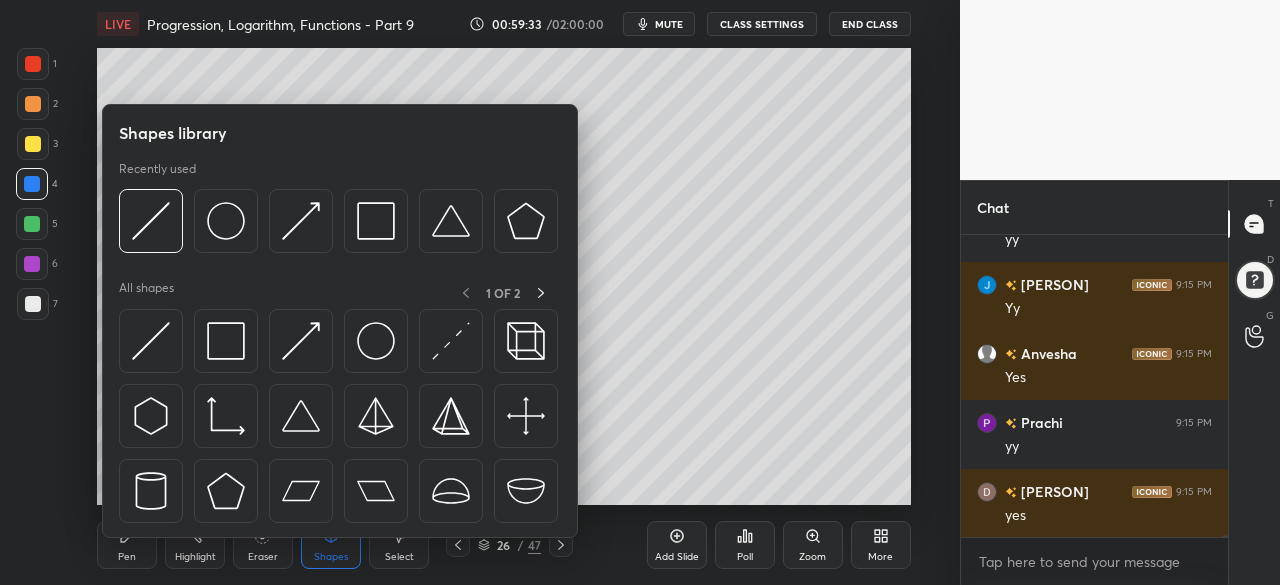 click at bounding box center [226, 341] 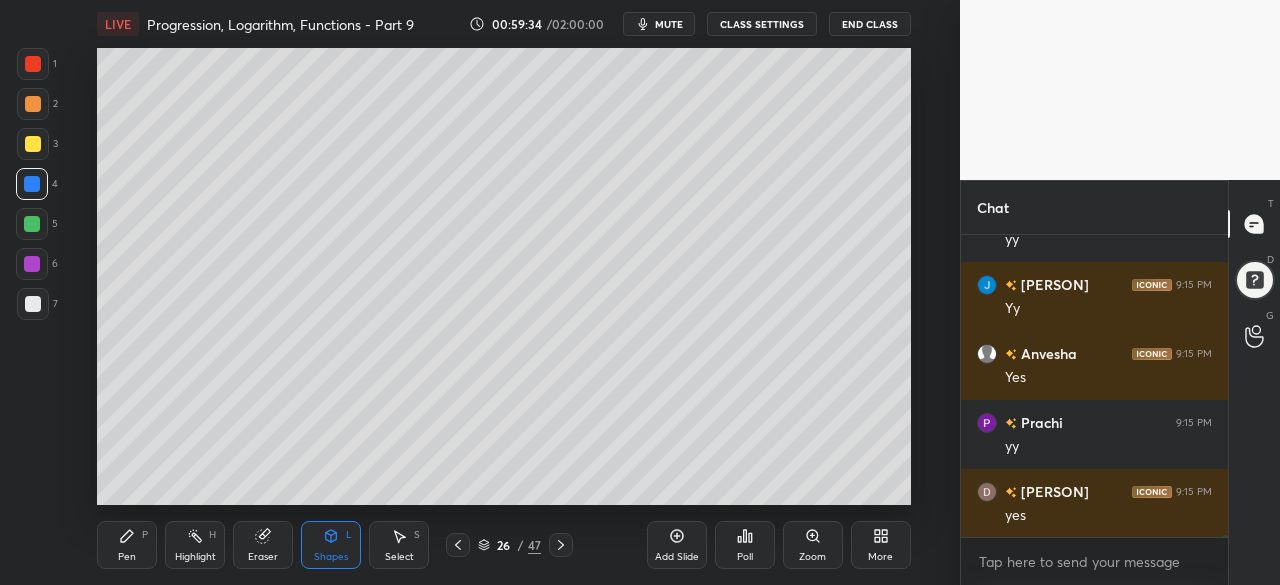 click at bounding box center (33, 64) 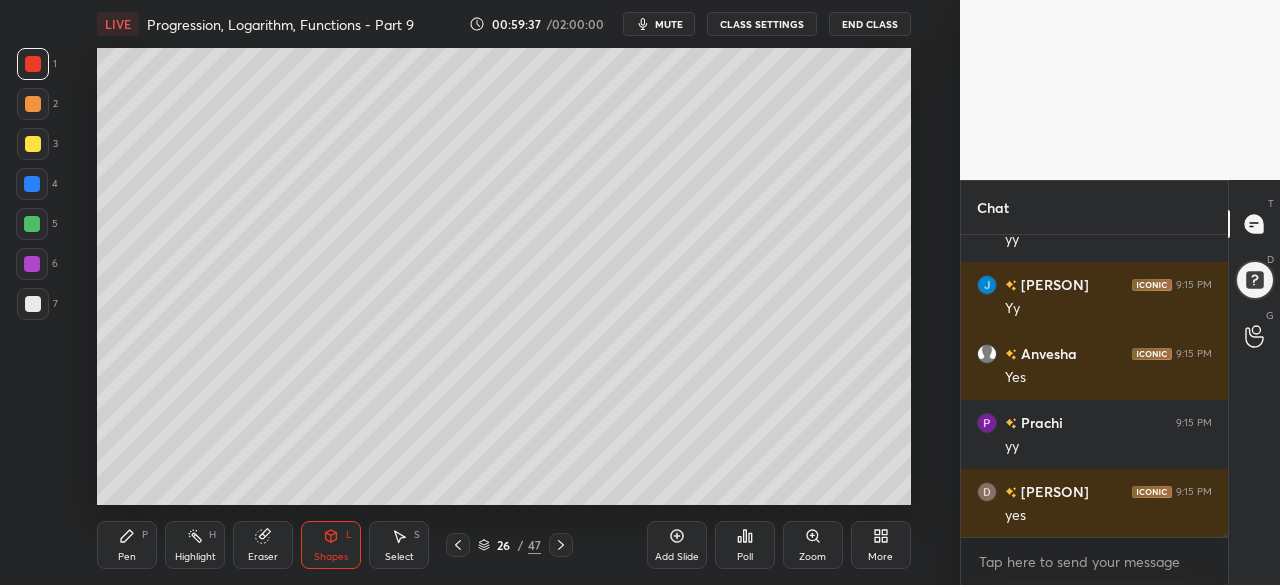 click at bounding box center (33, 304) 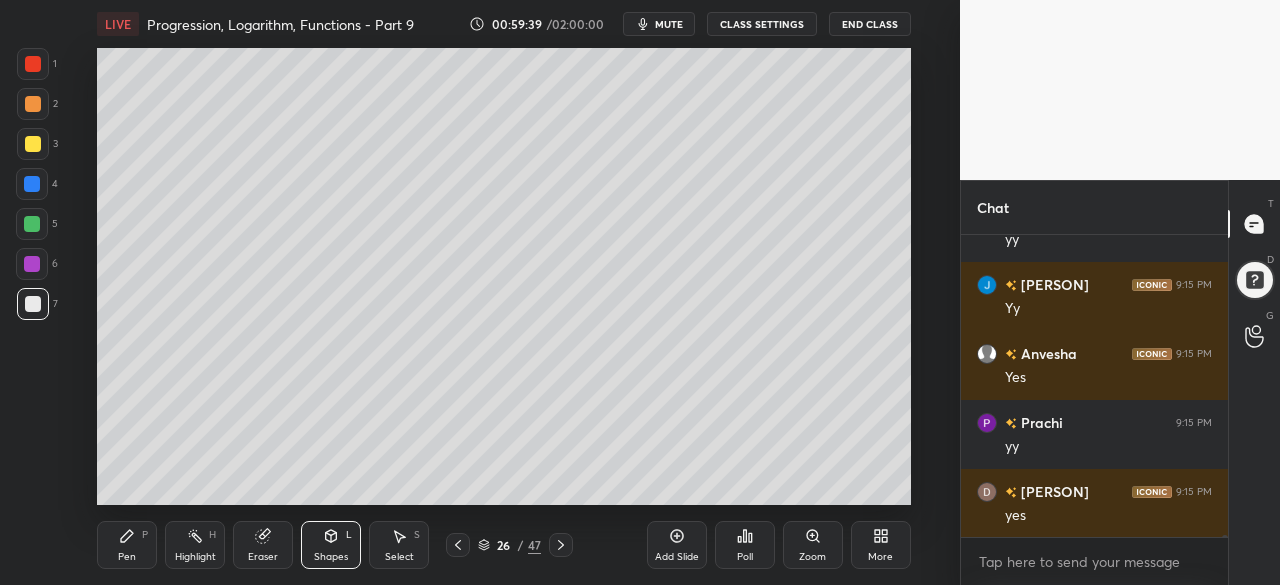 click on "Pen P" at bounding box center [127, 545] 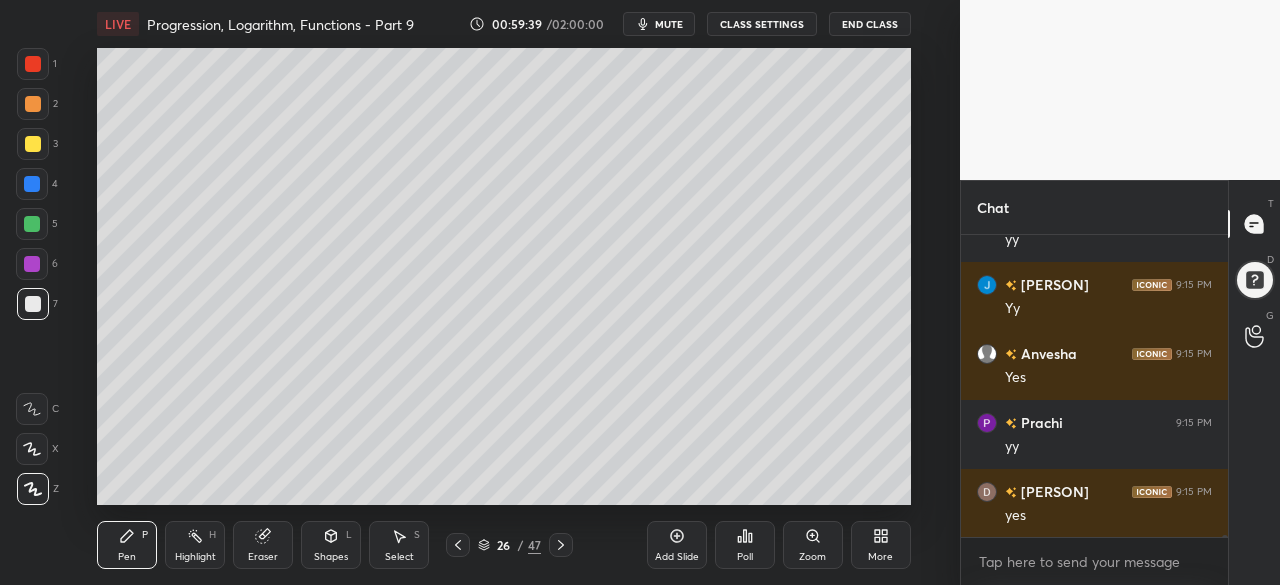 click at bounding box center (33, 144) 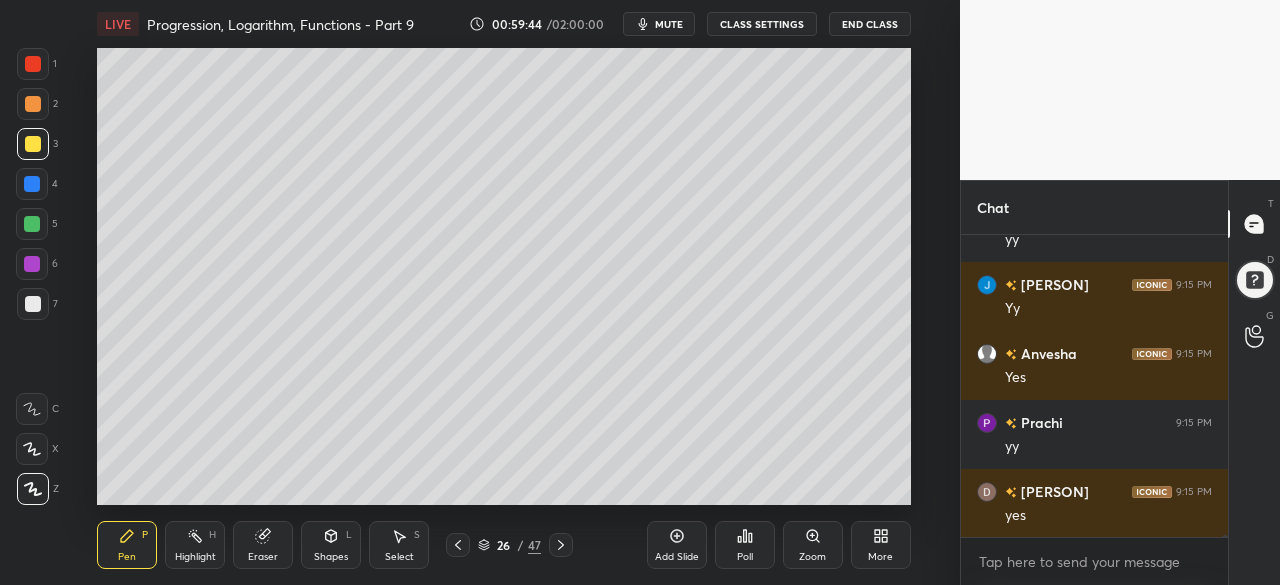 click at bounding box center (32, 264) 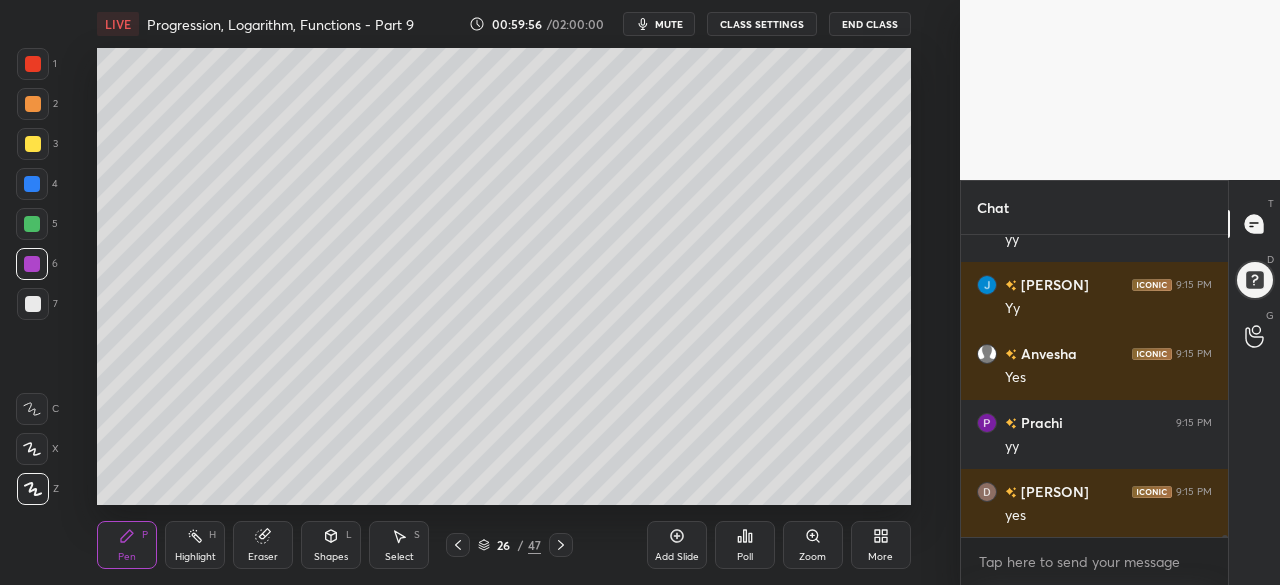 click at bounding box center (33, 304) 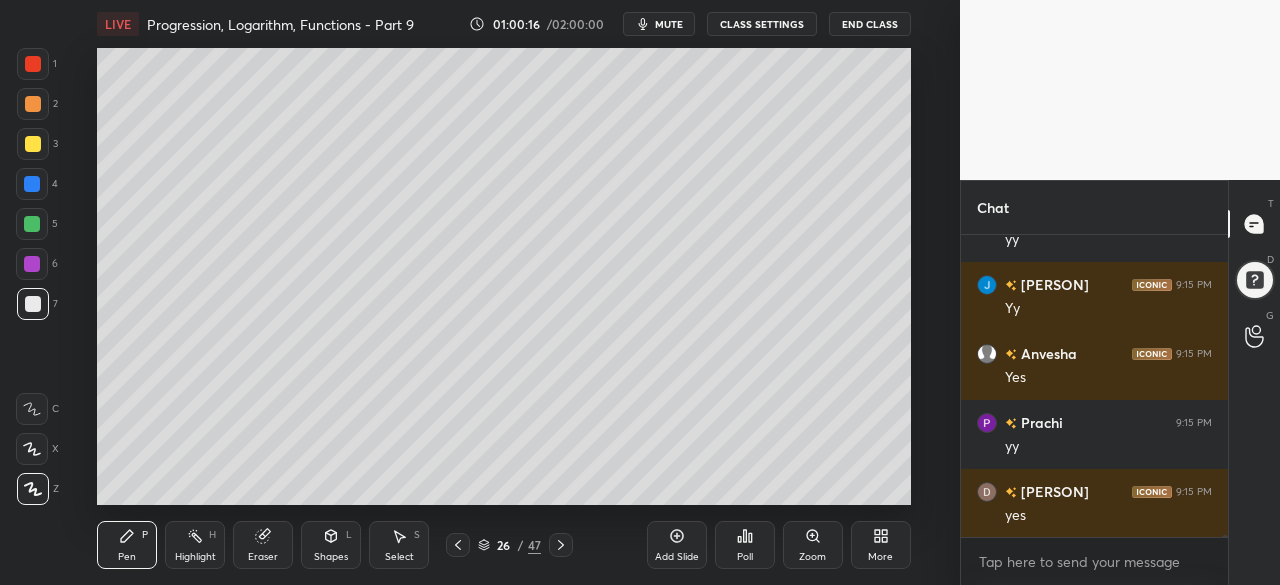 type on "x" 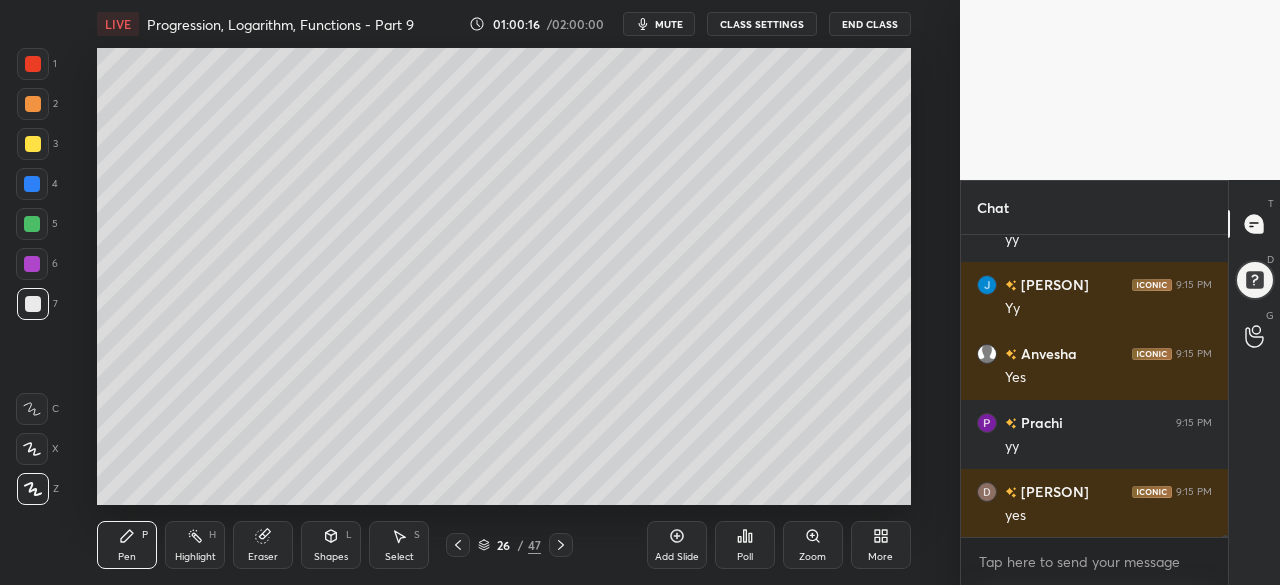 scroll, scrollTop: 255, scrollLeft: 261, axis: both 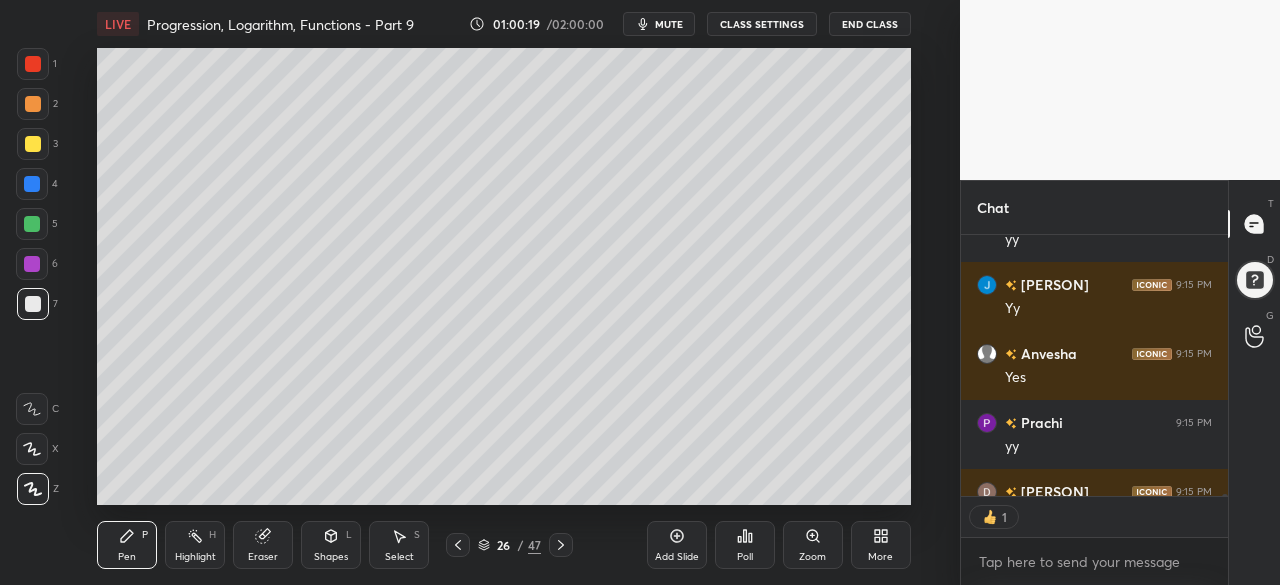 click 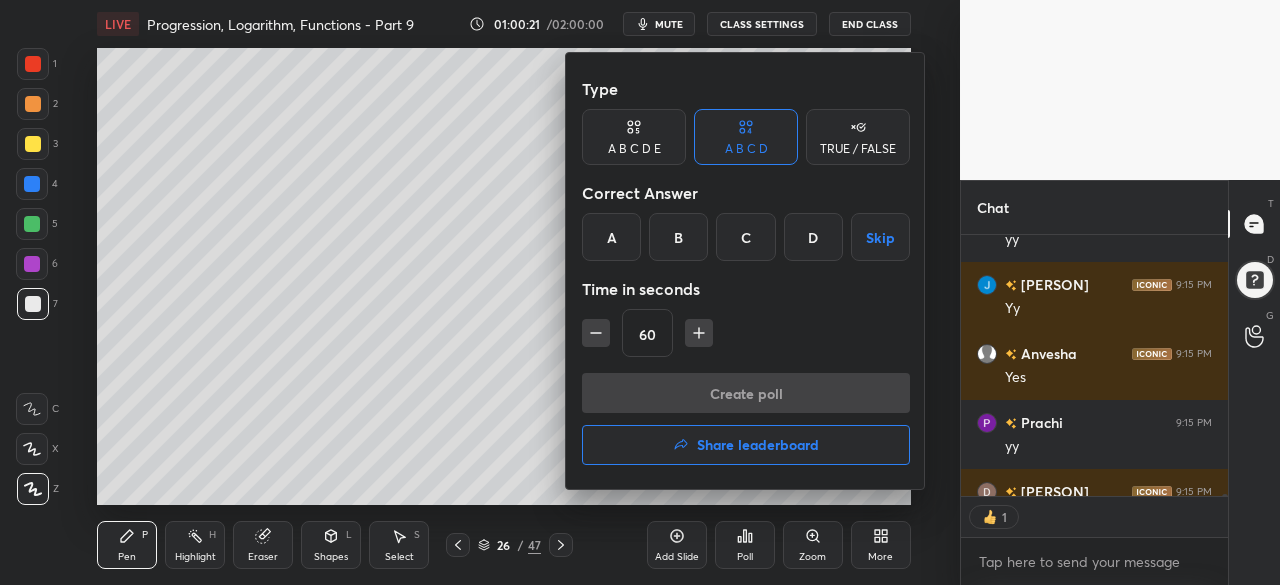 click on "B" at bounding box center [678, 237] 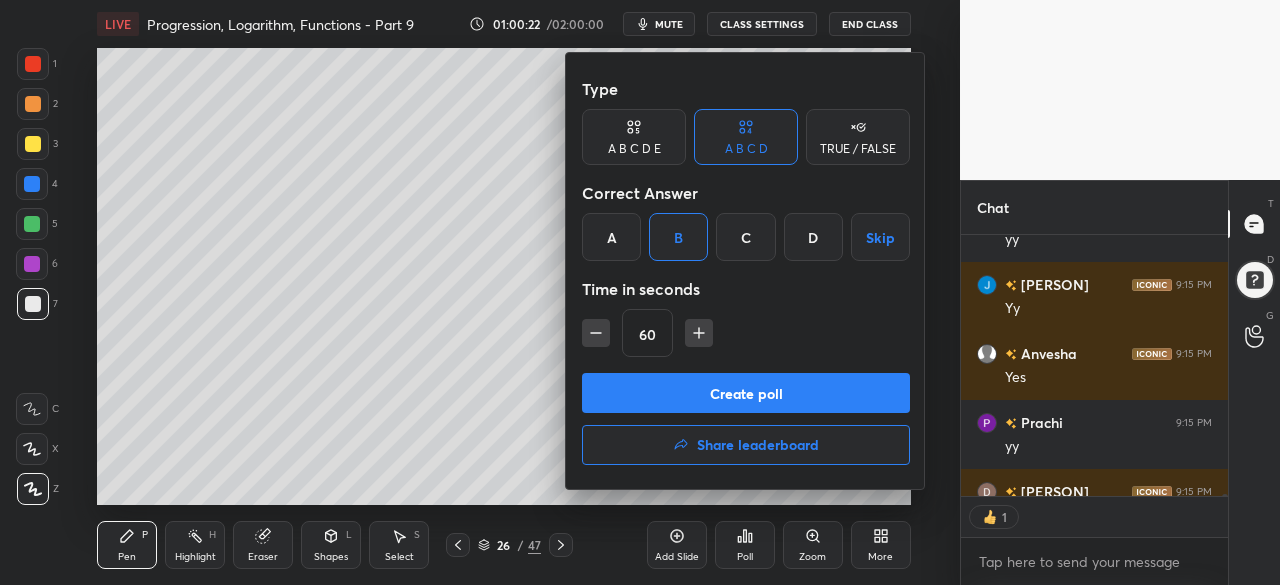 click 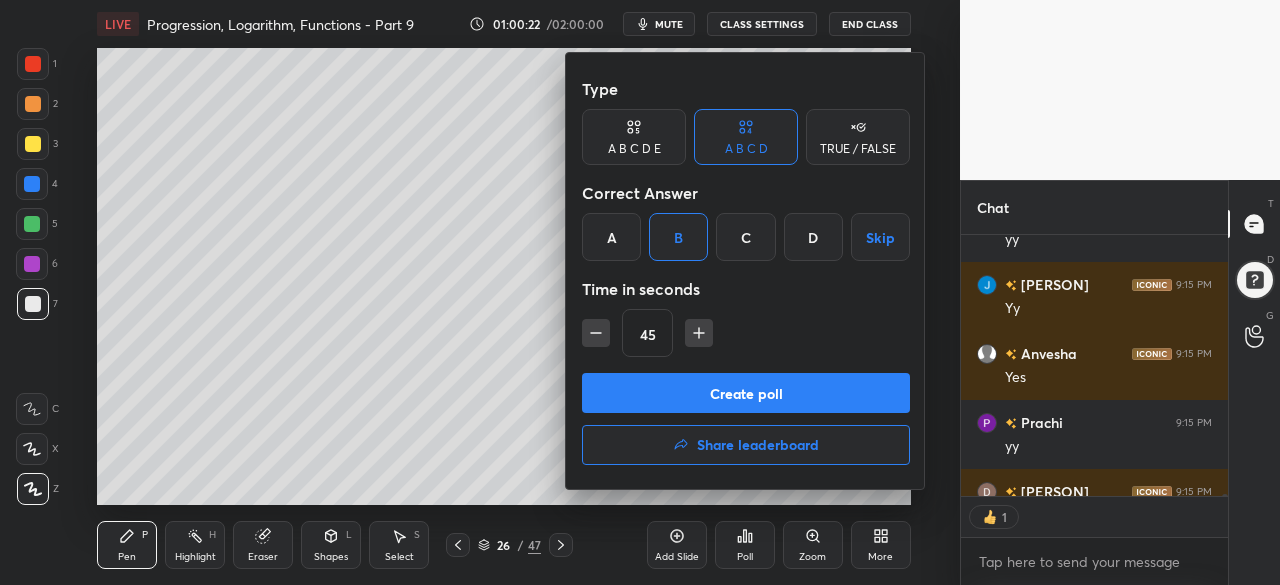 click on "Create poll" at bounding box center (746, 393) 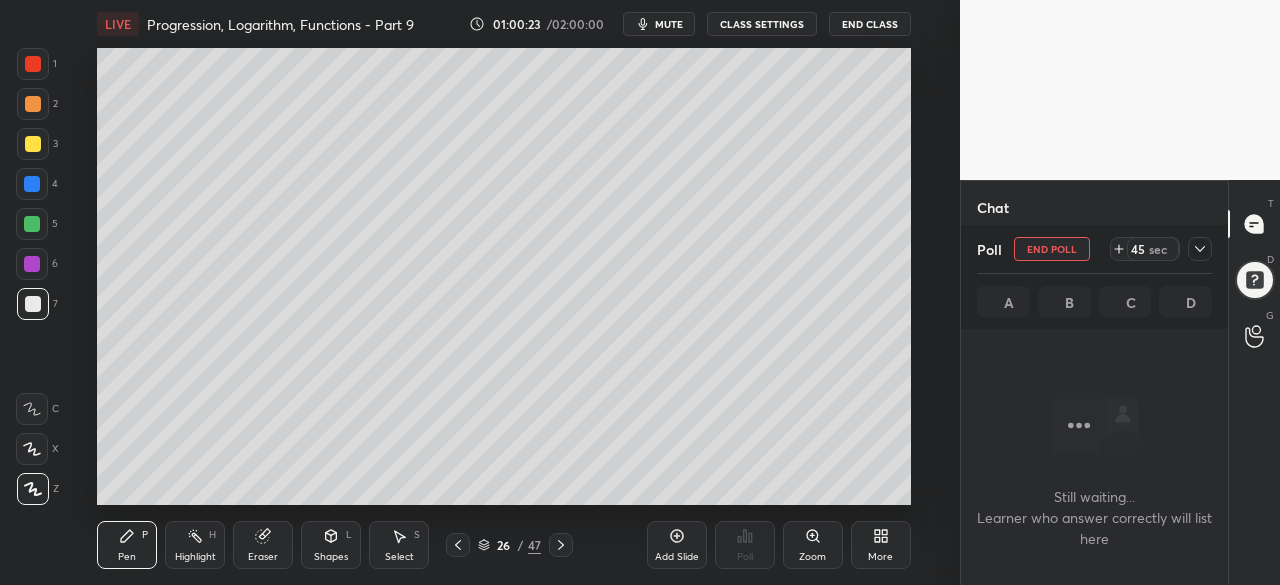 scroll, scrollTop: 157, scrollLeft: 261, axis: both 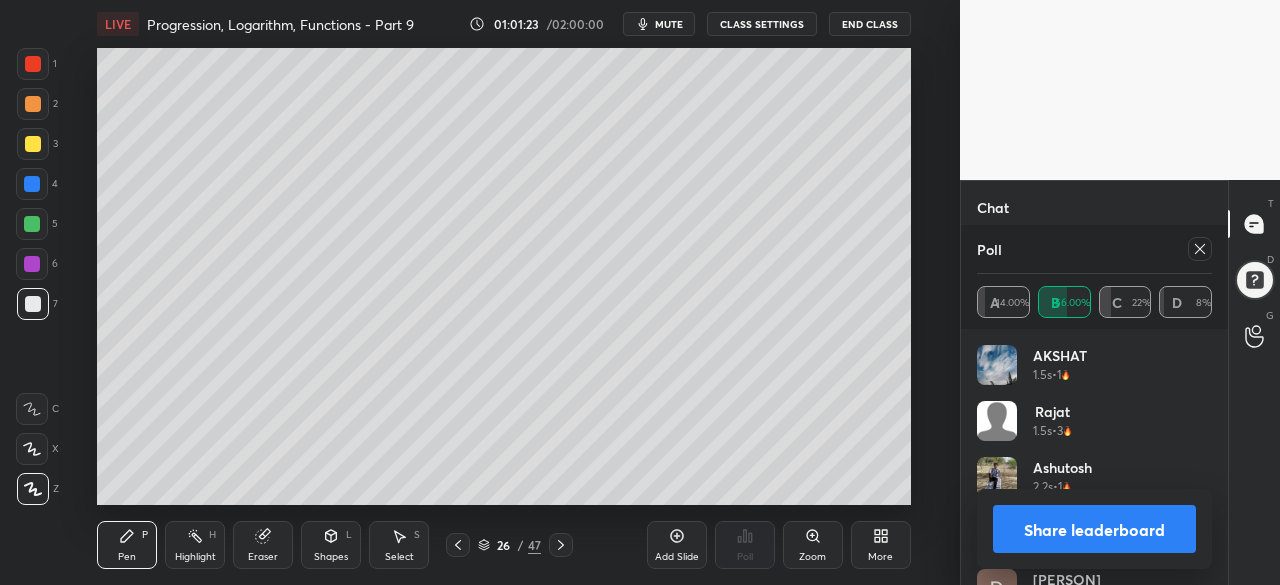 click at bounding box center [1200, 249] 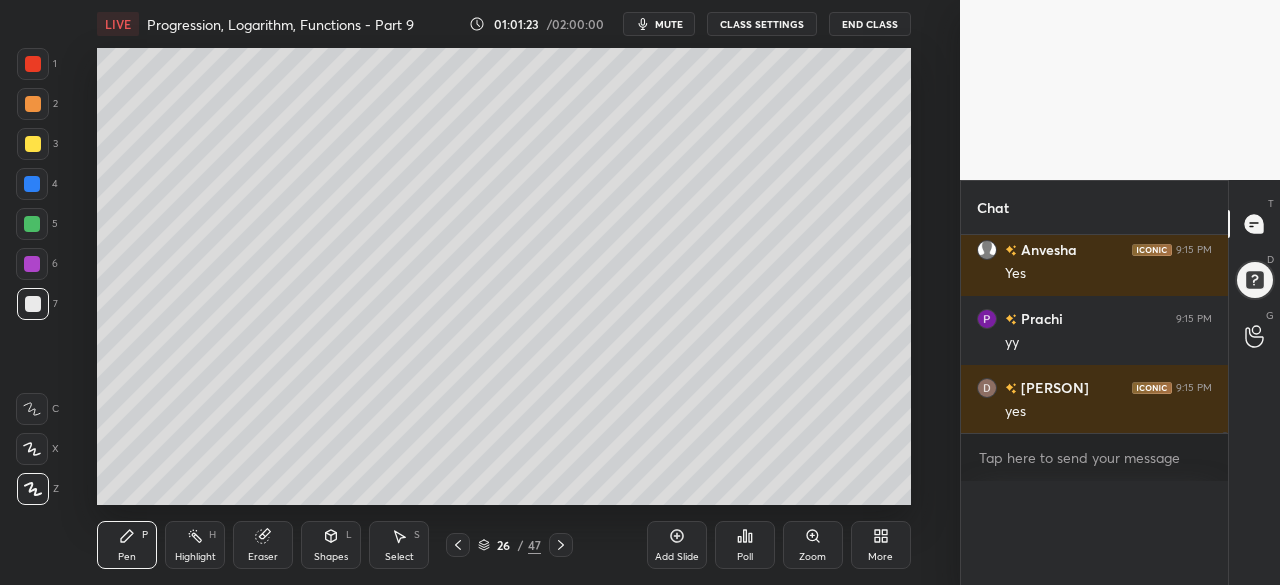 scroll, scrollTop: 0, scrollLeft: 0, axis: both 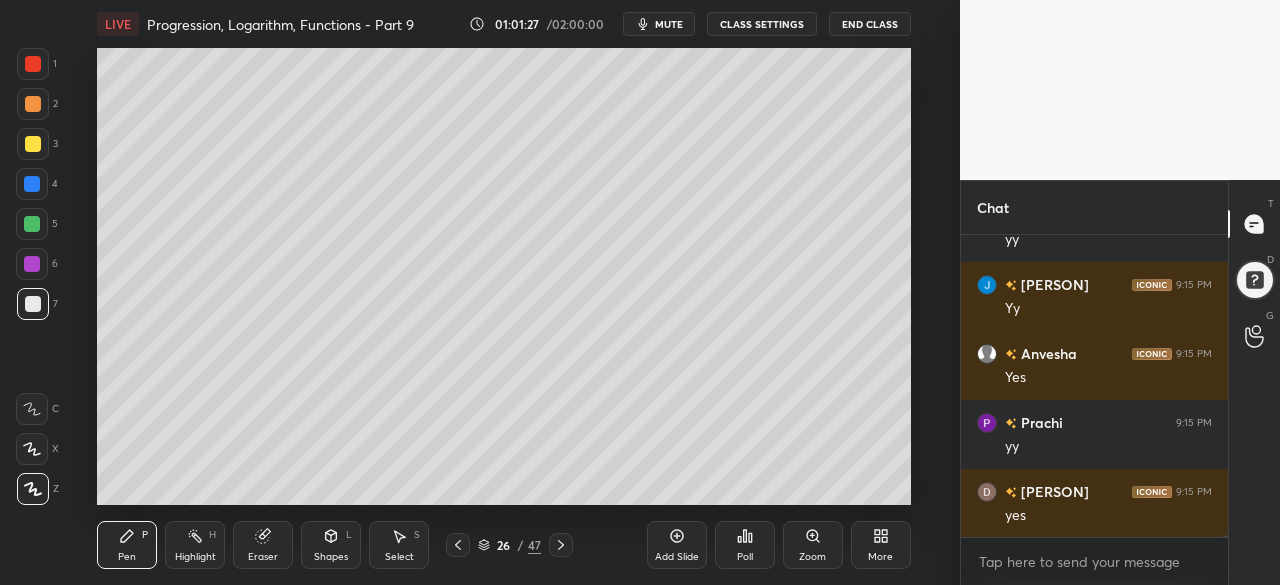 click at bounding box center [33, 144] 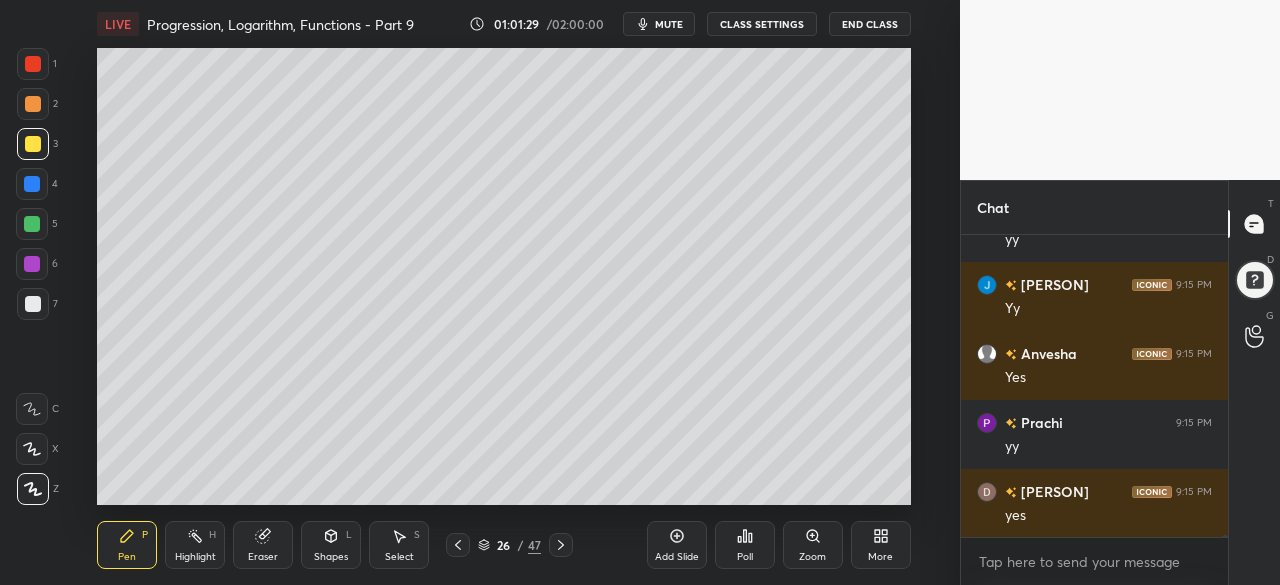 click at bounding box center [33, 64] 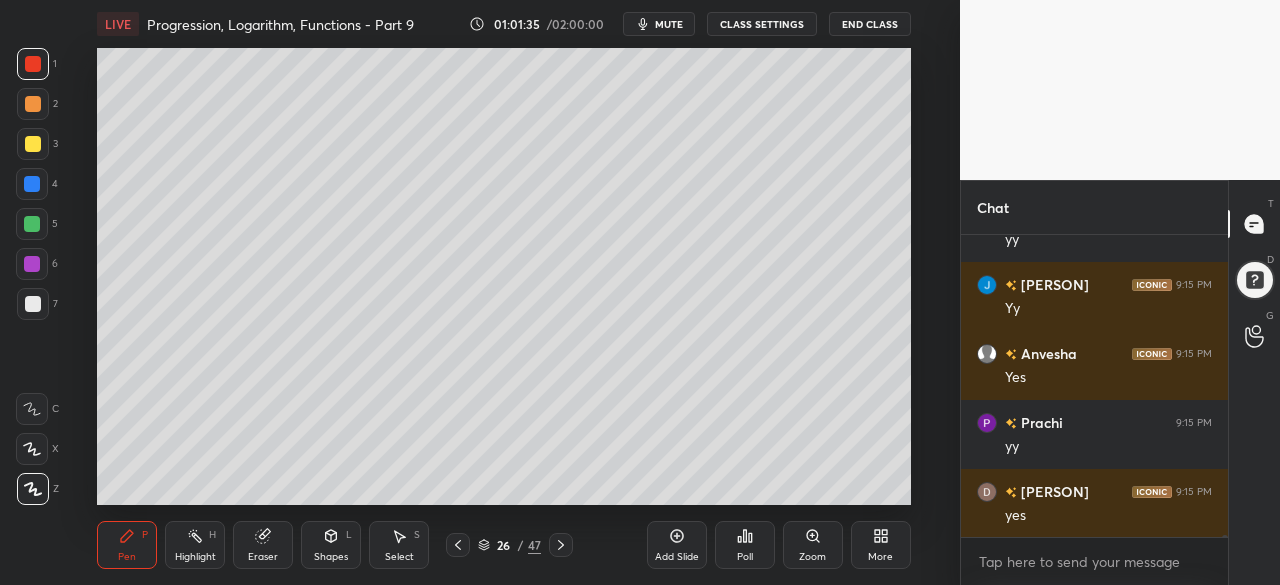 click at bounding box center [33, 144] 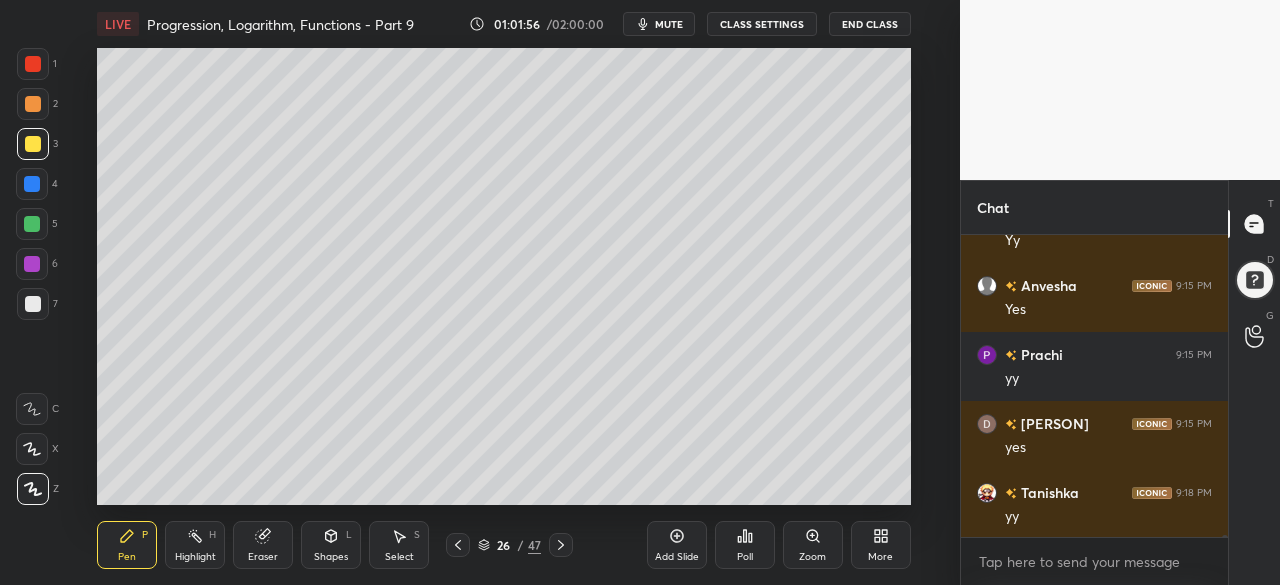 scroll, scrollTop: 38296, scrollLeft: 0, axis: vertical 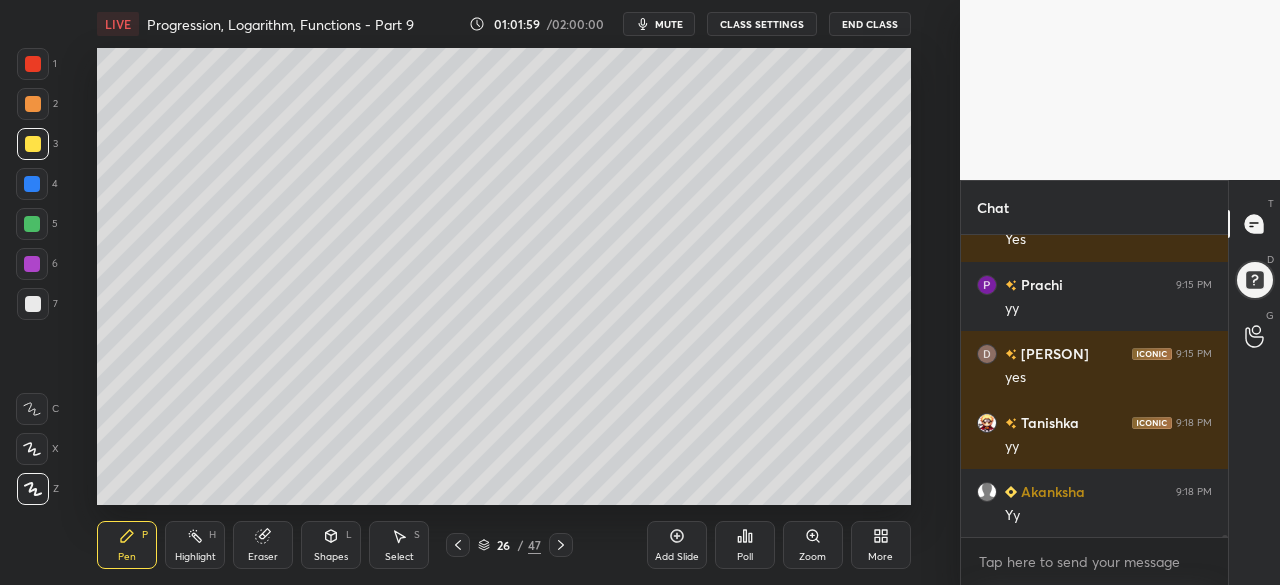 click on "S" at bounding box center [417, 535] 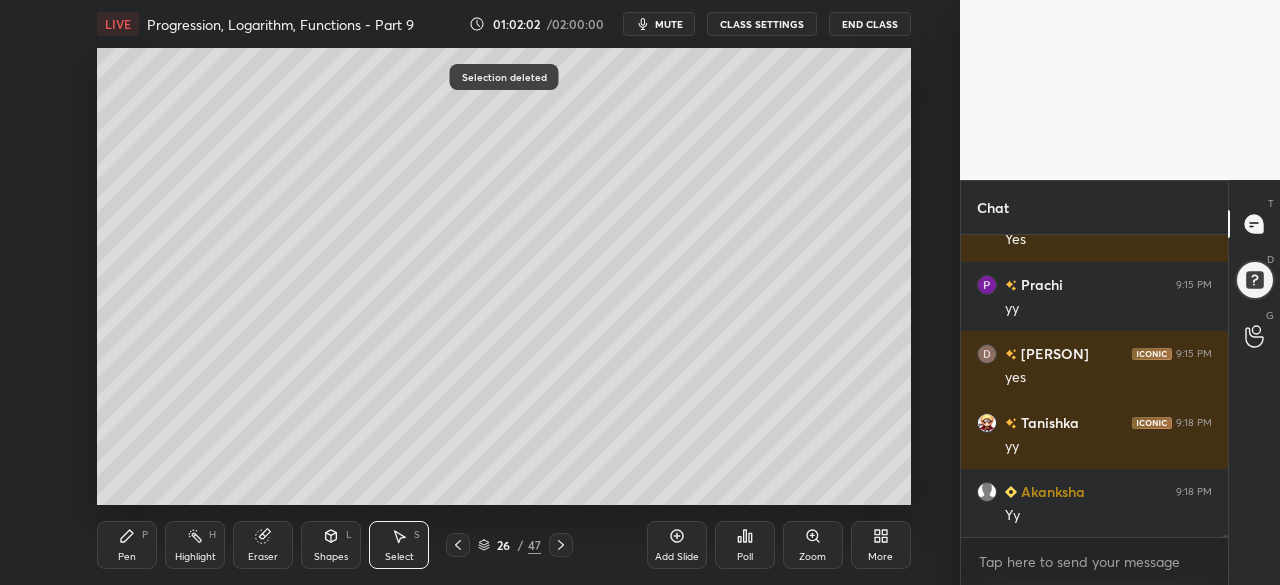 click on "Pen P" at bounding box center [127, 545] 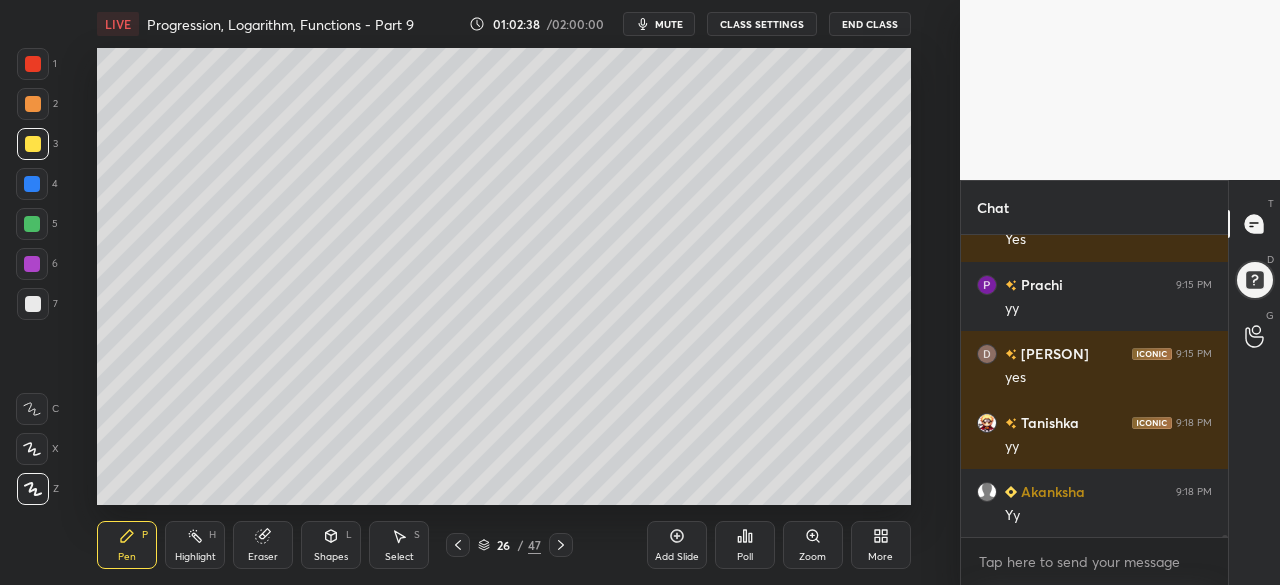 click at bounding box center (32, 184) 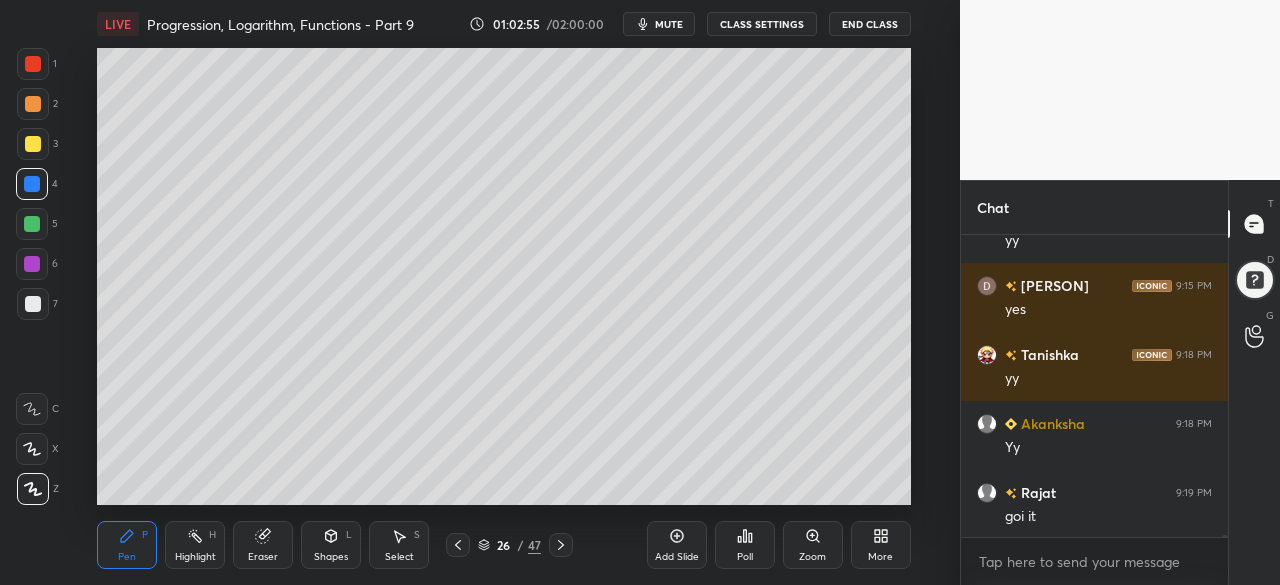 scroll, scrollTop: 38434, scrollLeft: 0, axis: vertical 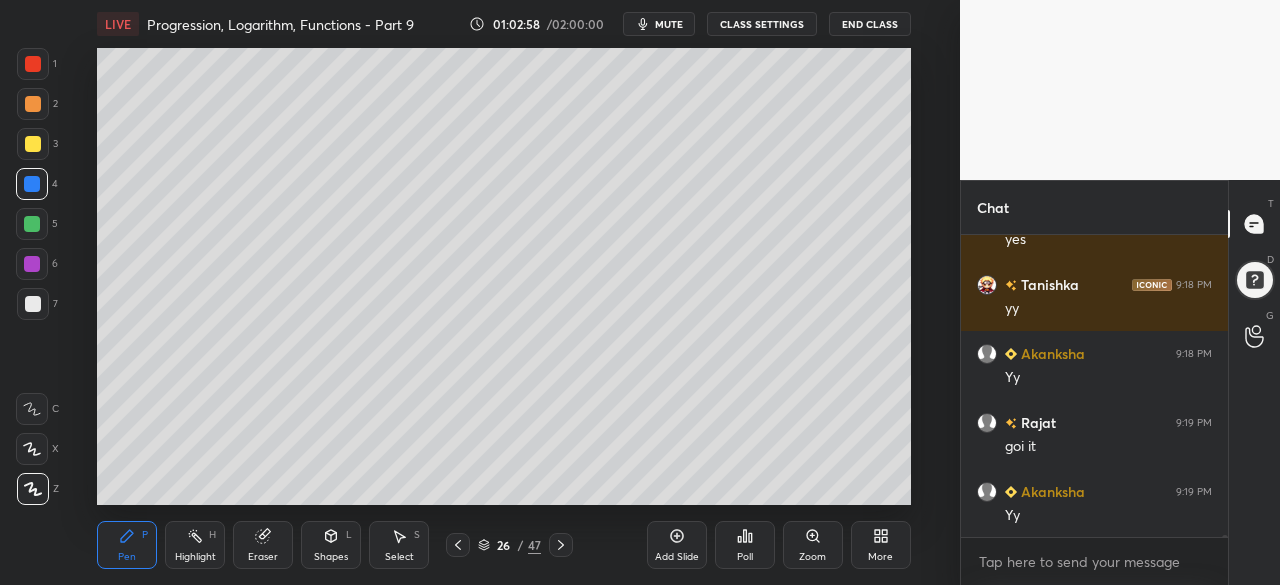 click 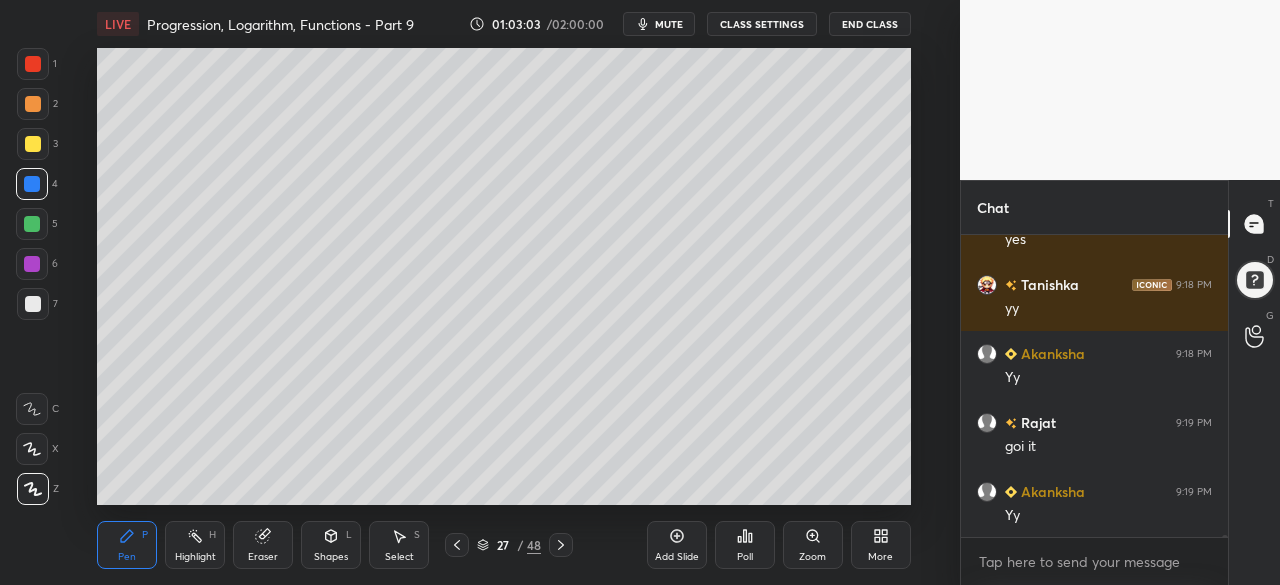 click on "Shapes L" at bounding box center (331, 545) 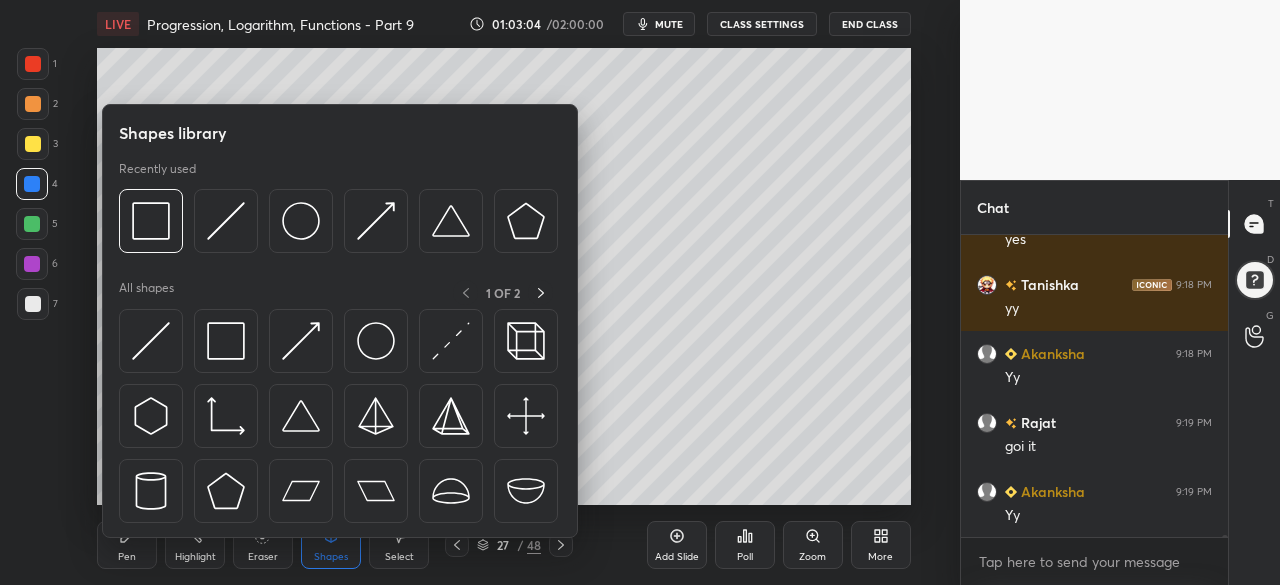 click at bounding box center [226, 221] 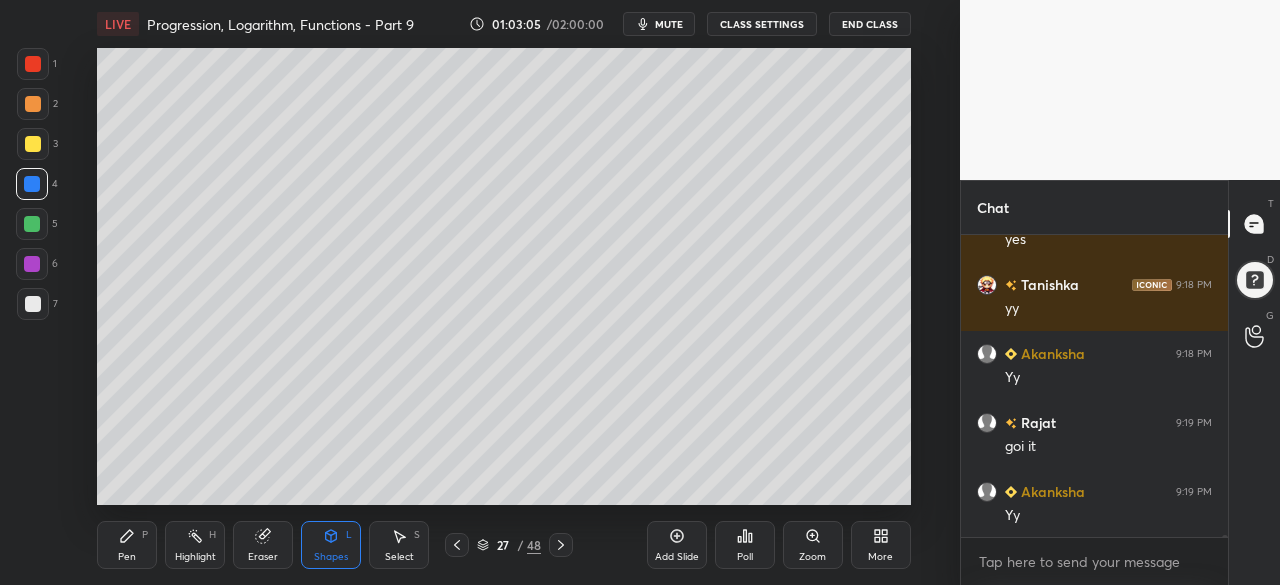 click at bounding box center (32, 224) 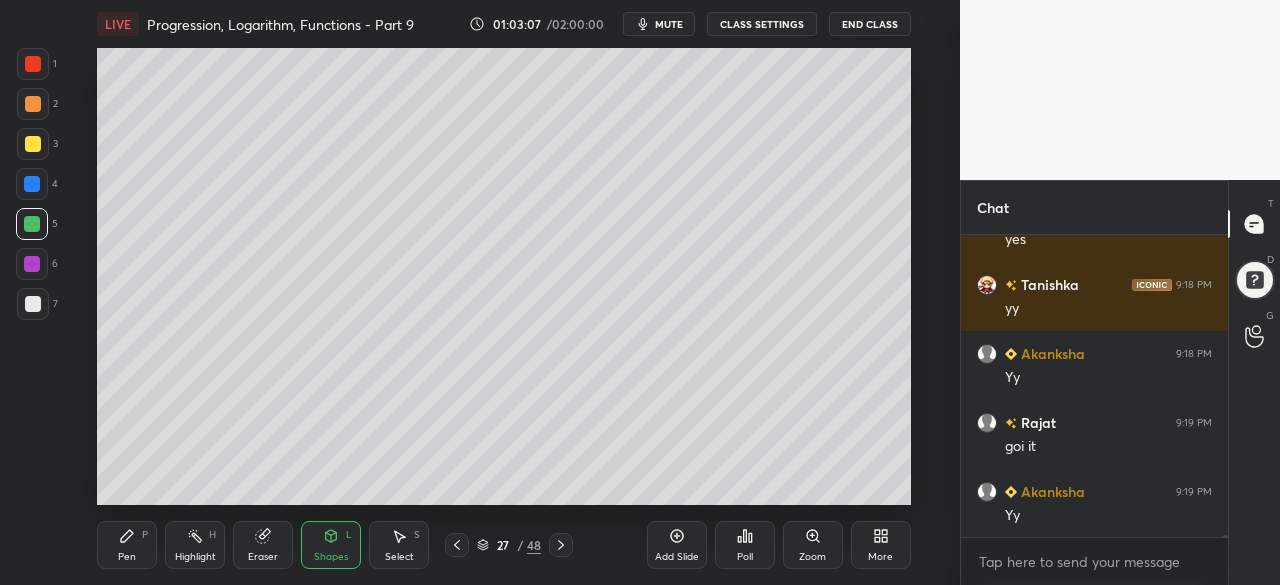 click on "Pen P Highlight H Eraser Shapes L Select S" at bounding box center [234, 545] 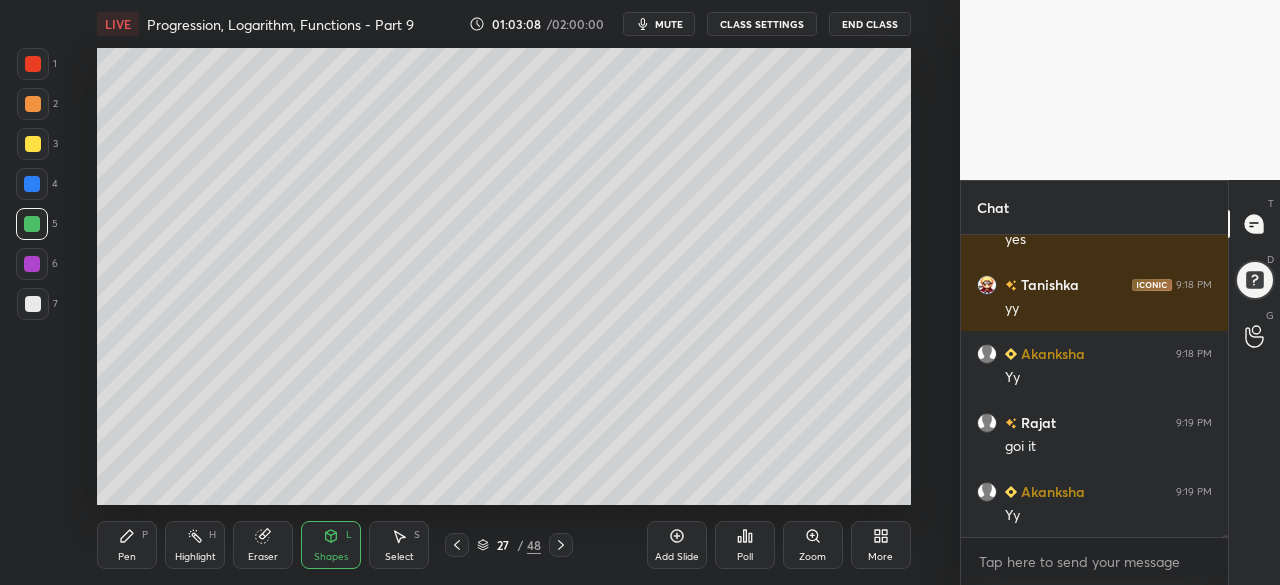 click 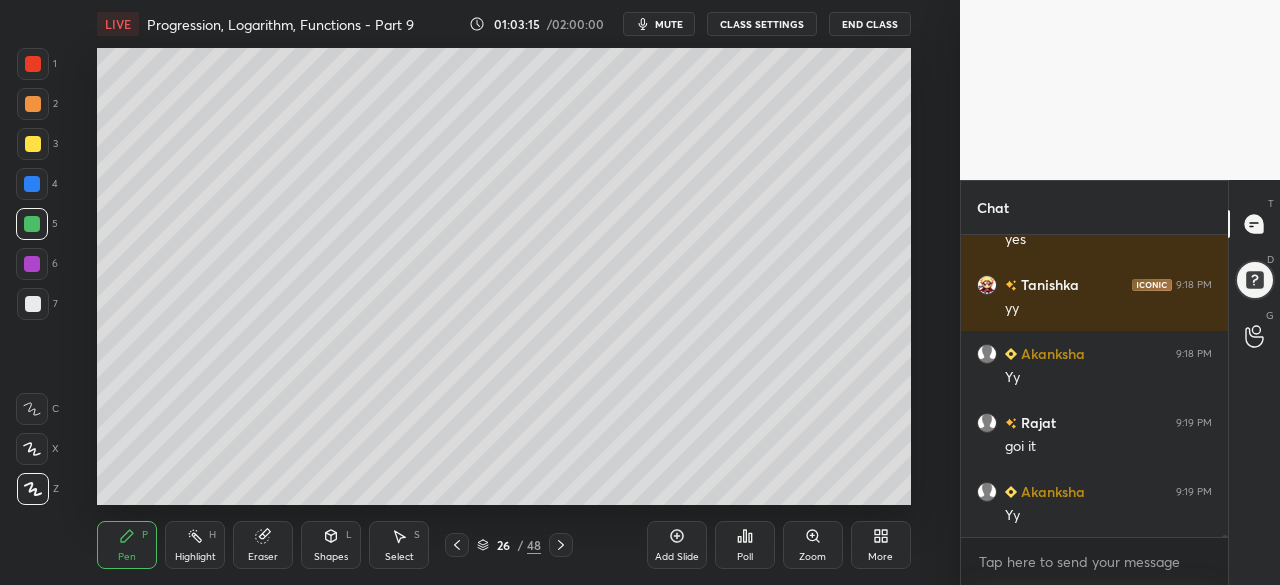 click on "Shapes L" at bounding box center [331, 545] 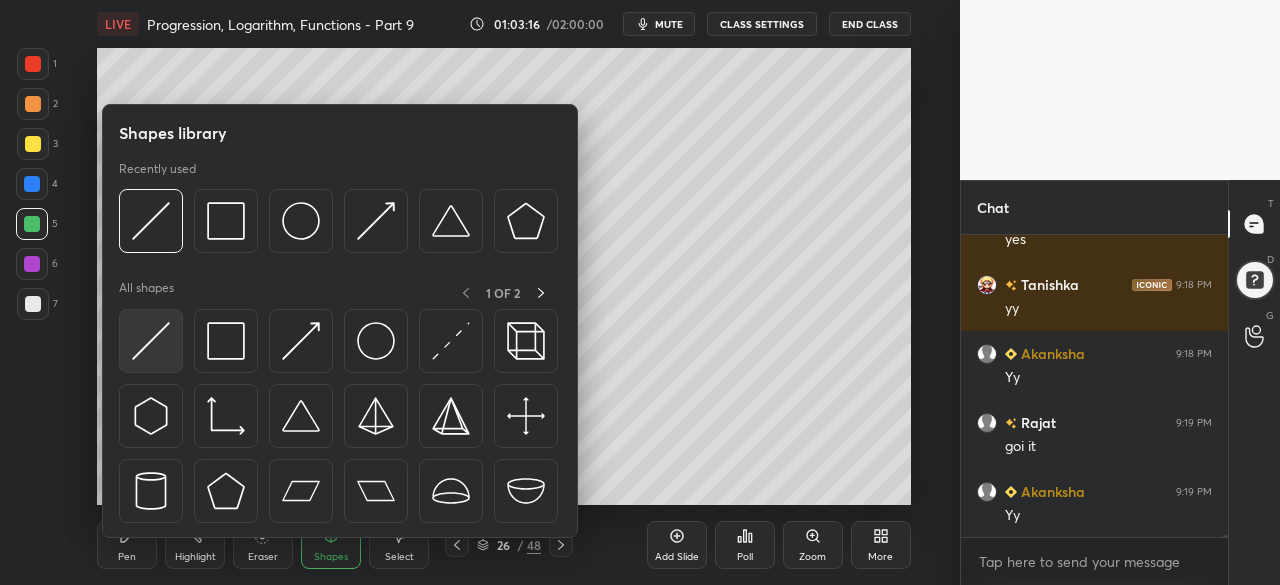 click at bounding box center (151, 341) 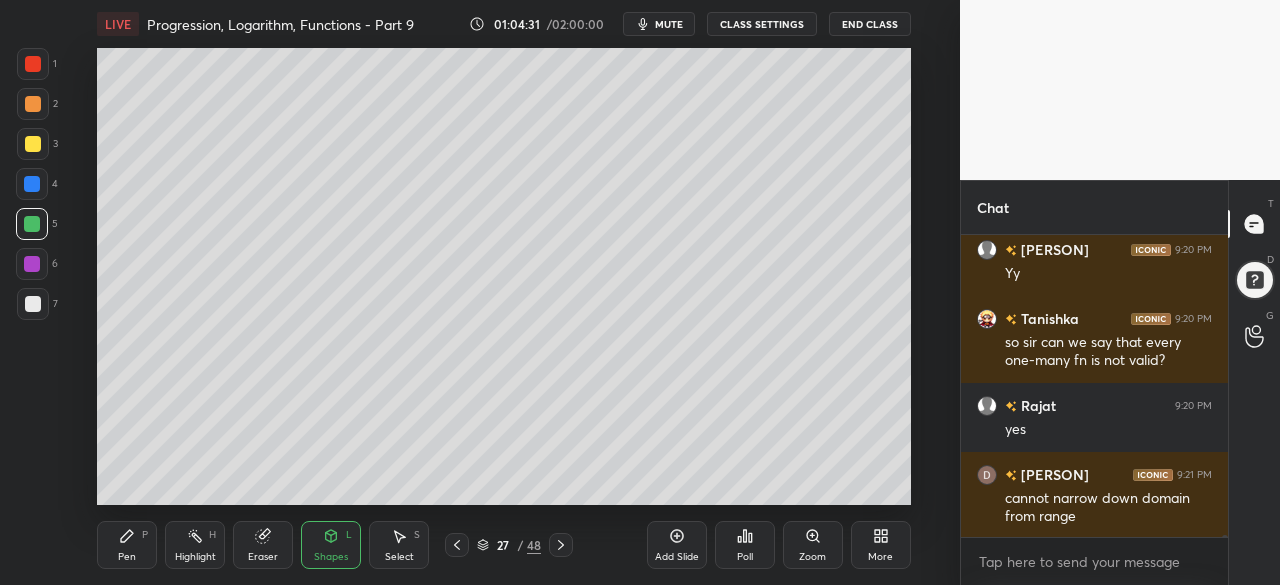 scroll, scrollTop: 39988, scrollLeft: 0, axis: vertical 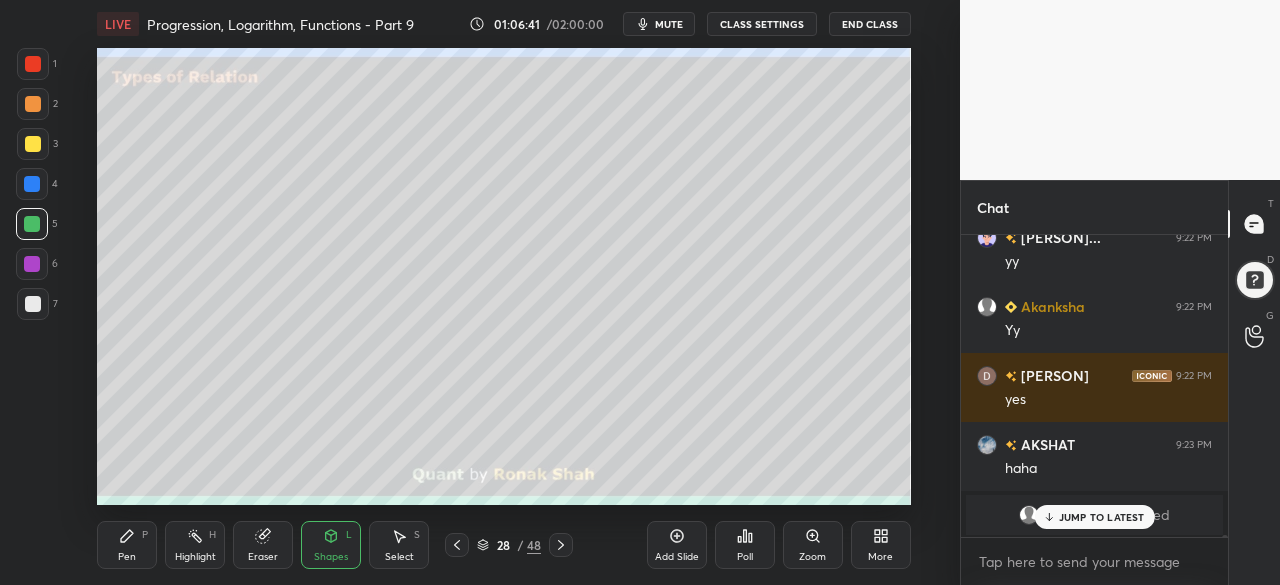 click at bounding box center [33, 144] 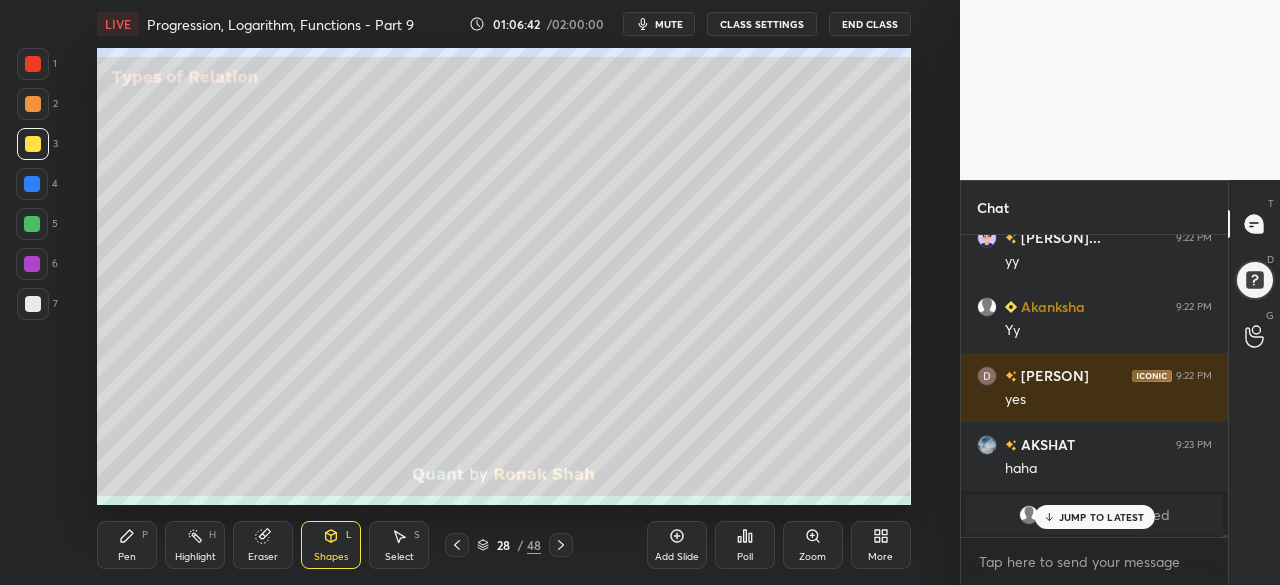 click on "Pen P" at bounding box center (127, 545) 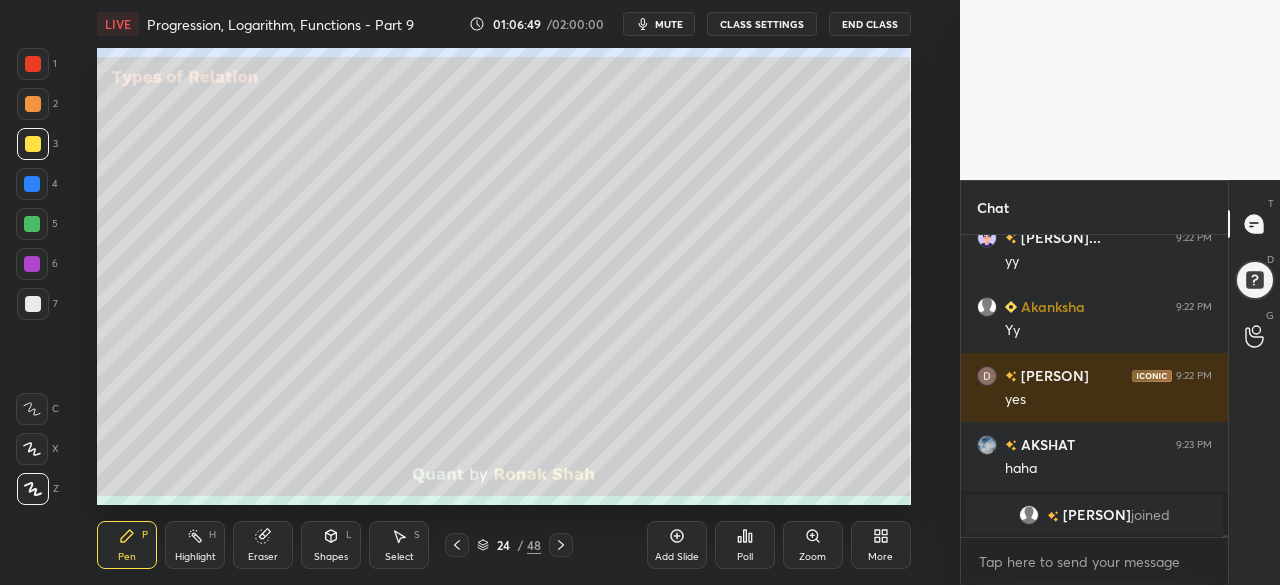 scroll, scrollTop: 42438, scrollLeft: 0, axis: vertical 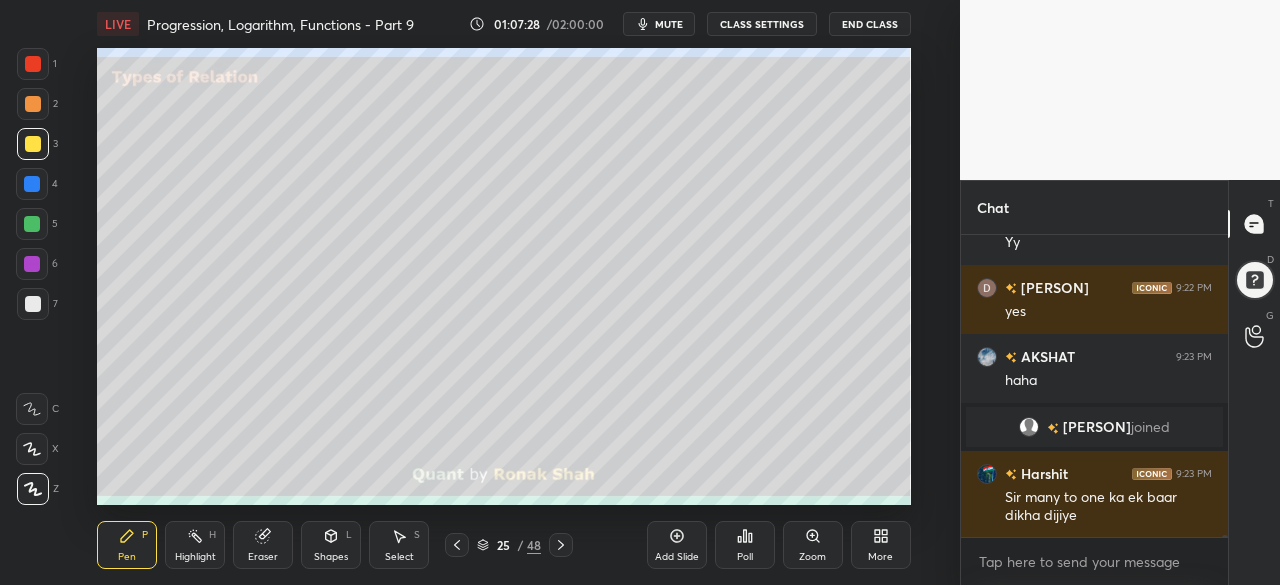 click 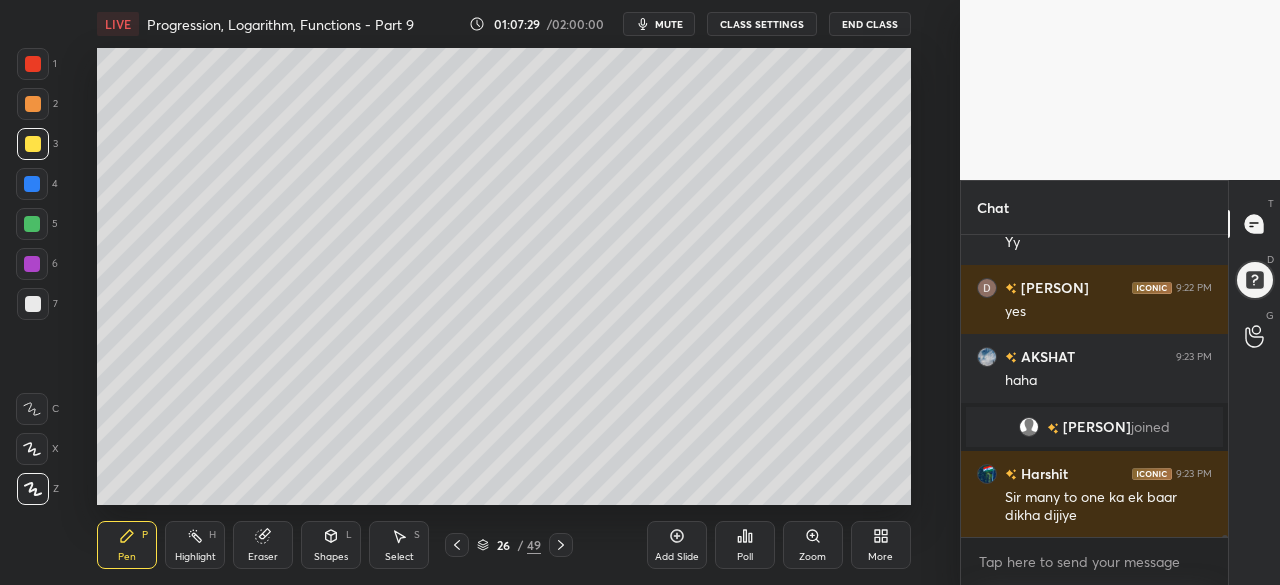 click at bounding box center (32, 184) 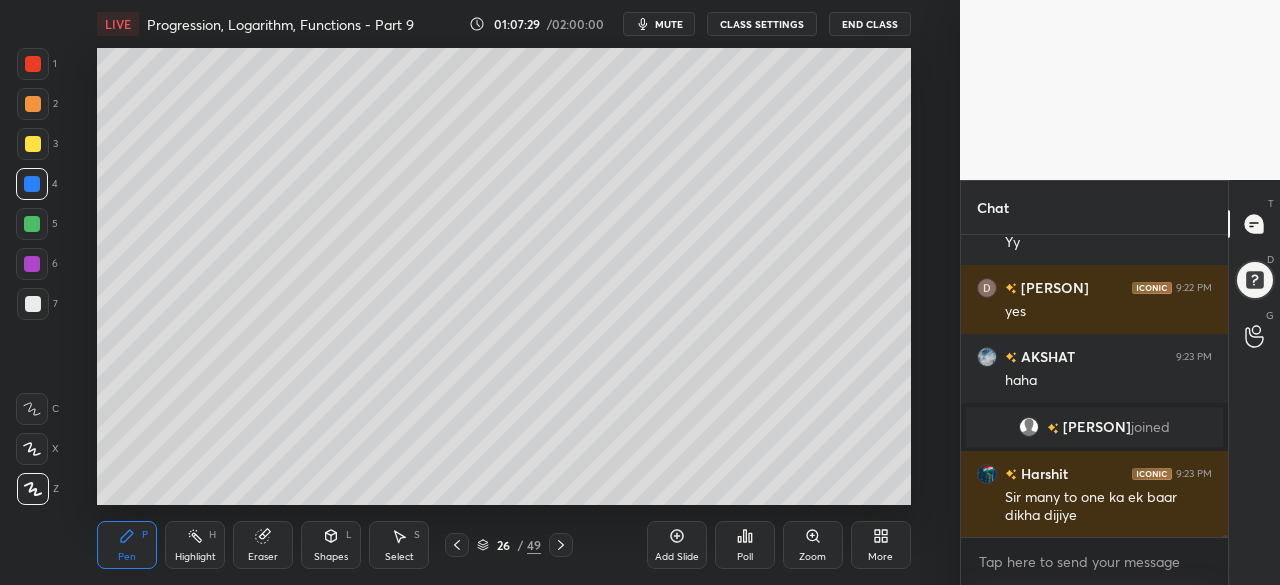 scroll, scrollTop: 42506, scrollLeft: 0, axis: vertical 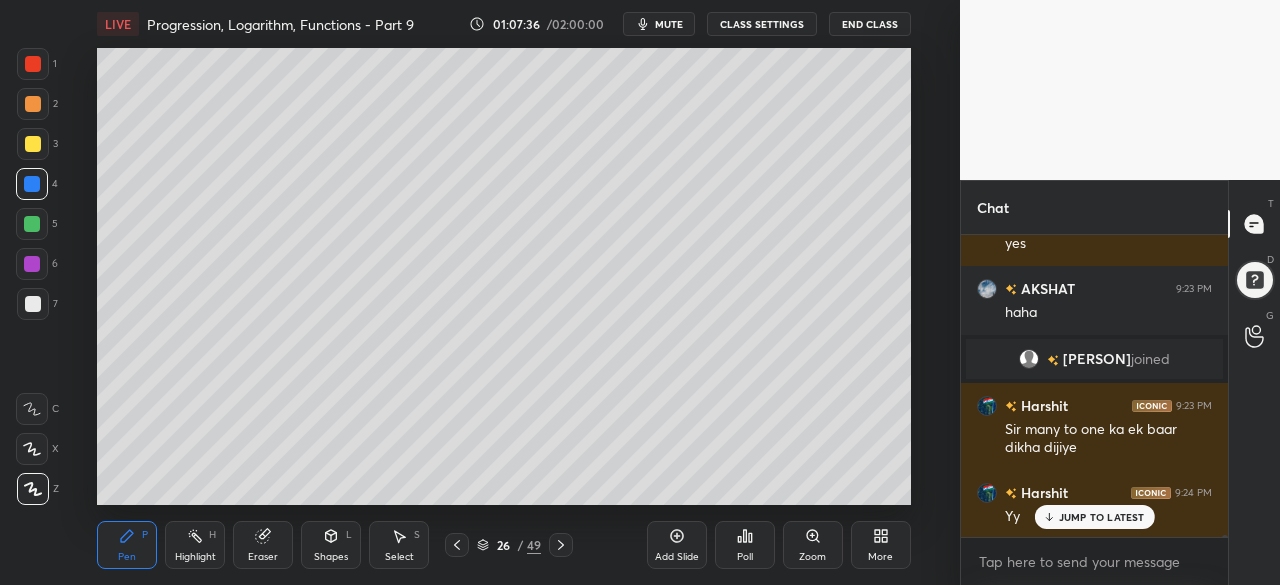 click at bounding box center [32, 264] 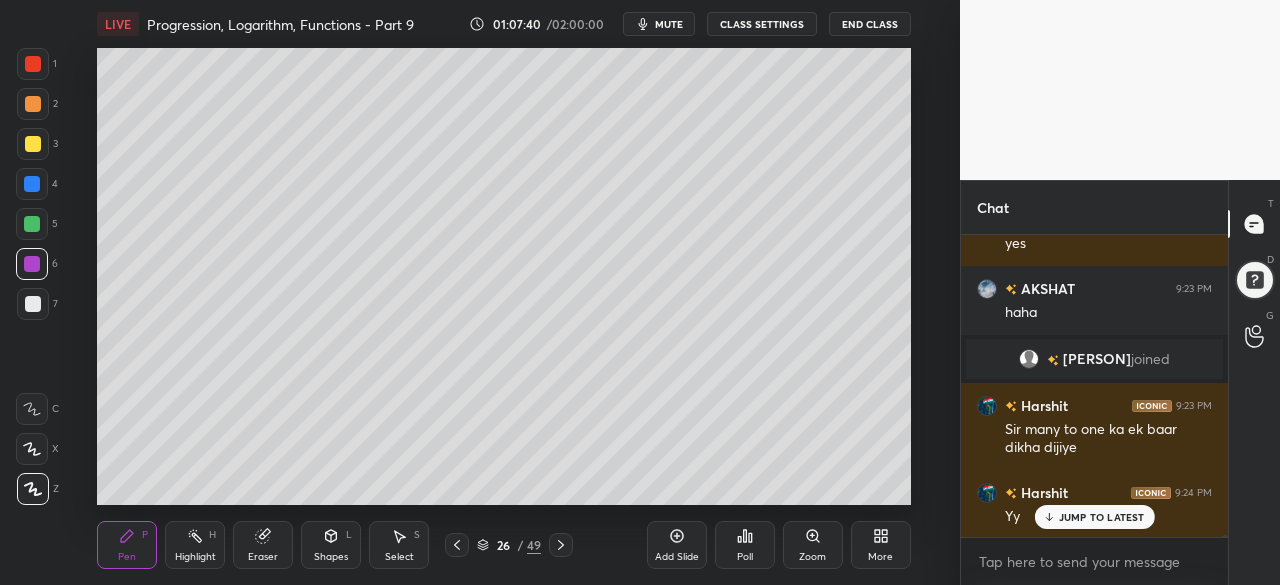 click at bounding box center (32, 224) 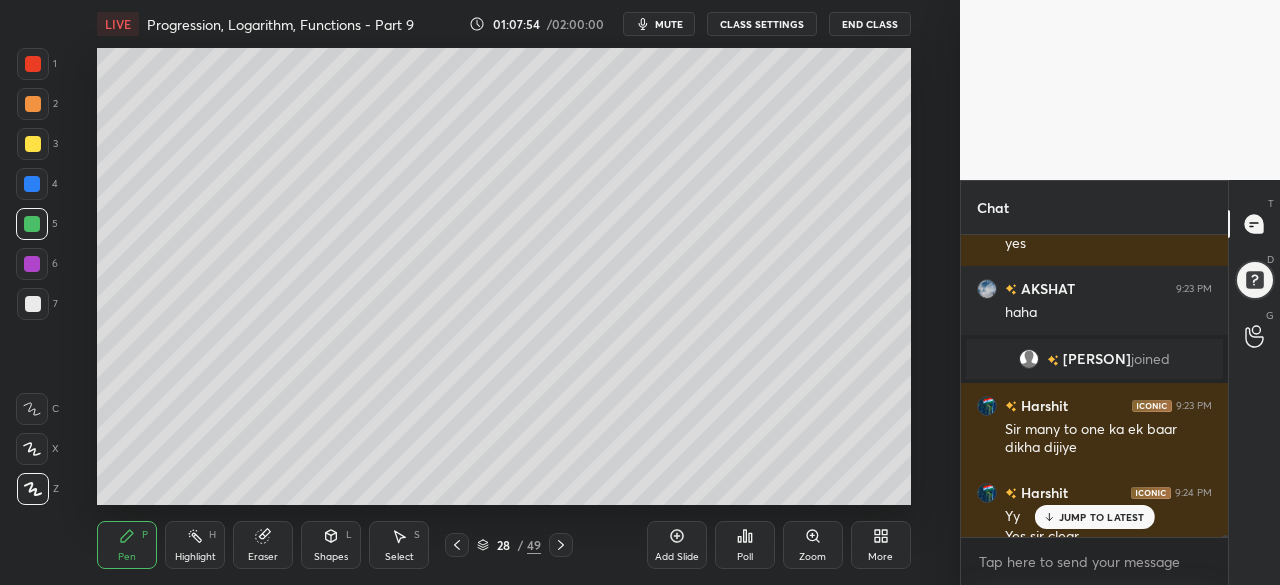 scroll, scrollTop: 42526, scrollLeft: 0, axis: vertical 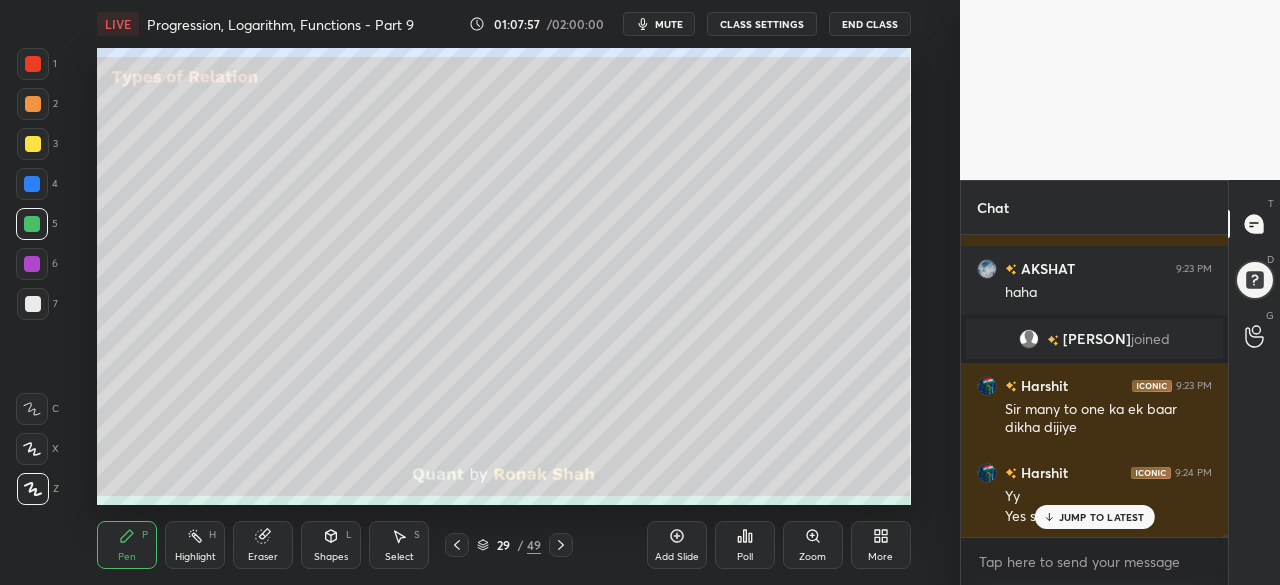 click on "Shapes" at bounding box center (331, 557) 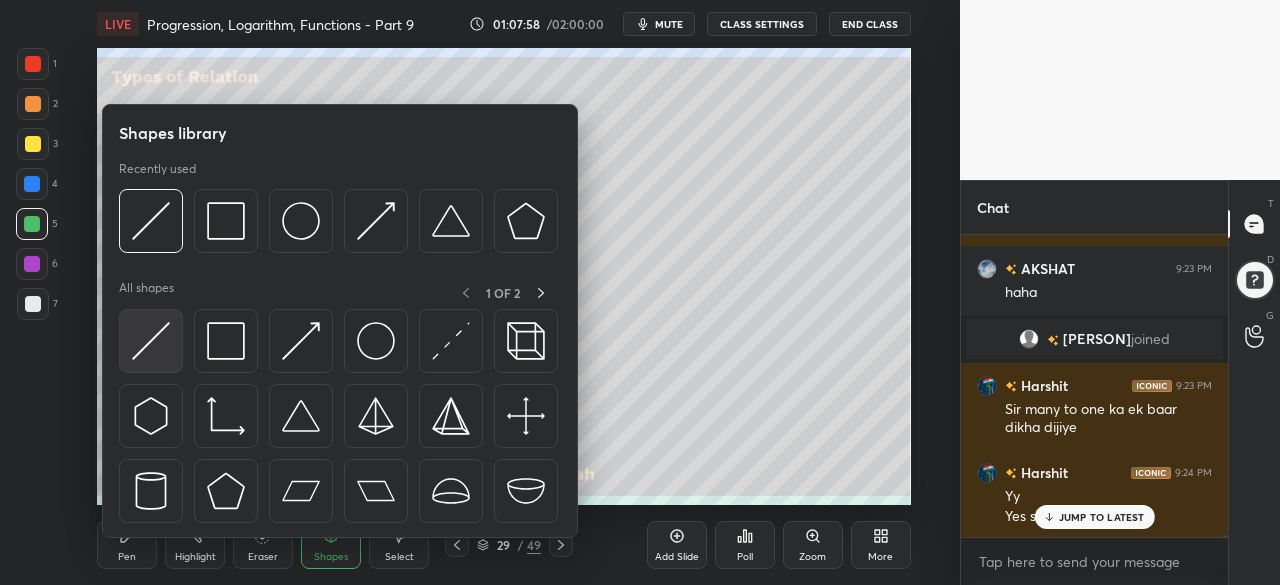 click at bounding box center (151, 341) 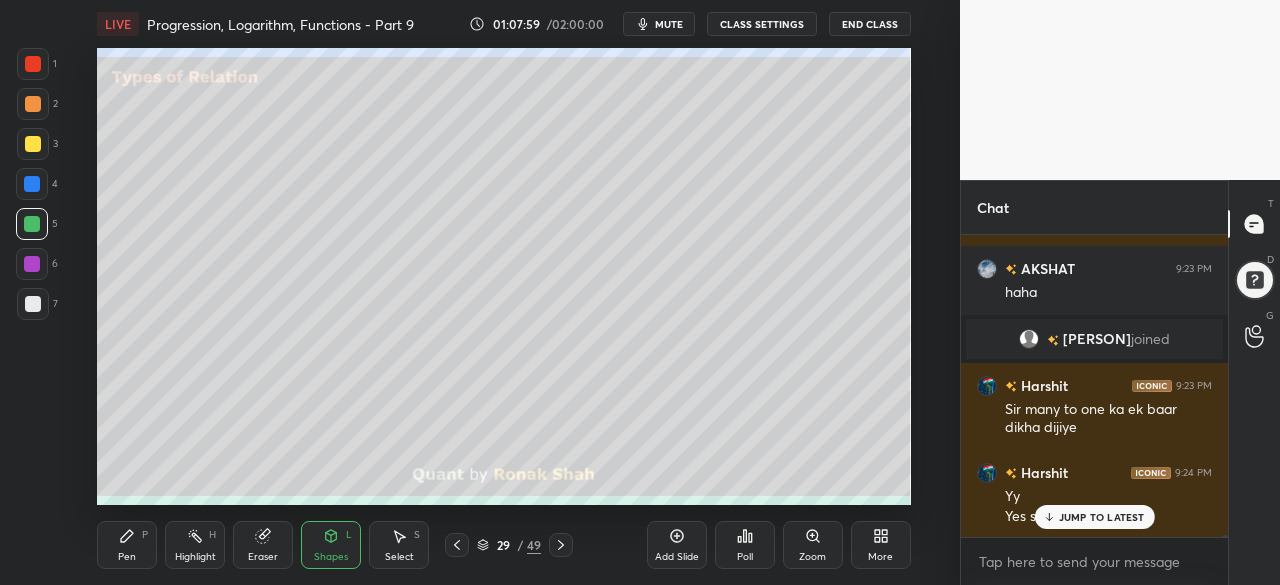 click at bounding box center (33, 144) 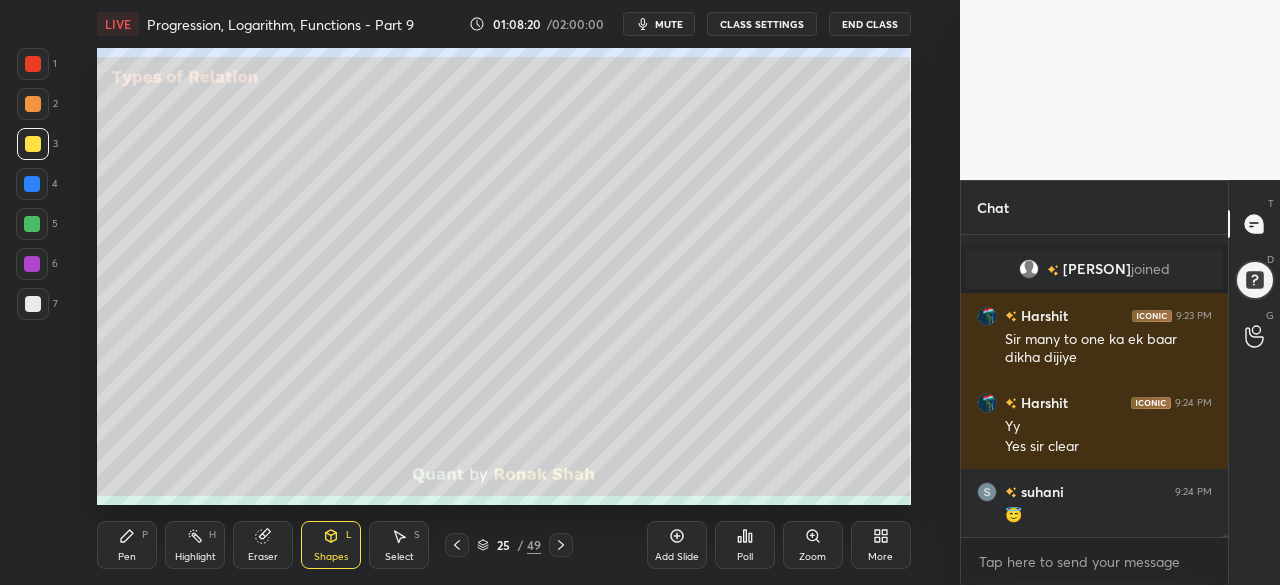 scroll, scrollTop: 42664, scrollLeft: 0, axis: vertical 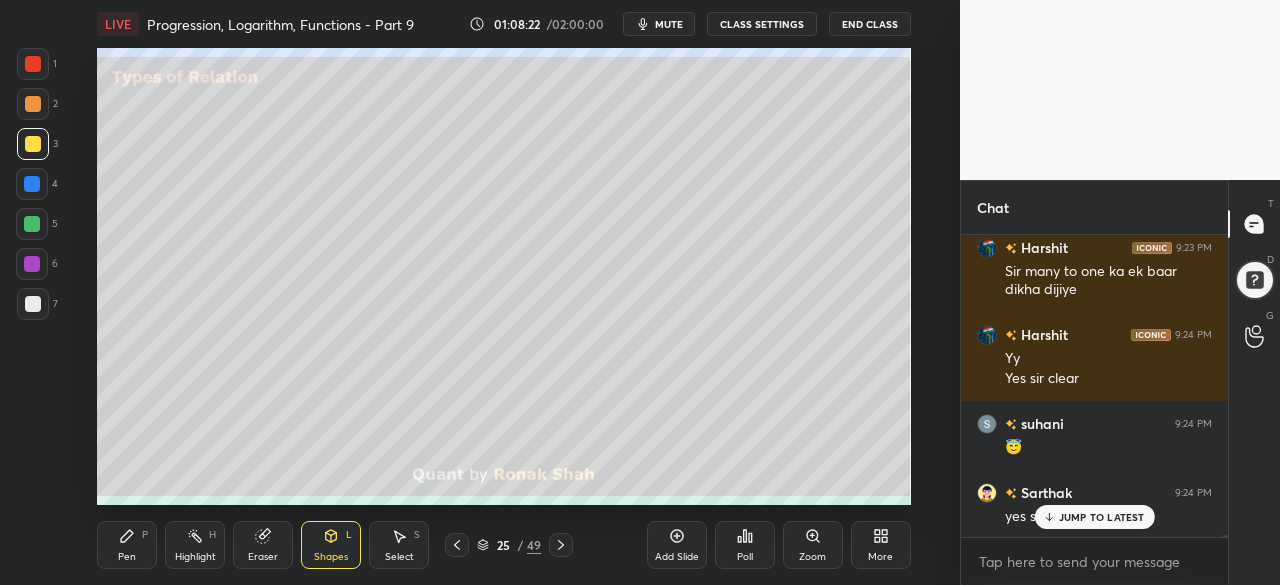 click at bounding box center [33, 304] 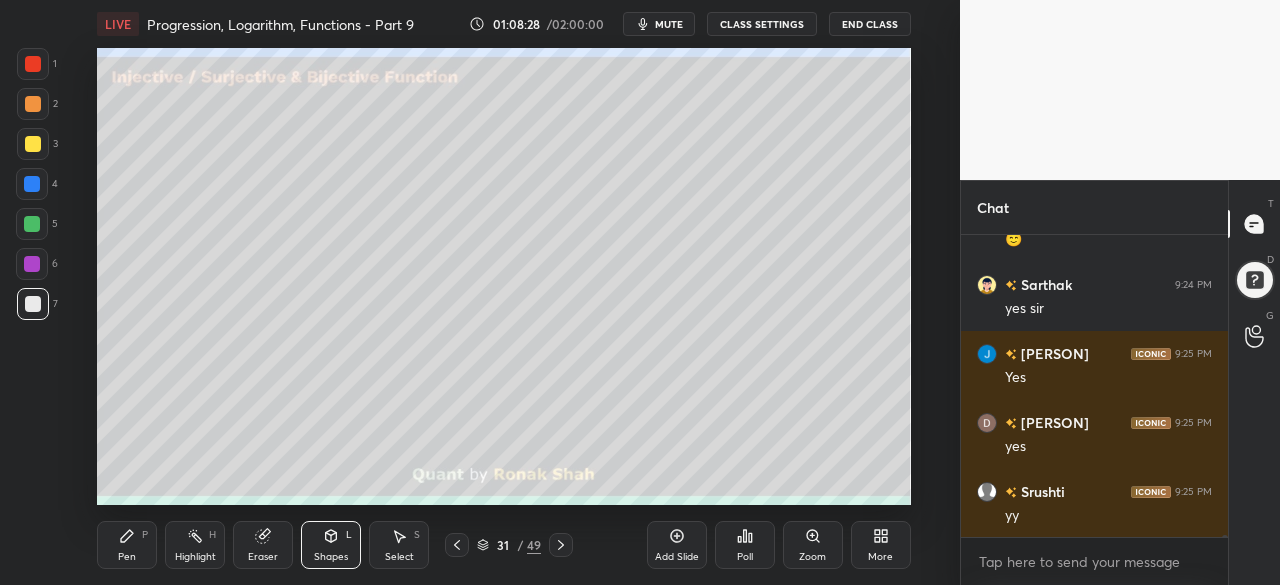 scroll, scrollTop: 42940, scrollLeft: 0, axis: vertical 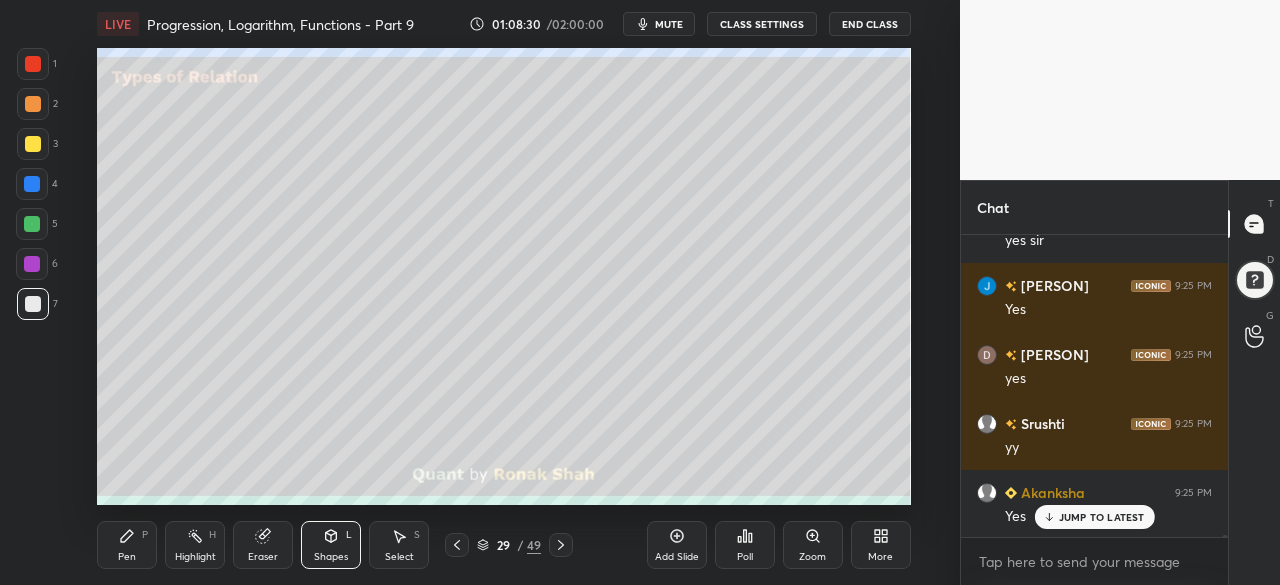 click 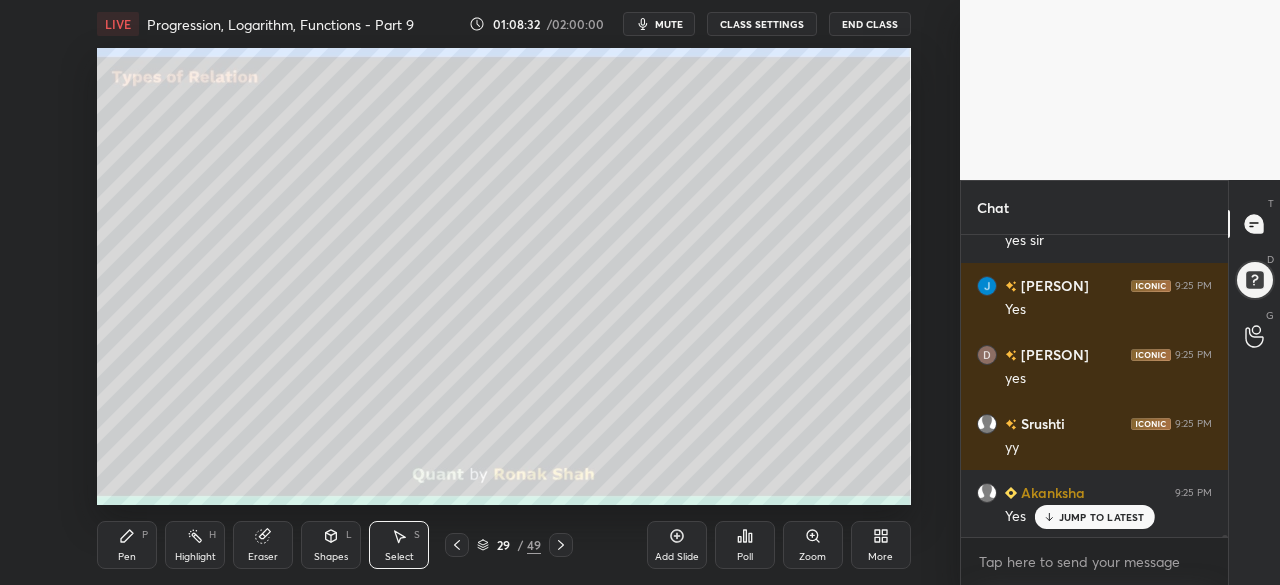 click on "Pen P" at bounding box center [127, 545] 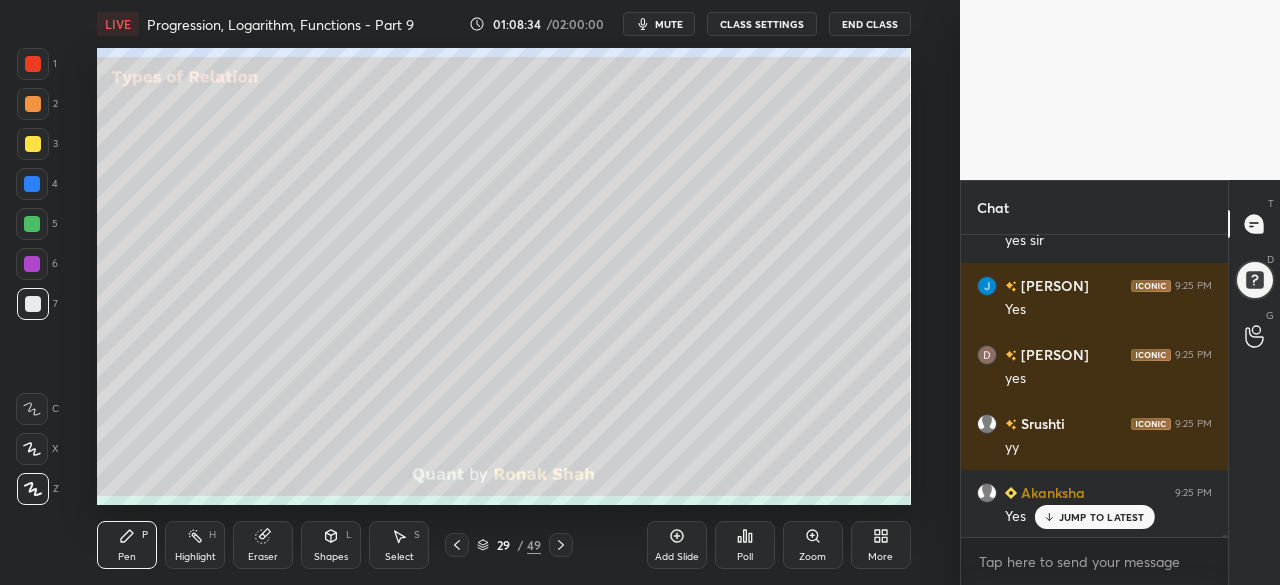 click 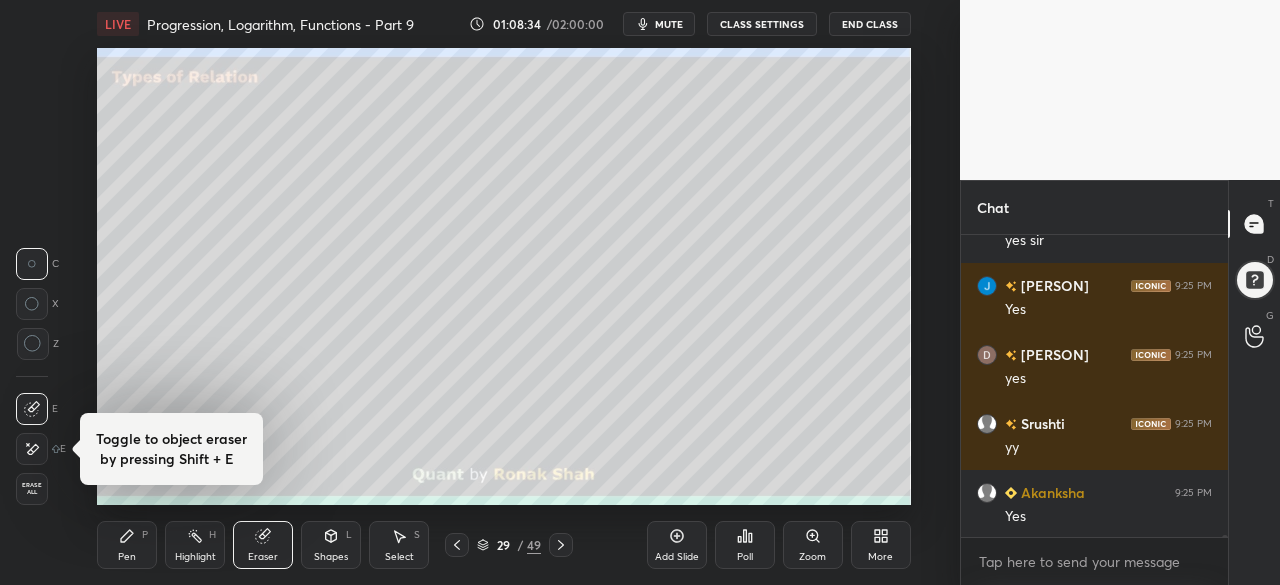 scroll, scrollTop: 43010, scrollLeft: 0, axis: vertical 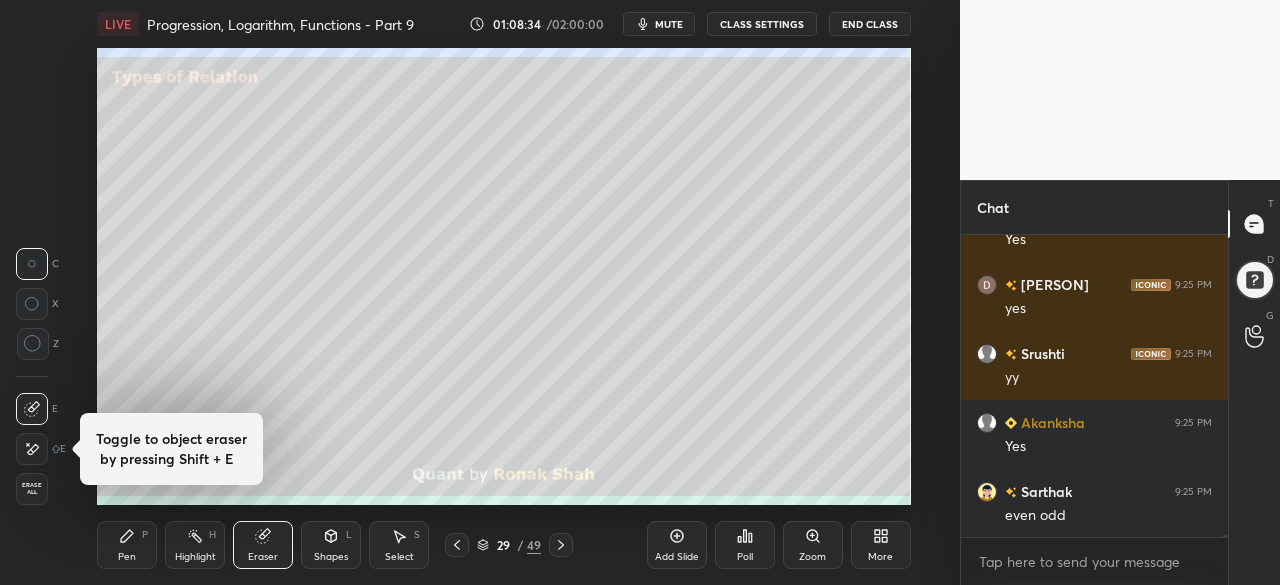 click on "Highlight H" at bounding box center [195, 545] 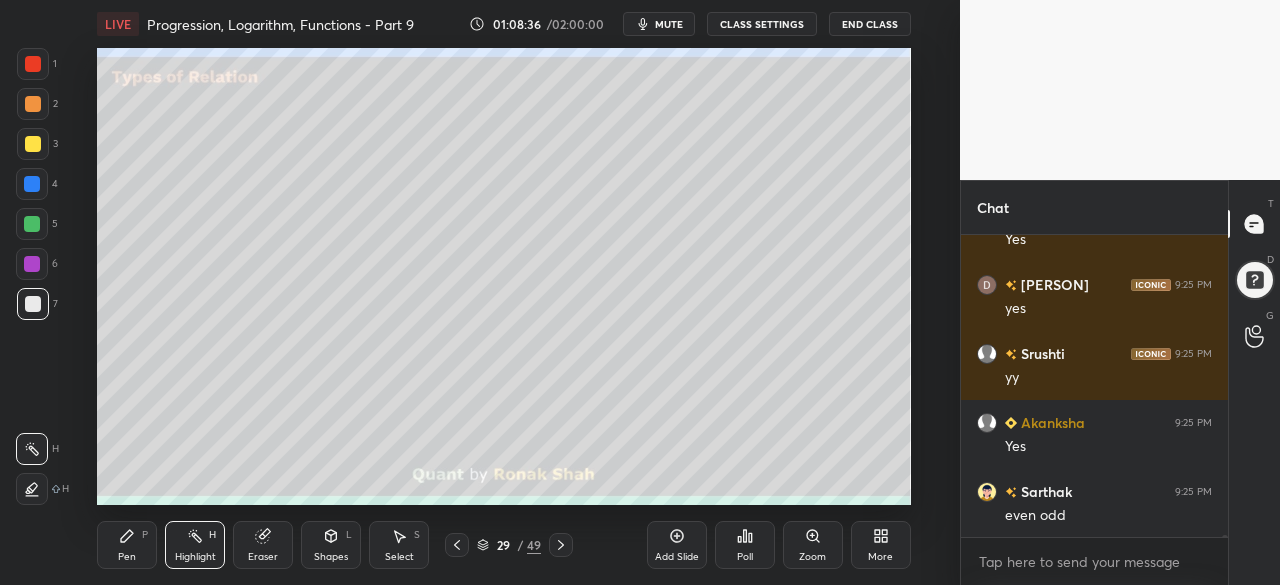 click at bounding box center (32, 224) 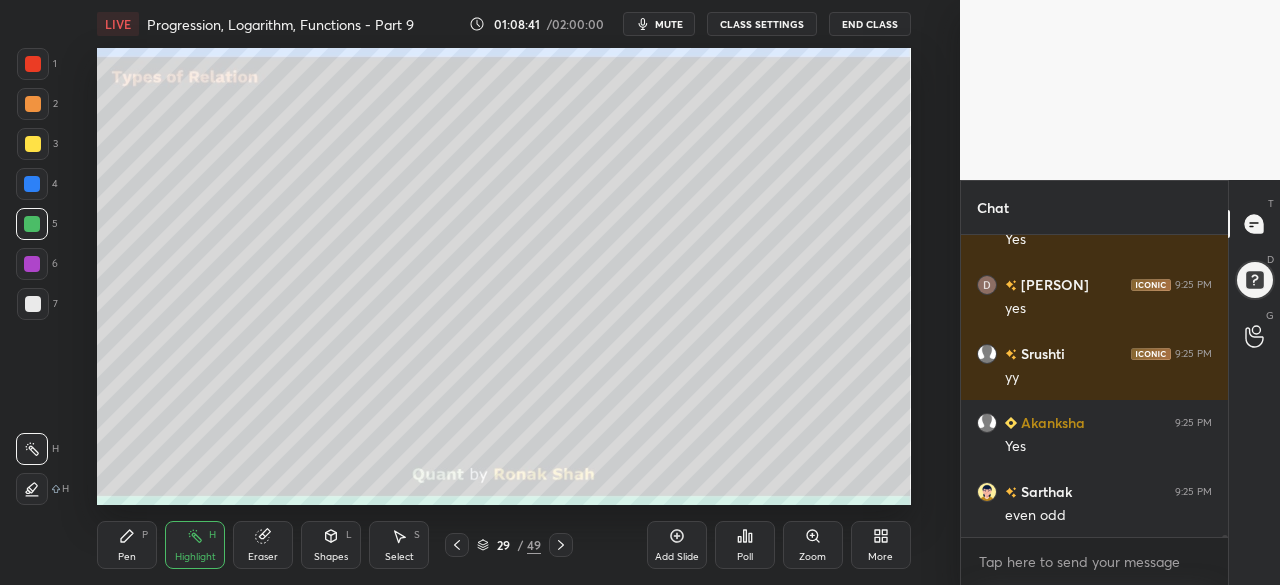 click on "Select S" at bounding box center [399, 545] 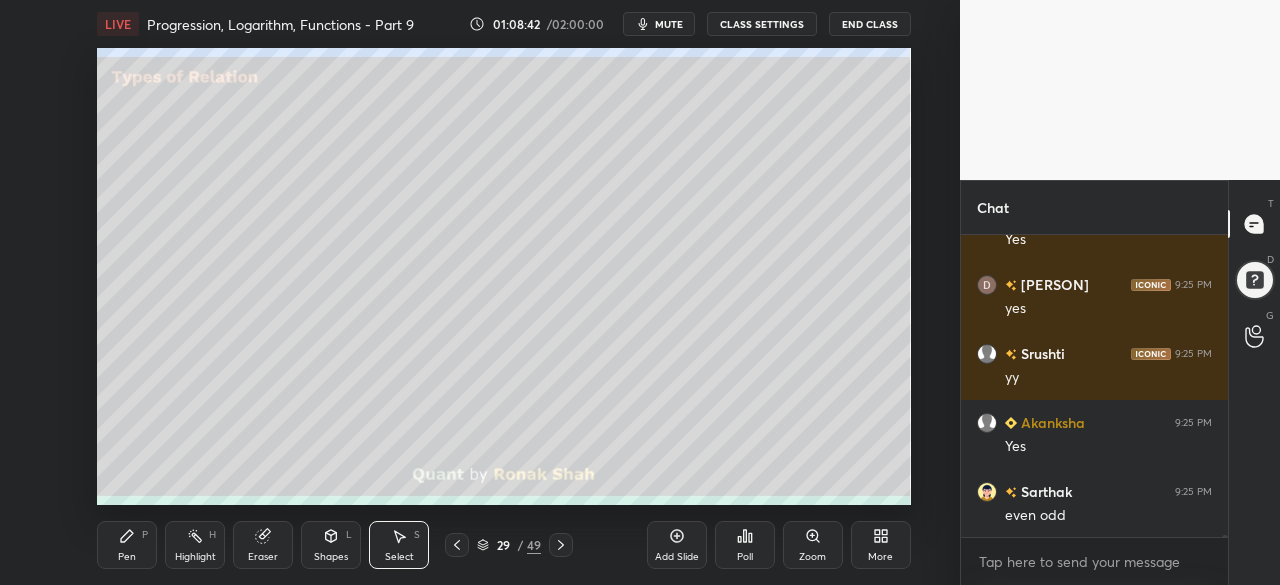 click on "Pen P" at bounding box center (127, 545) 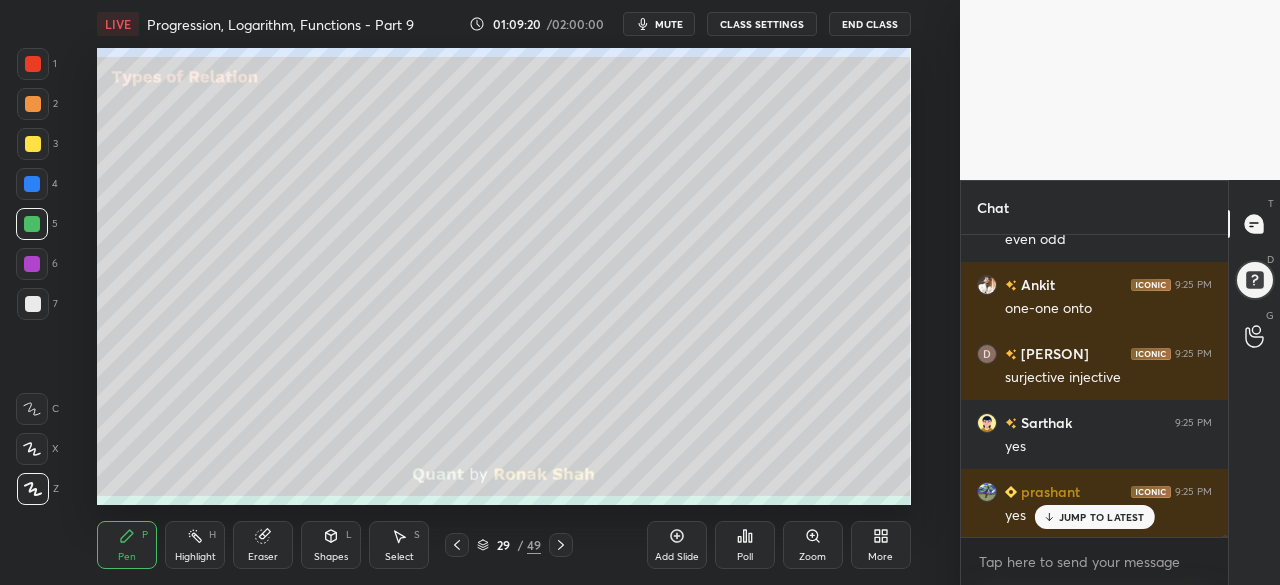 scroll, scrollTop: 43372, scrollLeft: 0, axis: vertical 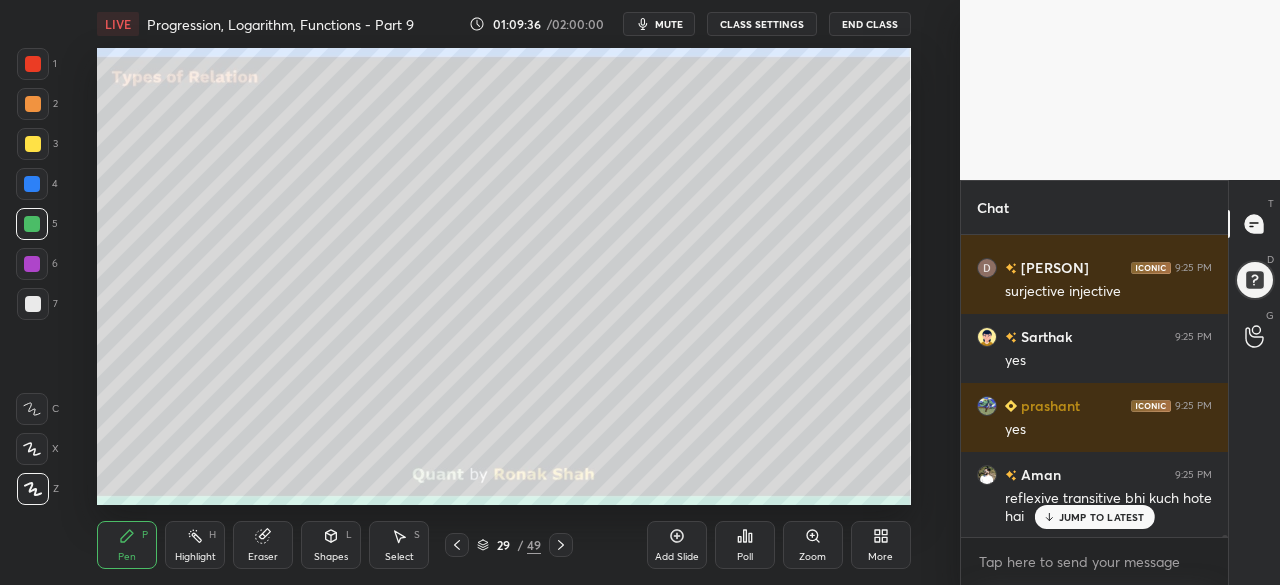 click at bounding box center (32, 184) 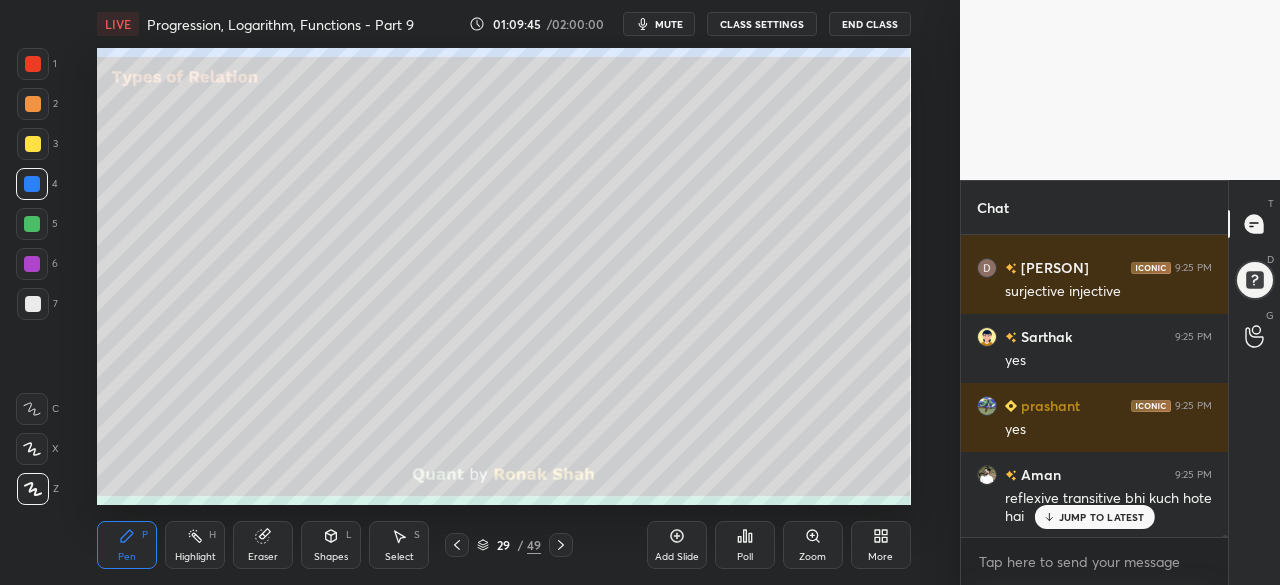 click at bounding box center (32, 224) 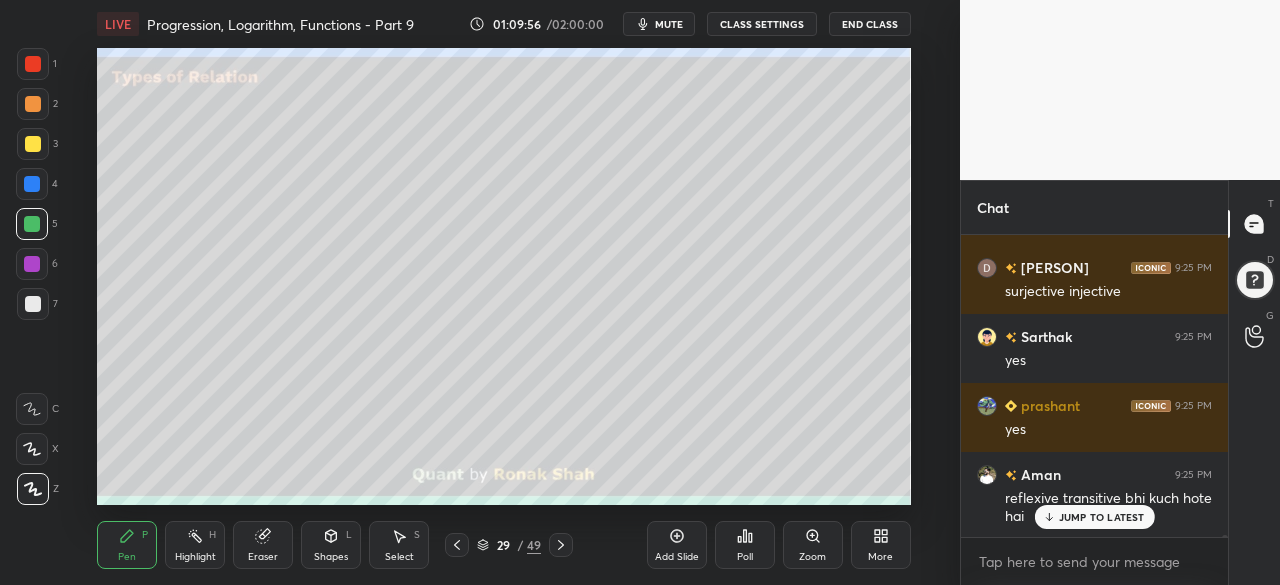 click 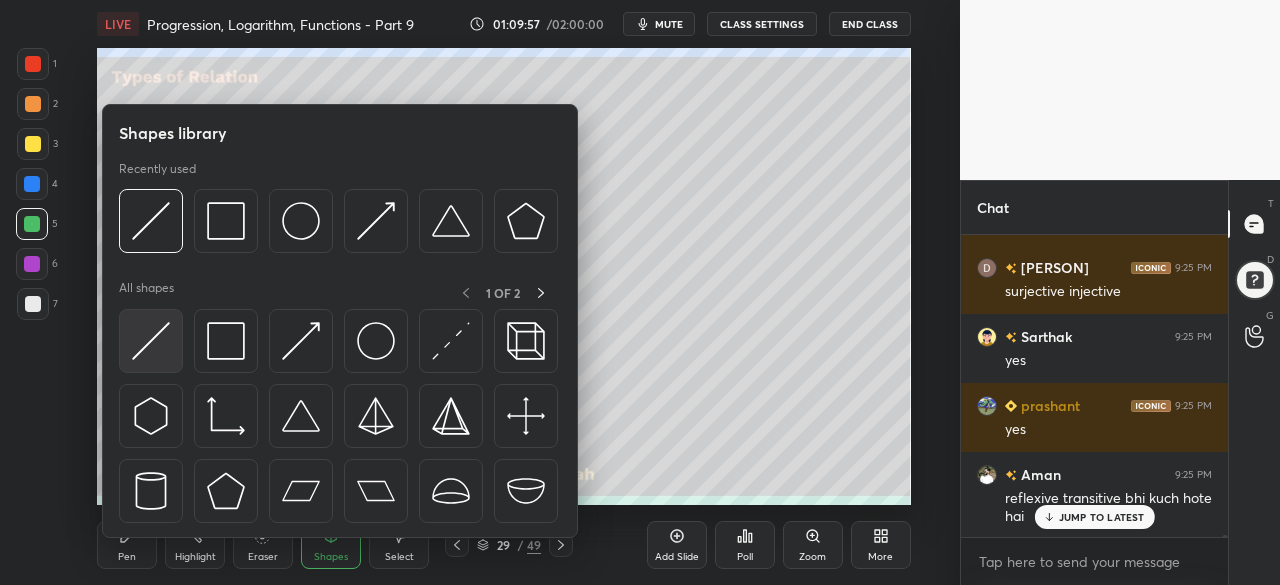 click at bounding box center [151, 341] 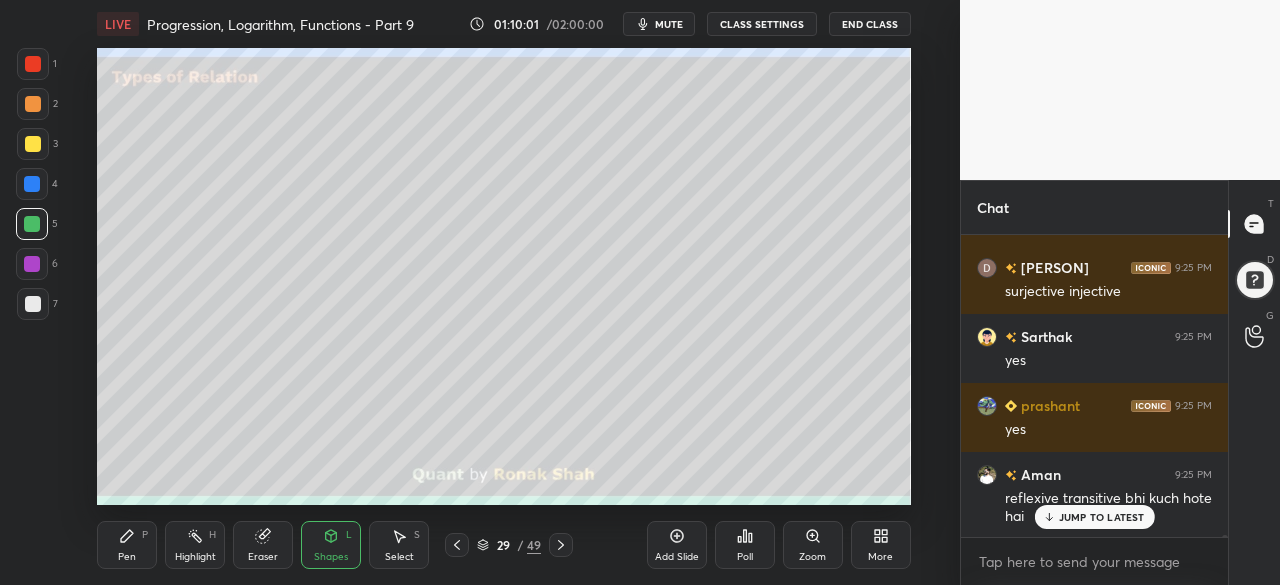 click at bounding box center (33, 144) 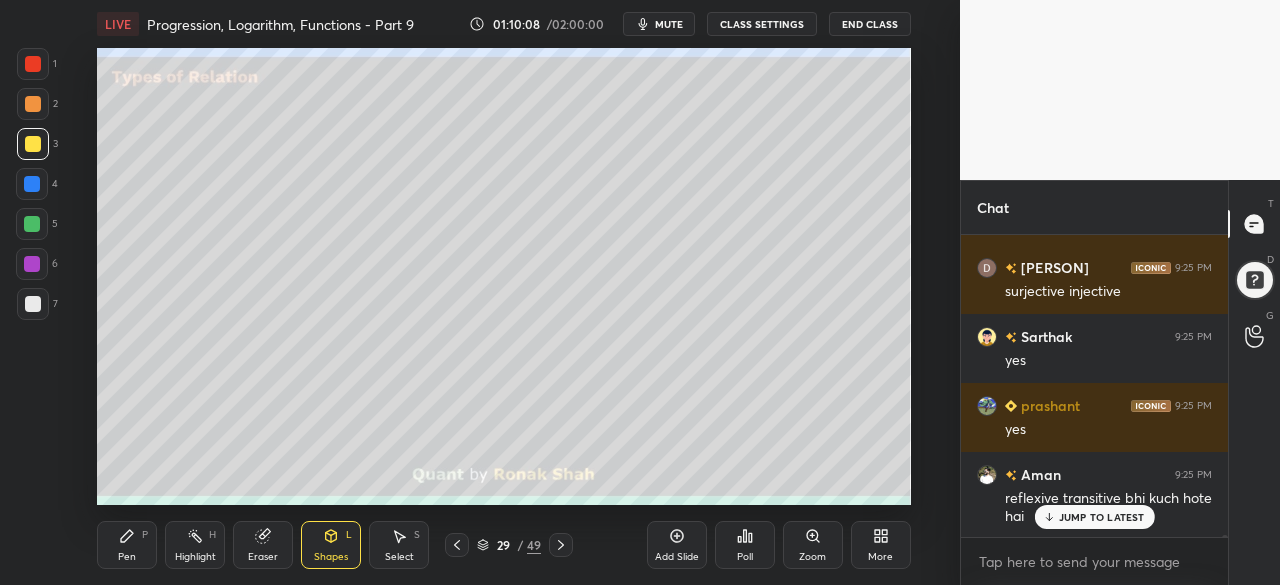 click on "Pen P" at bounding box center [127, 545] 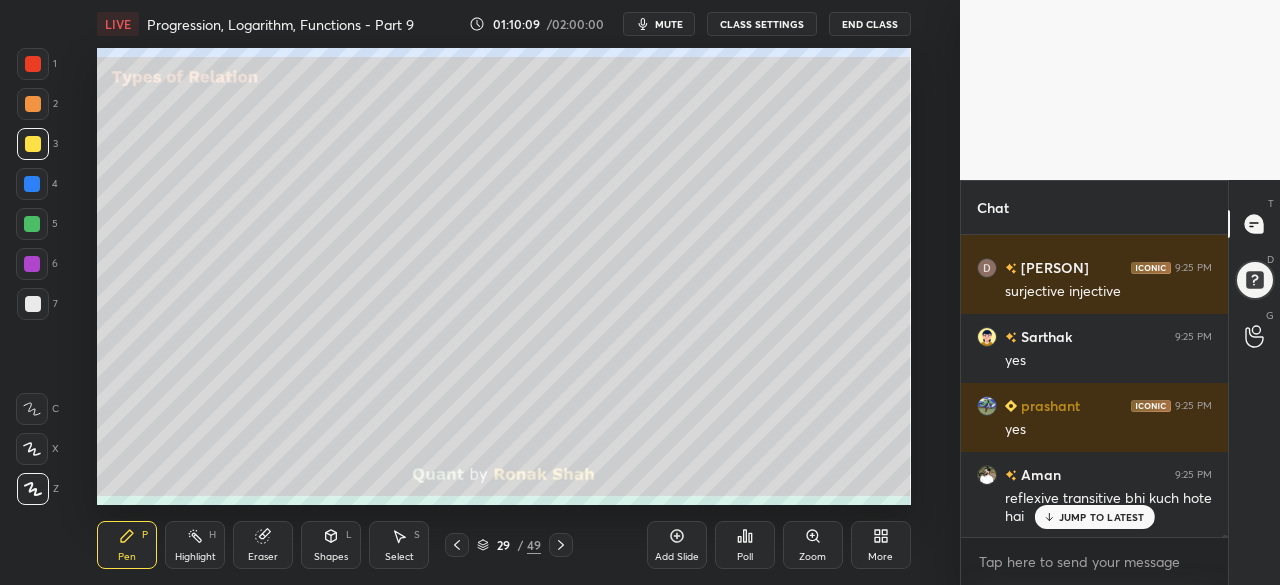 click at bounding box center [32, 264] 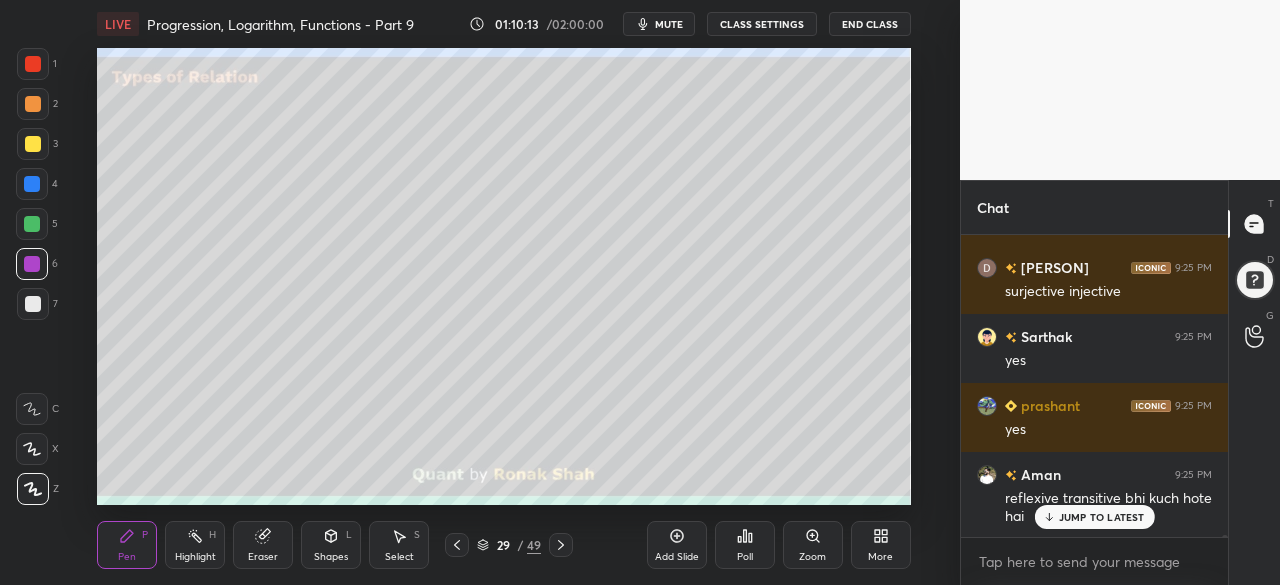 click on "Select S" at bounding box center [399, 545] 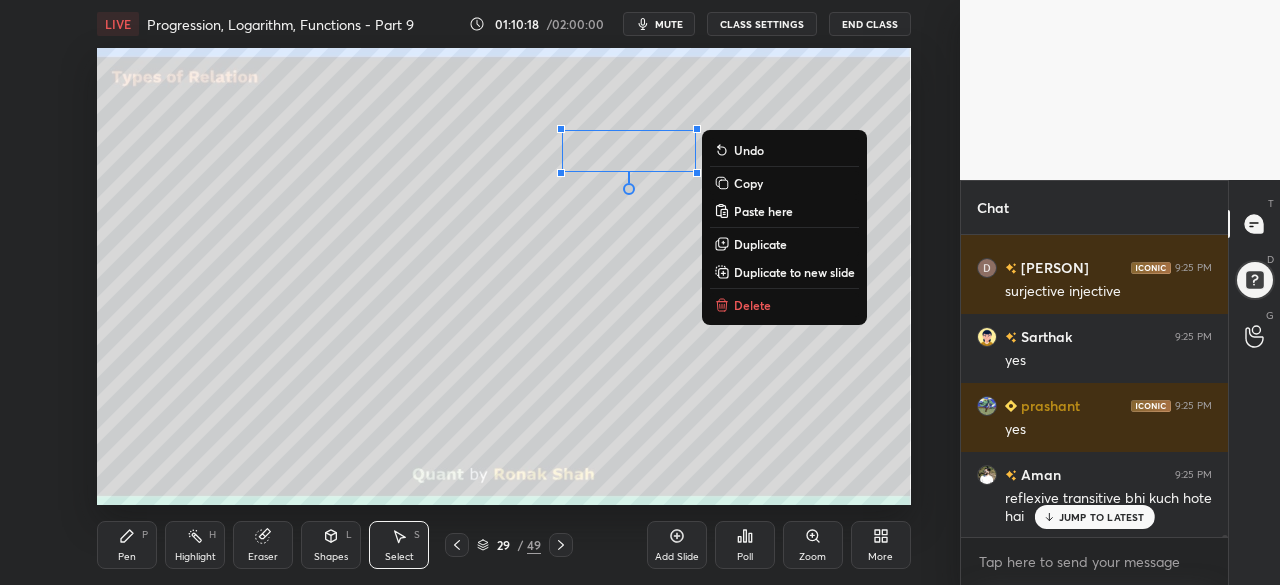click 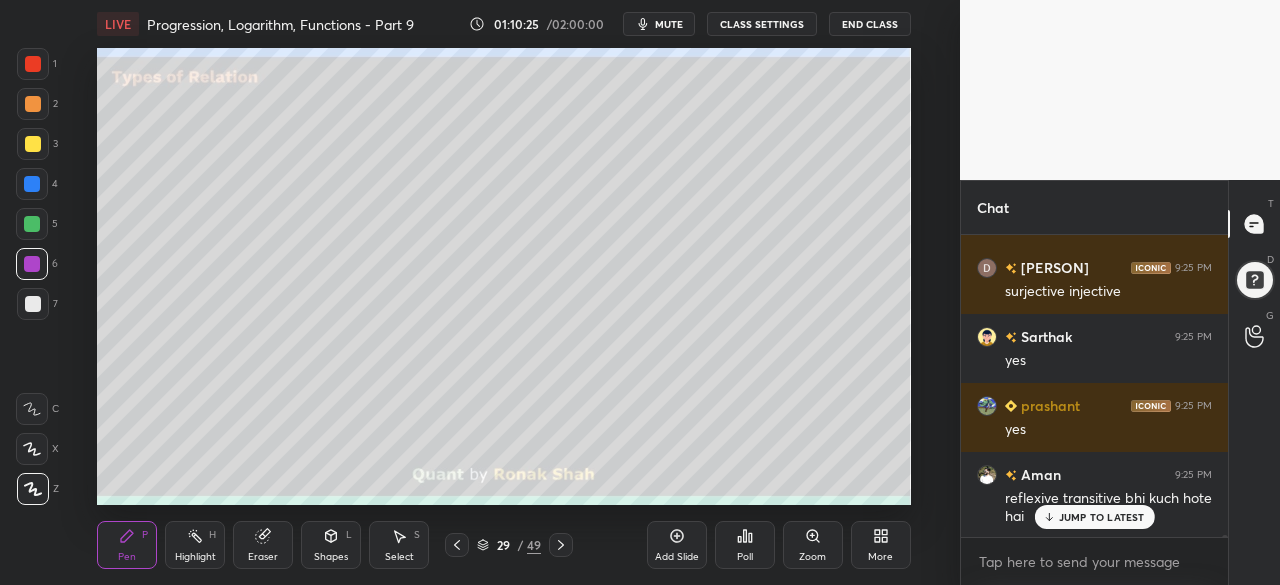 click at bounding box center [33, 144] 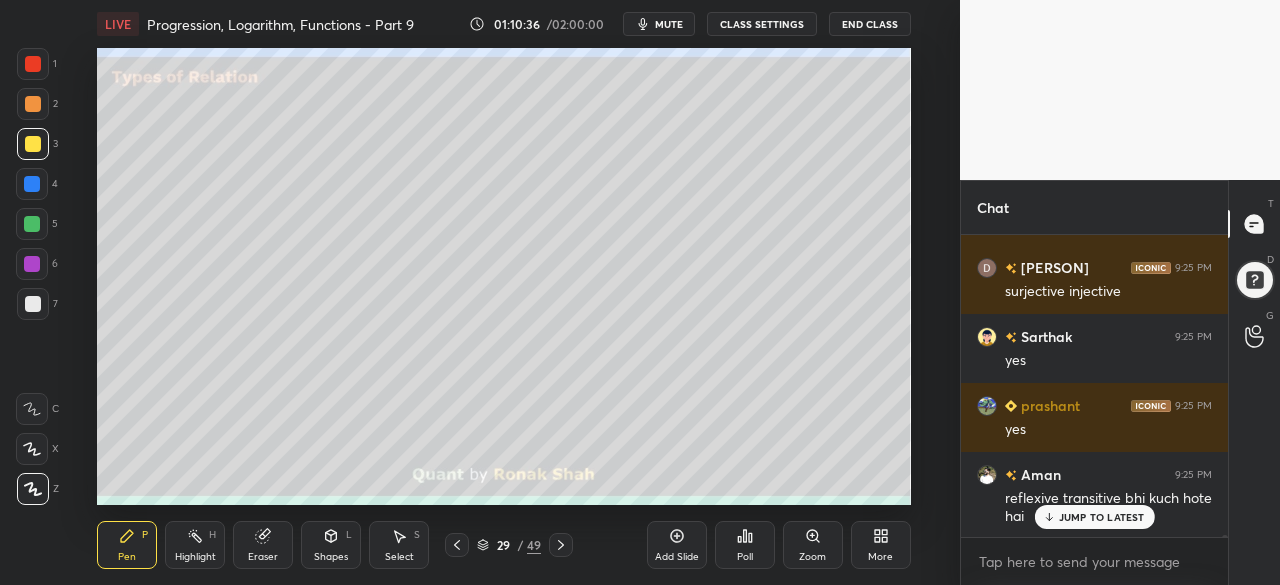 click at bounding box center (32, 224) 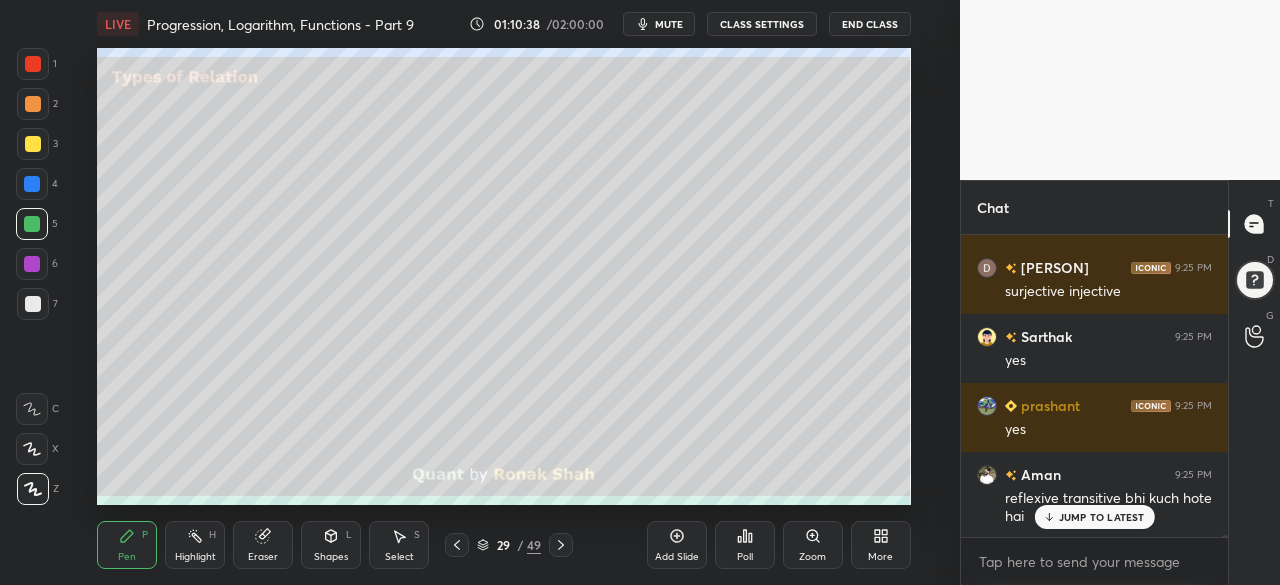 click at bounding box center (33, 144) 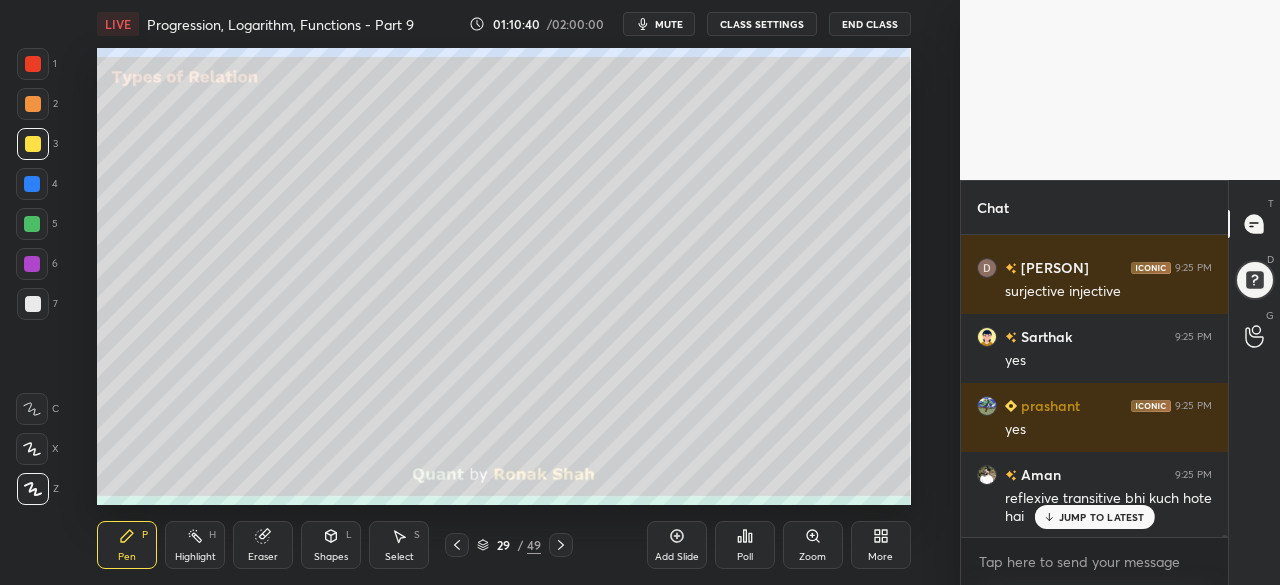 click 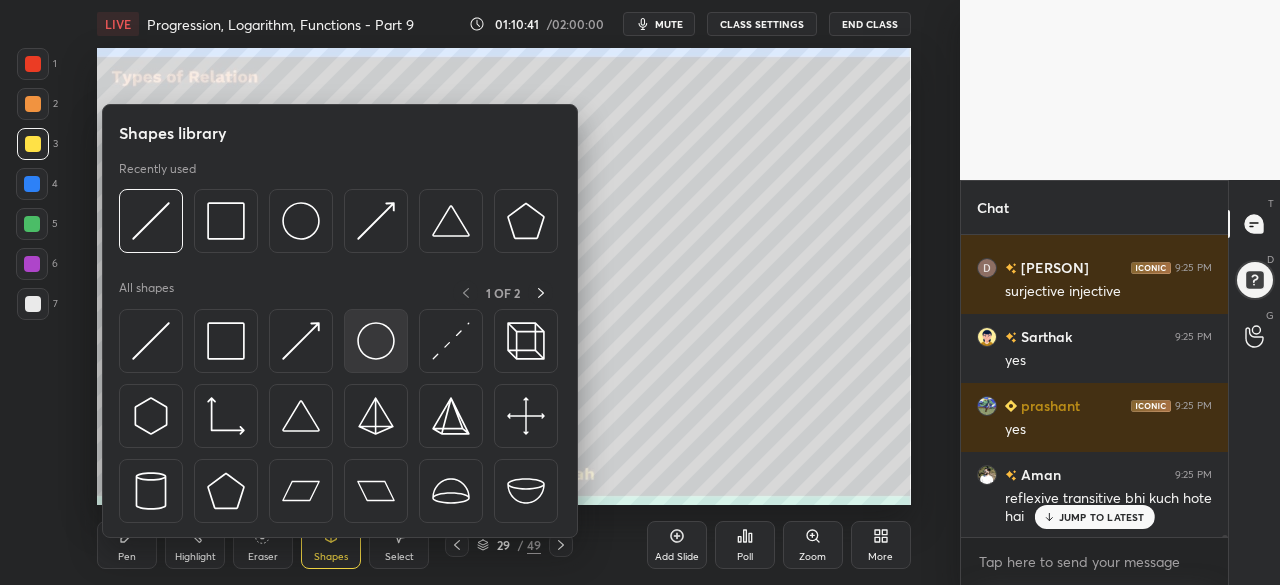 click at bounding box center (376, 341) 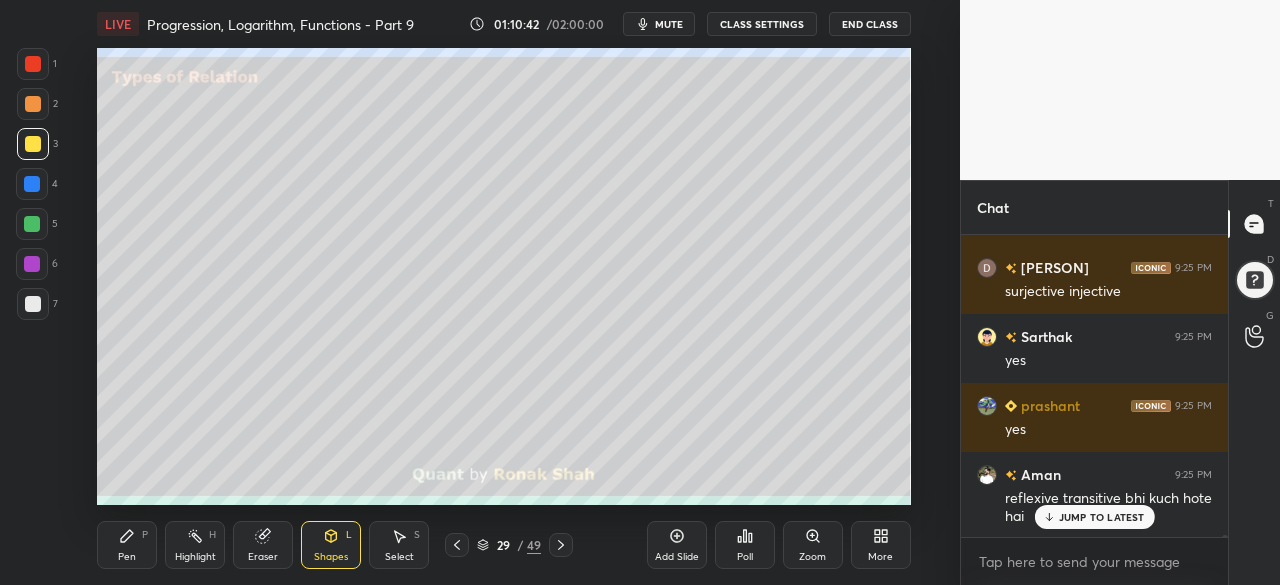 click at bounding box center [32, 224] 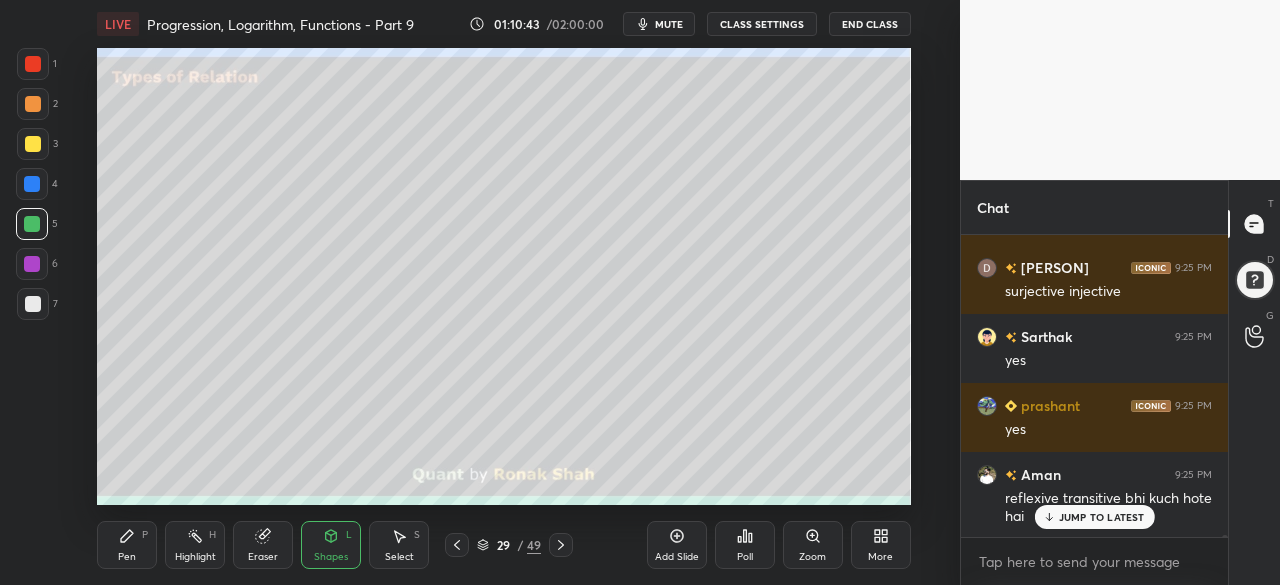 click at bounding box center [33, 304] 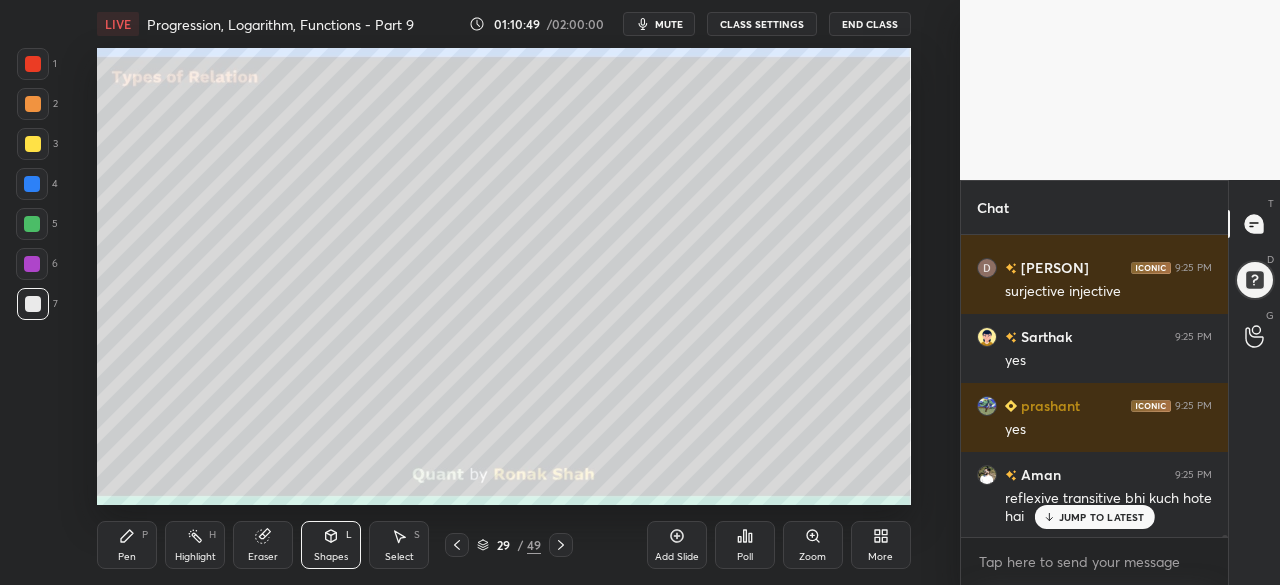 click at bounding box center (32, 184) 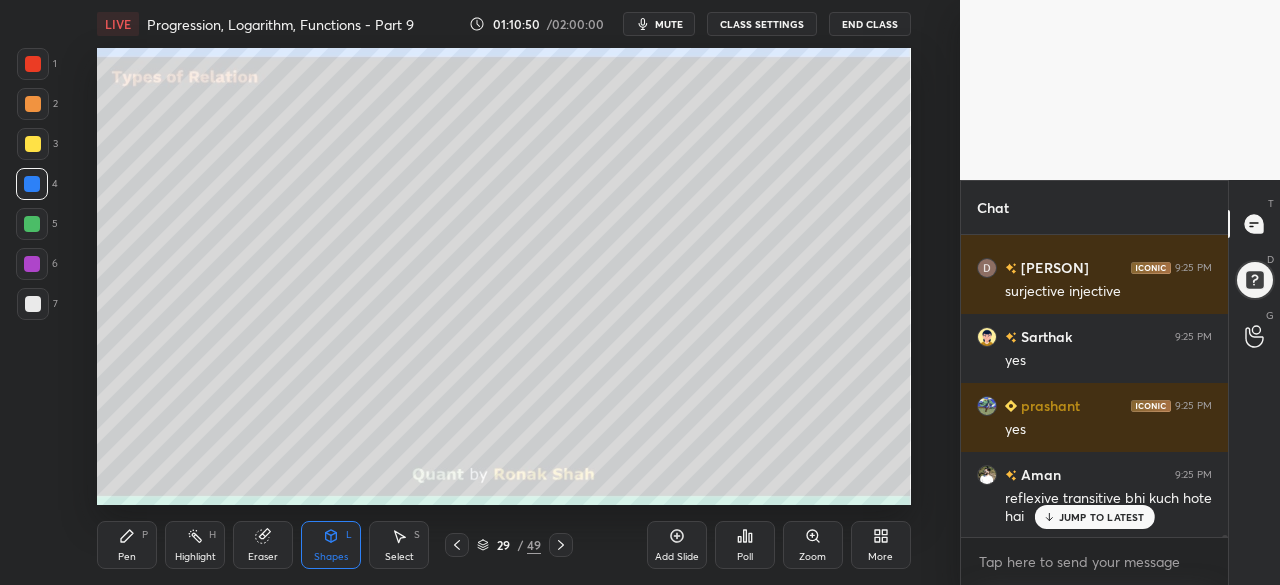 click at bounding box center [33, 64] 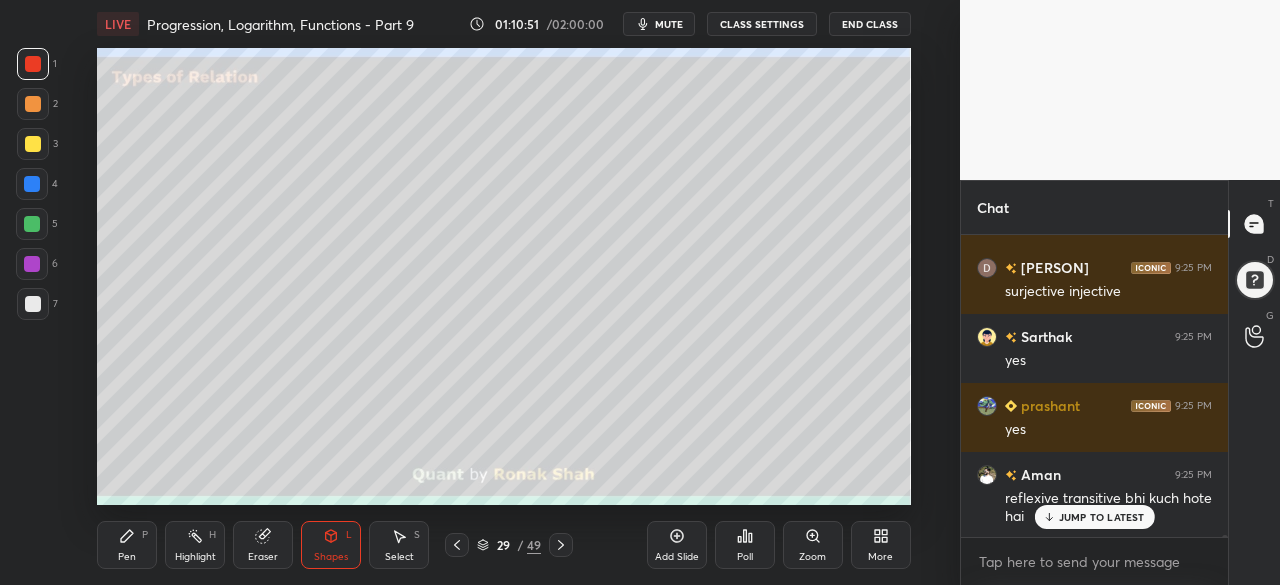 click 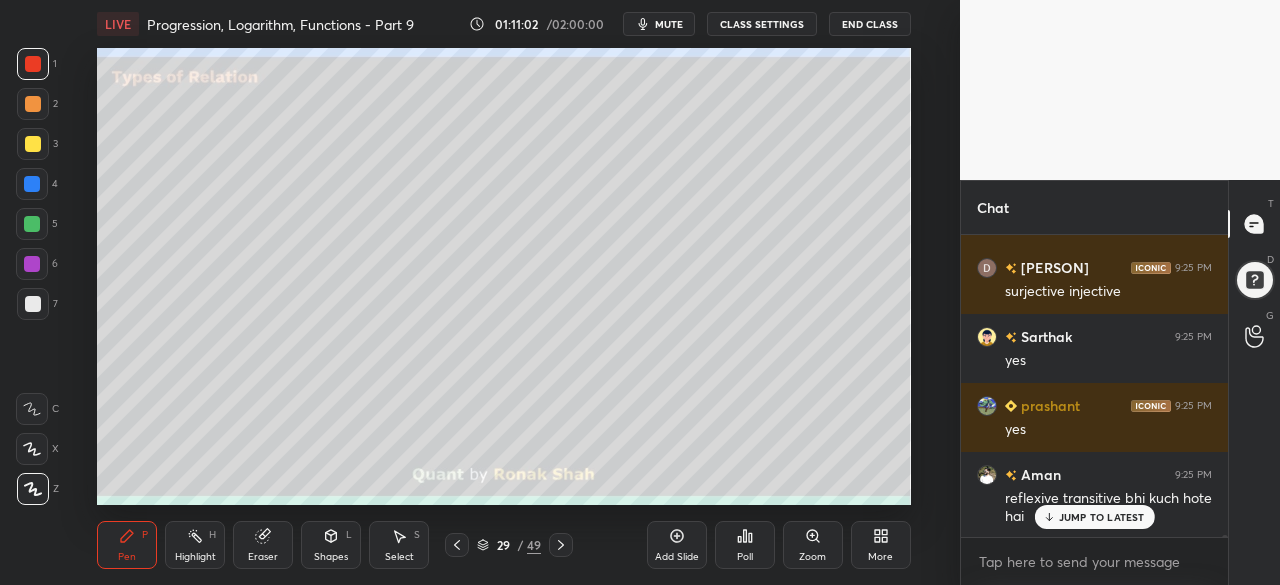 click on "Select S" at bounding box center [399, 545] 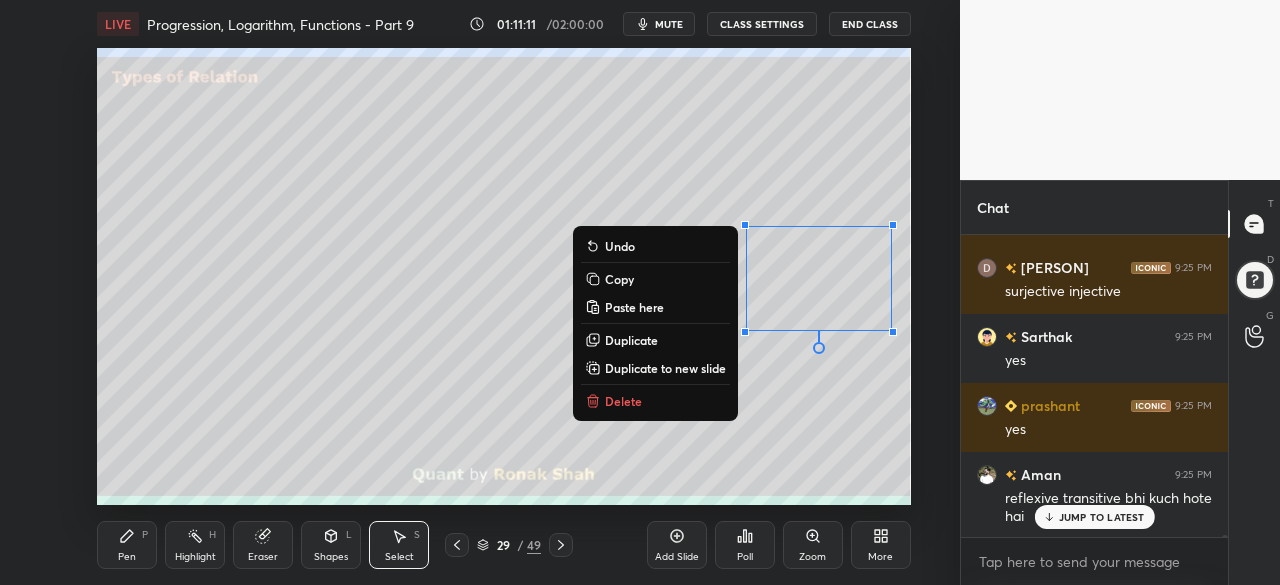 click on "Pen P" at bounding box center [127, 545] 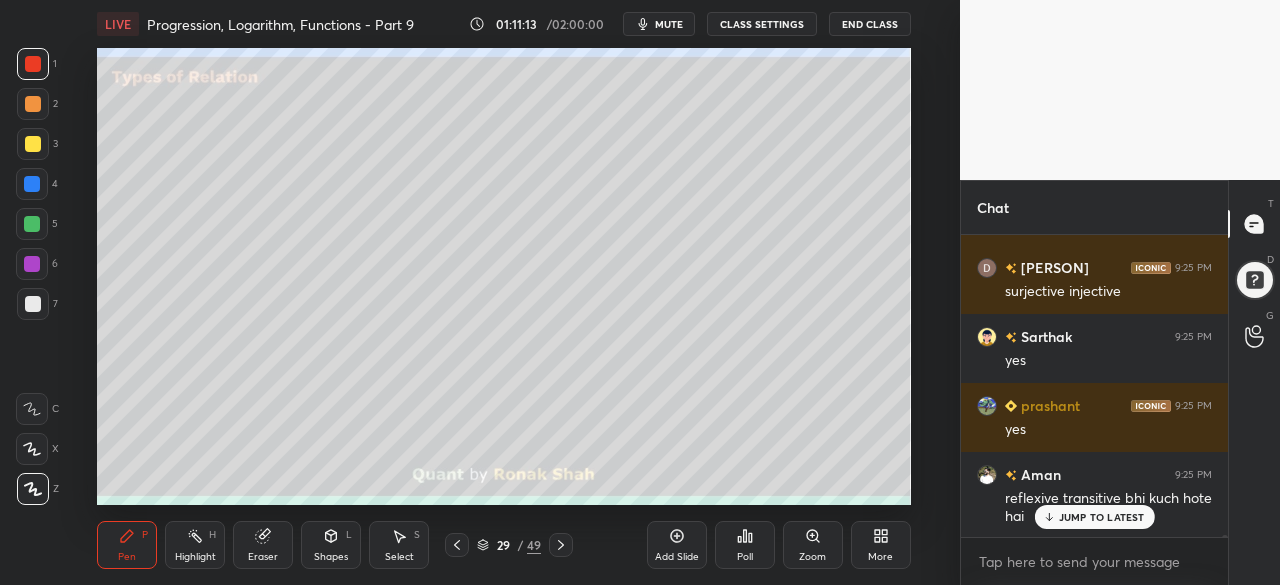 click at bounding box center [32, 224] 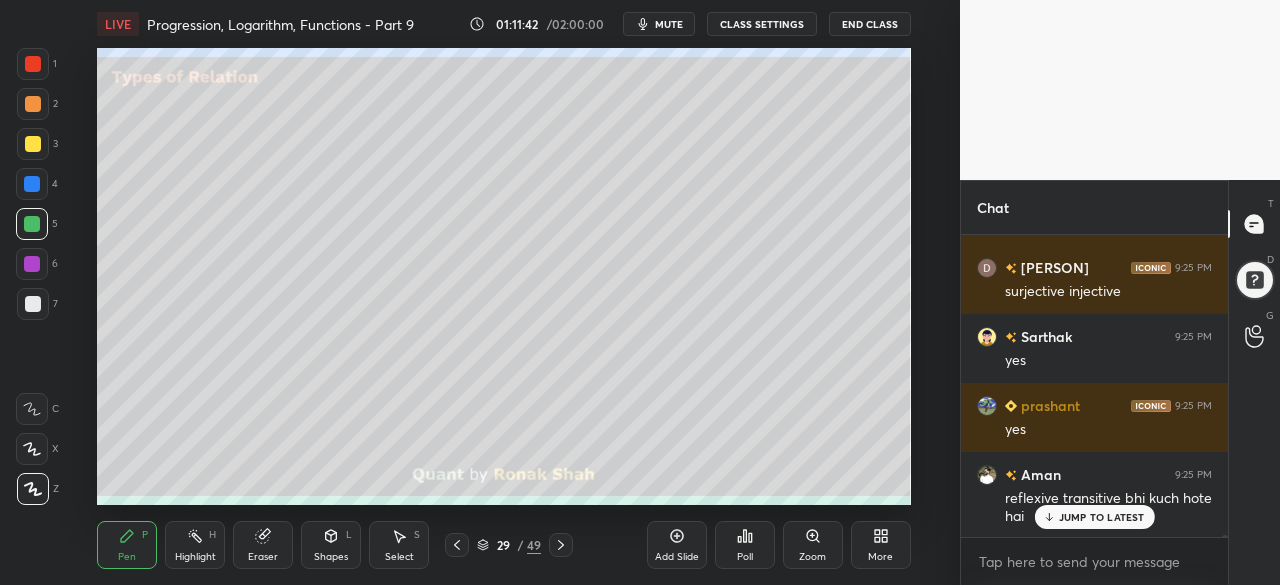 click at bounding box center [32, 264] 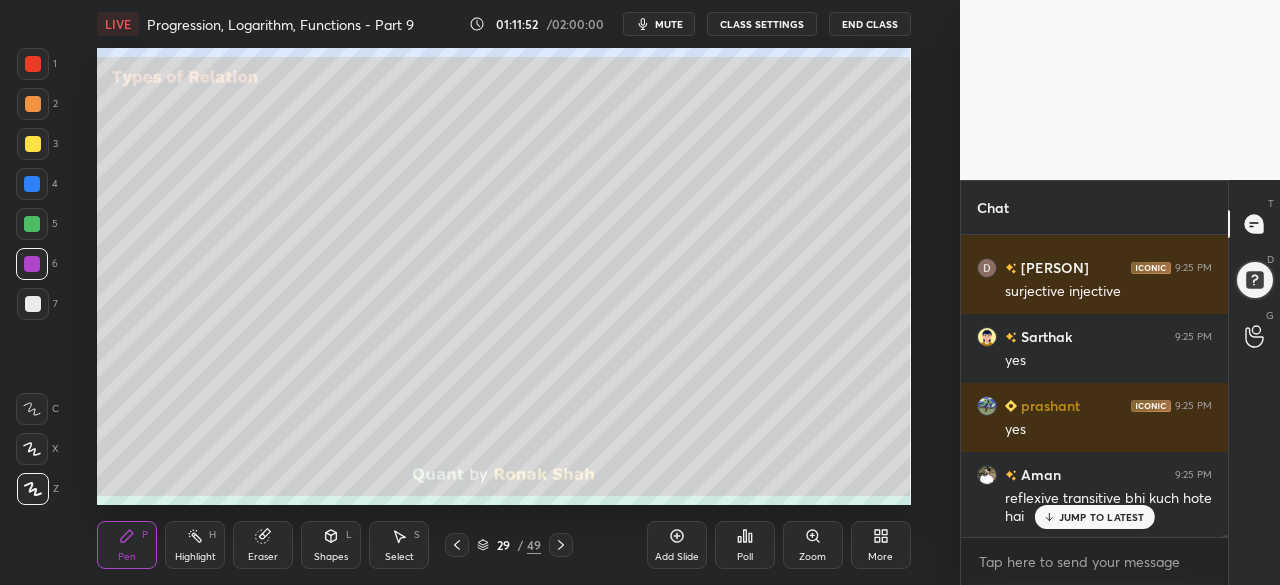 click at bounding box center (33, 144) 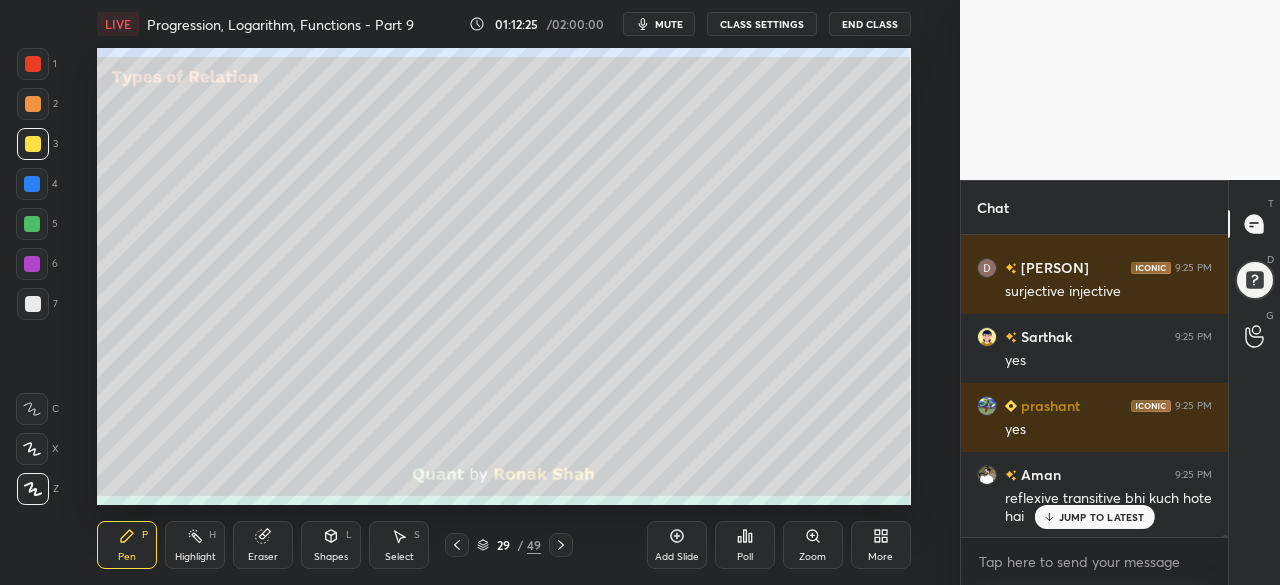 click 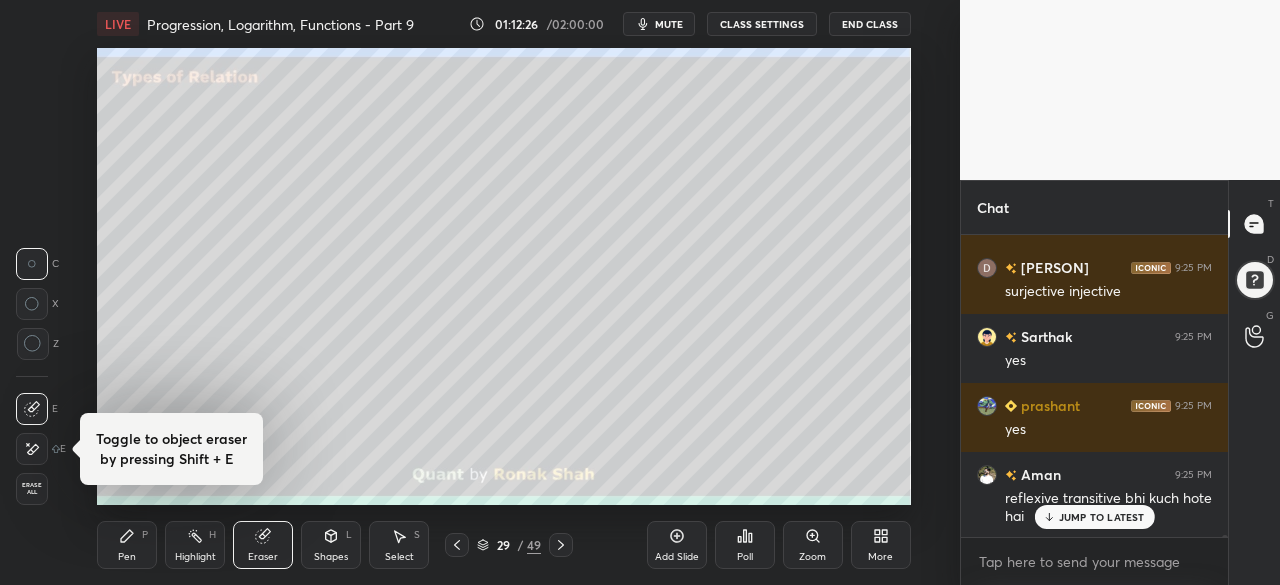 click 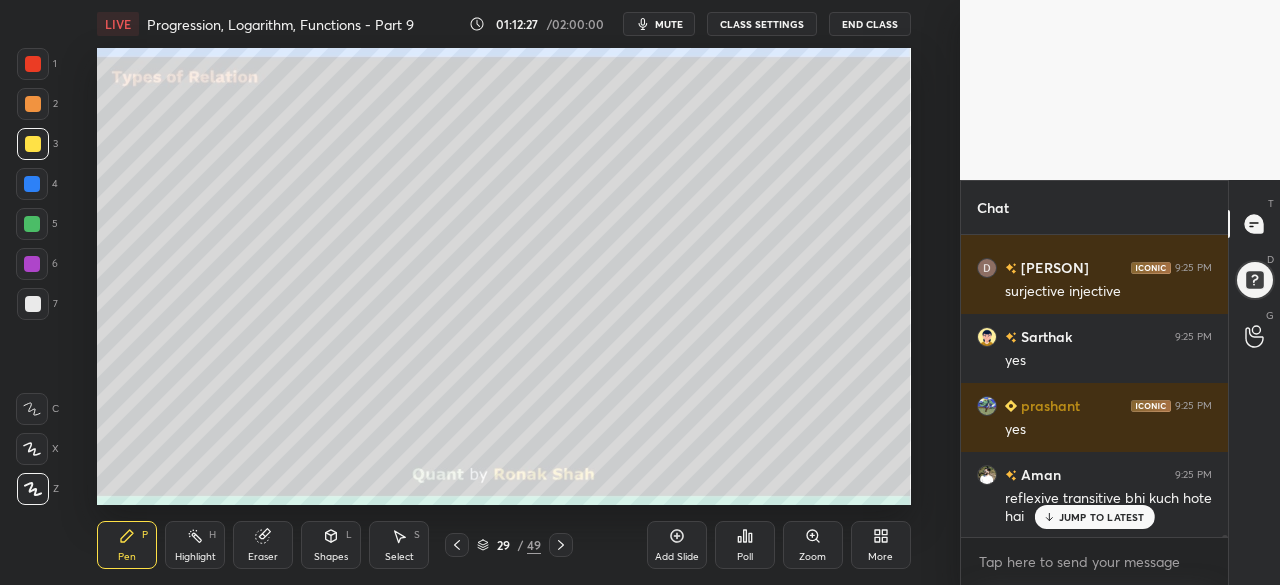 click at bounding box center [32, 224] 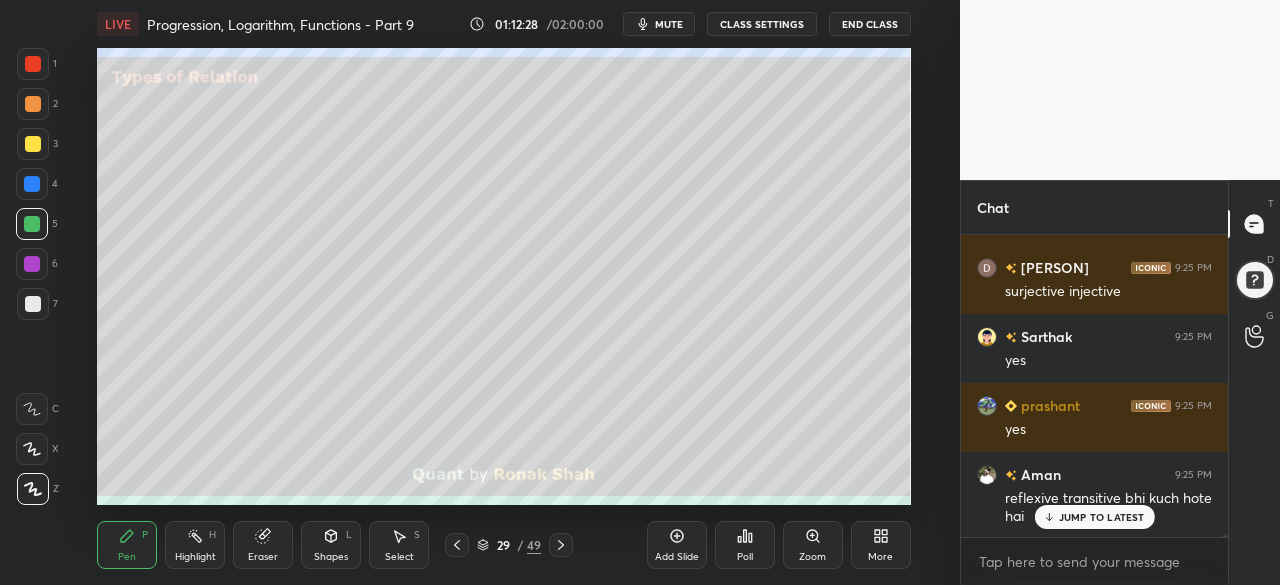 click on "Highlight" at bounding box center [195, 557] 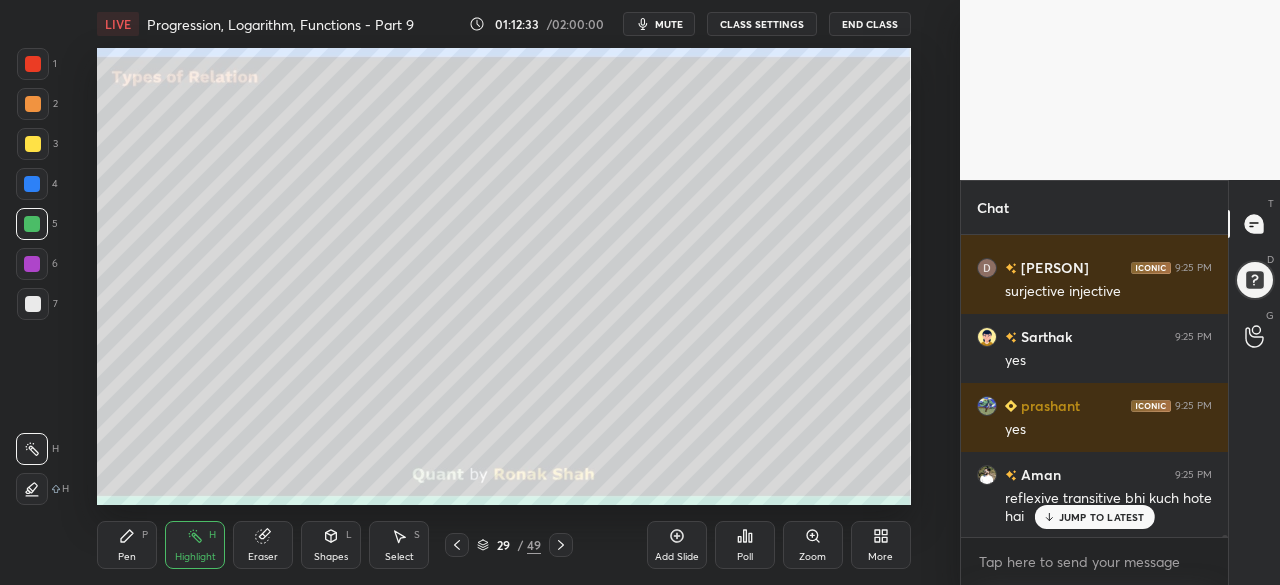 click on "Eraser" at bounding box center (263, 545) 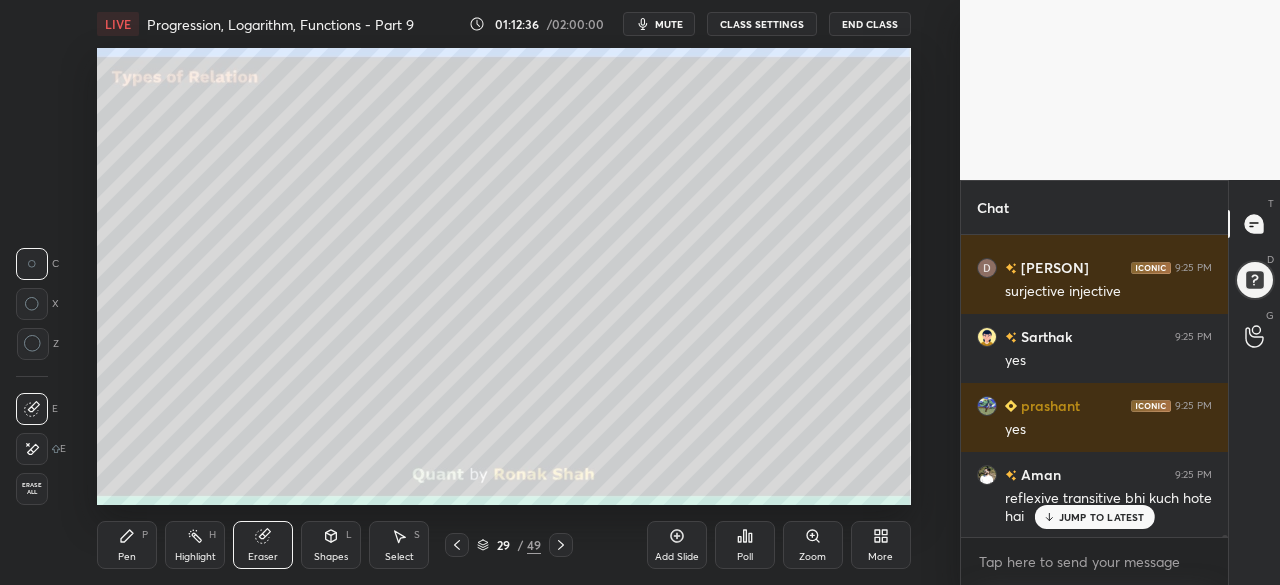 click on "Pen" at bounding box center [127, 557] 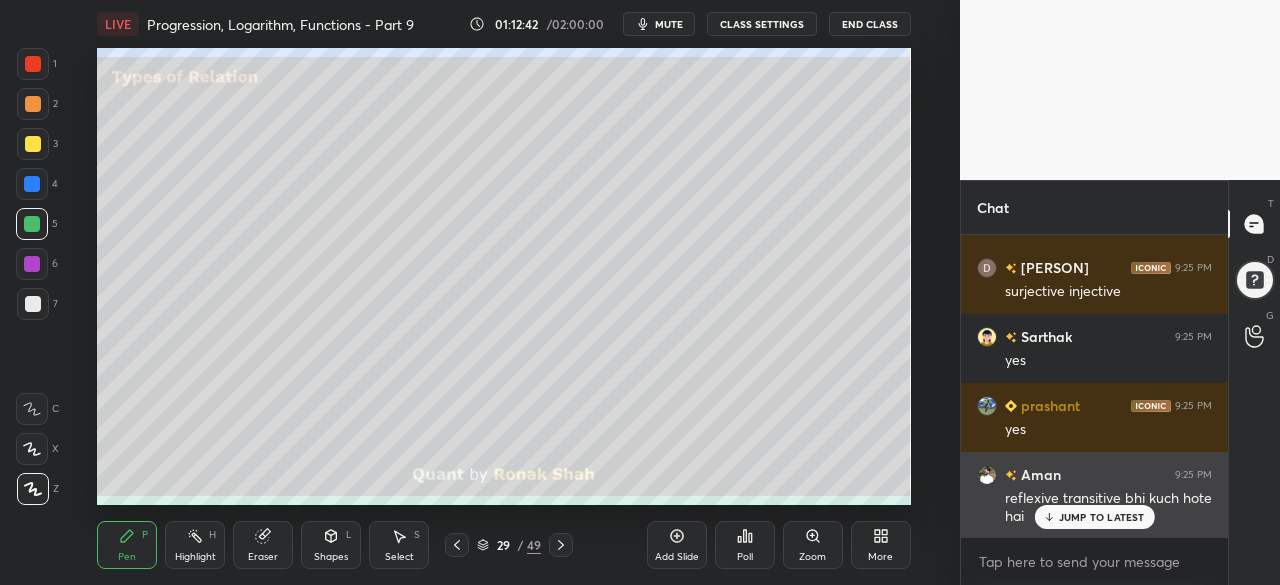 click on "JUMP TO LATEST" at bounding box center [1102, 517] 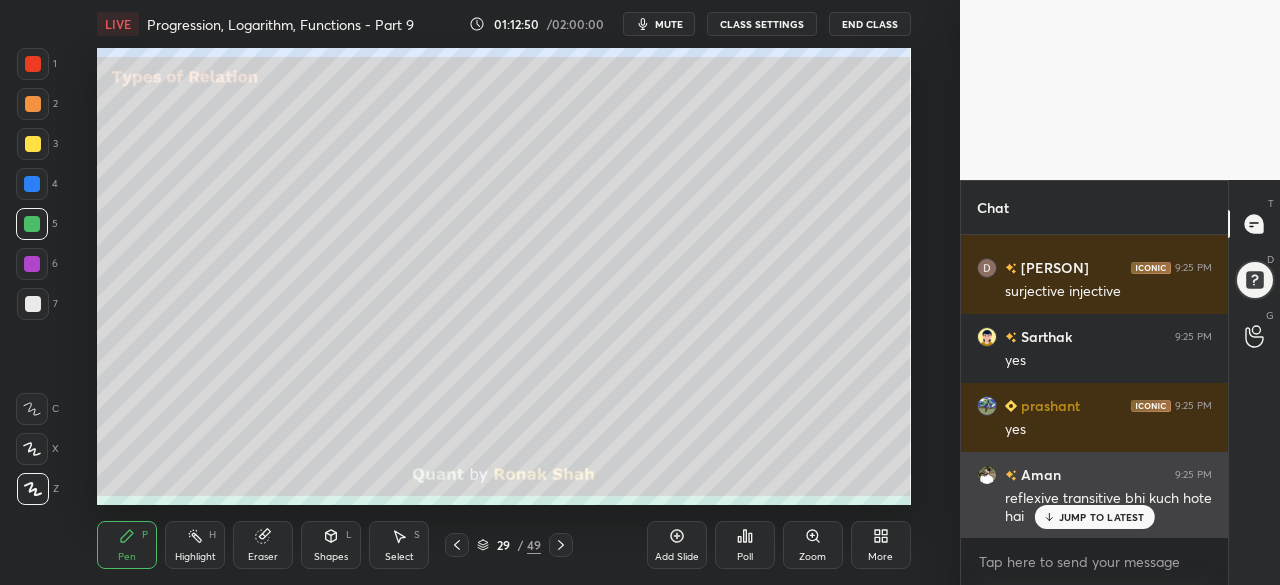 scroll, scrollTop: 43458, scrollLeft: 0, axis: vertical 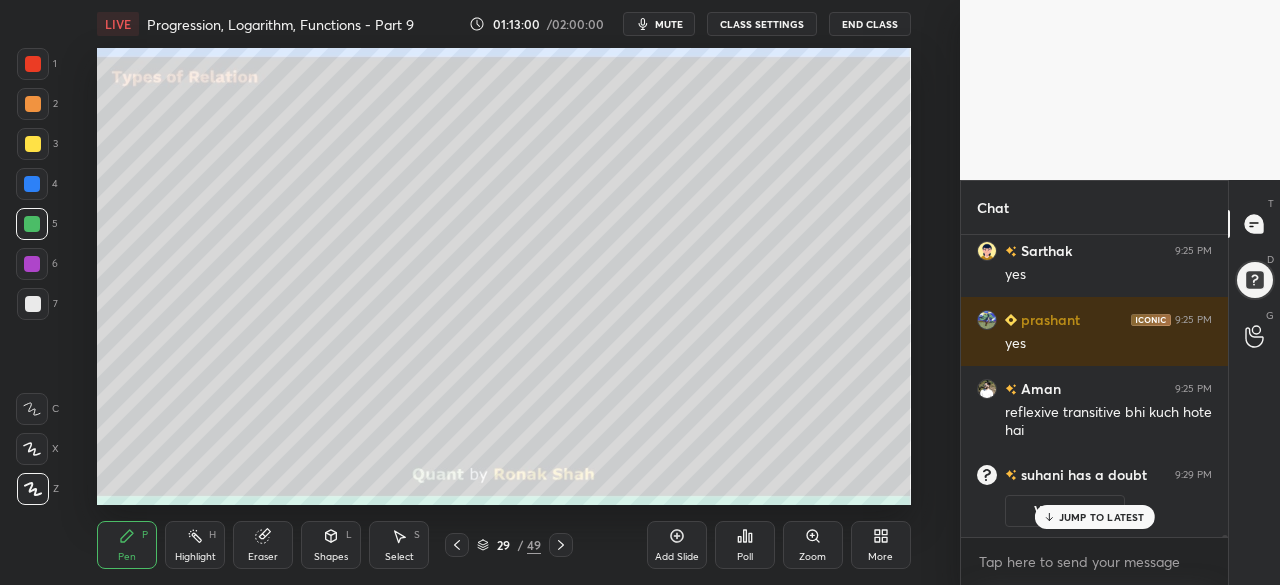 click at bounding box center [32, 184] 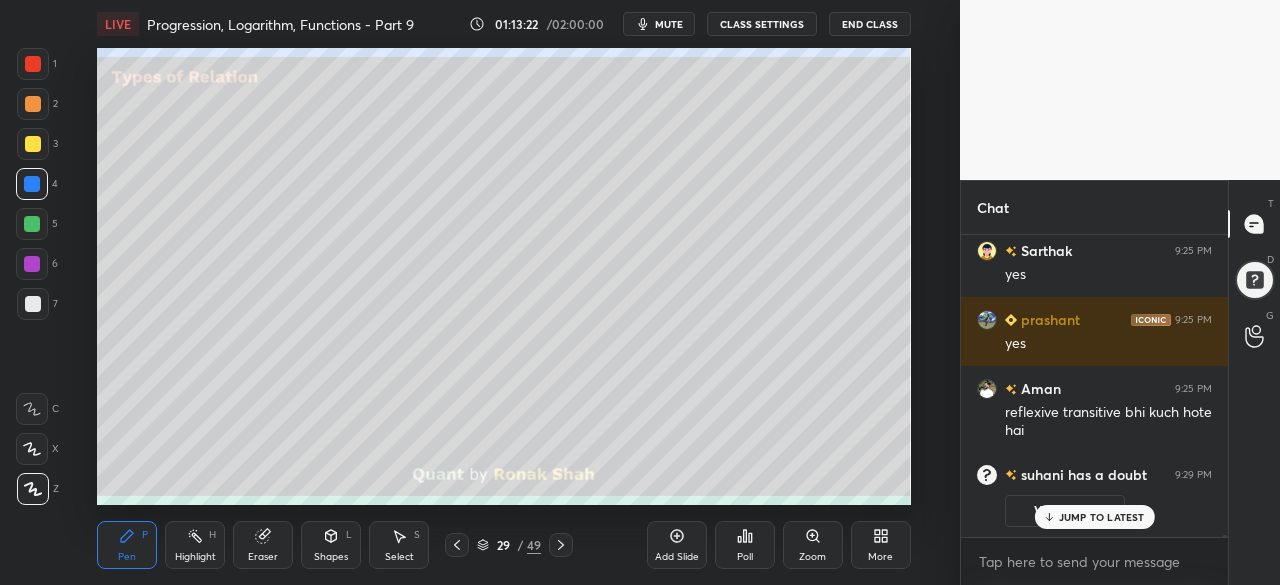 click at bounding box center [32, 224] 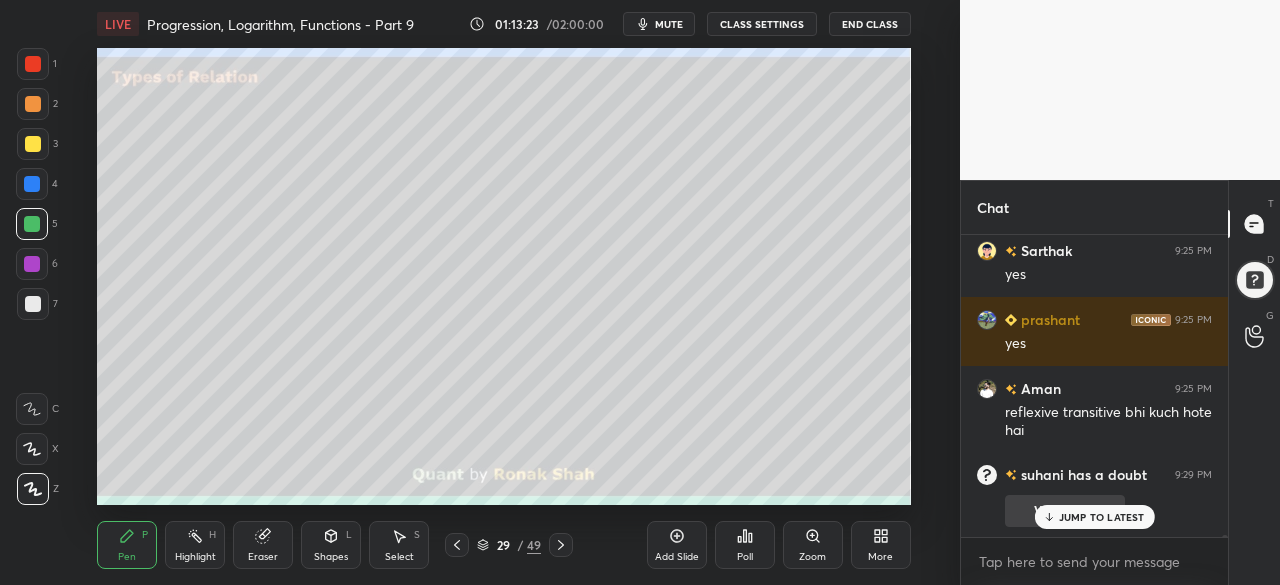 click on "JUMP TO LATEST" at bounding box center [1102, 517] 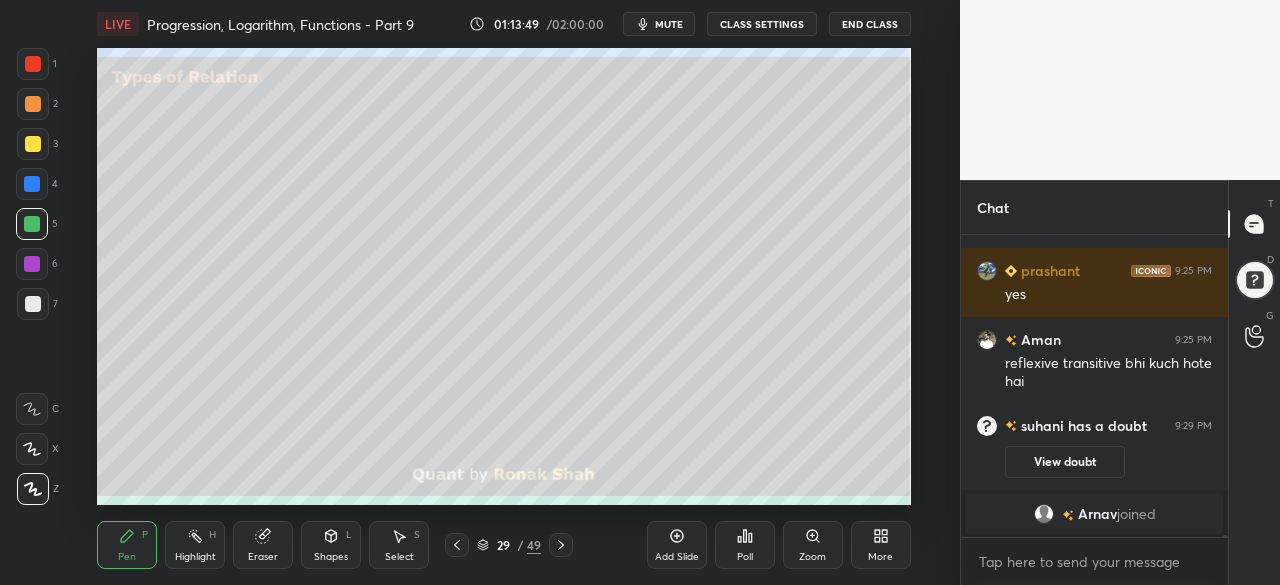 scroll, scrollTop: 39920, scrollLeft: 0, axis: vertical 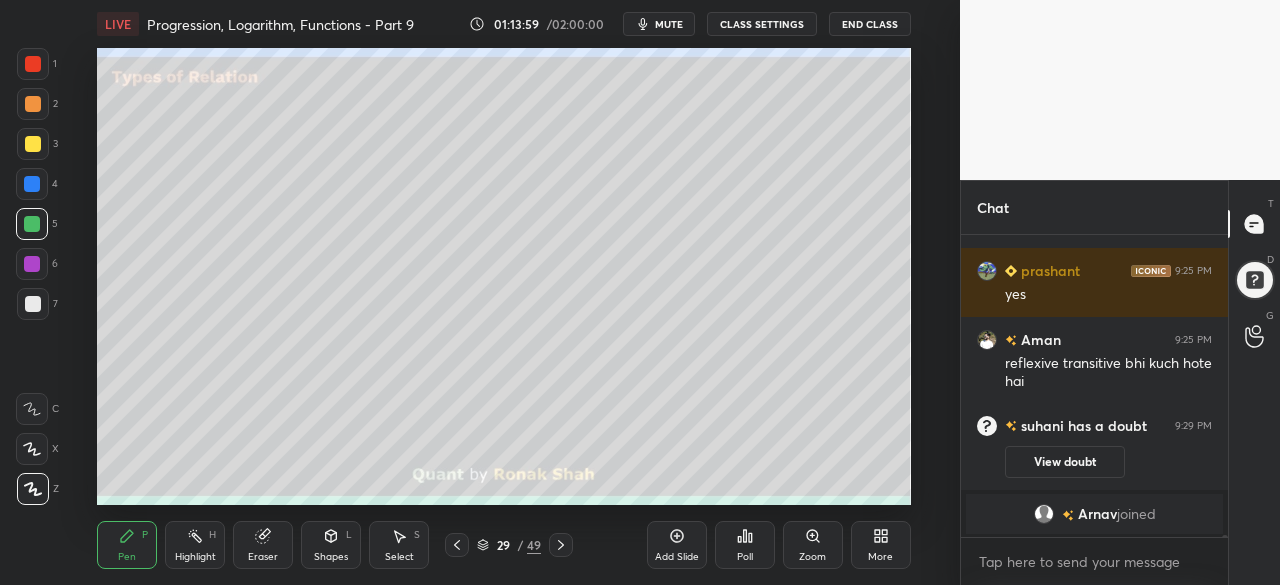 click on "Eraser" at bounding box center (263, 557) 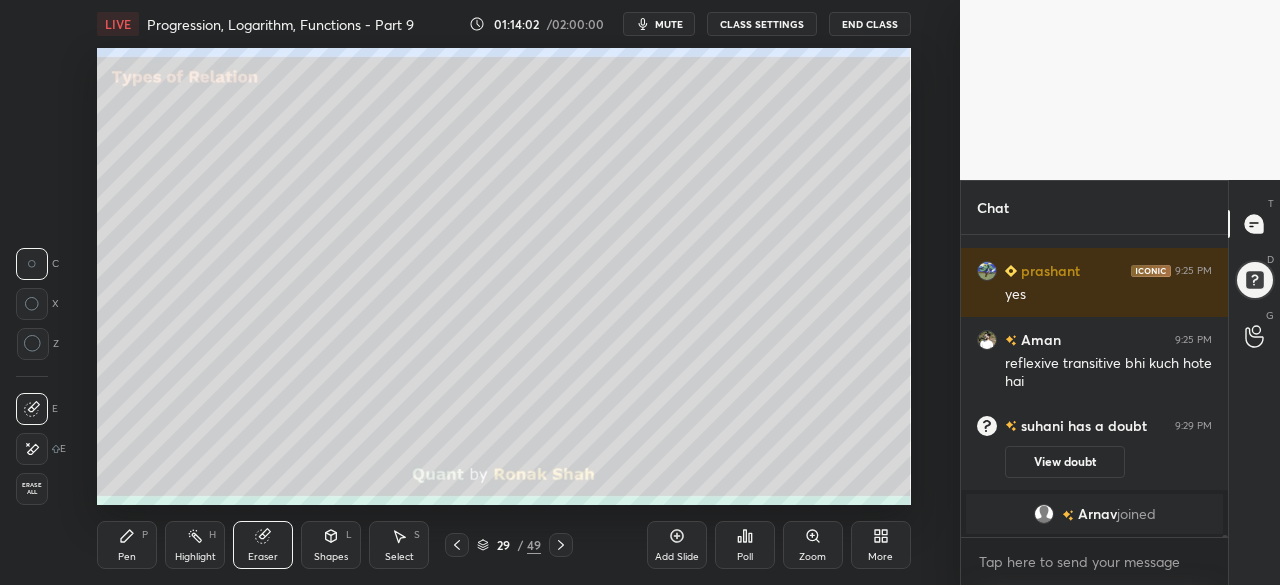click on "Pen P" at bounding box center [127, 545] 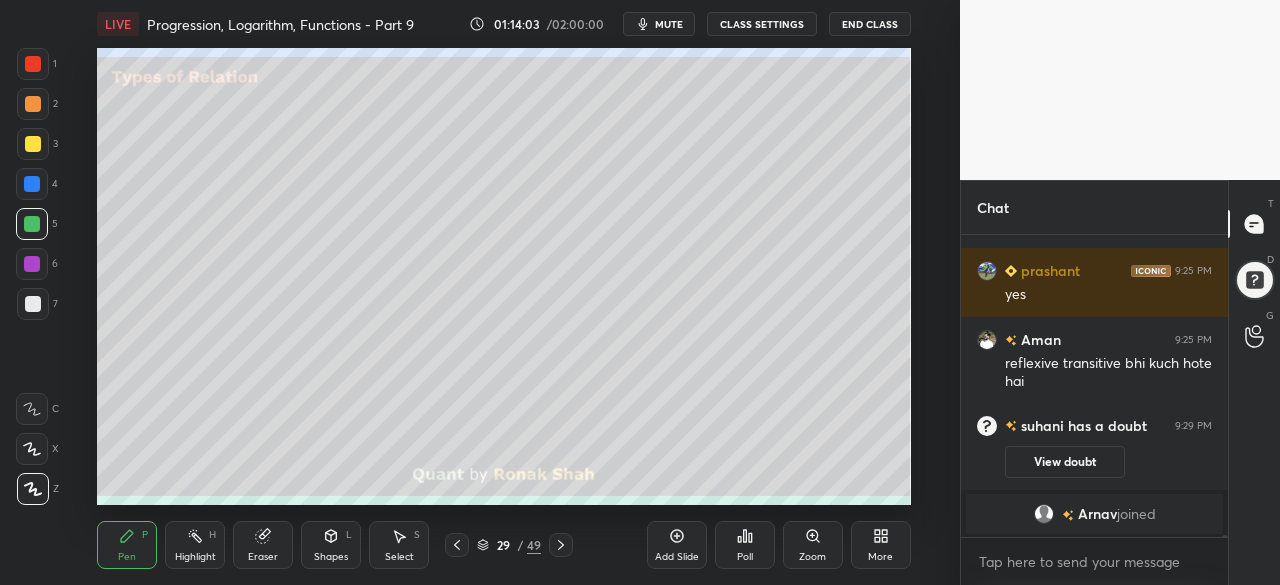 click at bounding box center (33, 144) 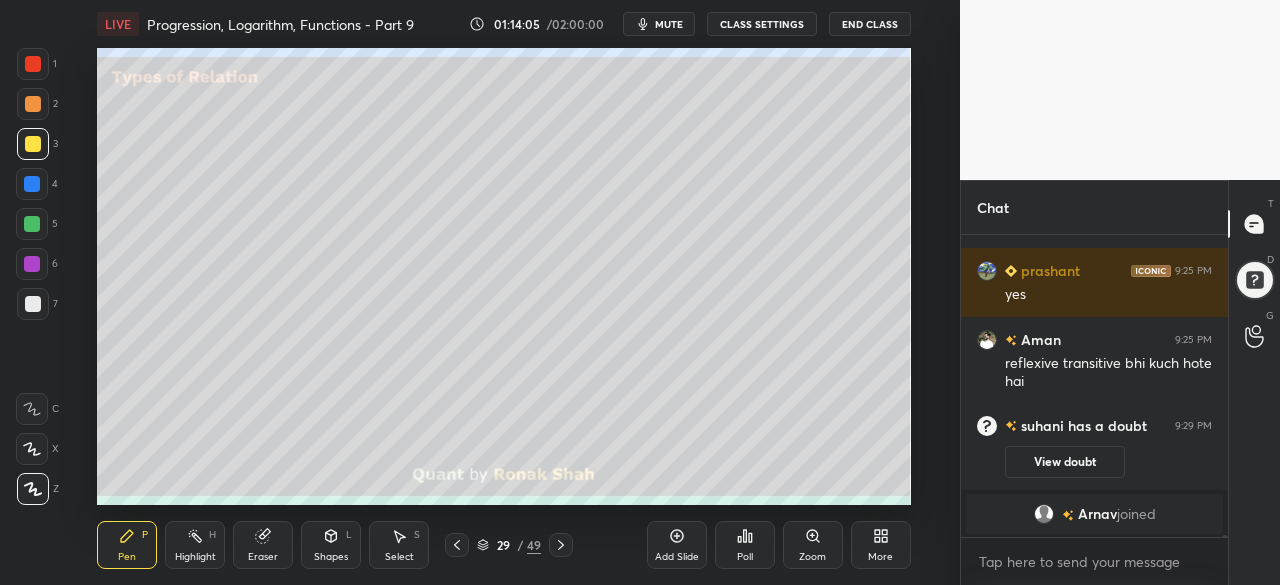click at bounding box center (33, 64) 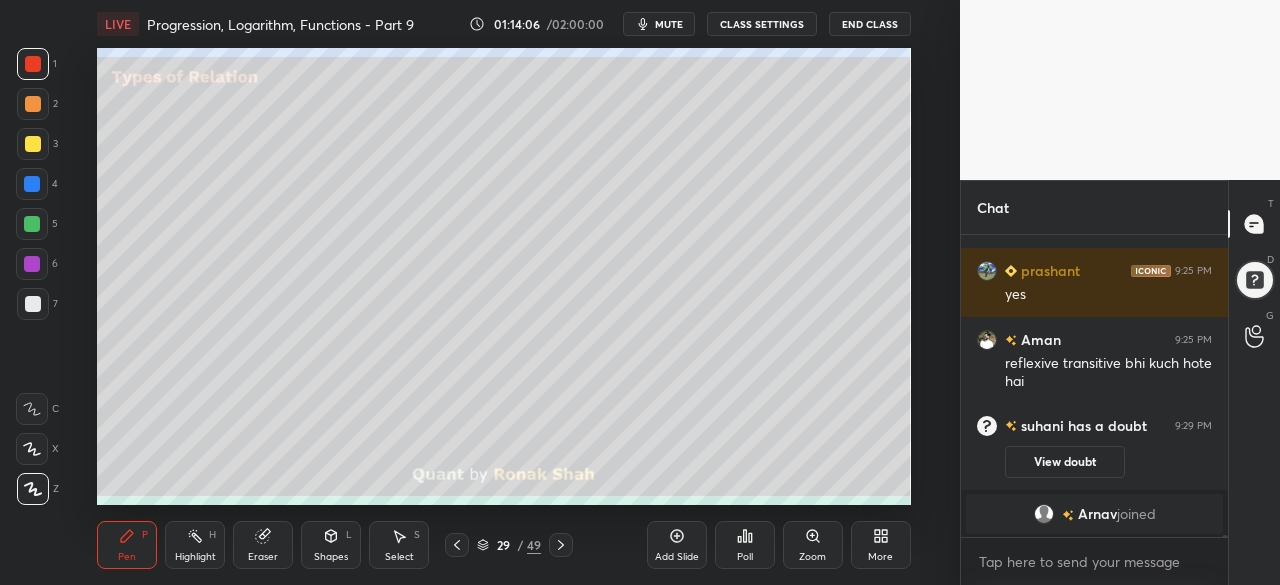 click at bounding box center [33, 144] 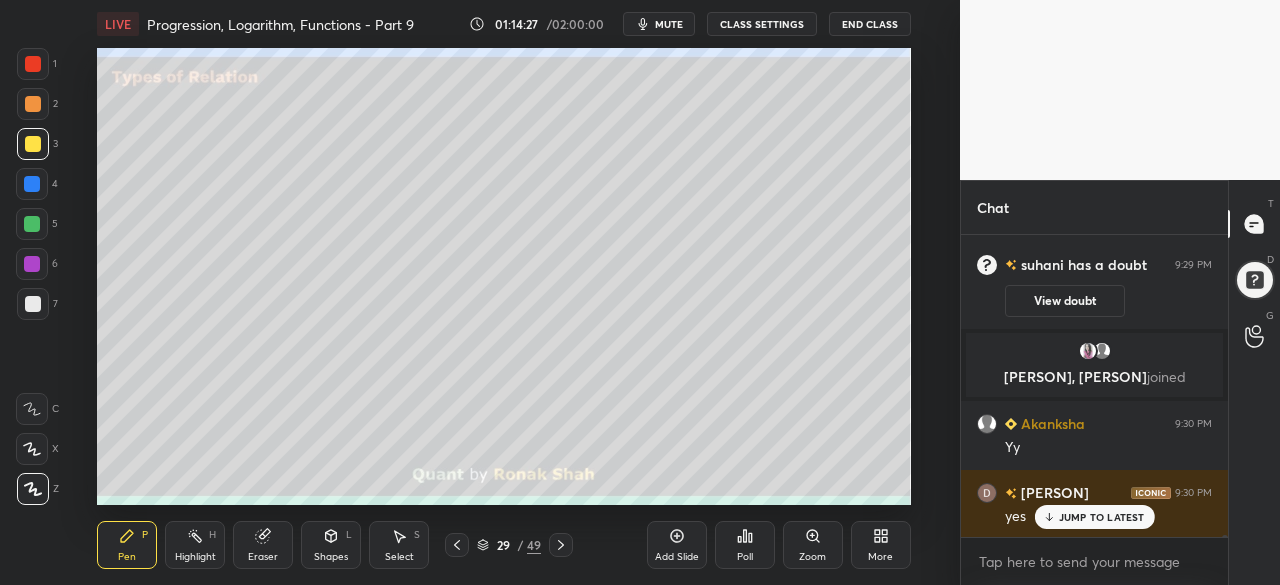 scroll, scrollTop: 40110, scrollLeft: 0, axis: vertical 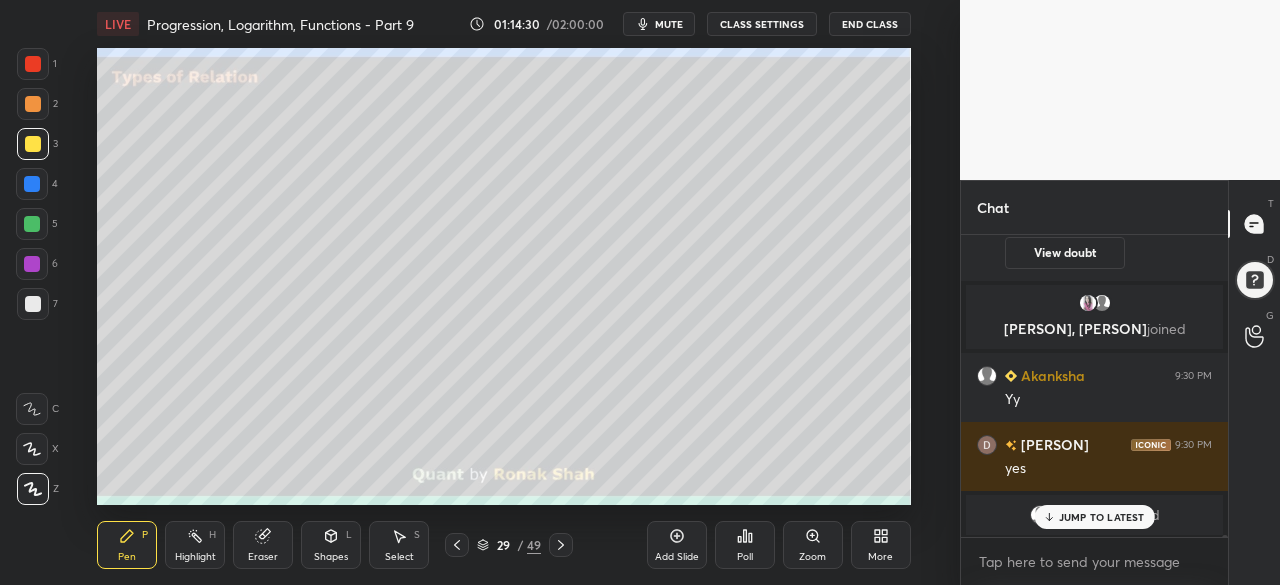 click on "Highlight H" at bounding box center [195, 545] 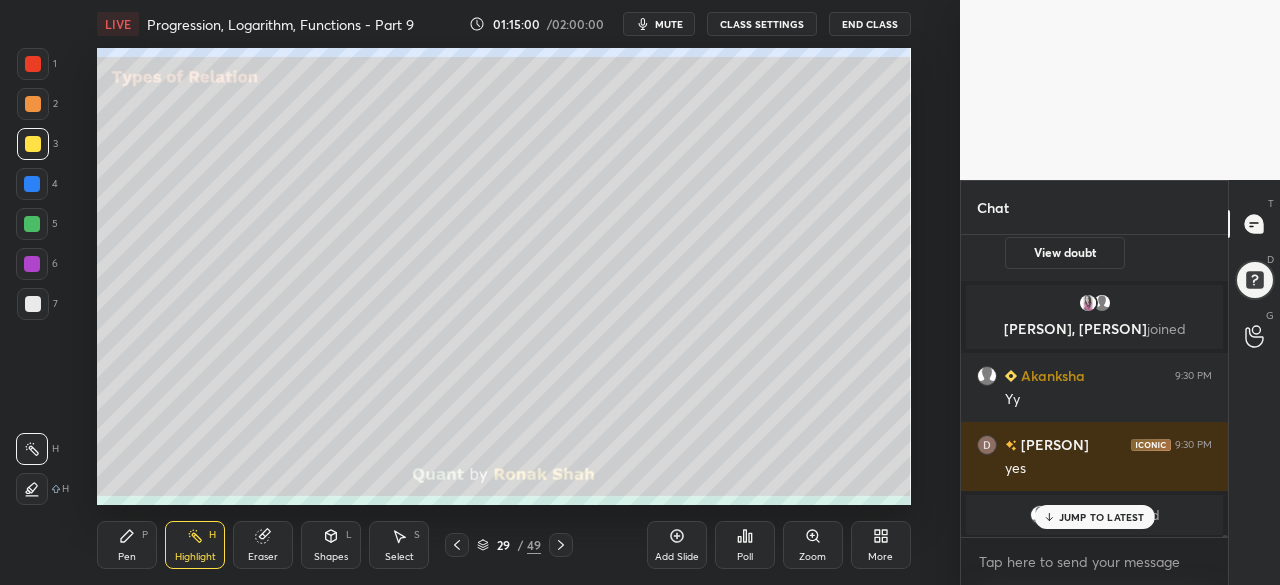 click on "Select S" at bounding box center [399, 545] 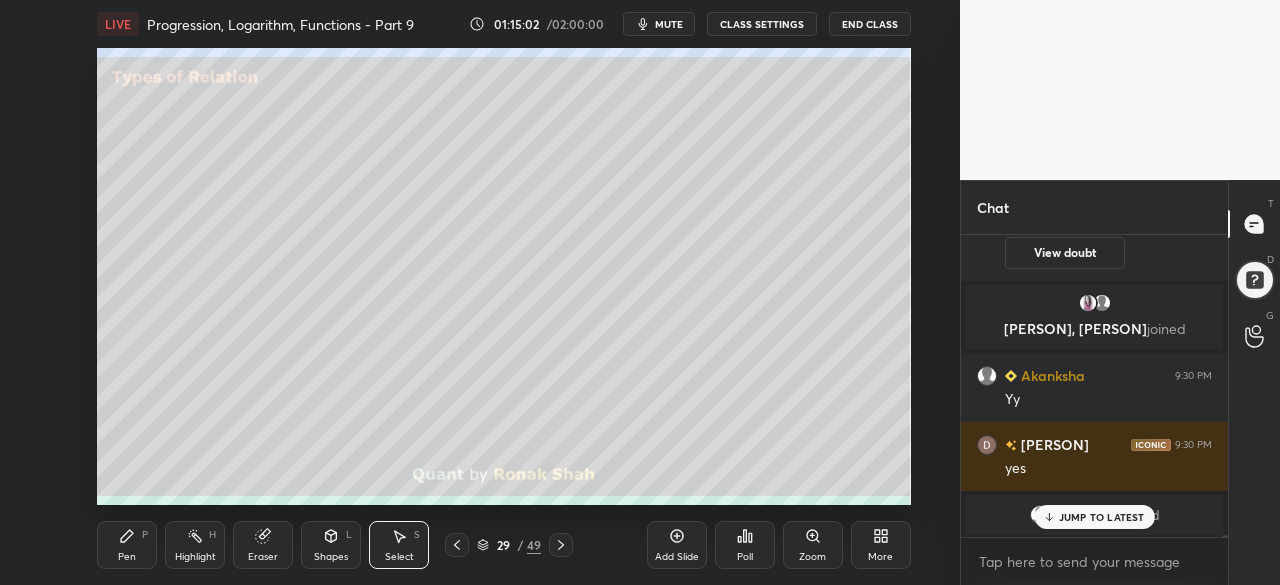 click on "Pen P" at bounding box center (127, 545) 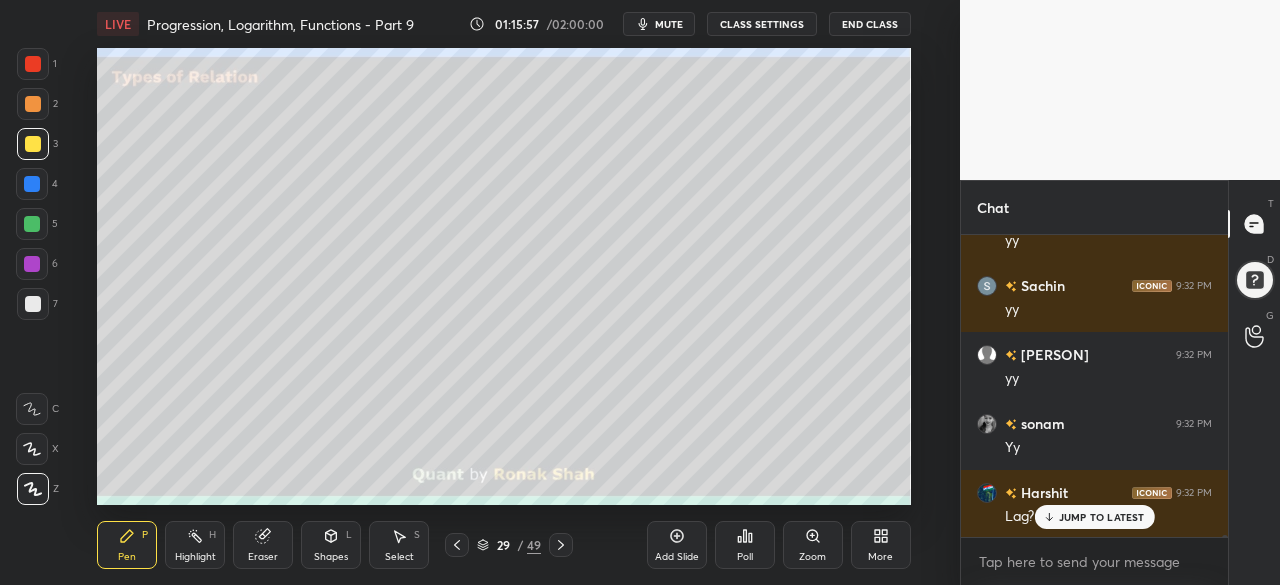 scroll, scrollTop: 41352, scrollLeft: 0, axis: vertical 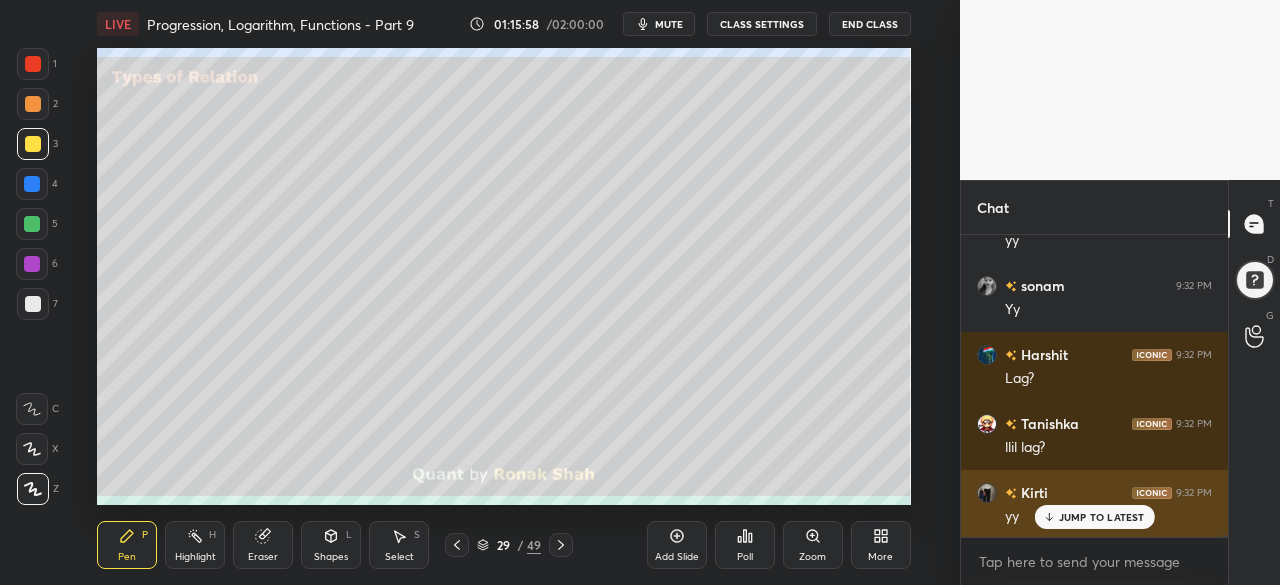 click on "JUMP TO LATEST" at bounding box center [1094, 517] 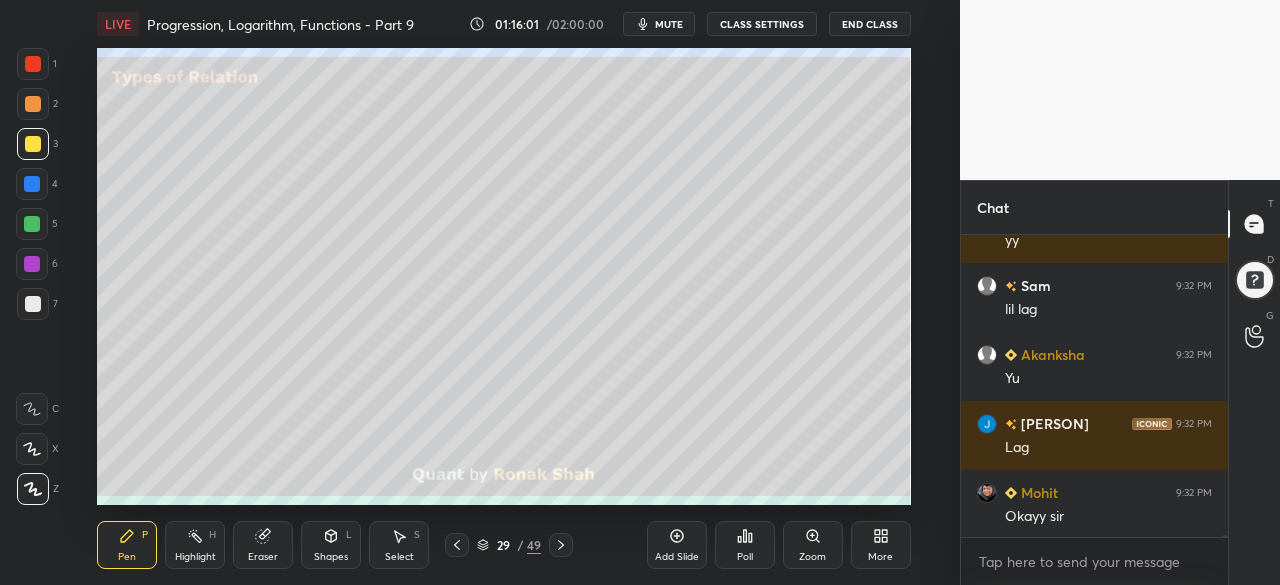 scroll, scrollTop: 41698, scrollLeft: 0, axis: vertical 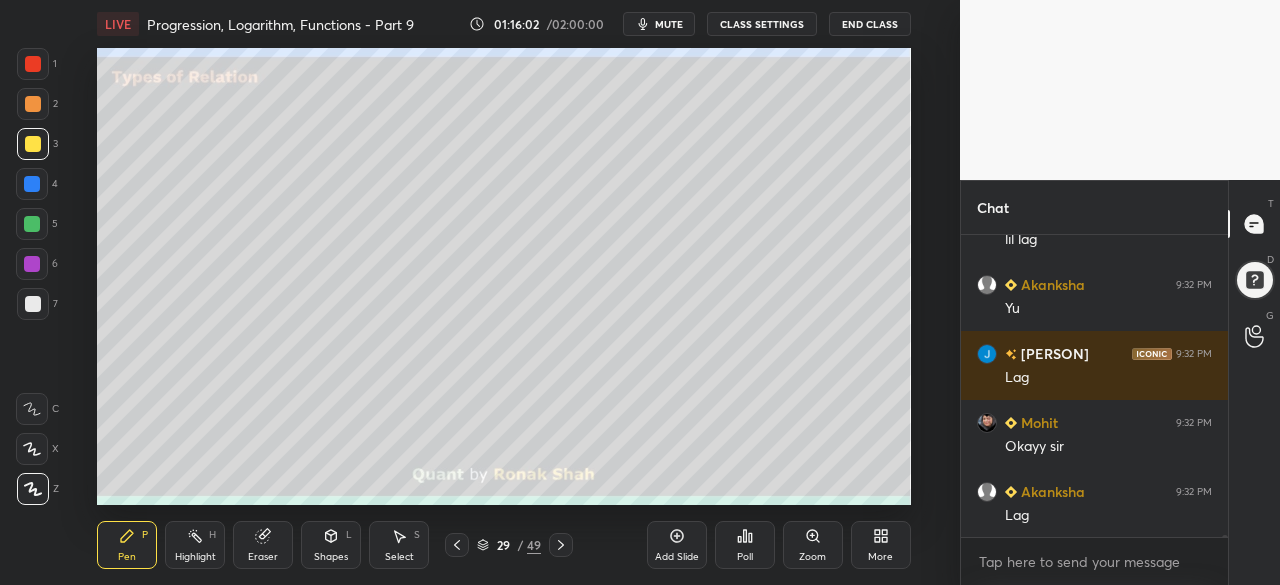 click on "Add Slide" at bounding box center [677, 545] 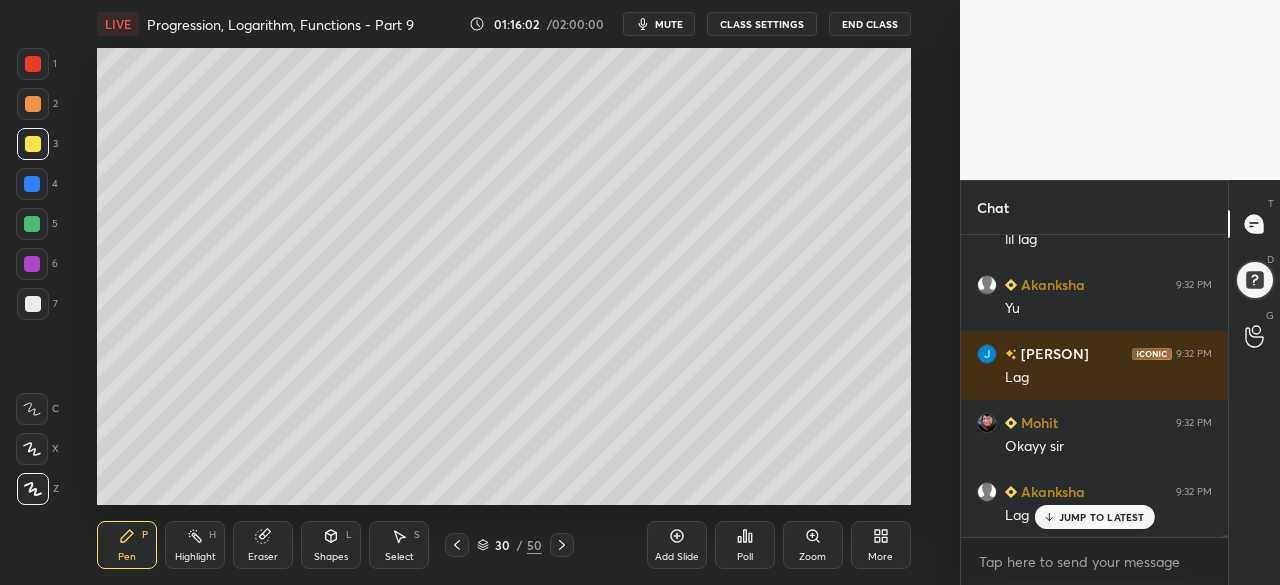 scroll, scrollTop: 41766, scrollLeft: 0, axis: vertical 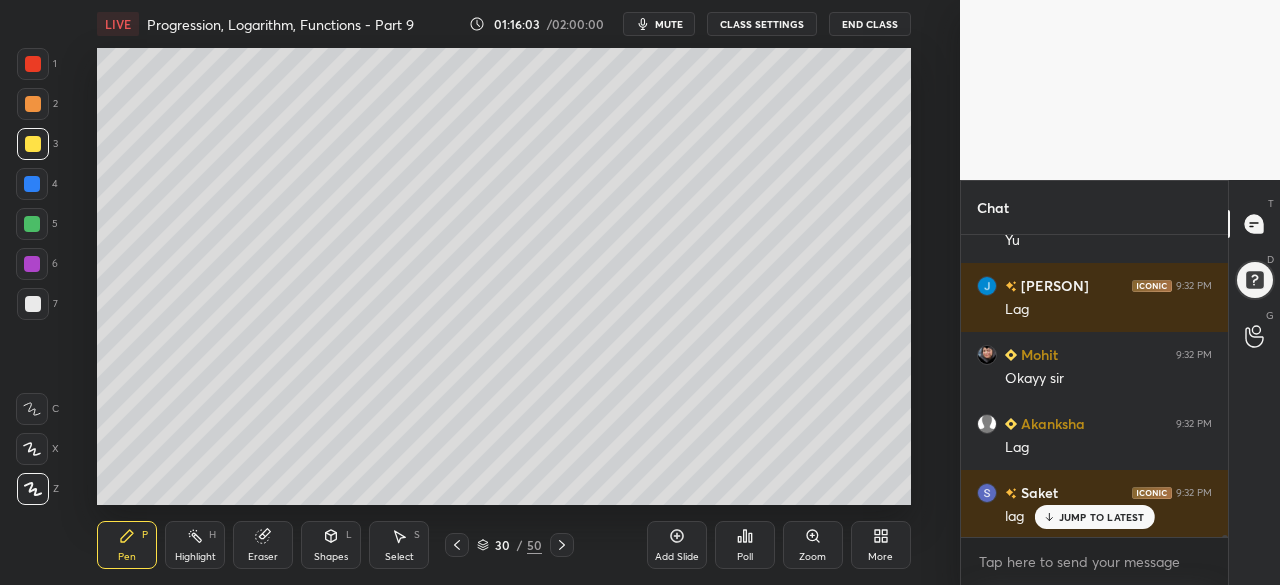 click at bounding box center (32, 184) 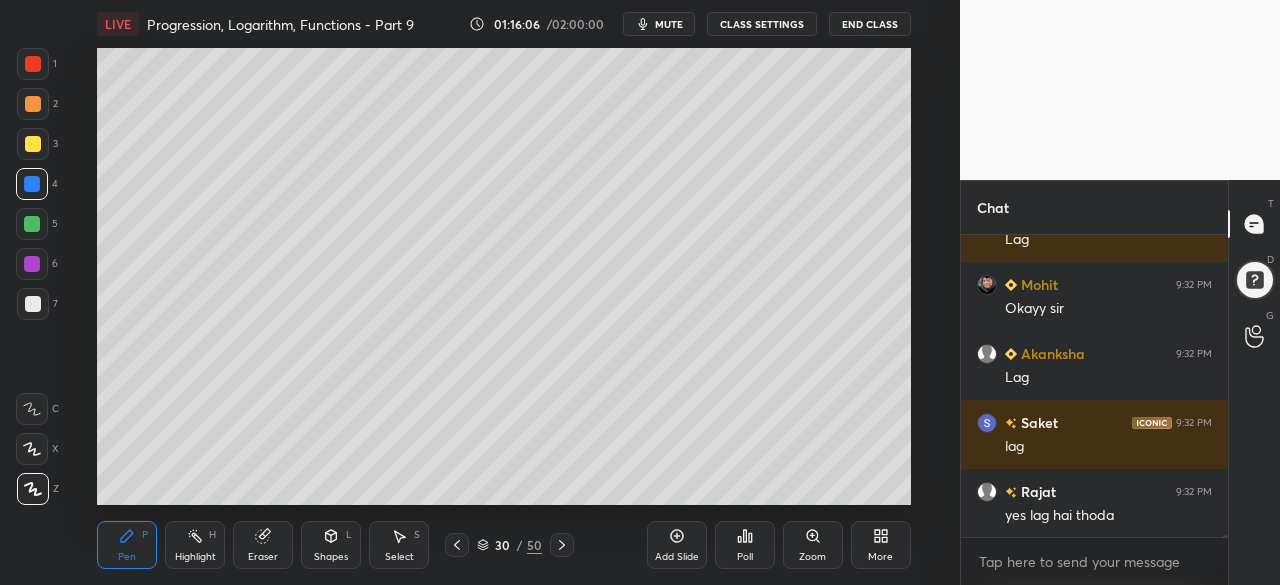 scroll, scrollTop: 41904, scrollLeft: 0, axis: vertical 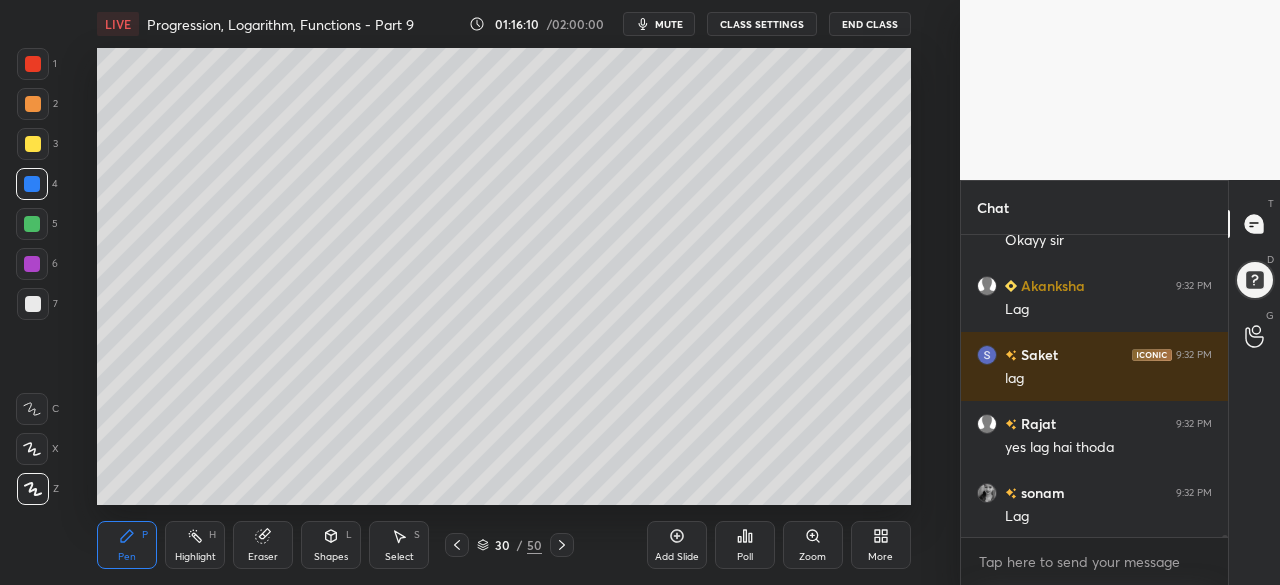 click at bounding box center [32, 264] 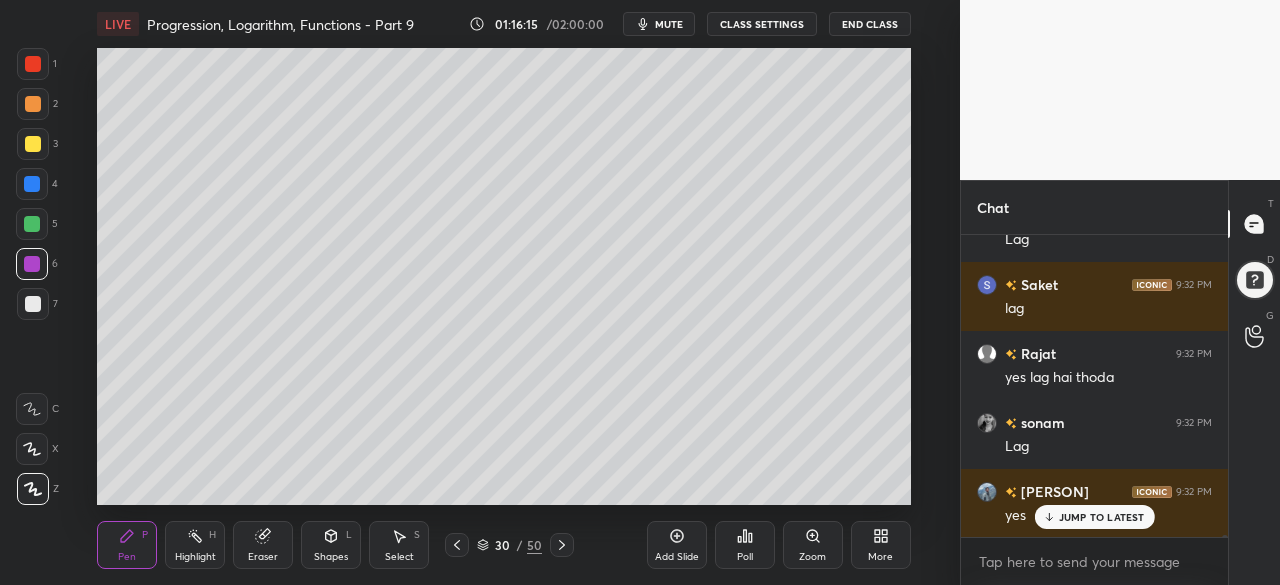 scroll, scrollTop: 42042, scrollLeft: 0, axis: vertical 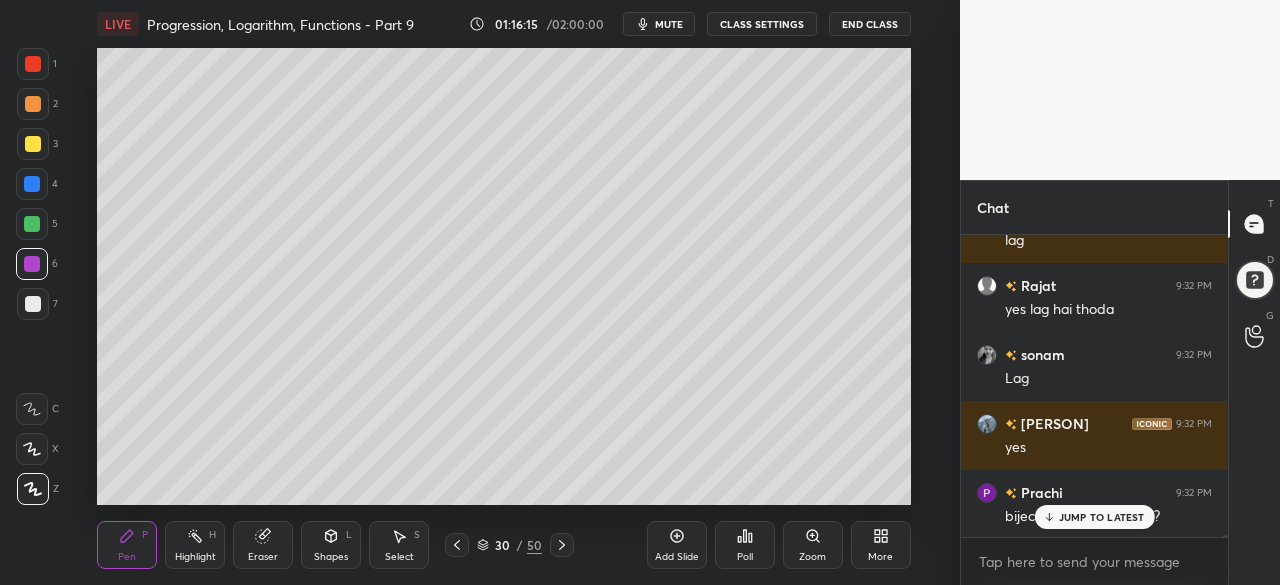 click at bounding box center [32, 224] 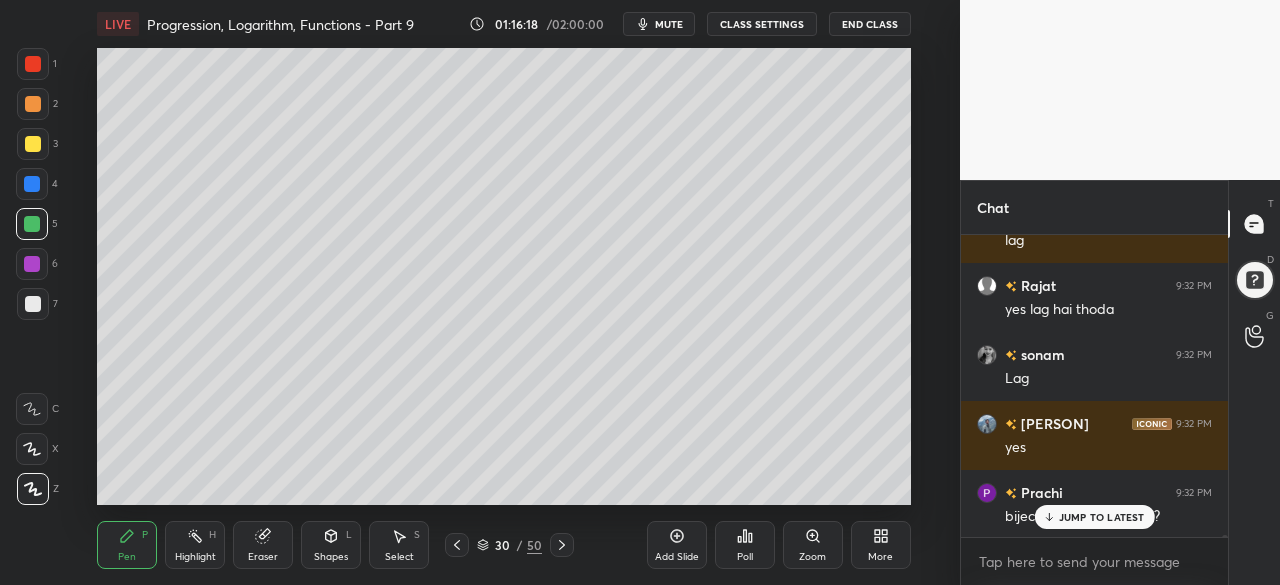click at bounding box center [32, 184] 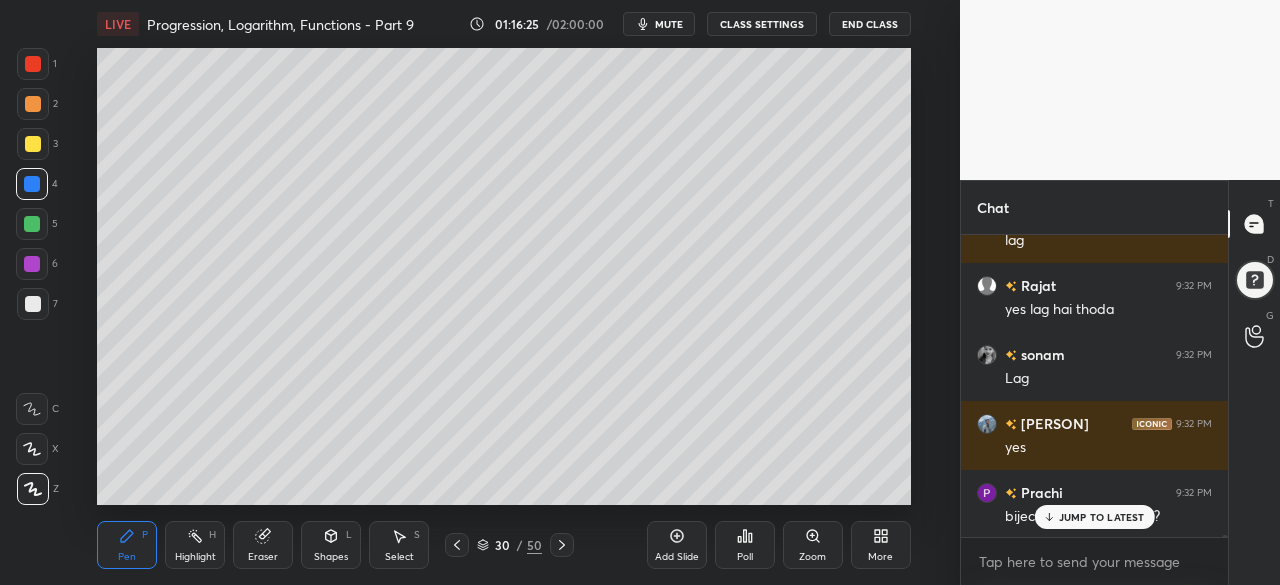click at bounding box center (32, 264) 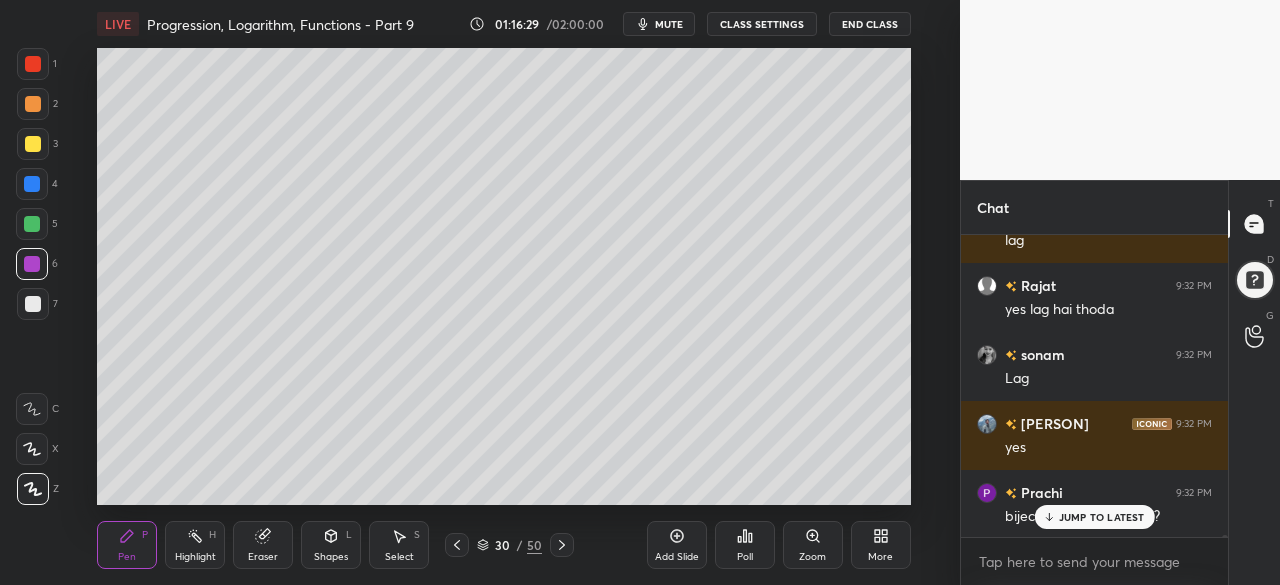 click at bounding box center (32, 224) 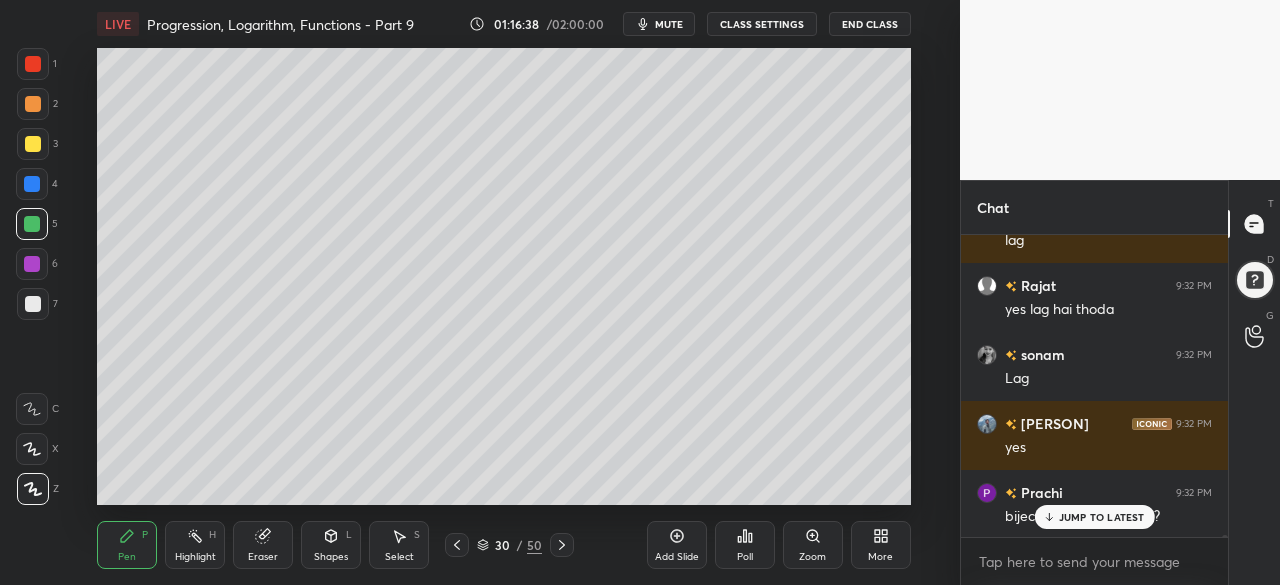 click on "Select S" at bounding box center [399, 545] 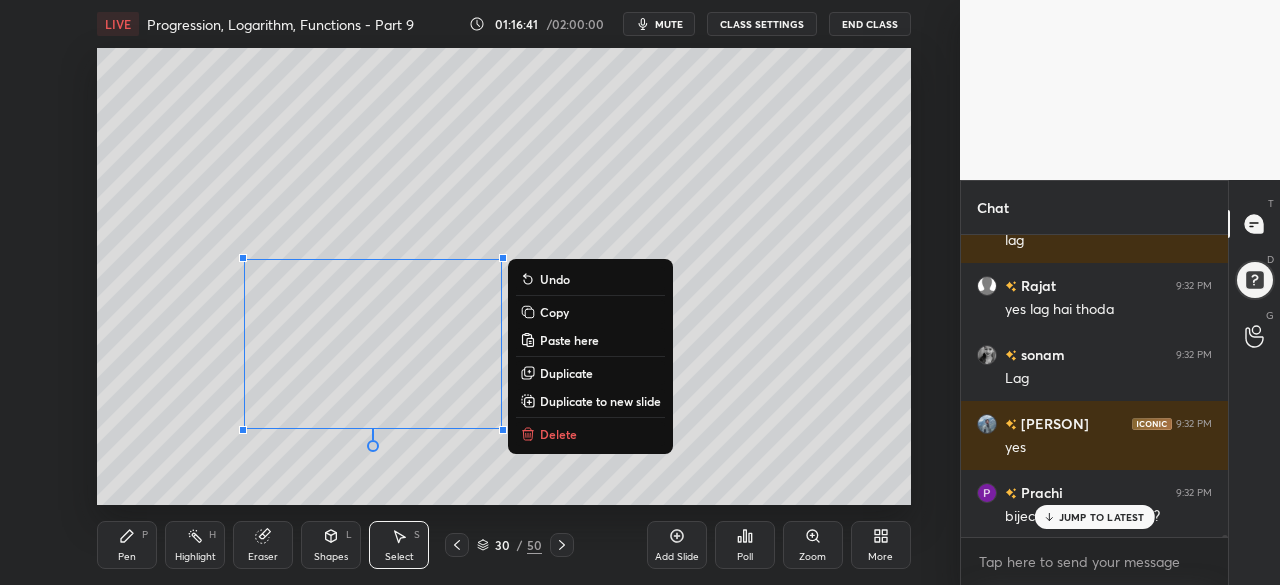 click on "Pen P" at bounding box center (127, 545) 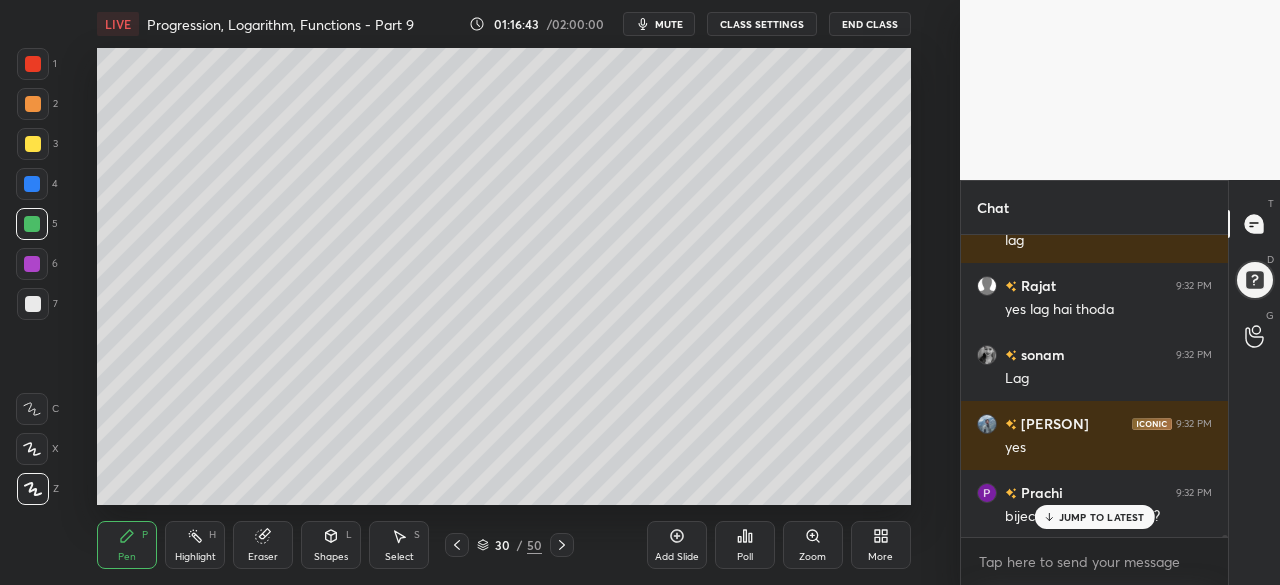 click at bounding box center (33, 144) 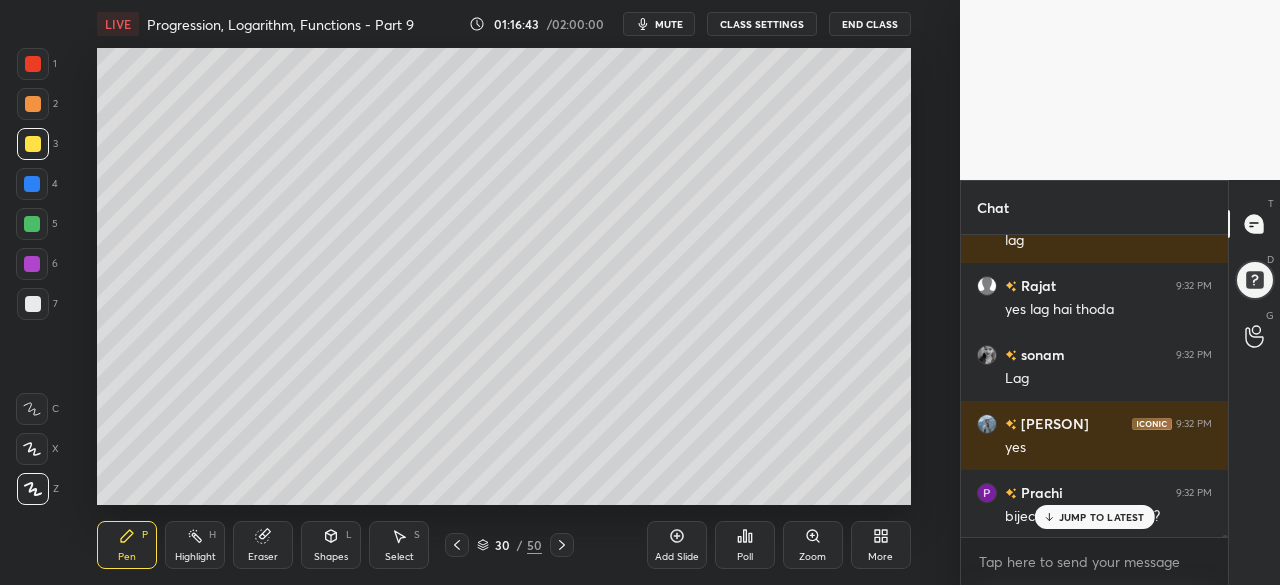 click at bounding box center (32, 224) 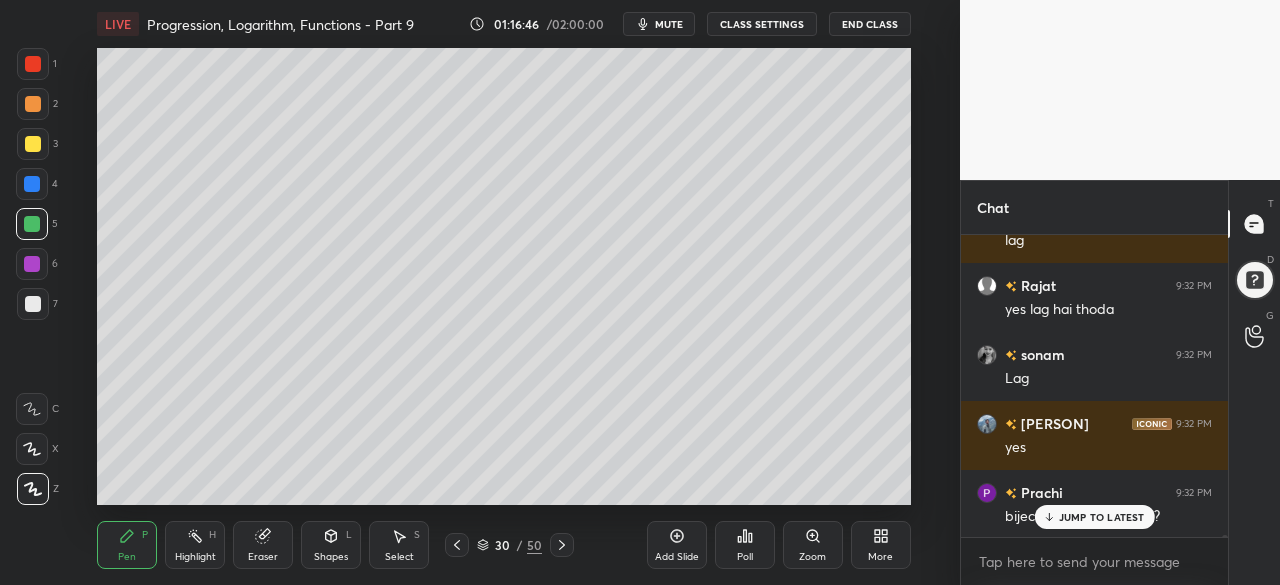 click at bounding box center [33, 144] 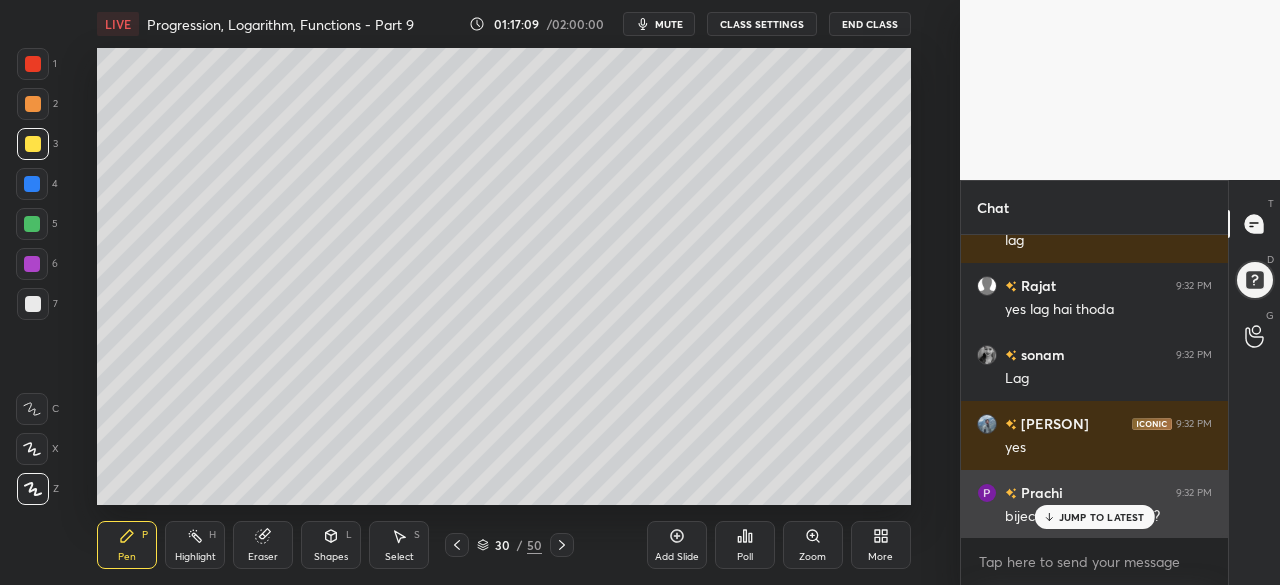 click on "JUMP TO LATEST" at bounding box center [1102, 517] 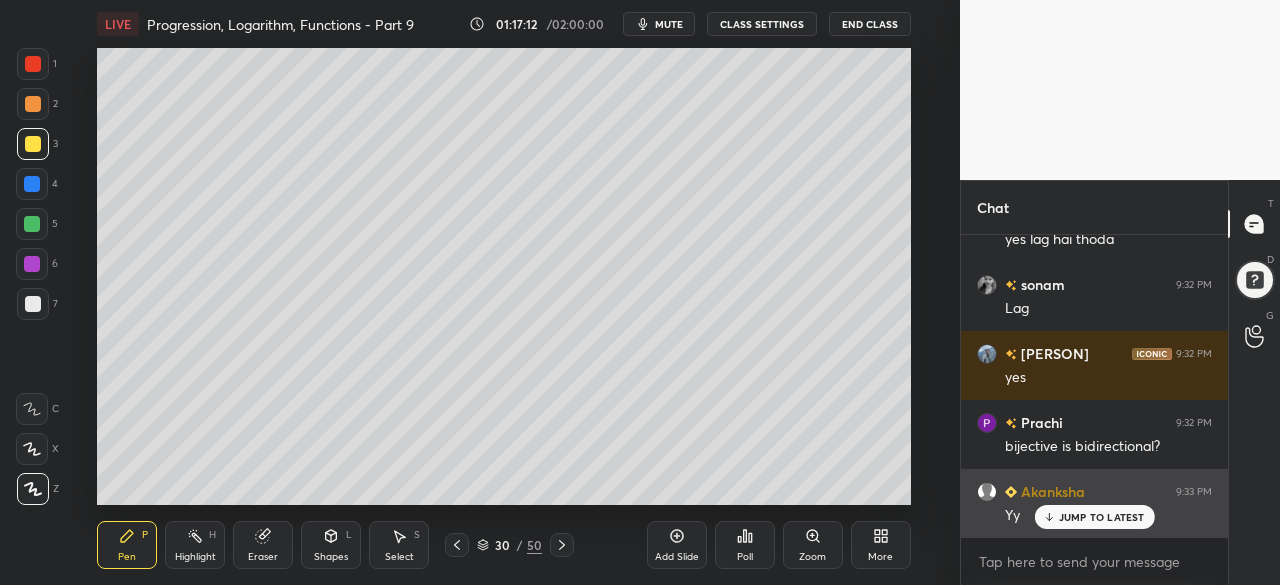 scroll, scrollTop: 42180, scrollLeft: 0, axis: vertical 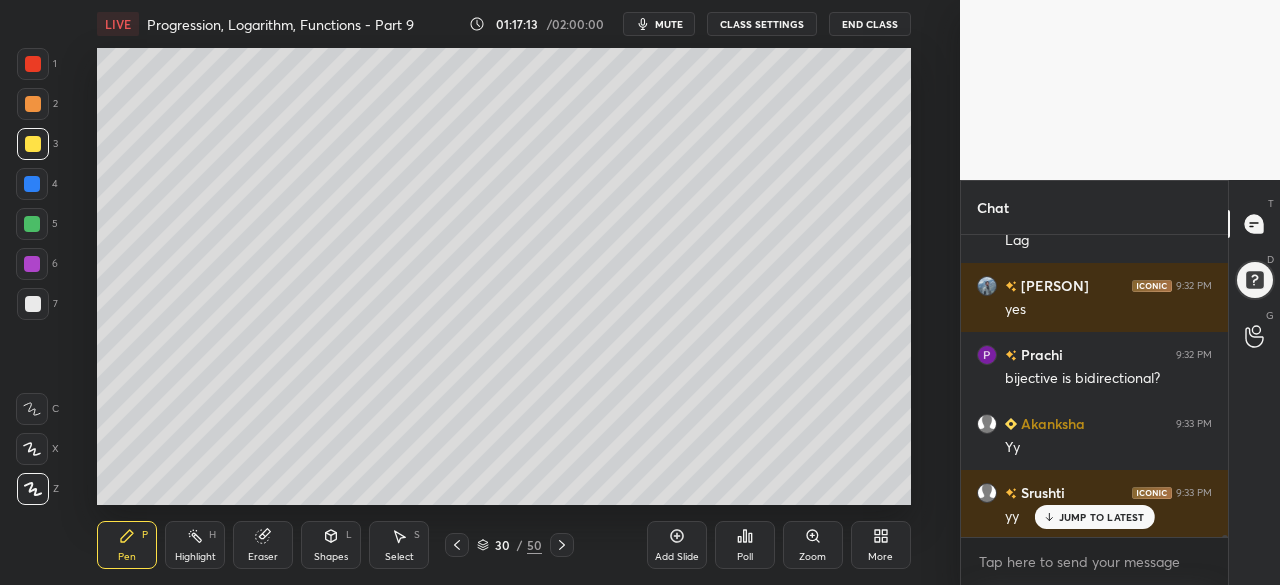 click at bounding box center [32, 184] 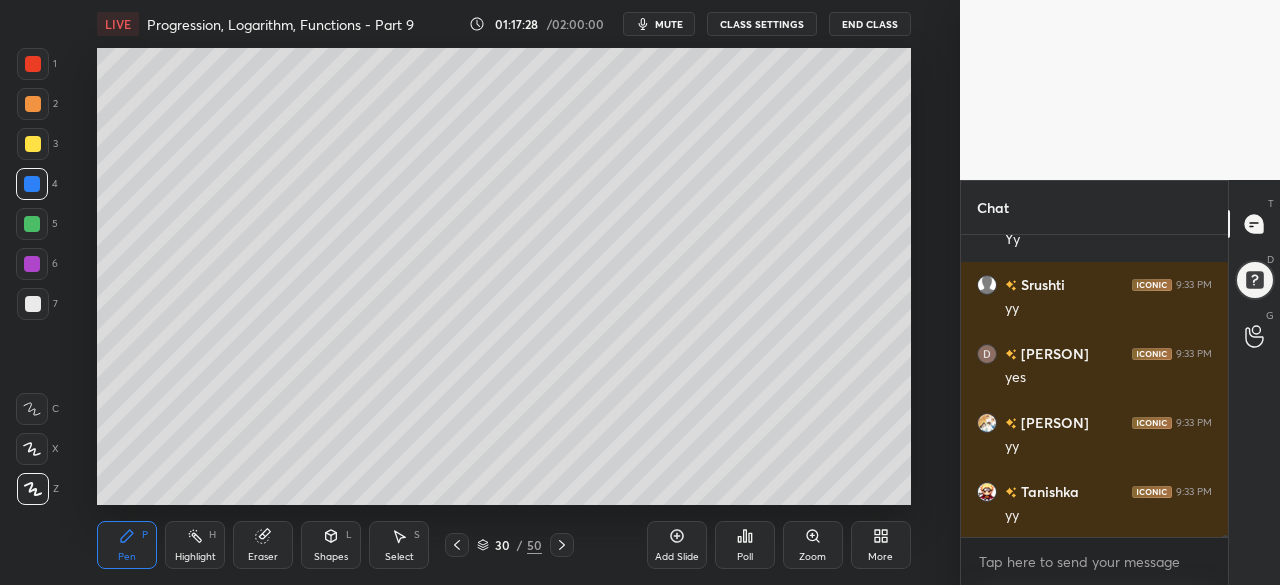scroll, scrollTop: 42456, scrollLeft: 0, axis: vertical 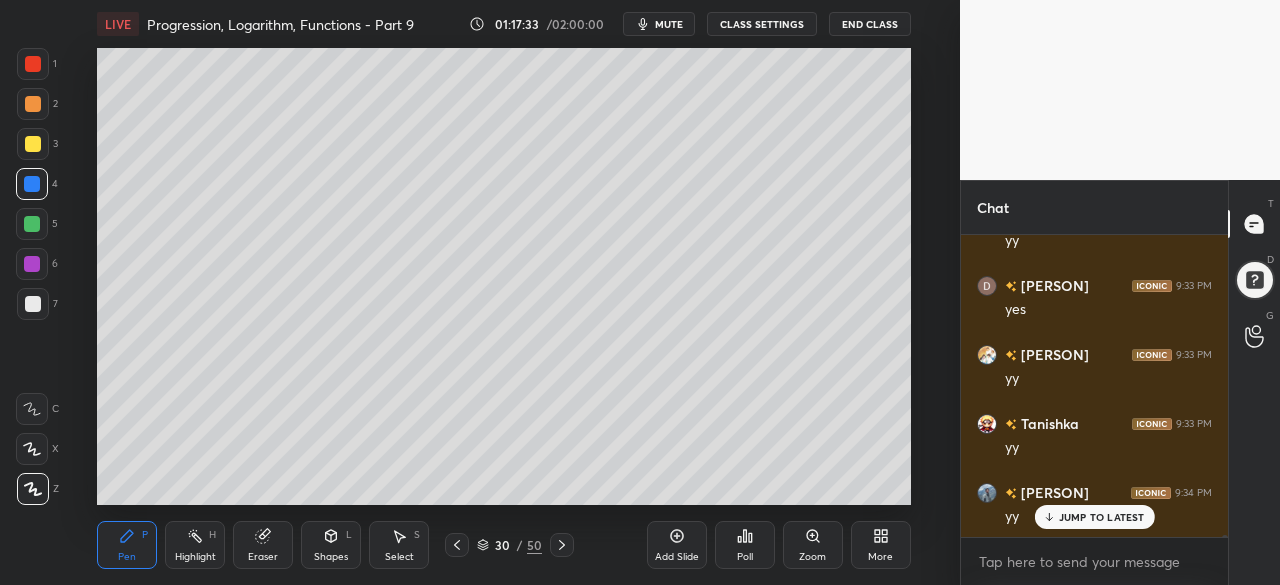 click on "Highlight H" at bounding box center (195, 545) 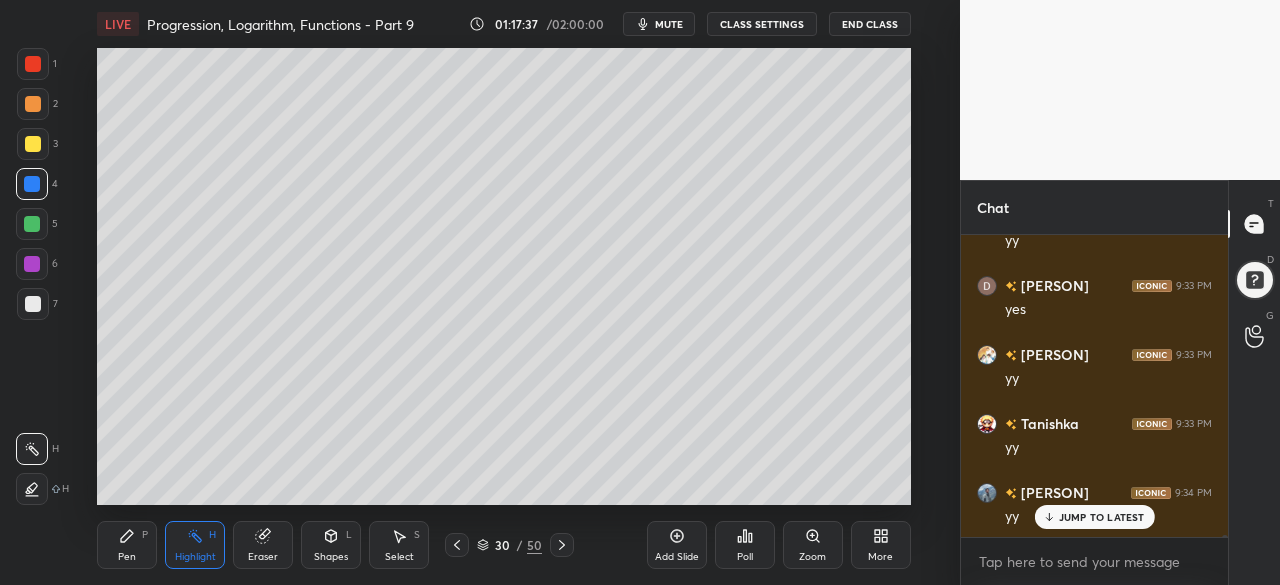 click on "Pen P" at bounding box center (127, 545) 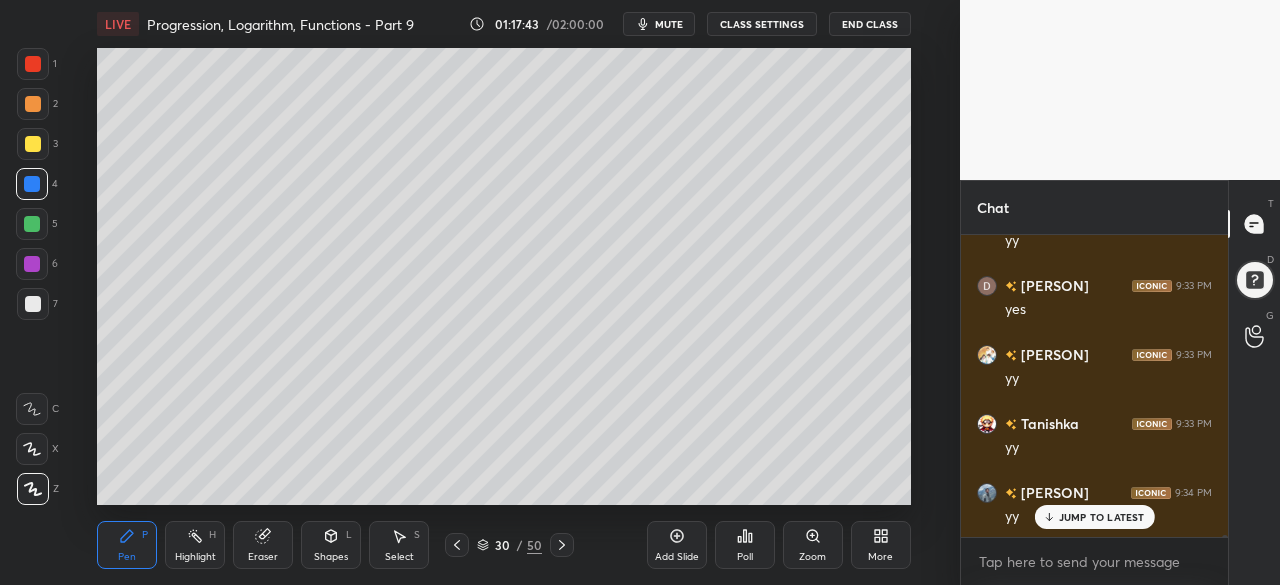 click 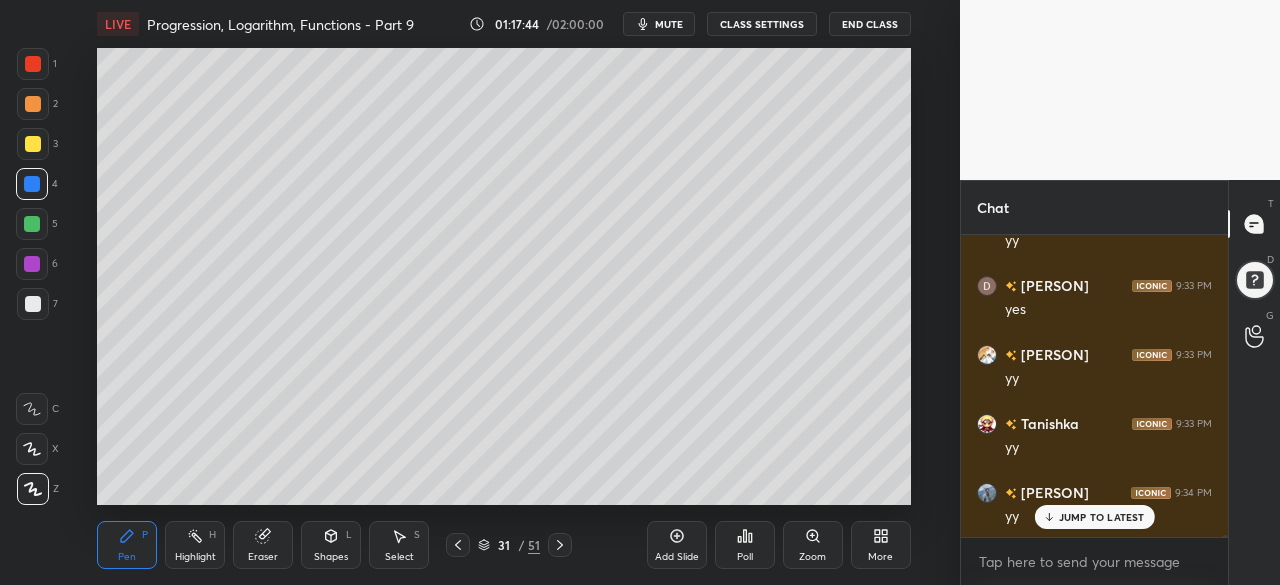 click at bounding box center (32, 224) 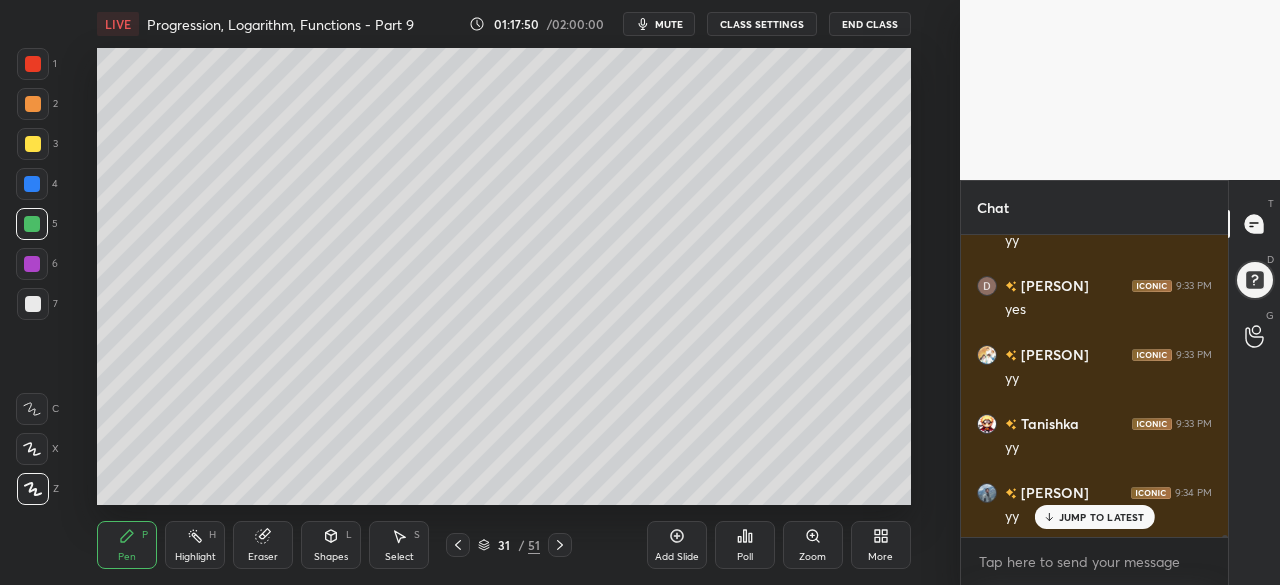 click at bounding box center [33, 144] 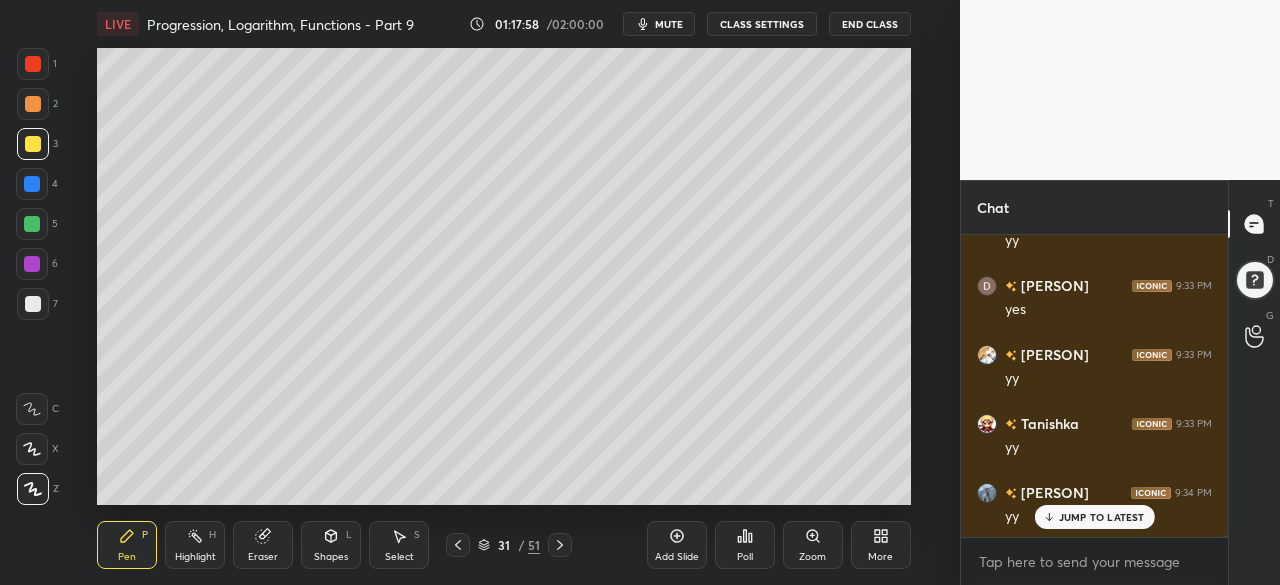 click at bounding box center (32, 224) 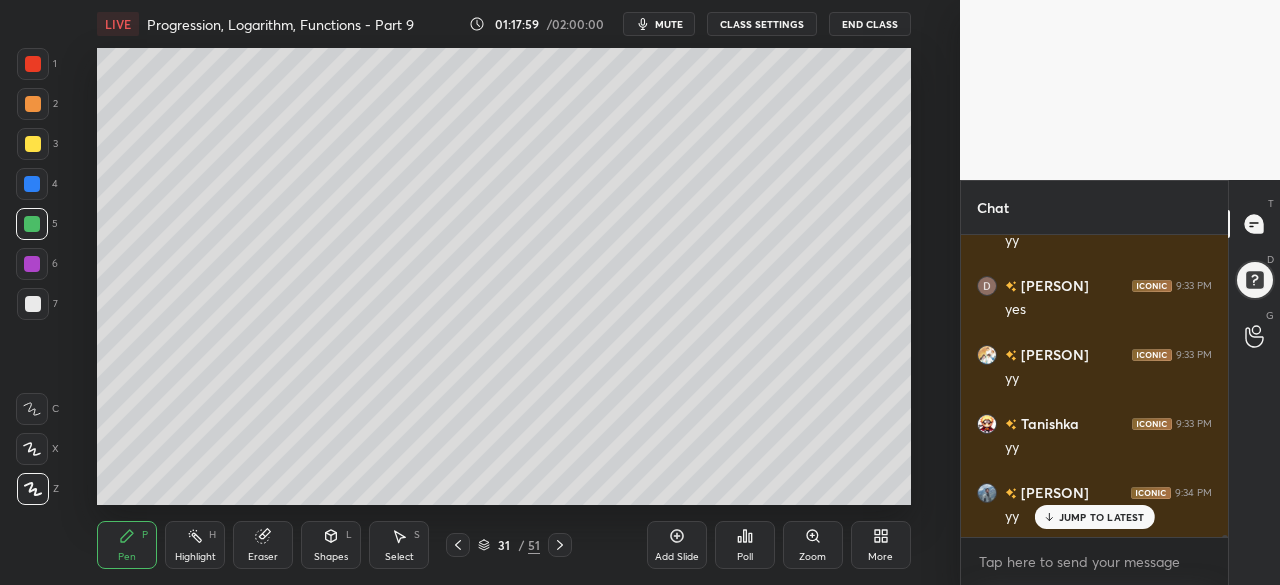 click at bounding box center (32, 264) 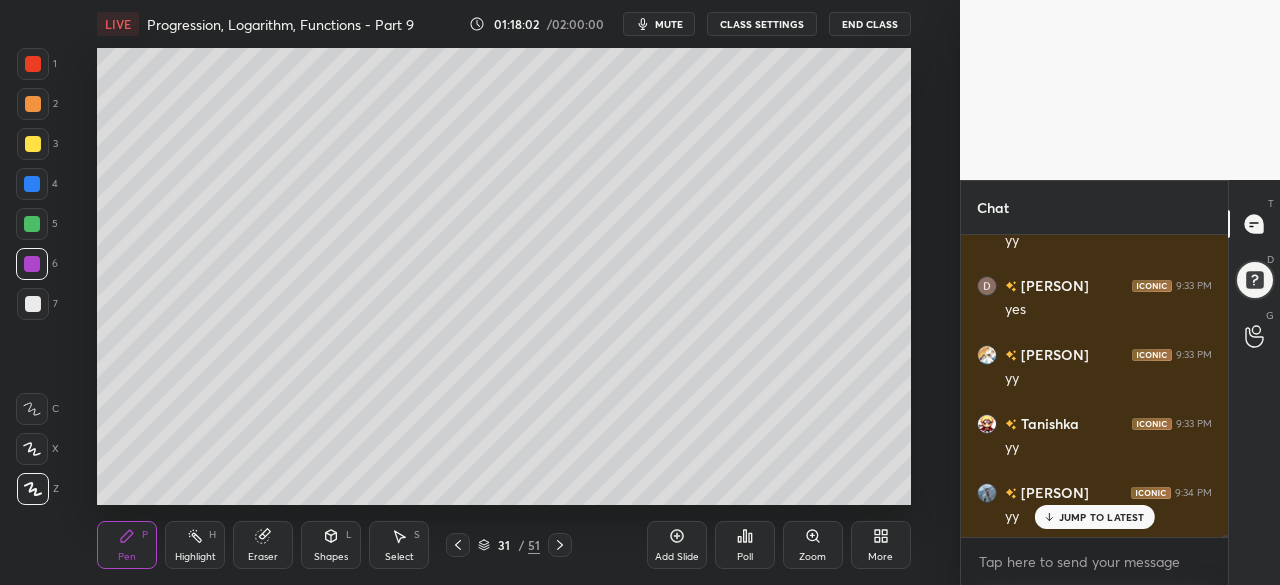 click on "Select" at bounding box center [399, 557] 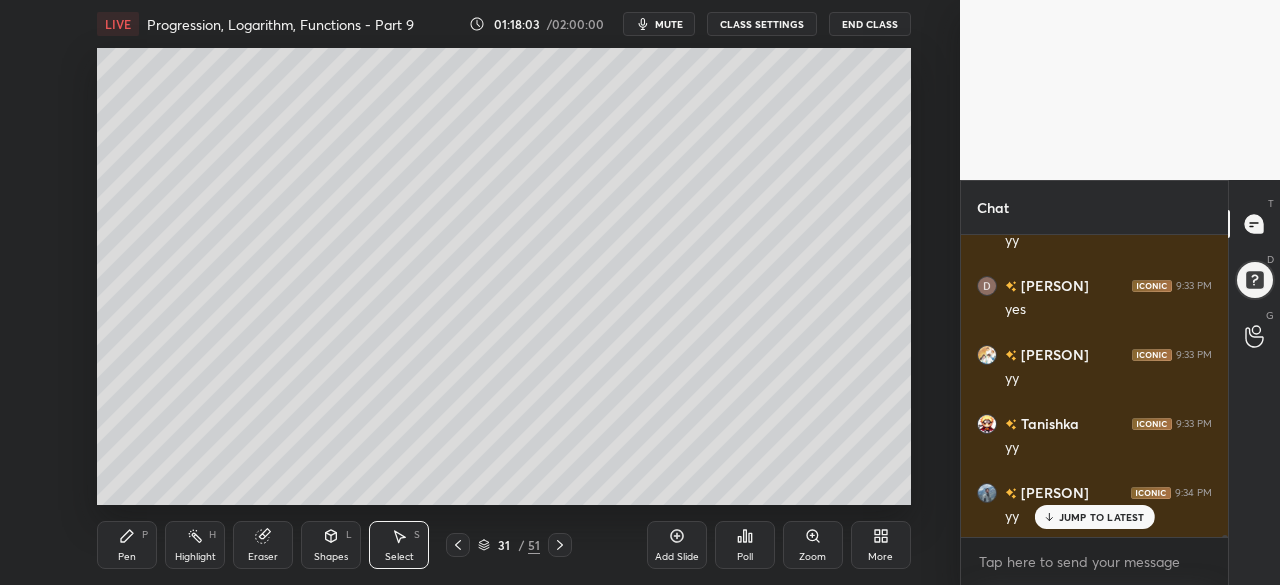 click 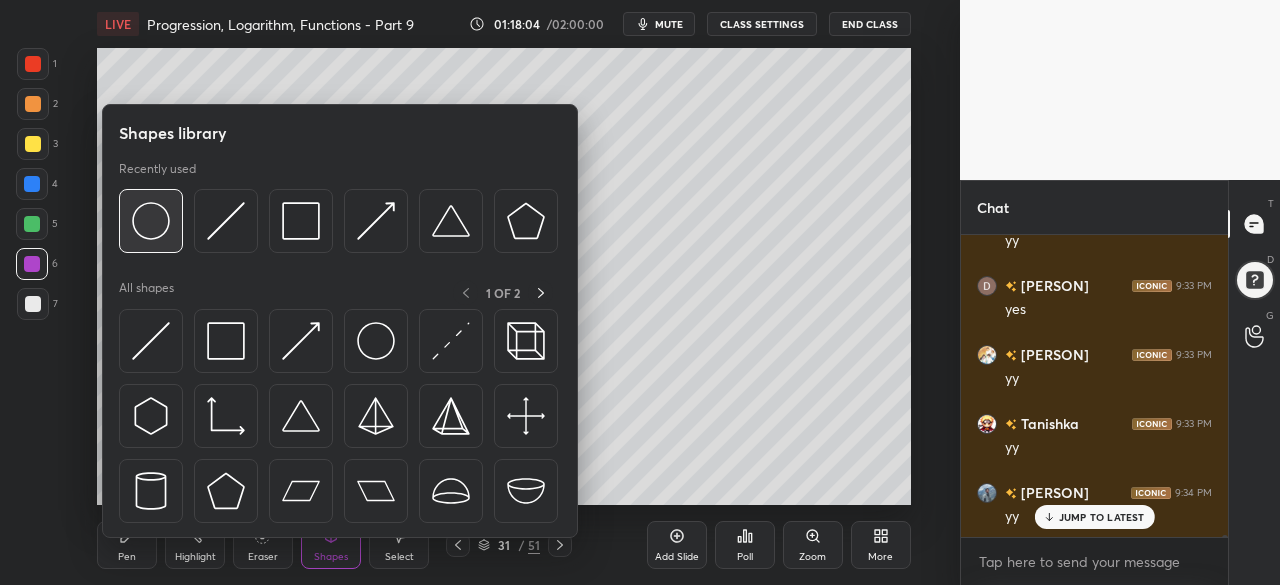 click at bounding box center [151, 221] 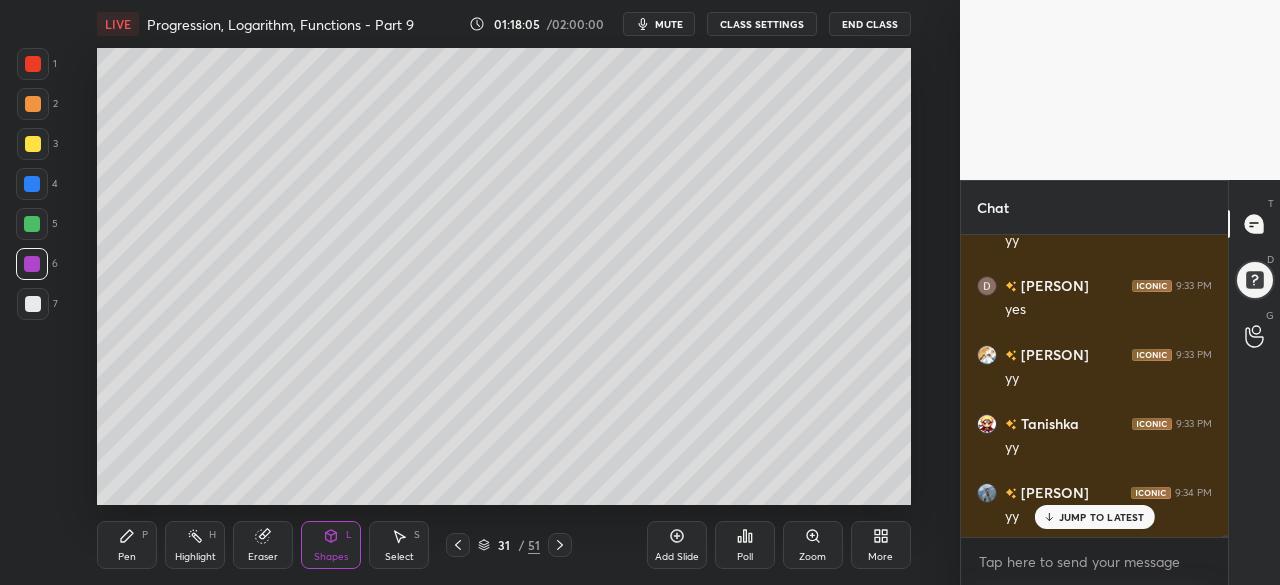 click at bounding box center (32, 224) 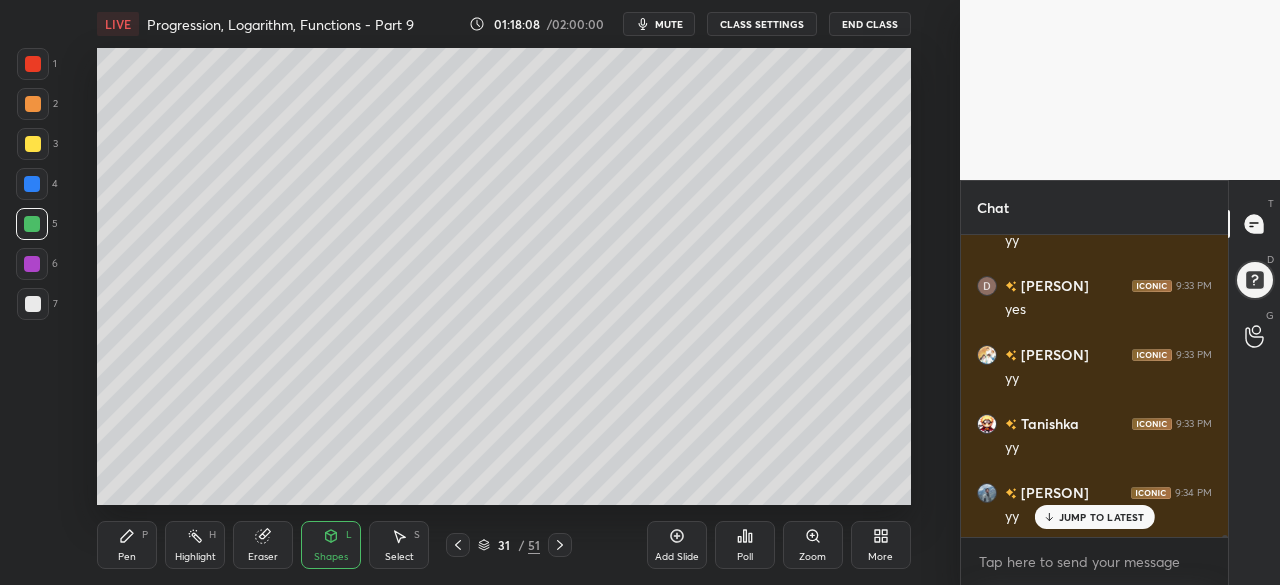 click on "Select S" at bounding box center (399, 545) 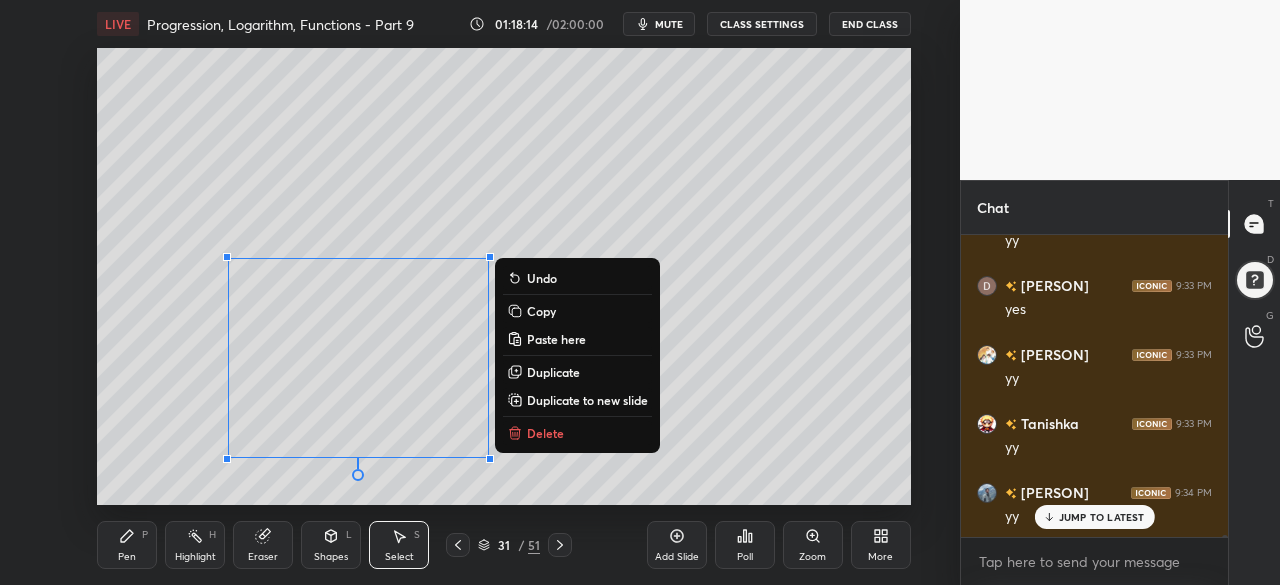 click on "Shapes L" at bounding box center (331, 545) 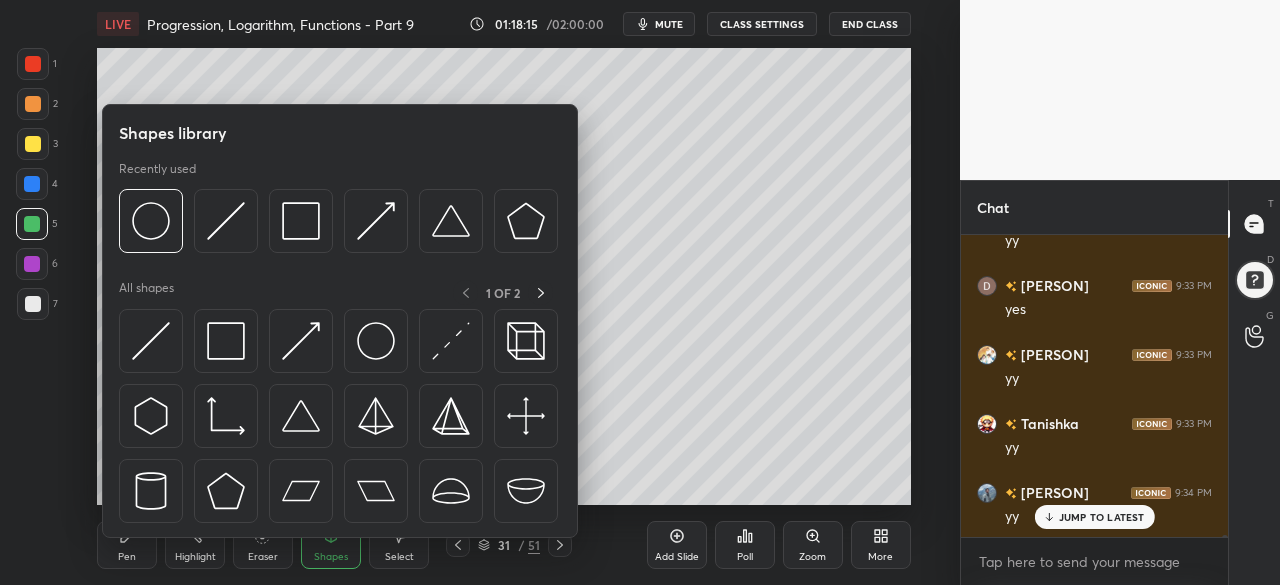click at bounding box center (151, 341) 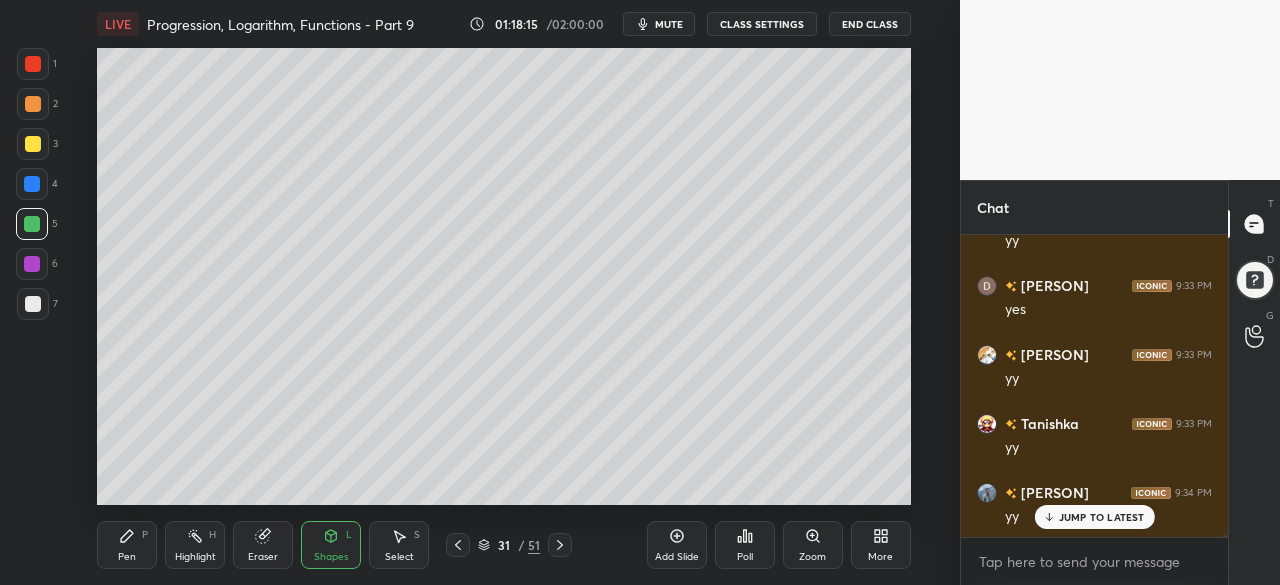 click at bounding box center (33, 304) 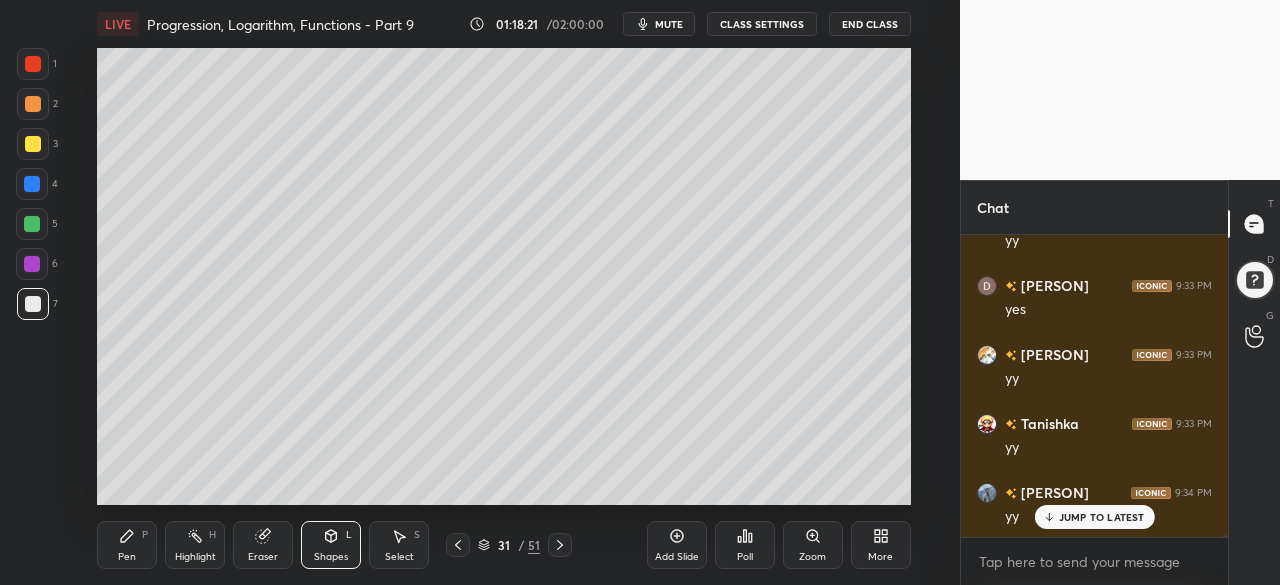 click on "Pen P" at bounding box center [127, 545] 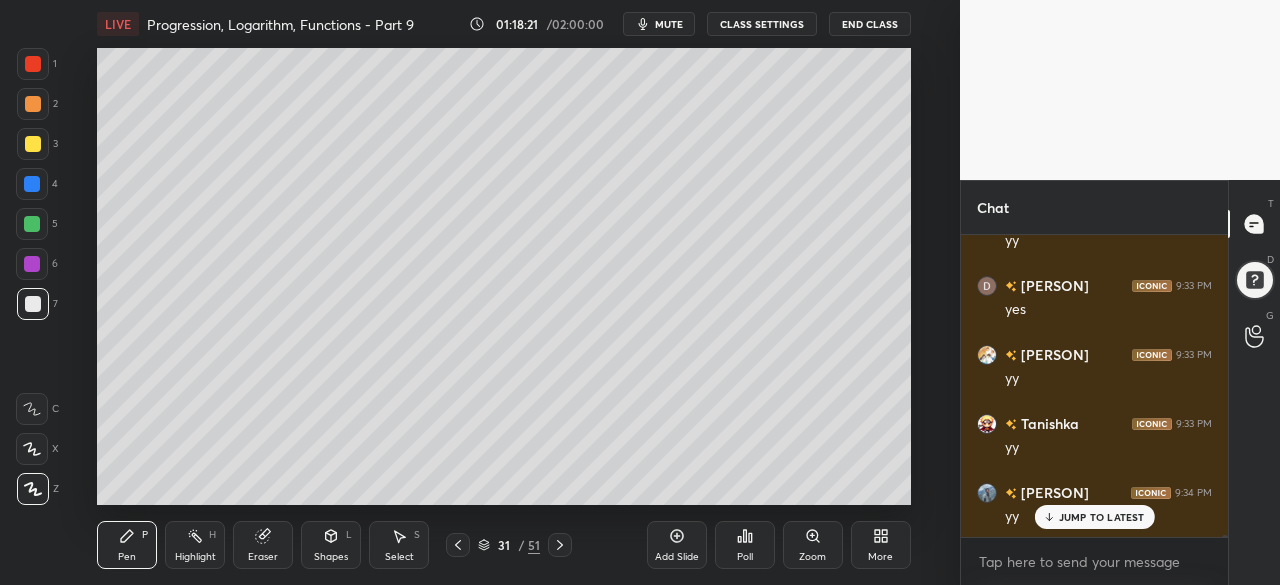 click at bounding box center (32, 224) 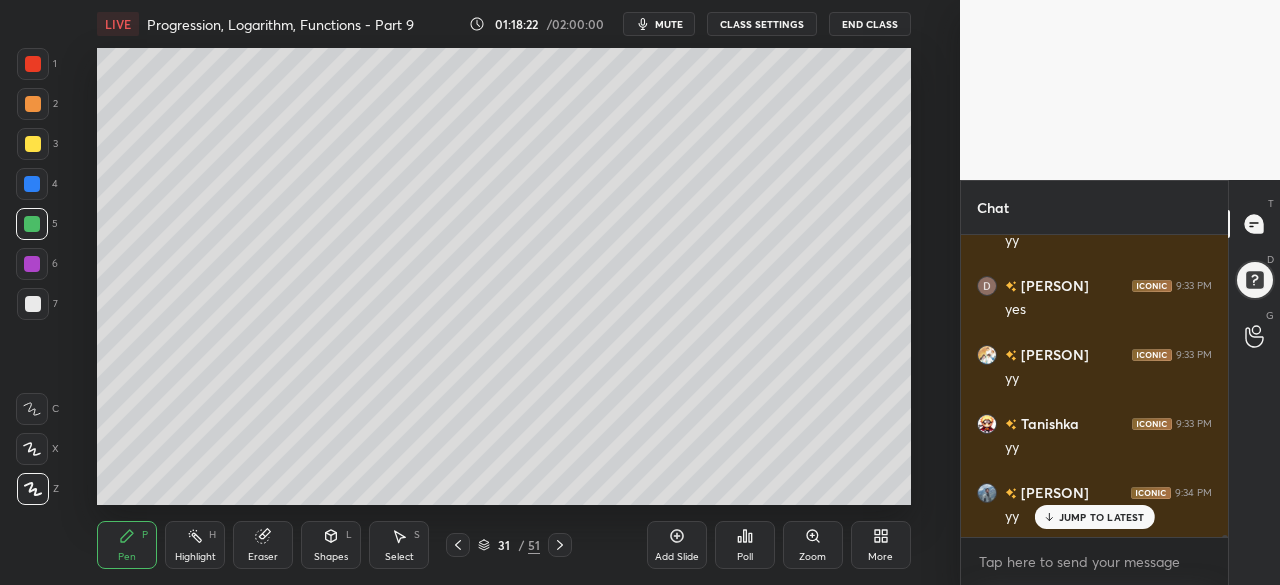 click at bounding box center [32, 184] 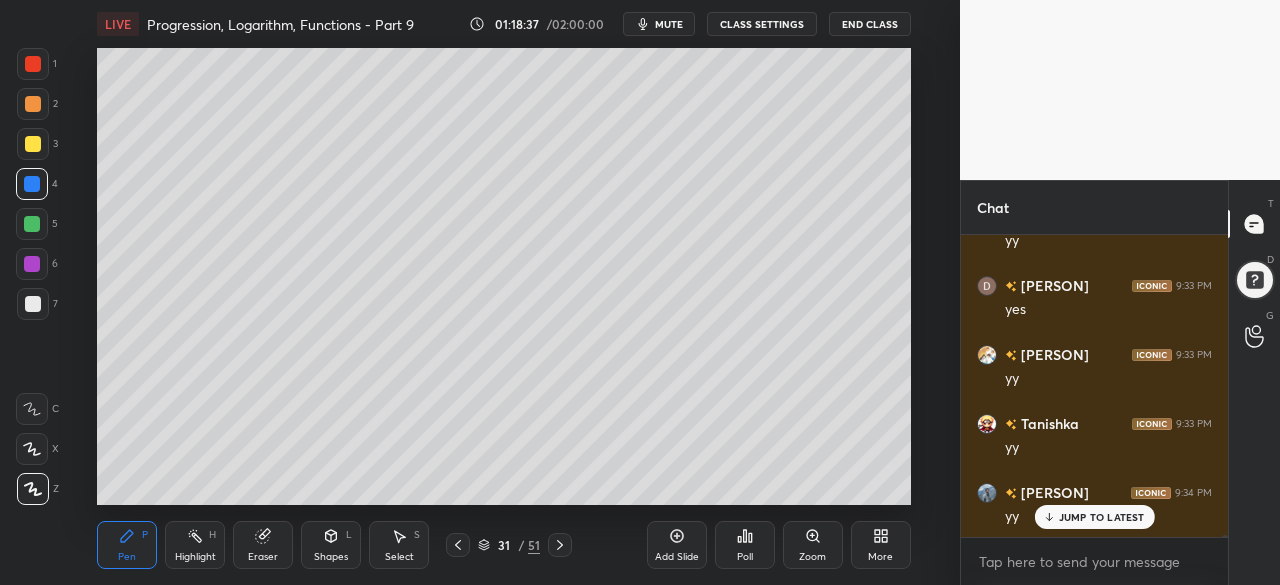 click at bounding box center [32, 264] 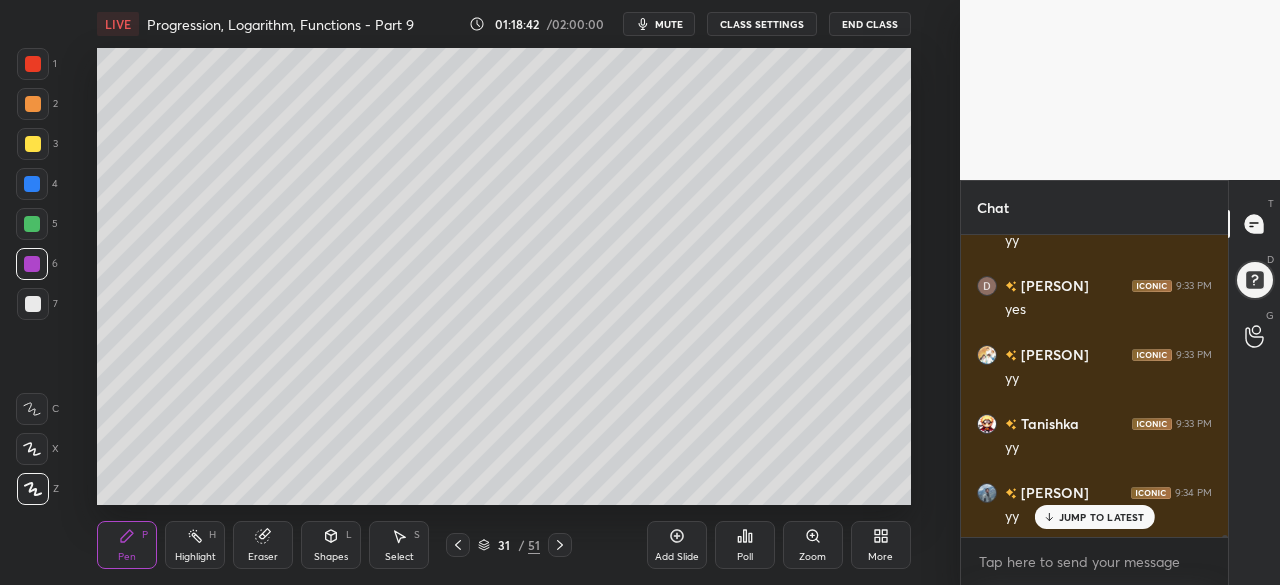 click at bounding box center [33, 144] 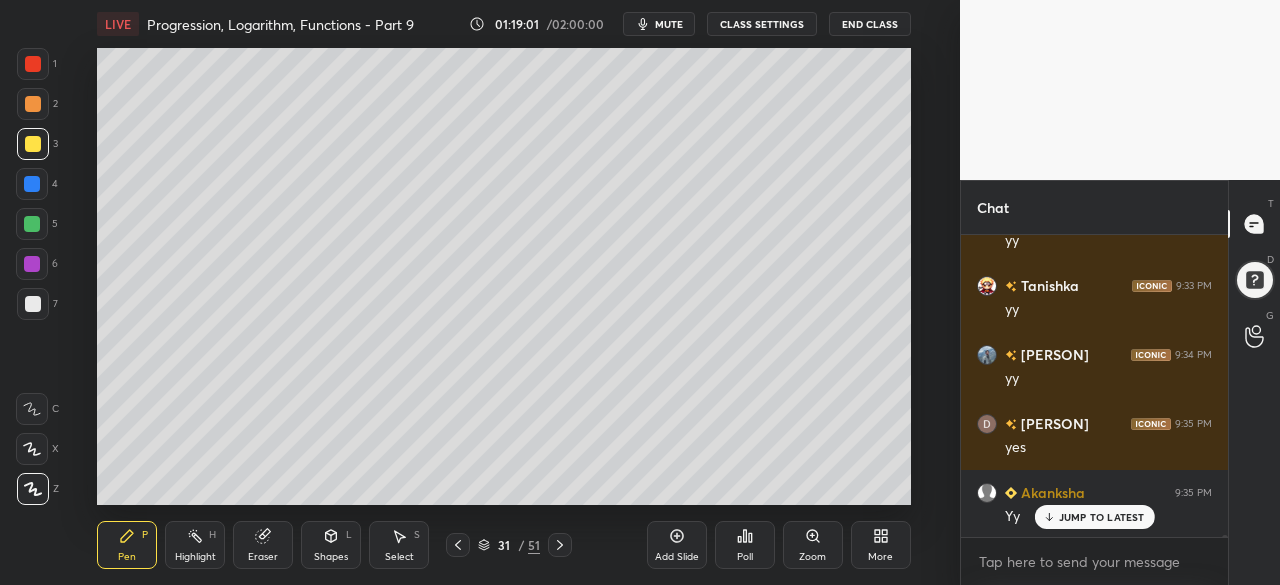 scroll, scrollTop: 42664, scrollLeft: 0, axis: vertical 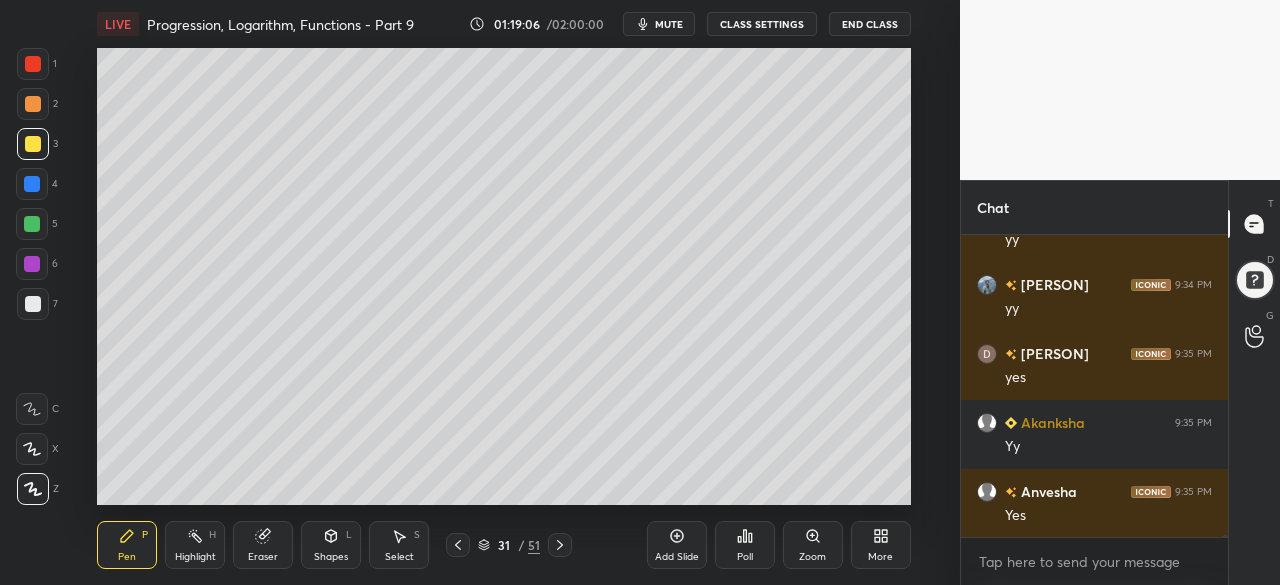 click 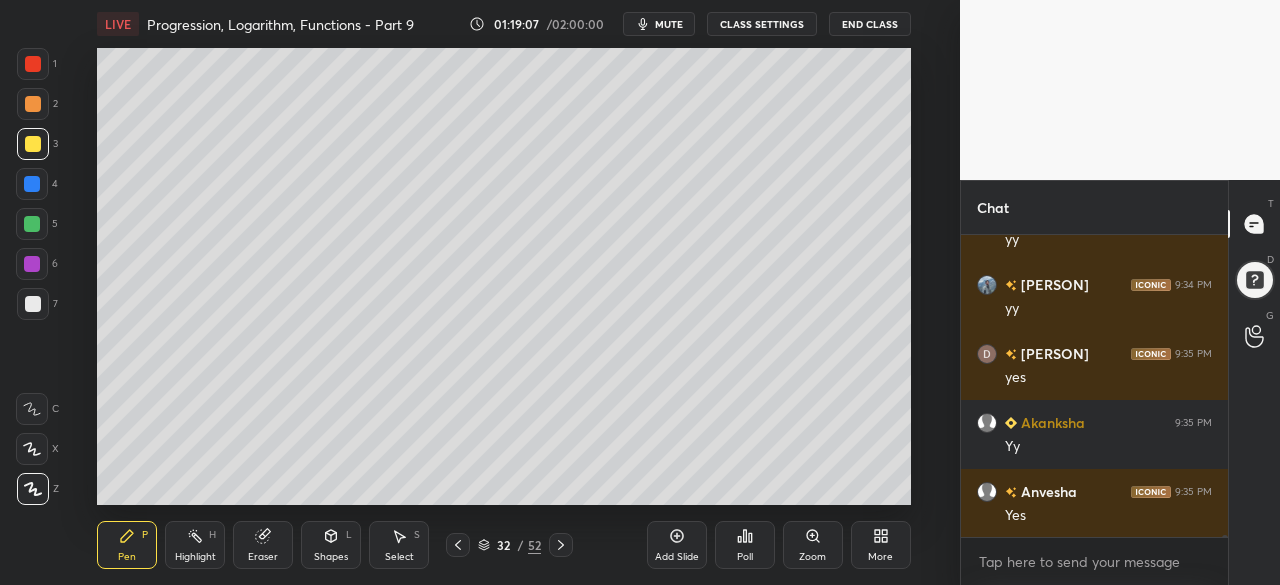 click at bounding box center [32, 184] 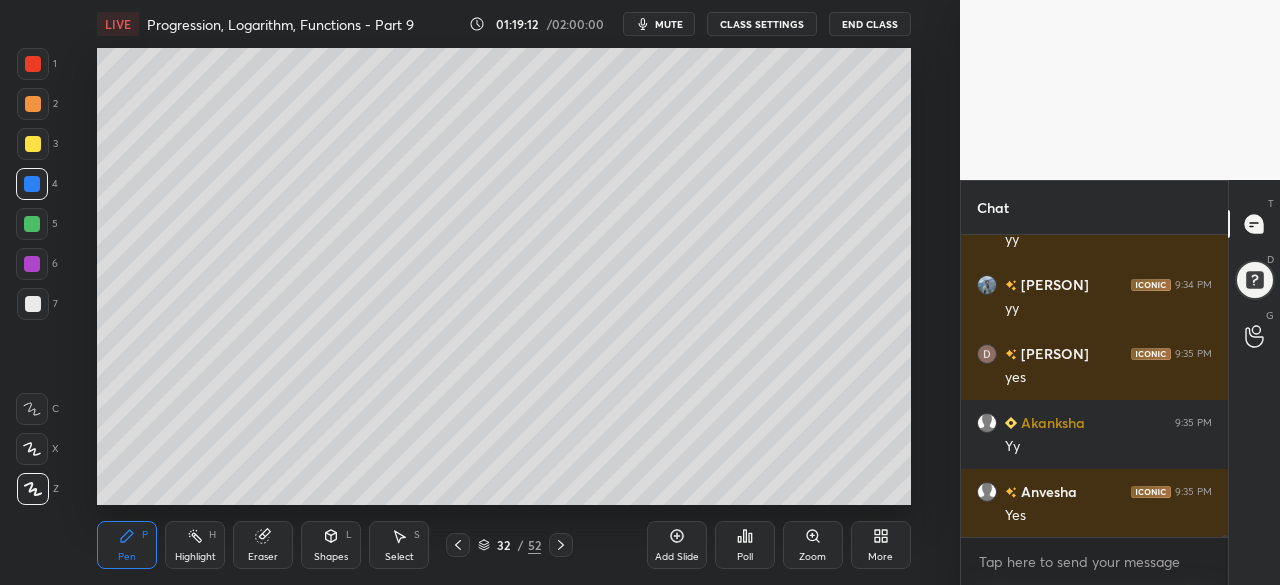 click at bounding box center [32, 224] 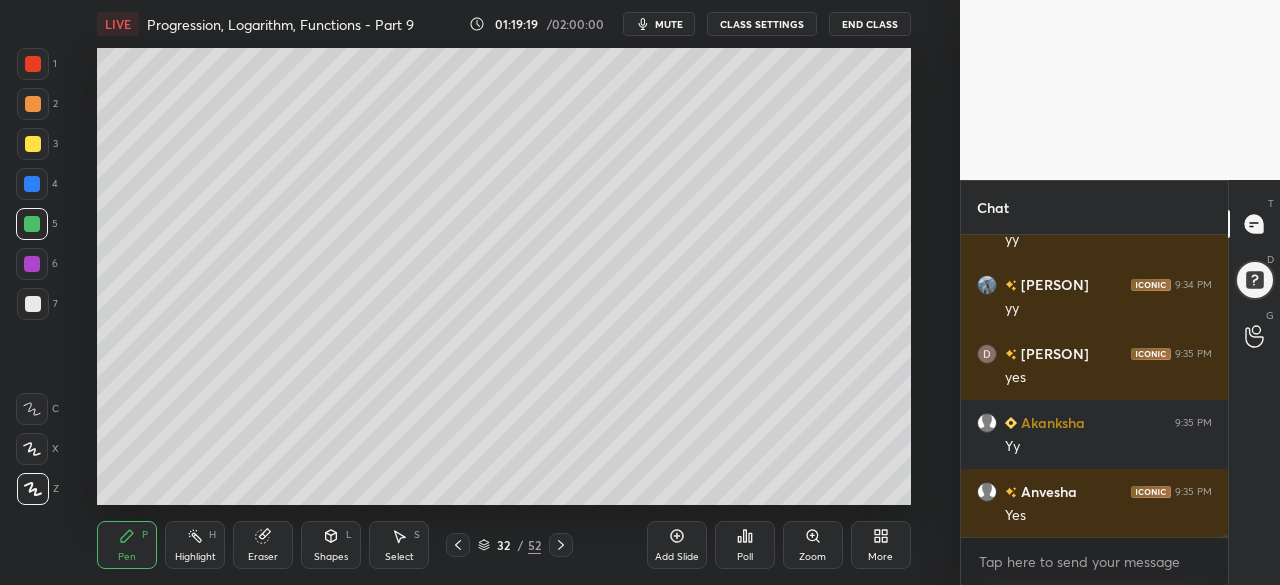 click at bounding box center [32, 264] 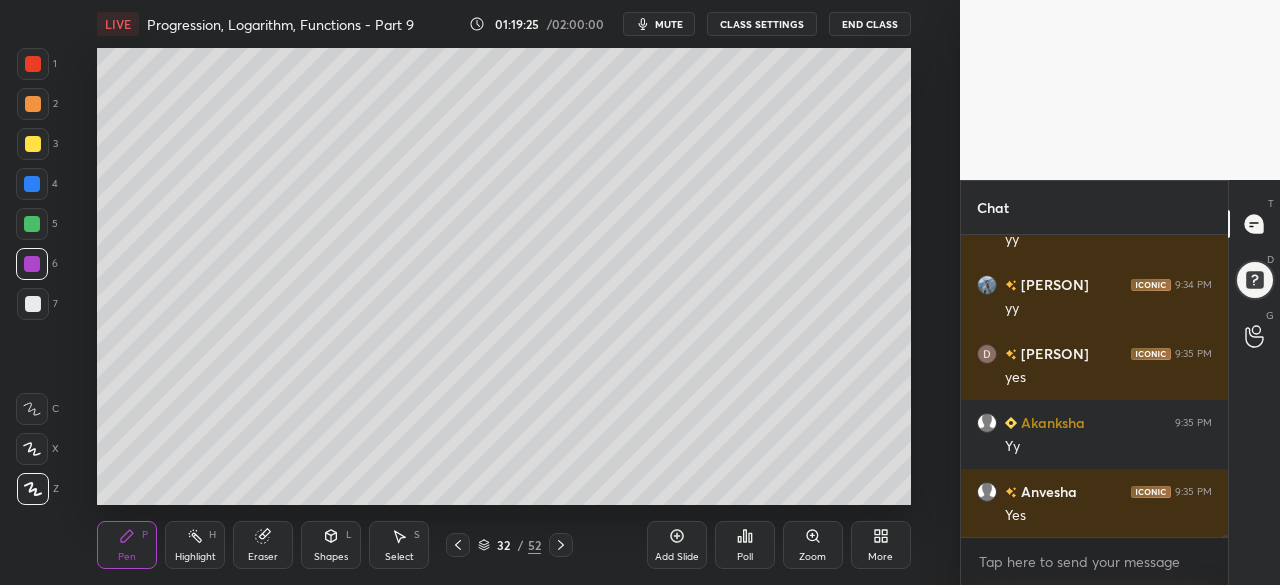 click at bounding box center [33, 304] 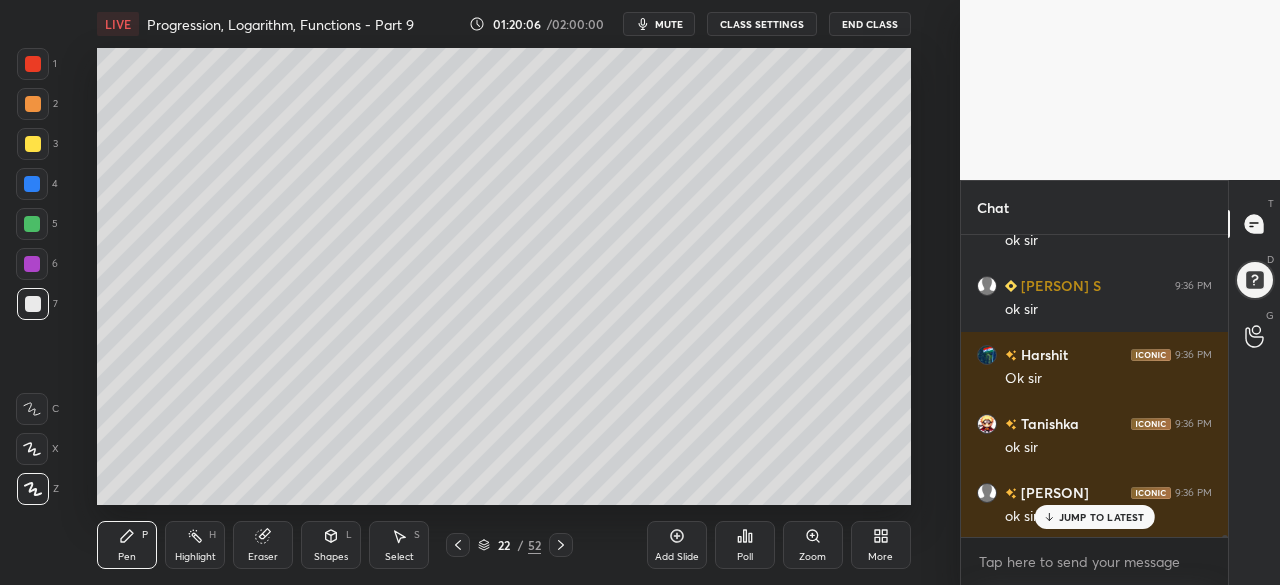 scroll, scrollTop: 43422, scrollLeft: 0, axis: vertical 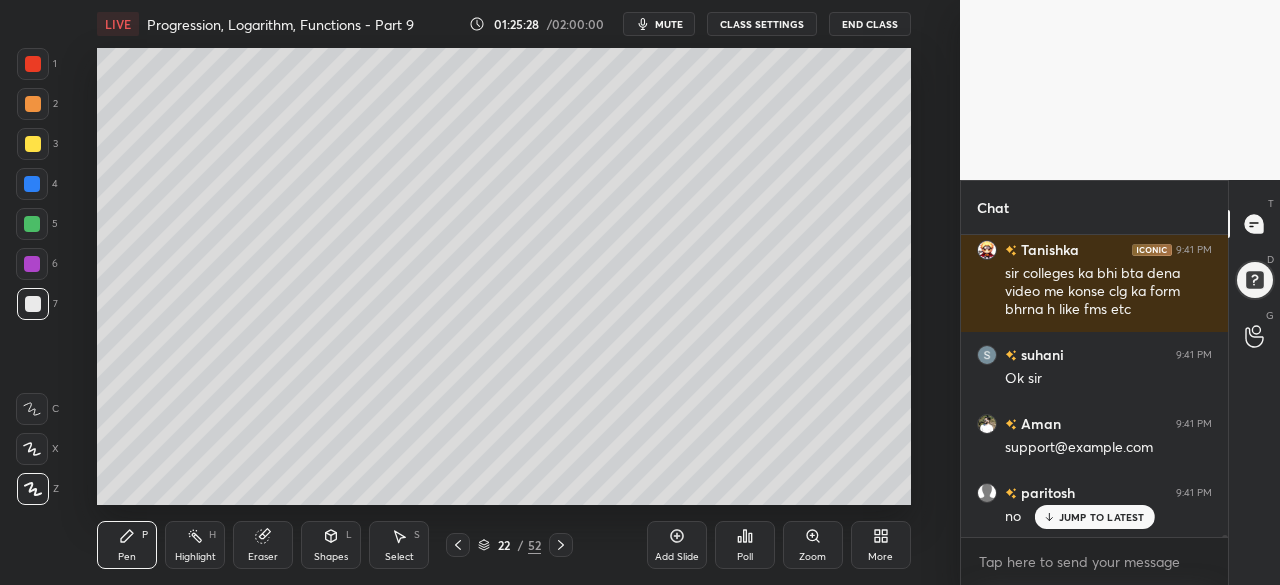 click on "1 2 3 4 5 6 7 C X Z C X Z E E Erase all   H H LIVE Progression, Logarithm, Functions - Part 9 01:25:28 /  02:00:00 mute CLASS SETTINGS End Class Setting up your live class Poll for   secs No correct answer Start poll Back Progression, Logarithm, Functions - Part 9 • L9 of Complete Course on Progression, Logarithm & Functions [PERSON] Pen P Highlight H Eraser Shapes L Select S 22 / 52 Add Slide Poll Zoom More Chat [PERSON] 9:40 PM me [PERSON] 9:40 PM me [PERSON] 9:40 PM me [PERSON] 9:40 PM Me [PERSON] 9:40 PM me [PERSON] 9:40 PM Me [PERSON] 9:41 PM Okayy sir [PERSON] 9:41 PM yes [PERSON] 9:41 PM Yes [PERSON] 9:41 PM sir i am new joiny please guide me about the course as i am confuse from where to to start [PERSON] 9:41 PM sir colleges ka bhi bta dena video me konse clg ka form bhrna h like fms etc [PERSON] 9:41 PM Ok sir [PERSON] 9:41 PM @[PERSON] google sheet dekho [PERSON] 9:41 PM no JUMP TO LATEST Enable hand raising Enable raise hand to speak to learners. Once enabled, chat will be turned off temporarily. Enable x" at bounding box center (640, 292) 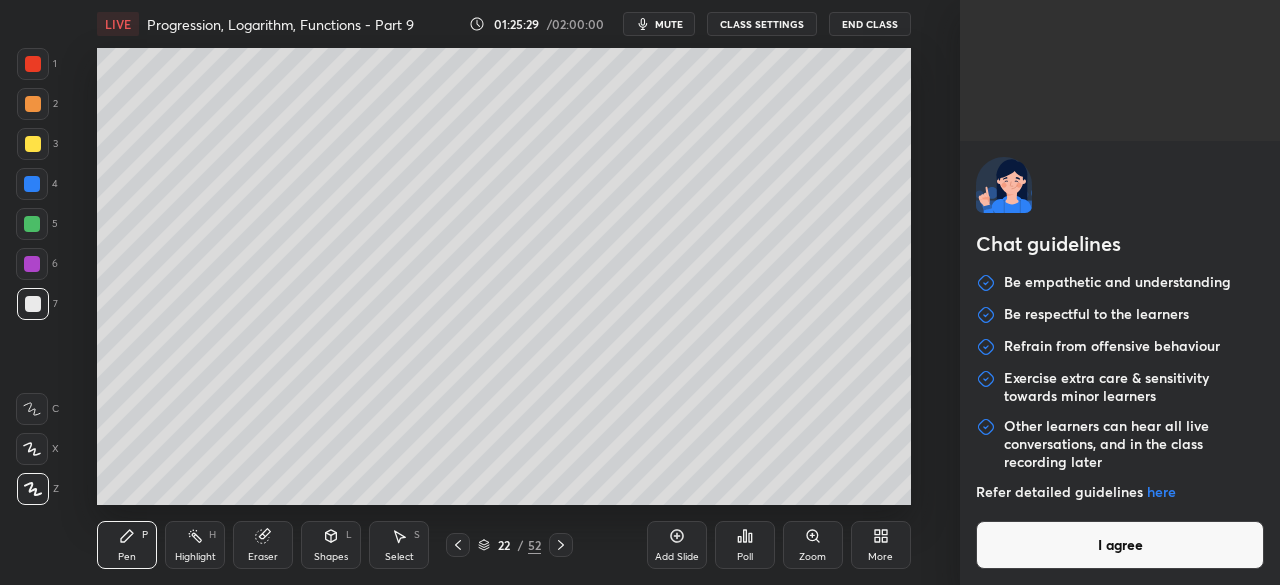 click on "I agree" at bounding box center [1120, 545] 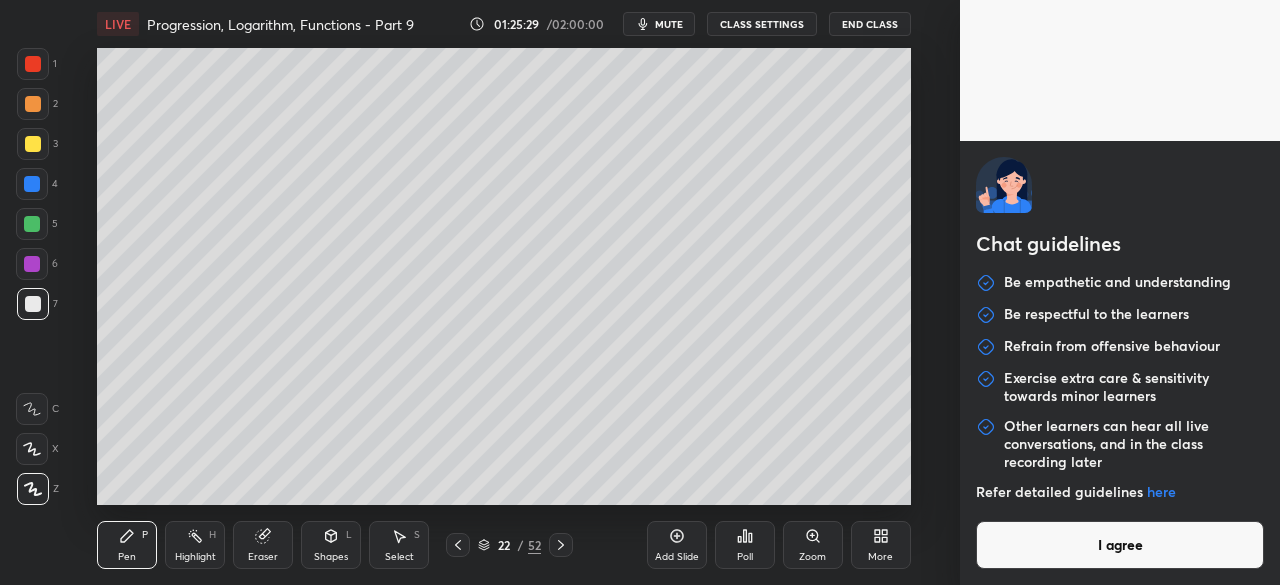type on "x" 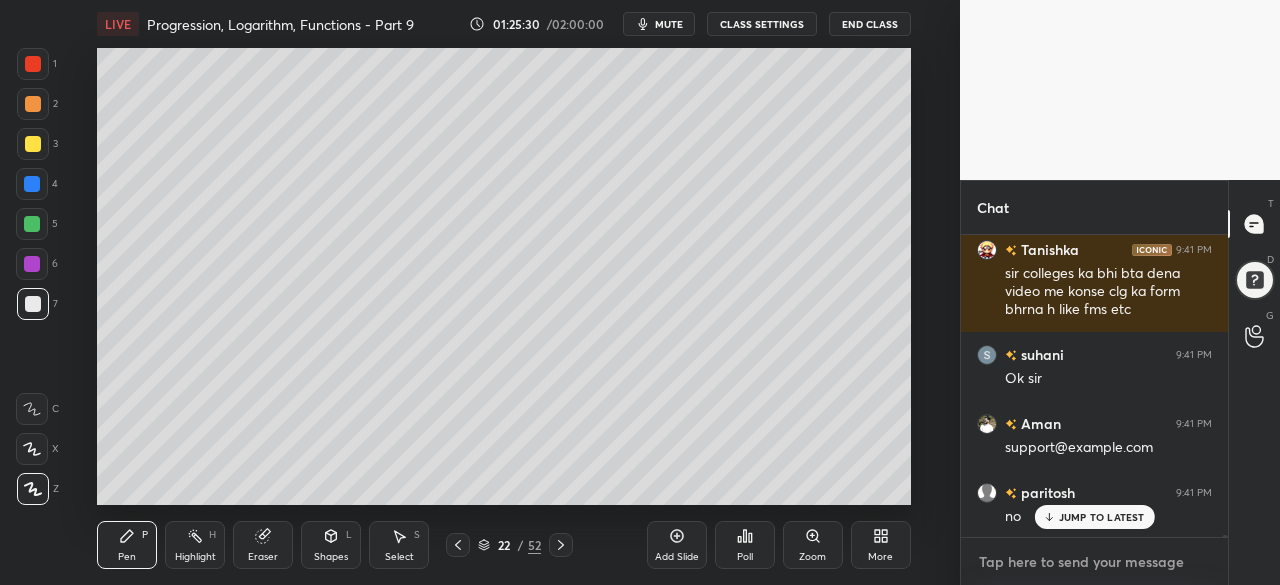 paste on "Telegram
https://t.me/CATPLUS
Google sheet
Tinyurl.com/CAT2025PLUS" 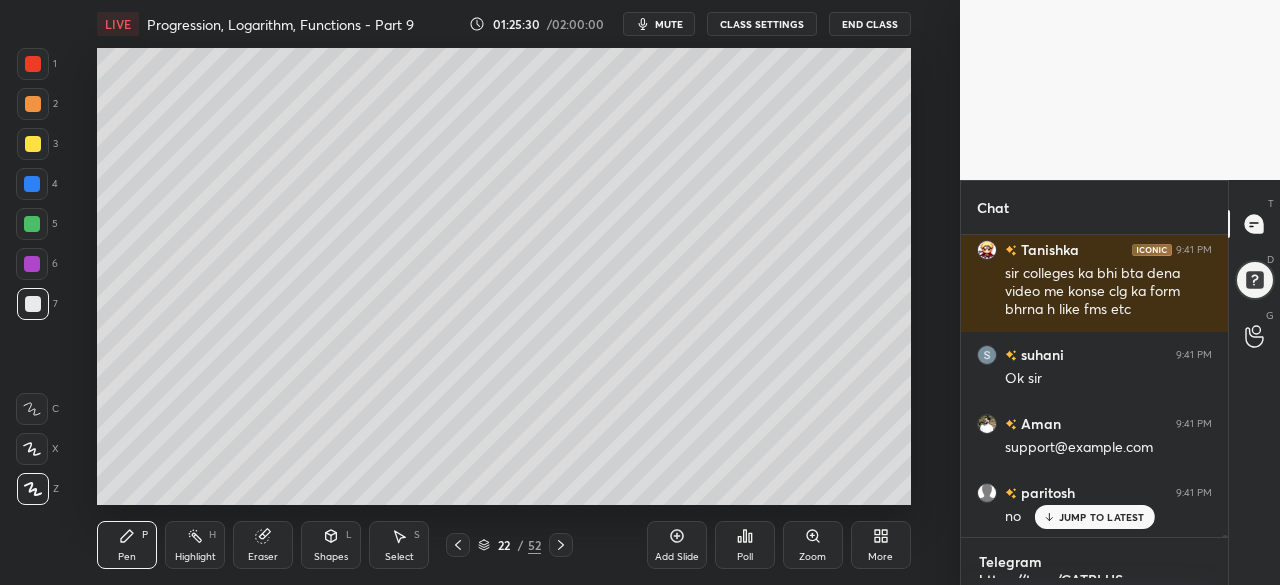 type on "x" 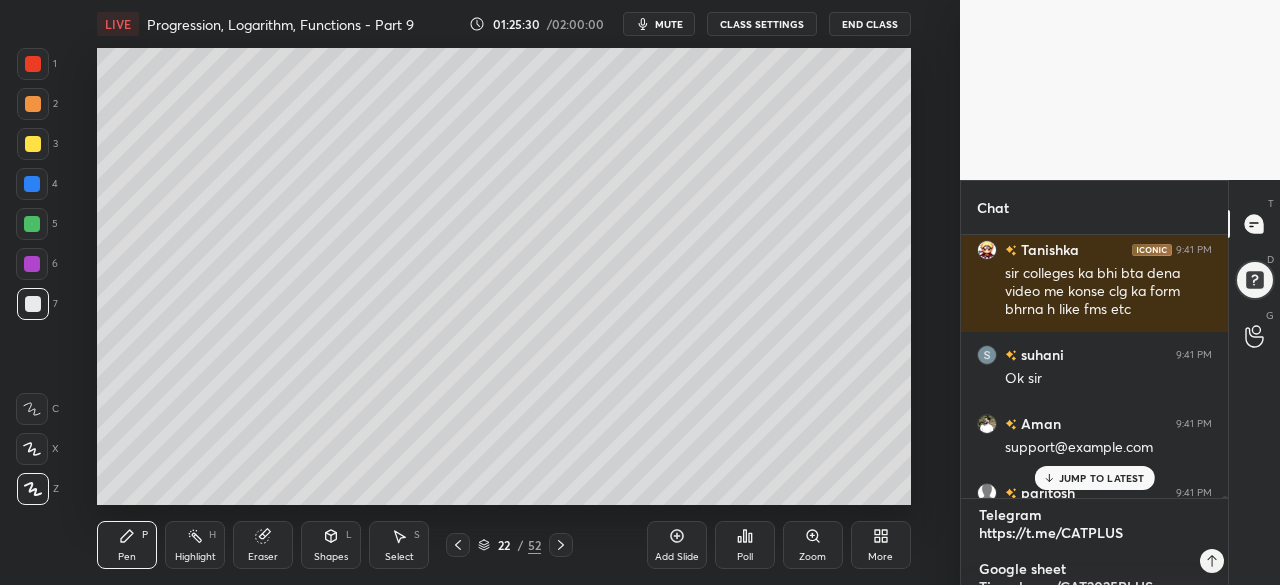 scroll, scrollTop: 36, scrollLeft: 0, axis: vertical 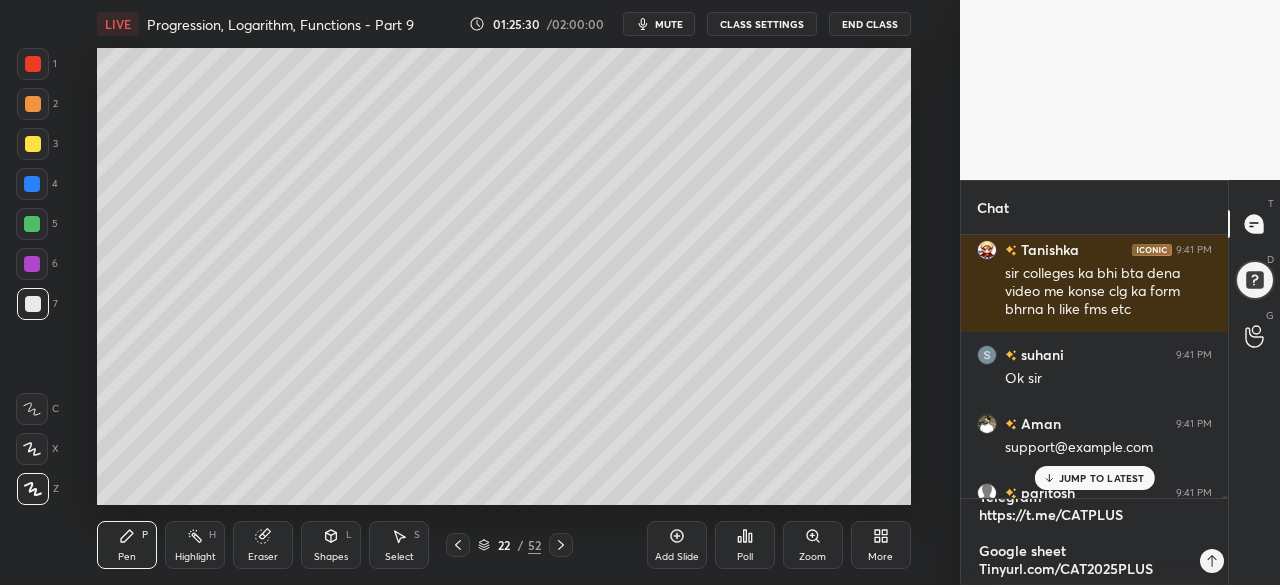 type 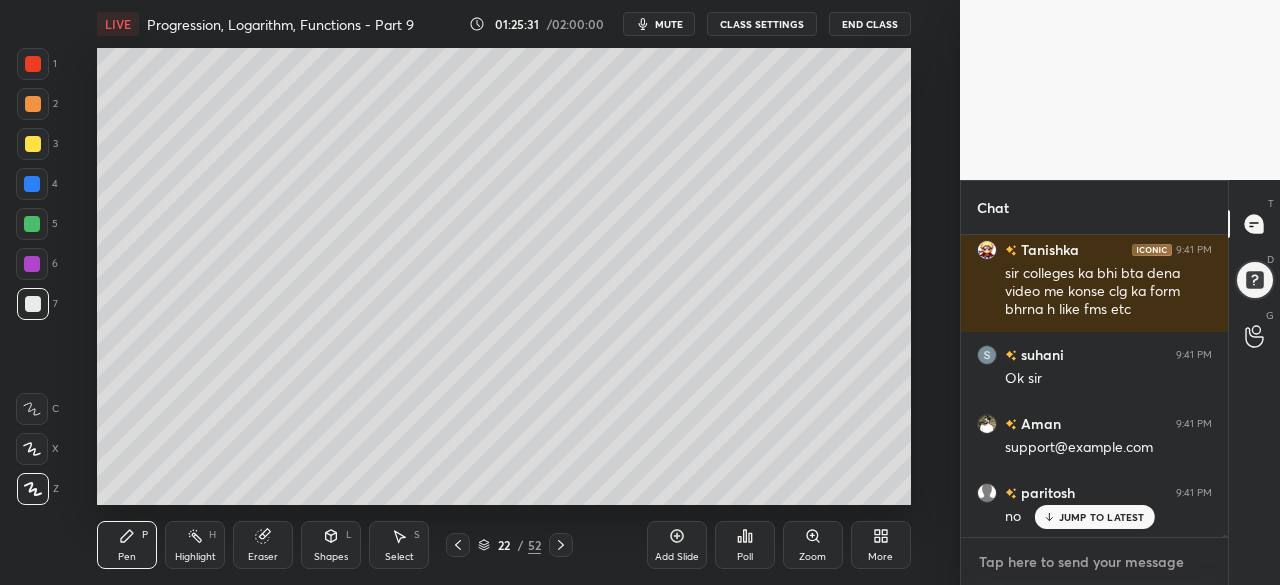 scroll, scrollTop: 0, scrollLeft: 0, axis: both 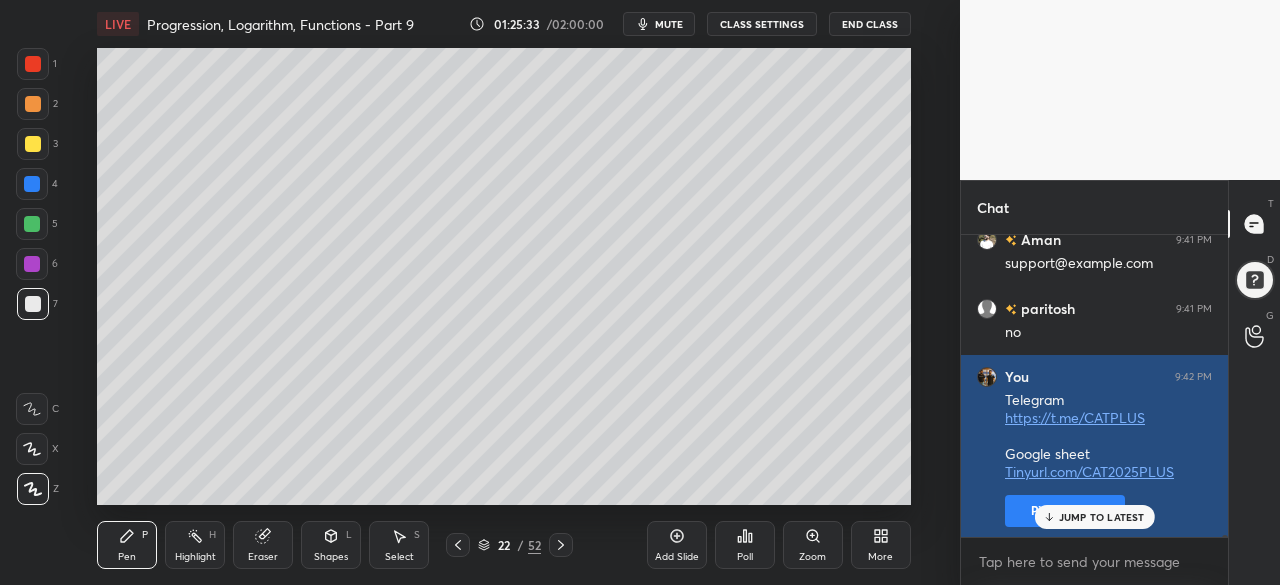 click on "Pin message" at bounding box center (1065, 511) 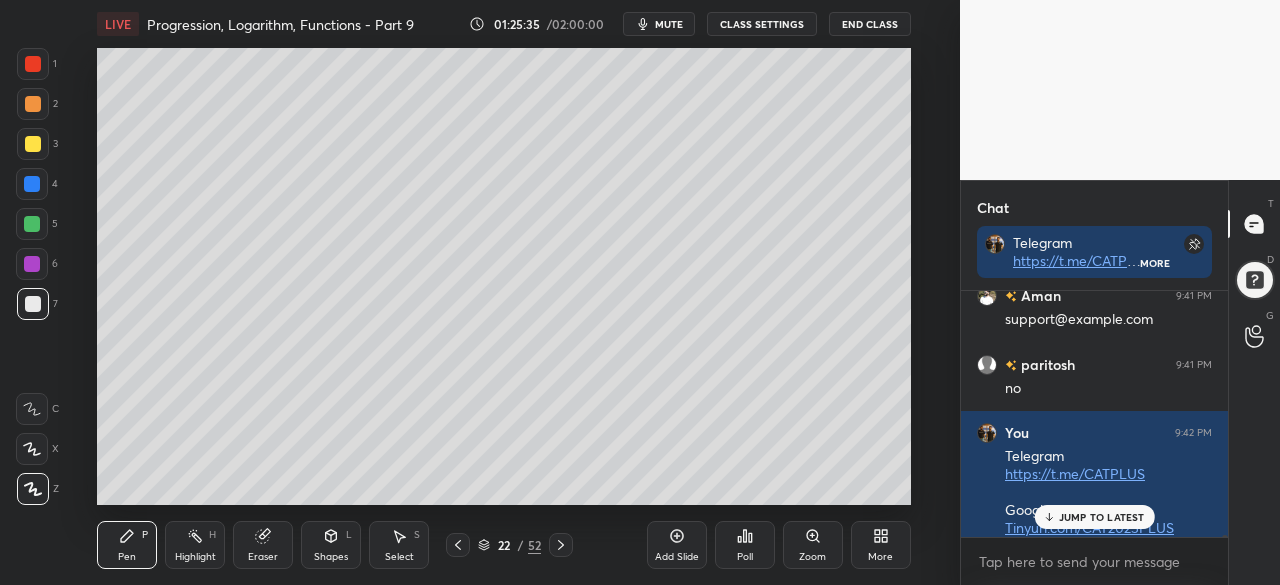 click on "Add Slide" at bounding box center (677, 545) 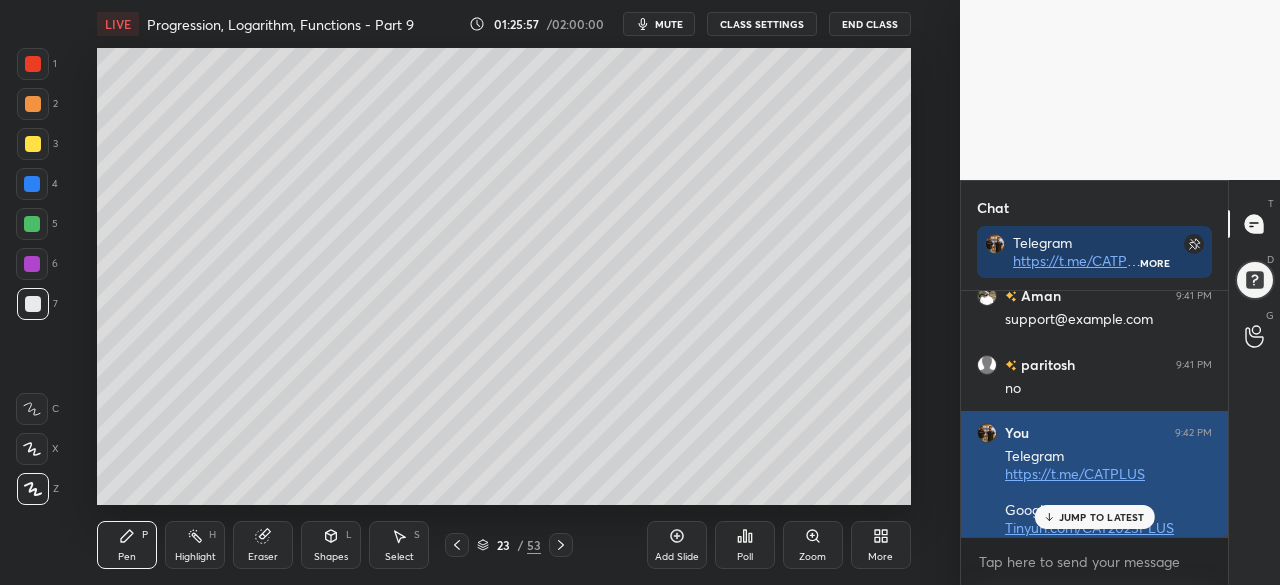 click on "JUMP TO LATEST" at bounding box center (1102, 517) 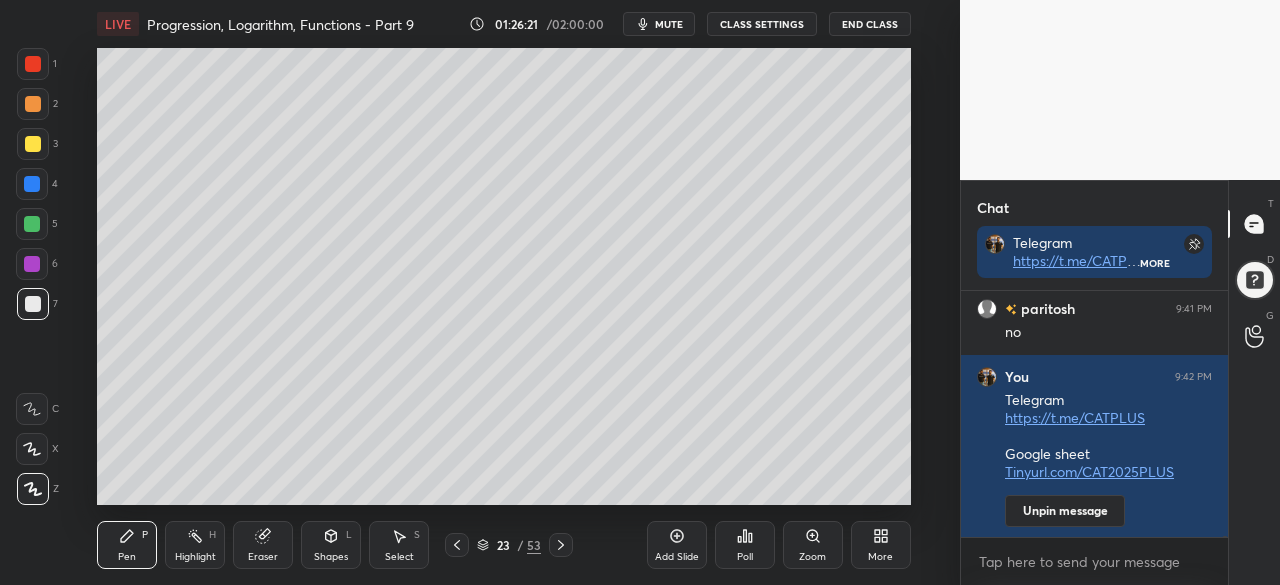 scroll, scrollTop: 48680, scrollLeft: 0, axis: vertical 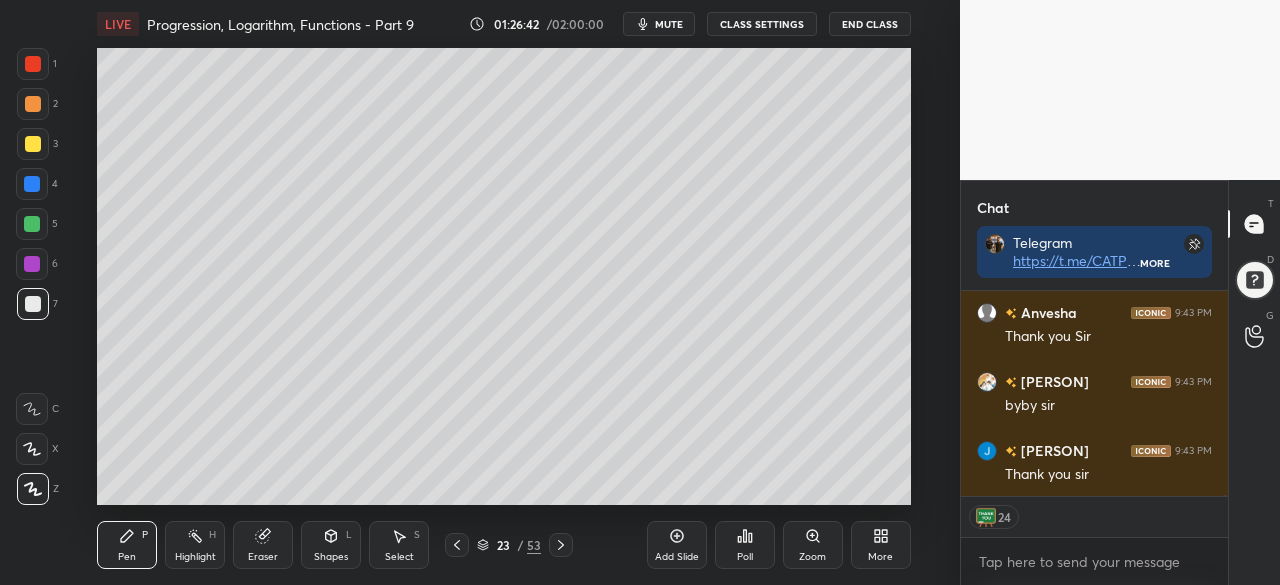 click on "End Class" at bounding box center [870, 24] 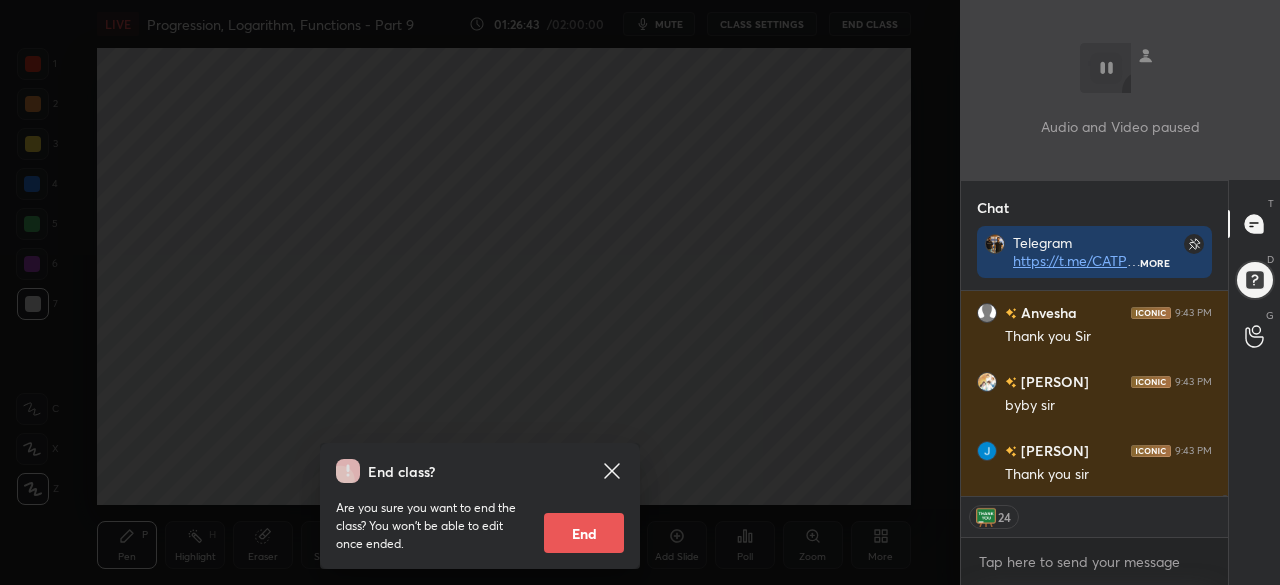 scroll, scrollTop: 48997, scrollLeft: 0, axis: vertical 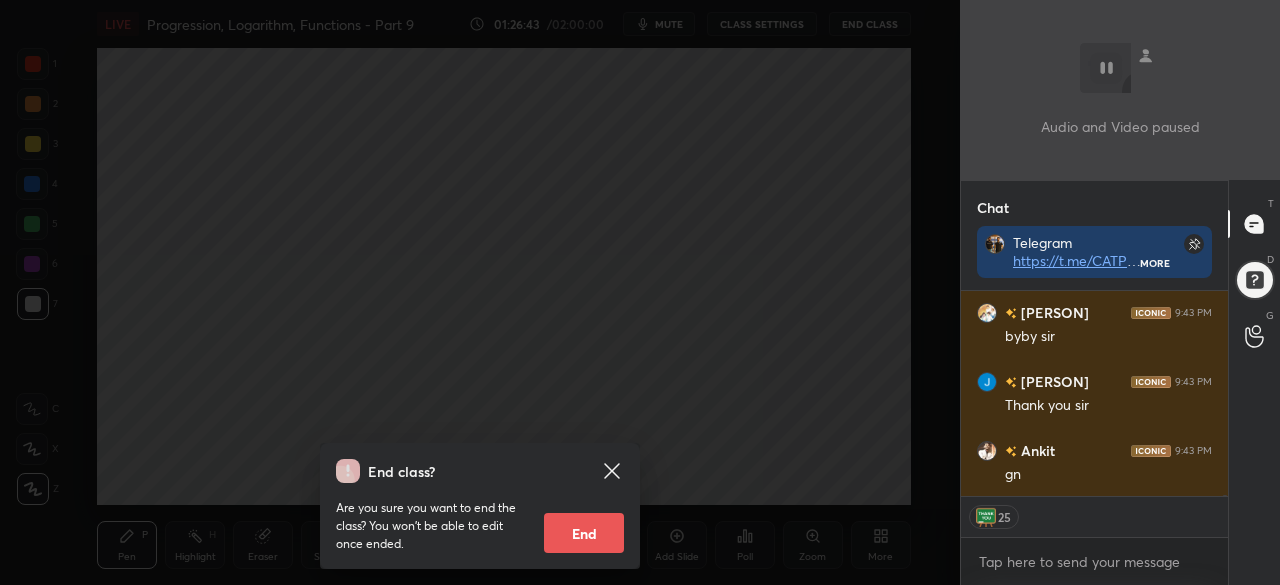 click on "End" at bounding box center [584, 533] 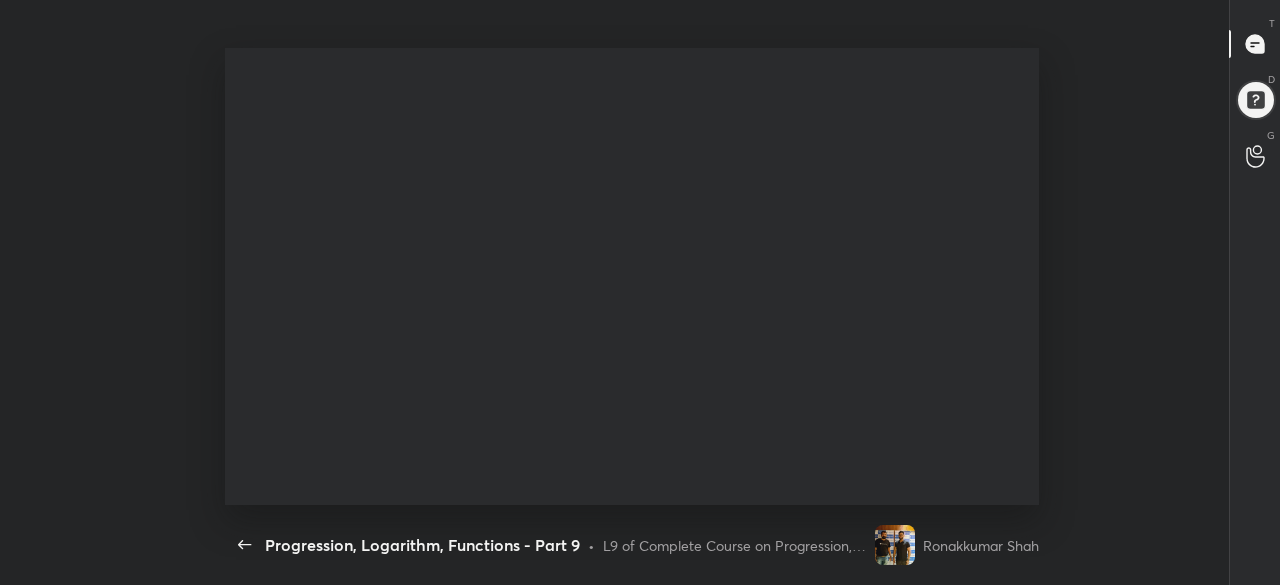 scroll, scrollTop: 99542, scrollLeft: 98950, axis: both 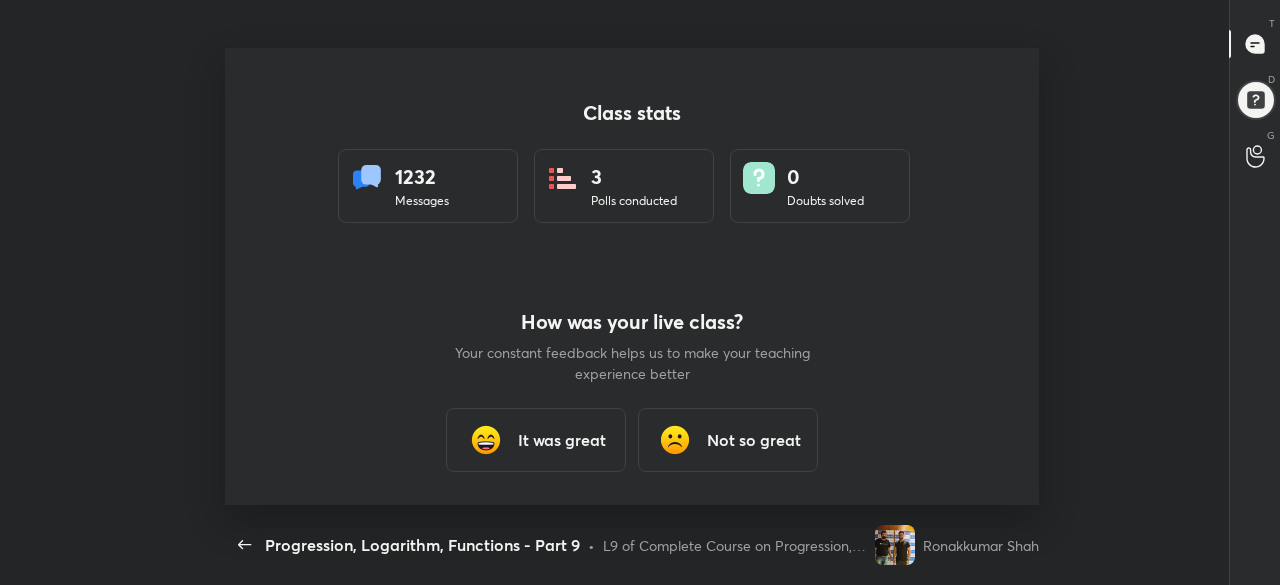 type on "x" 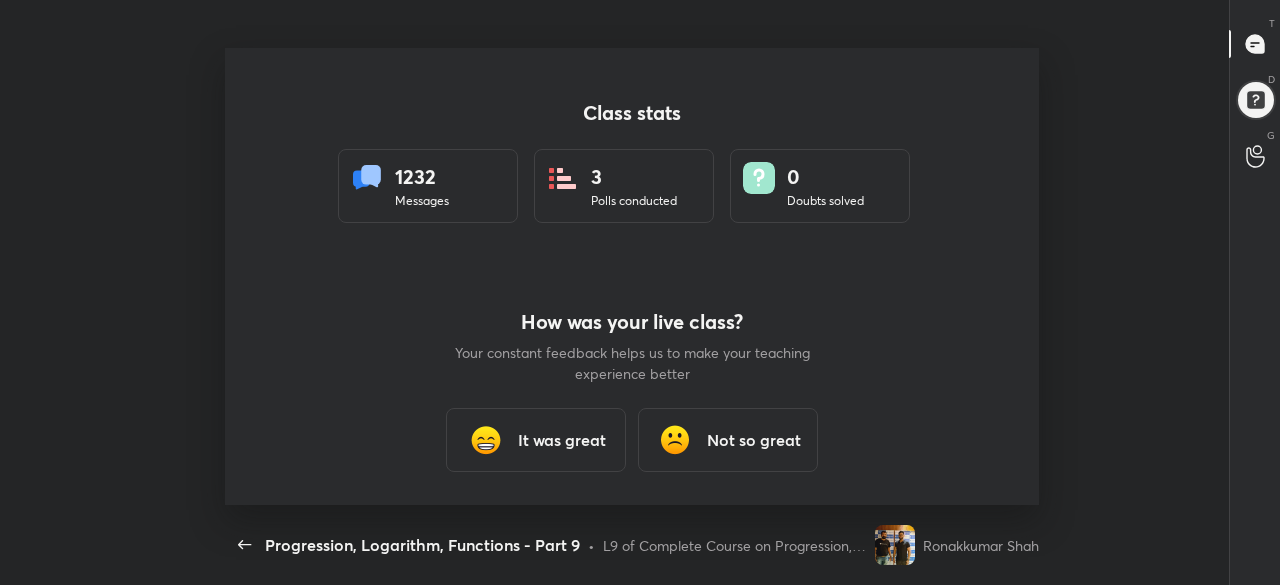 scroll, scrollTop: 6, scrollLeft: 1, axis: both 